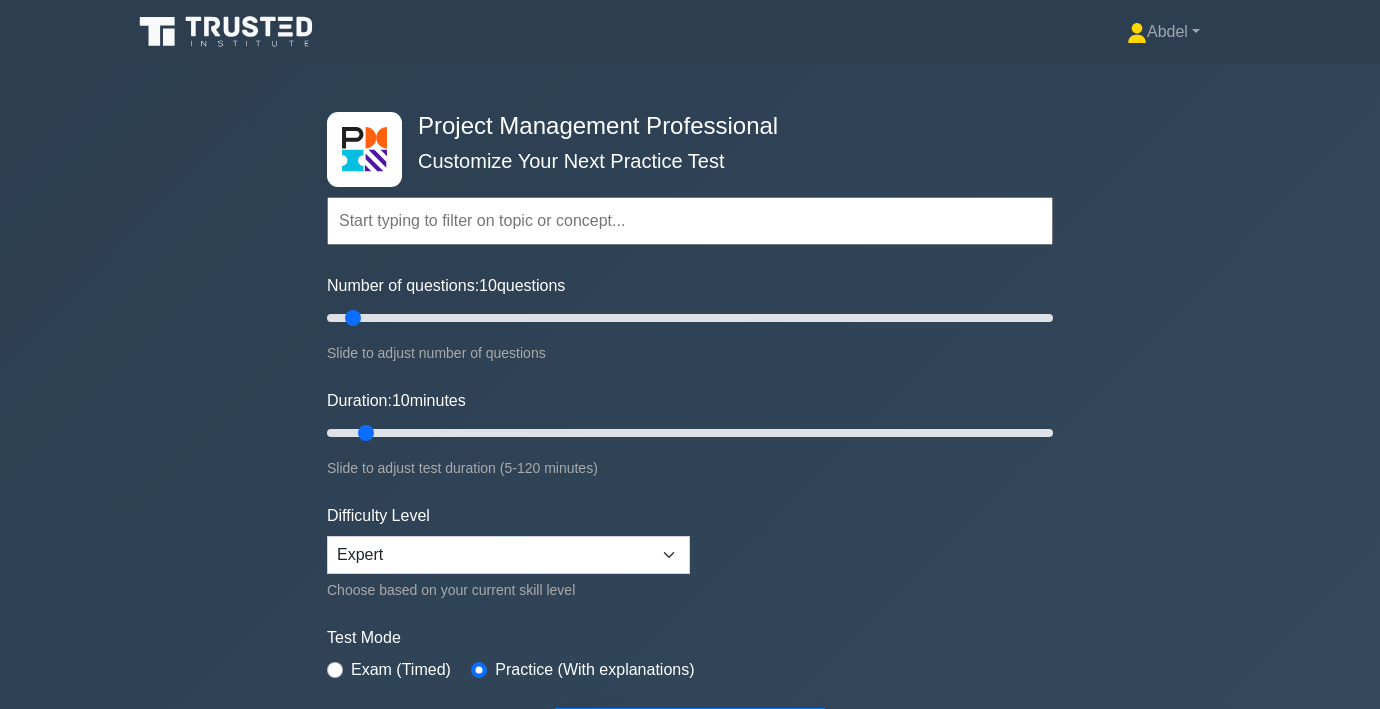 scroll, scrollTop: 5667, scrollLeft: 0, axis: vertical 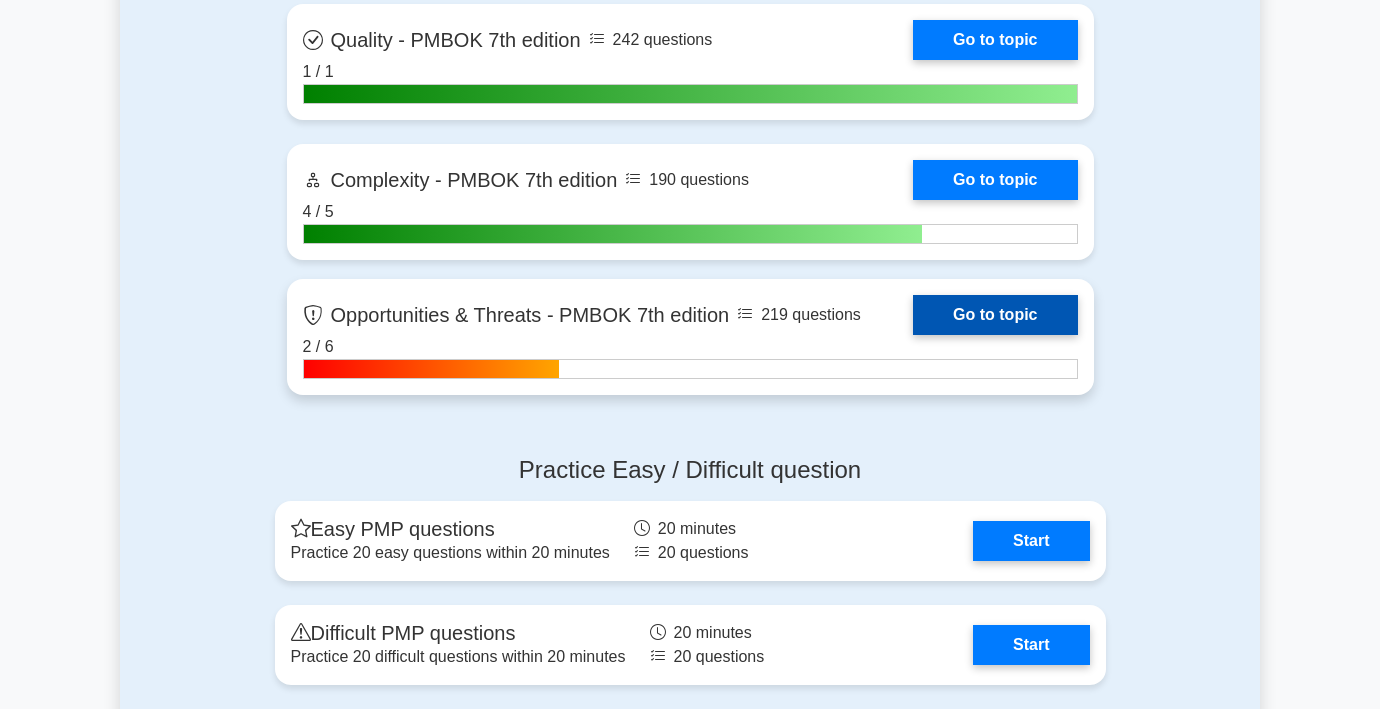 click on "Go to topic" at bounding box center [995, 315] 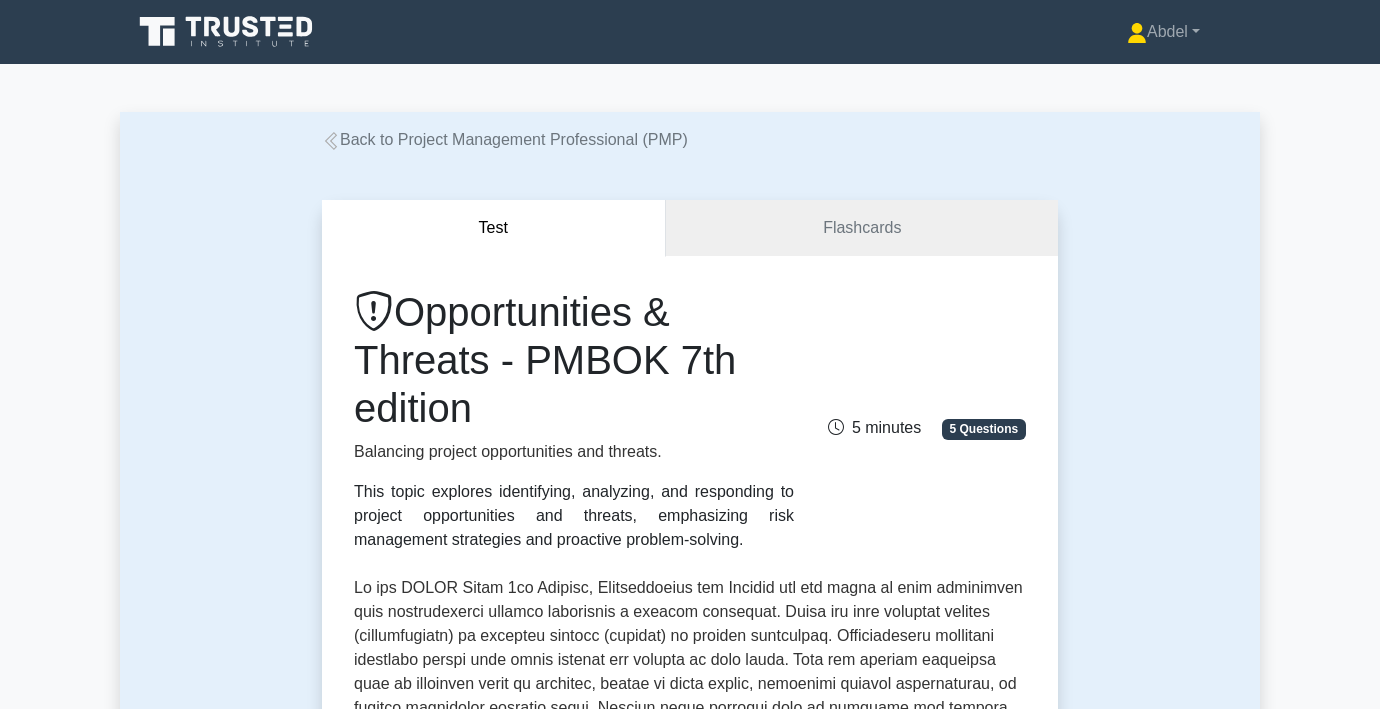 scroll, scrollTop: 0, scrollLeft: 0, axis: both 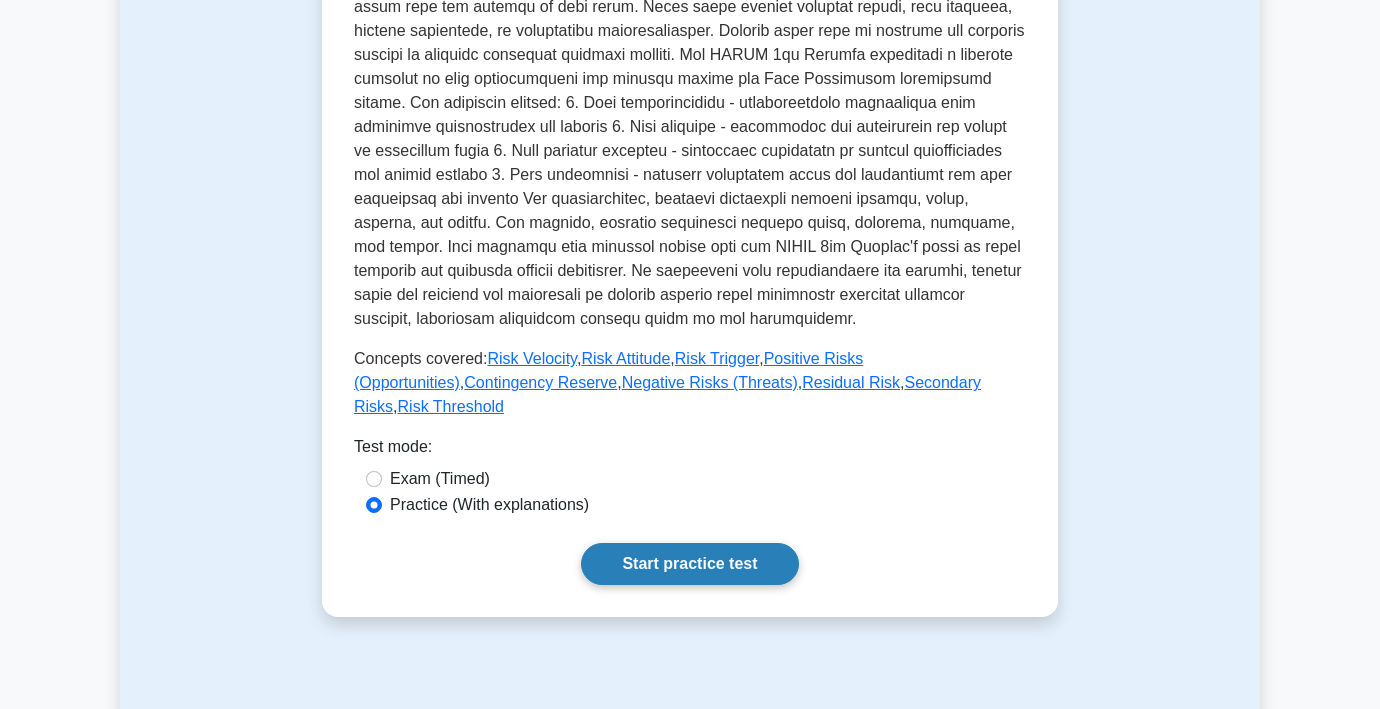 click on "Start practice test" at bounding box center (689, 564) 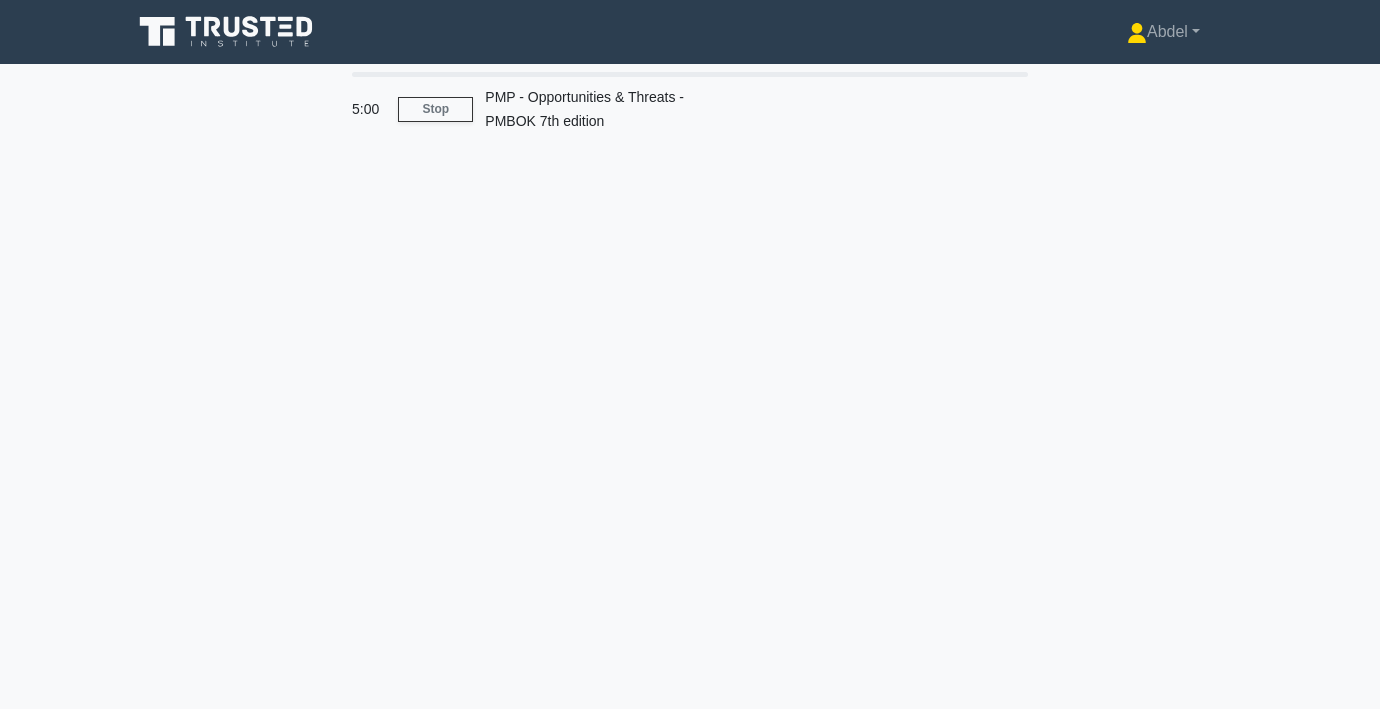 scroll, scrollTop: 0, scrollLeft: 0, axis: both 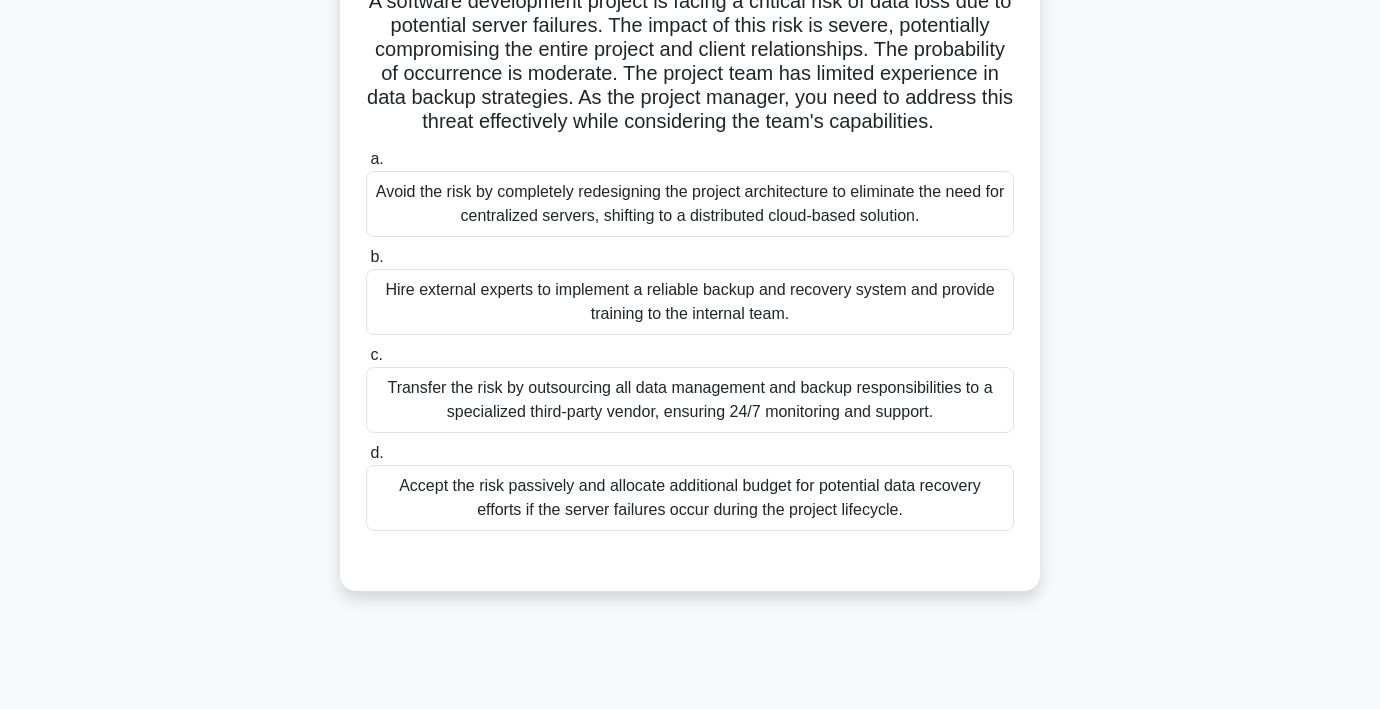 click on "Hire external experts to implement a reliable backup and recovery system and provide training to the internal team." at bounding box center (690, 302) 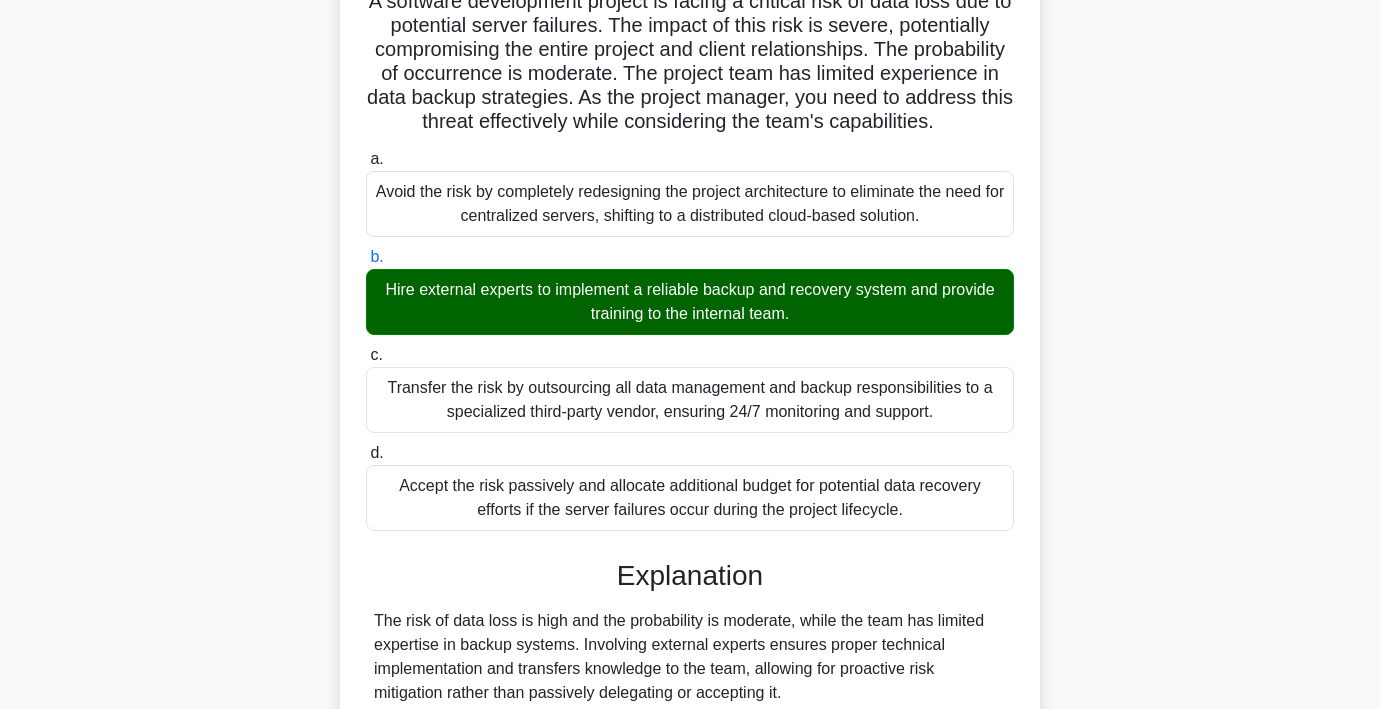 scroll, scrollTop: 371, scrollLeft: 0, axis: vertical 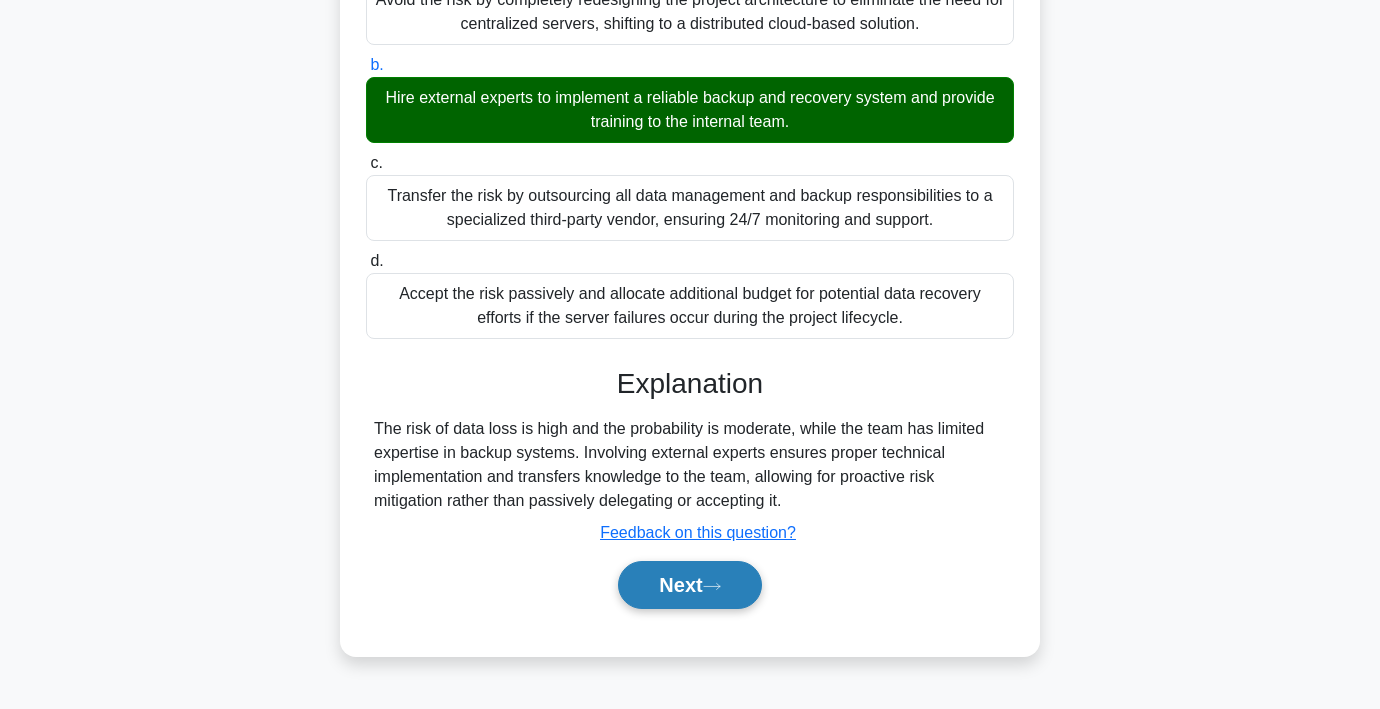 click 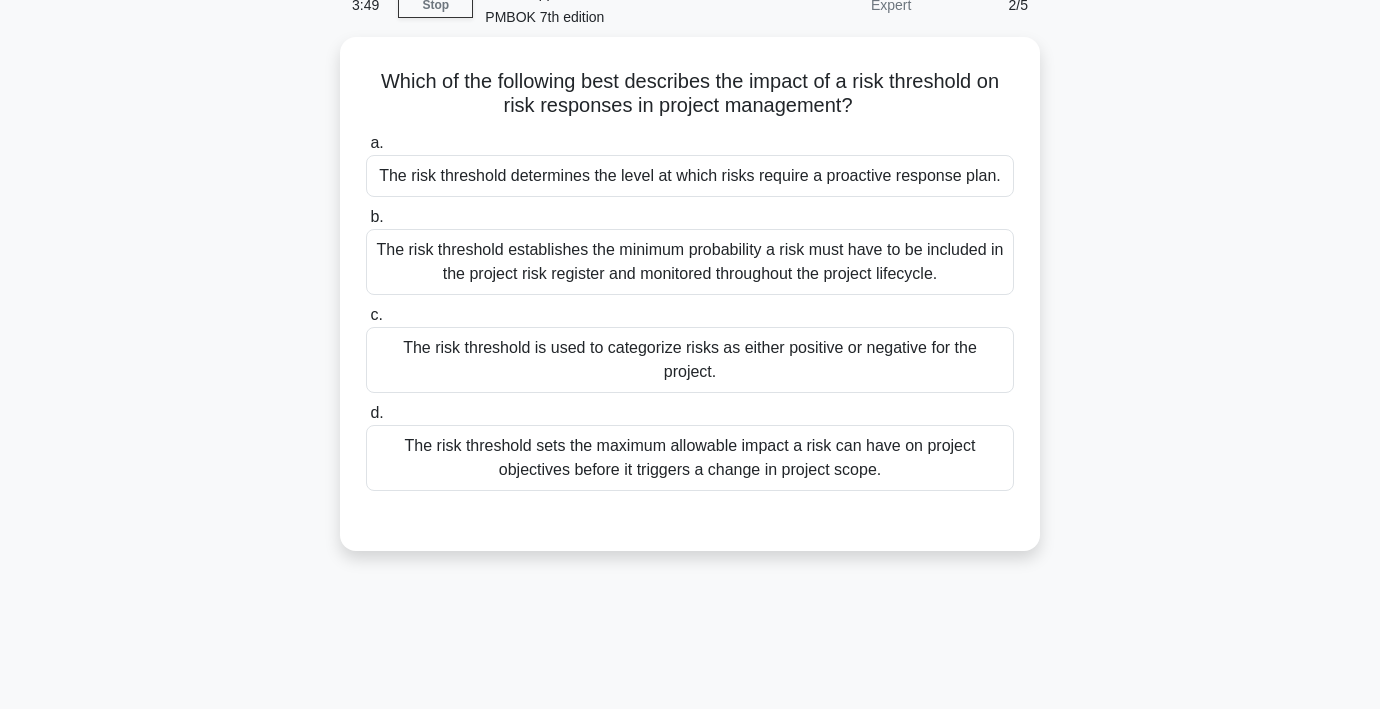 scroll, scrollTop: 121, scrollLeft: 0, axis: vertical 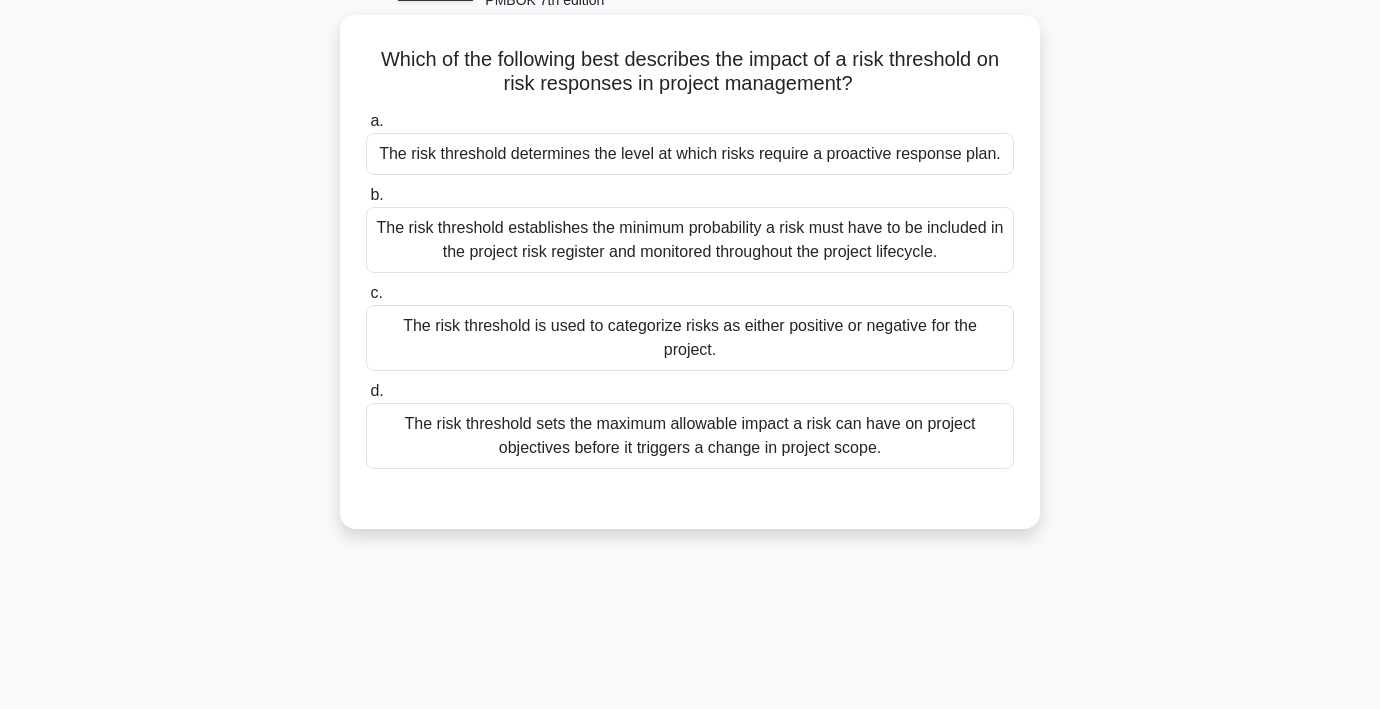 click on "The risk threshold sets the maximum allowable impact a risk can have on project objectives before it triggers a change in project scope." at bounding box center (690, 436) 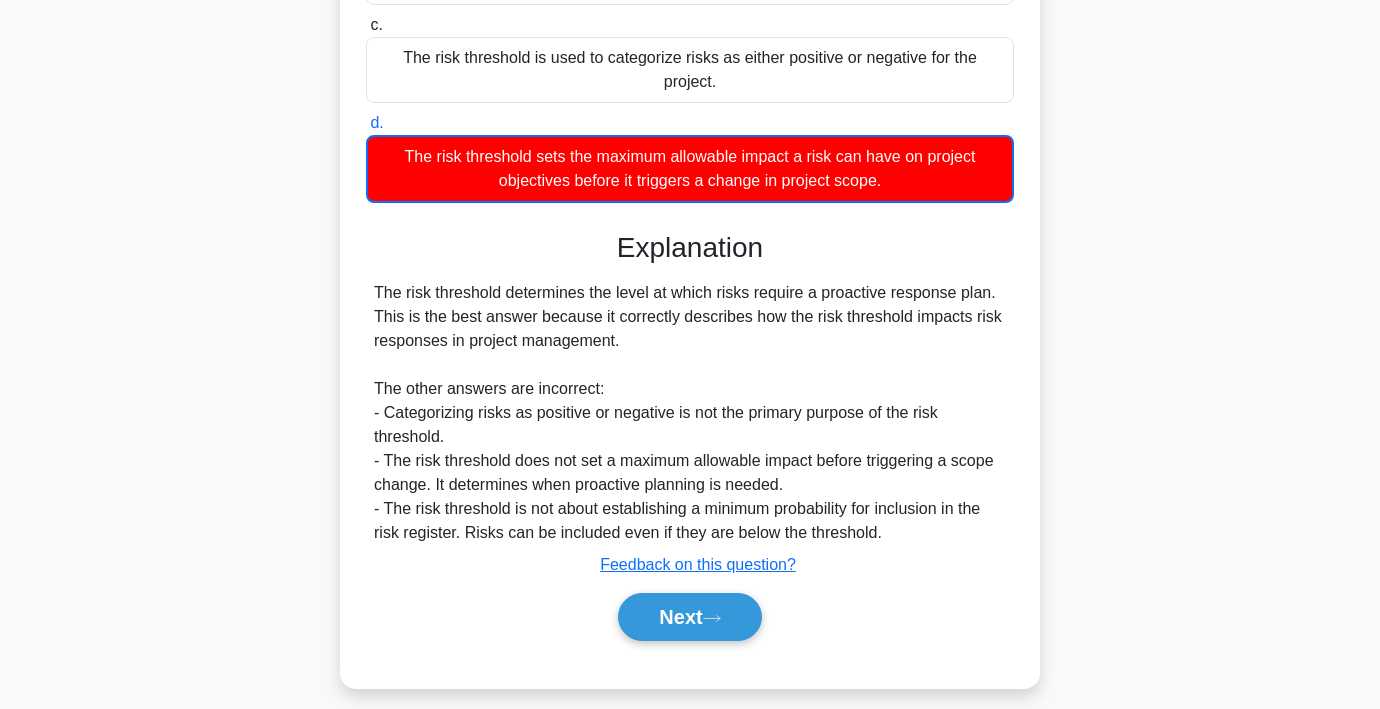 scroll, scrollTop: 406, scrollLeft: 0, axis: vertical 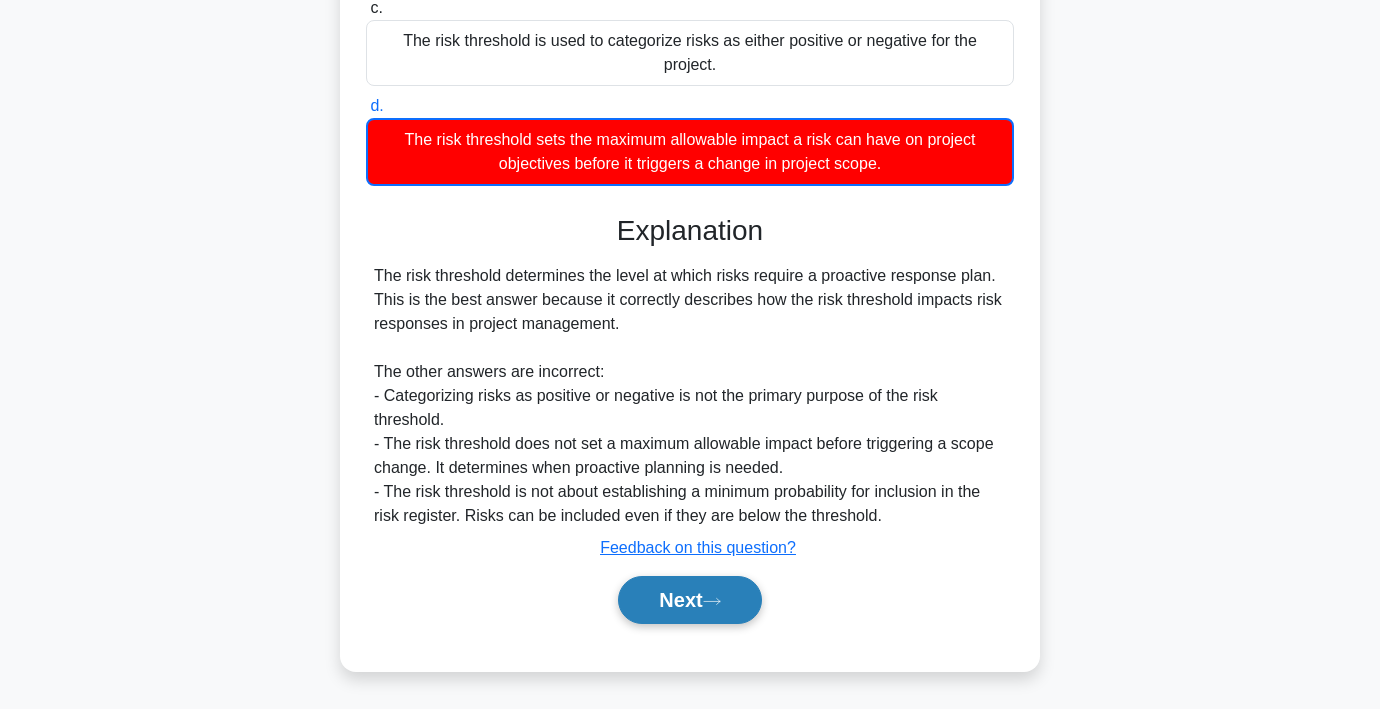click on "Next" at bounding box center [689, 600] 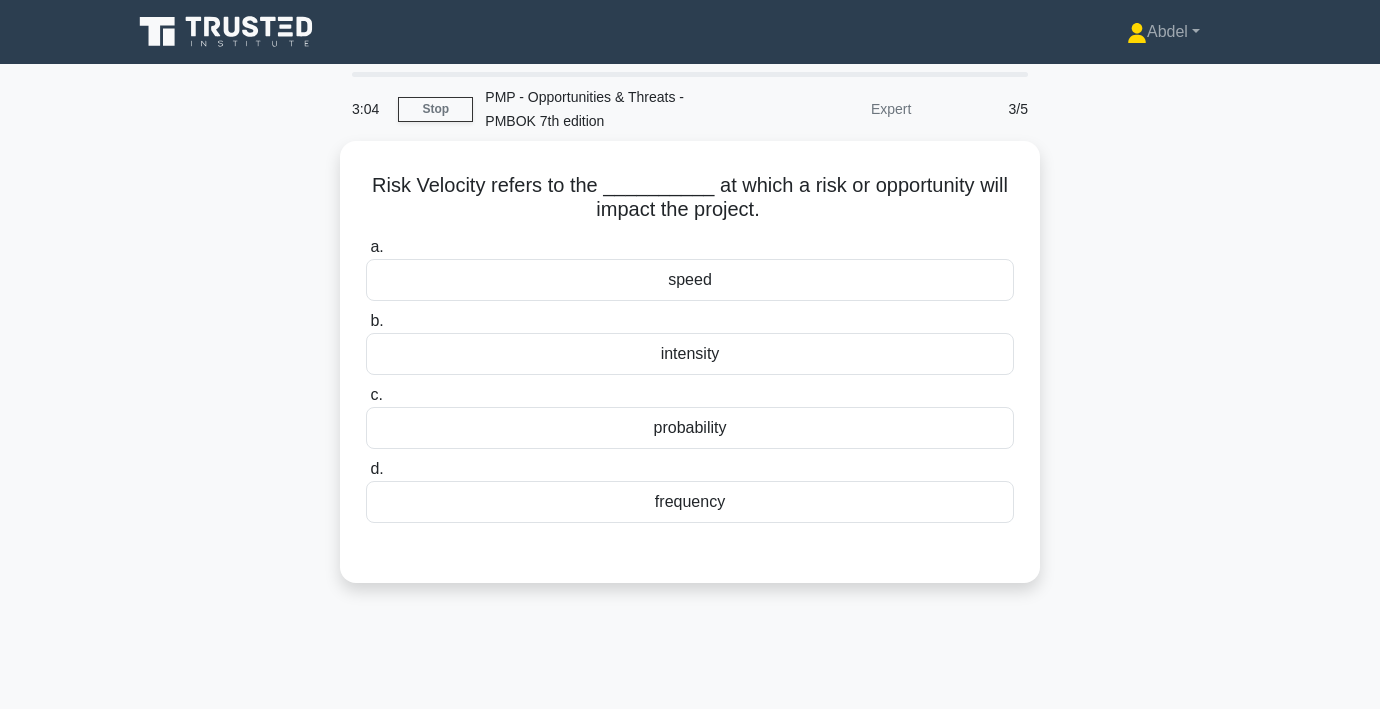 scroll, scrollTop: 36, scrollLeft: 0, axis: vertical 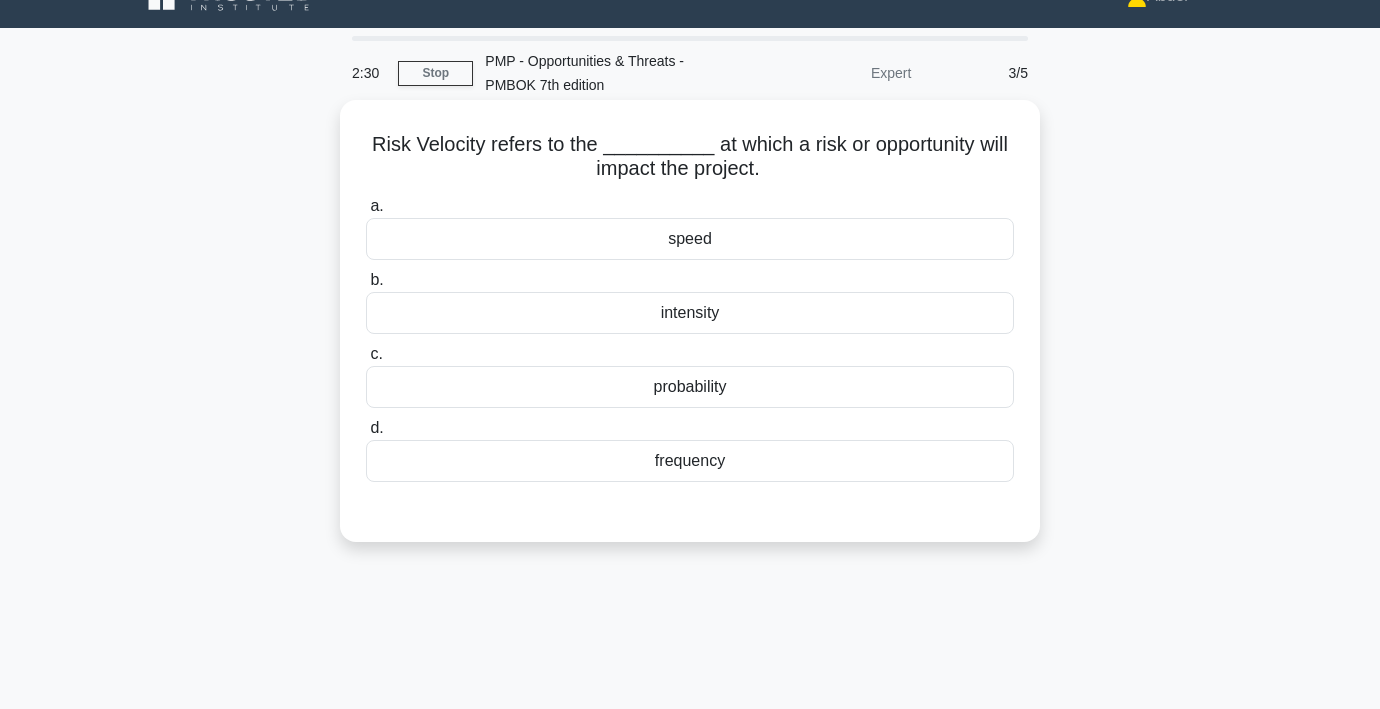click on "intensity" at bounding box center (690, 313) 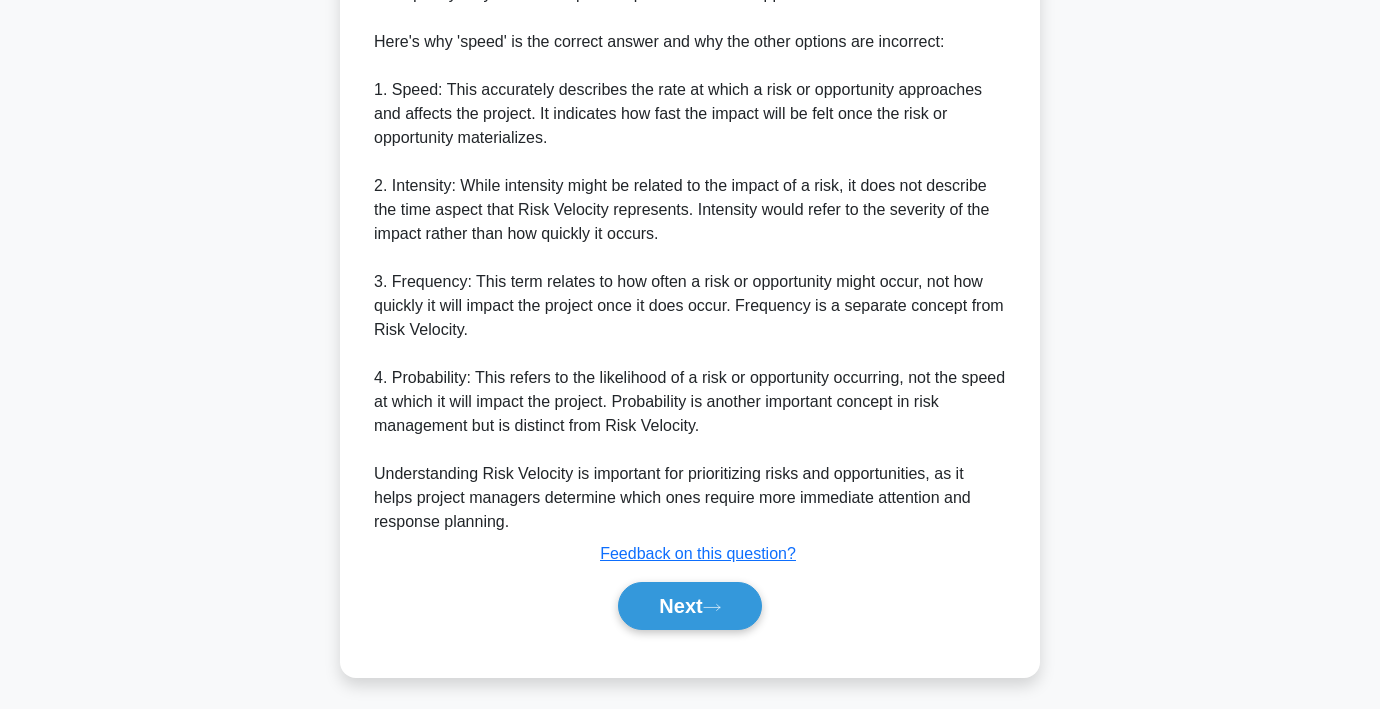 scroll, scrollTop: 718, scrollLeft: 0, axis: vertical 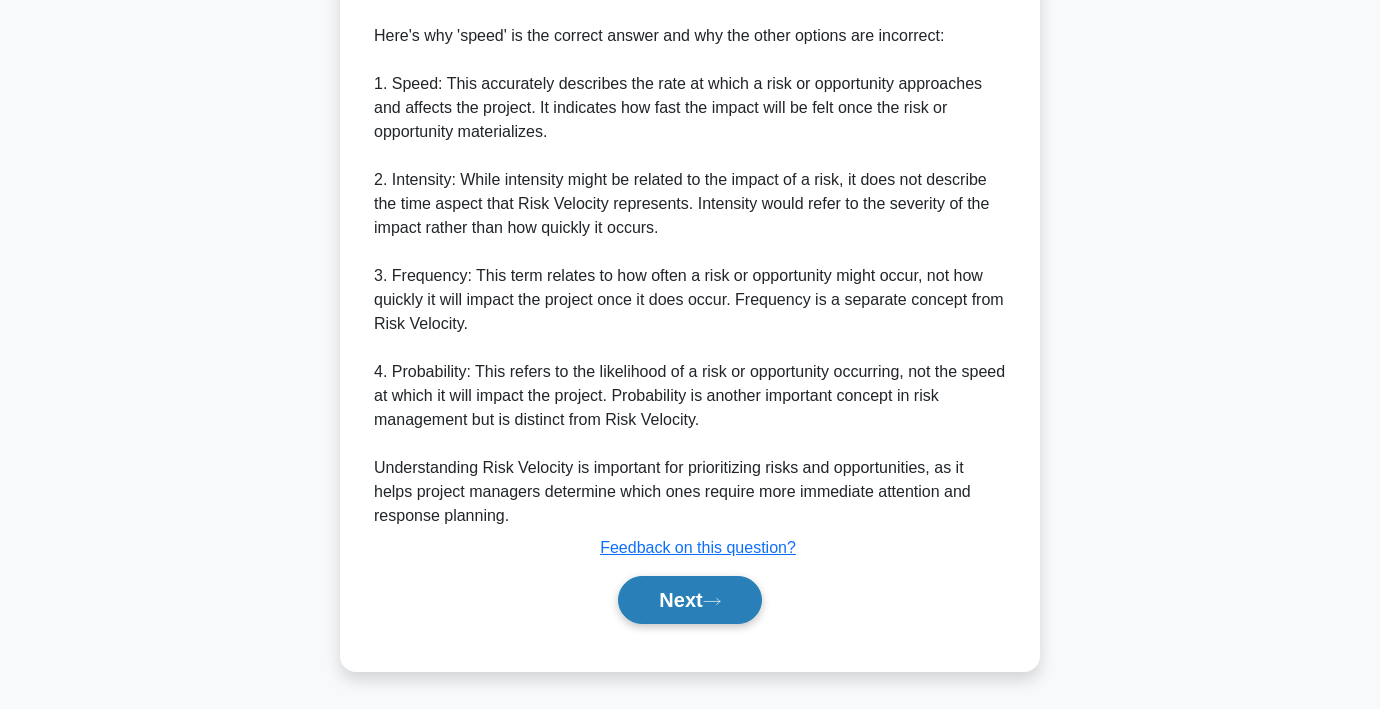 click on "Next" at bounding box center [689, 600] 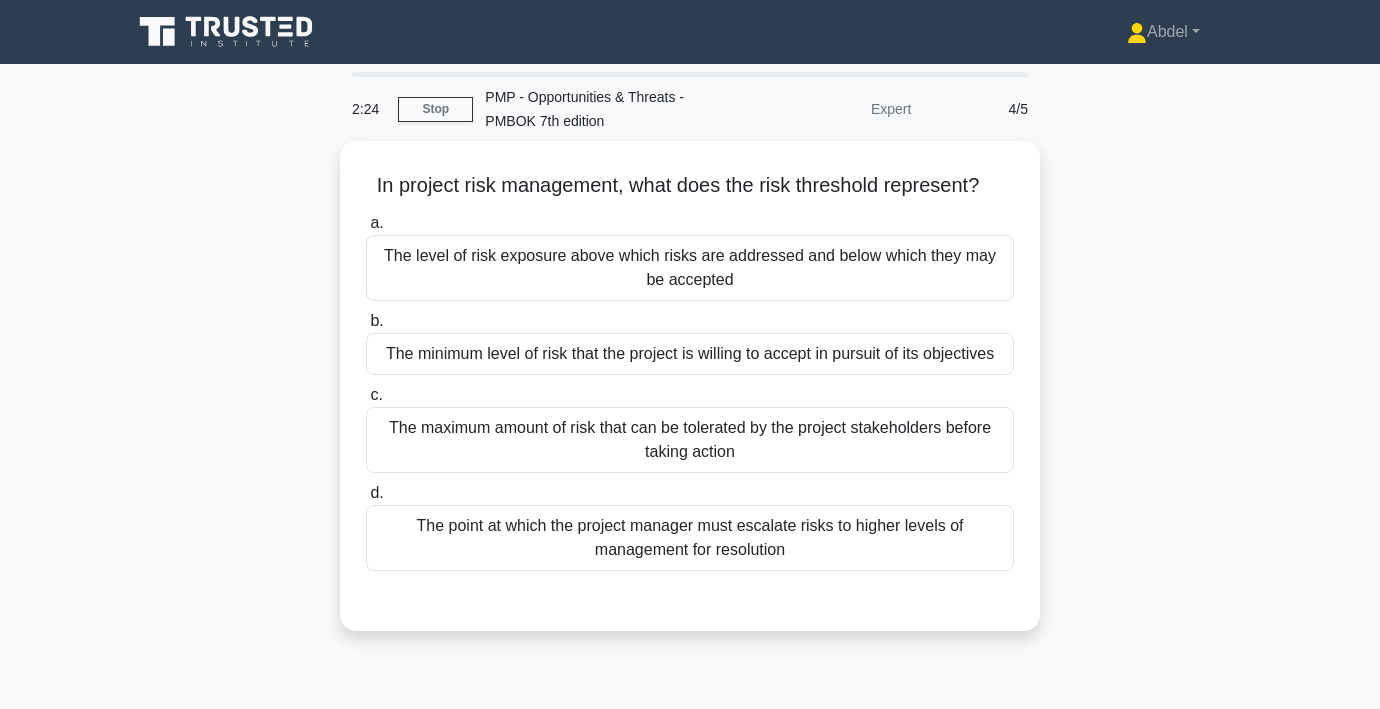 scroll, scrollTop: 30, scrollLeft: 0, axis: vertical 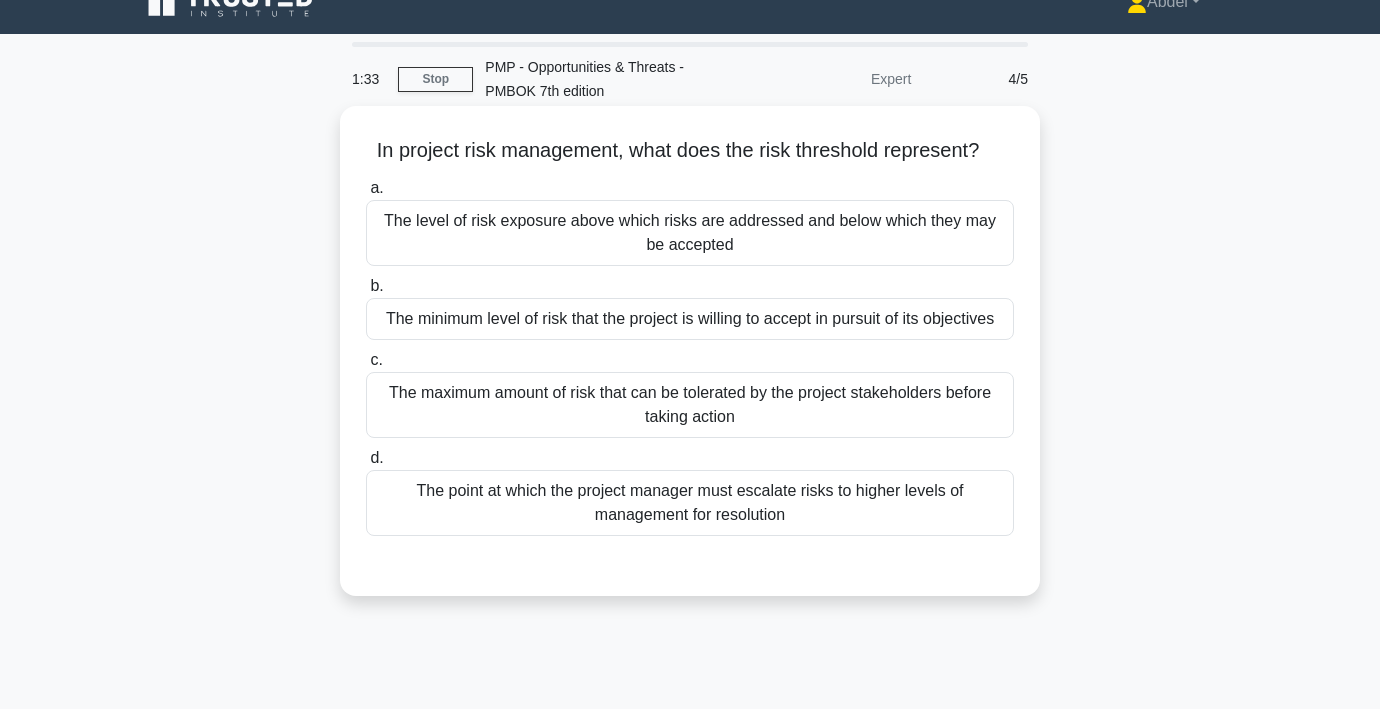 click on "The level of risk exposure above which risks are addressed and below which they may be accepted" at bounding box center [690, 233] 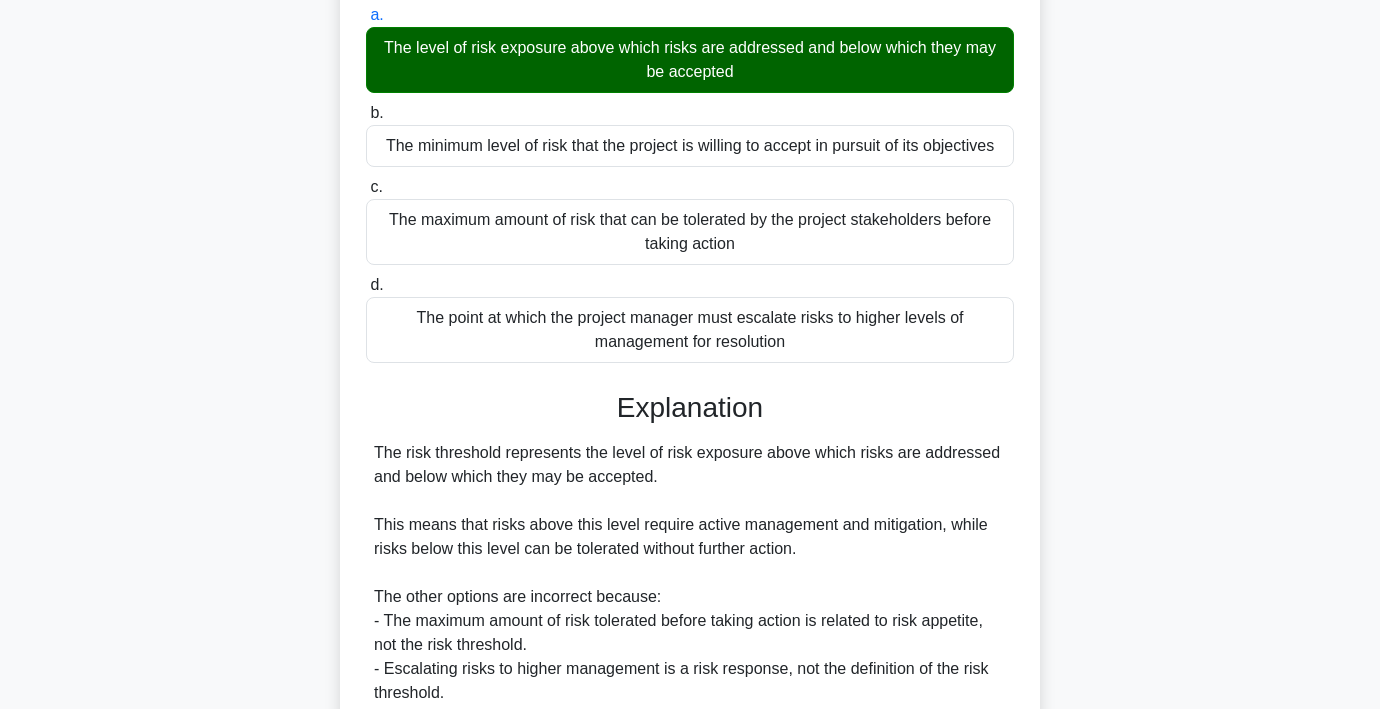 scroll, scrollTop: 500, scrollLeft: 0, axis: vertical 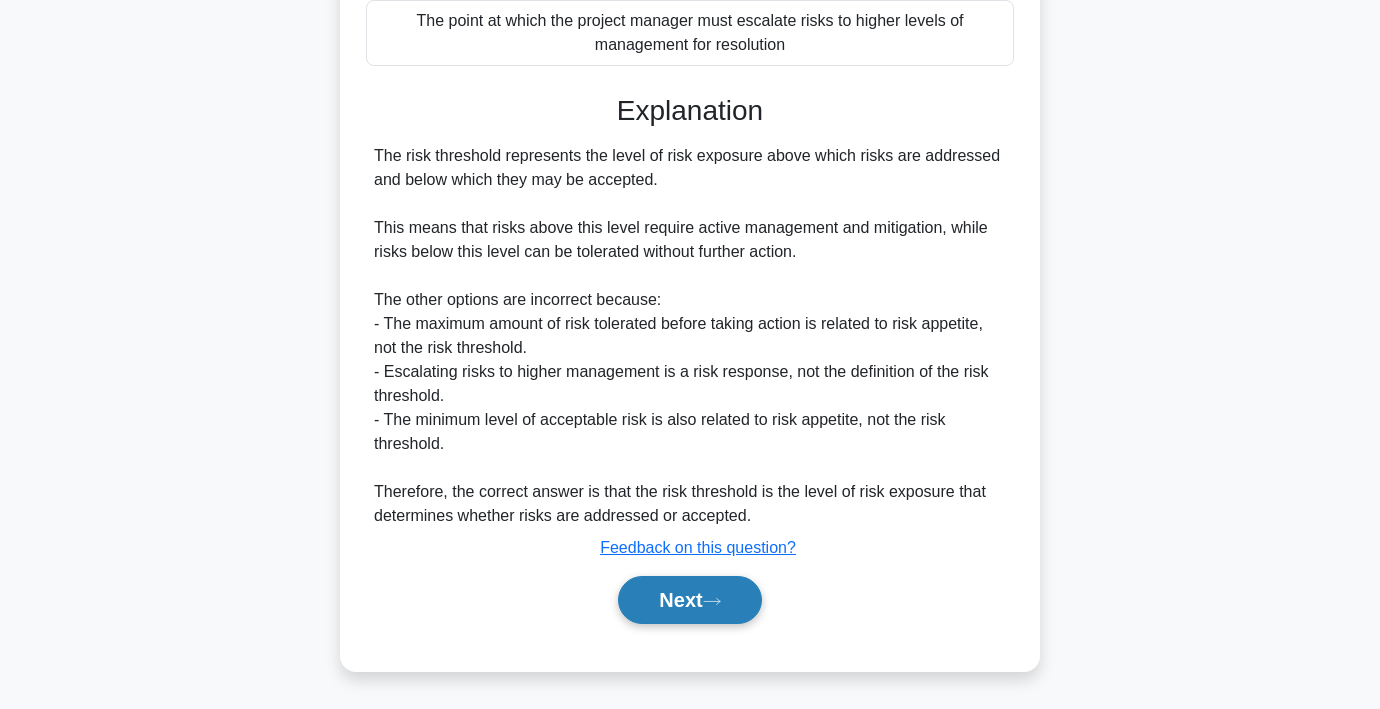 click on "Next" at bounding box center (689, 600) 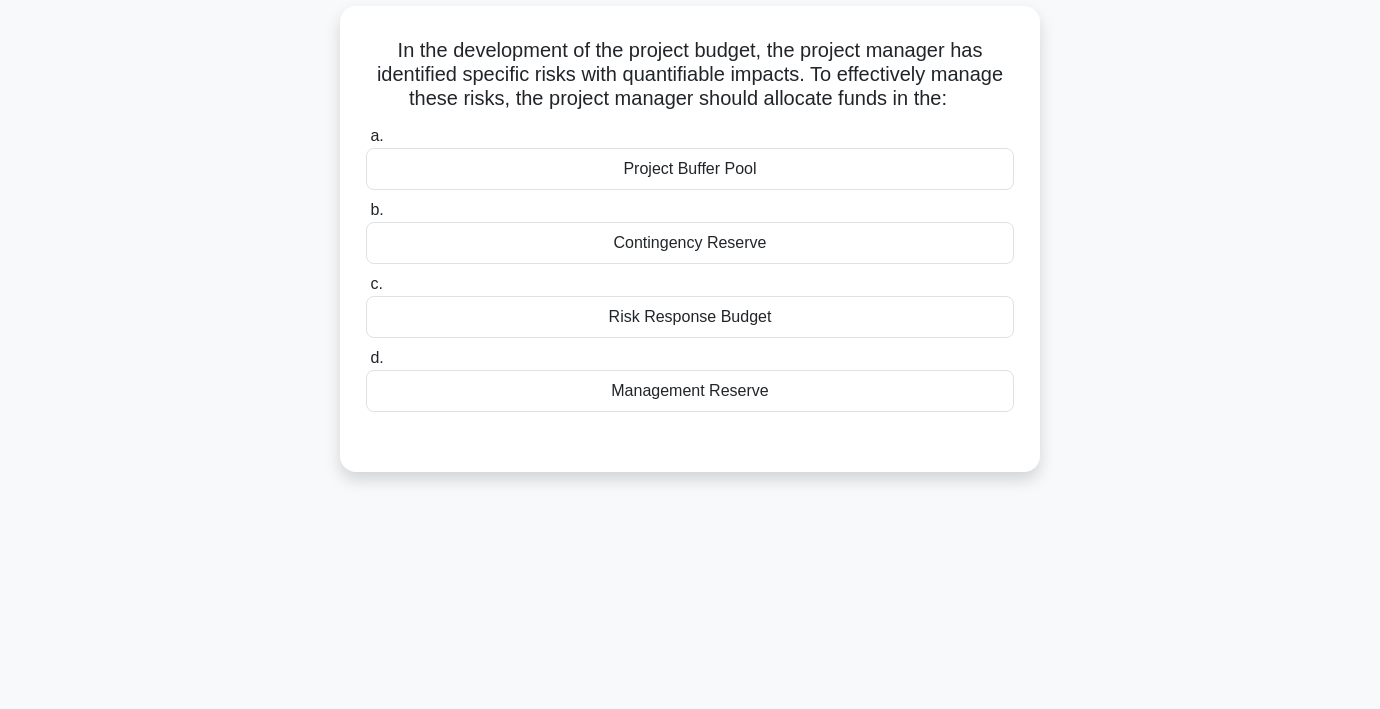 scroll, scrollTop: 121, scrollLeft: 0, axis: vertical 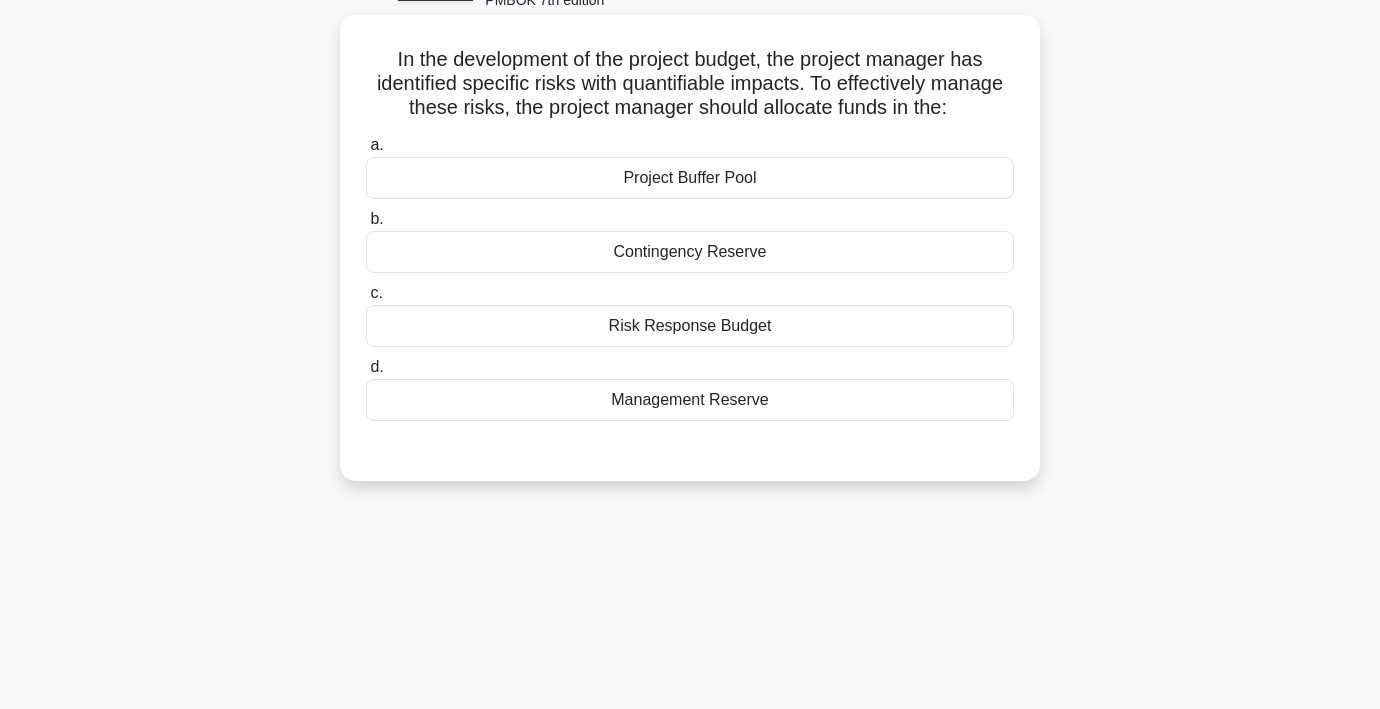 click on "Contingency Reserve" at bounding box center (690, 252) 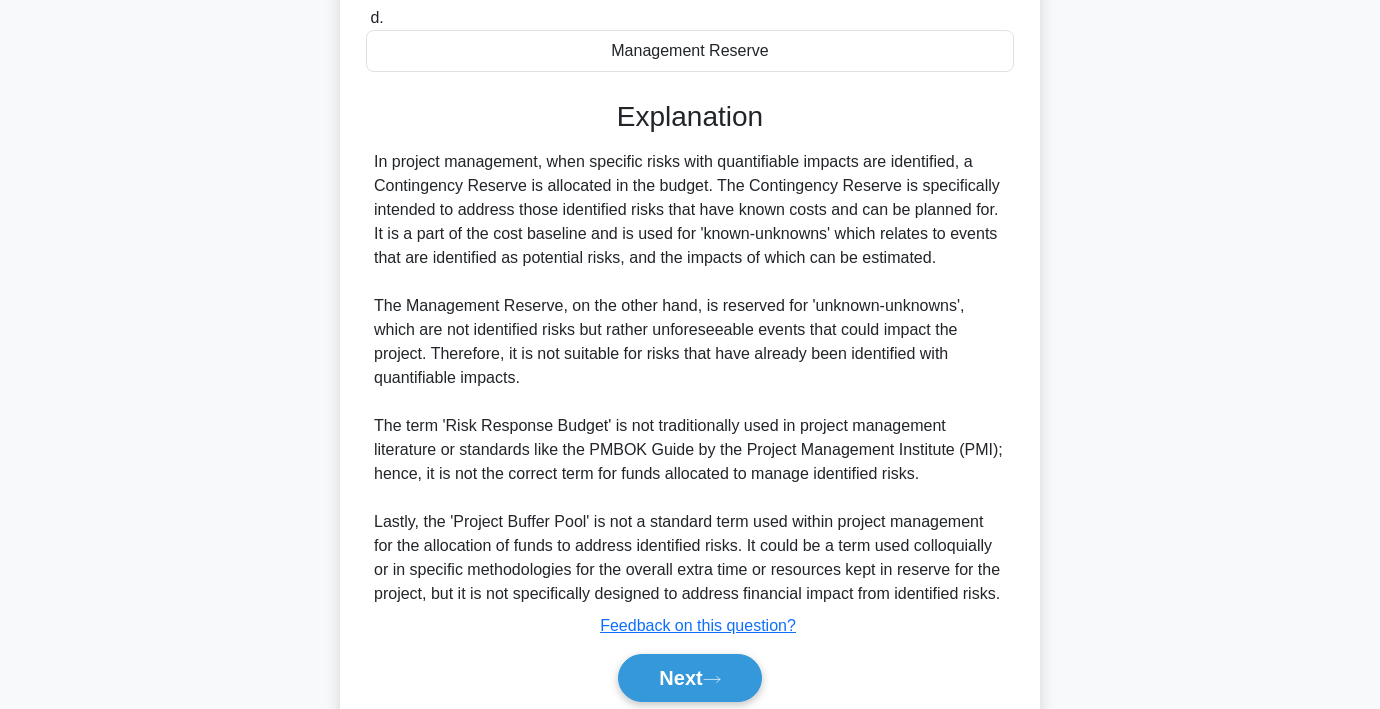 scroll, scrollTop: 548, scrollLeft: 0, axis: vertical 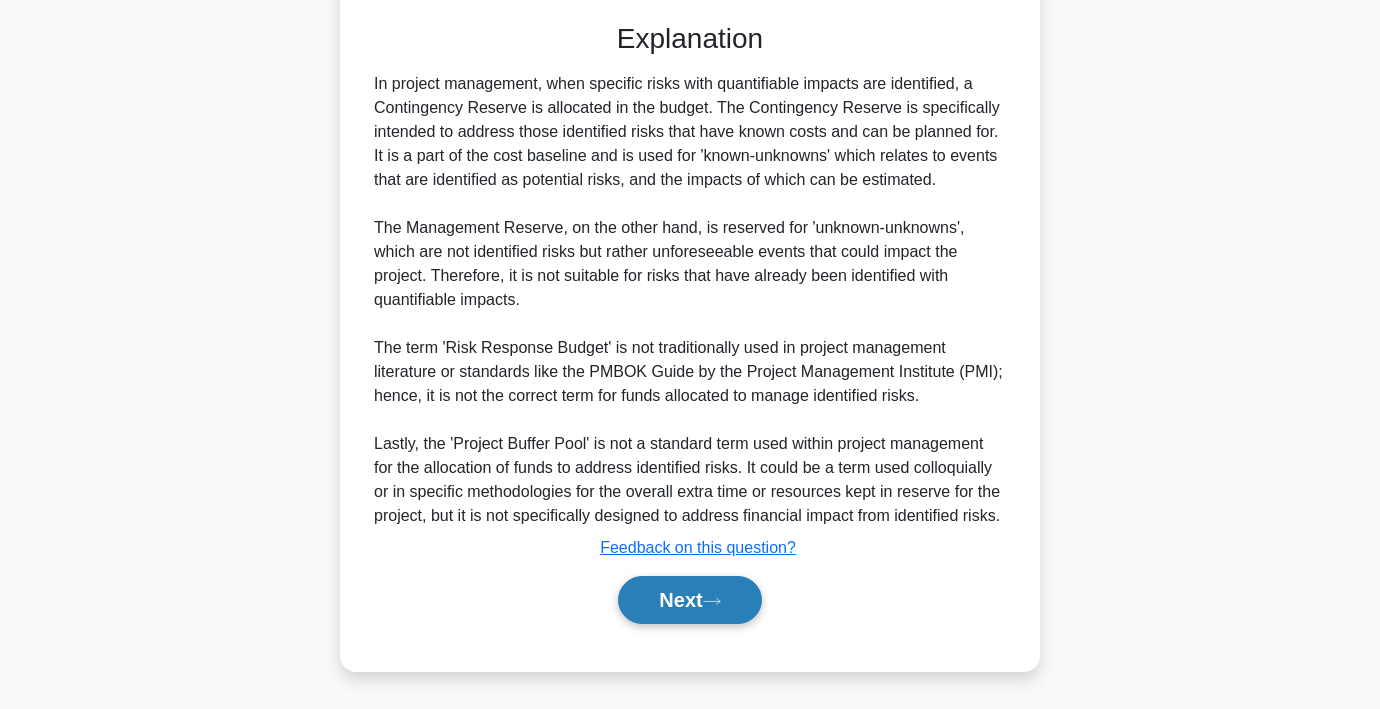 click on "Next" at bounding box center [689, 600] 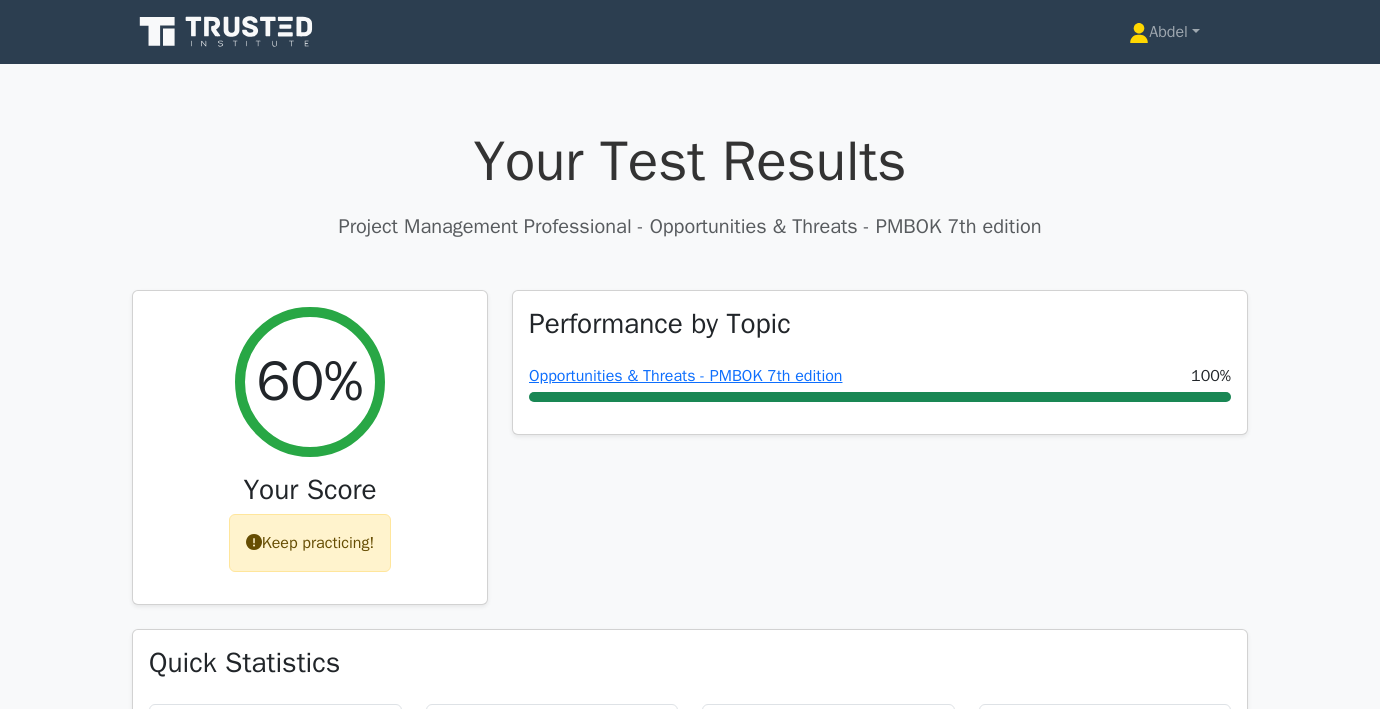 scroll, scrollTop: 0, scrollLeft: 0, axis: both 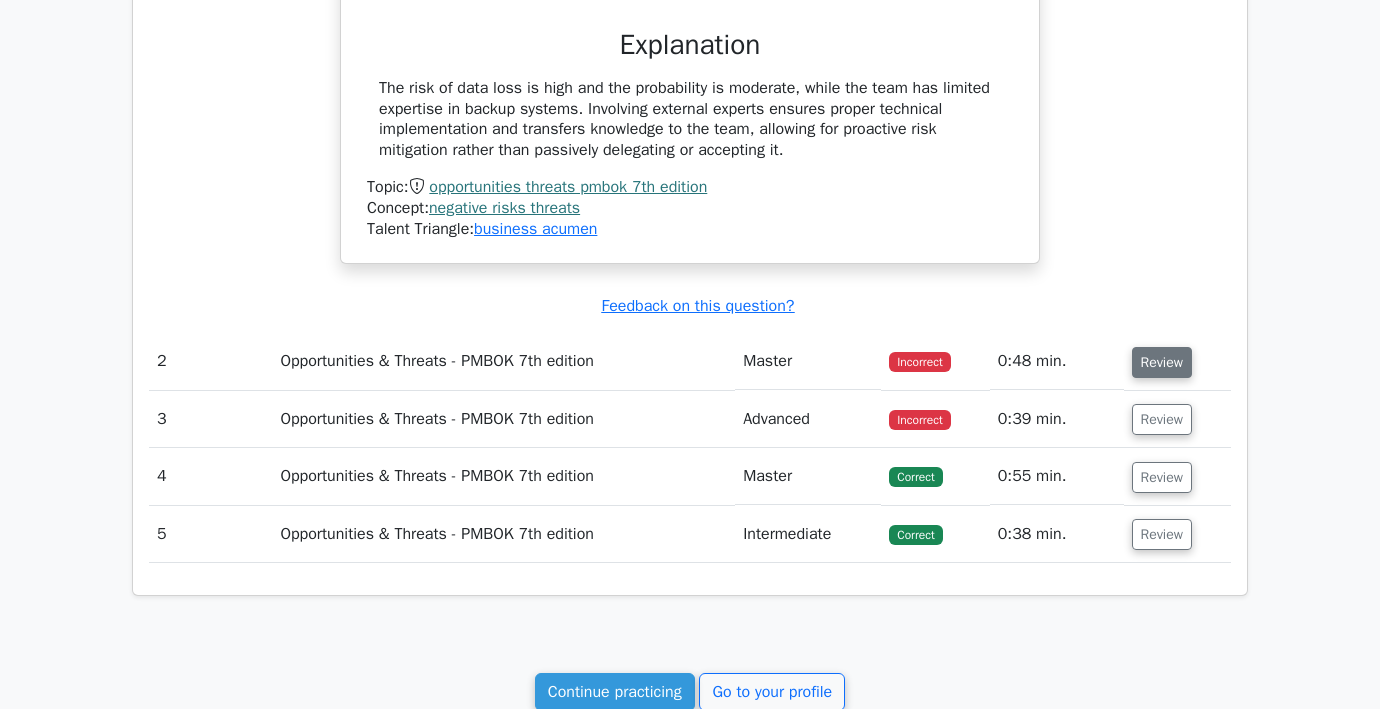 click on "Review" at bounding box center (1162, 362) 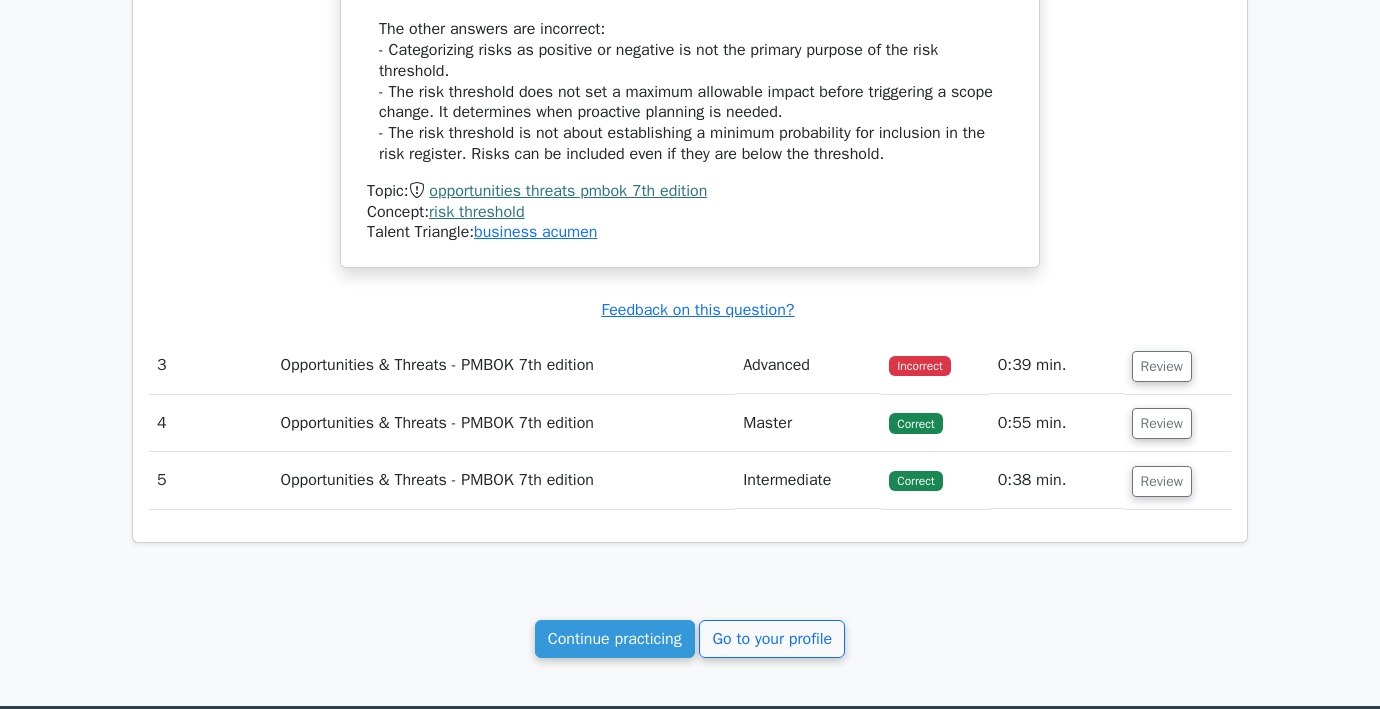 scroll, scrollTop: 2565, scrollLeft: 0, axis: vertical 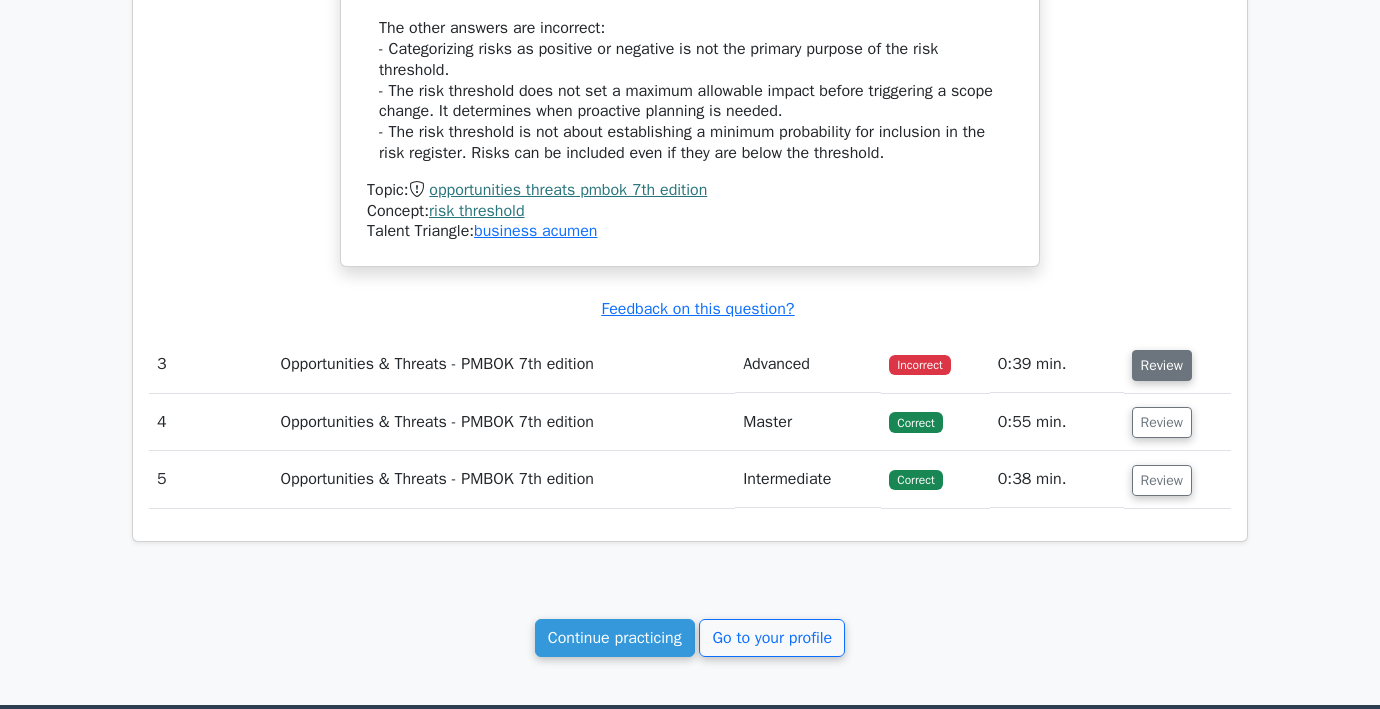 click on "Review" at bounding box center [1162, 365] 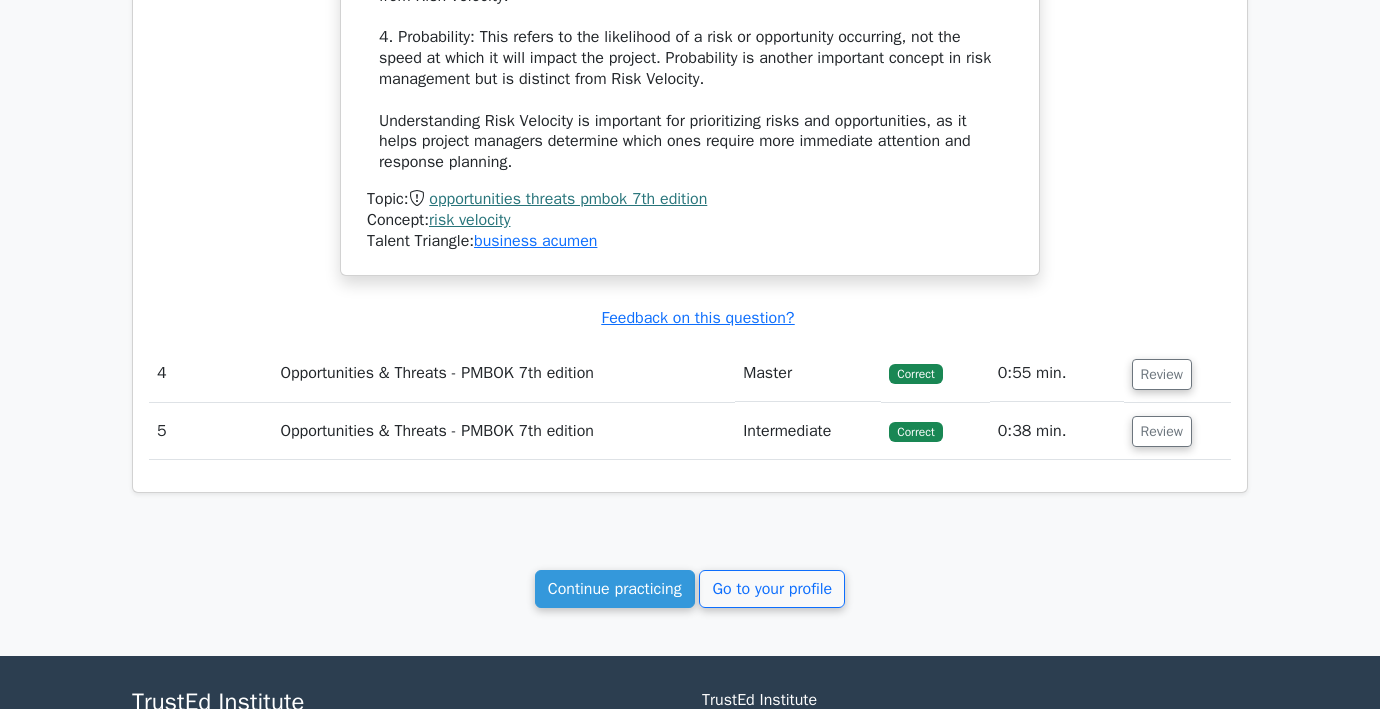 scroll, scrollTop: 3985, scrollLeft: 0, axis: vertical 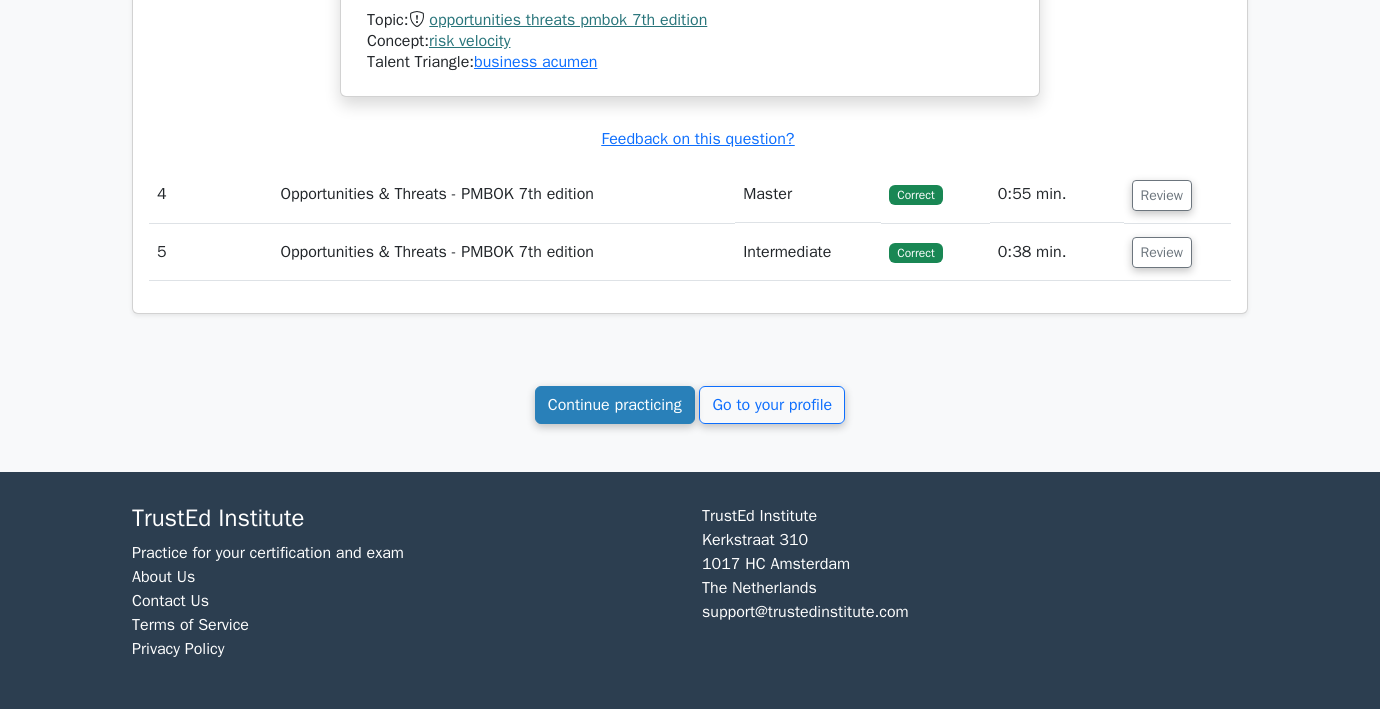 click on "Continue practicing" at bounding box center [615, 405] 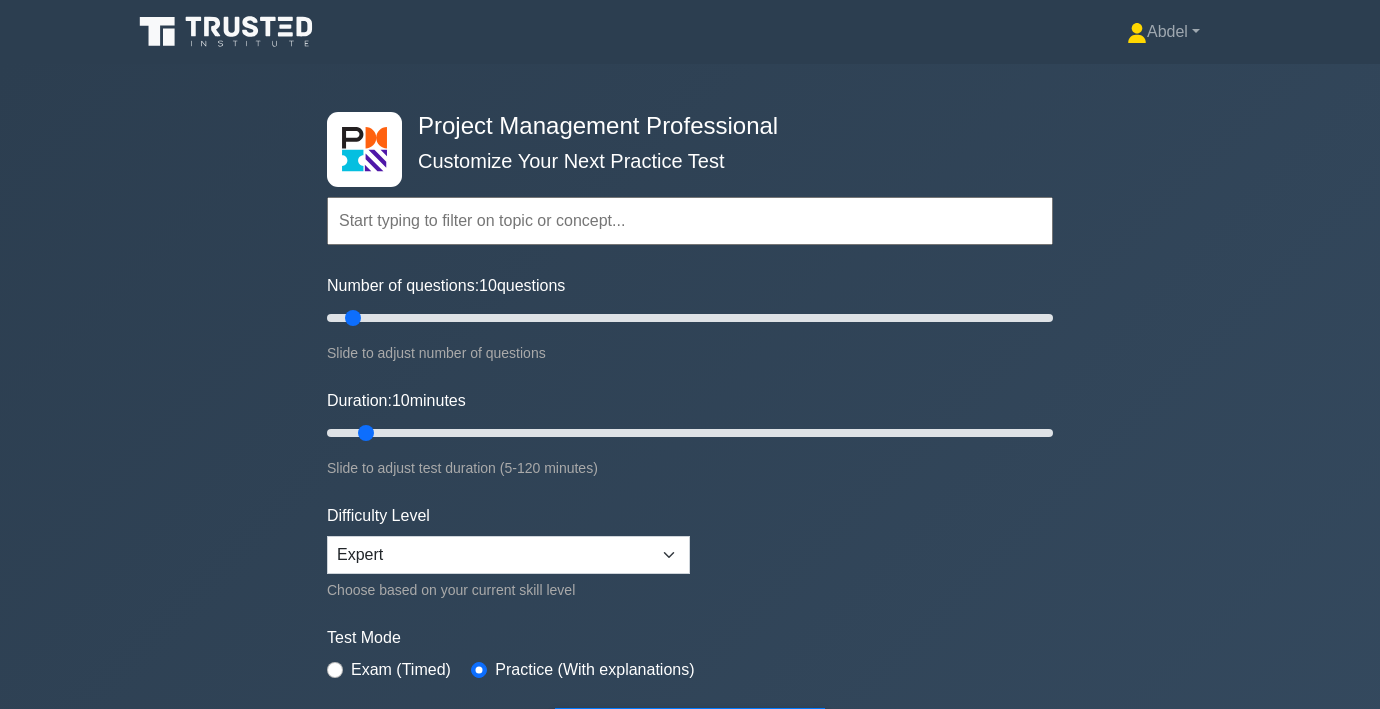 scroll, scrollTop: 0, scrollLeft: 0, axis: both 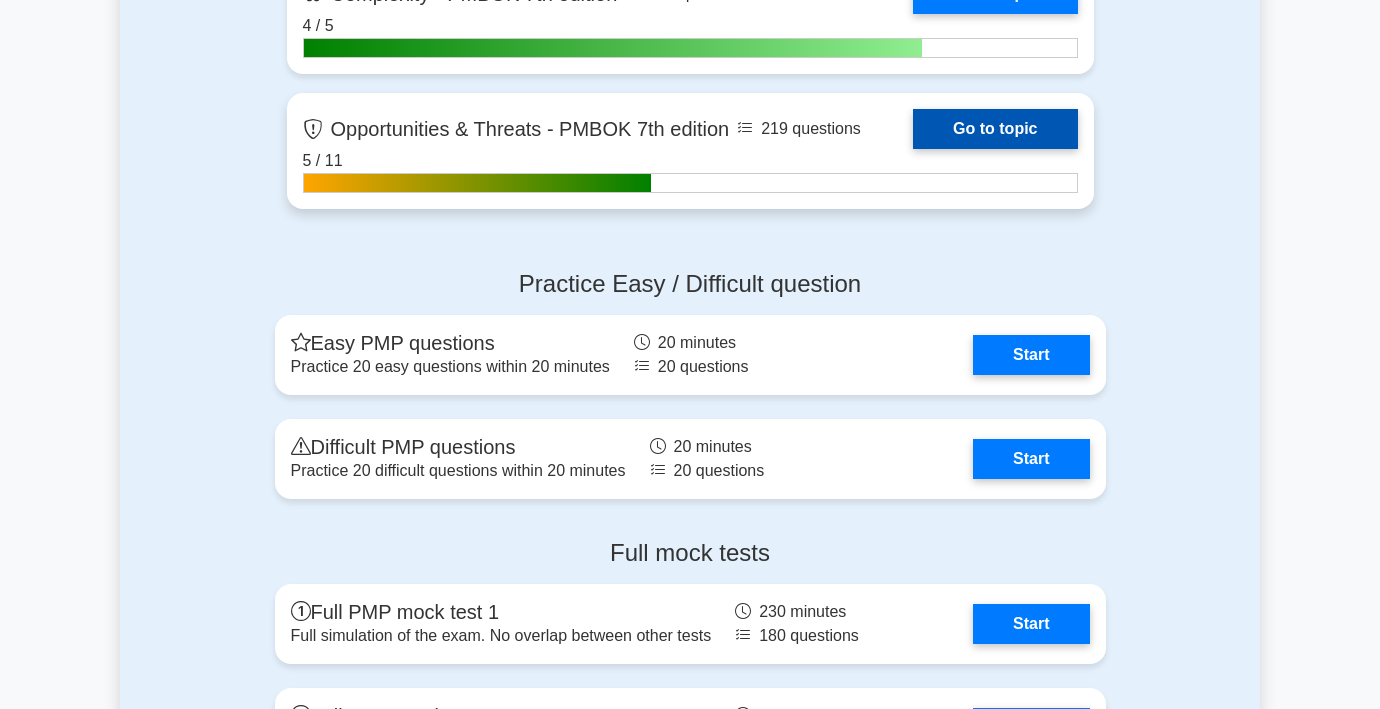 click on "Go to topic" at bounding box center [995, 129] 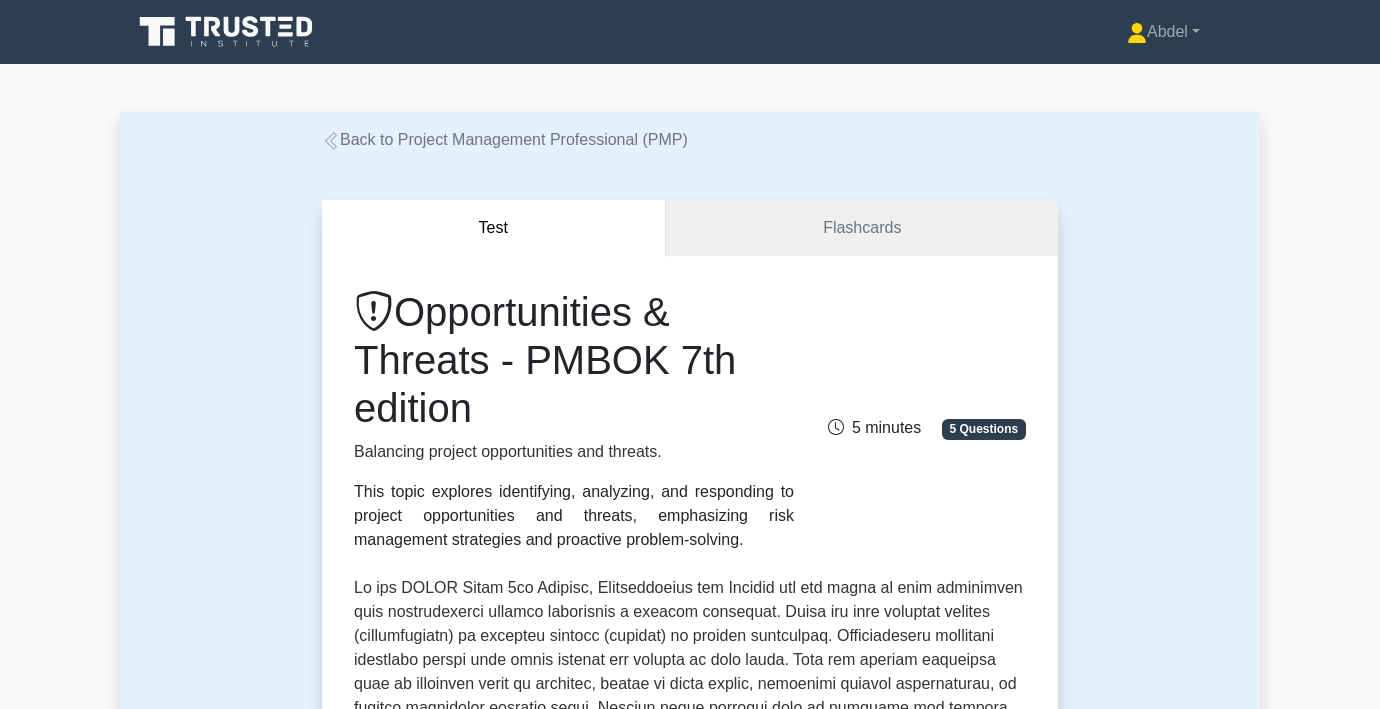 scroll, scrollTop: 0, scrollLeft: 0, axis: both 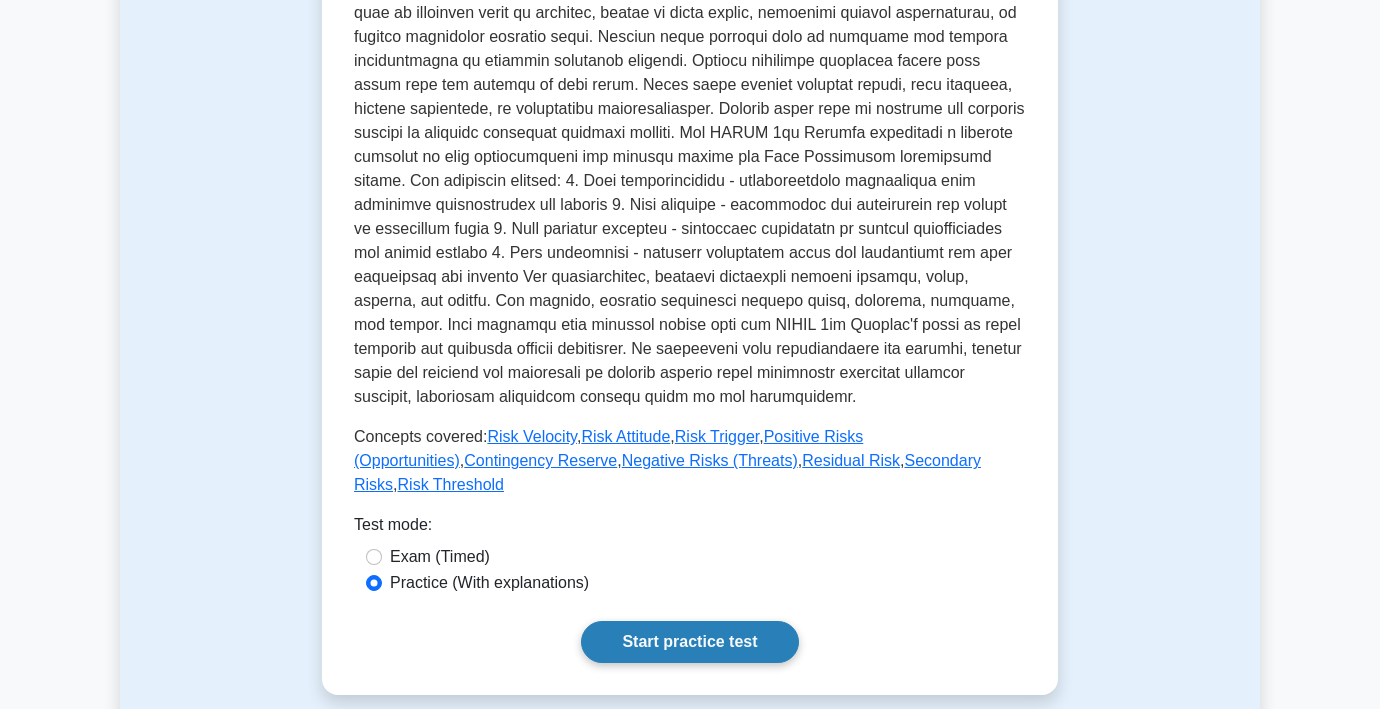 click on "Start practice test" at bounding box center [689, 642] 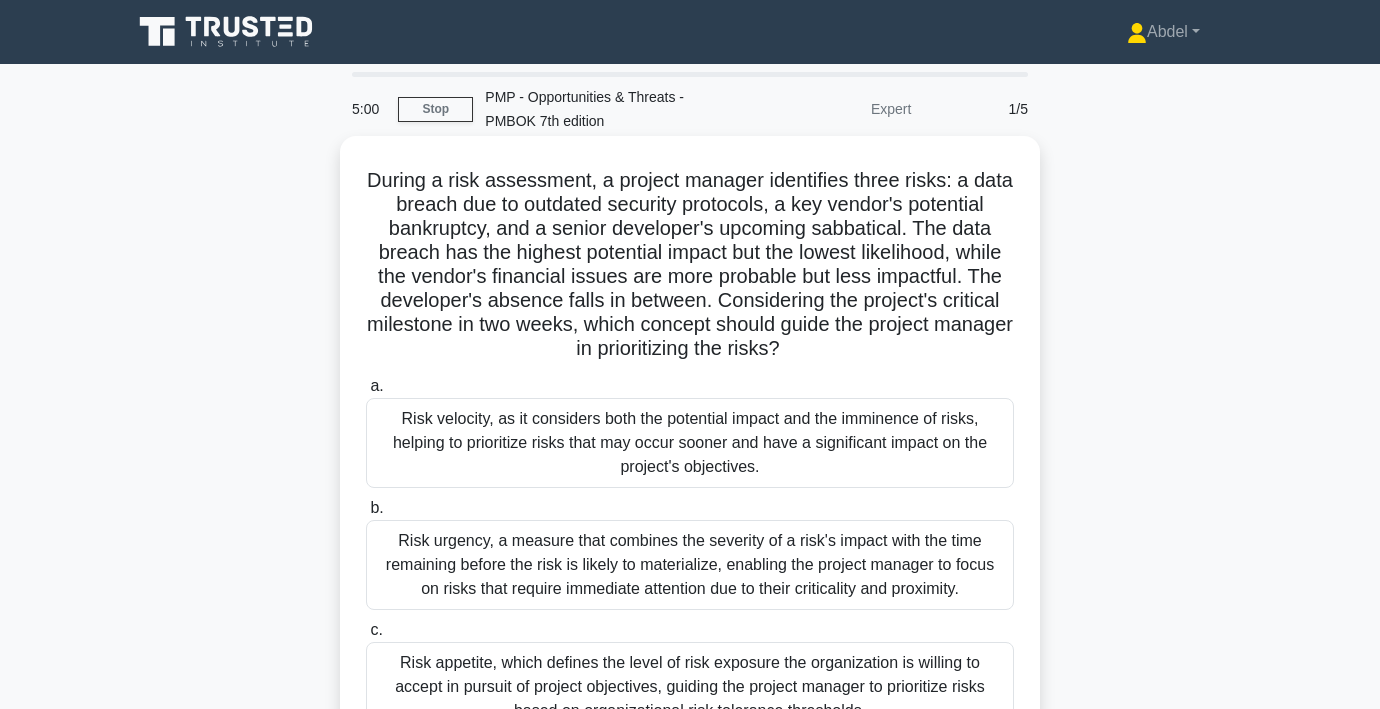 scroll, scrollTop: 0, scrollLeft: 0, axis: both 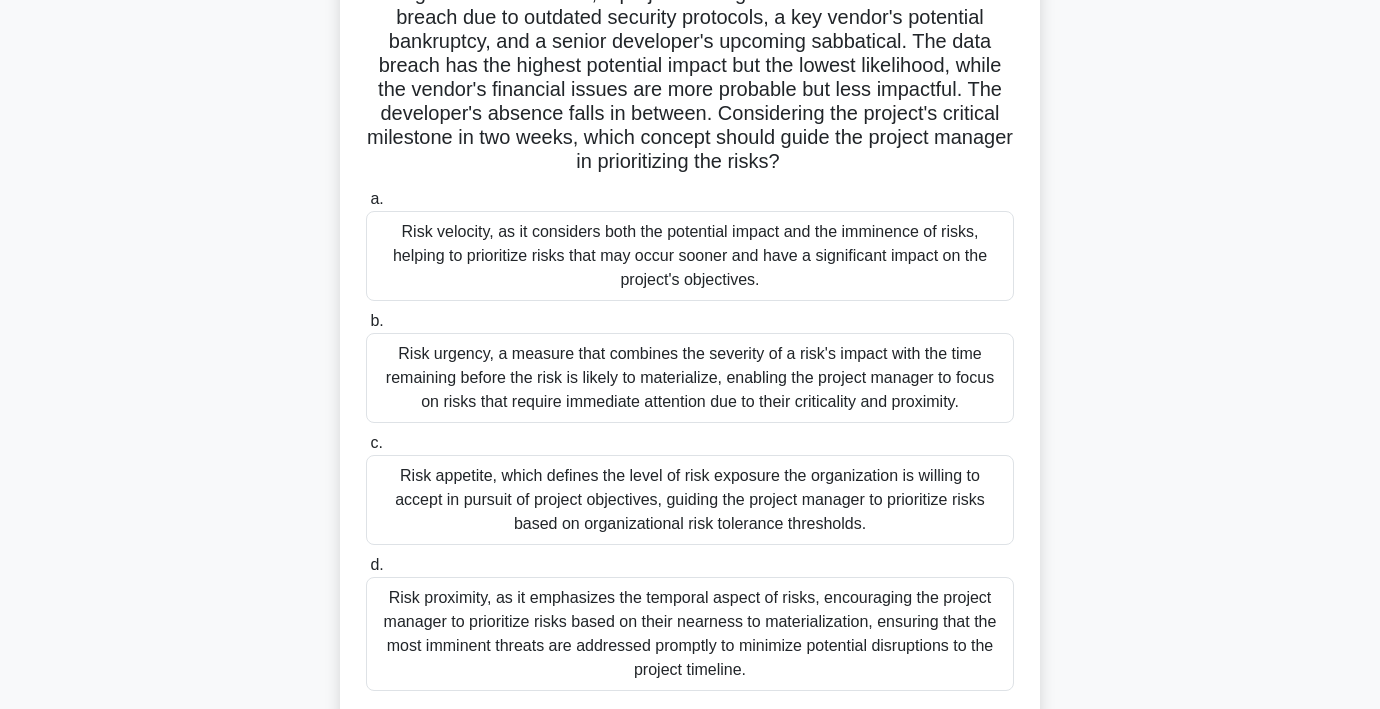 click on "Risk velocity, as it considers both the potential impact and the imminence of risks, helping to prioritize risks that may occur sooner and have a significant impact on the project's objectives." at bounding box center [690, 256] 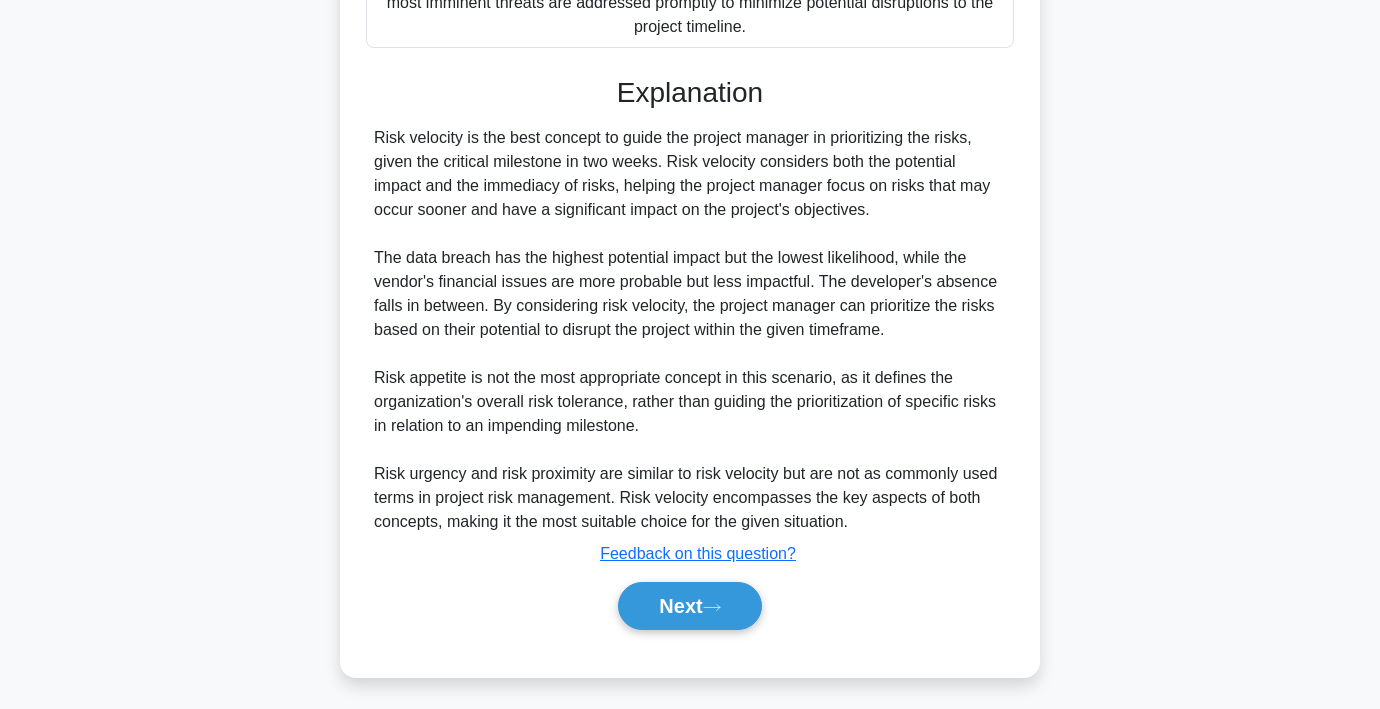 scroll, scrollTop: 836, scrollLeft: 0, axis: vertical 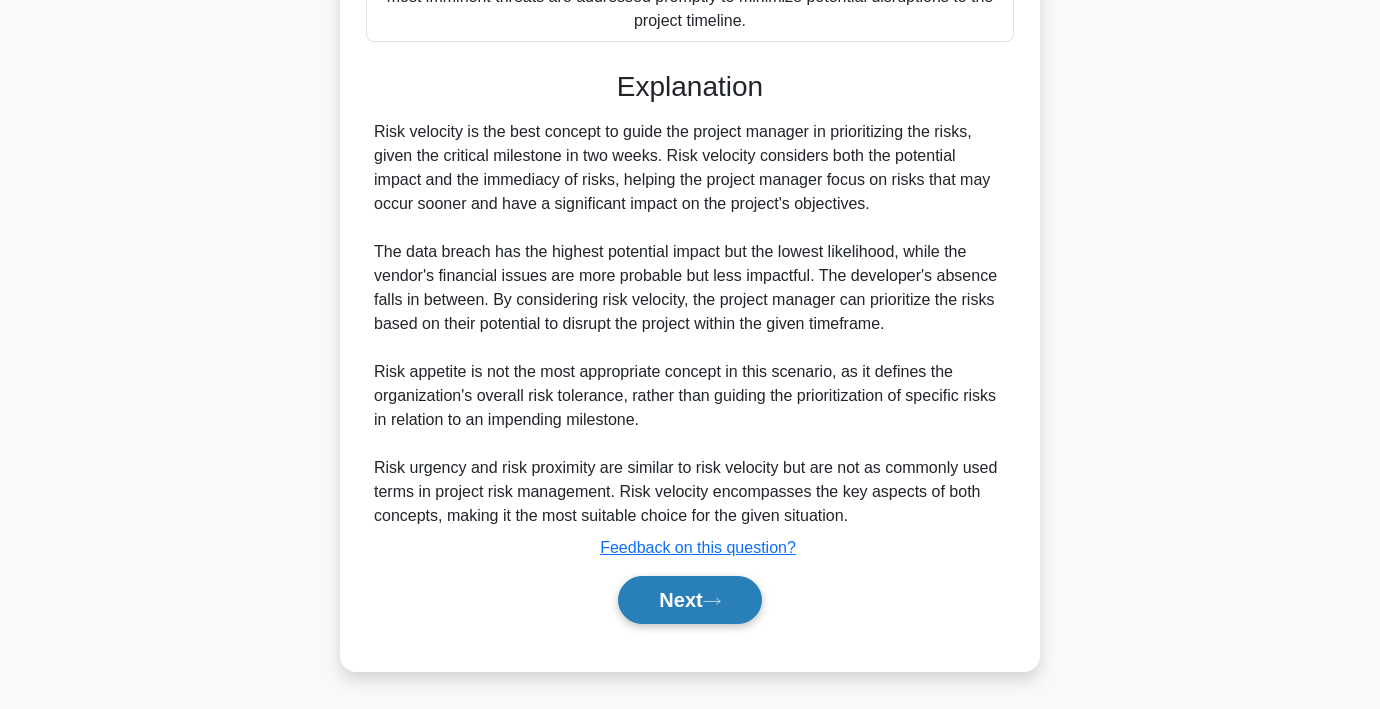 click on "Next" at bounding box center (689, 600) 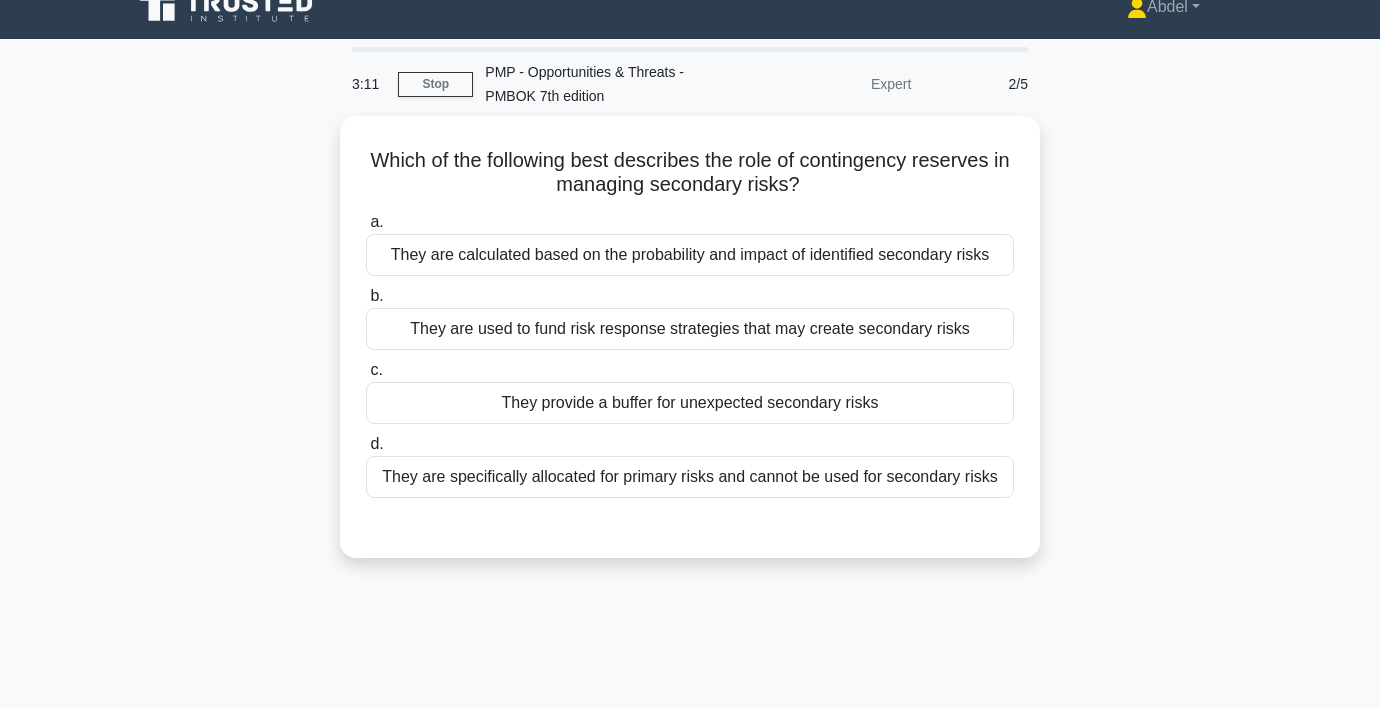 scroll, scrollTop: 30, scrollLeft: 0, axis: vertical 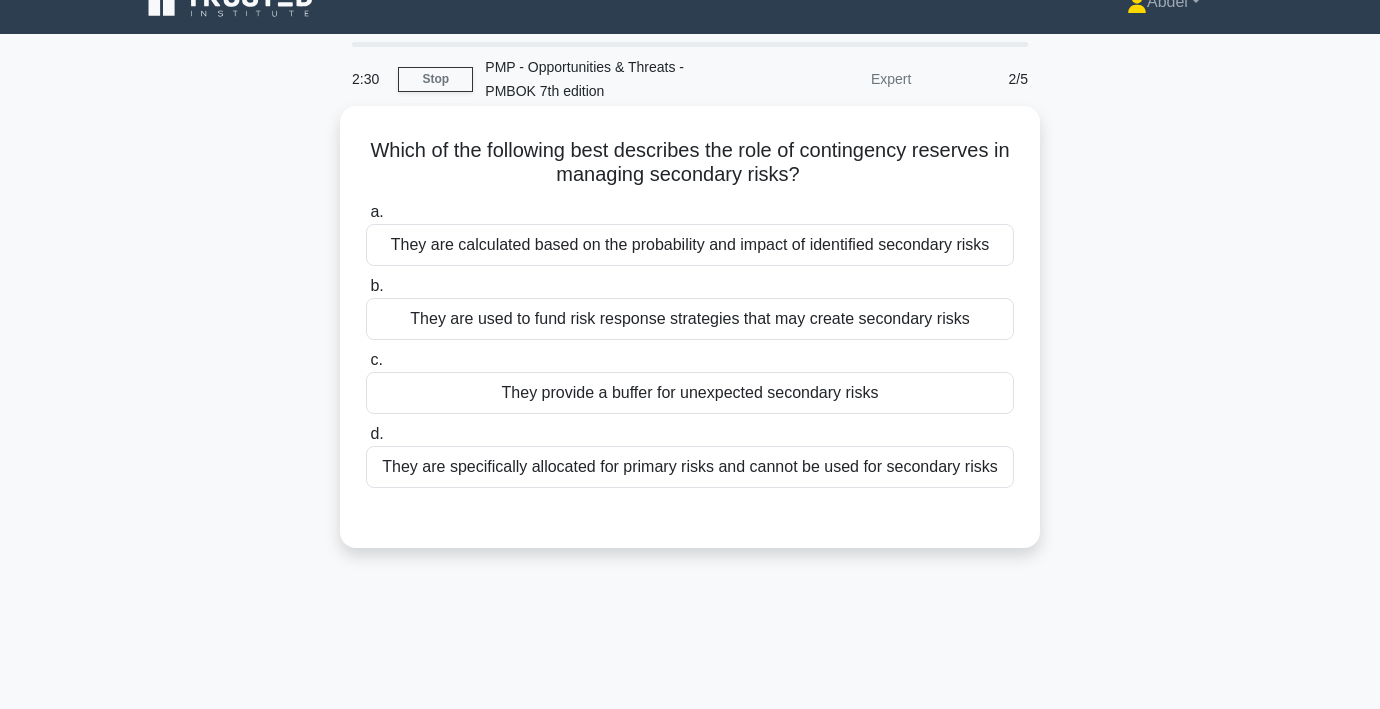 click on "They are calculated based on the probability and impact of identified secondary risks" at bounding box center [690, 245] 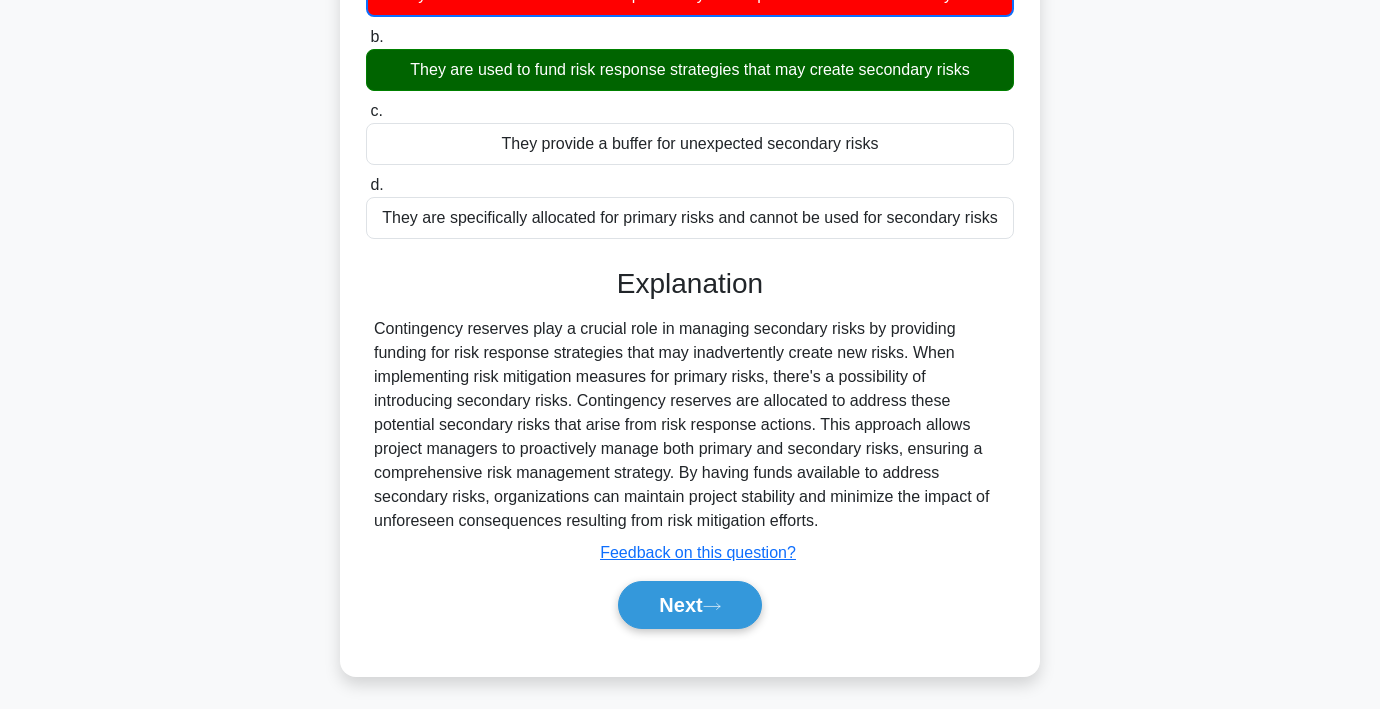 scroll, scrollTop: 276, scrollLeft: 0, axis: vertical 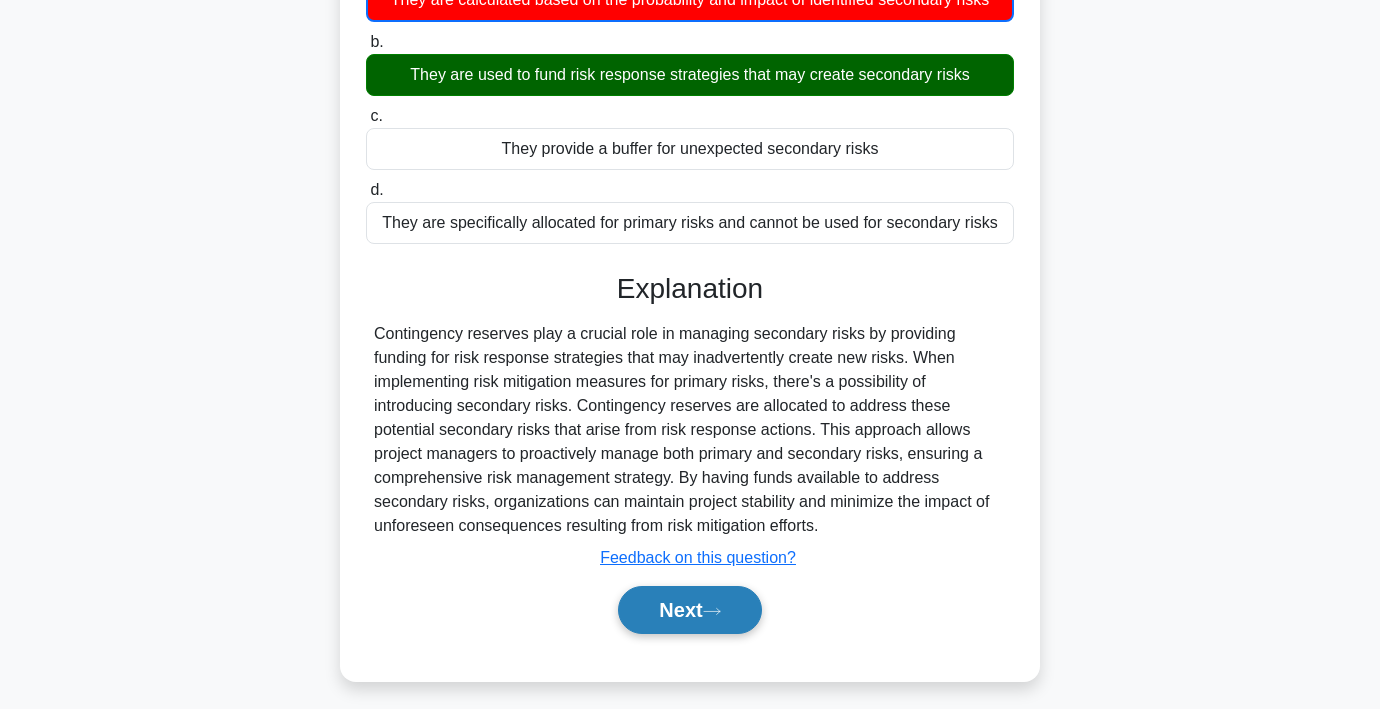 click on "Next" at bounding box center (689, 610) 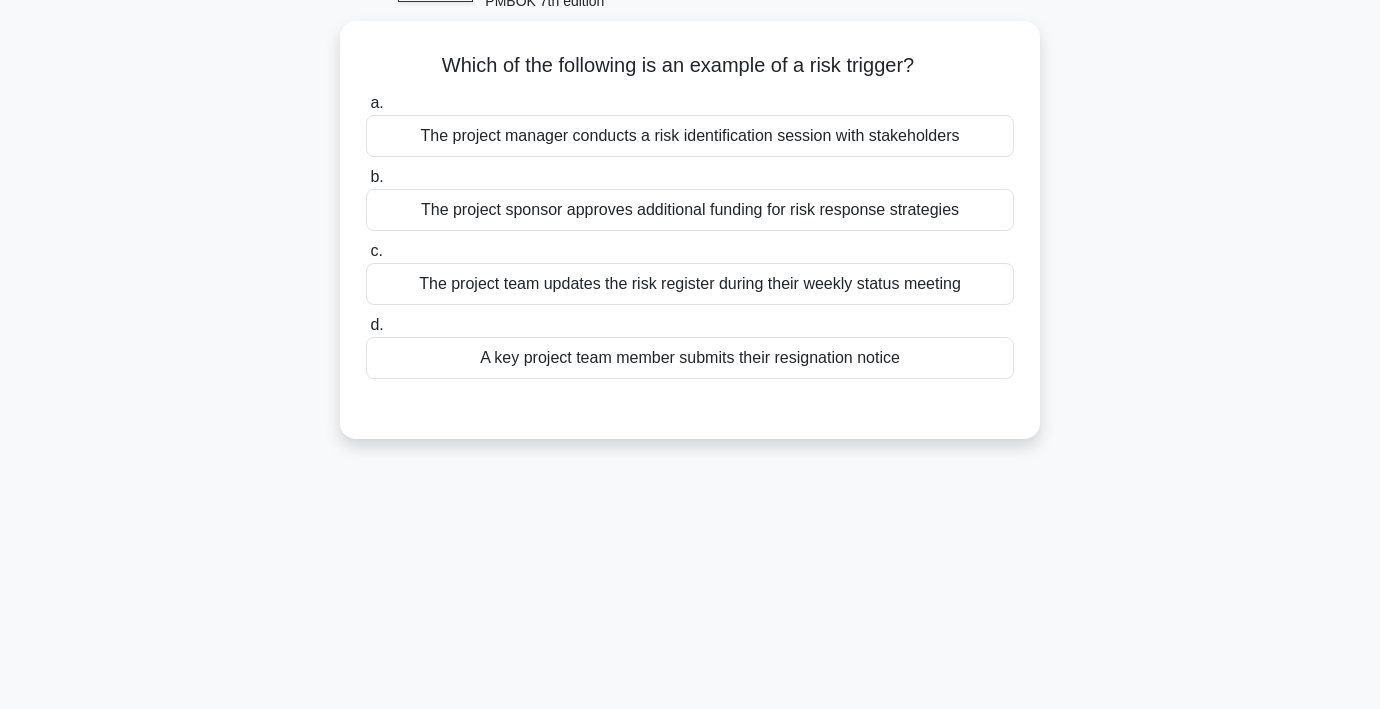 scroll, scrollTop: 116, scrollLeft: 0, axis: vertical 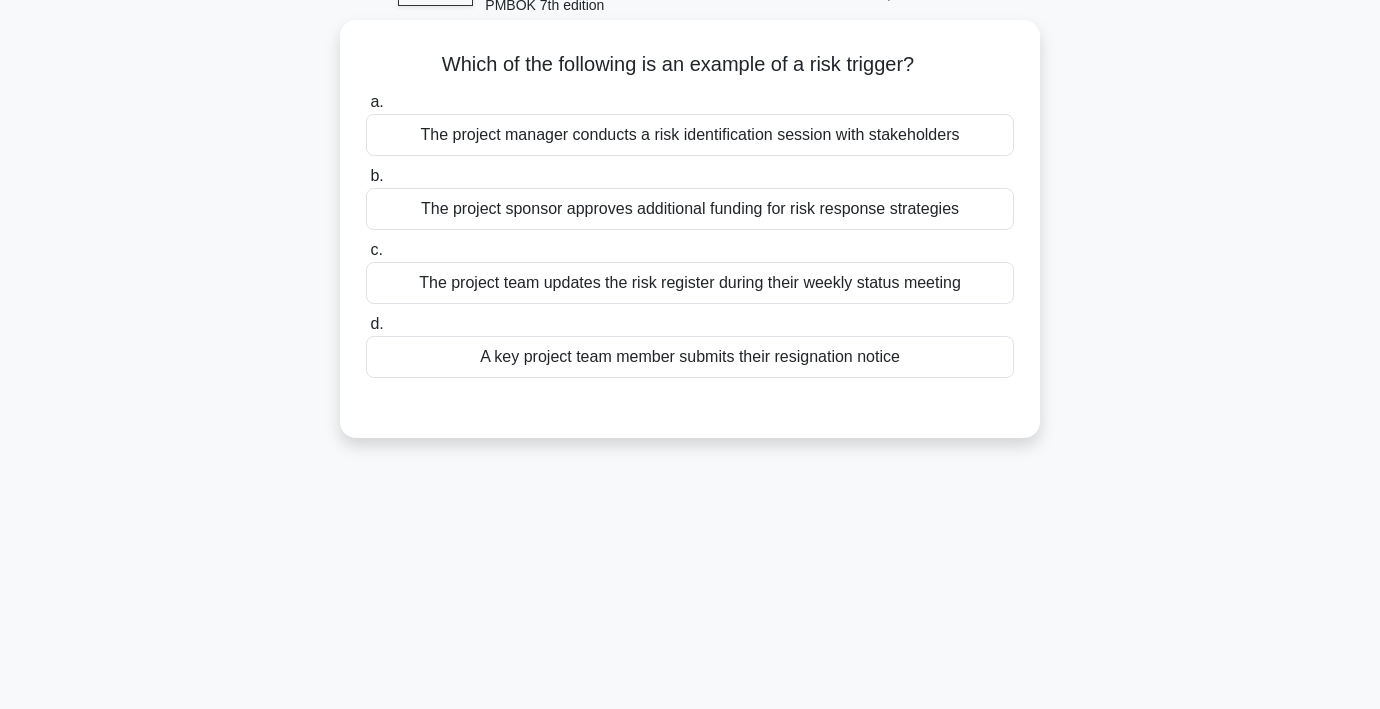 click on "A key project team member submits their resignation notice" at bounding box center (690, 357) 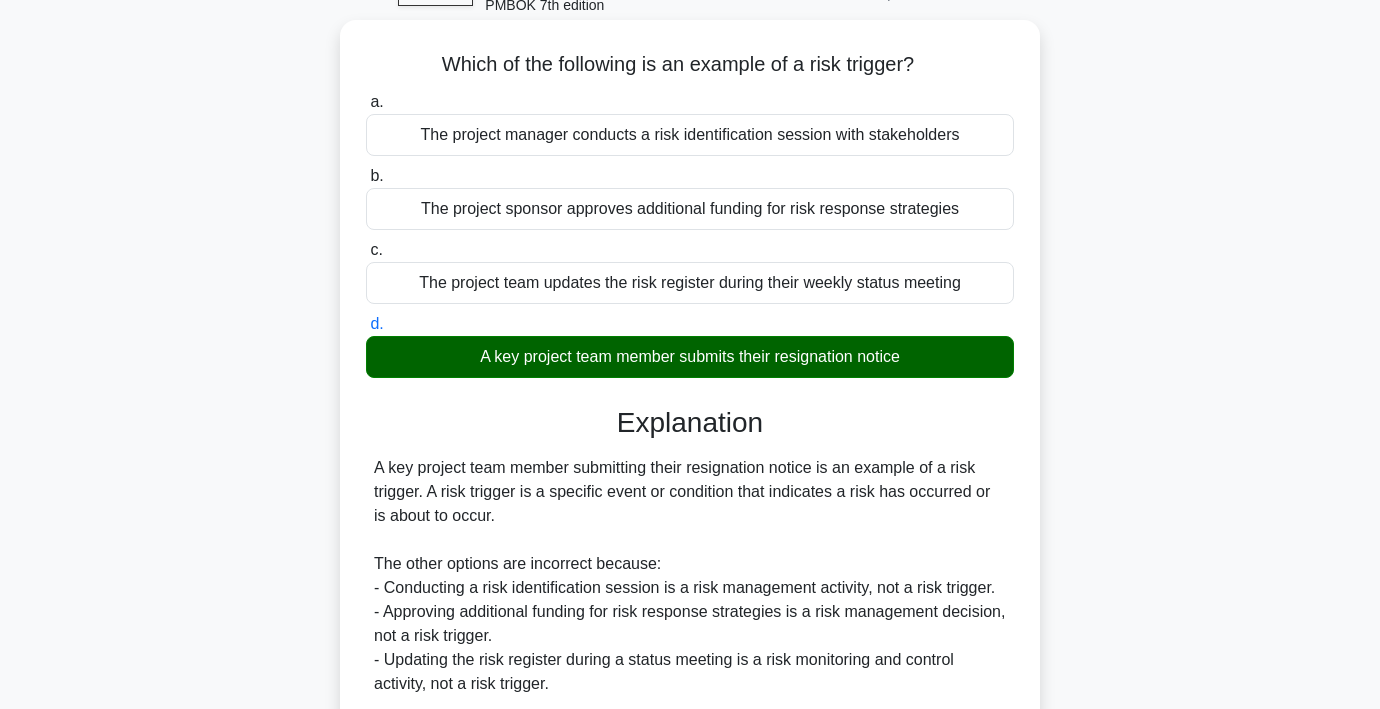 scroll, scrollTop: 371, scrollLeft: 0, axis: vertical 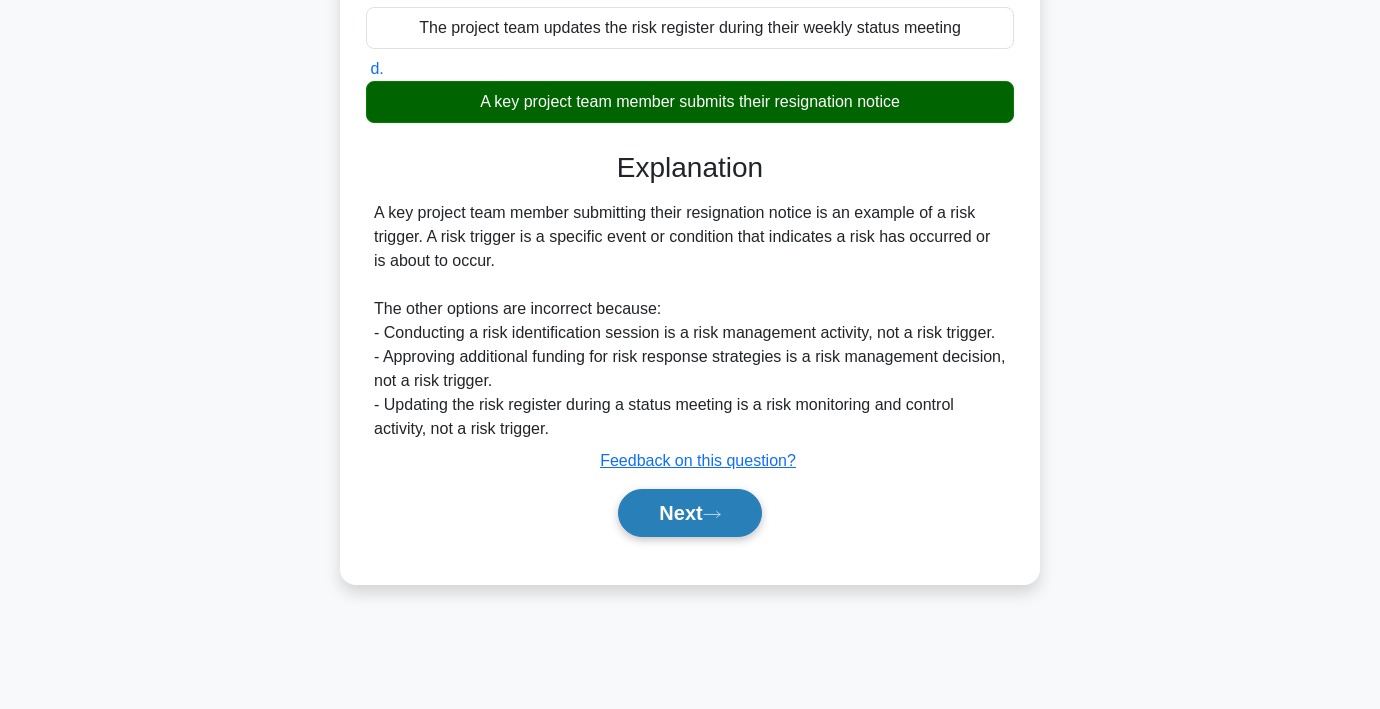 click on "Next" at bounding box center [689, 513] 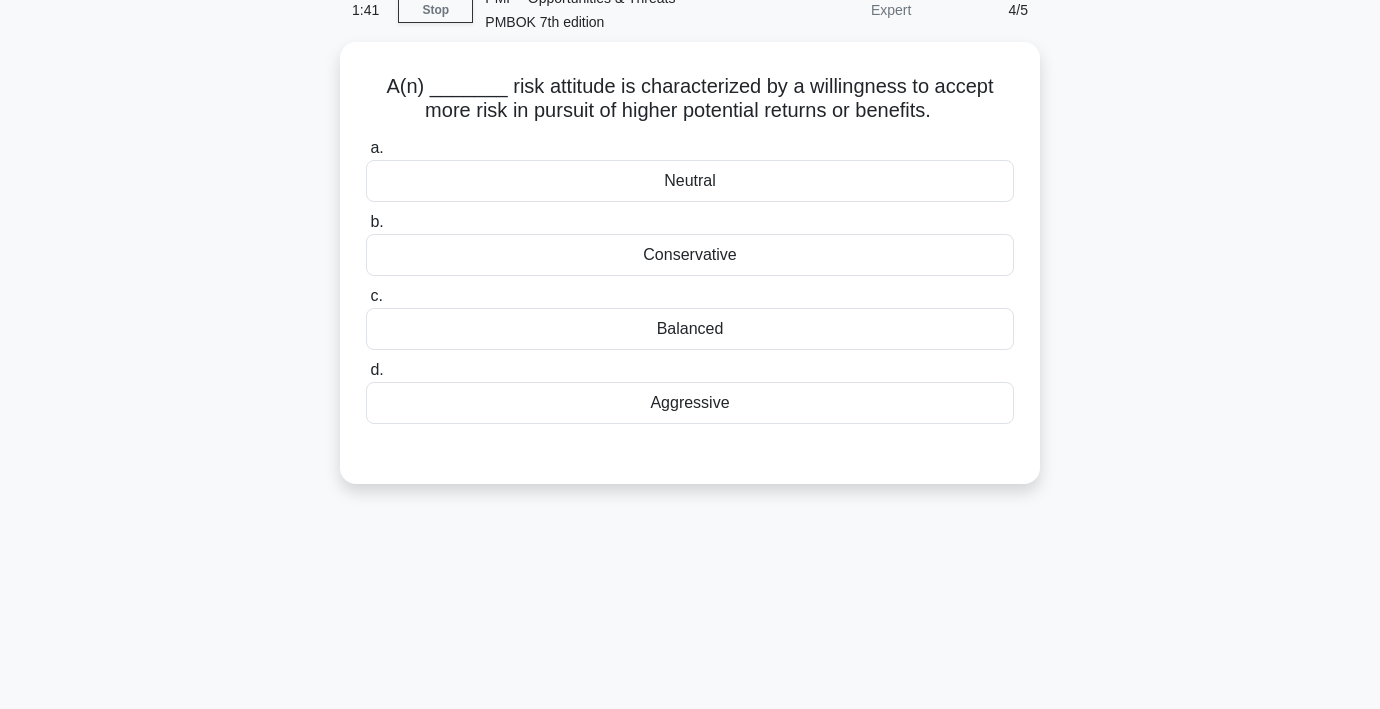 scroll, scrollTop: 98, scrollLeft: 0, axis: vertical 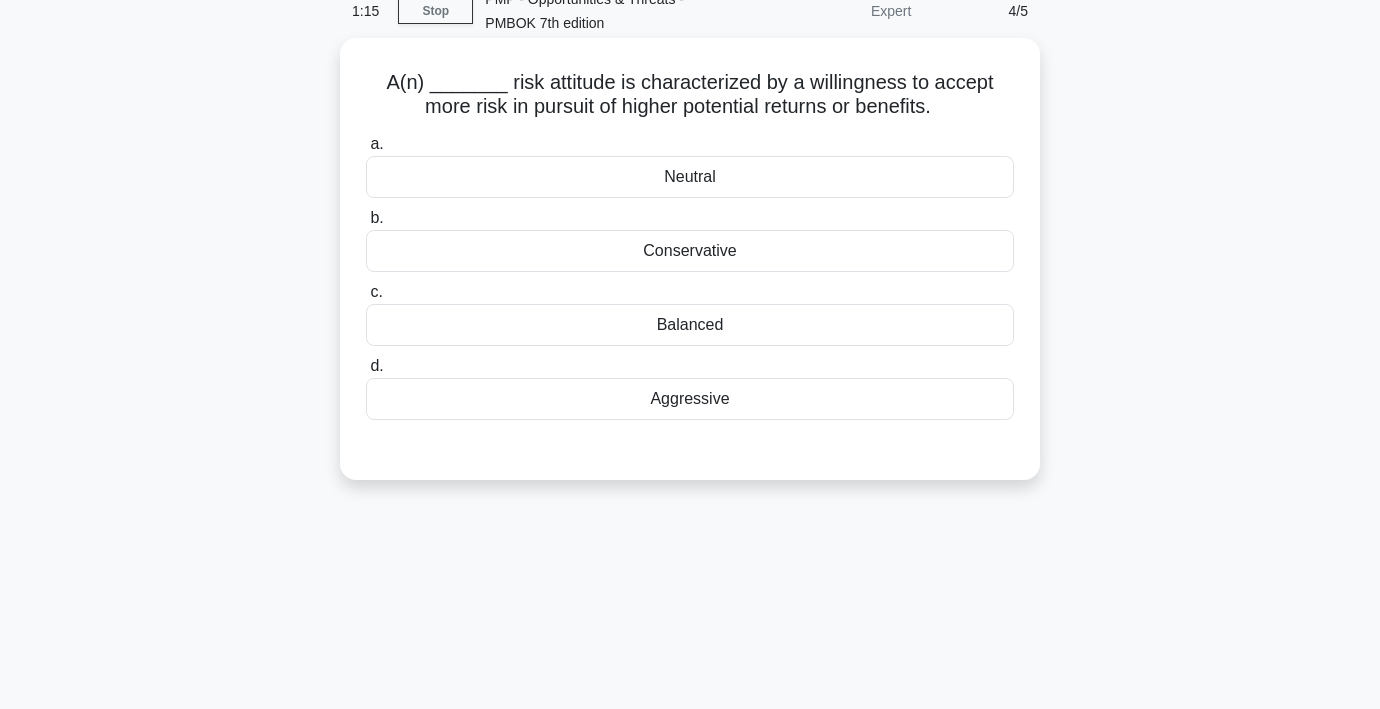 click on "Aggressive" at bounding box center (690, 399) 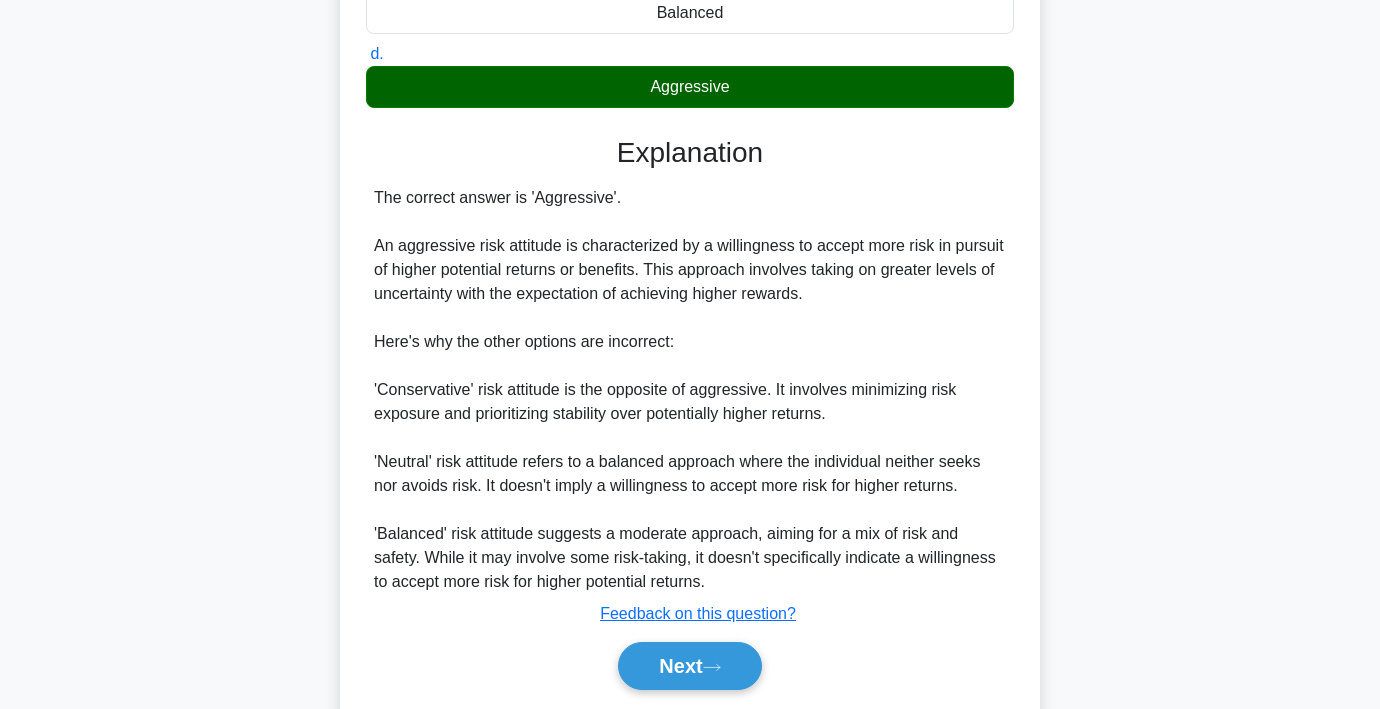 scroll, scrollTop: 476, scrollLeft: 0, axis: vertical 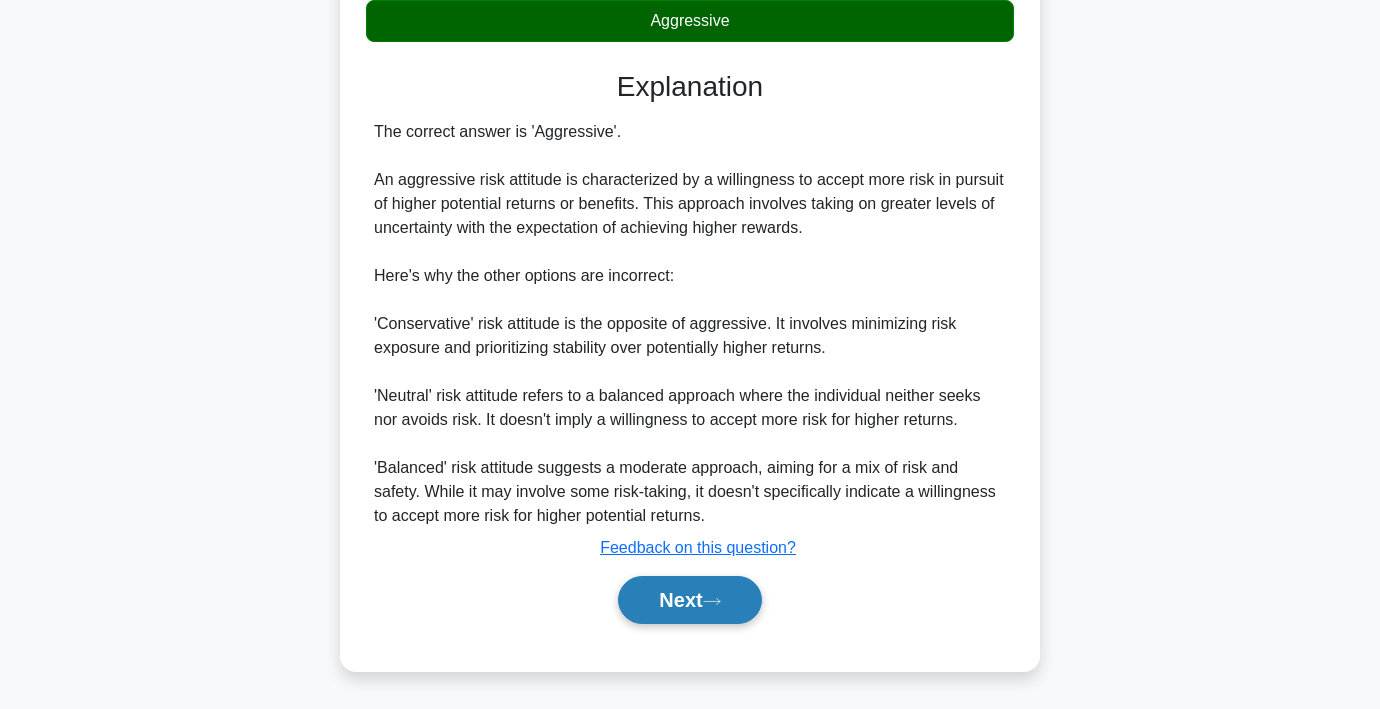 click on "Next" at bounding box center (689, 600) 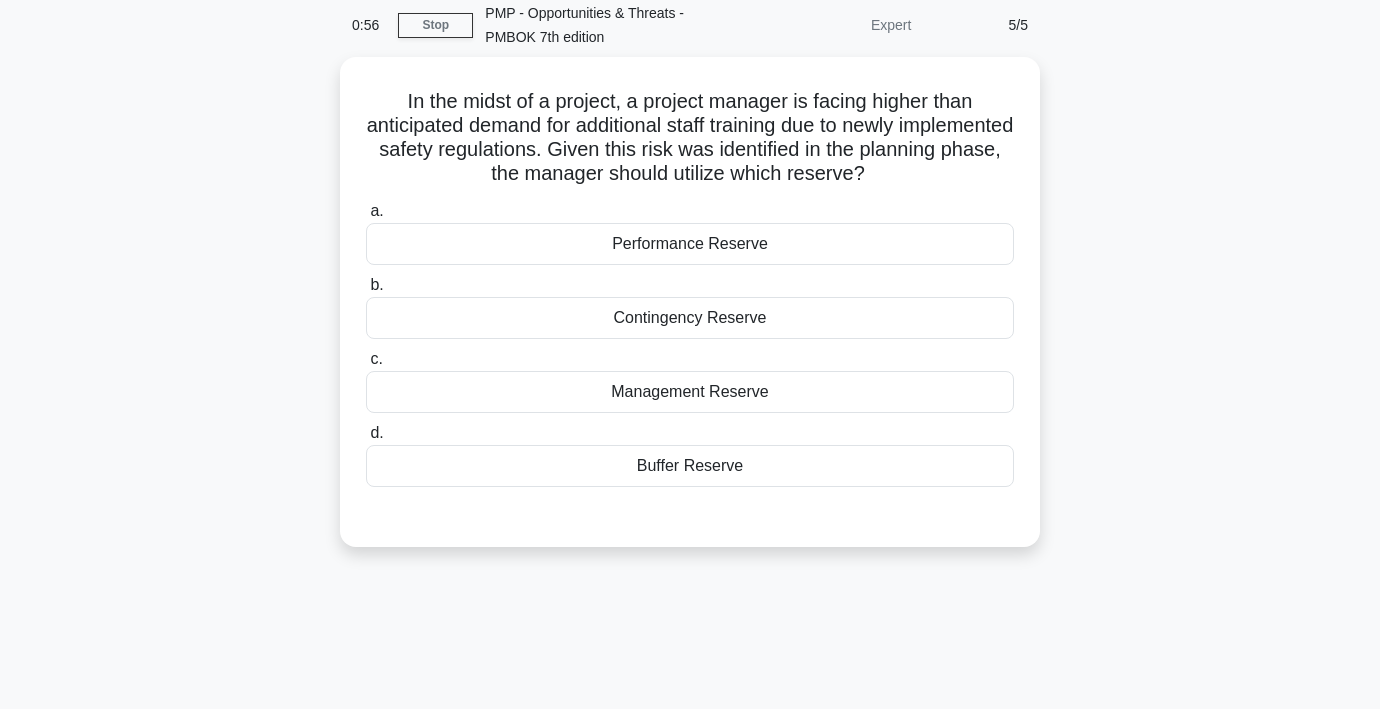 scroll, scrollTop: 92, scrollLeft: 0, axis: vertical 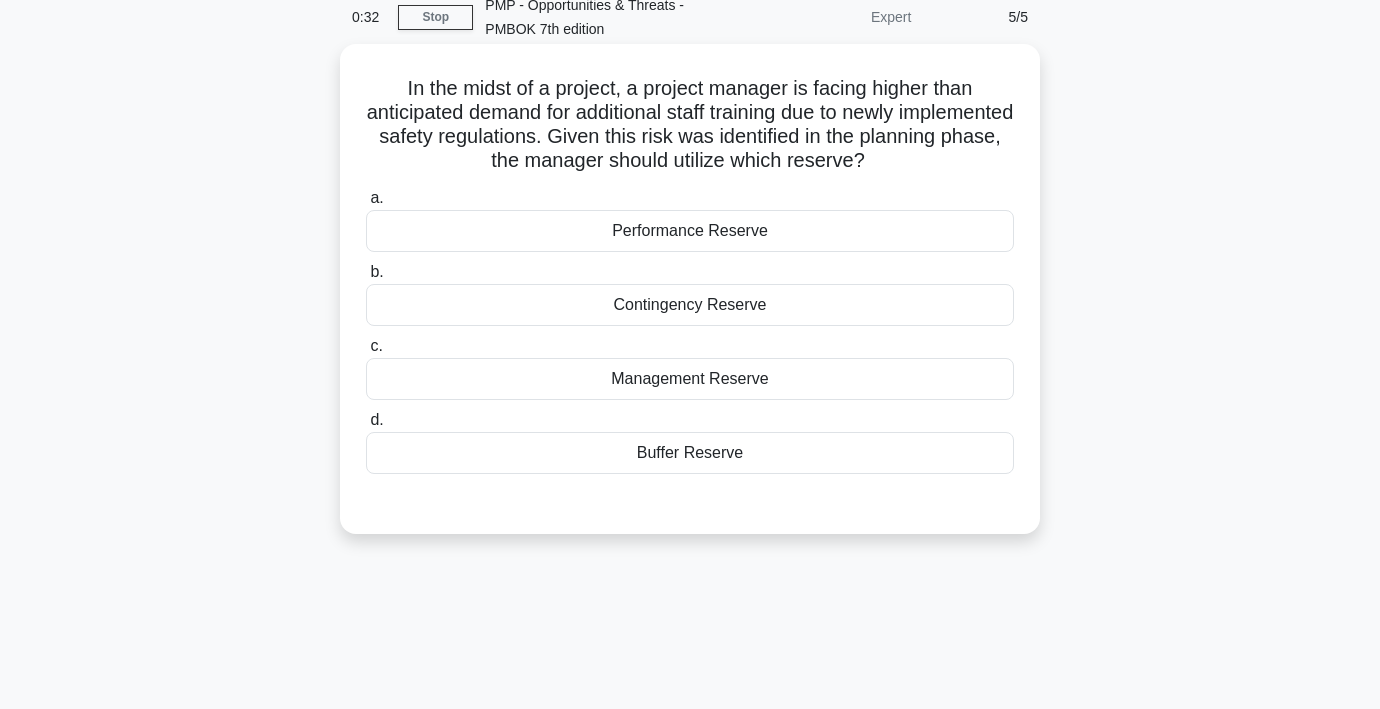 click on "Contingency Reserve" at bounding box center (690, 305) 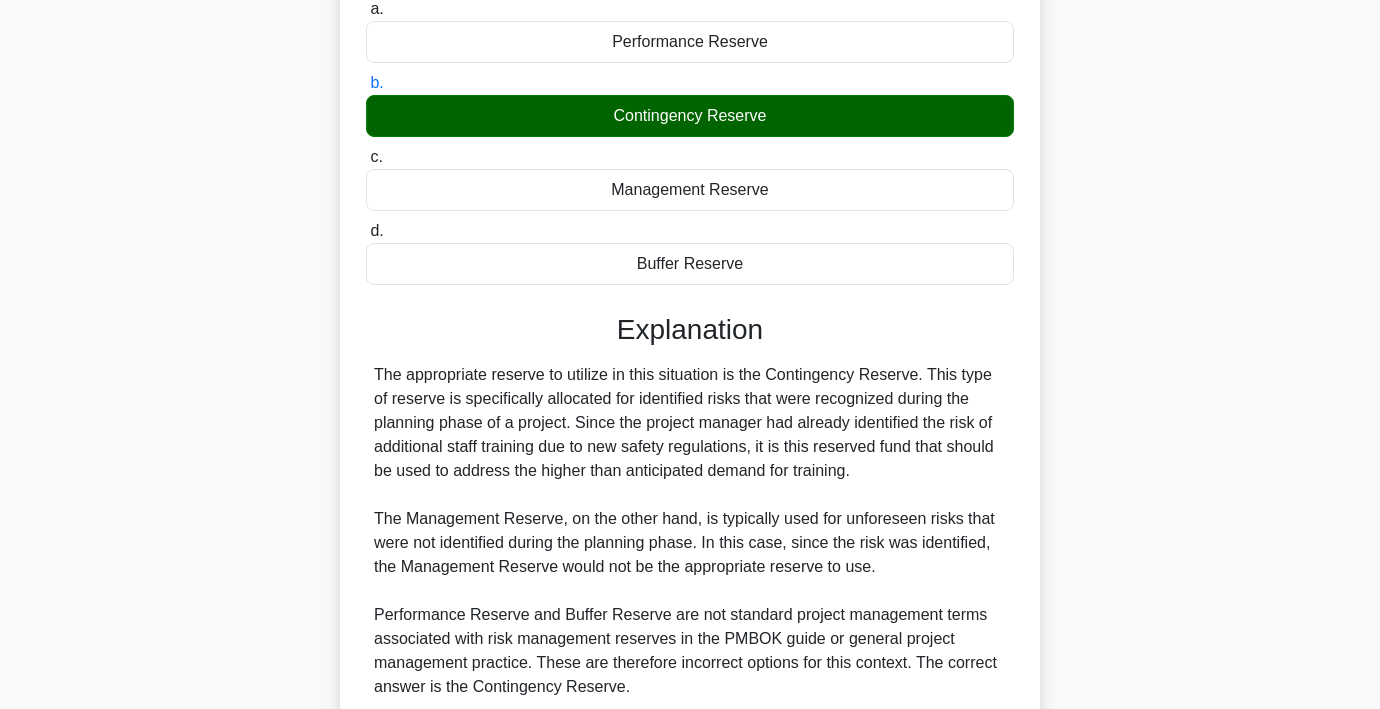 scroll, scrollTop: 452, scrollLeft: 0, axis: vertical 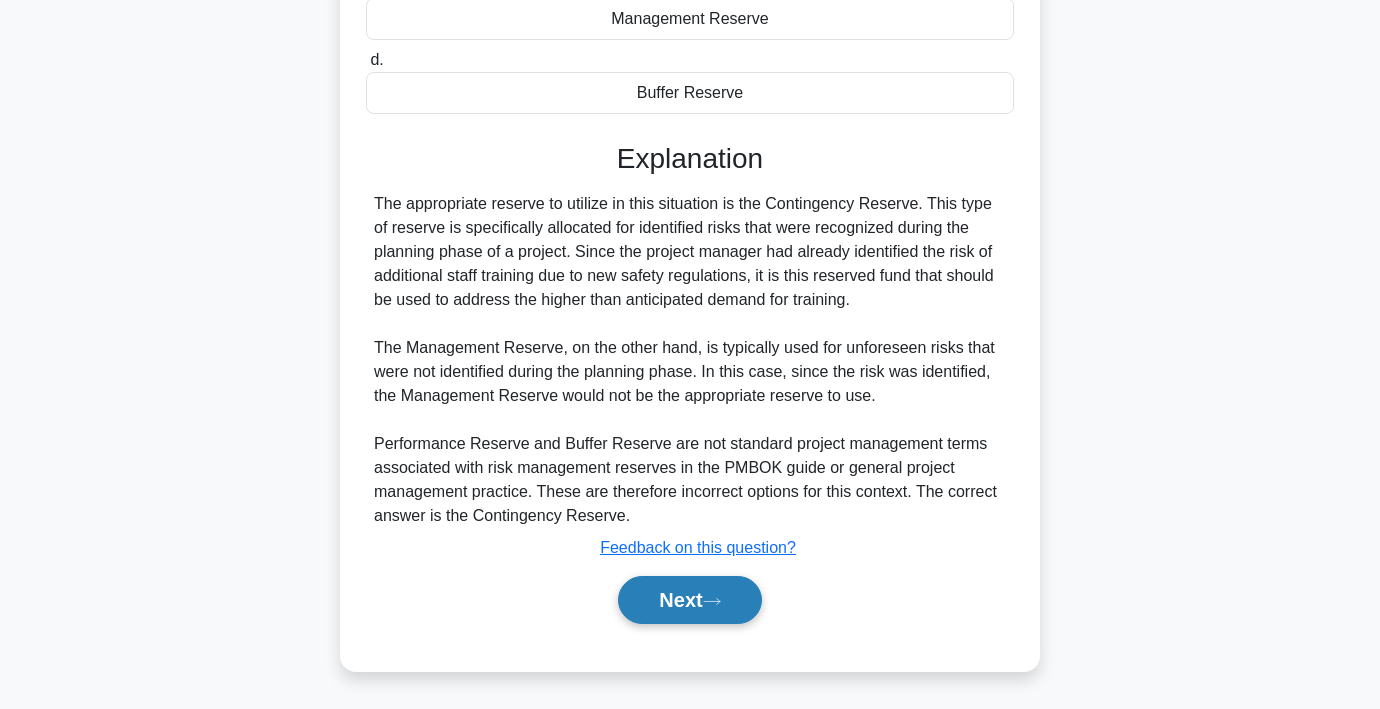 click on "Next" at bounding box center [689, 600] 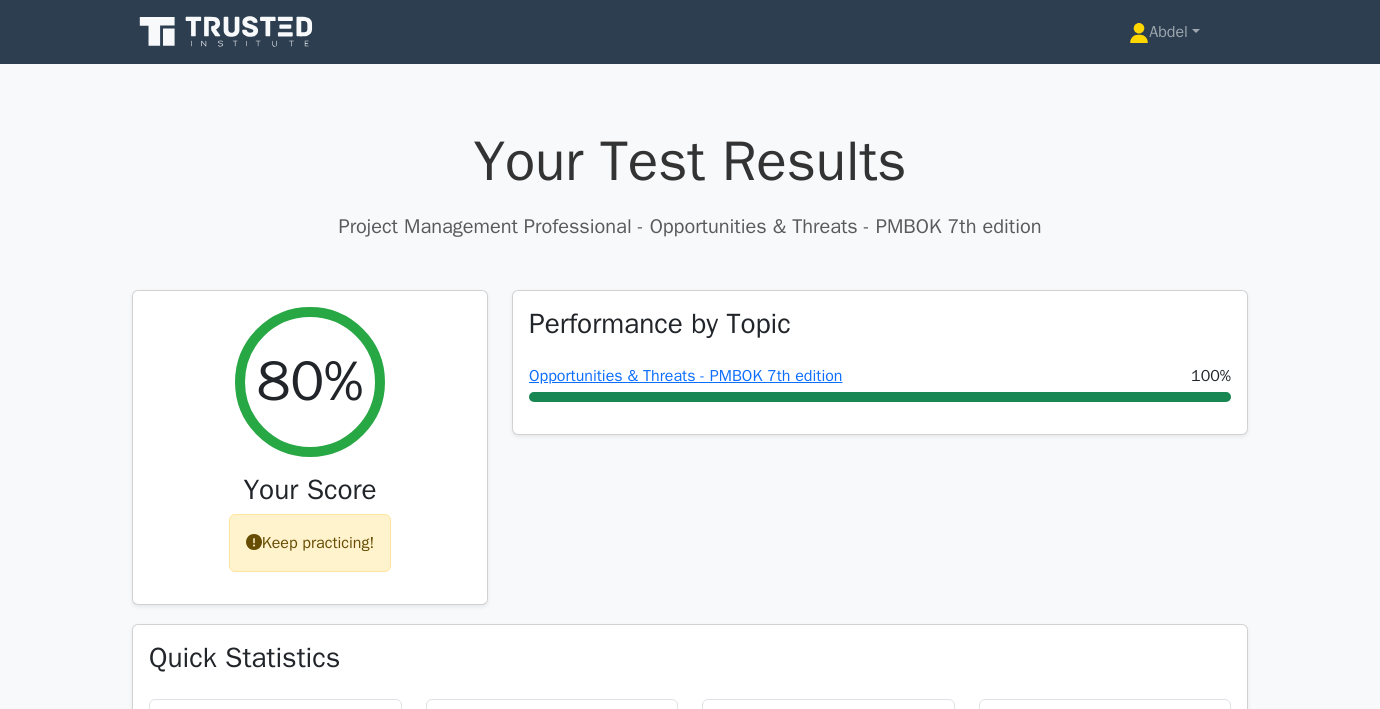 scroll, scrollTop: 0, scrollLeft: 0, axis: both 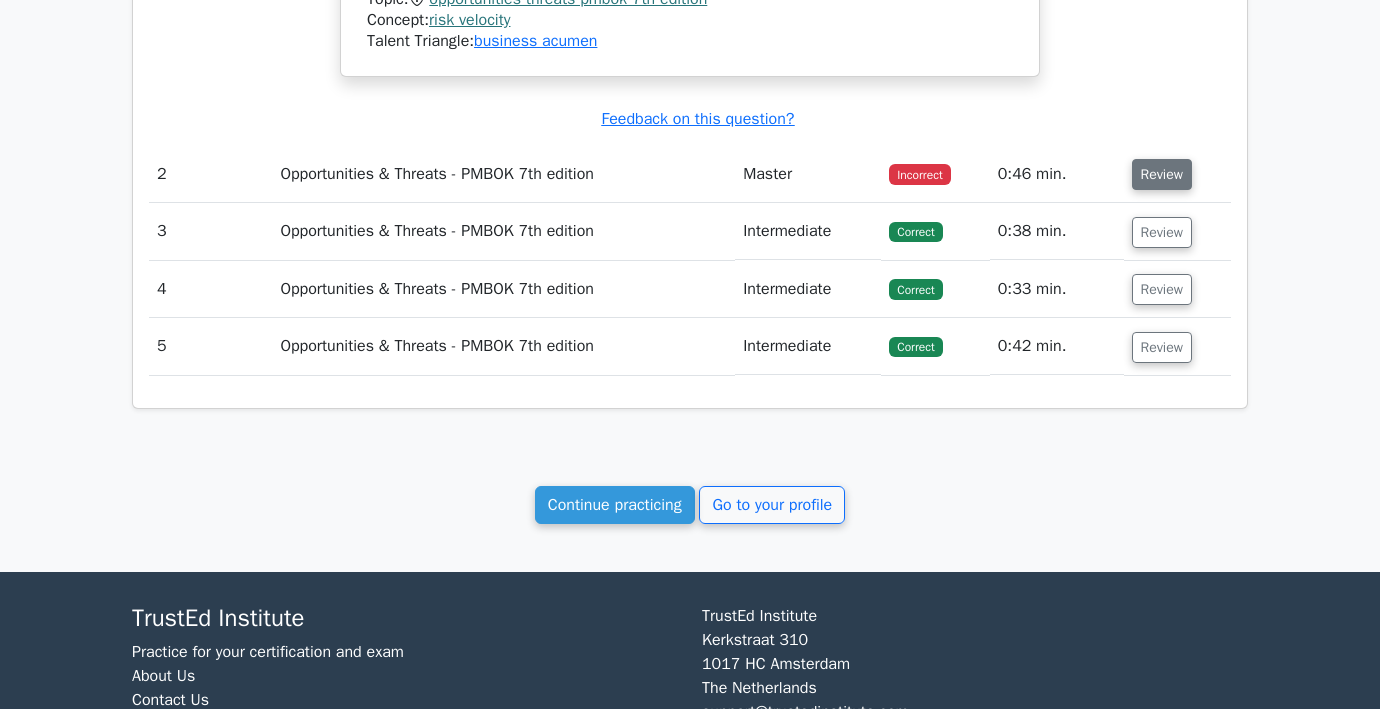 click on "Review" at bounding box center (1162, 174) 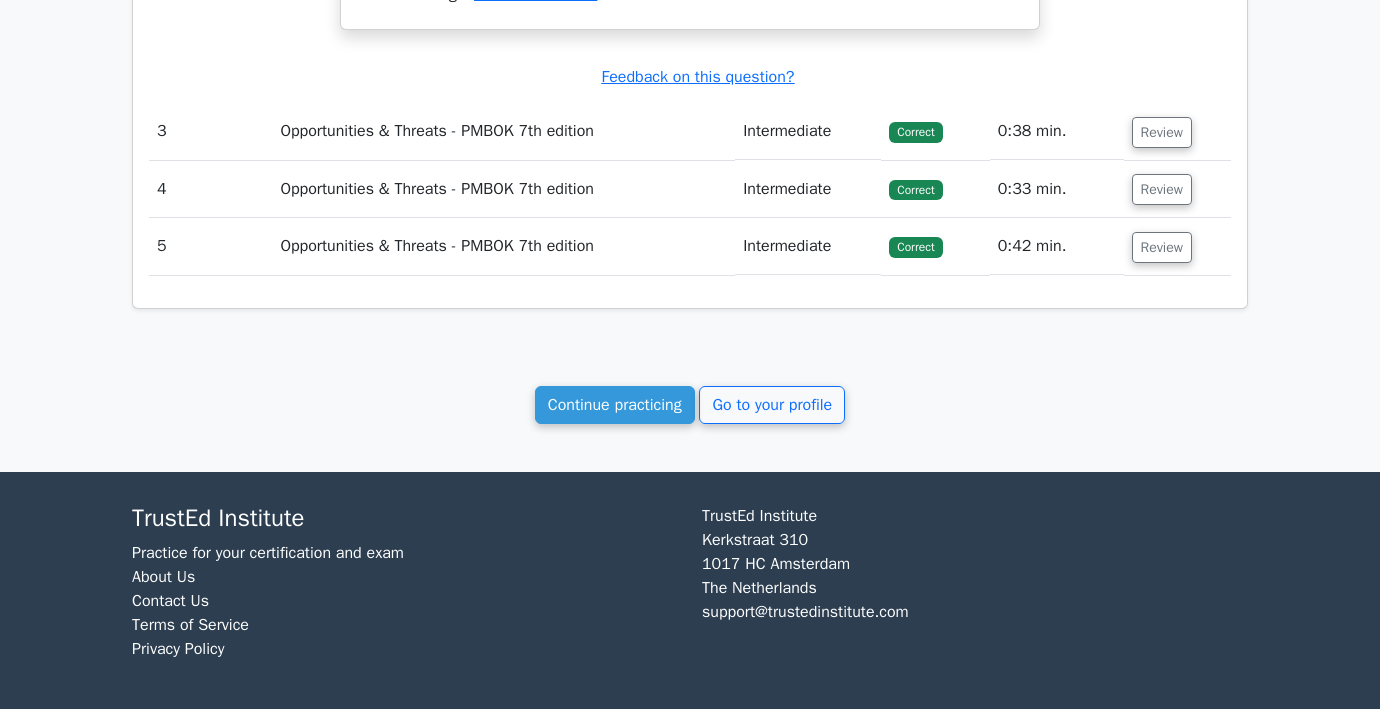 scroll, scrollTop: 3178, scrollLeft: 0, axis: vertical 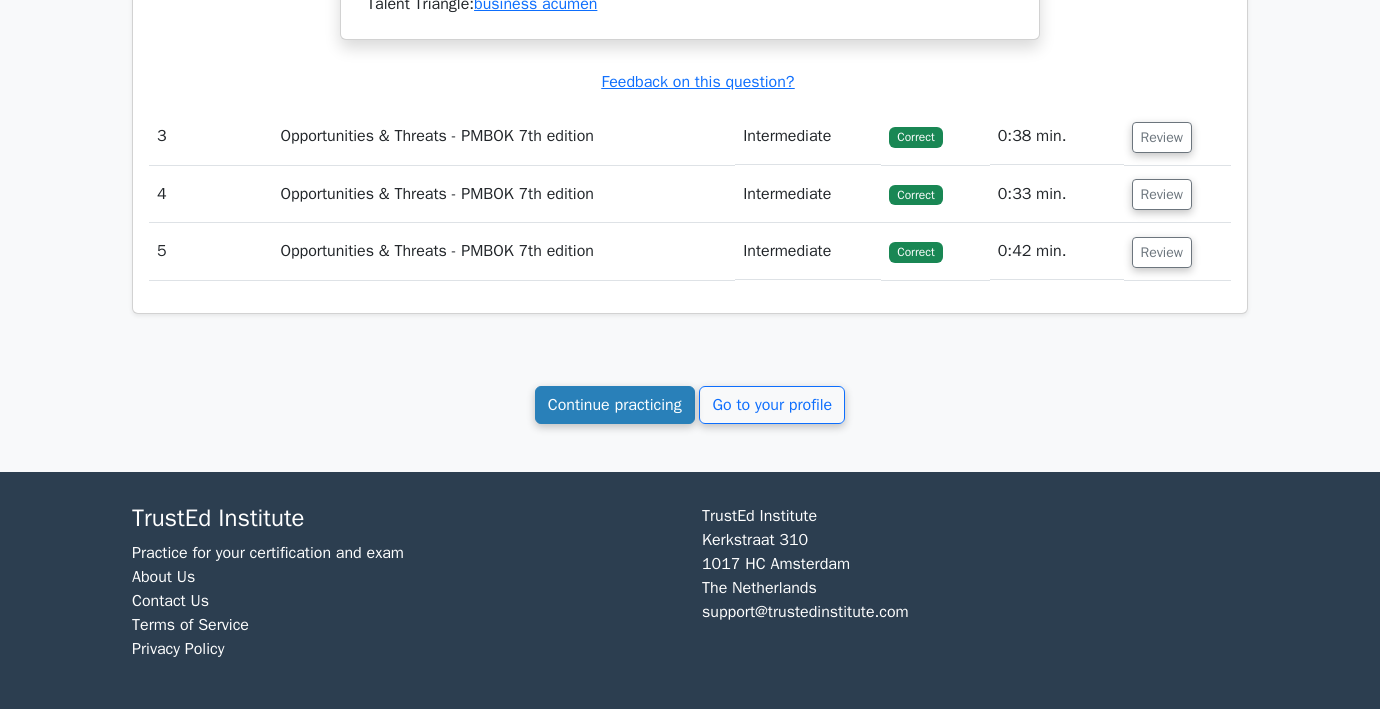 click on "Continue practicing" at bounding box center [615, 405] 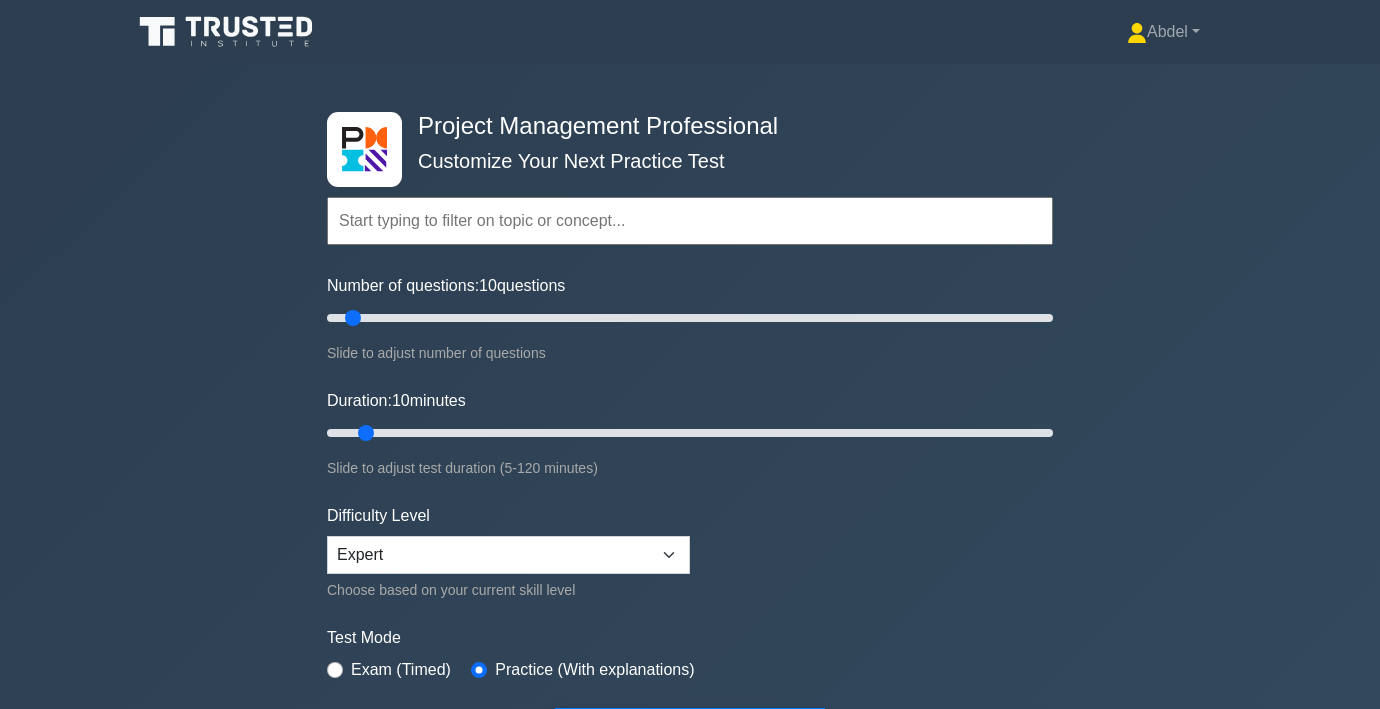 scroll, scrollTop: 0, scrollLeft: 0, axis: both 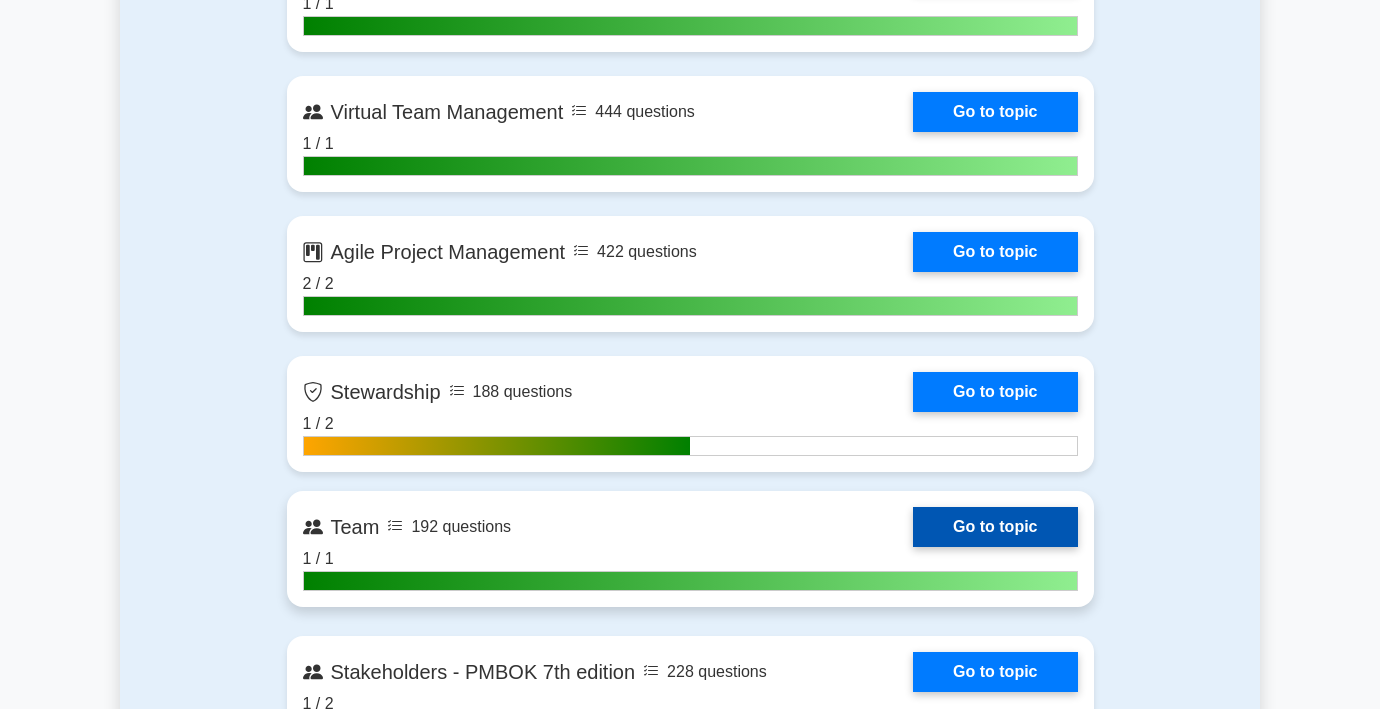 click on "Go to topic" at bounding box center (995, 527) 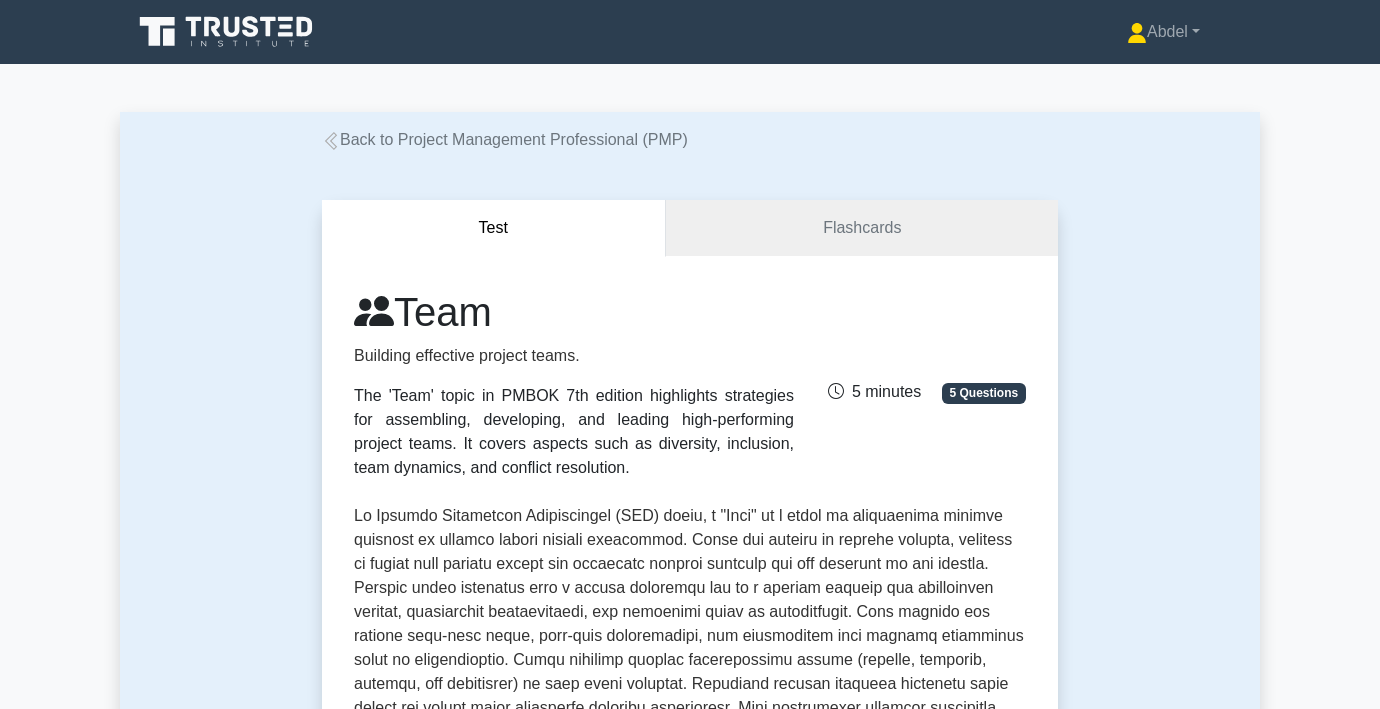 scroll, scrollTop: 0, scrollLeft: 0, axis: both 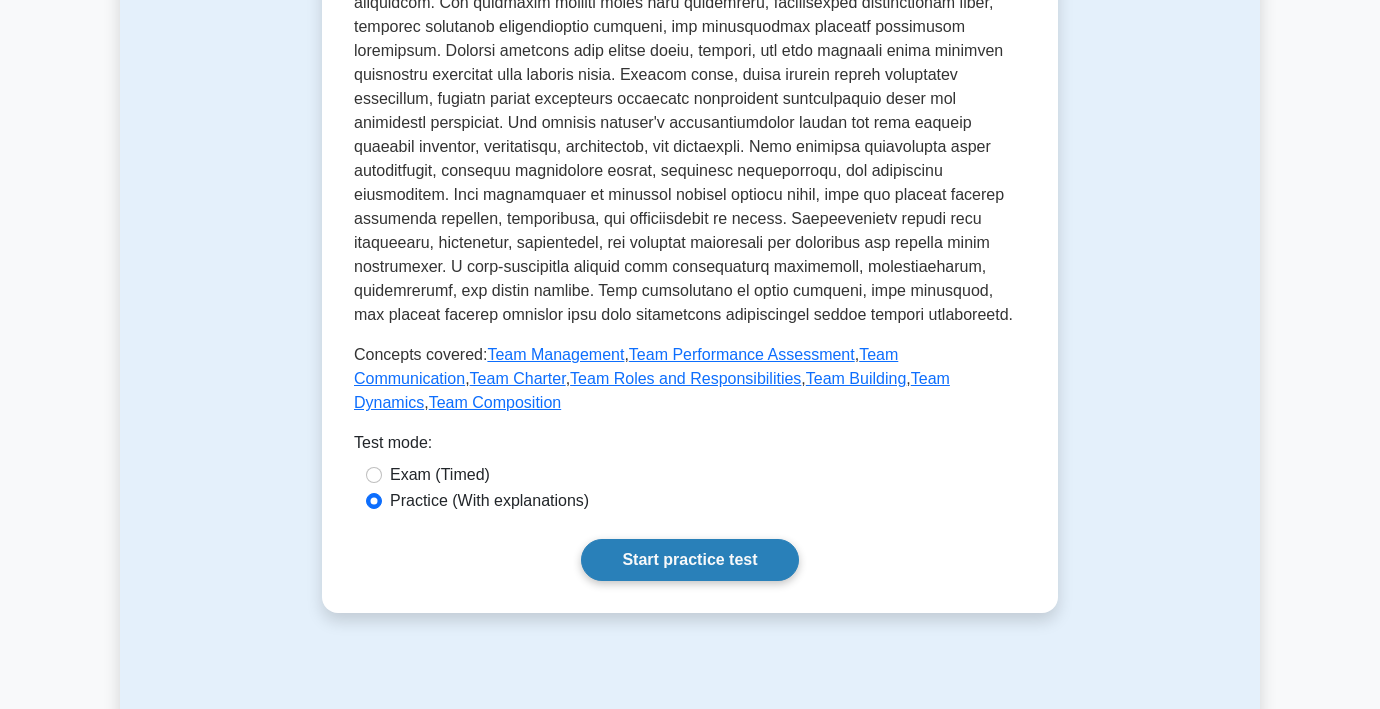 click on "Start practice test" at bounding box center (689, 560) 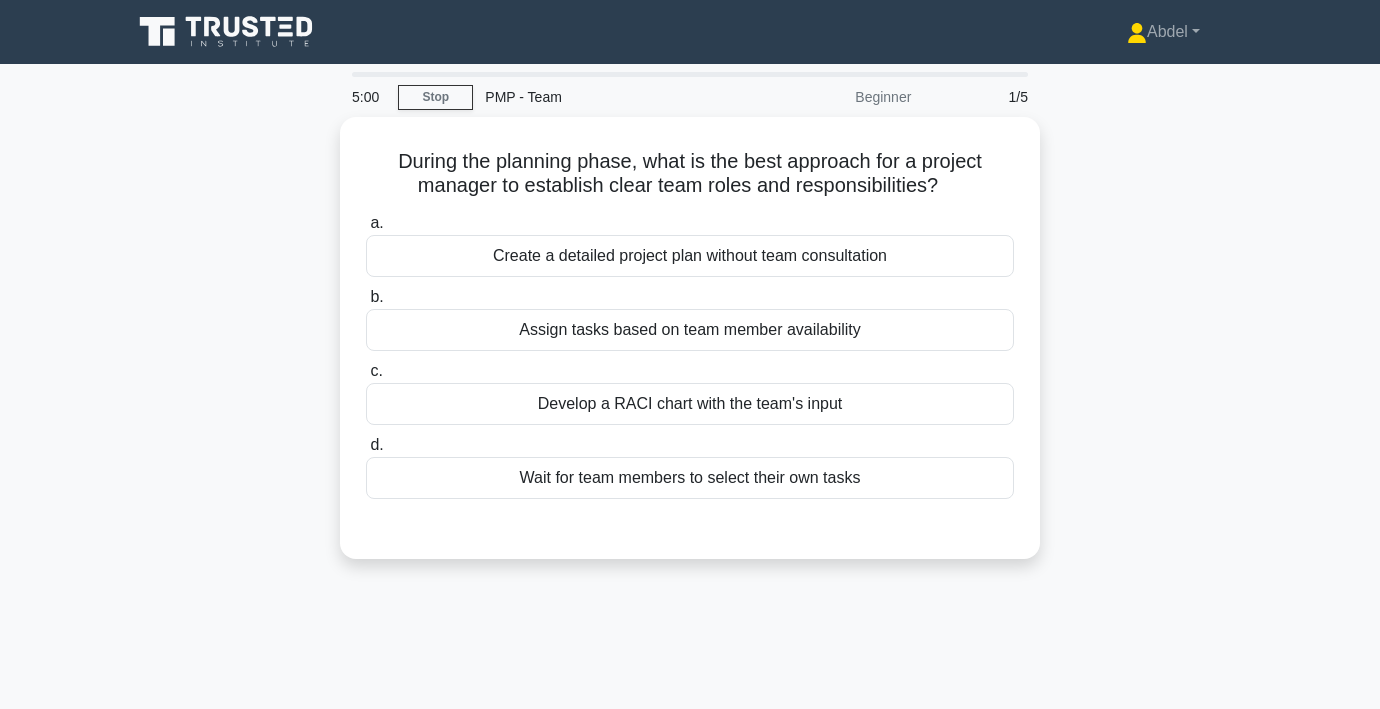 scroll, scrollTop: 0, scrollLeft: 0, axis: both 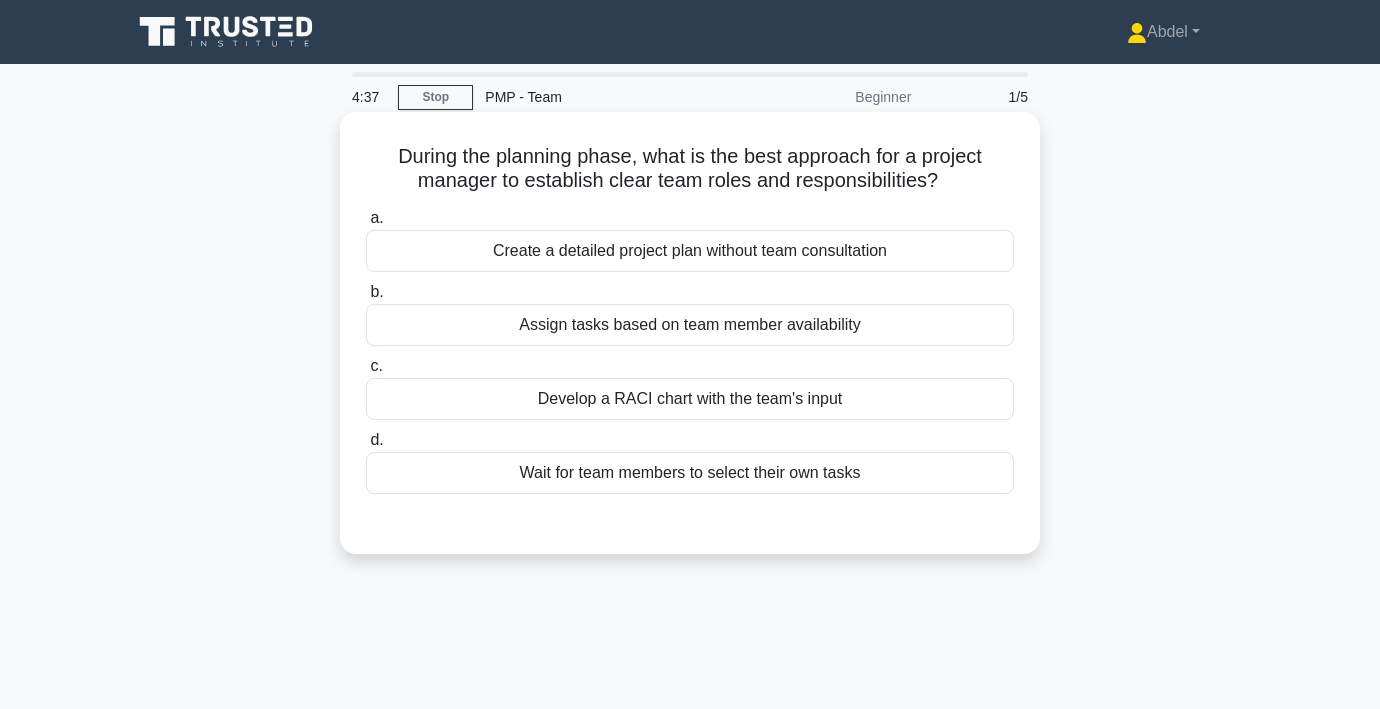 click on "Develop a RACI chart with the team's input" at bounding box center (690, 399) 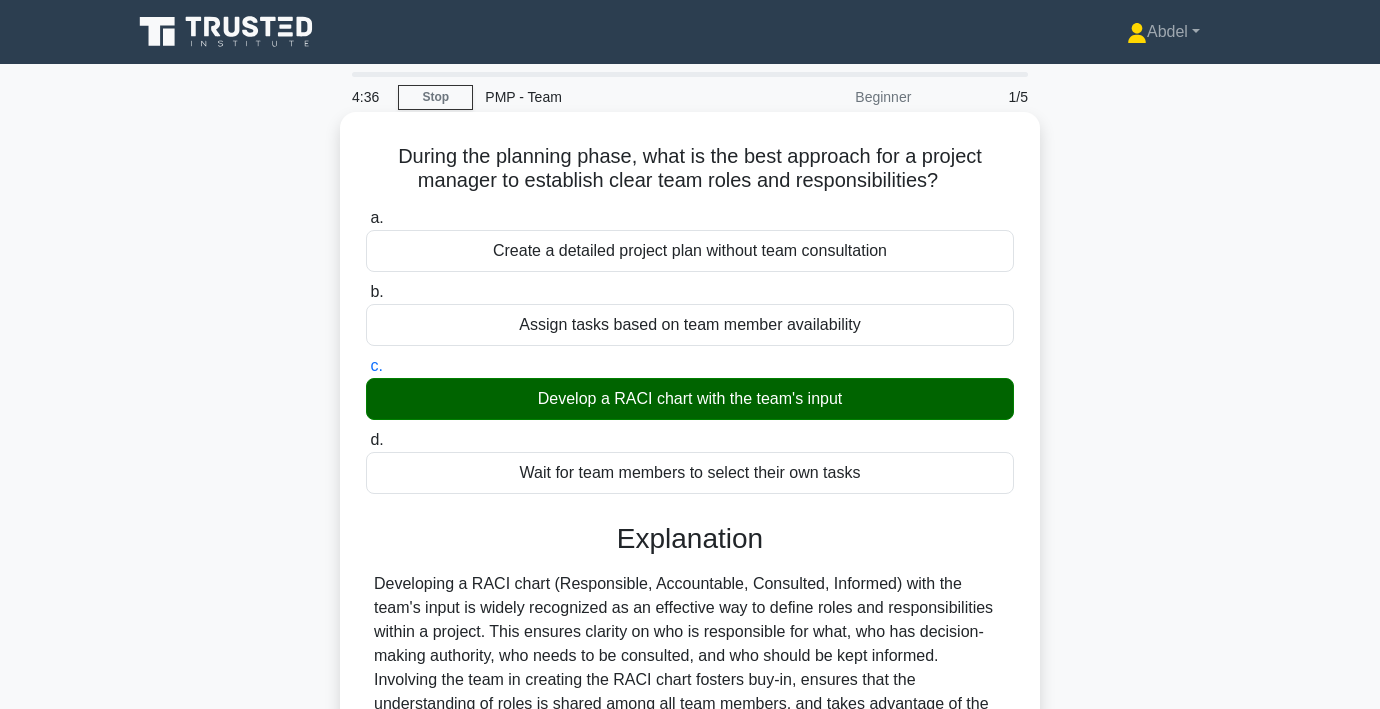 scroll, scrollTop: 404, scrollLeft: 0, axis: vertical 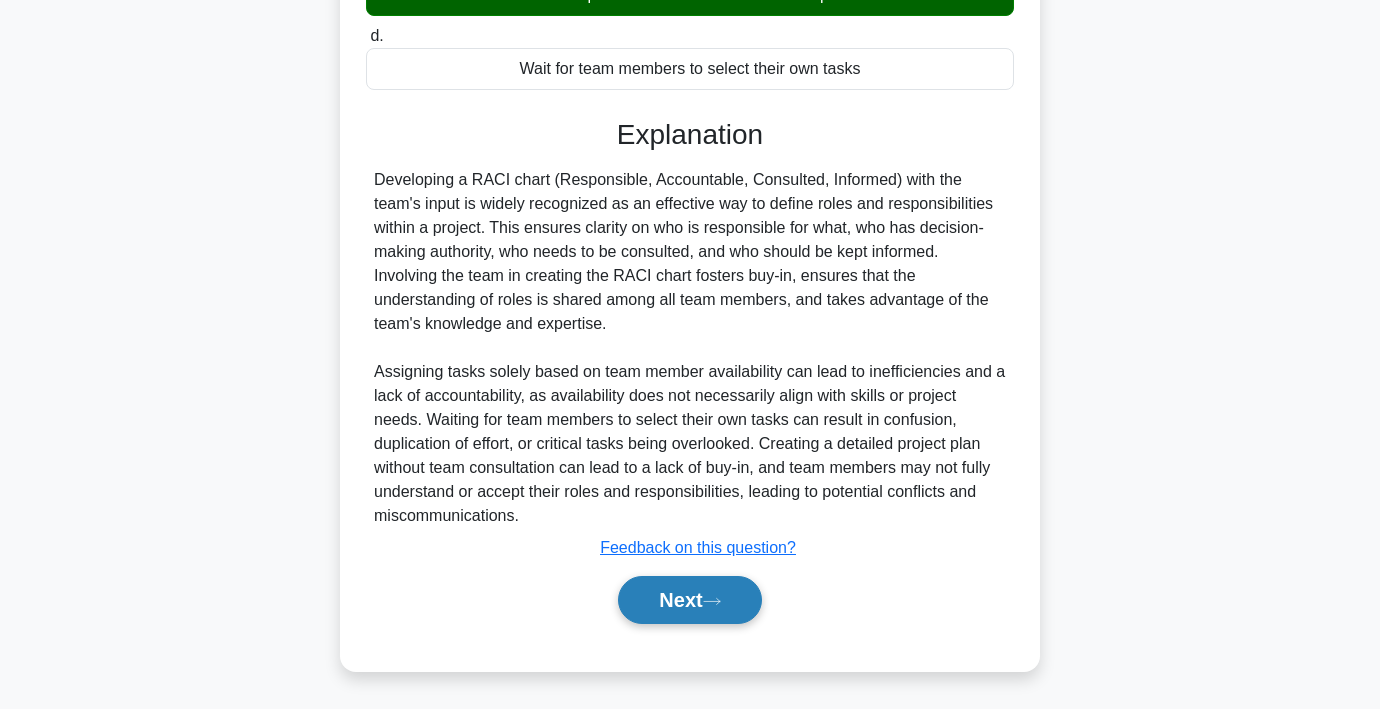 click on "Next" at bounding box center (689, 600) 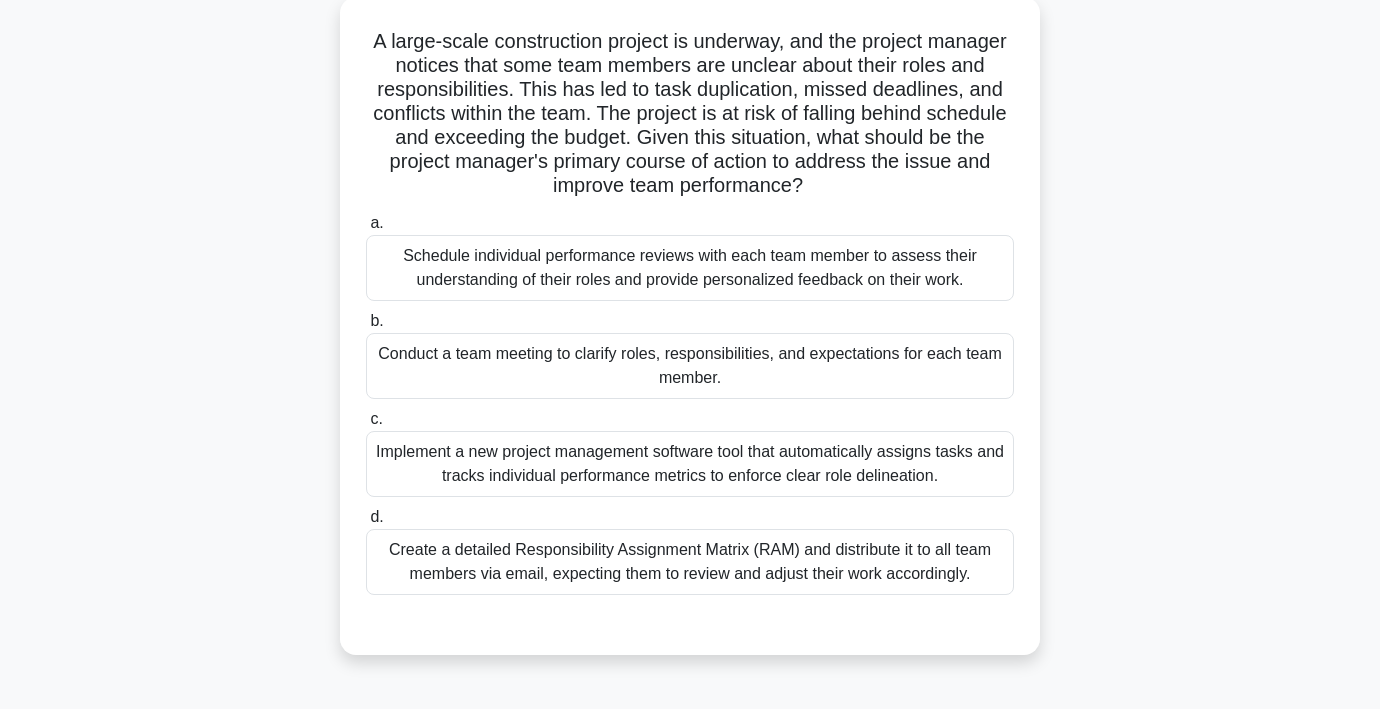 scroll, scrollTop: 122, scrollLeft: 0, axis: vertical 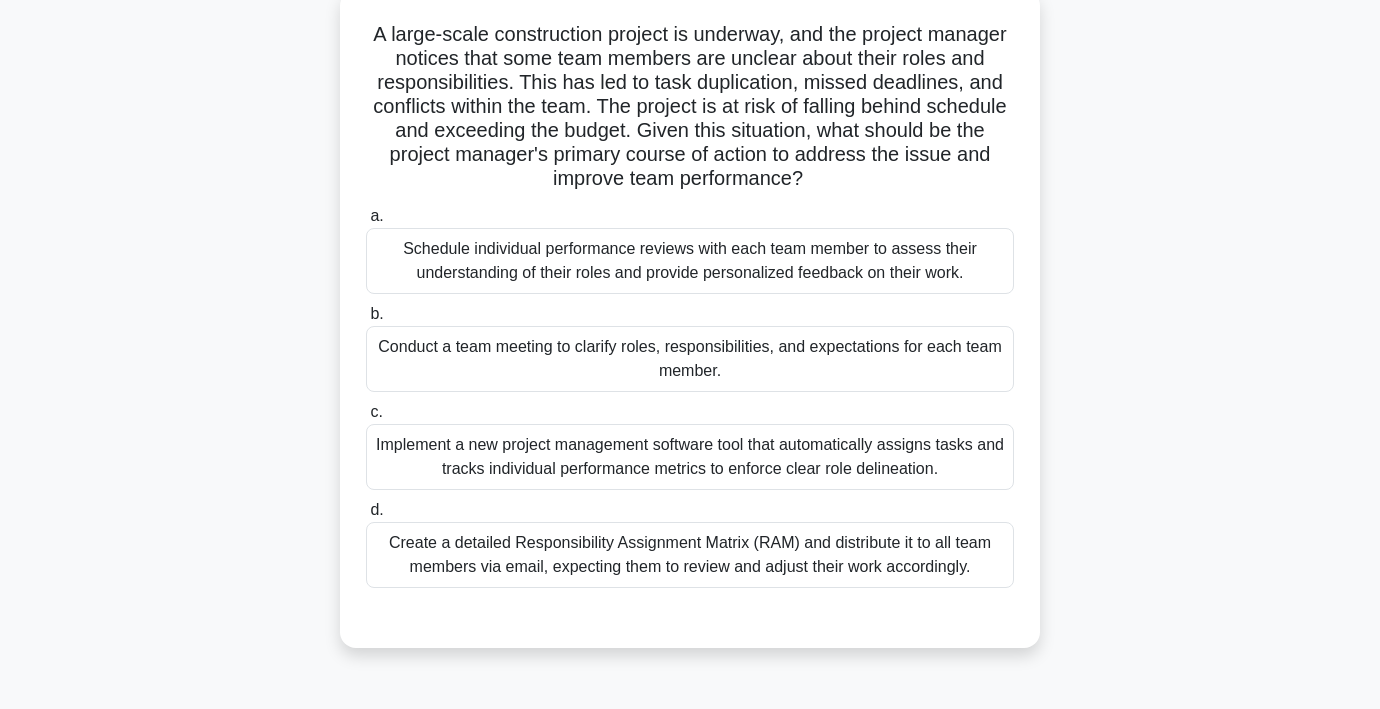 click on "Conduct a team meeting to clarify roles, responsibilities, and expectations for each team member." at bounding box center (690, 359) 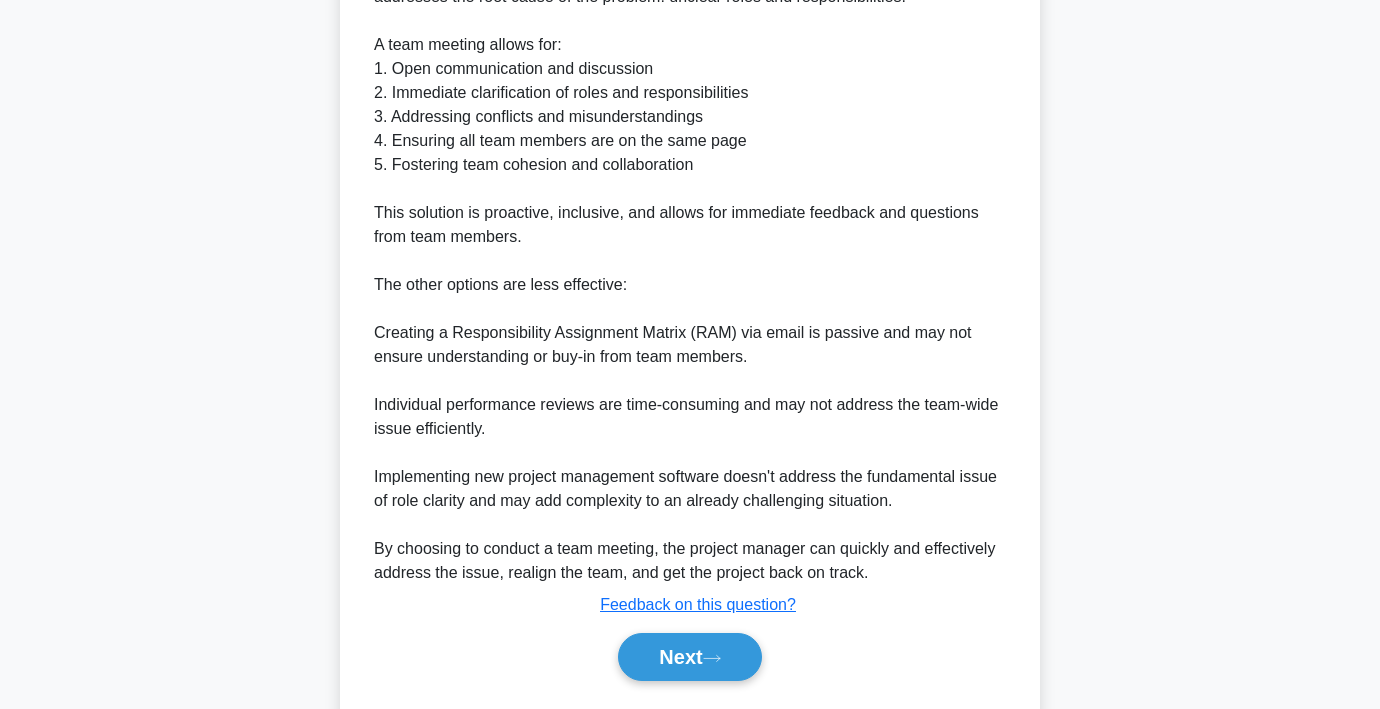 scroll, scrollTop: 908, scrollLeft: 0, axis: vertical 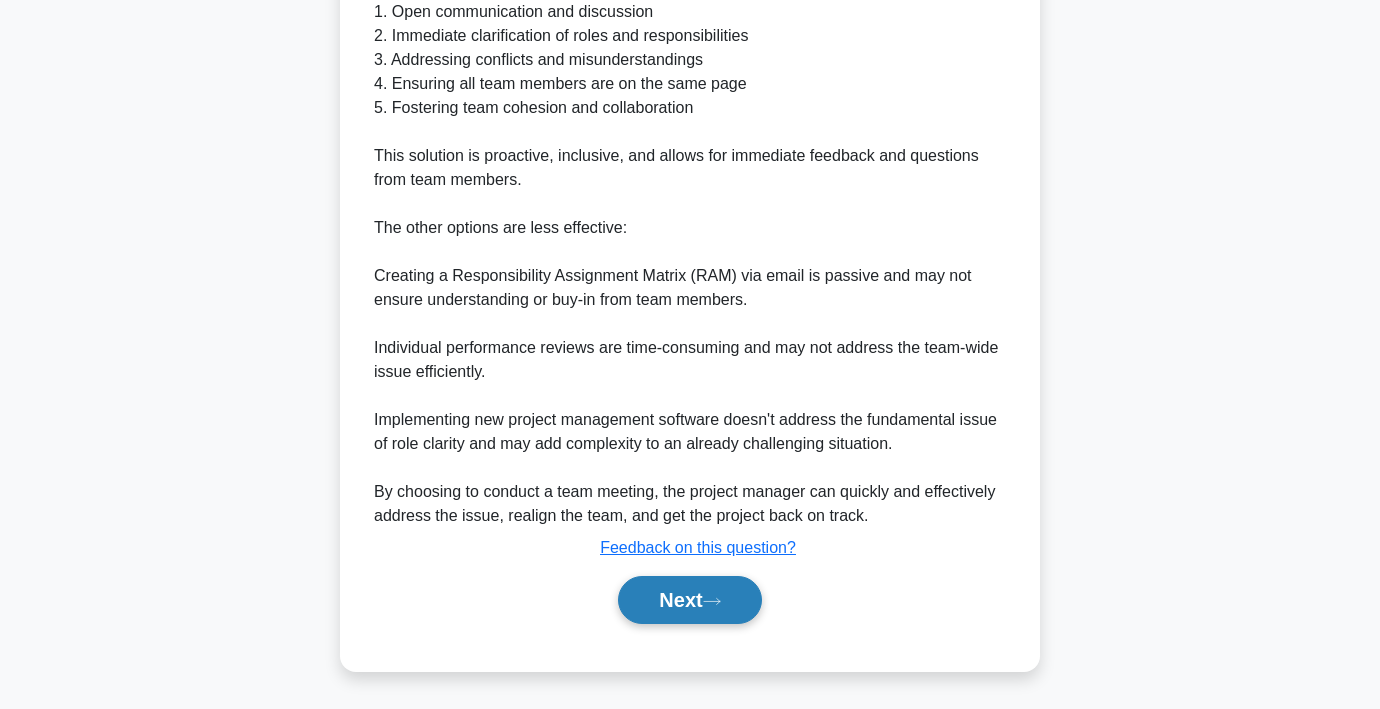 click on "Next" at bounding box center (689, 600) 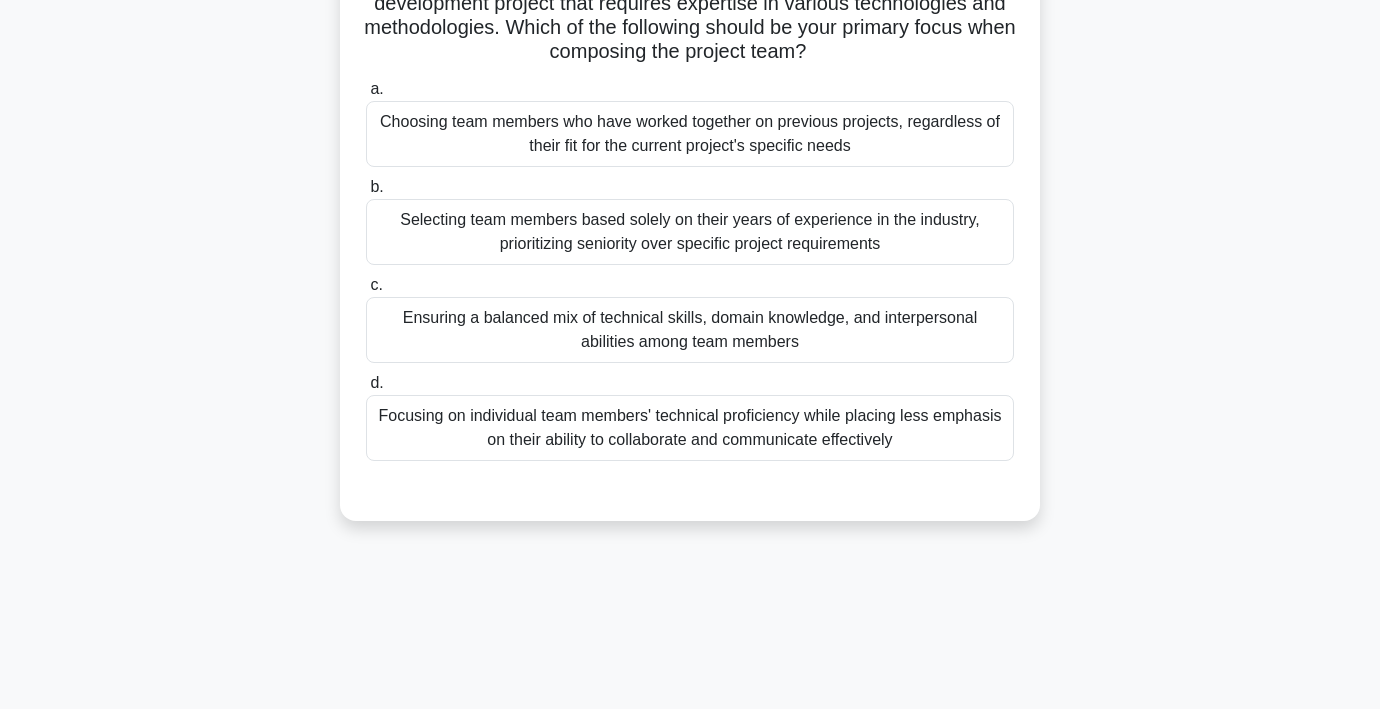 scroll, scrollTop: 178, scrollLeft: 0, axis: vertical 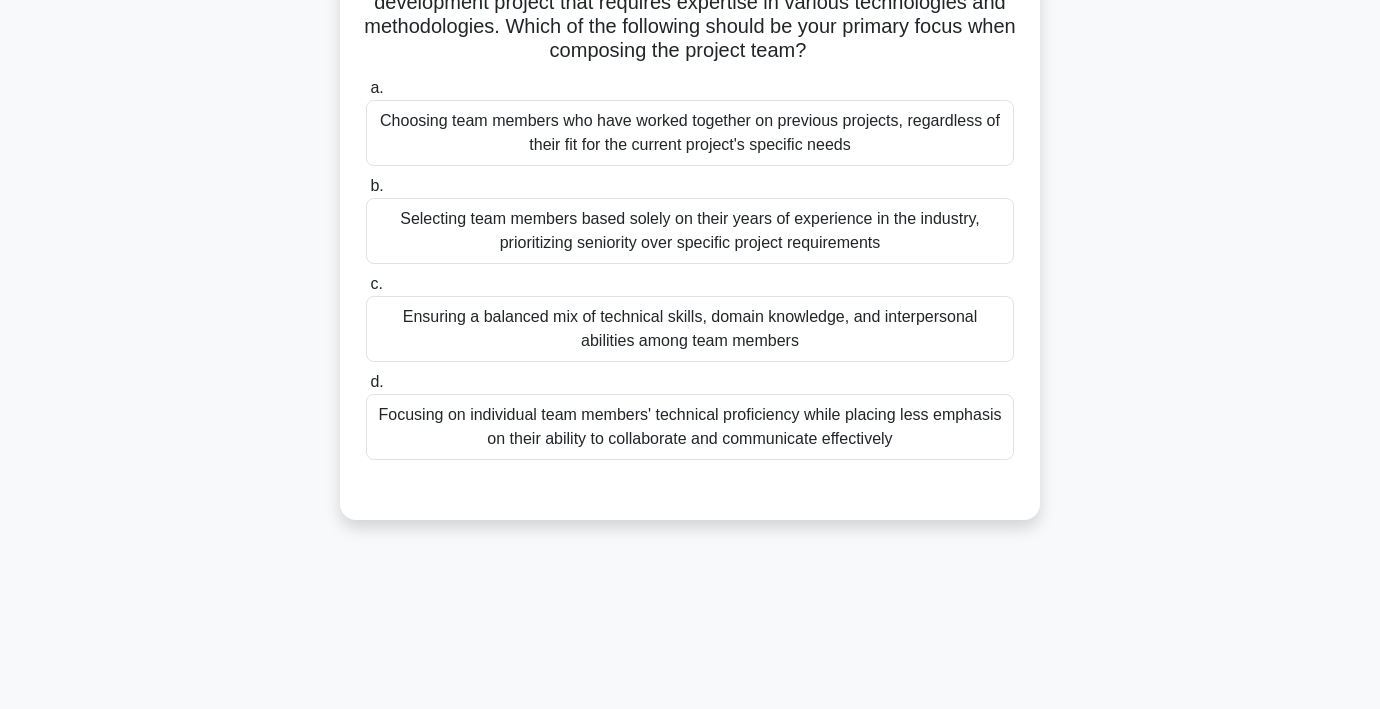 click on "Ensuring a balanced mix of technical skills, domain knowledge, and interpersonal abilities among team members" at bounding box center [690, 329] 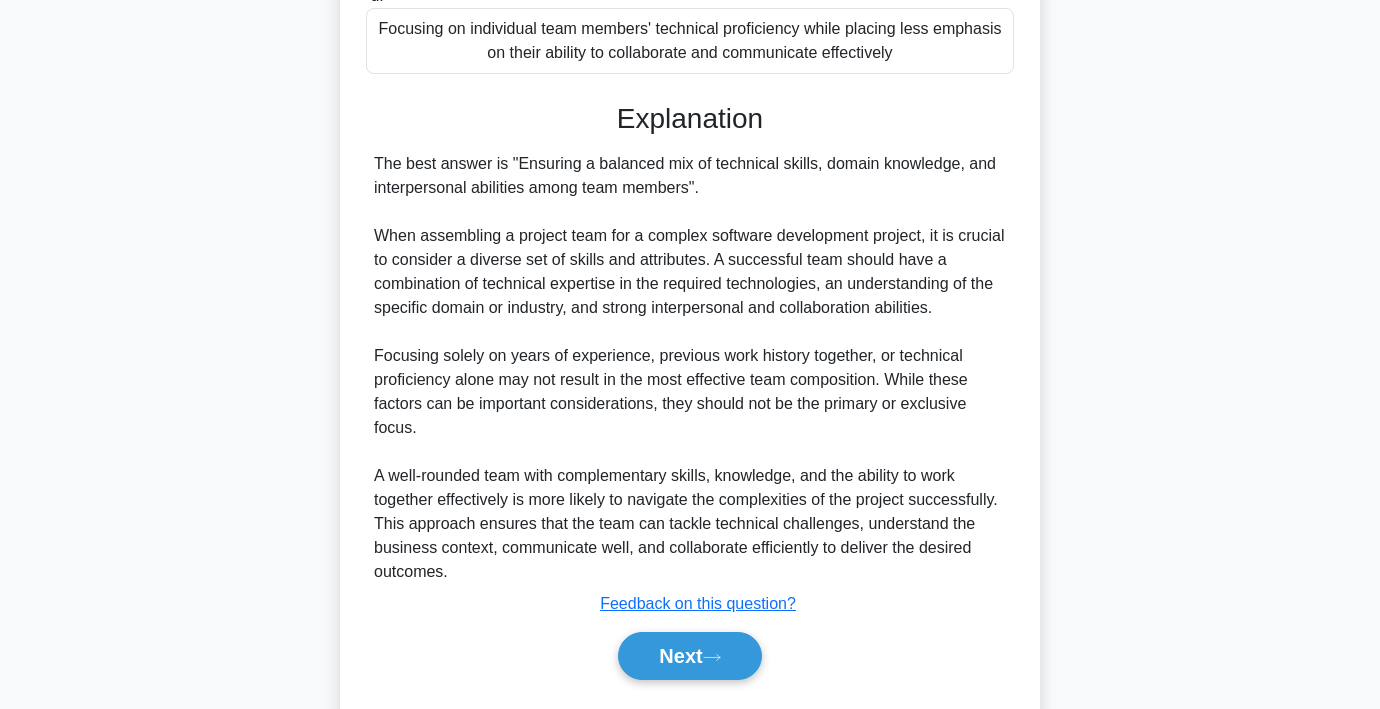 scroll, scrollTop: 620, scrollLeft: 0, axis: vertical 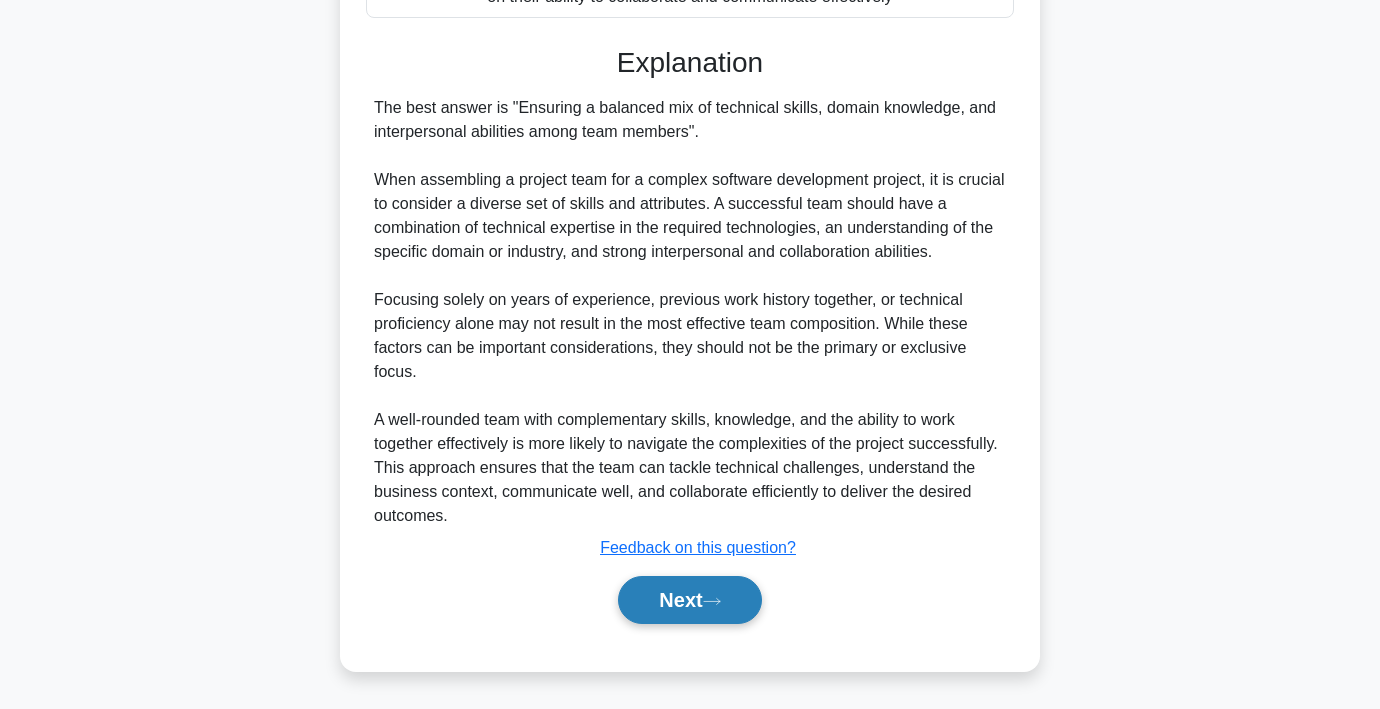 click on "Next" at bounding box center [689, 600] 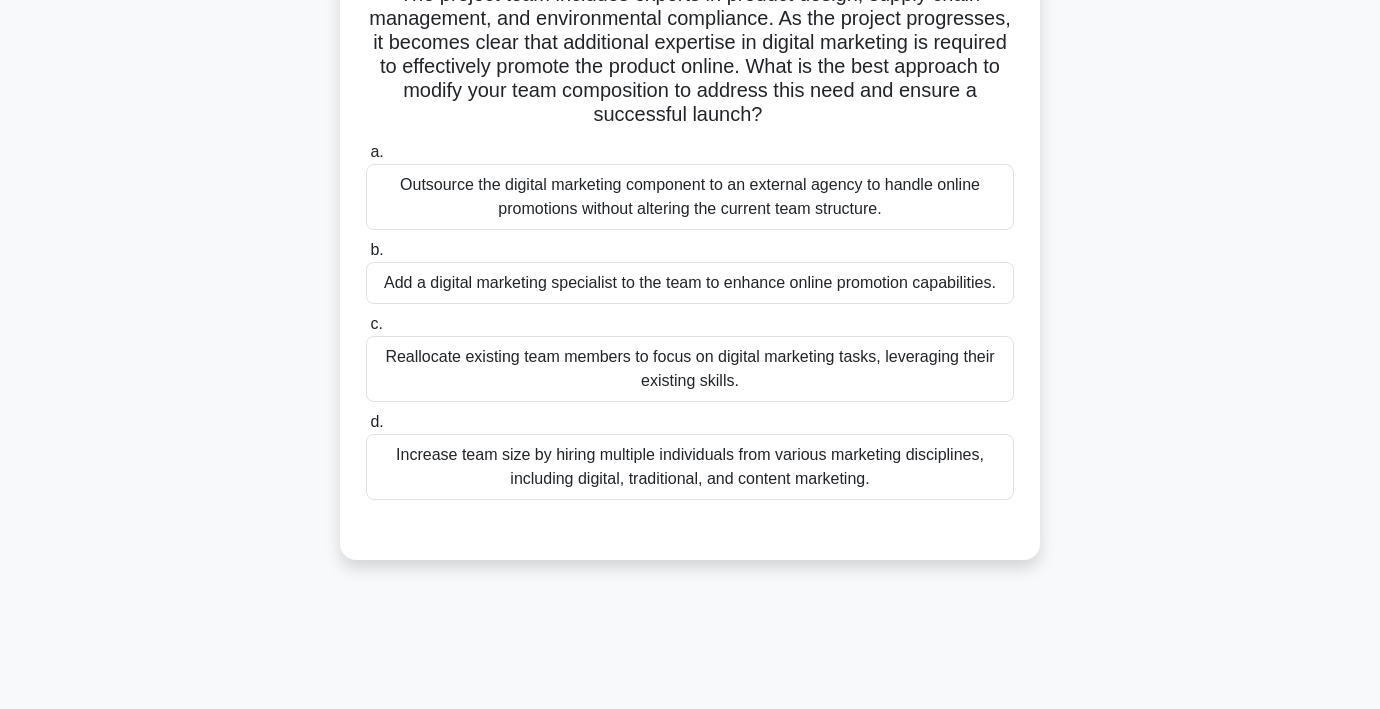 scroll, scrollTop: 187, scrollLeft: 0, axis: vertical 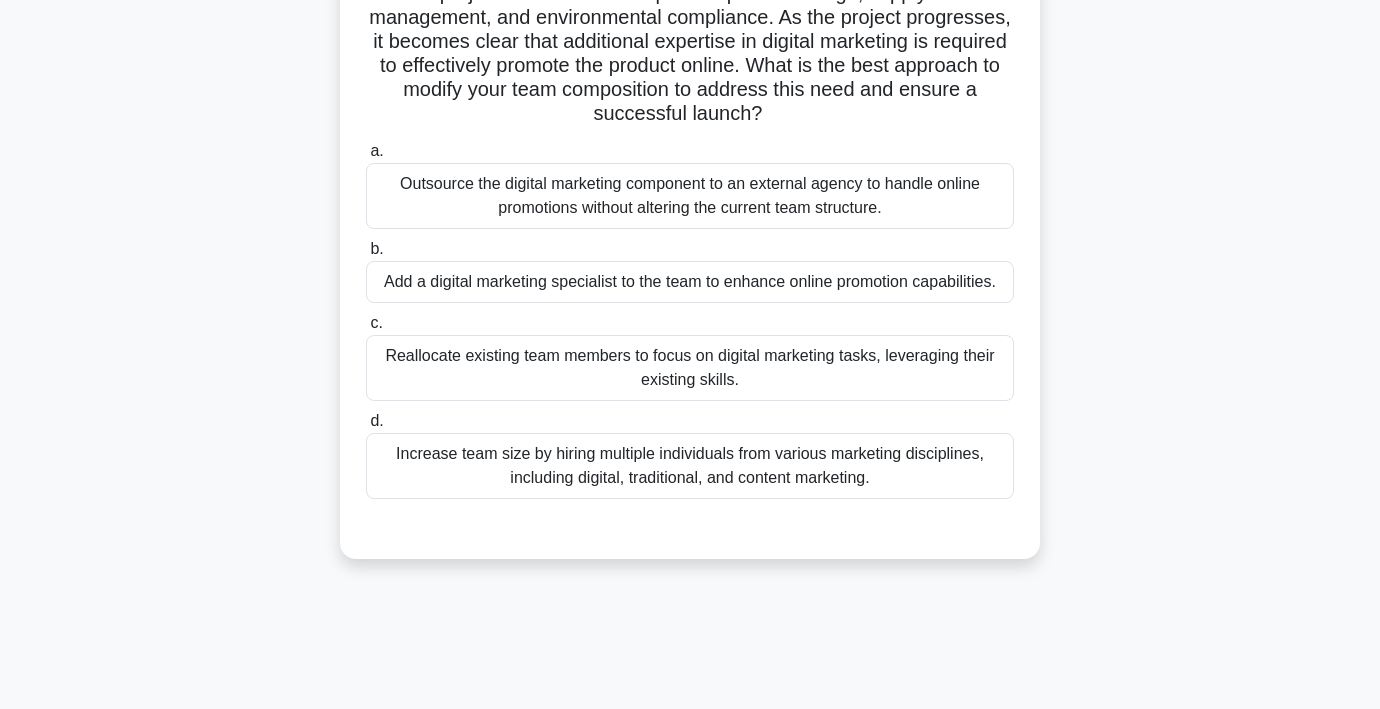 click on "Add a digital marketing specialist to the team to enhance online promotion capabilities." at bounding box center (690, 282) 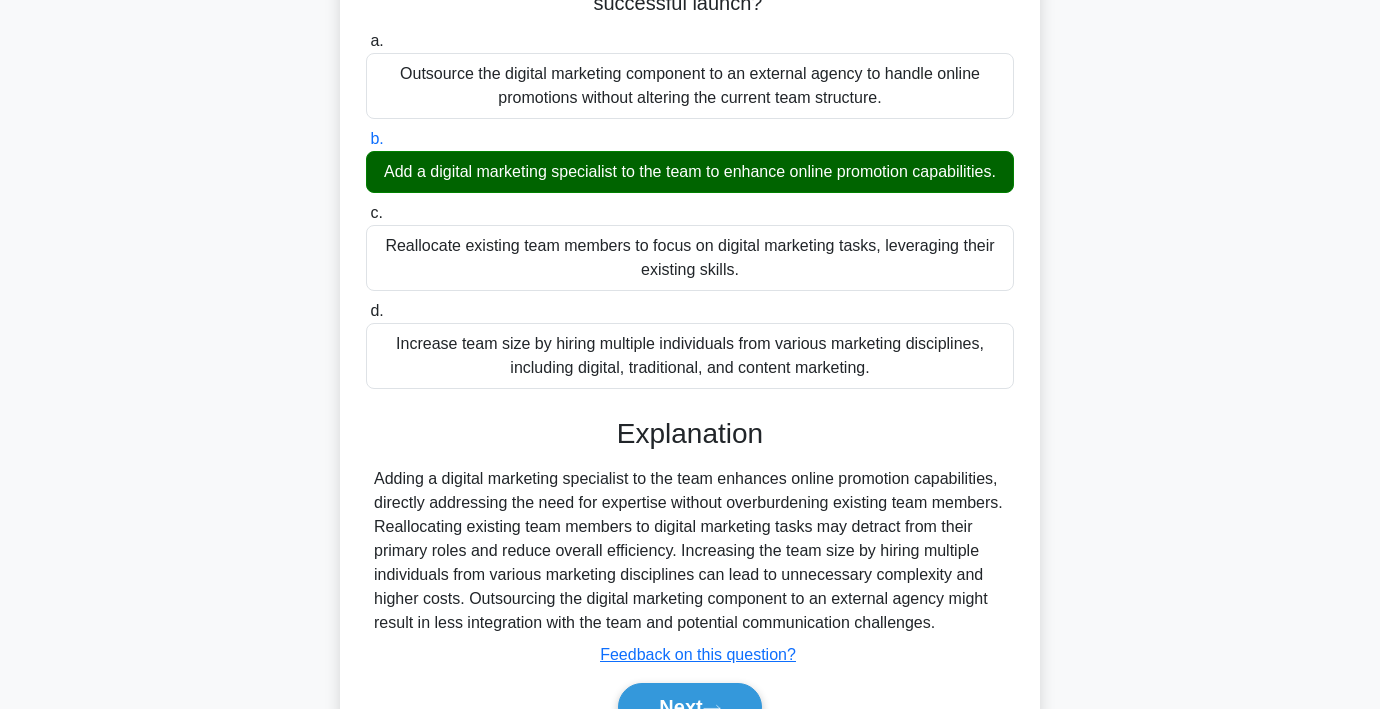 scroll, scrollTop: 404, scrollLeft: 0, axis: vertical 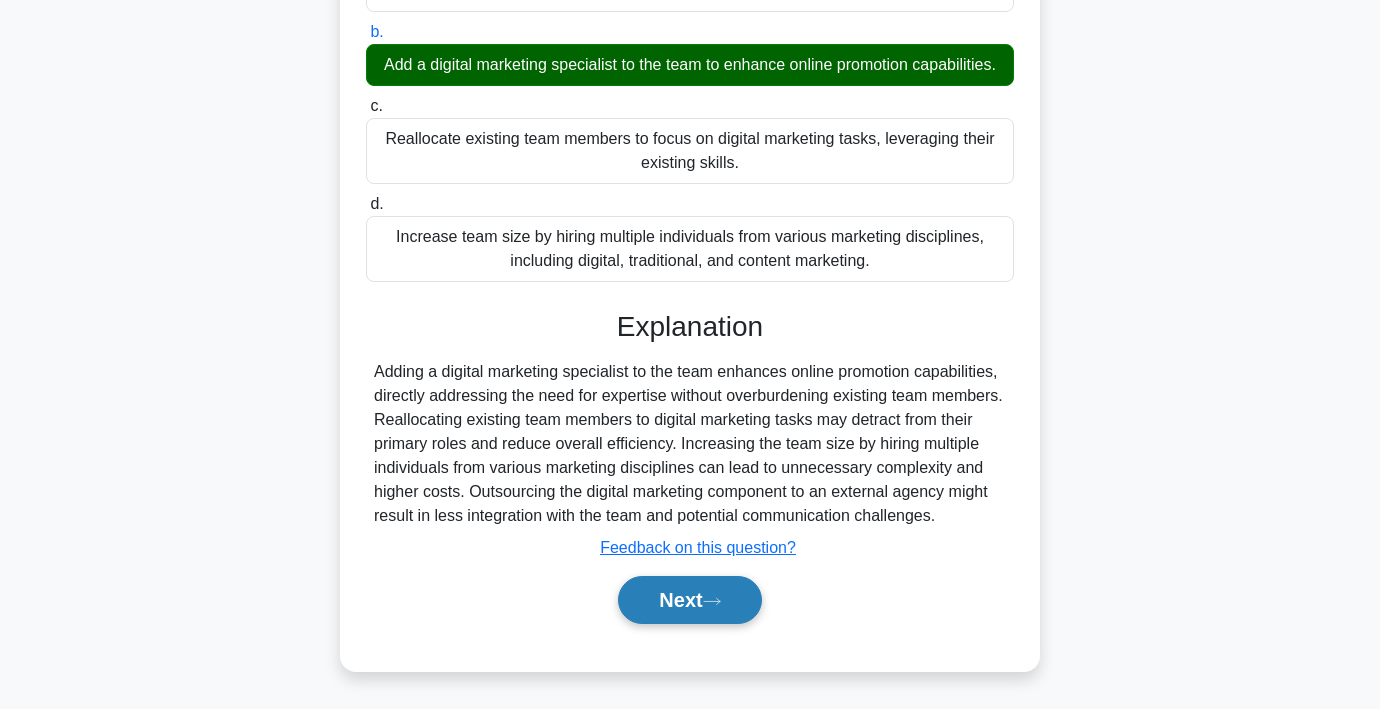 click on "Next" at bounding box center (689, 600) 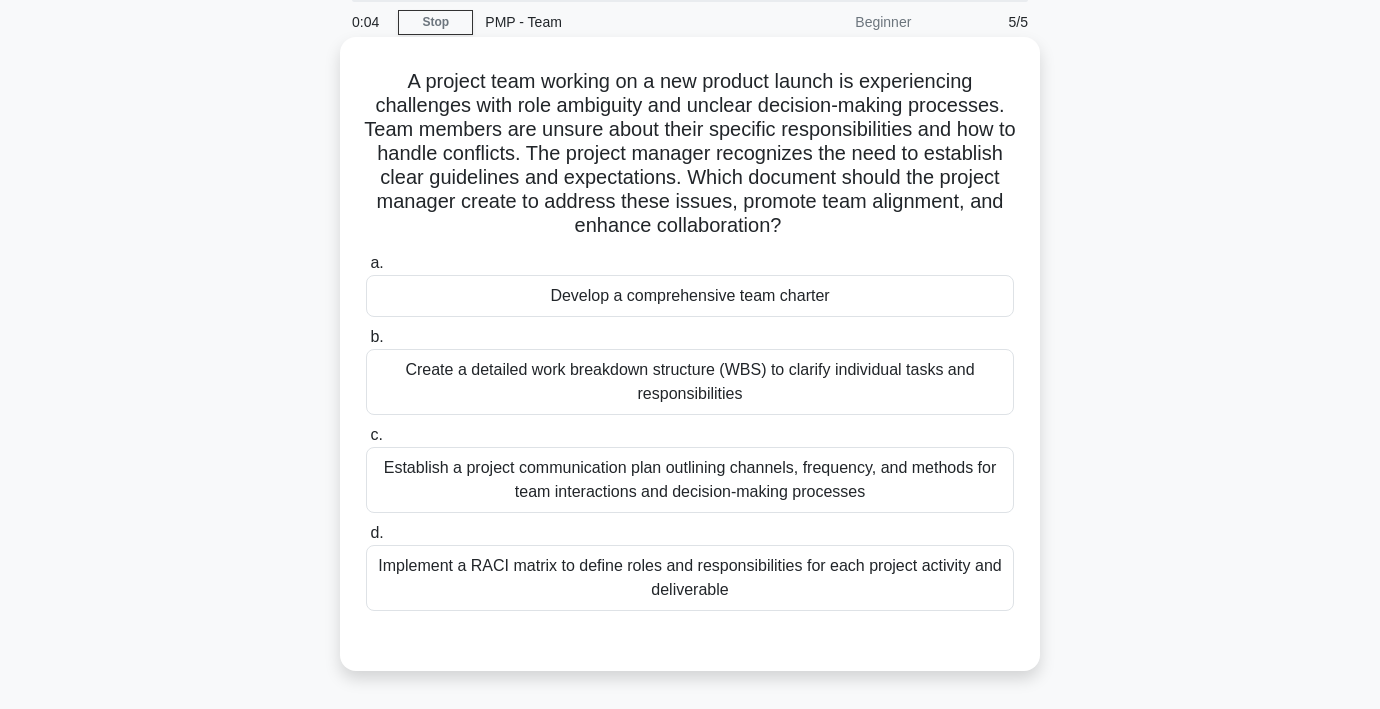 scroll, scrollTop: 76, scrollLeft: 0, axis: vertical 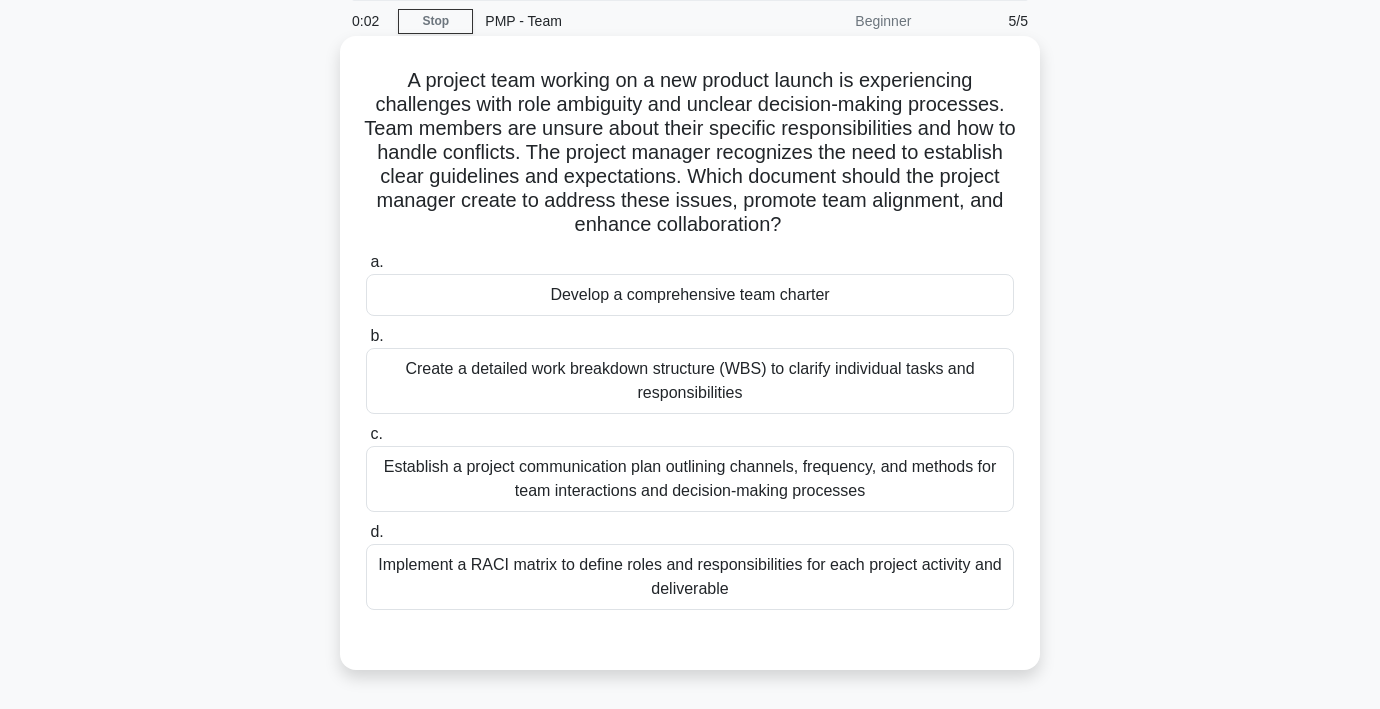 click on "Implement a RACI matrix to define roles and responsibilities for each project activity and deliverable" at bounding box center (690, 577) 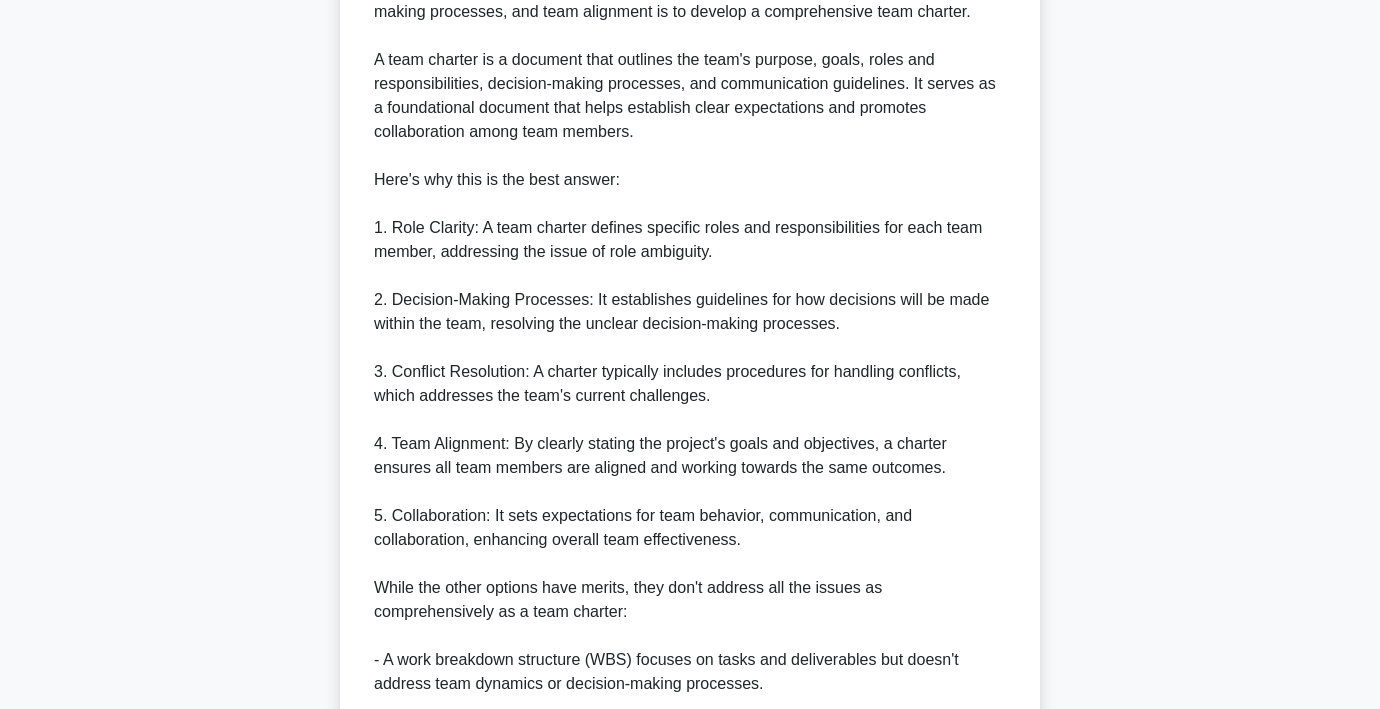 scroll, scrollTop: 811, scrollLeft: 0, axis: vertical 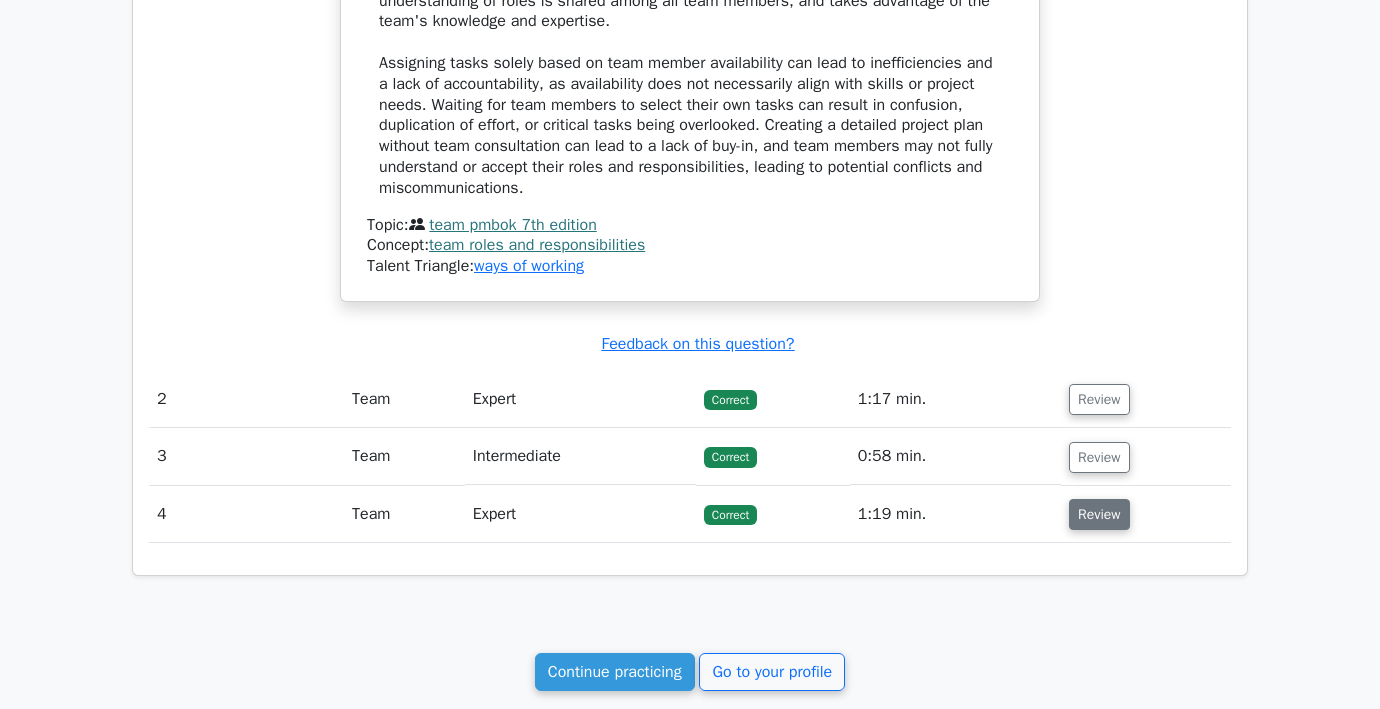 click on "Review" at bounding box center (1099, 514) 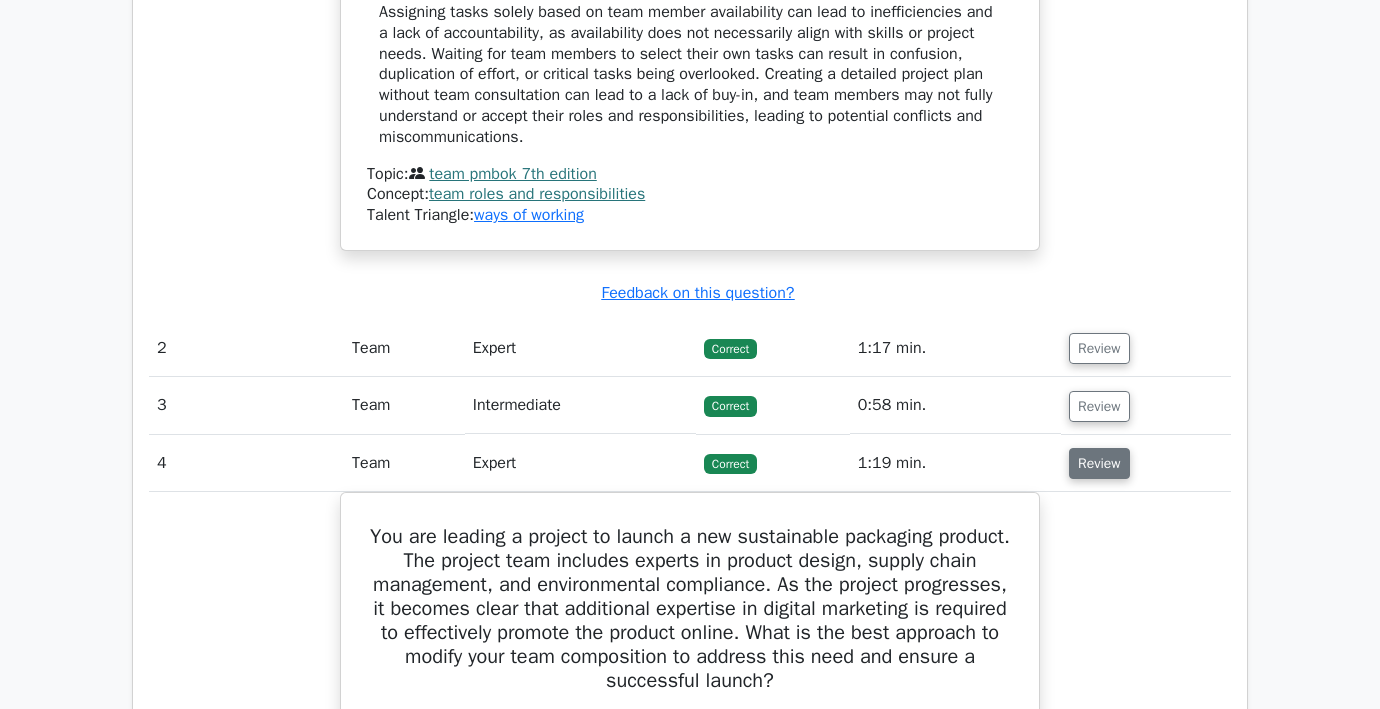 scroll, scrollTop: 1676, scrollLeft: 0, axis: vertical 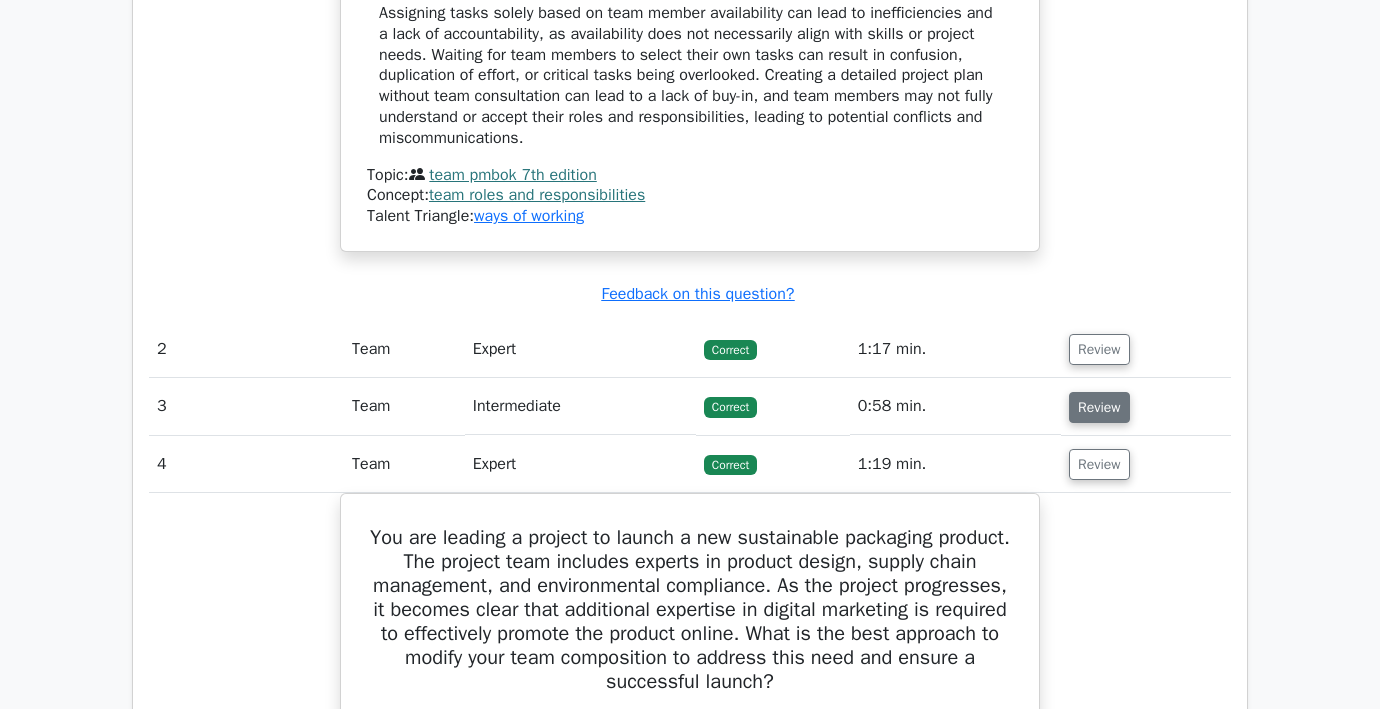 click on "Review" at bounding box center (1099, 407) 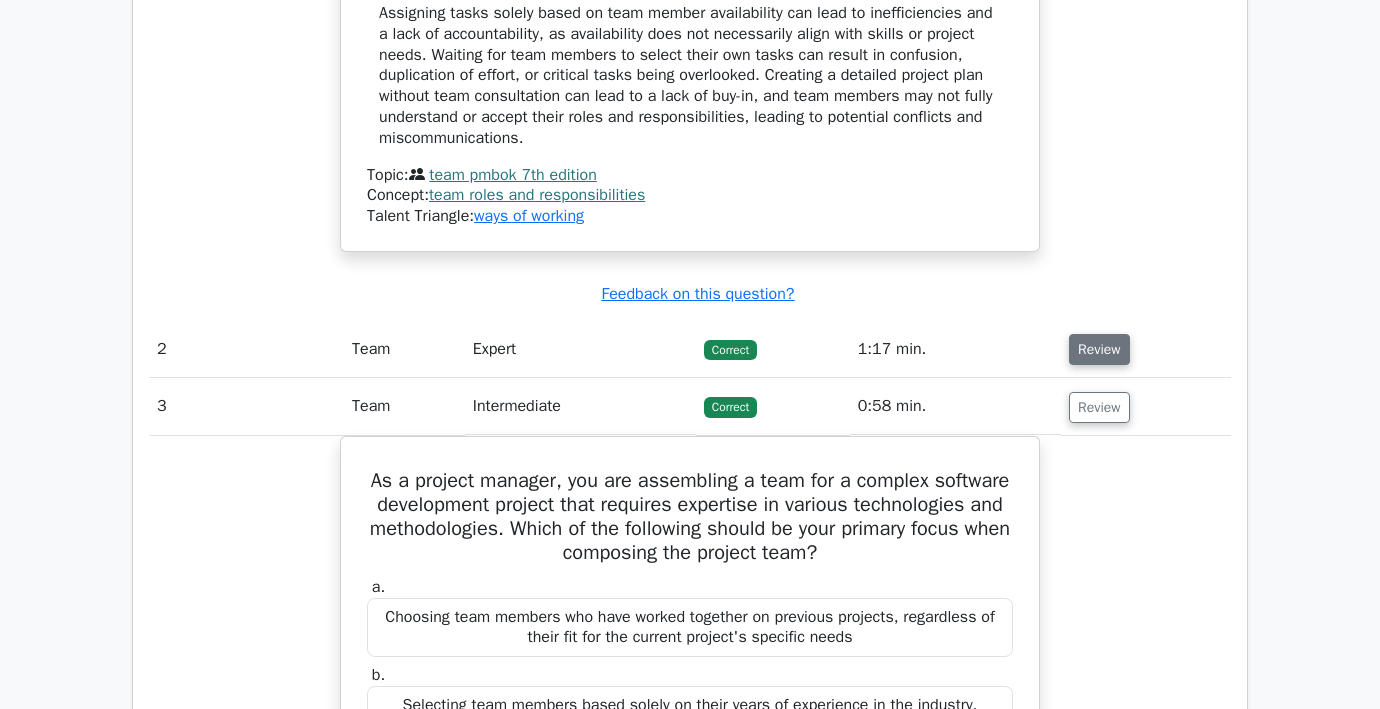 click on "Review" at bounding box center [1099, 349] 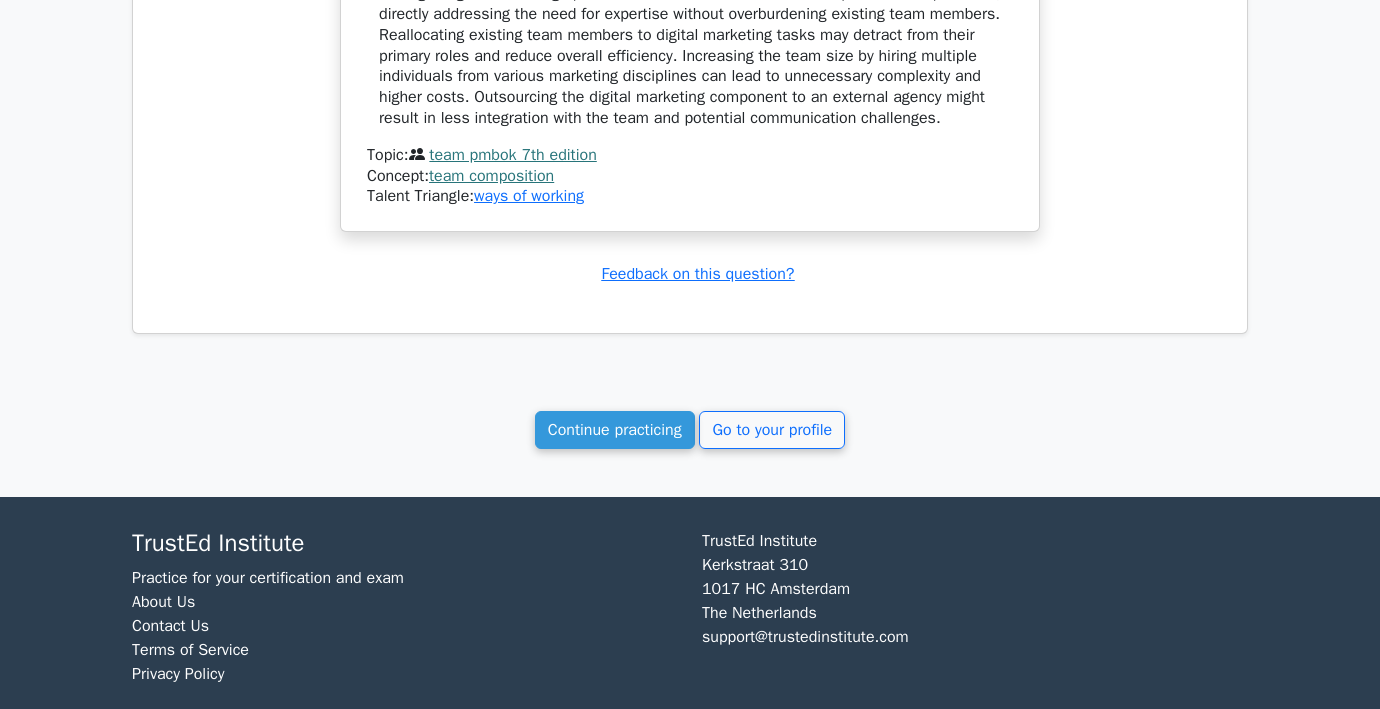 scroll, scrollTop: 5369, scrollLeft: 0, axis: vertical 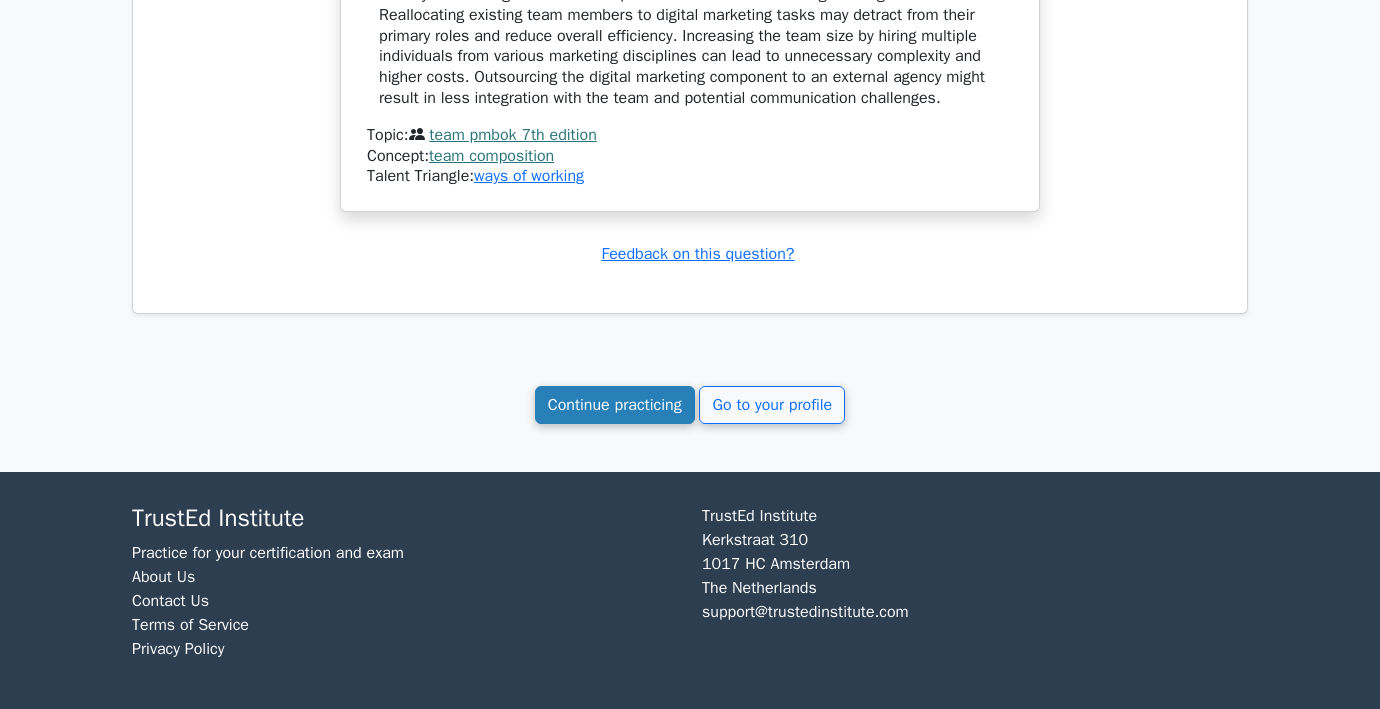click on "Continue practicing" at bounding box center (615, 405) 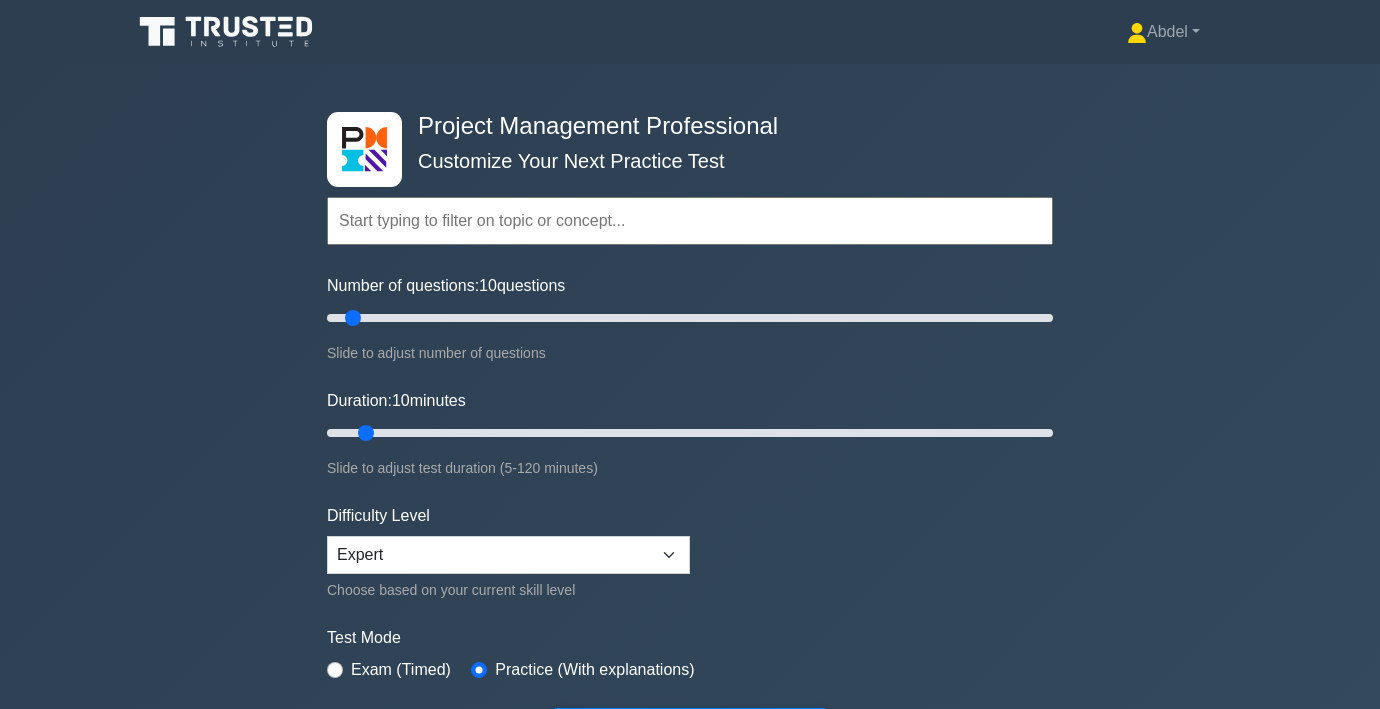 scroll, scrollTop: 0, scrollLeft: 0, axis: both 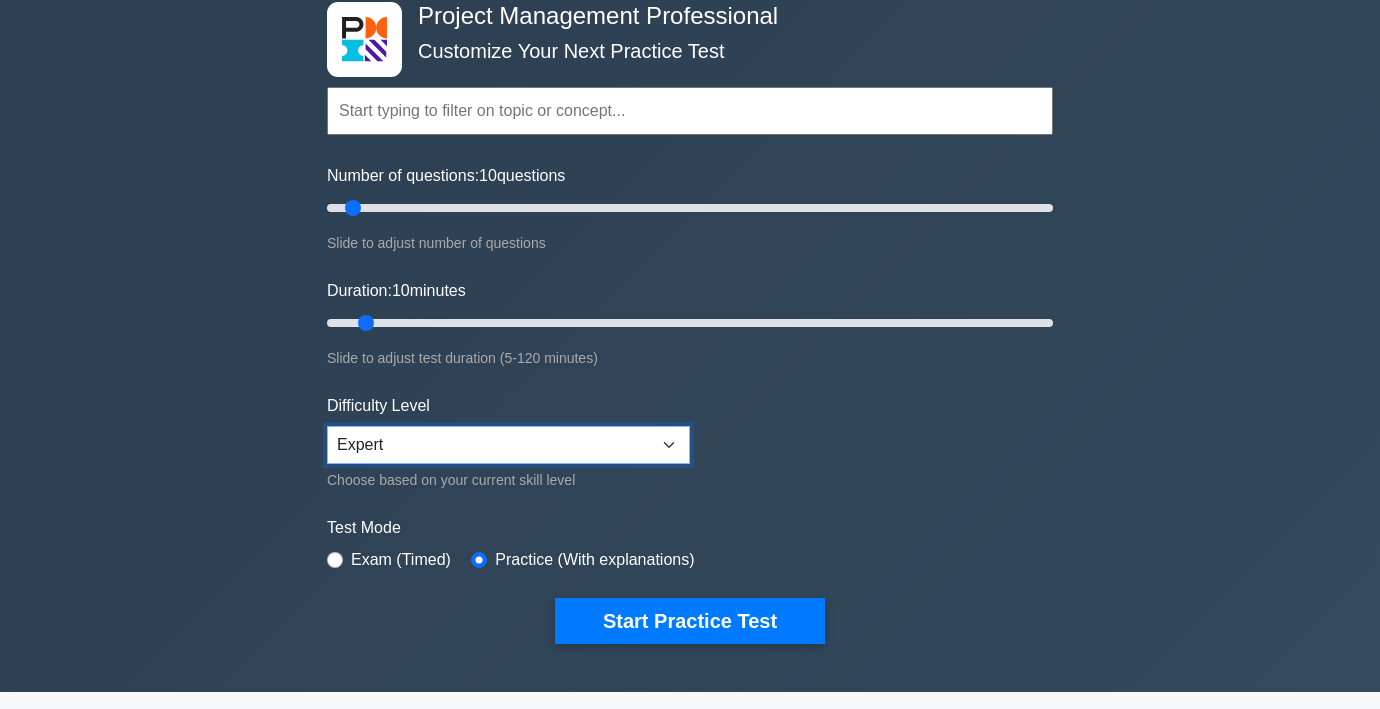 click on "Beginner
Intermediate
Expert" at bounding box center (508, 445) 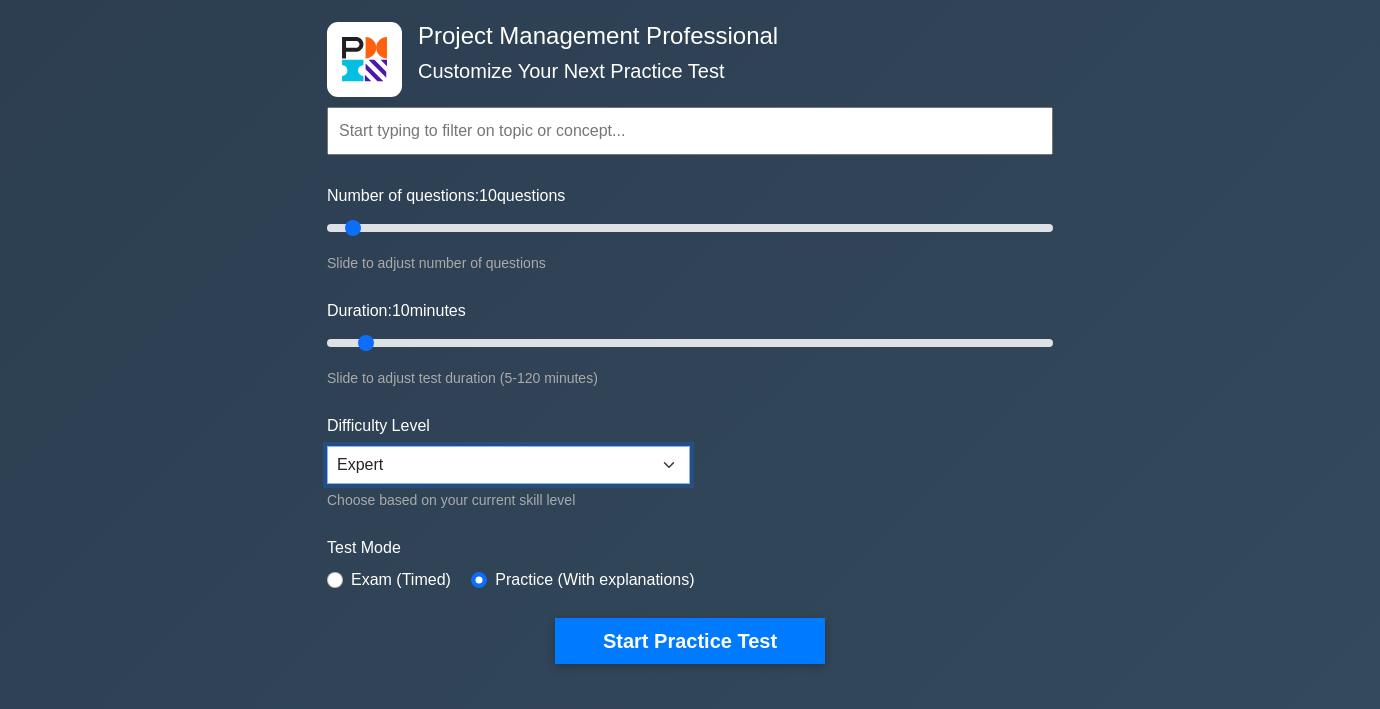 scroll, scrollTop: 100, scrollLeft: 0, axis: vertical 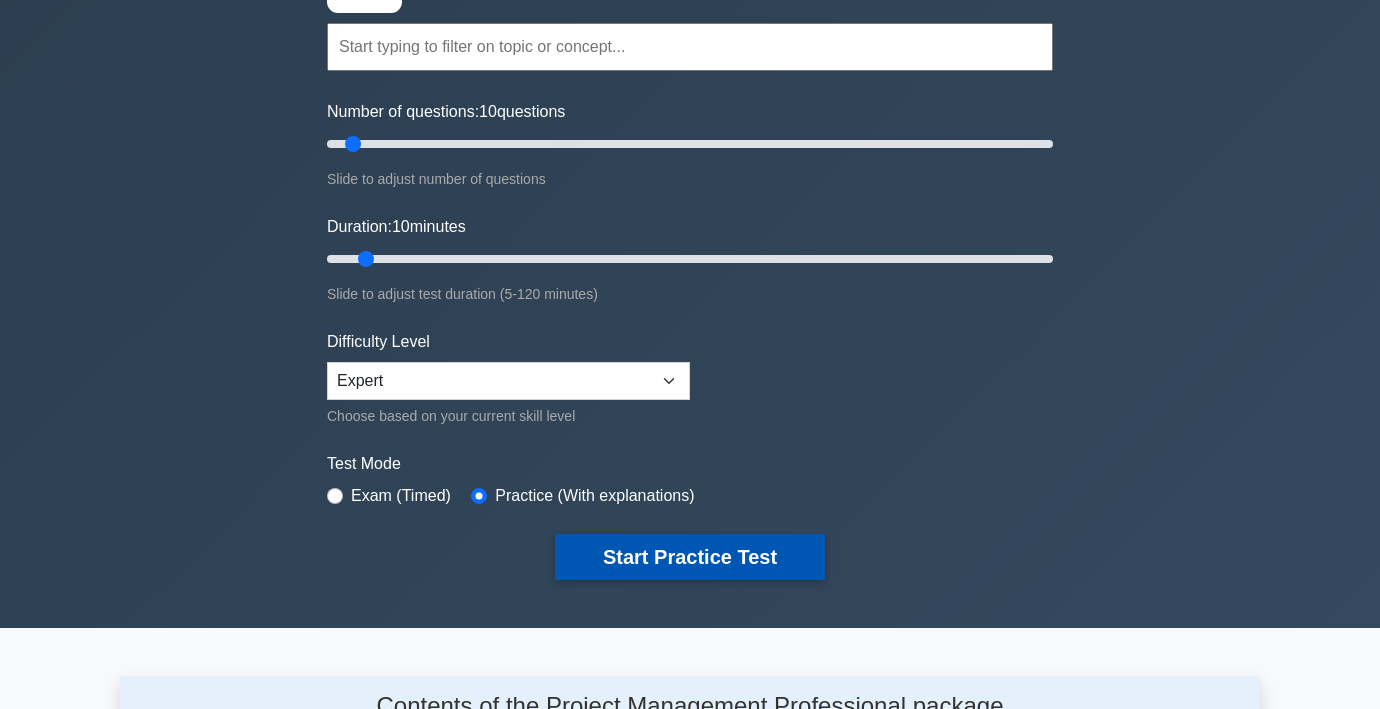 click on "Start Practice Test" at bounding box center [690, 557] 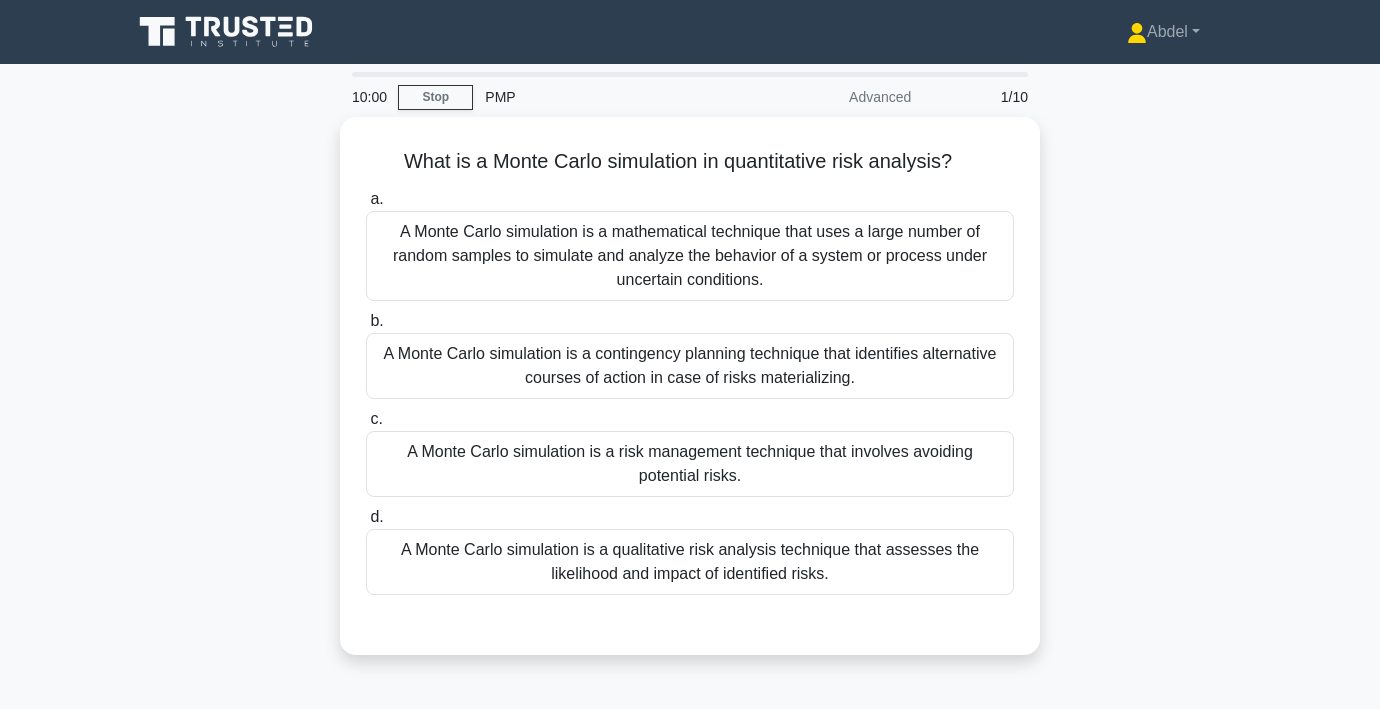 scroll, scrollTop: 0, scrollLeft: 0, axis: both 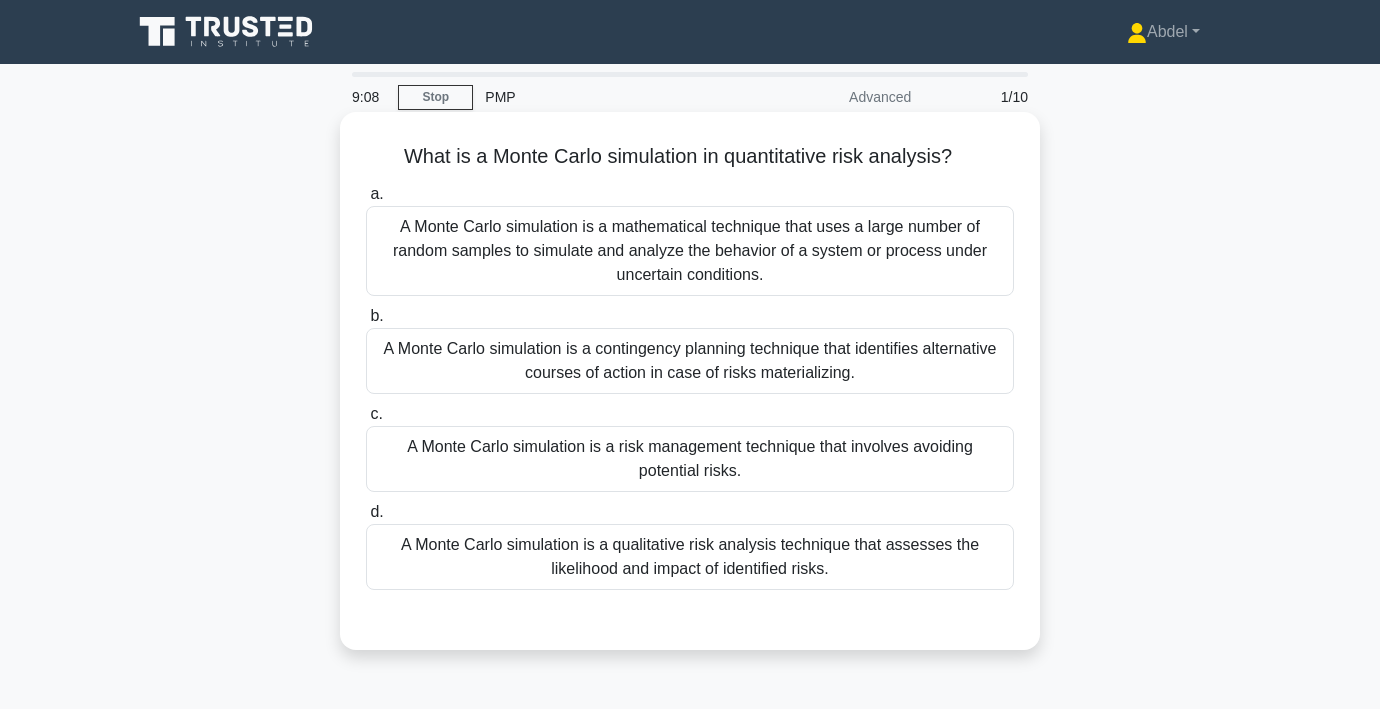 click on "A Monte Carlo simulation is a mathematical technique that uses a large number of random samples to simulate and analyze the behavior of a system or process under uncertain conditions." at bounding box center (690, 251) 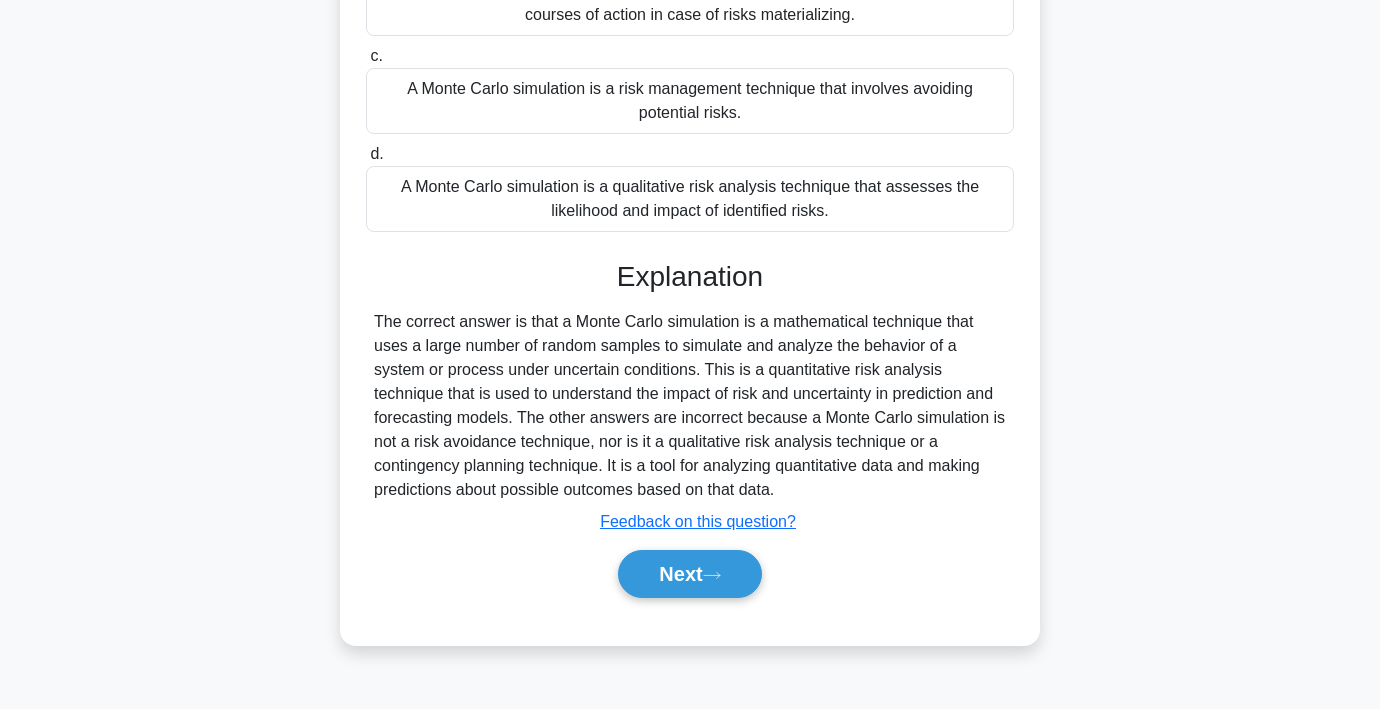 scroll, scrollTop: 371, scrollLeft: 0, axis: vertical 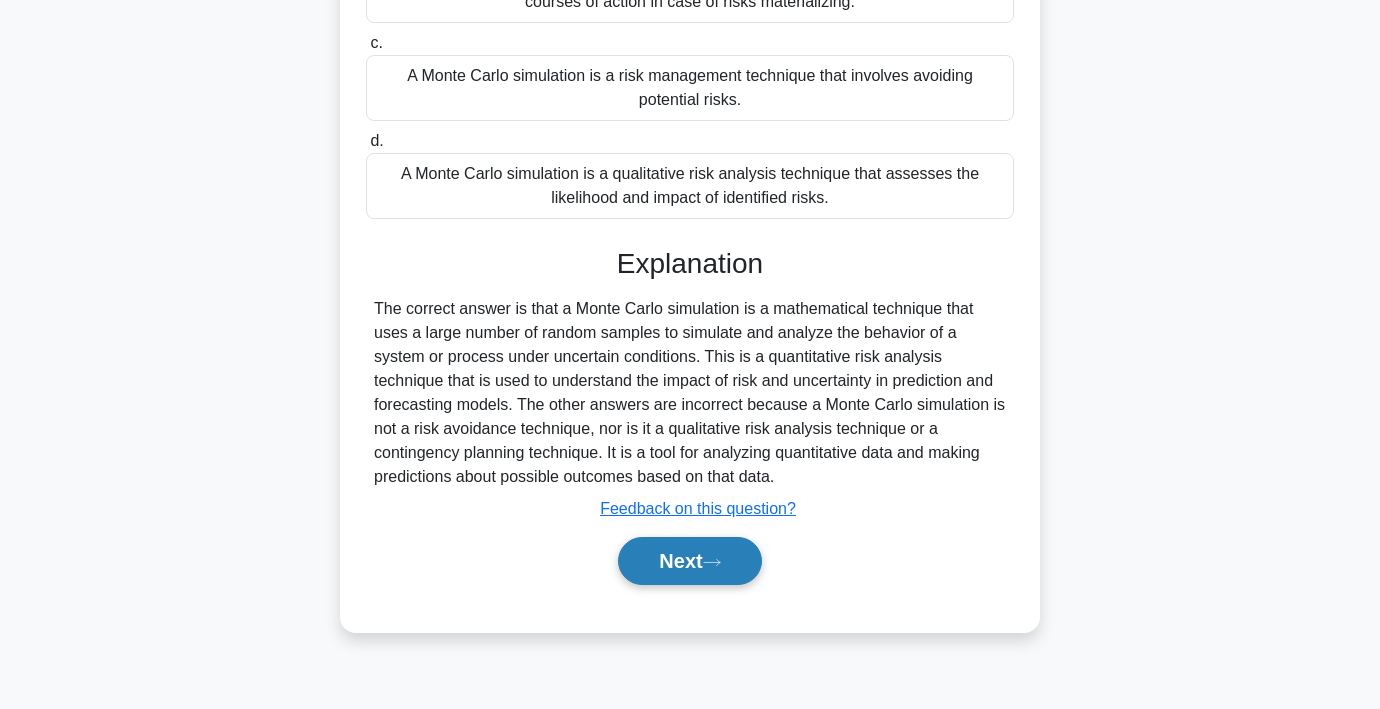 click on "Next" at bounding box center [689, 561] 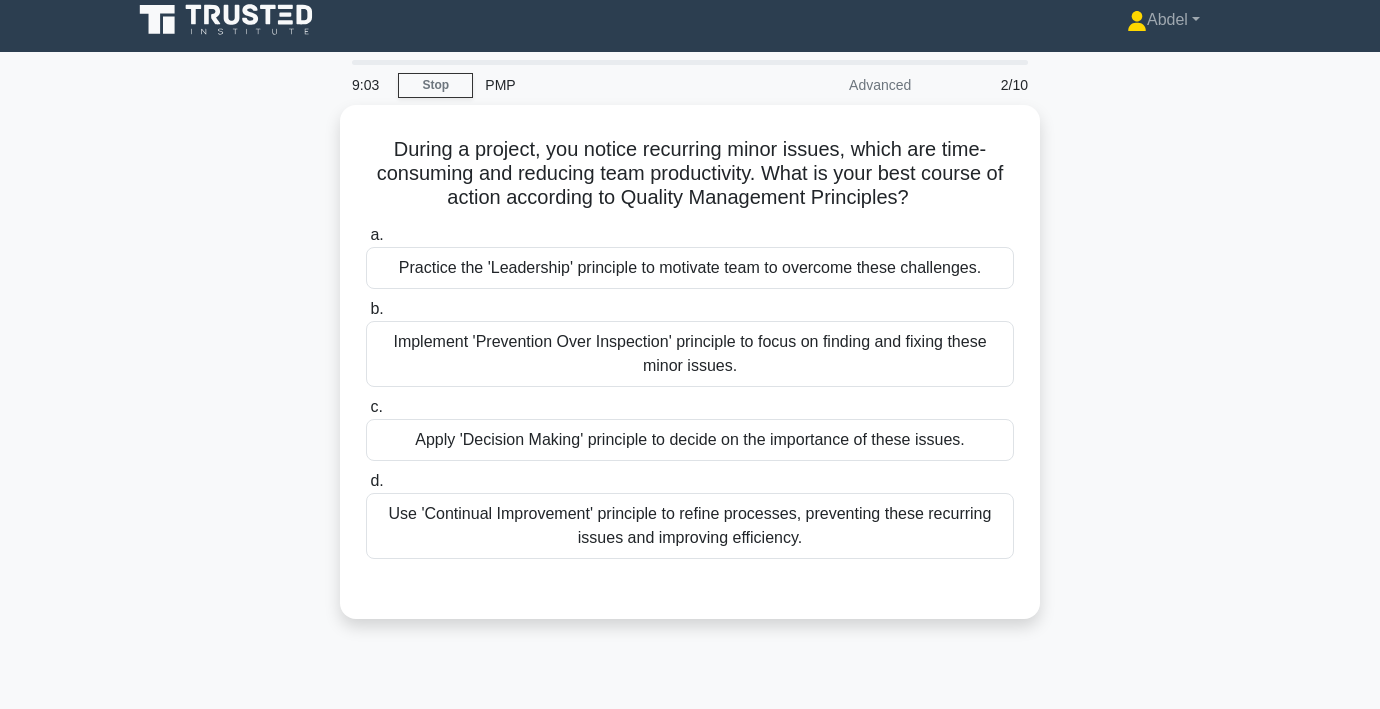 scroll, scrollTop: 10, scrollLeft: 0, axis: vertical 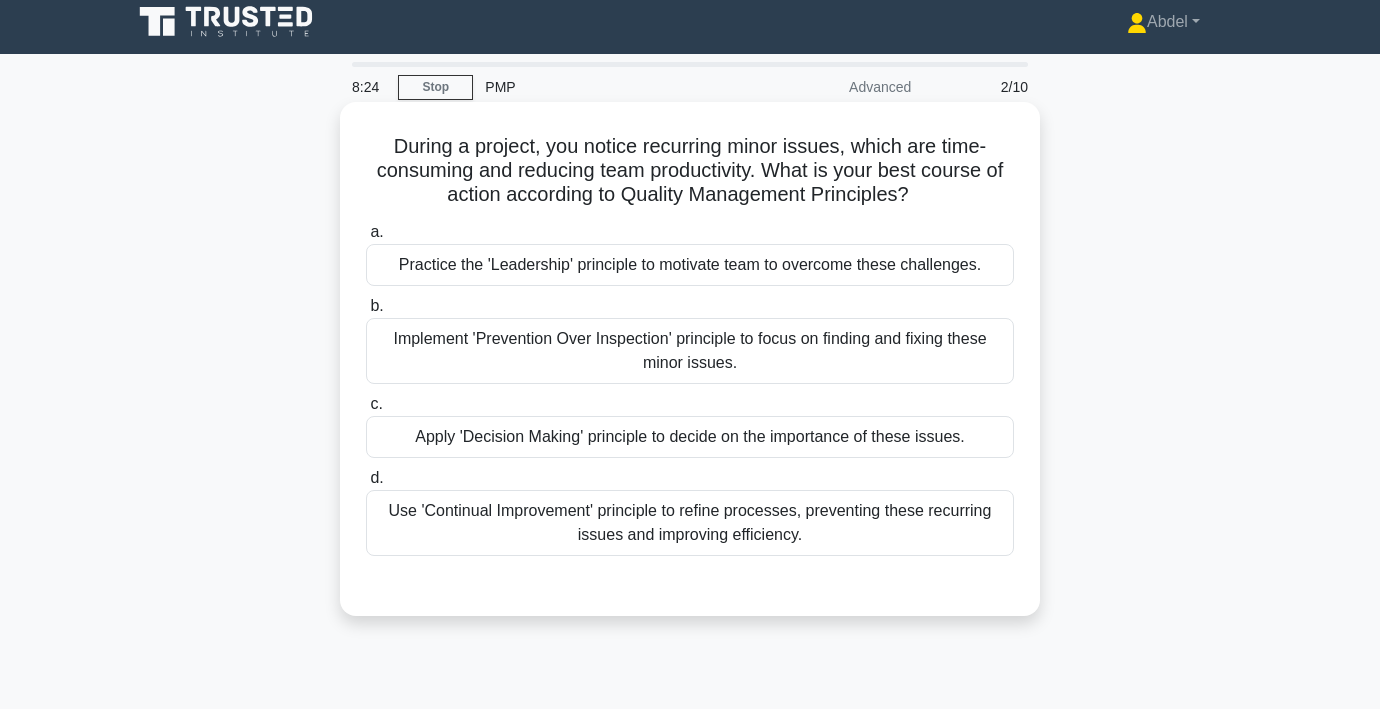 click on "Use 'Continual Improvement' principle to refine processes, preventing these recurring issues and improving efficiency." at bounding box center [690, 523] 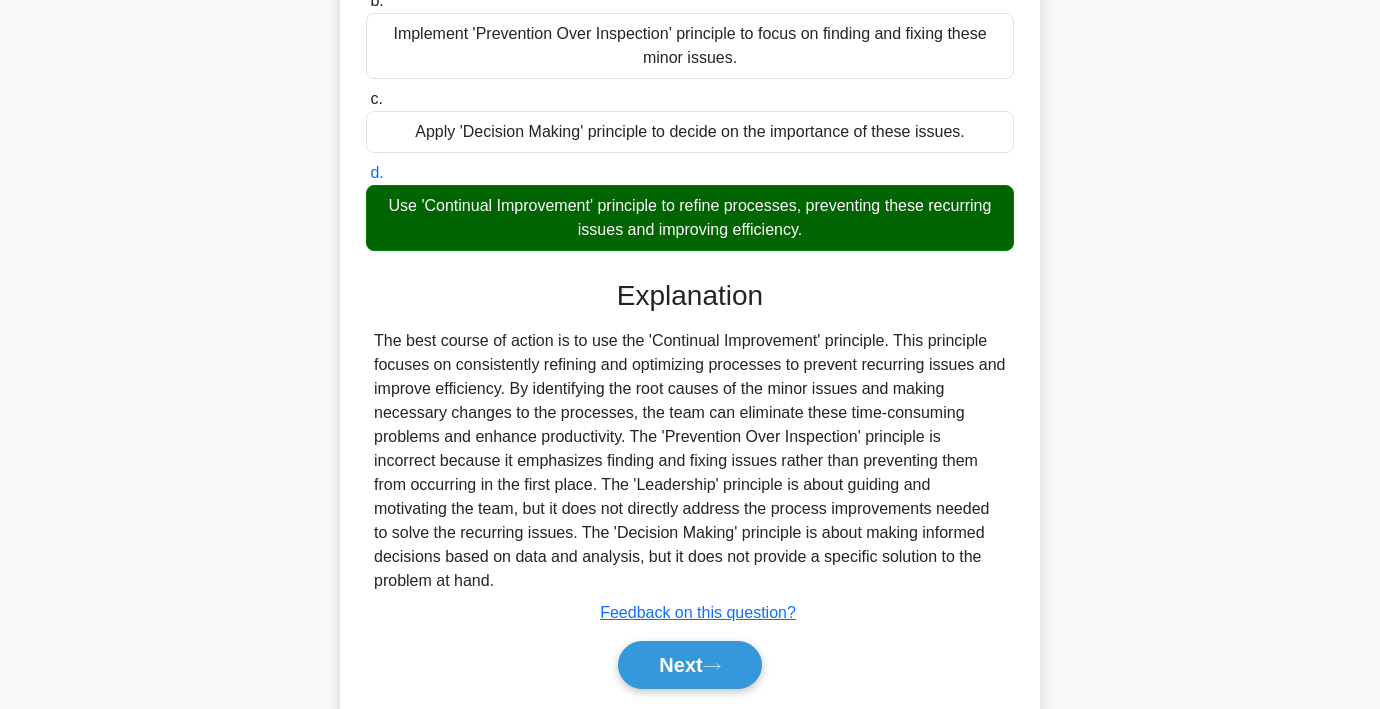 scroll, scrollTop: 380, scrollLeft: 0, axis: vertical 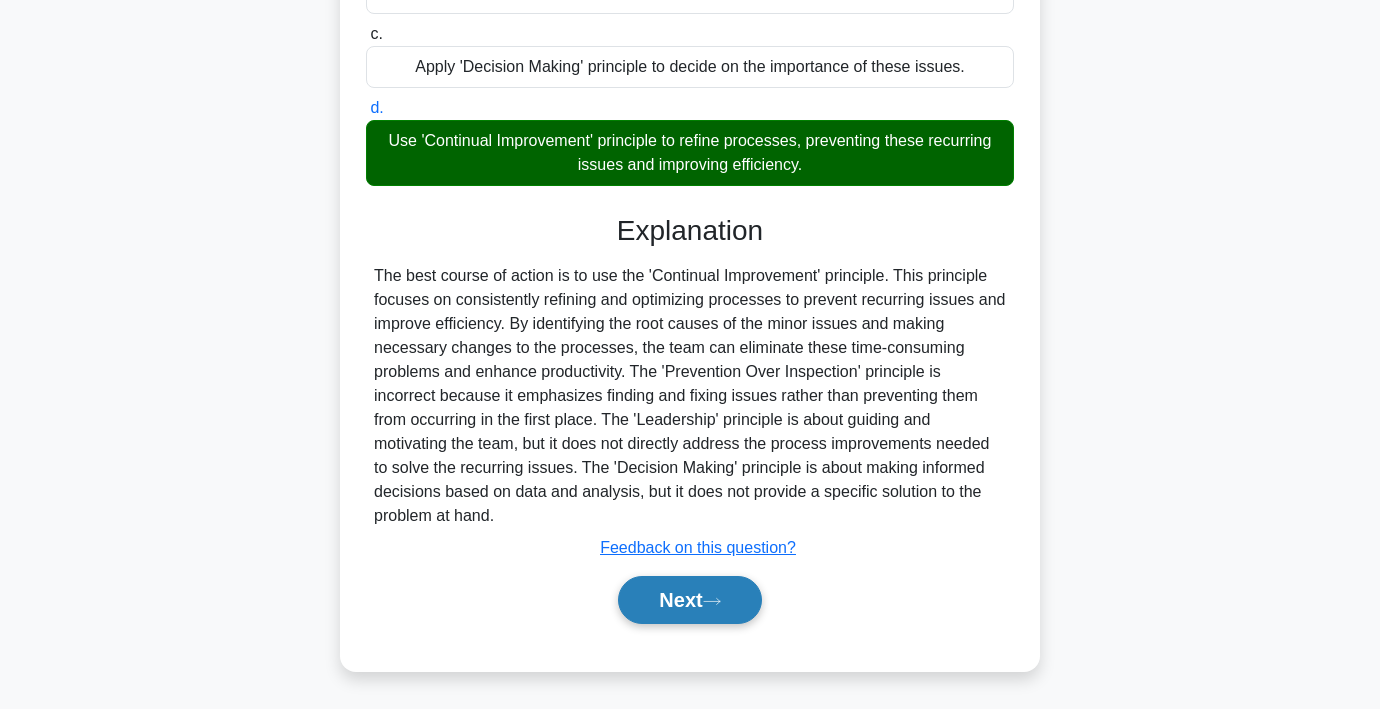 click on "Next" at bounding box center [689, 600] 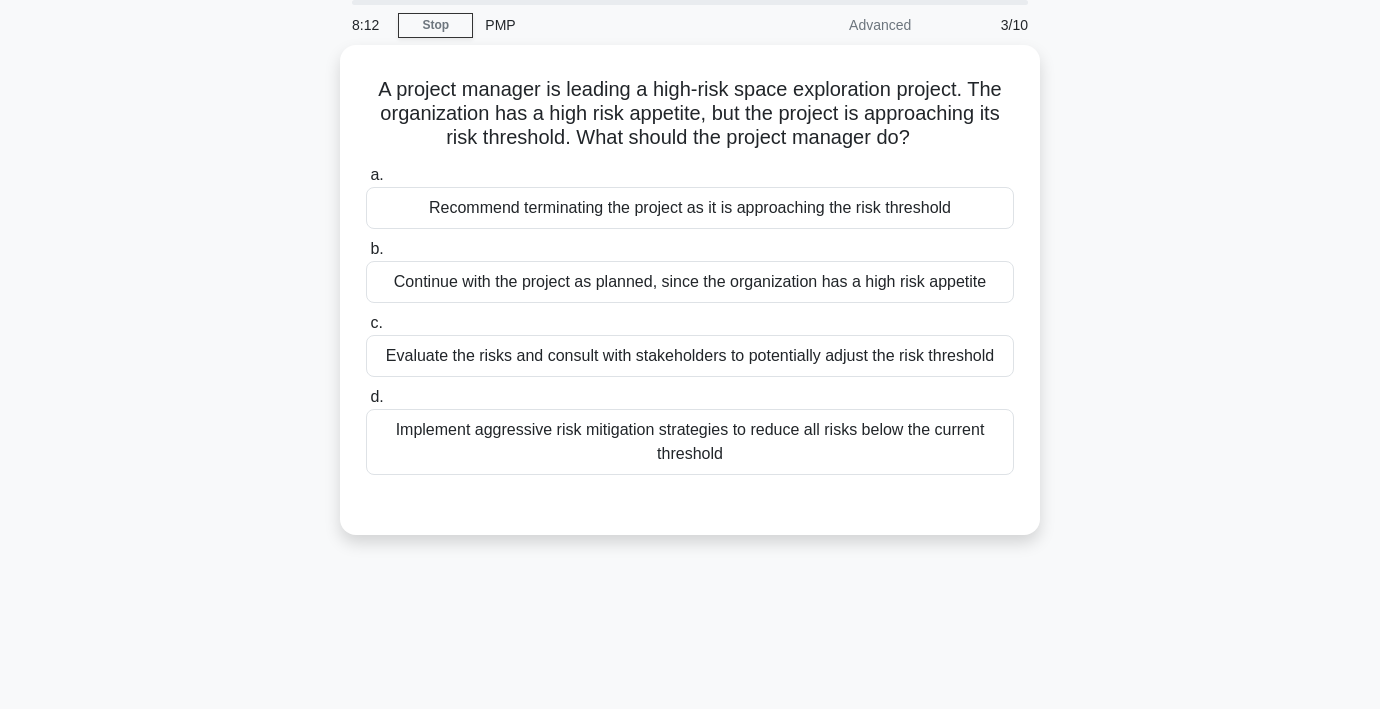 scroll, scrollTop: 74, scrollLeft: 0, axis: vertical 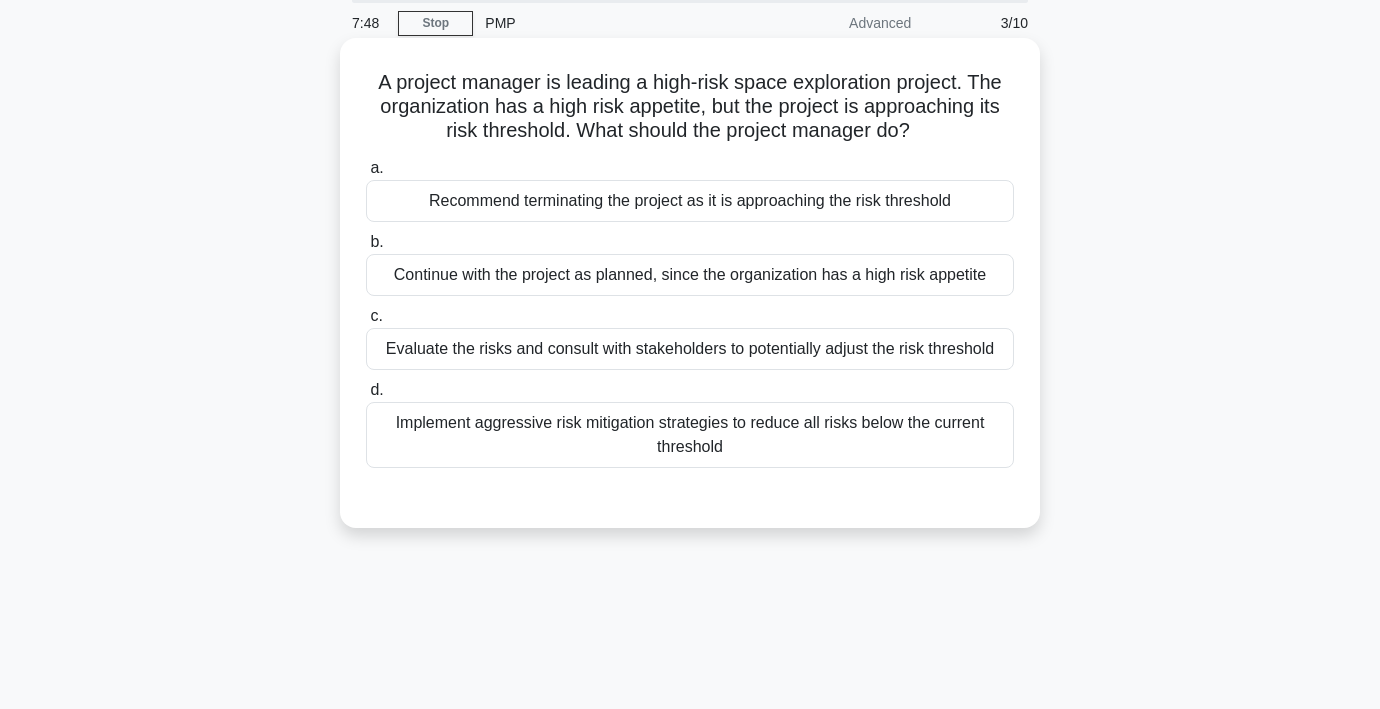 click on "Implement aggressive risk mitigation strategies to reduce all risks below the current threshold" at bounding box center (690, 435) 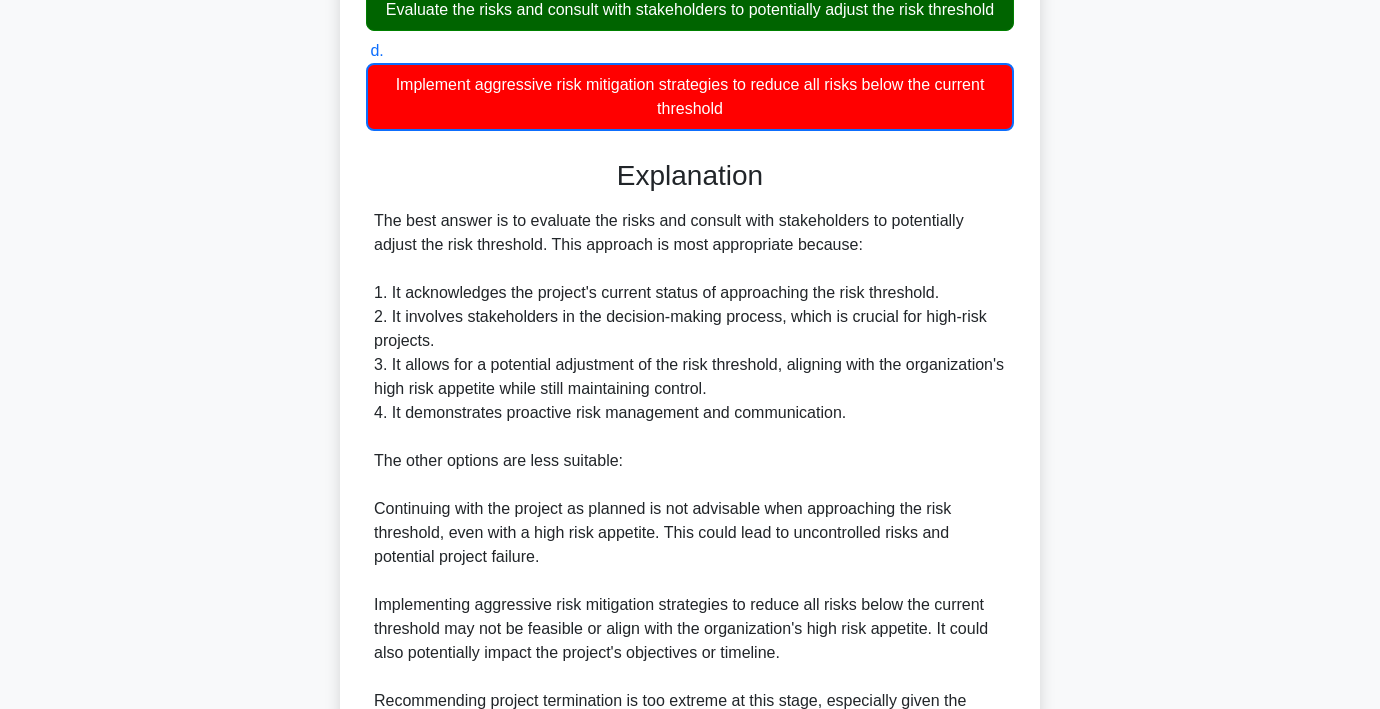 scroll, scrollTop: 646, scrollLeft: 0, axis: vertical 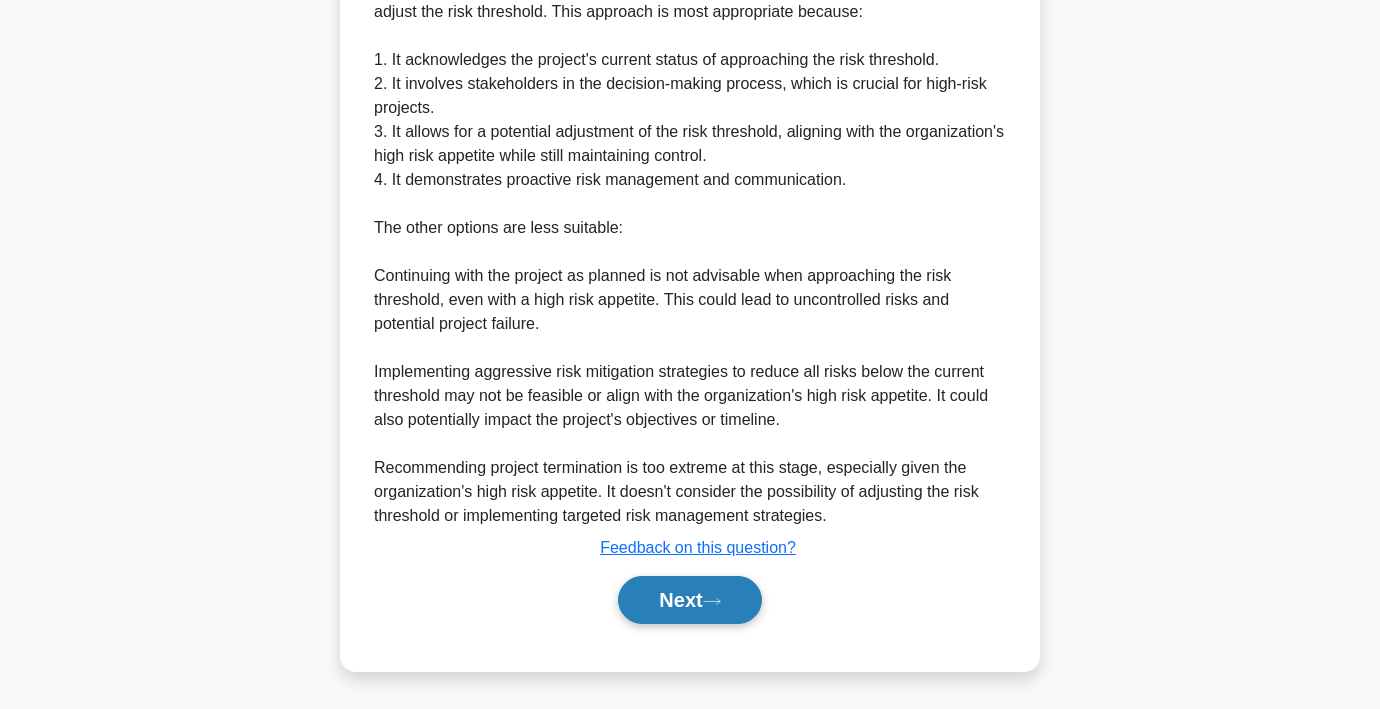 click on "Next" at bounding box center [689, 600] 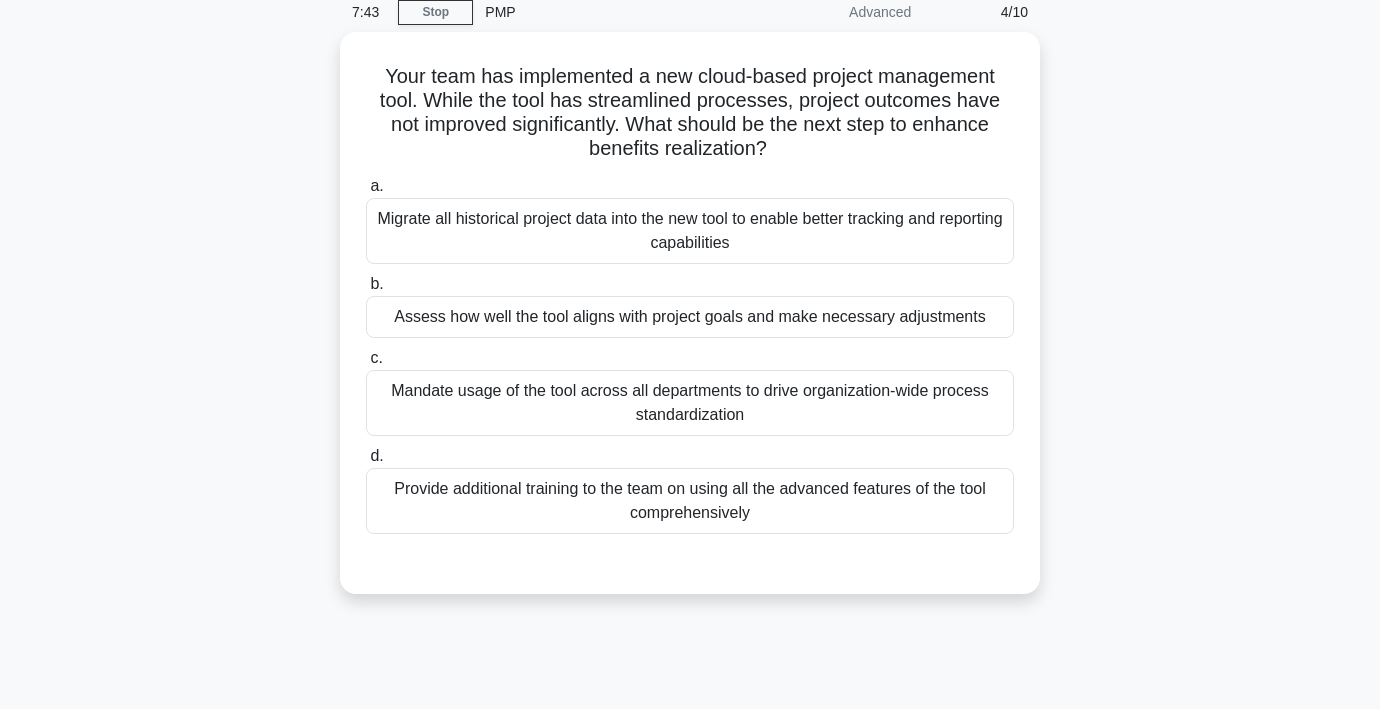 scroll, scrollTop: 77, scrollLeft: 0, axis: vertical 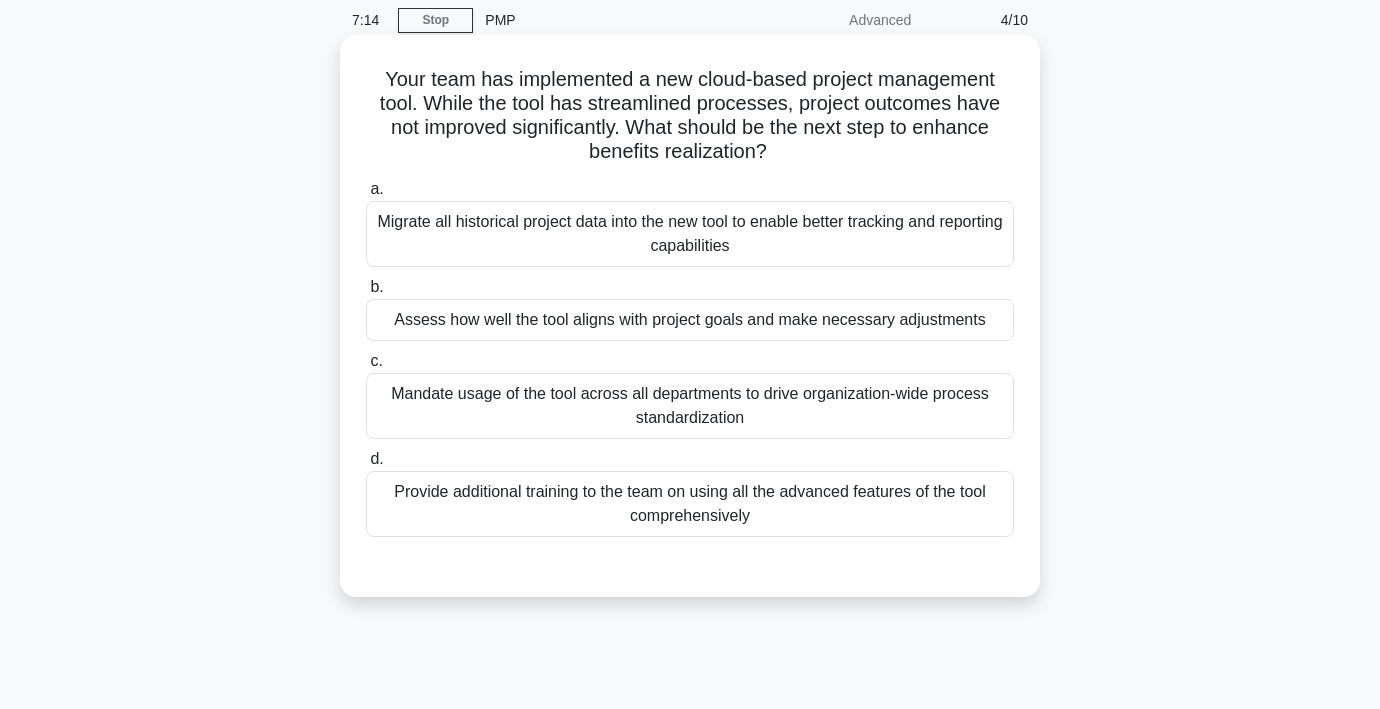 click on "Assess how well the tool aligns with project goals and make necessary adjustments" at bounding box center (690, 320) 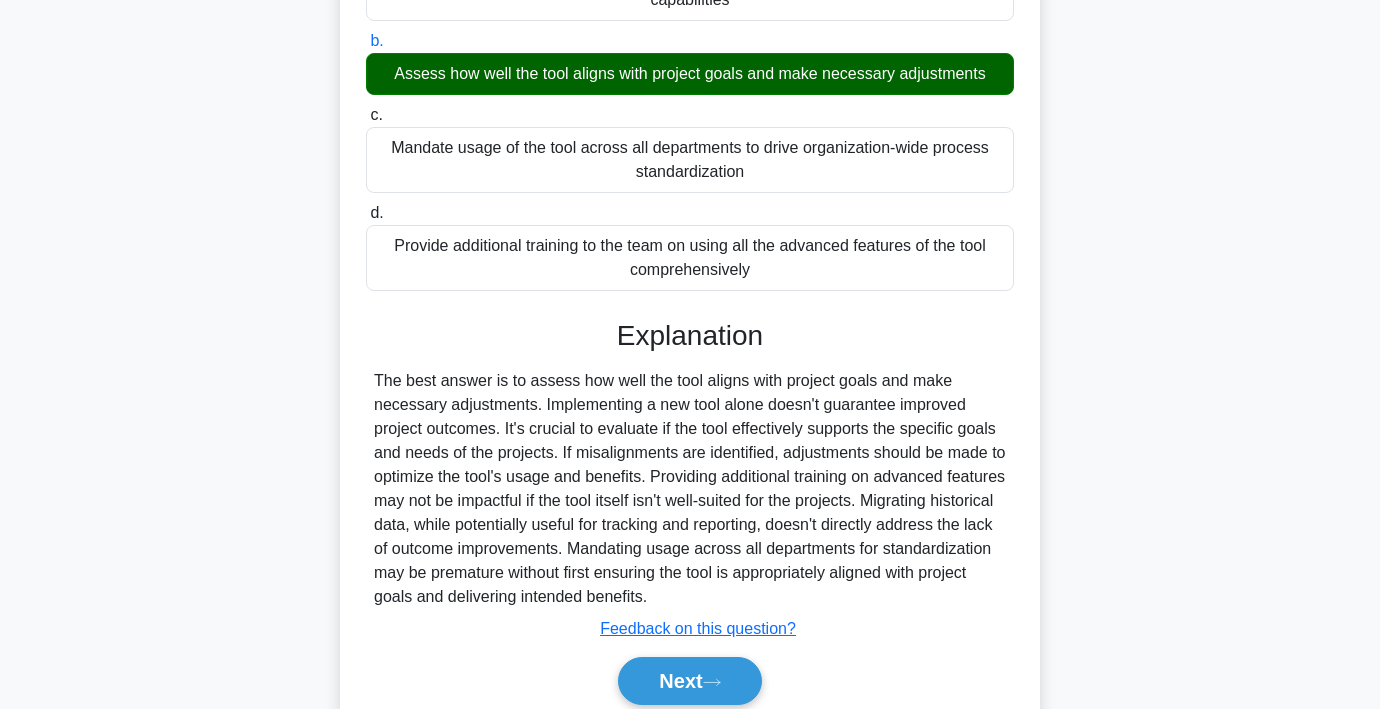 scroll, scrollTop: 404, scrollLeft: 0, axis: vertical 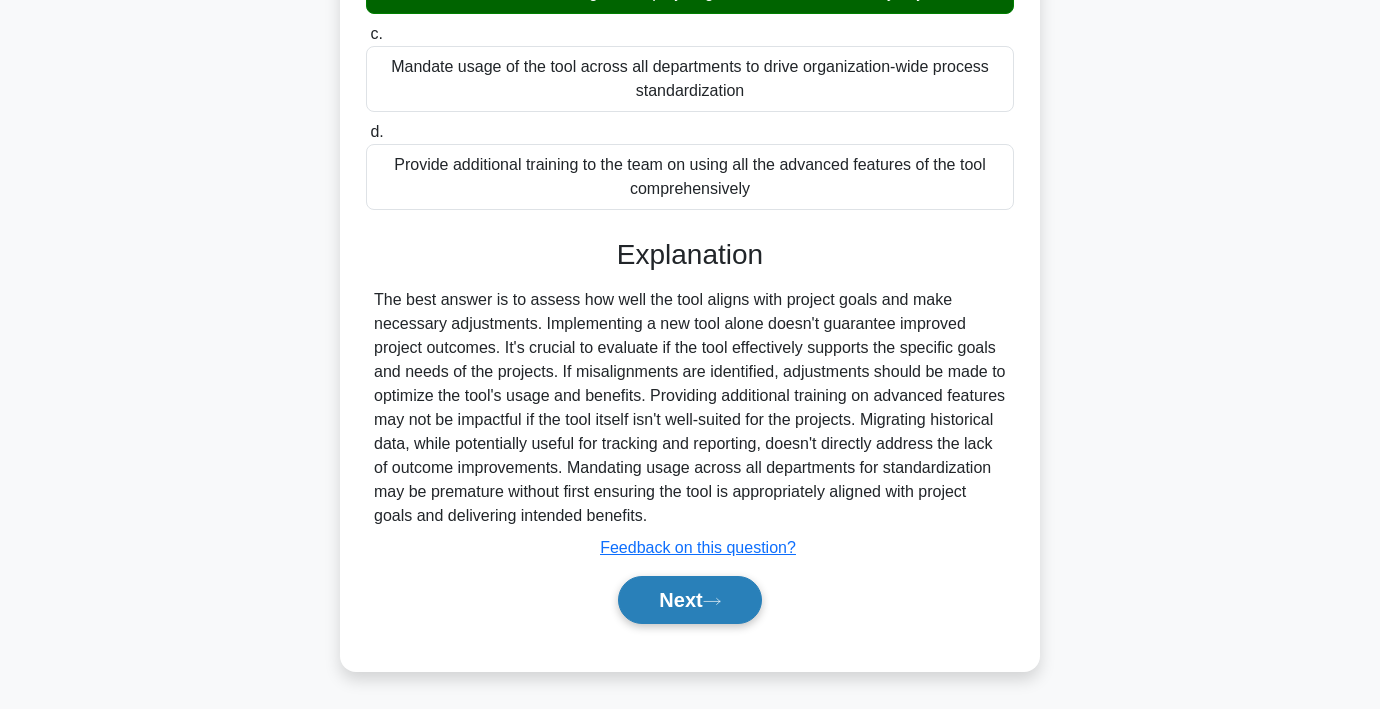 click on "Next" at bounding box center (689, 600) 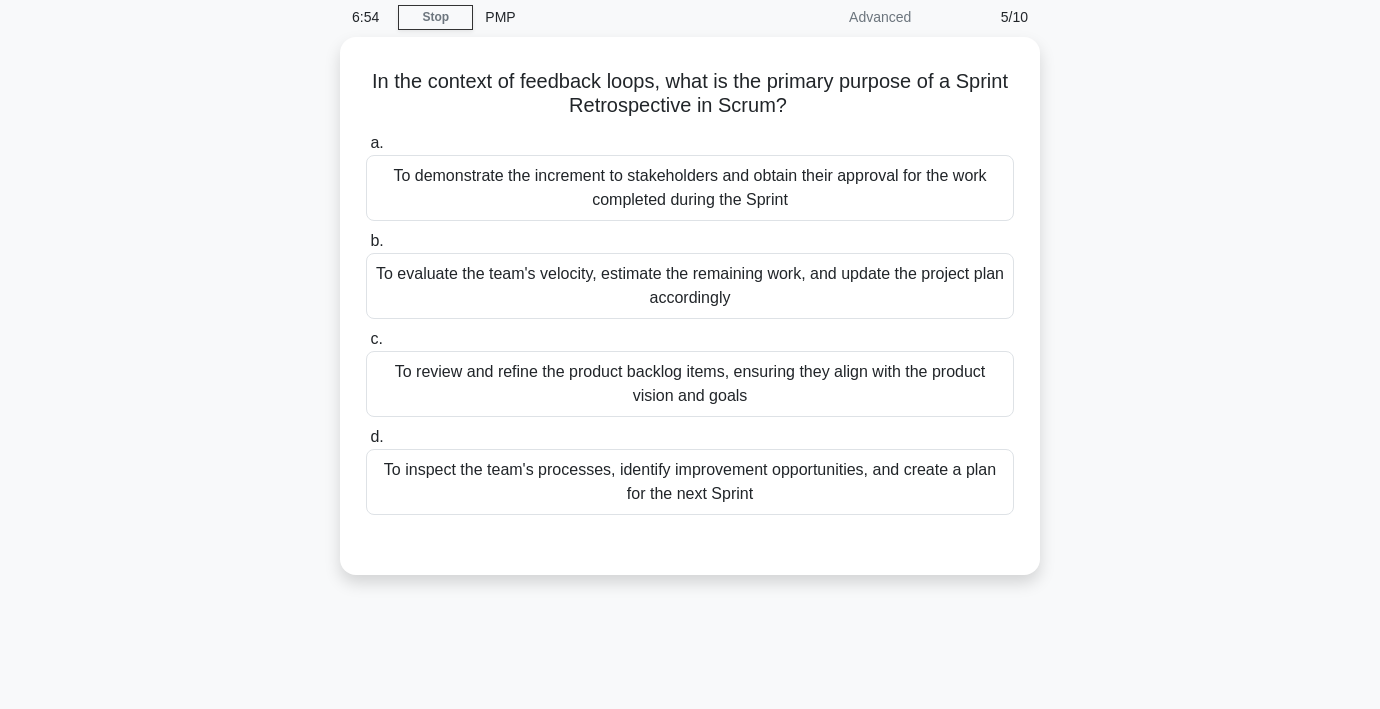 scroll, scrollTop: 68, scrollLeft: 0, axis: vertical 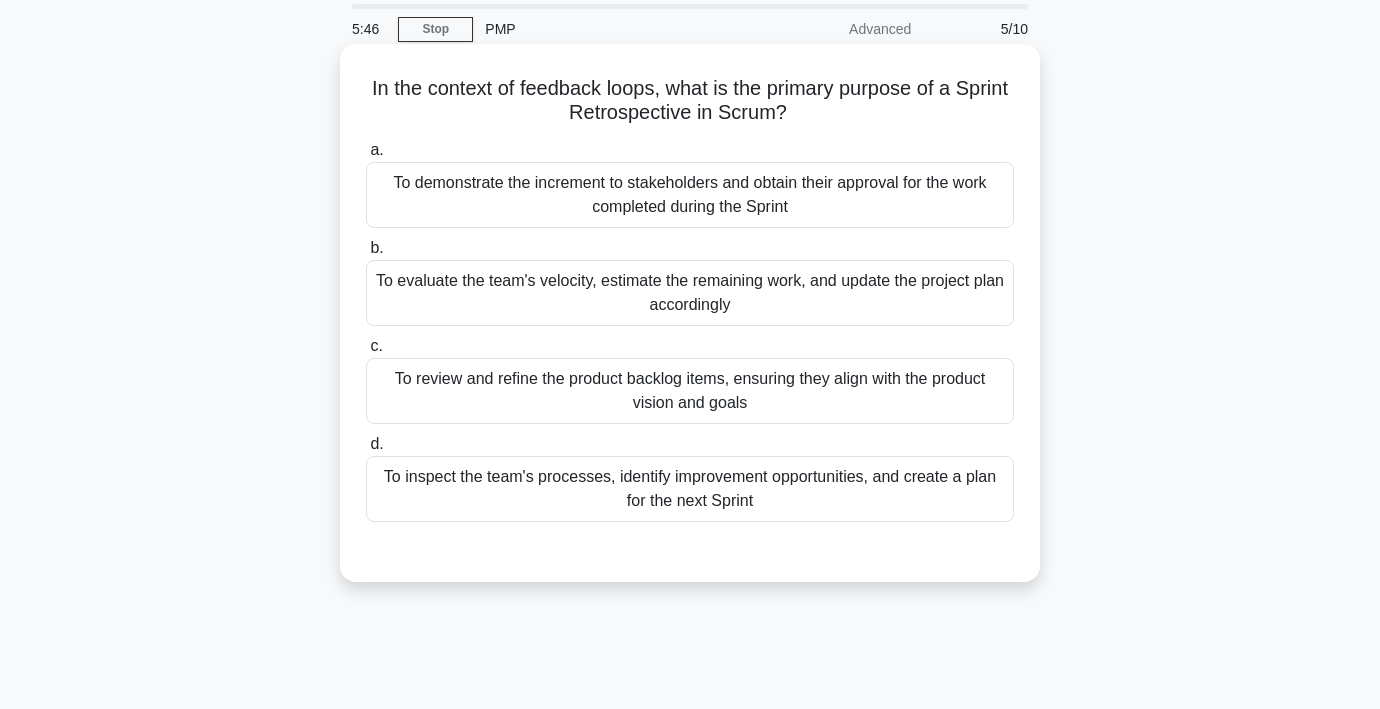 click on "To inspect the team's processes, identify improvement opportunities, and create a plan for the next Sprint" at bounding box center [690, 489] 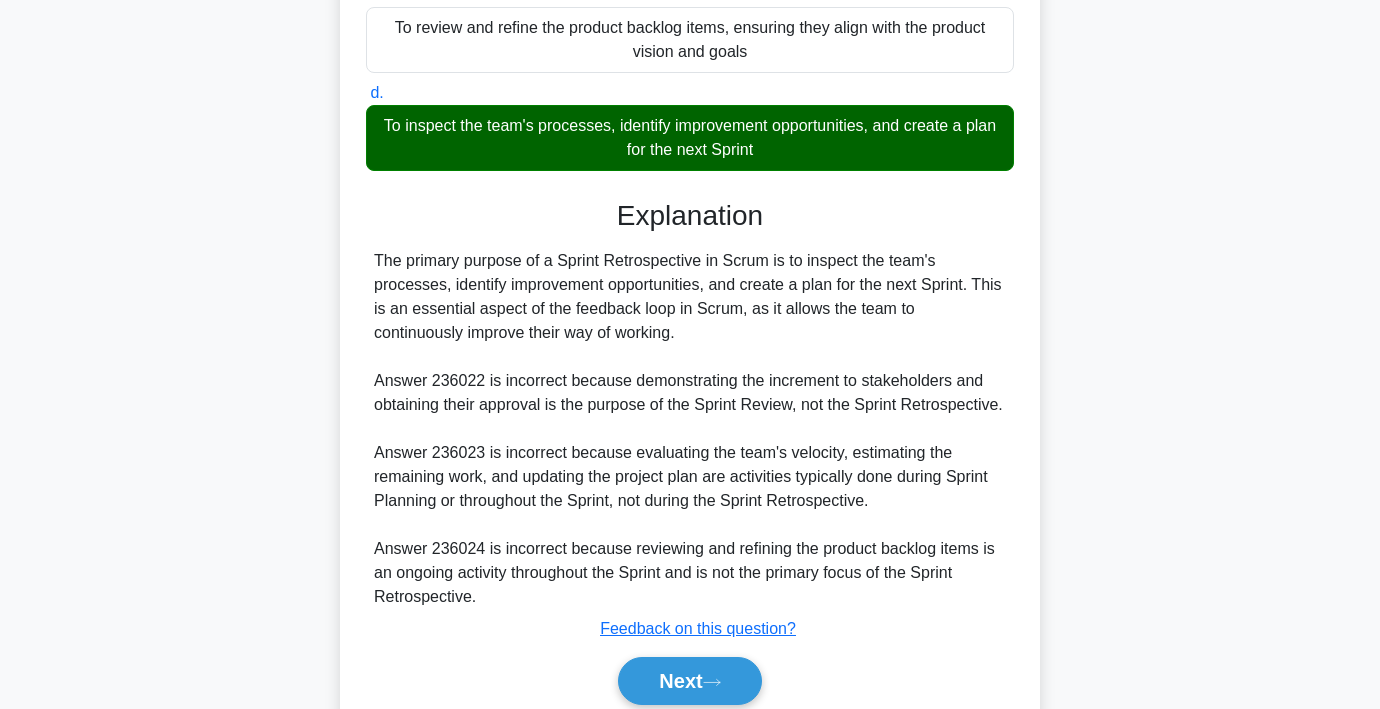 scroll, scrollTop: 500, scrollLeft: 0, axis: vertical 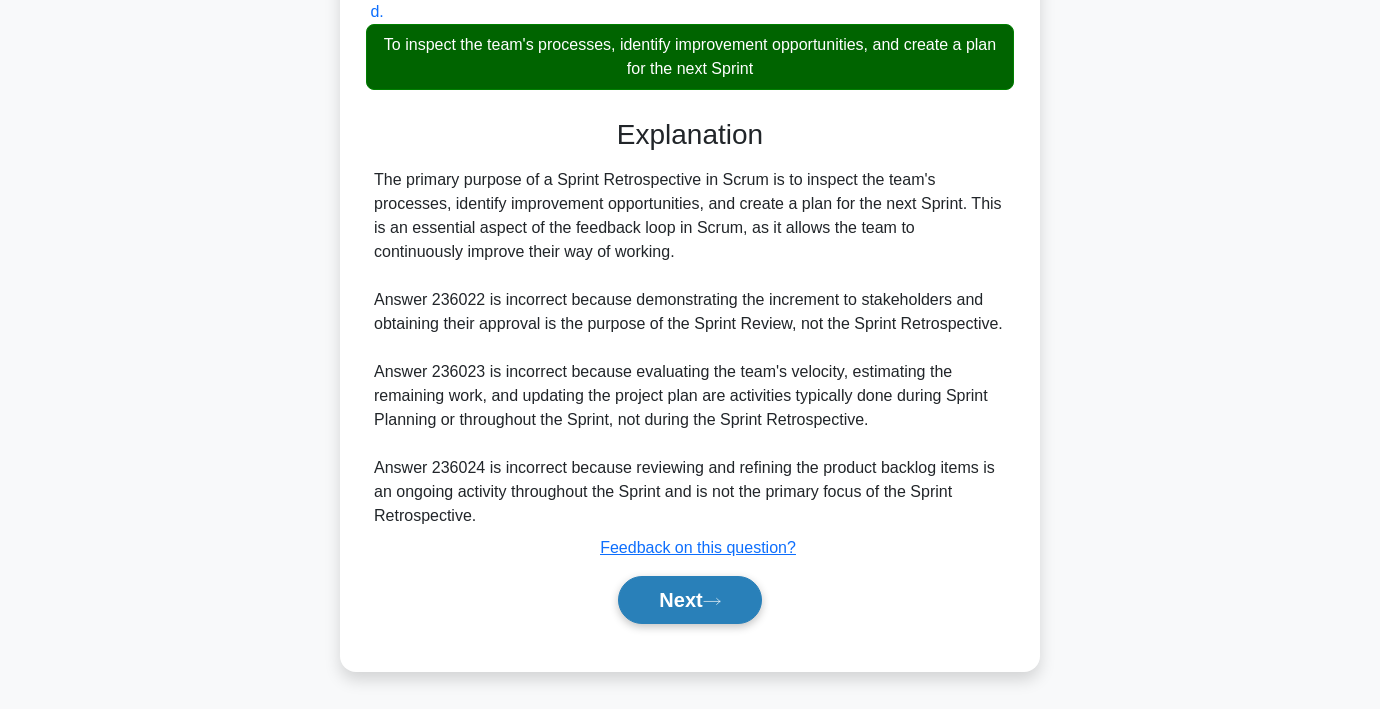 click on "Next" at bounding box center [689, 600] 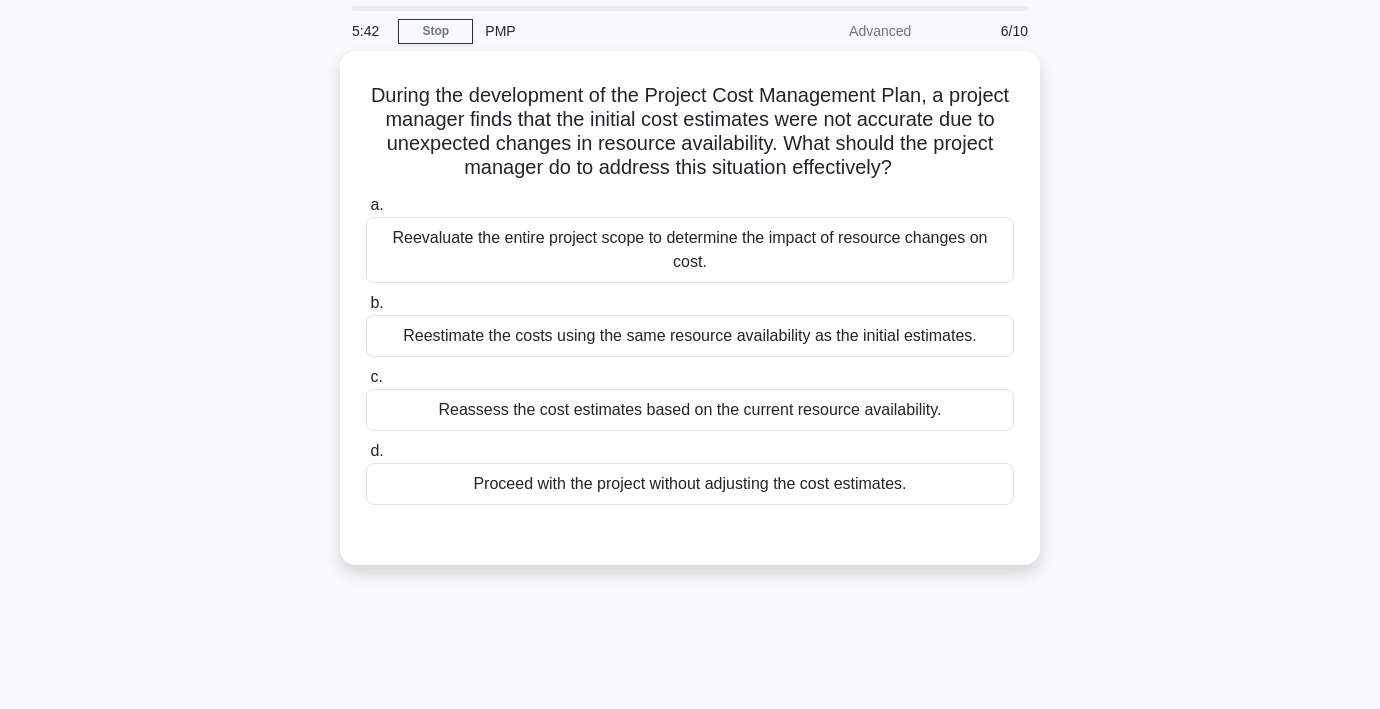 scroll, scrollTop: 70, scrollLeft: 0, axis: vertical 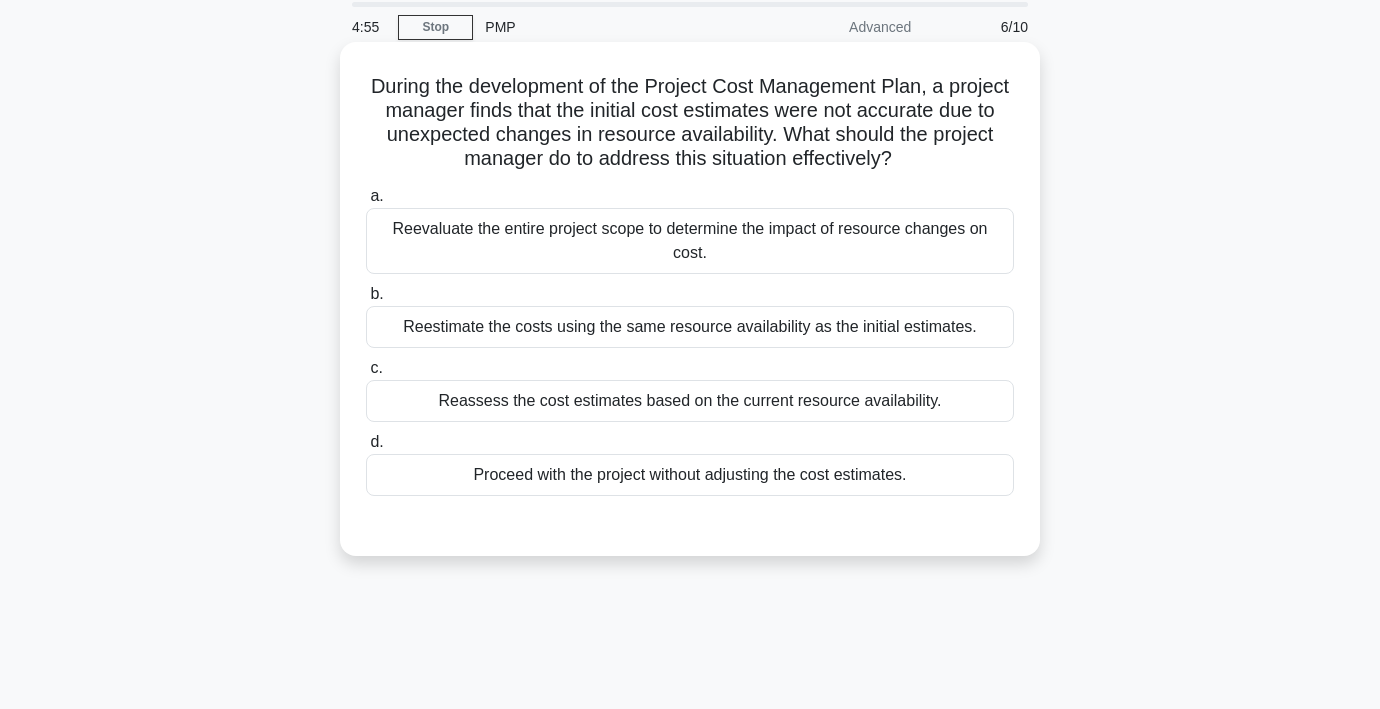 click on "Reassess the cost estimates based on the current resource availability." at bounding box center (690, 401) 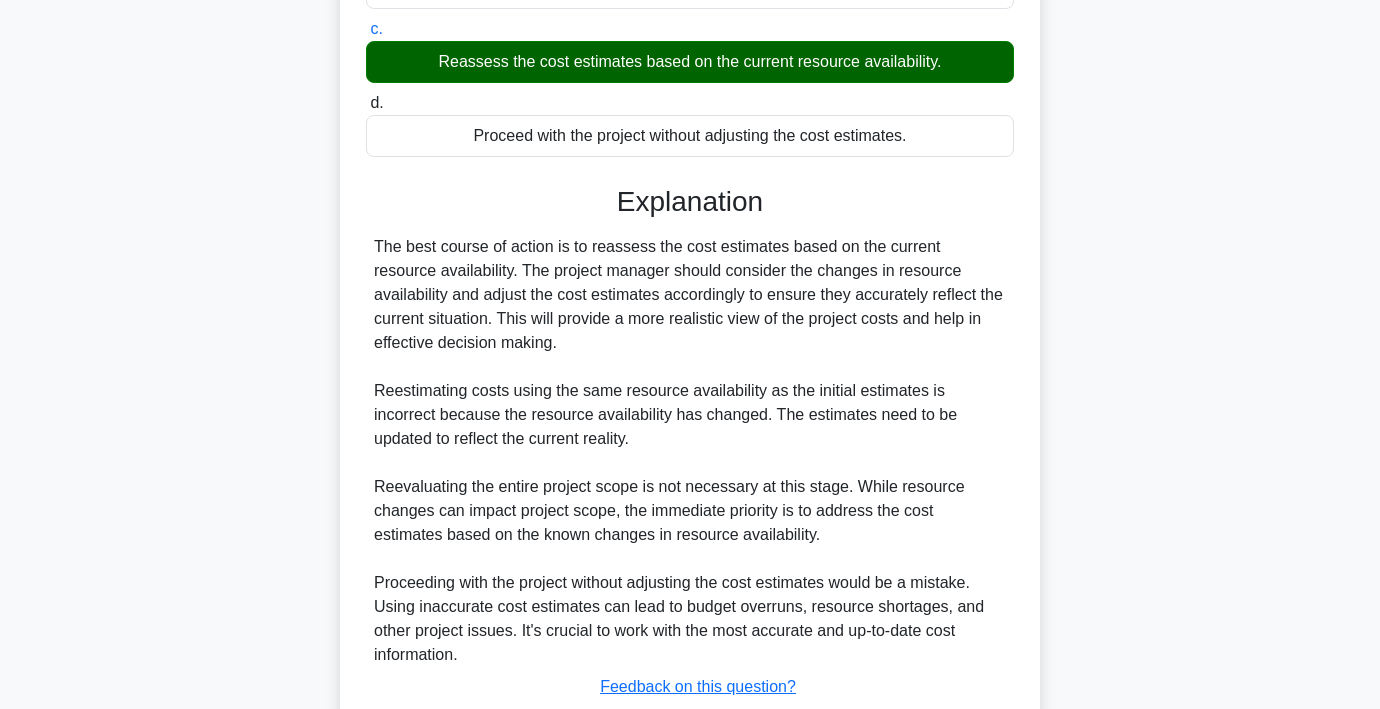 scroll, scrollTop: 548, scrollLeft: 0, axis: vertical 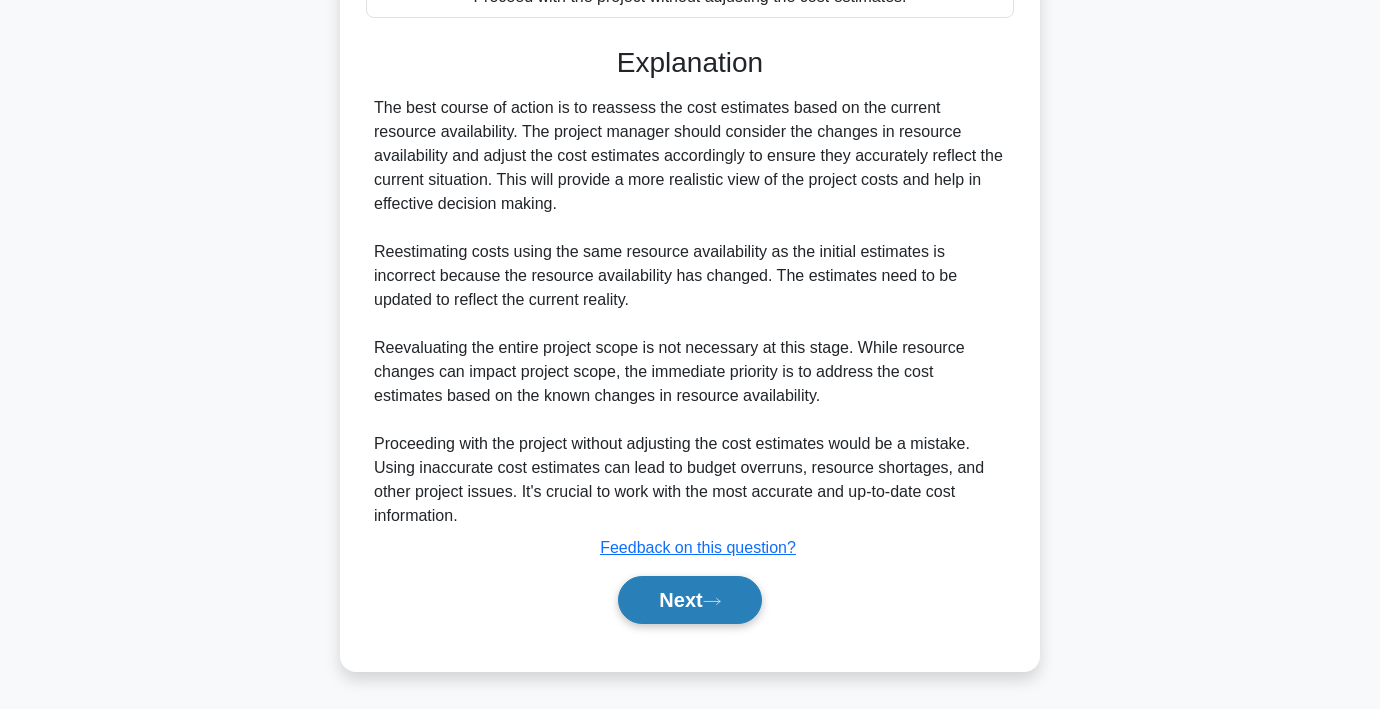 click on "Next" at bounding box center [689, 600] 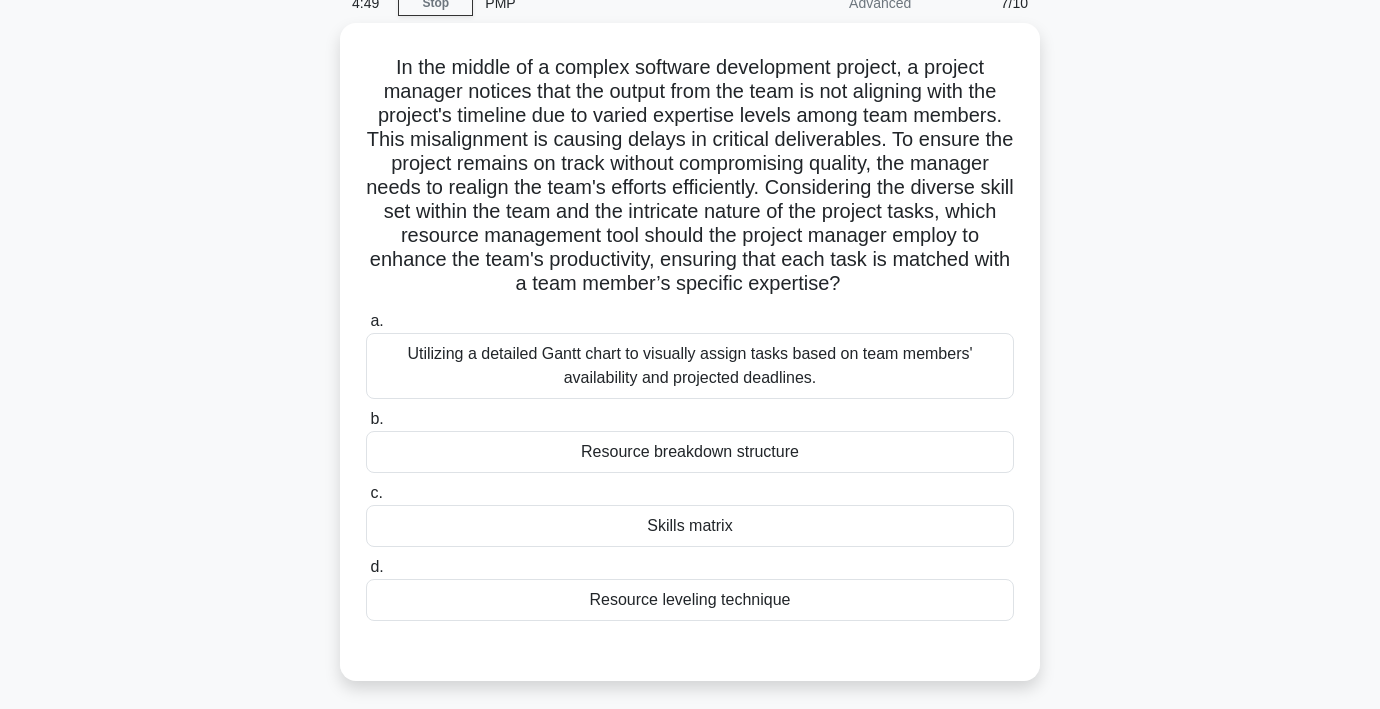 scroll, scrollTop: 98, scrollLeft: 0, axis: vertical 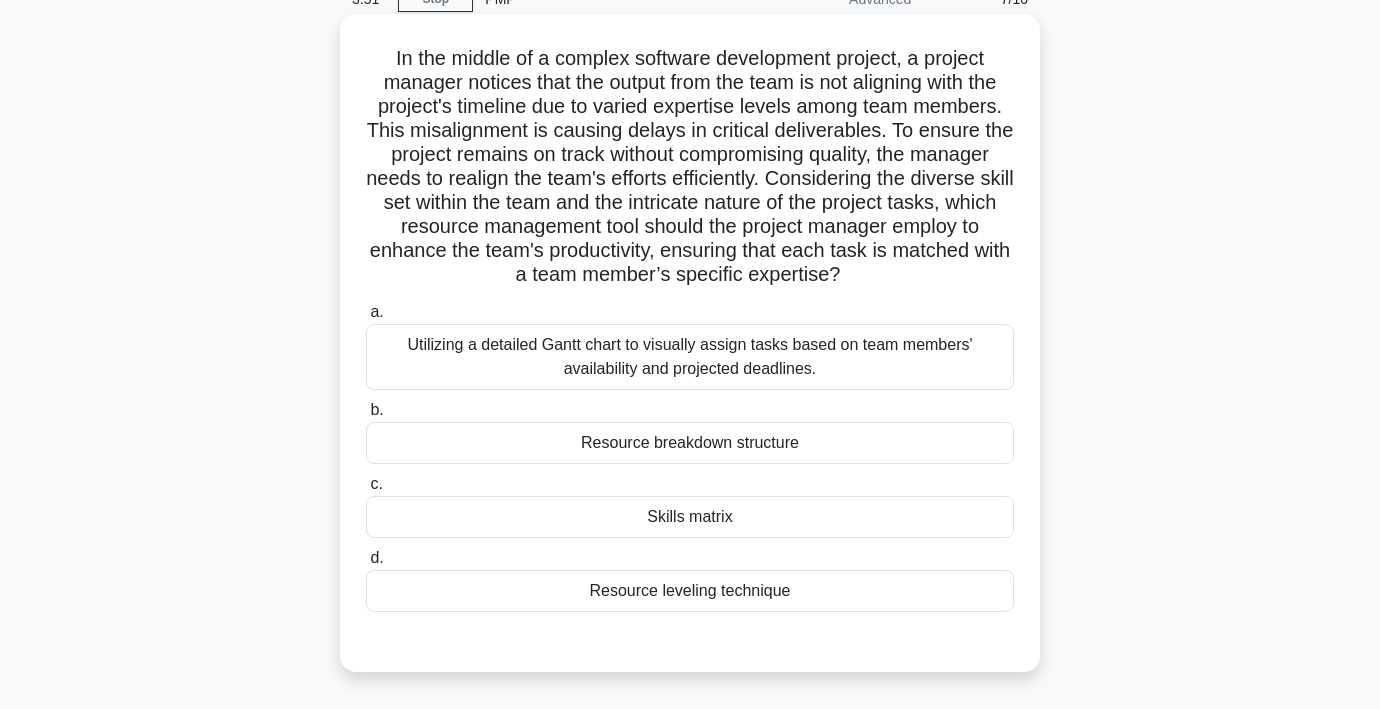 click on "Resource breakdown structure" at bounding box center [690, 443] 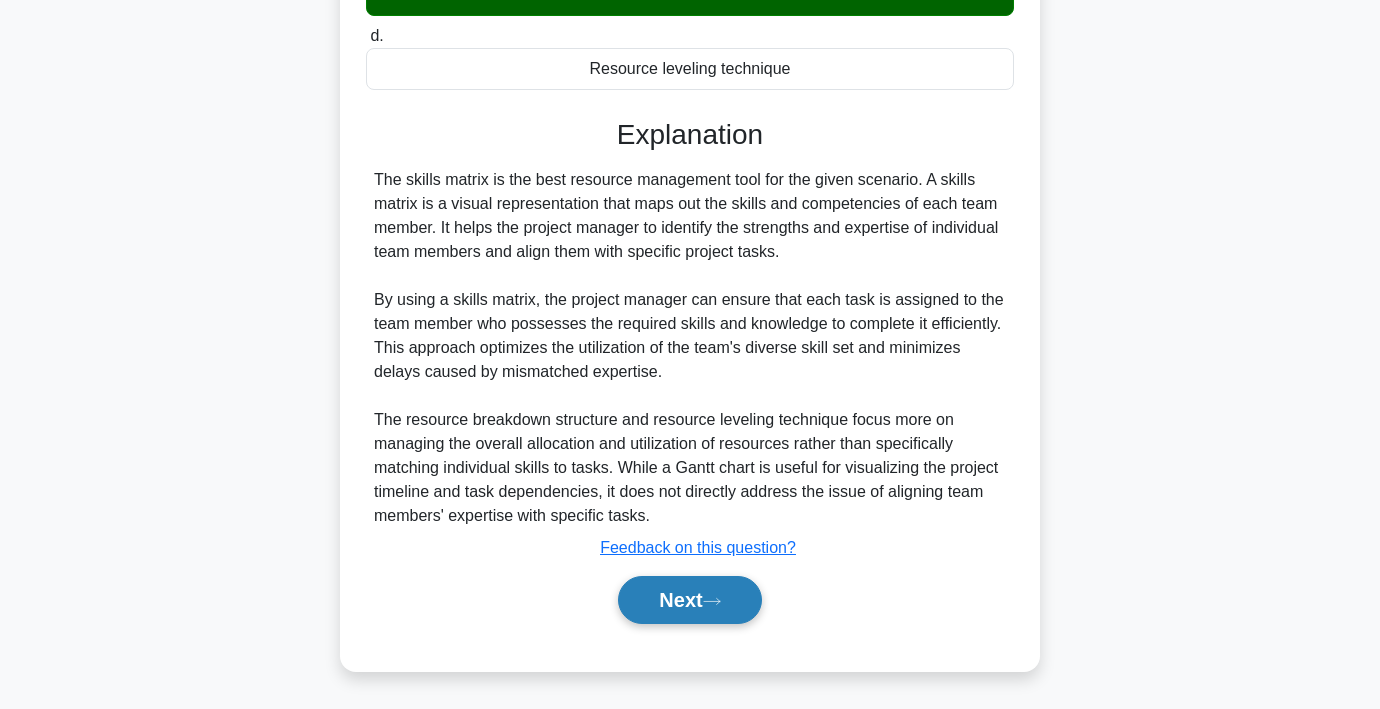 click on "Next" at bounding box center (689, 600) 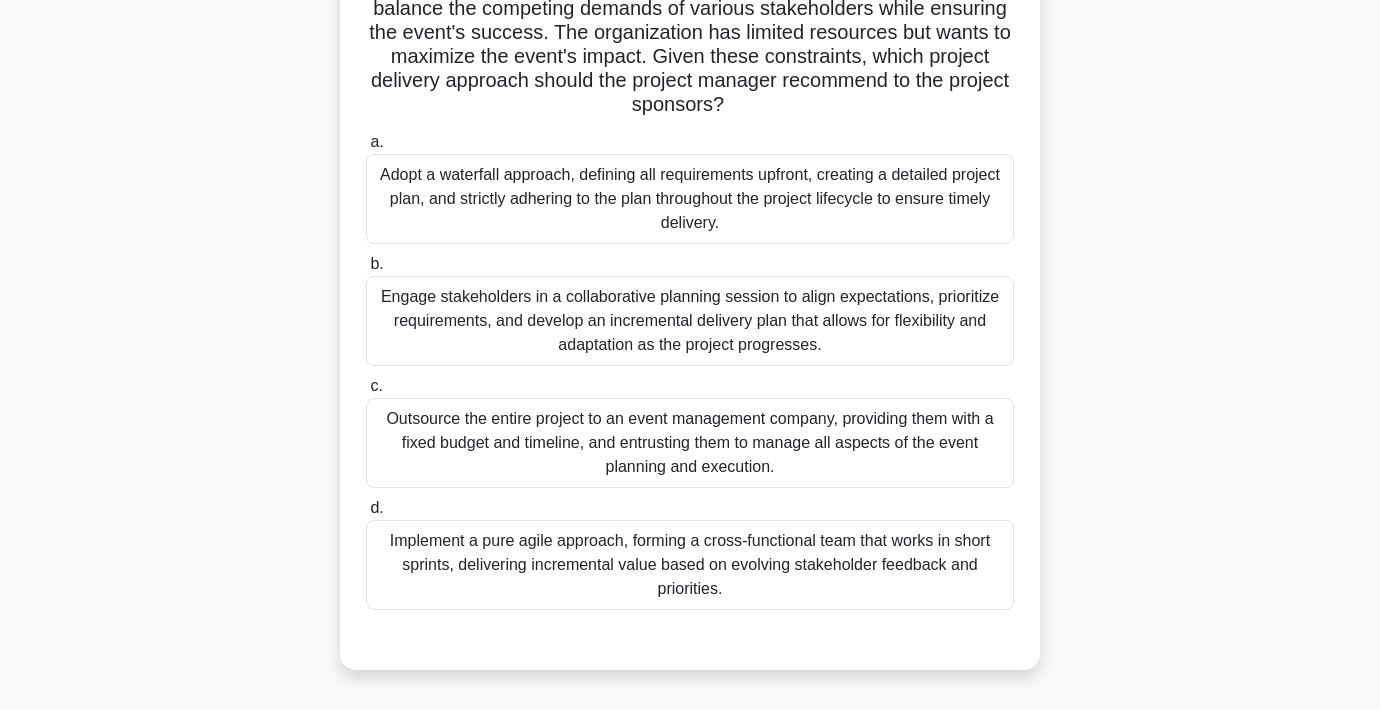 scroll, scrollTop: 197, scrollLeft: 0, axis: vertical 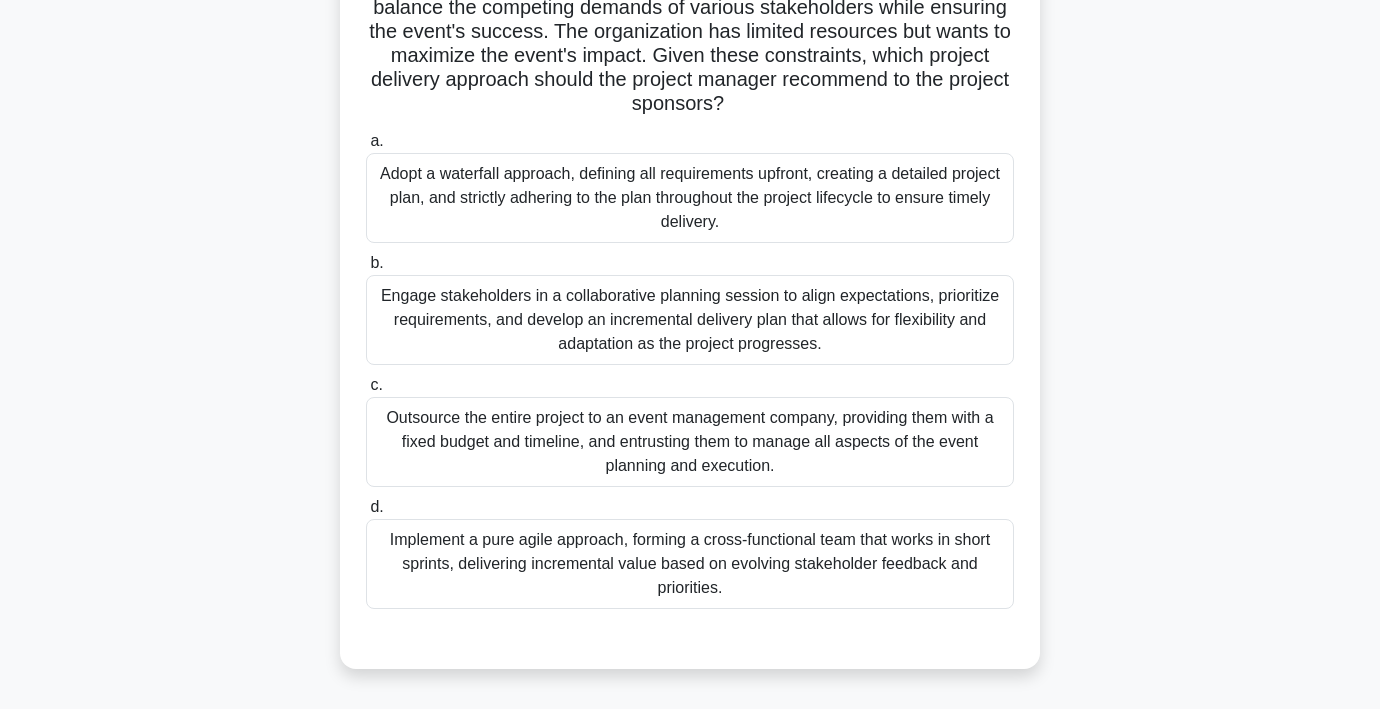 click on "Outsource the entire project to an event management company, providing them with a fixed budget and timeline, and entrusting them to manage all aspects of the event planning and execution." at bounding box center (690, 442) 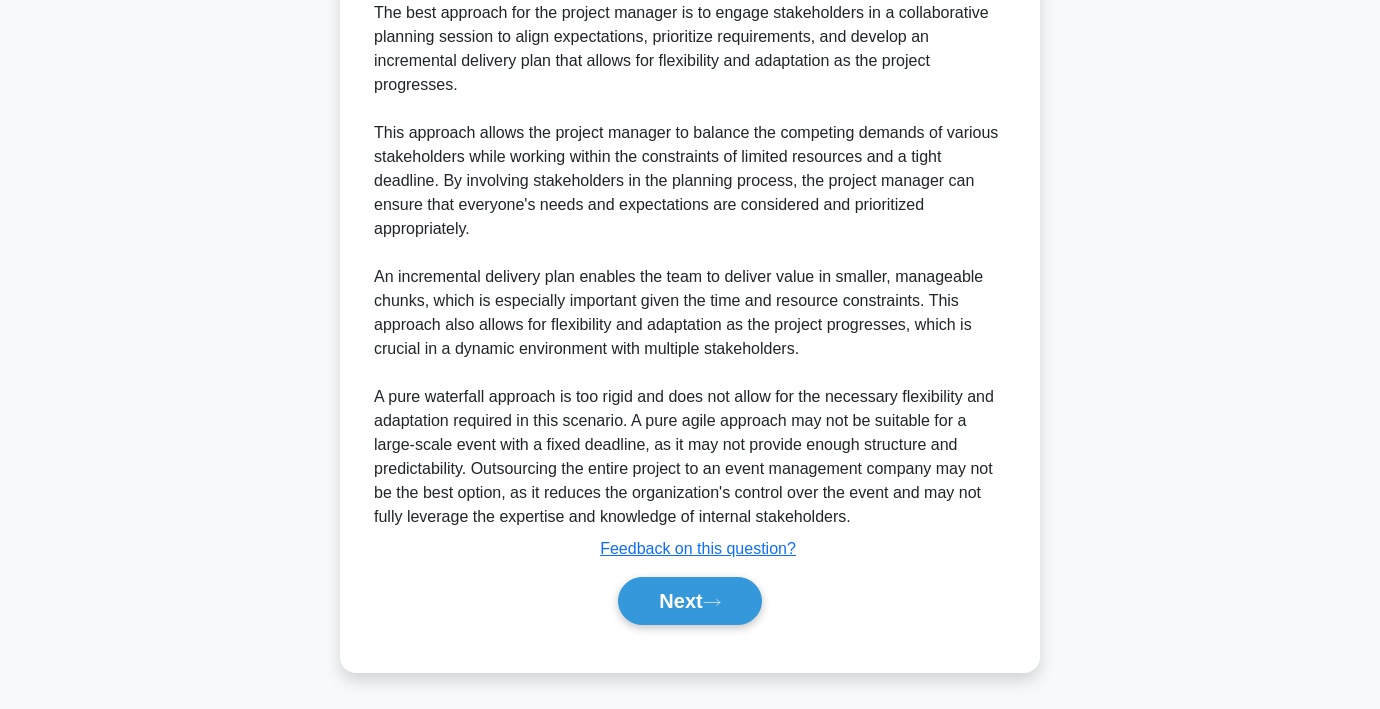 scroll, scrollTop: 886, scrollLeft: 0, axis: vertical 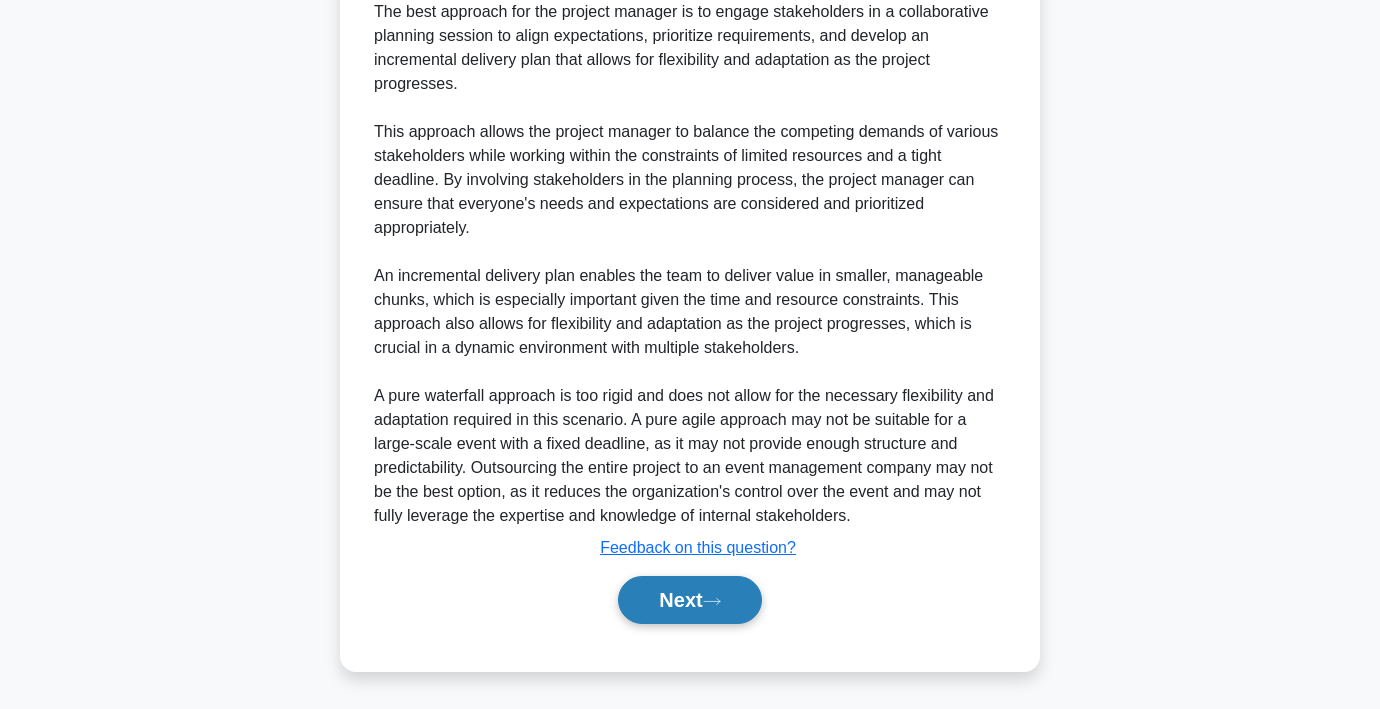 click on "Next" at bounding box center [689, 600] 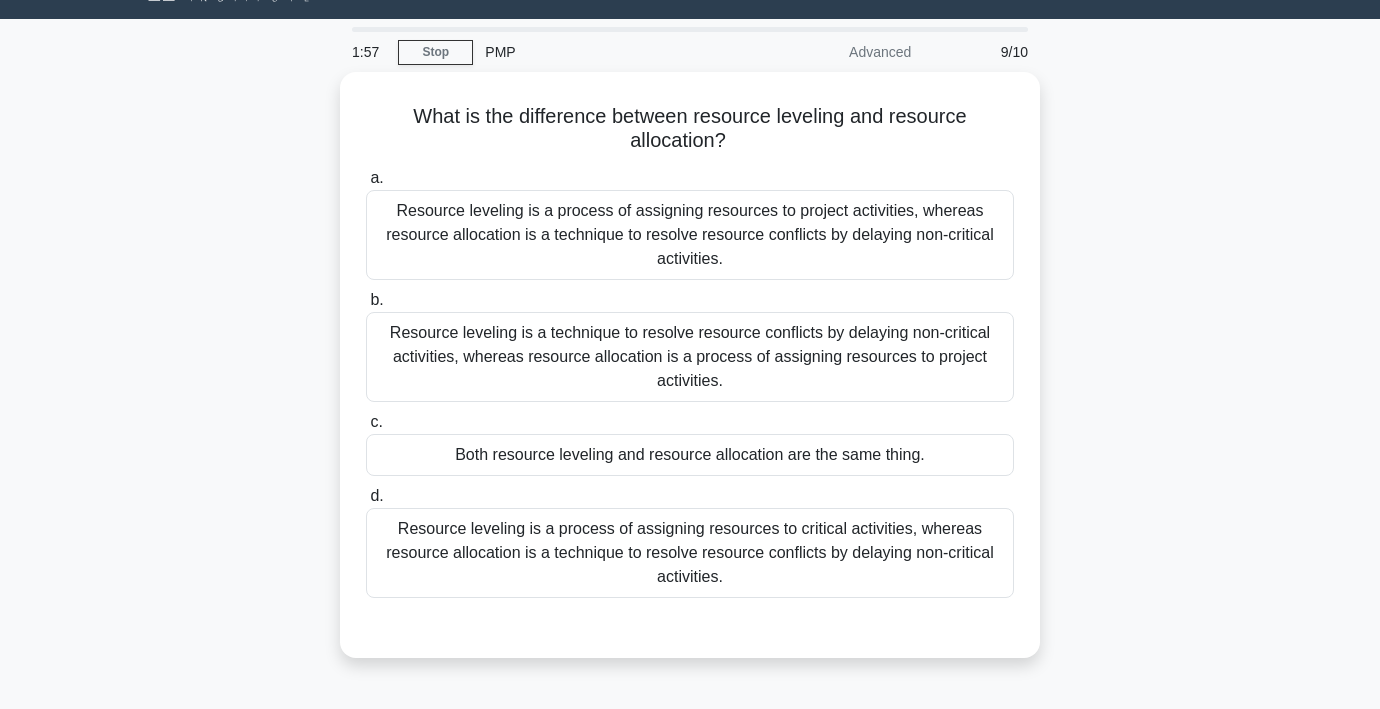 scroll, scrollTop: 52, scrollLeft: 0, axis: vertical 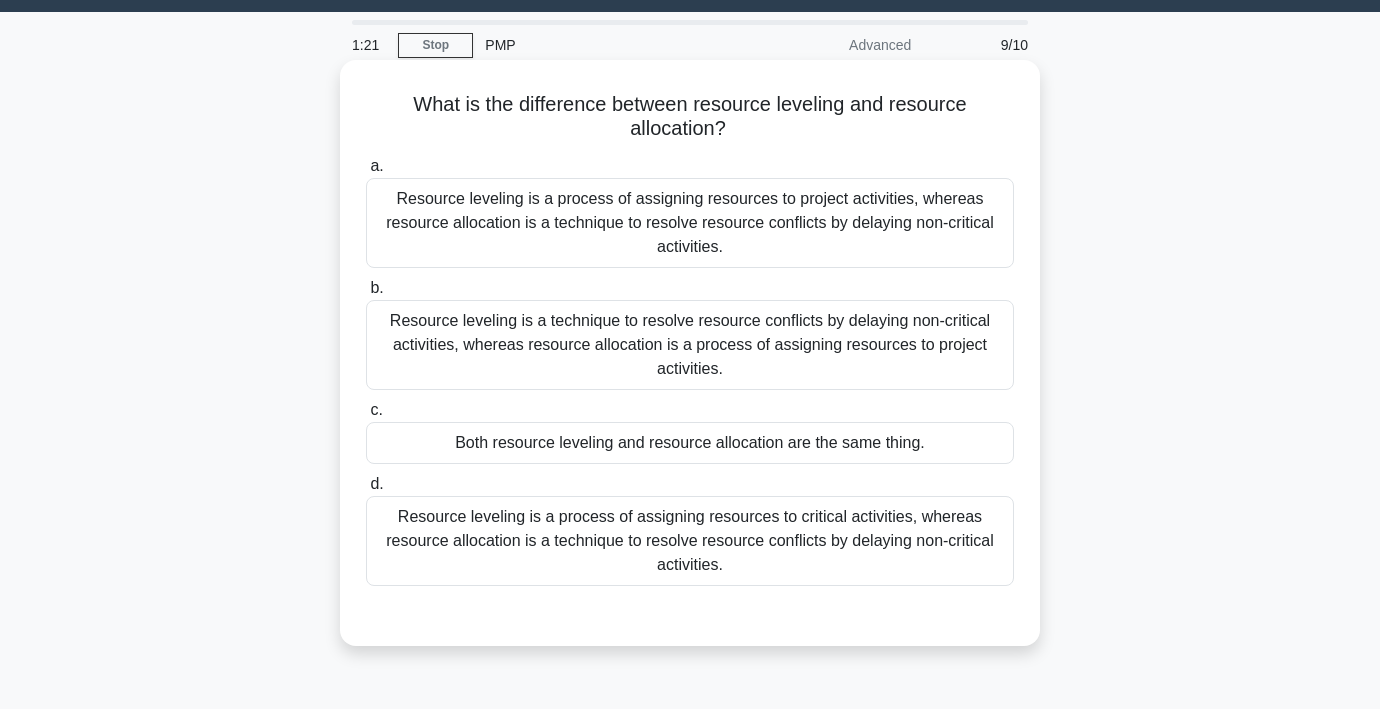 click on "Resource leveling is a process of assigning resources to critical activities, whereas resource allocation is a technique to resolve resource conflicts by delaying non-critical activities." at bounding box center (690, 541) 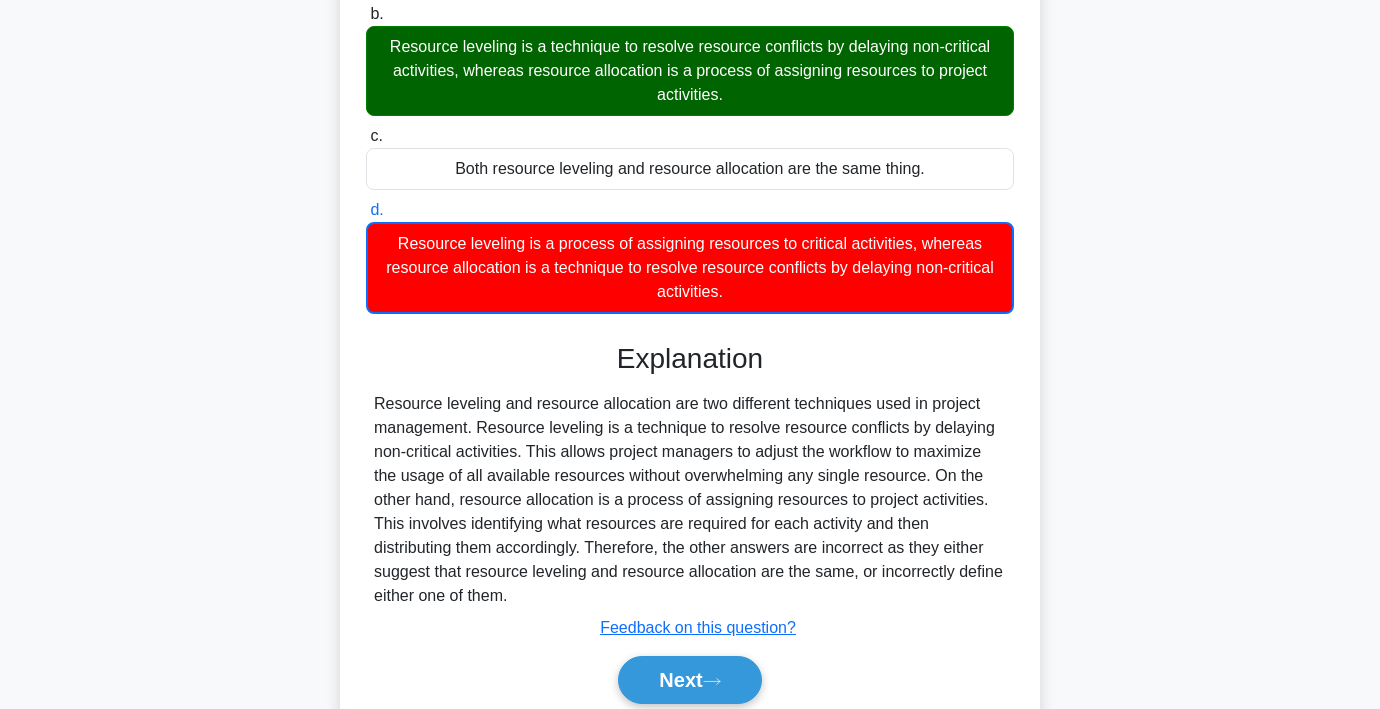 scroll, scrollTop: 406, scrollLeft: 0, axis: vertical 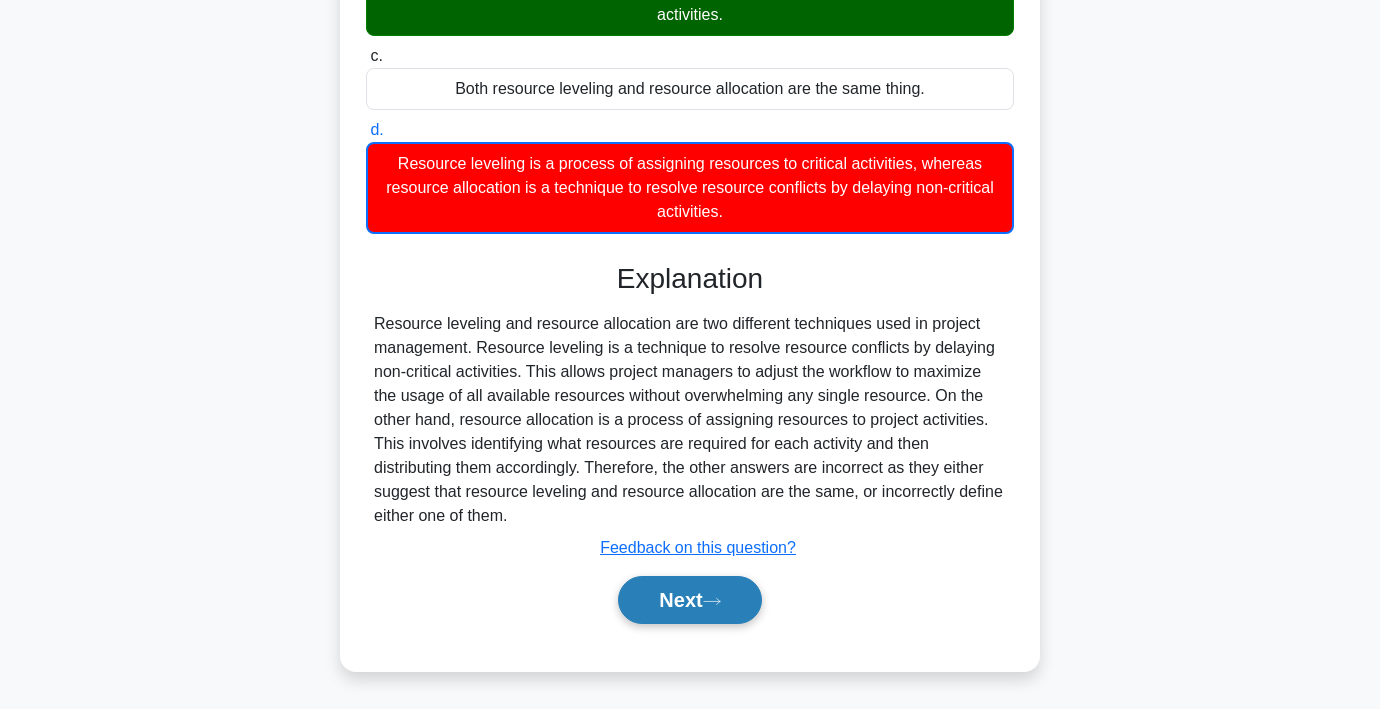 click on "Next" at bounding box center (689, 600) 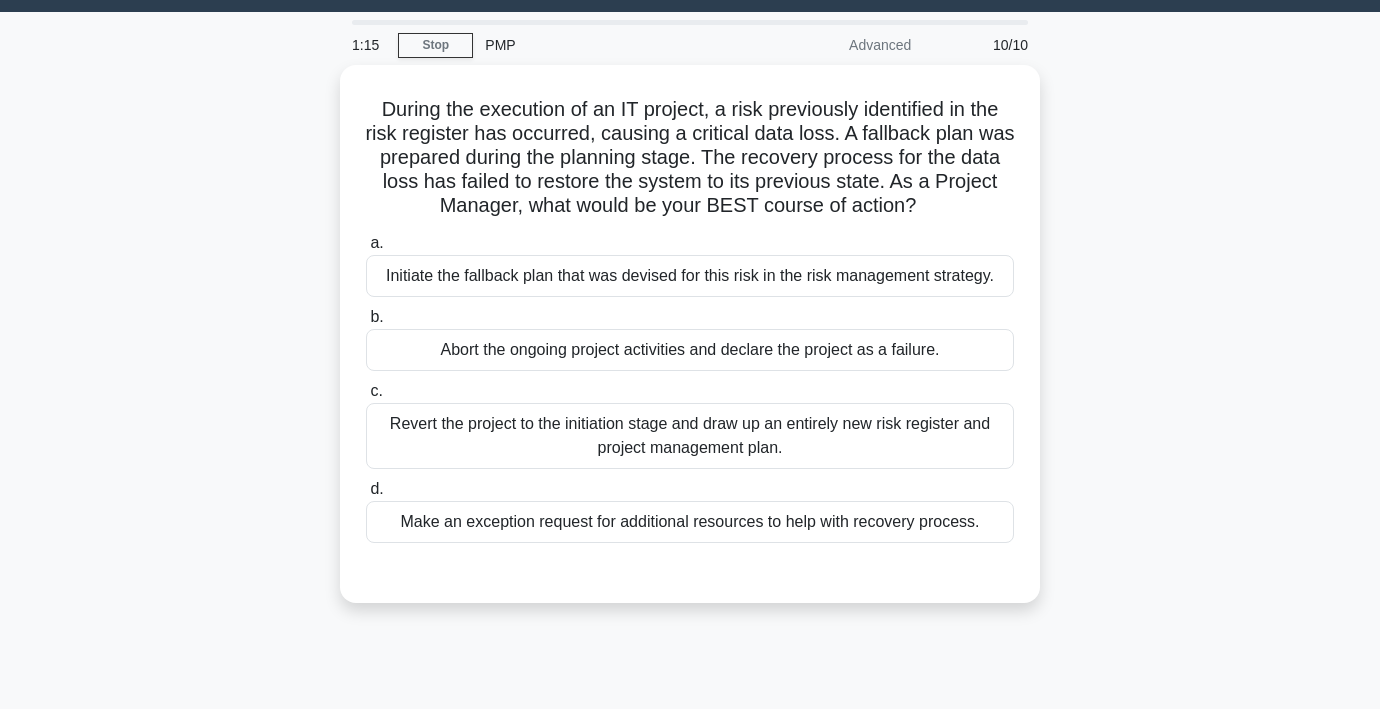 scroll, scrollTop: 51, scrollLeft: 0, axis: vertical 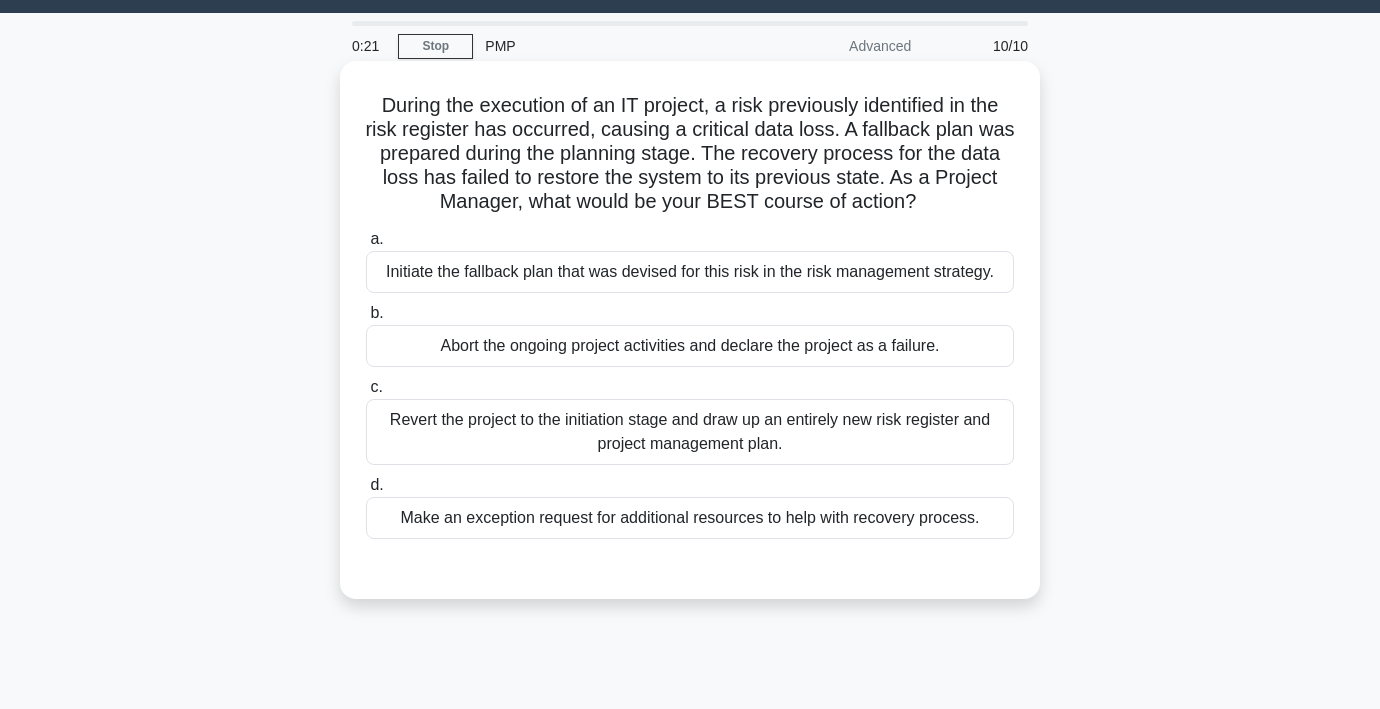 click on "Initiate the fallback plan that was devised for this risk in the risk management strategy." at bounding box center (690, 272) 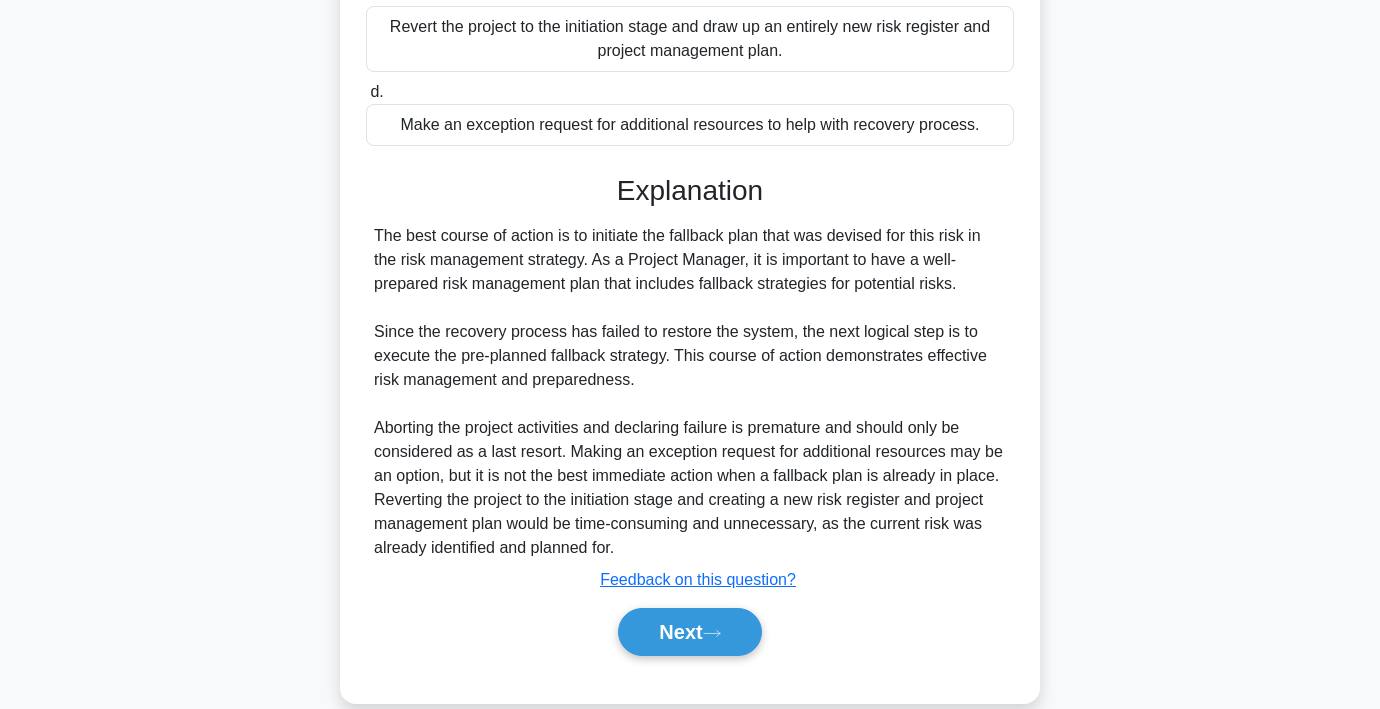 scroll, scrollTop: 476, scrollLeft: 0, axis: vertical 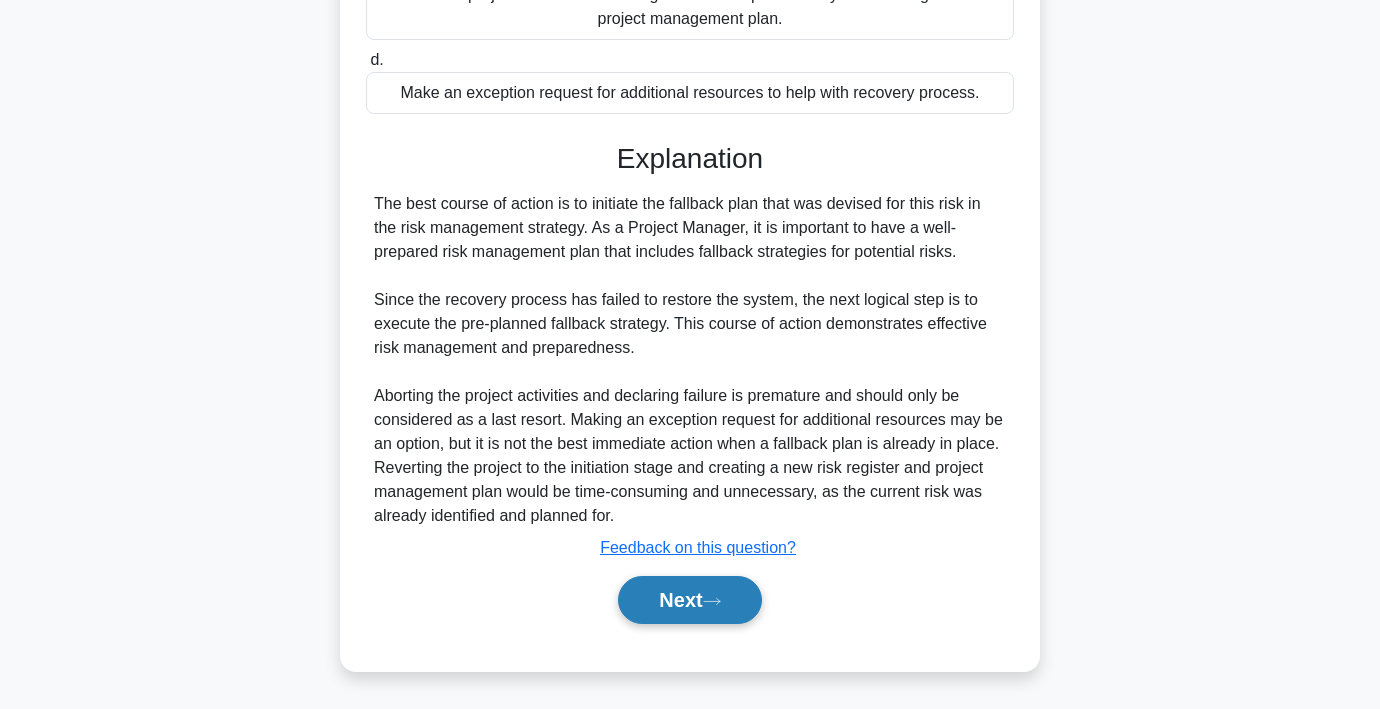 click on "Next" at bounding box center [689, 600] 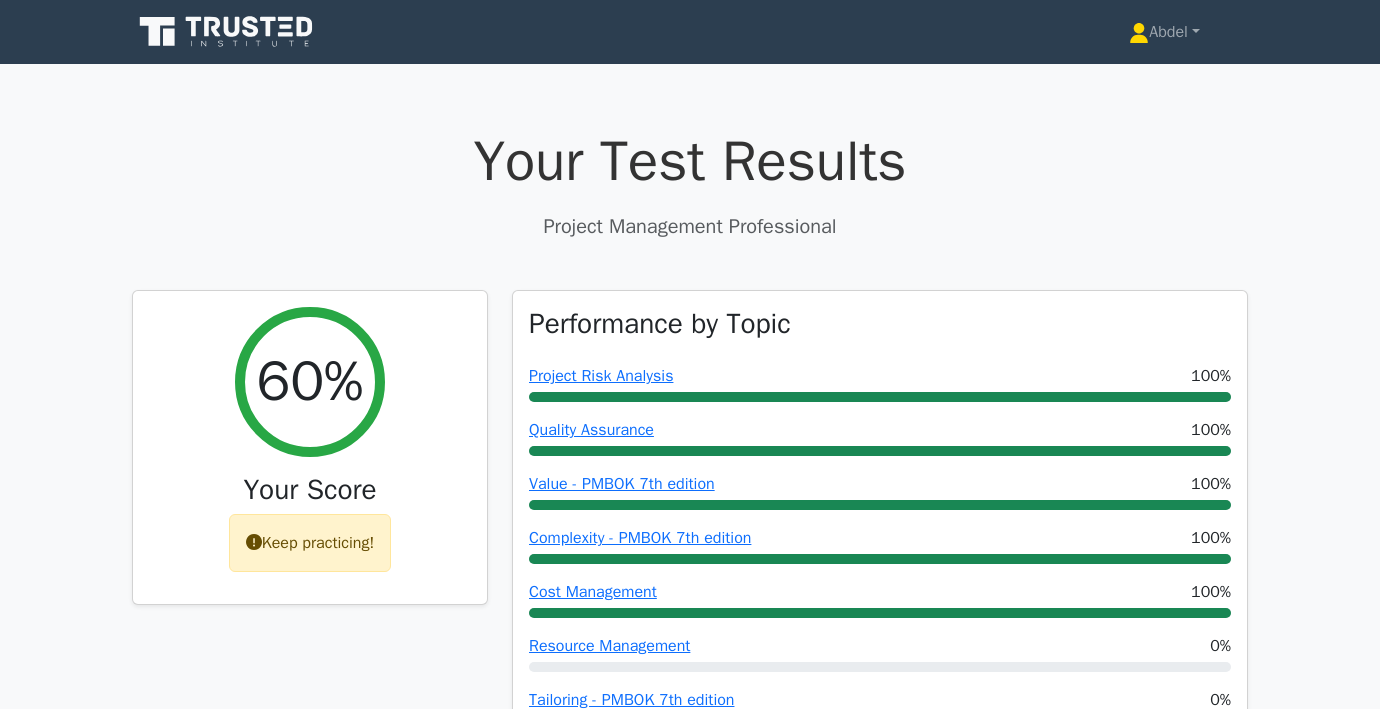 scroll, scrollTop: 0, scrollLeft: 0, axis: both 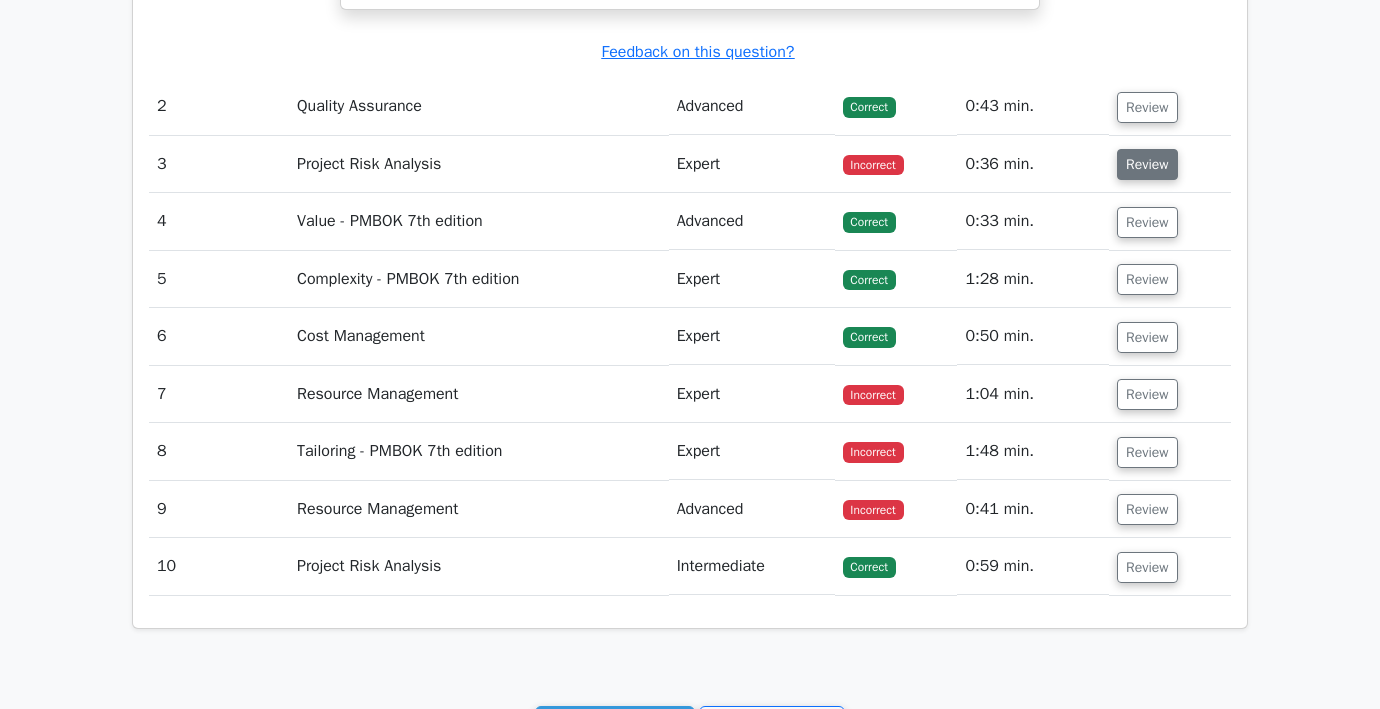 click on "Review" at bounding box center [1147, 164] 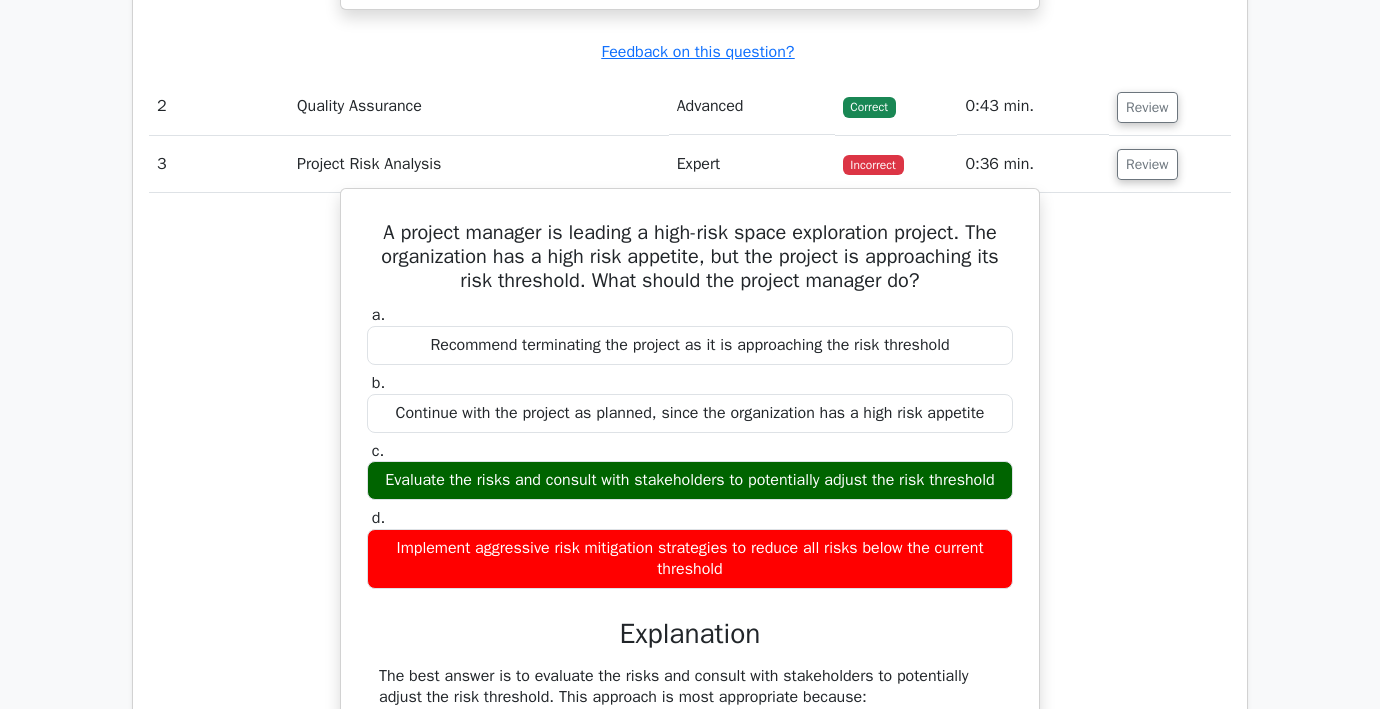 scroll, scrollTop: 2079, scrollLeft: 0, axis: vertical 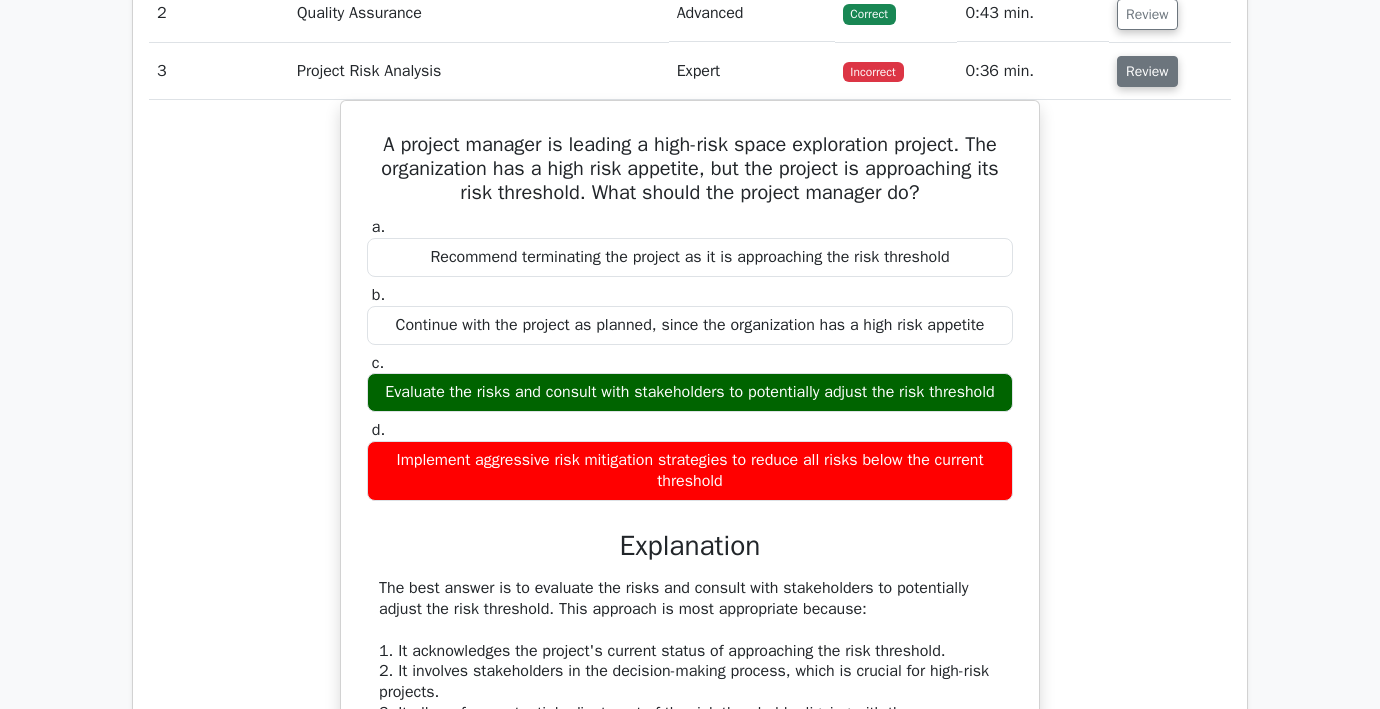 click on "Review" at bounding box center (1147, 71) 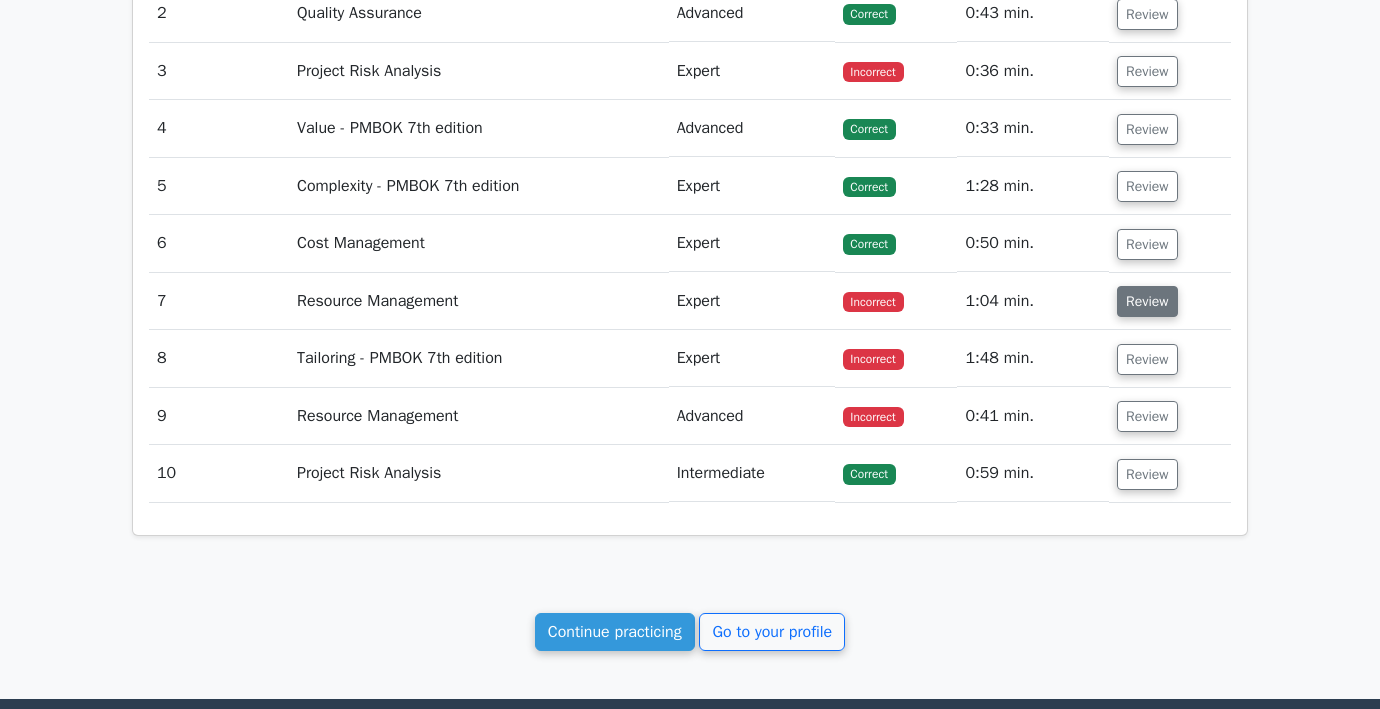 click on "Review" at bounding box center [1147, 301] 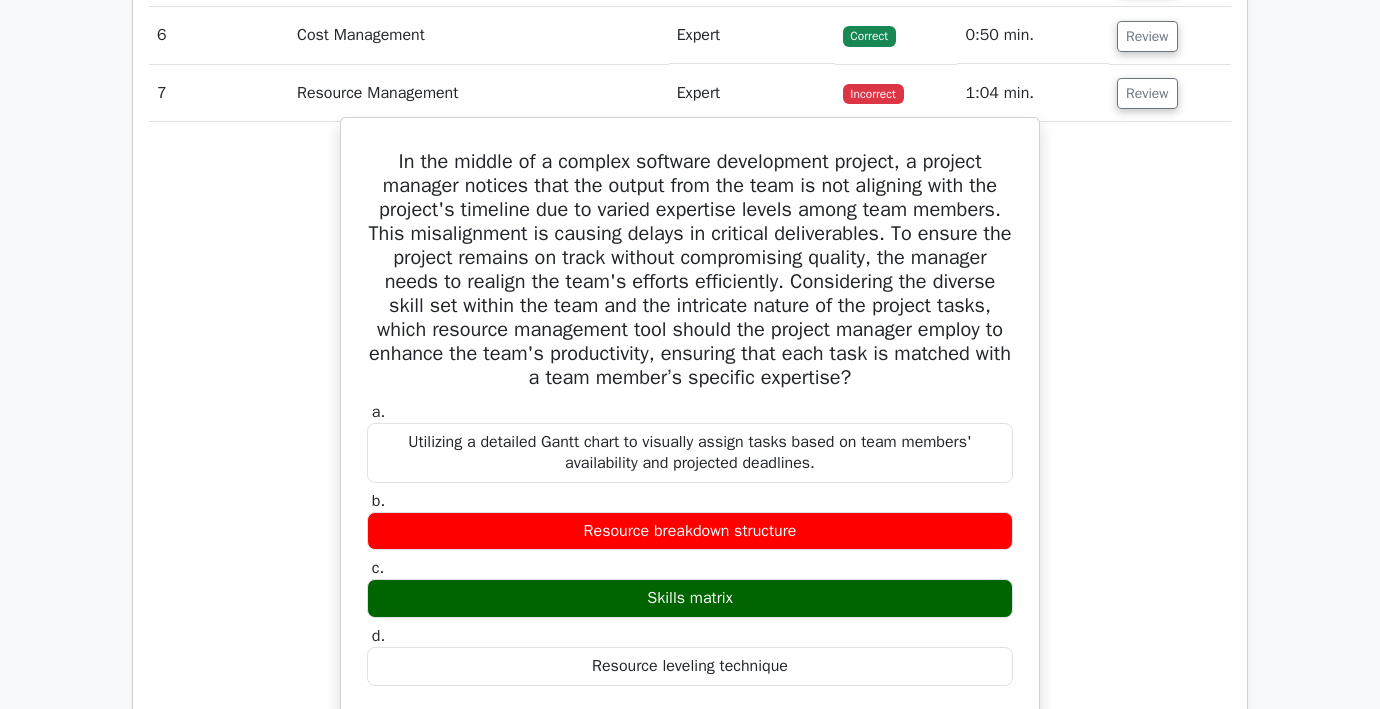 scroll, scrollTop: 2302, scrollLeft: 0, axis: vertical 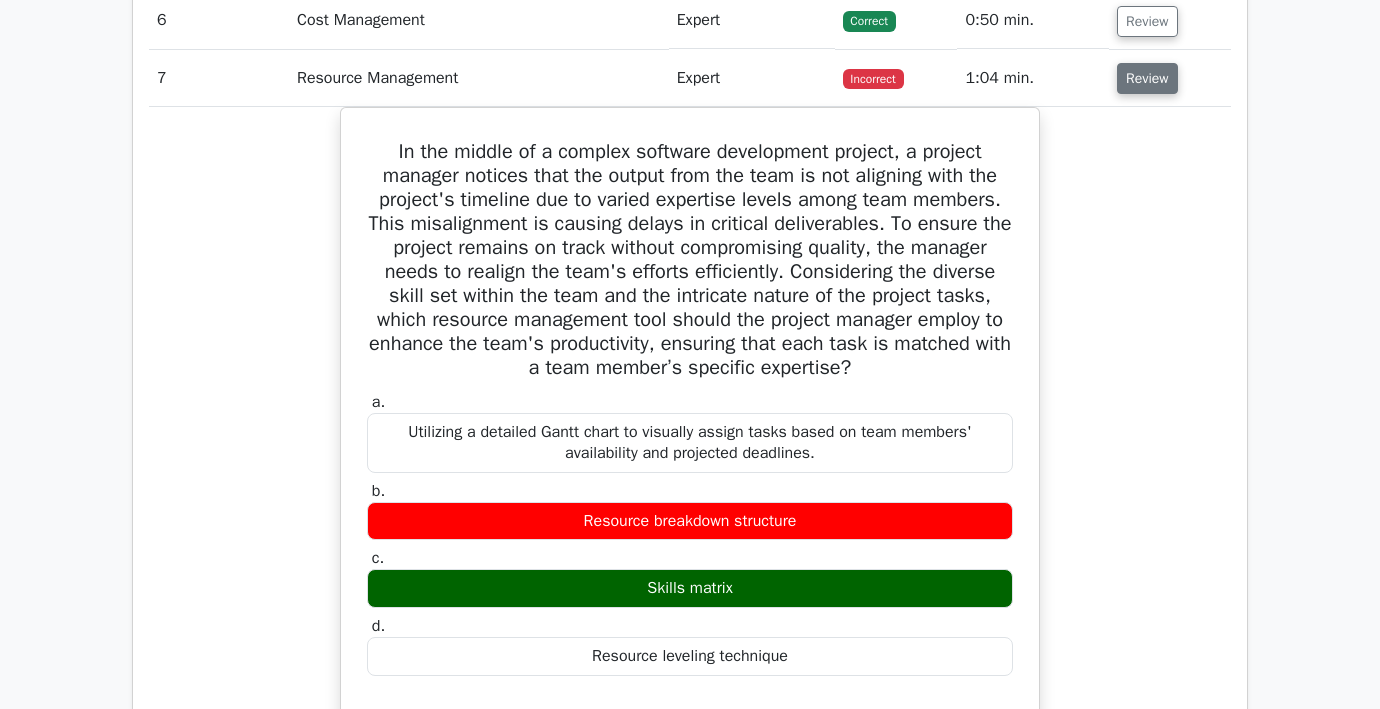 click on "Review" at bounding box center (1147, 78) 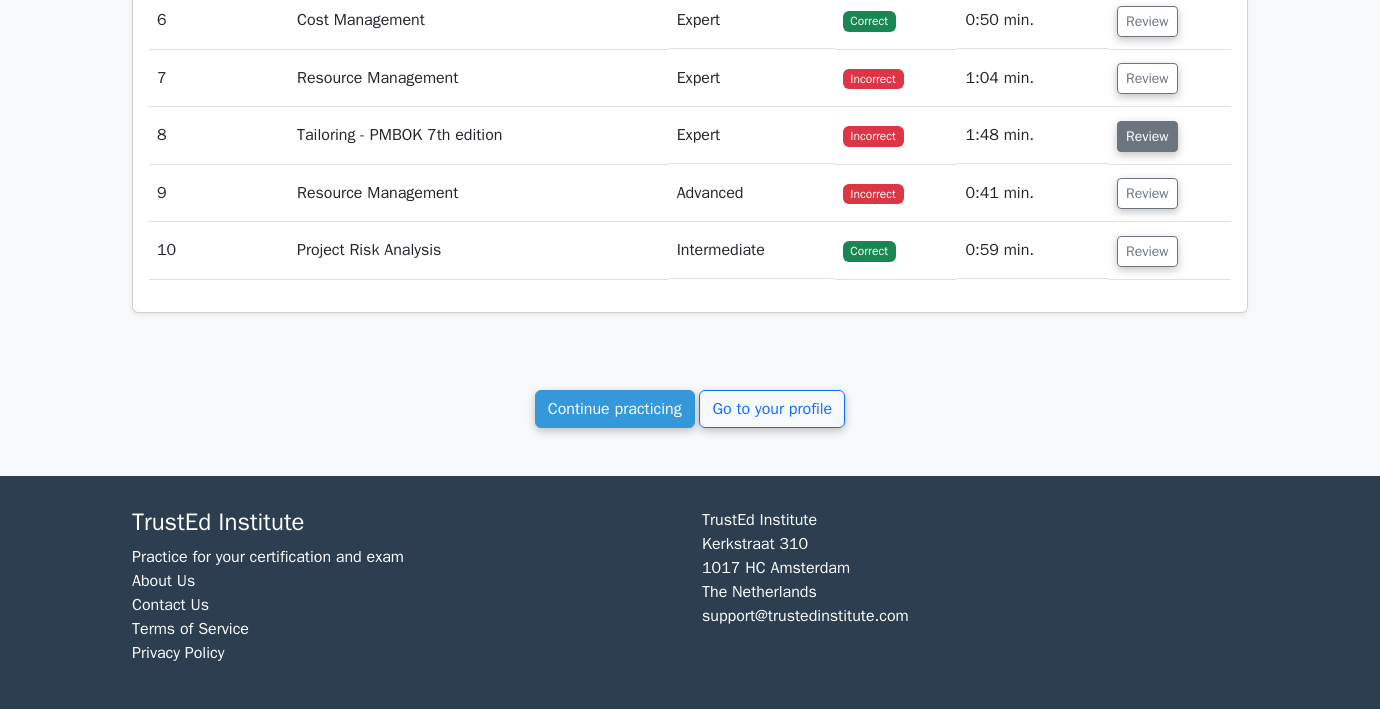 click on "Review" at bounding box center (1147, 136) 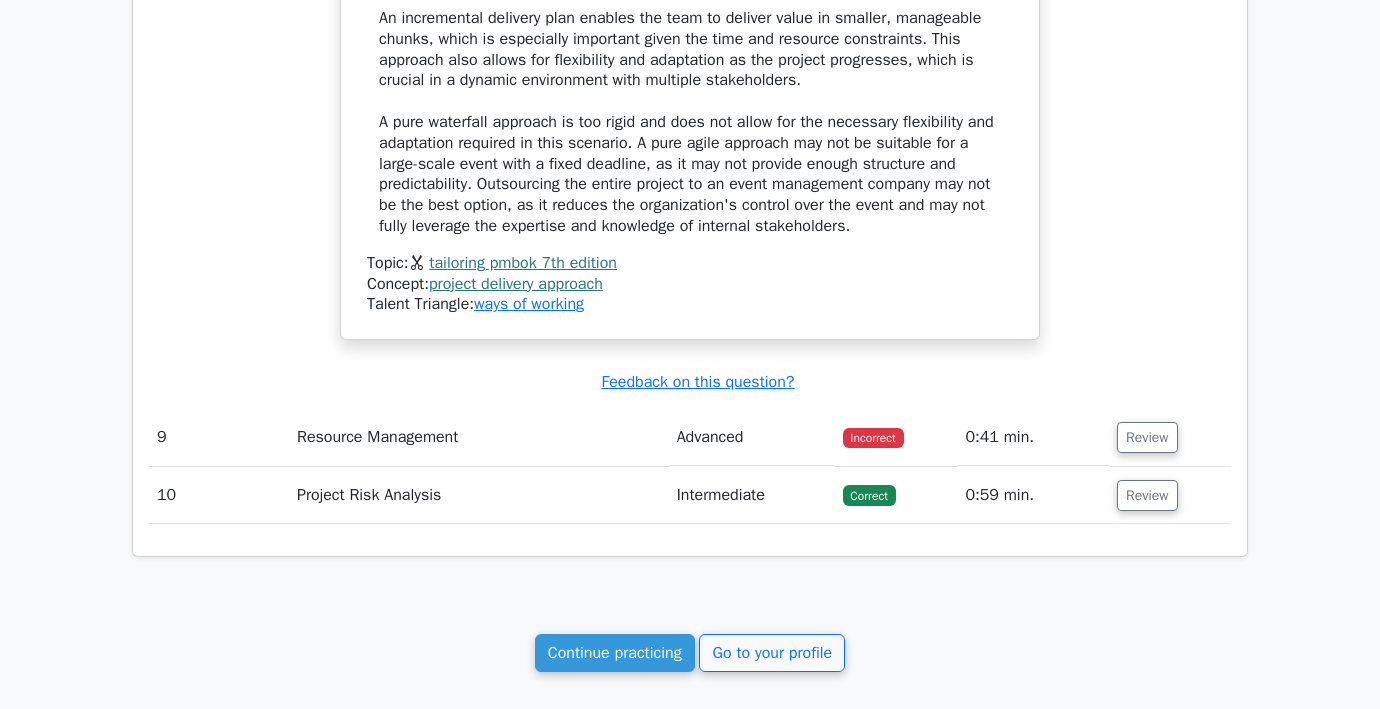 scroll, scrollTop: 3469, scrollLeft: 0, axis: vertical 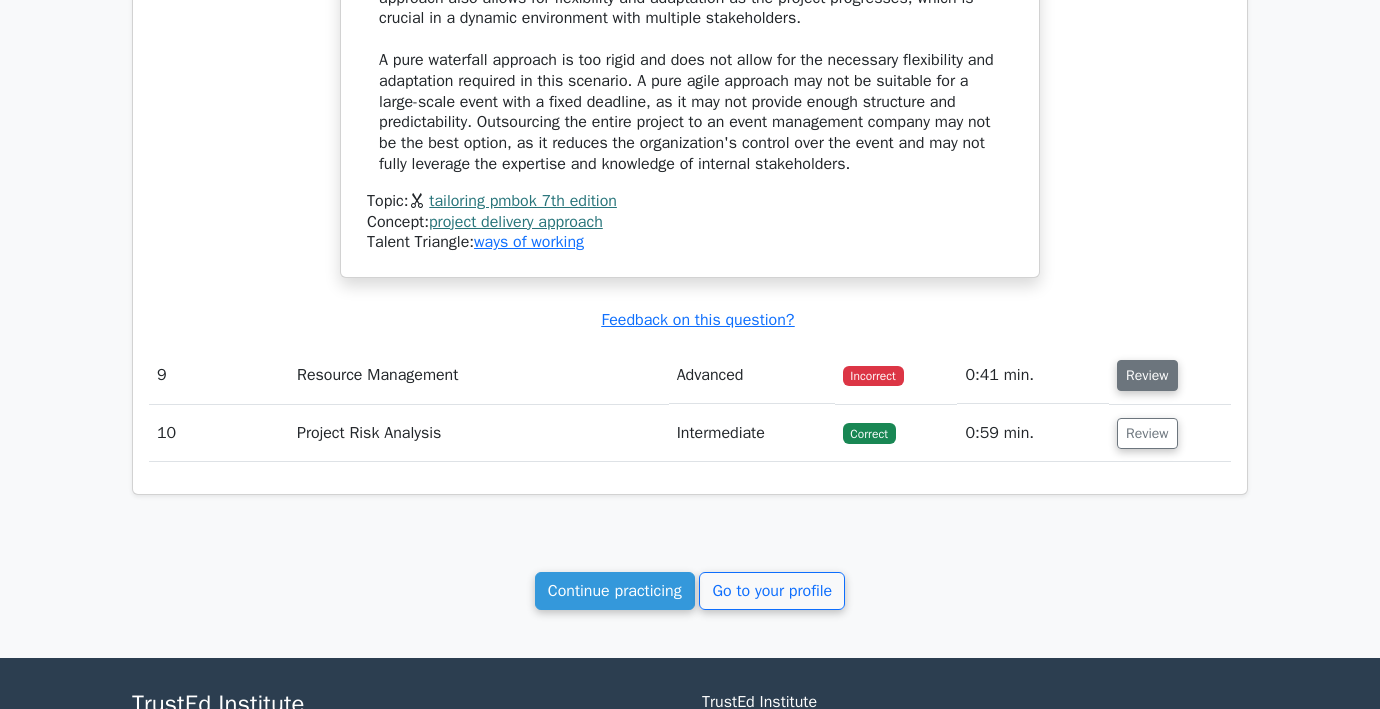click on "Review" at bounding box center [1147, 375] 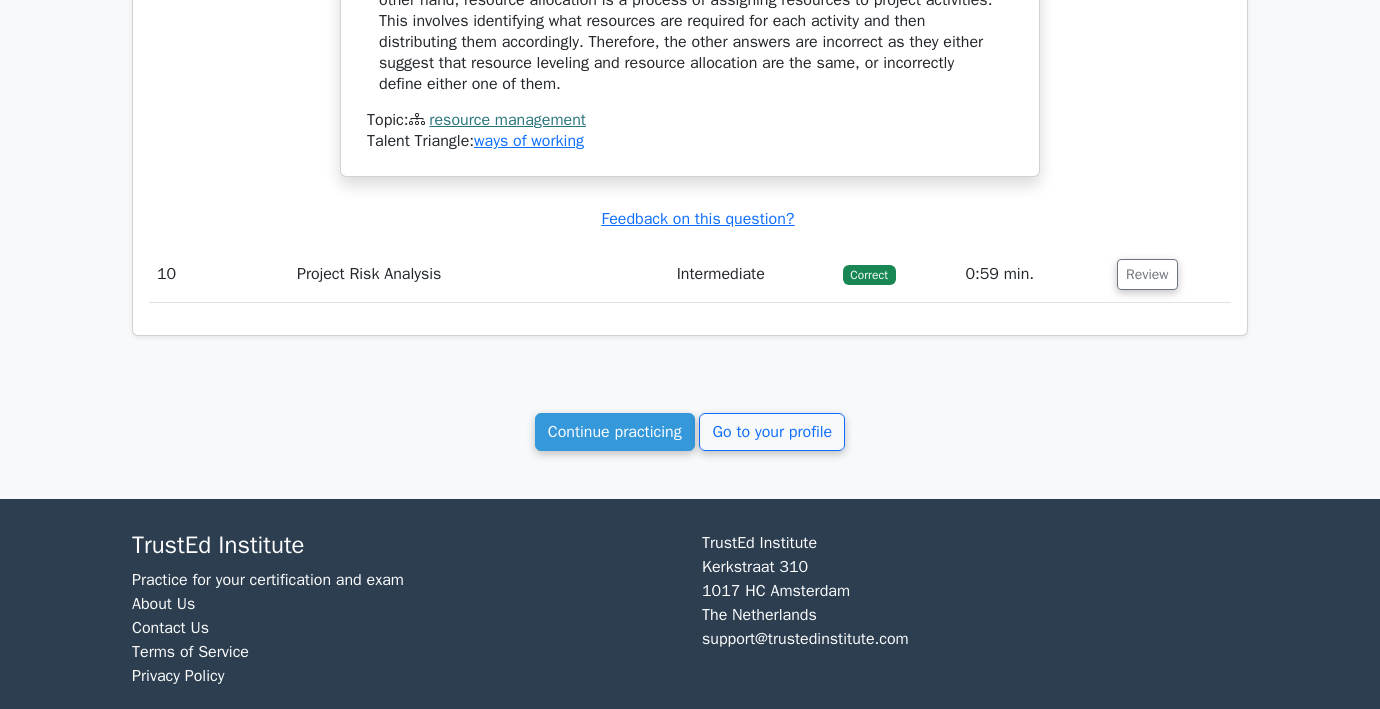 scroll, scrollTop: 4551, scrollLeft: 0, axis: vertical 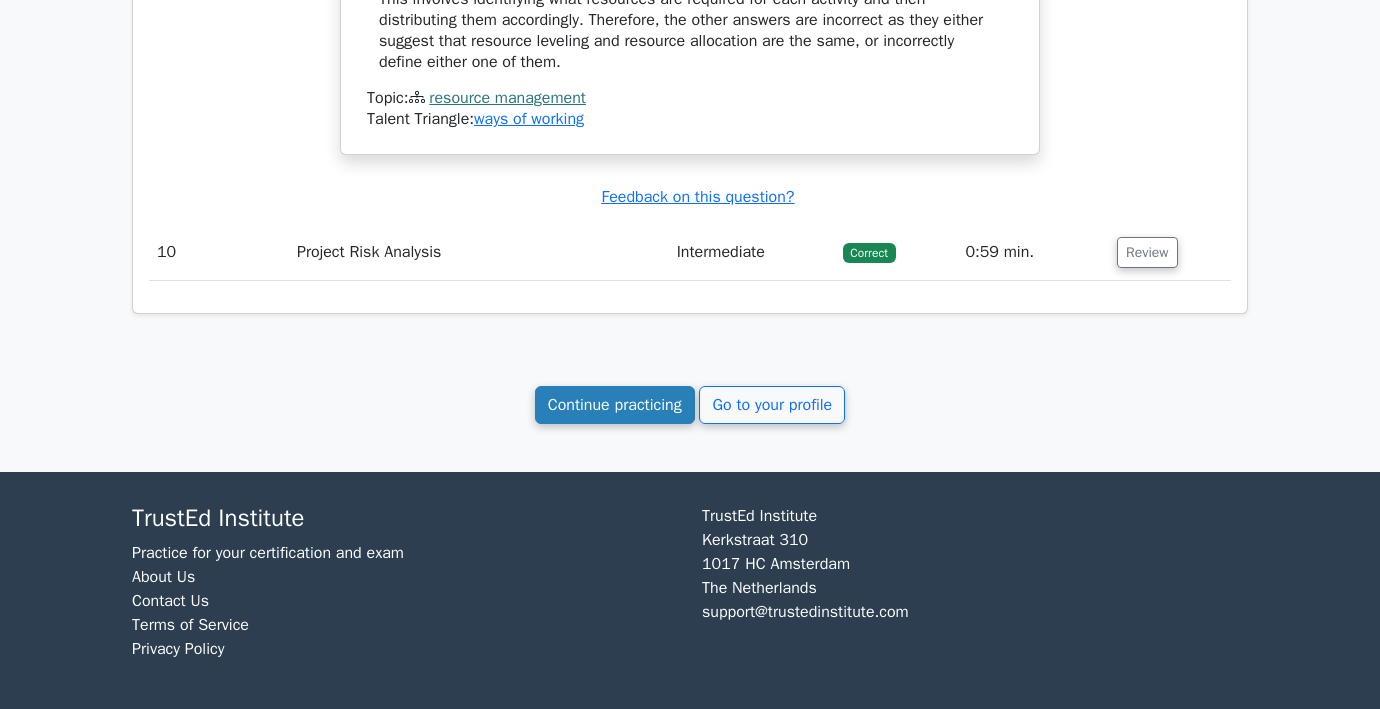 click on "Continue practicing" at bounding box center [615, 405] 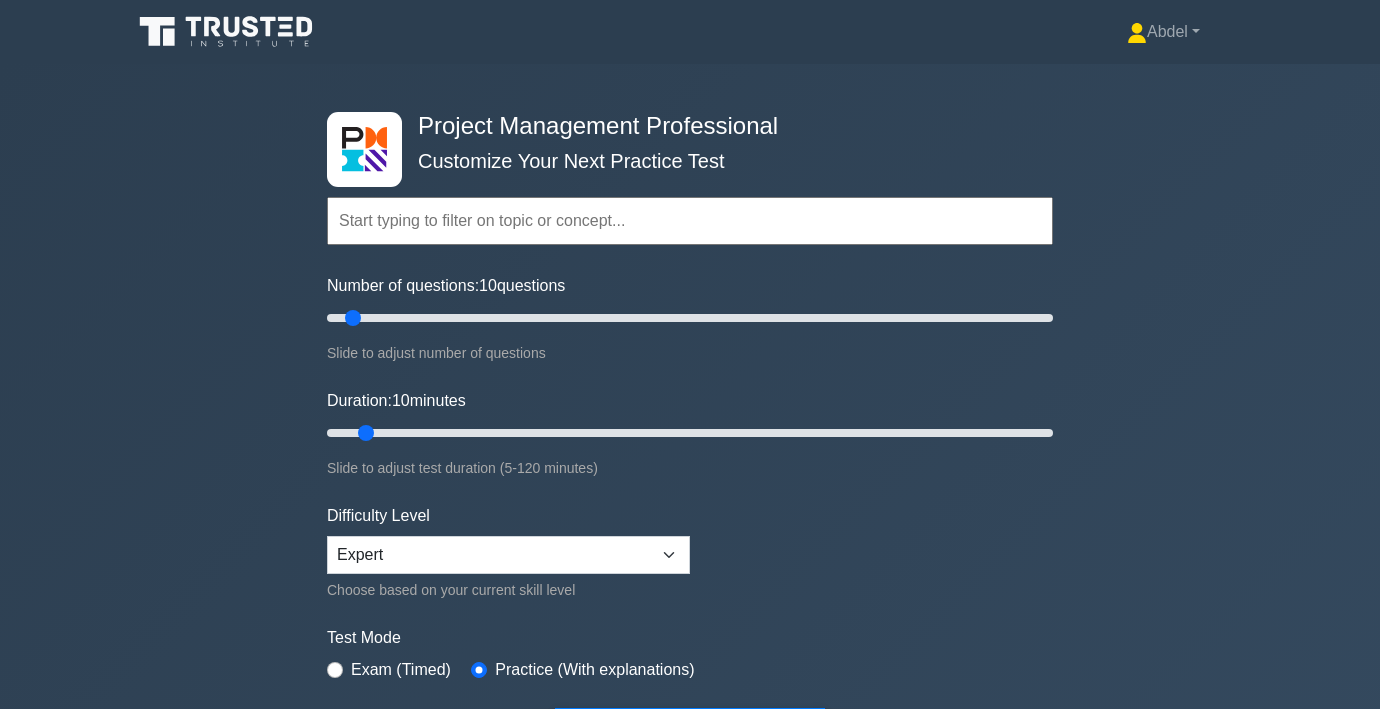scroll, scrollTop: 0, scrollLeft: 0, axis: both 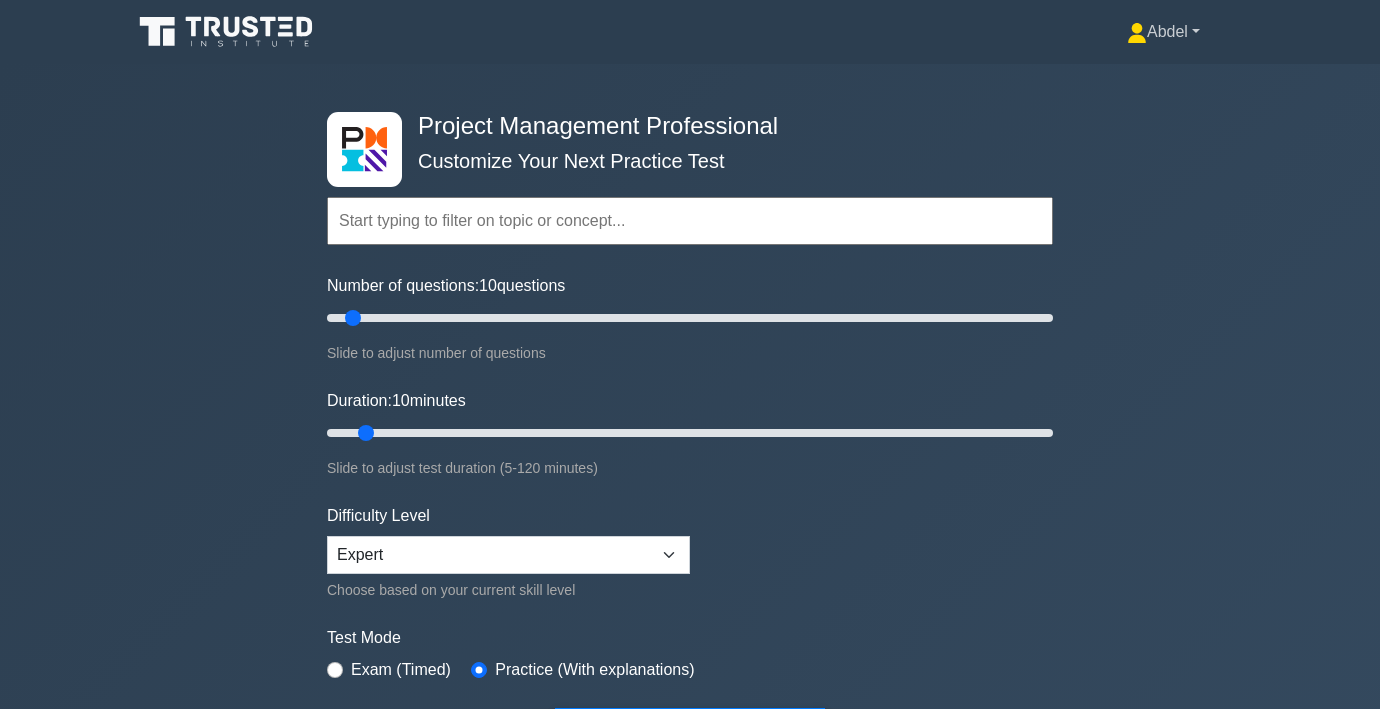 click on "Abdel" at bounding box center [1163, 32] 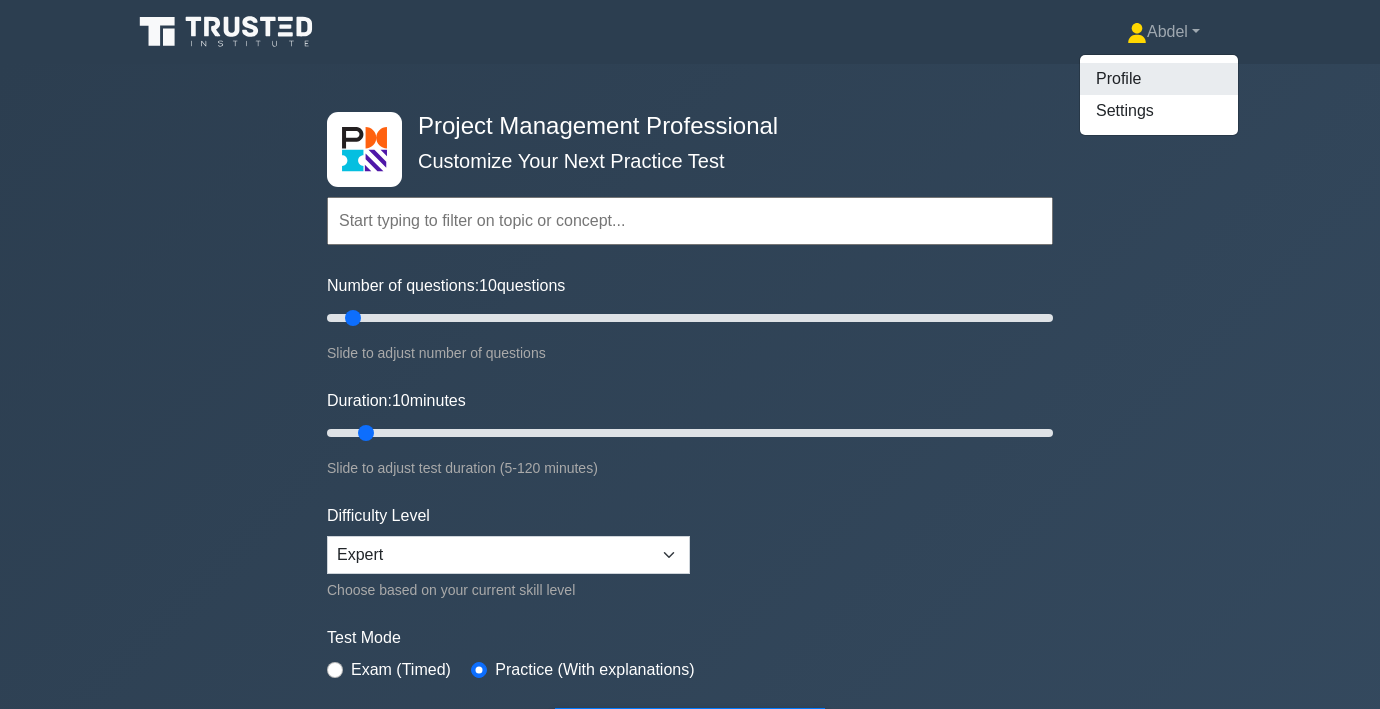 click on "Profile" at bounding box center [1159, 79] 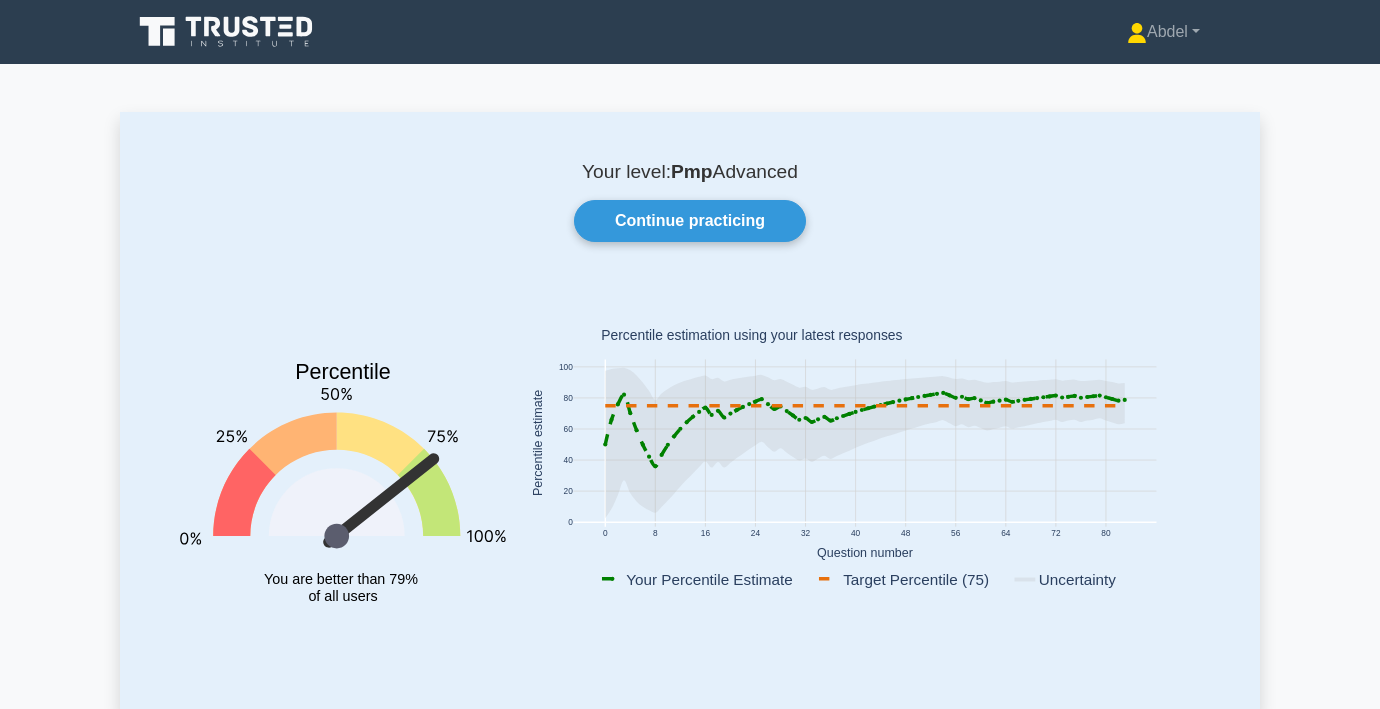 scroll, scrollTop: 0, scrollLeft: 0, axis: both 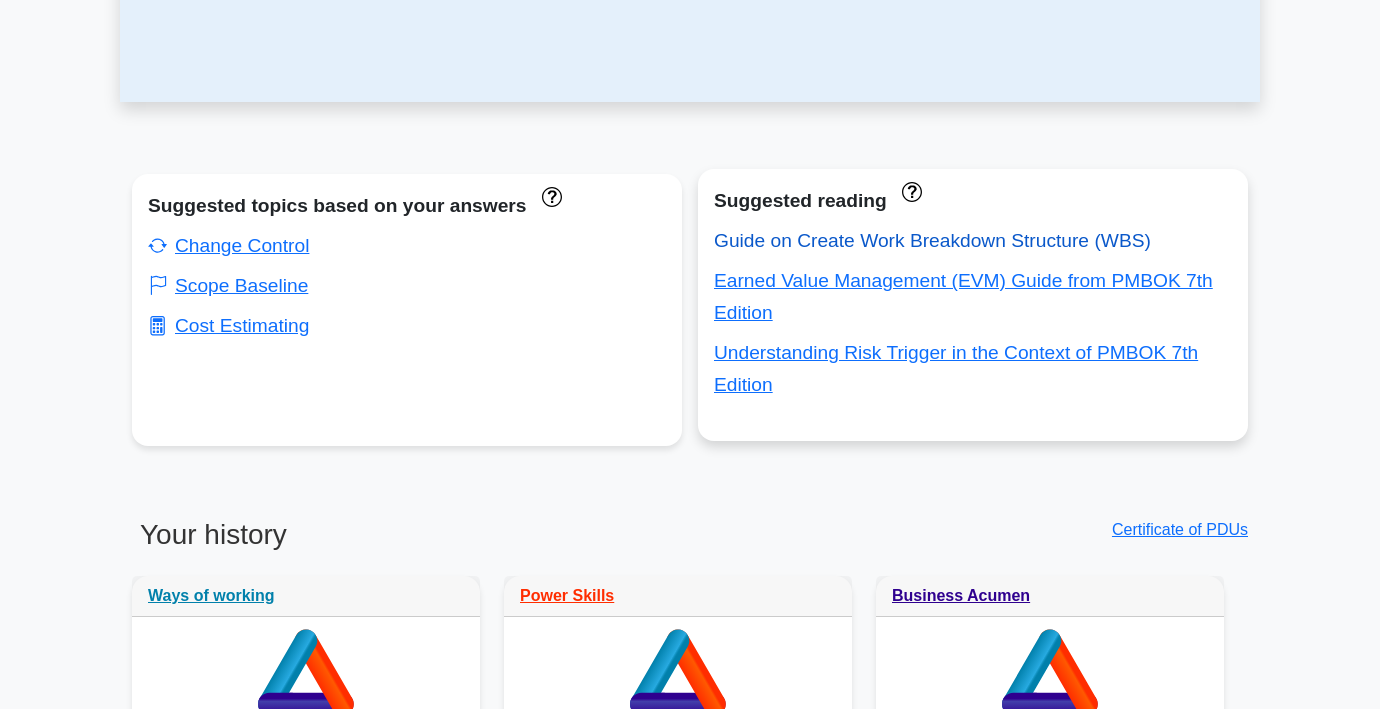 click on "Guide on Create Work Breakdown Structure (WBS)" at bounding box center (932, 240) 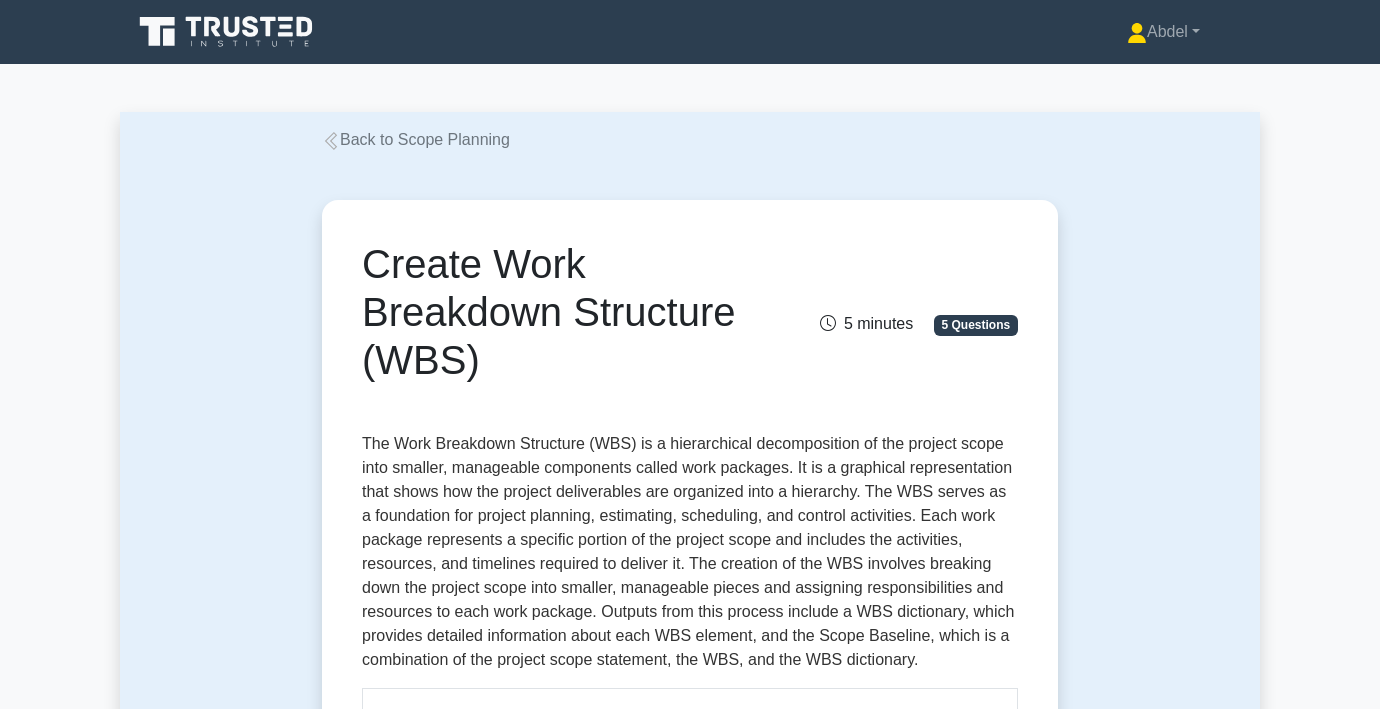scroll, scrollTop: 0, scrollLeft: 0, axis: both 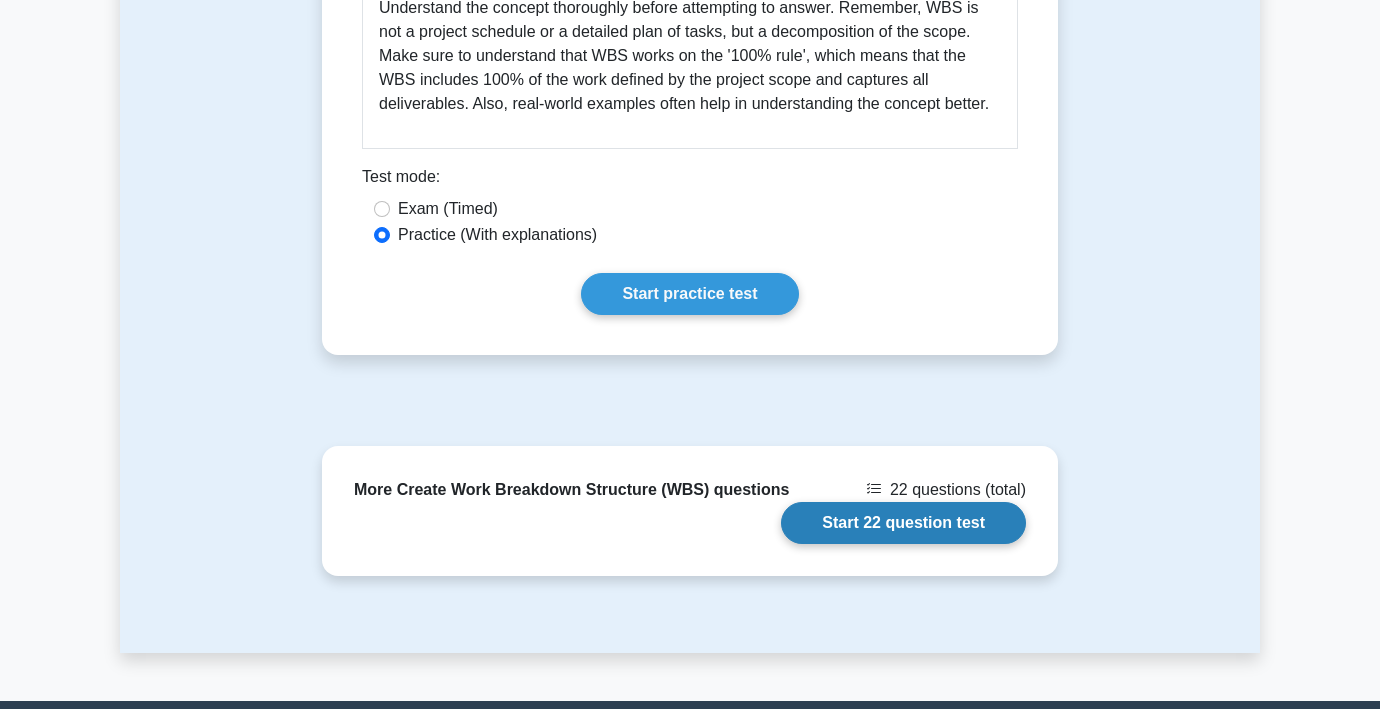 click on "Start 22 question test" at bounding box center (903, 523) 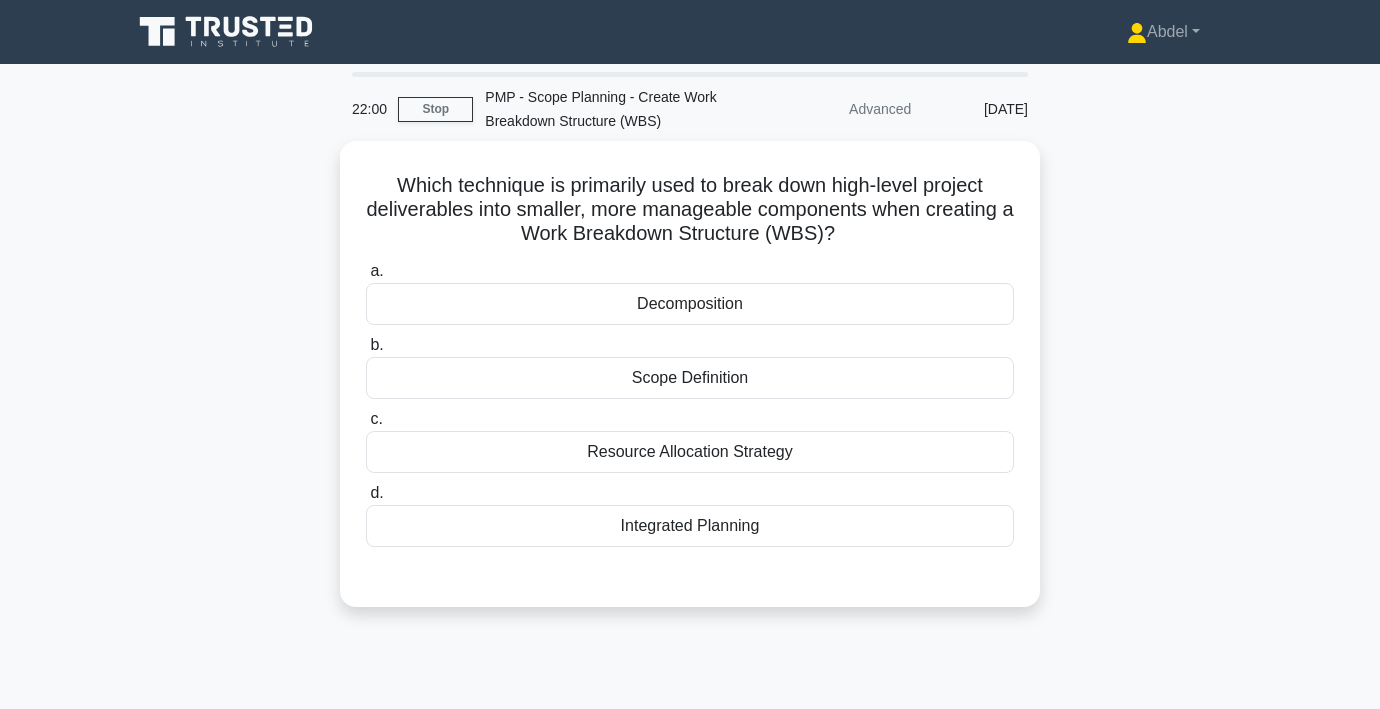 scroll, scrollTop: 0, scrollLeft: 0, axis: both 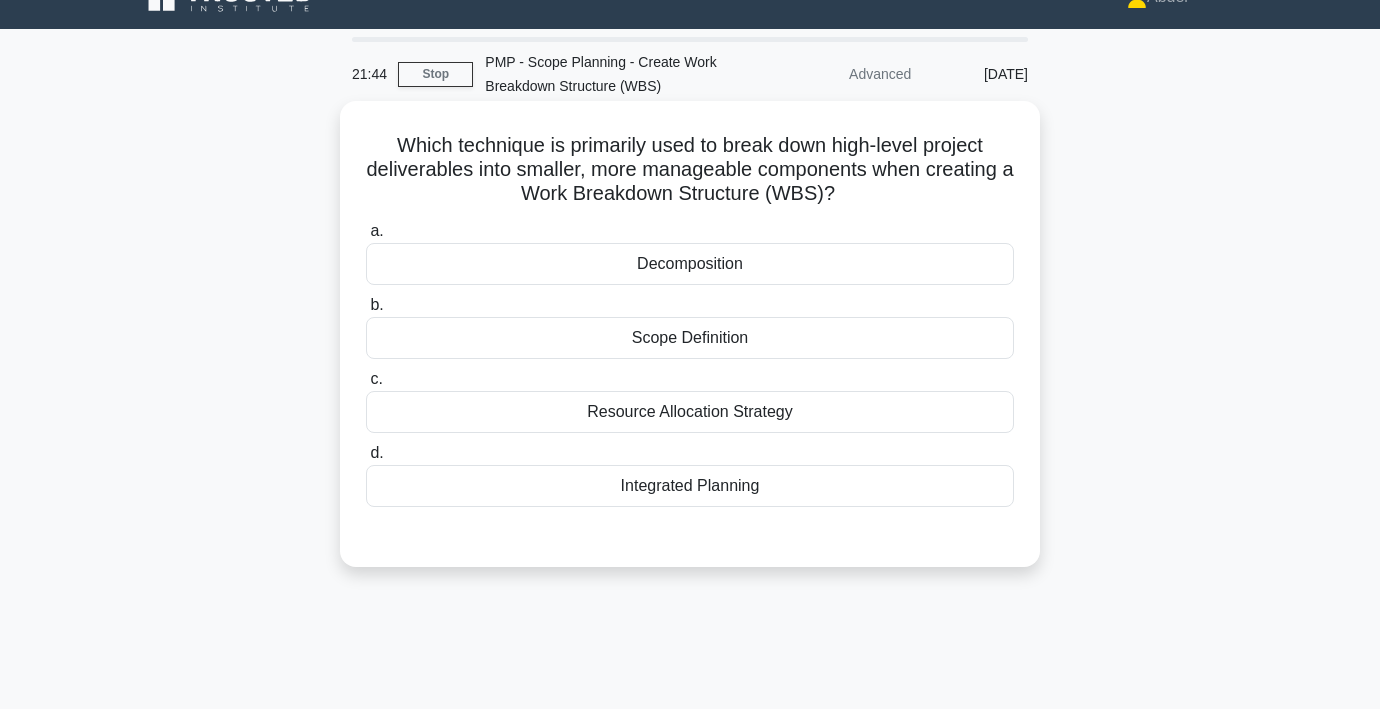 click on "Decomposition" at bounding box center [690, 264] 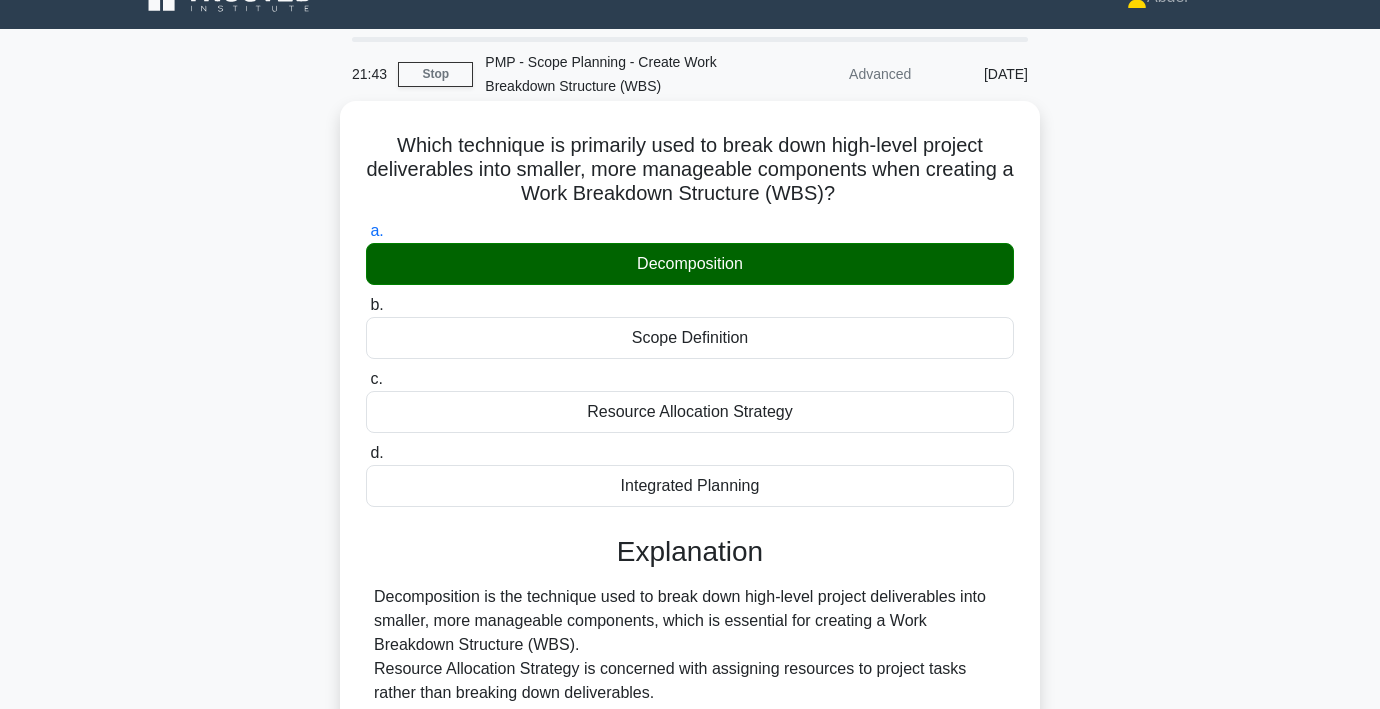 scroll, scrollTop: 371, scrollLeft: 0, axis: vertical 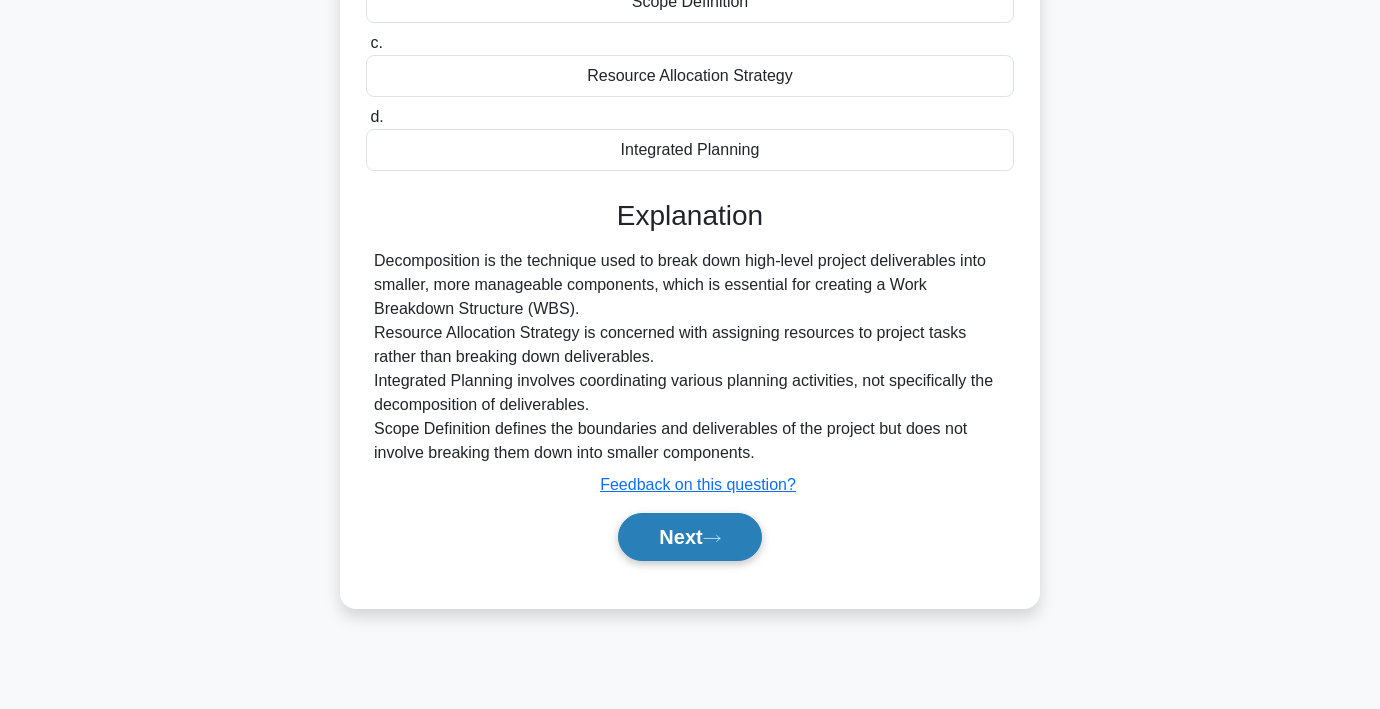 click on "Next" at bounding box center [689, 537] 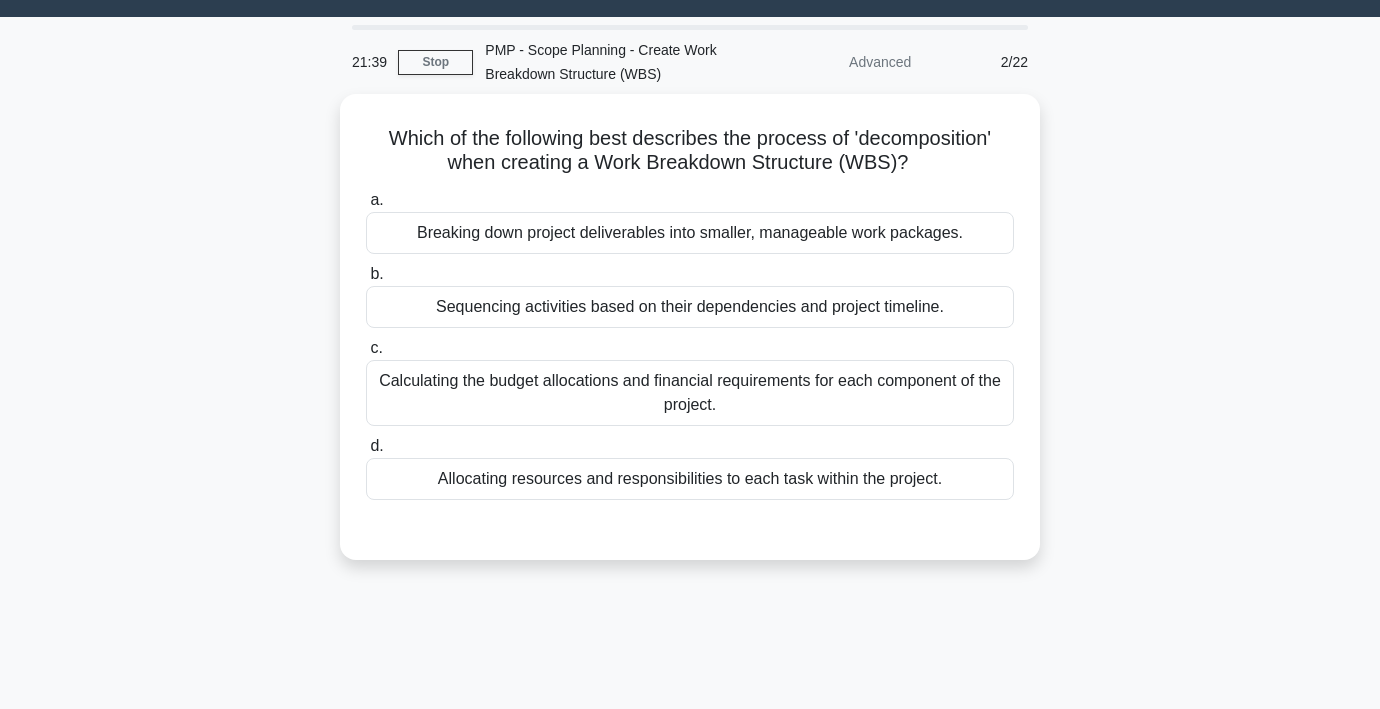 scroll, scrollTop: 48, scrollLeft: 0, axis: vertical 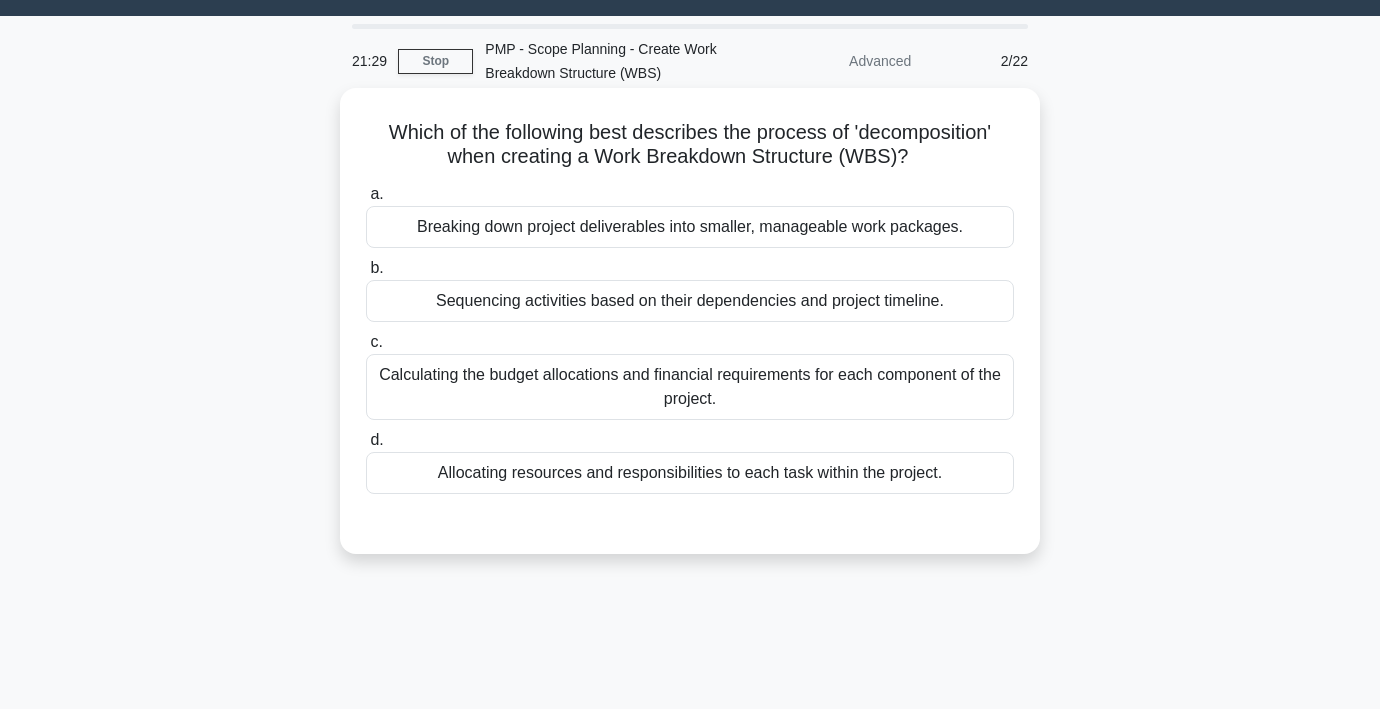 click on "Breaking down project deliverables into smaller, manageable work packages." at bounding box center [690, 227] 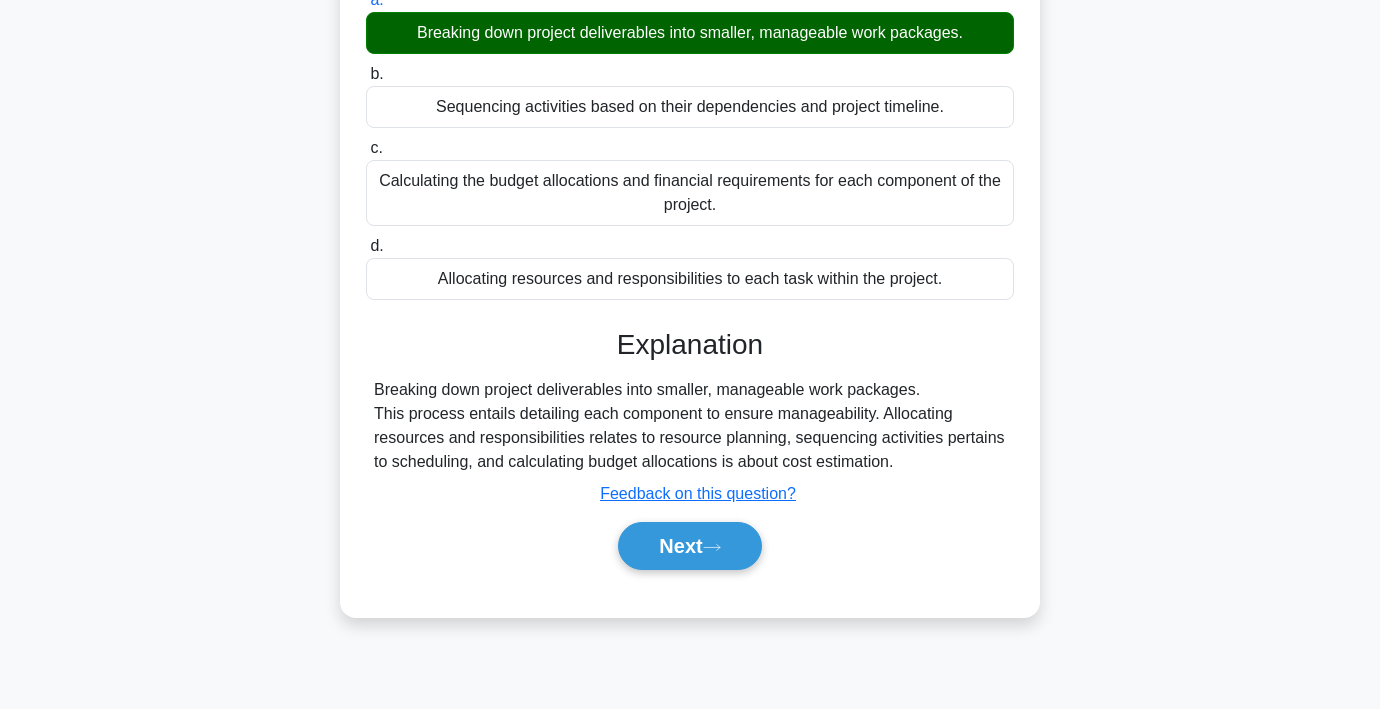 scroll, scrollTop: 371, scrollLeft: 0, axis: vertical 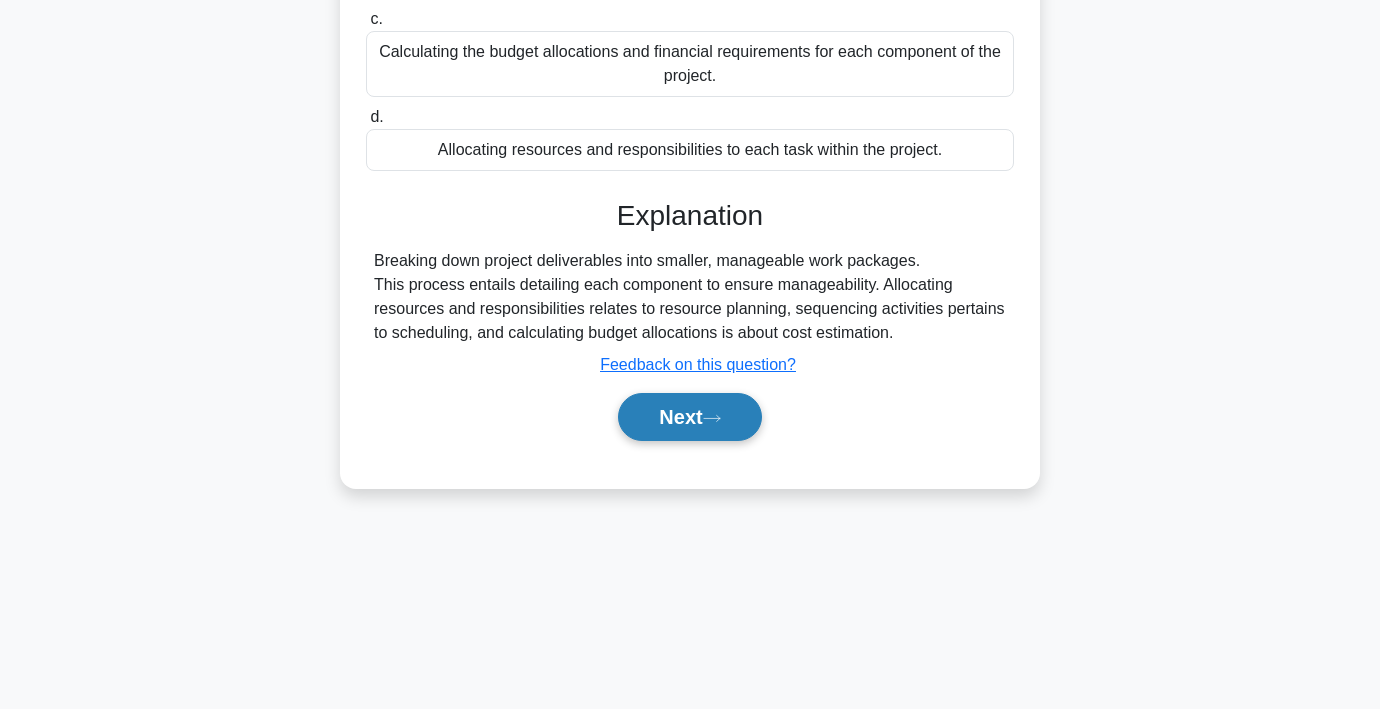 click on "Next" at bounding box center [689, 417] 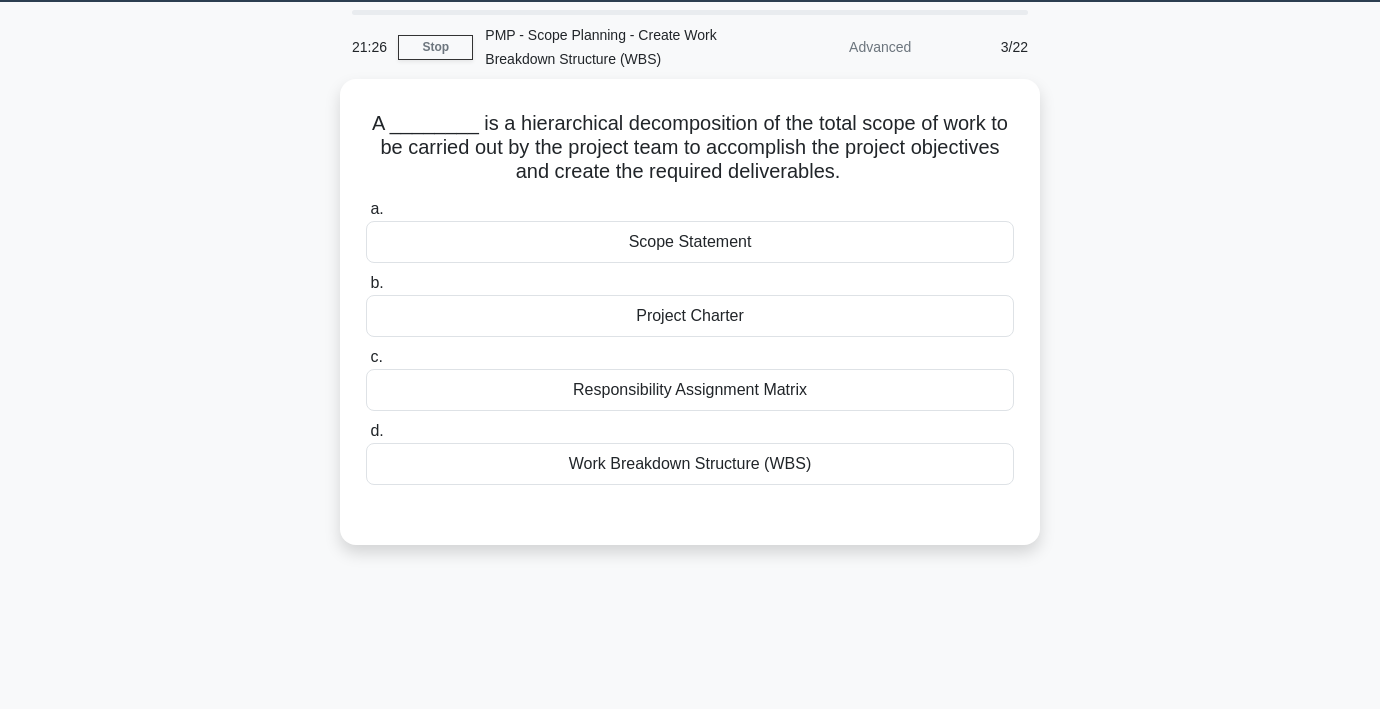 scroll, scrollTop: 54, scrollLeft: 0, axis: vertical 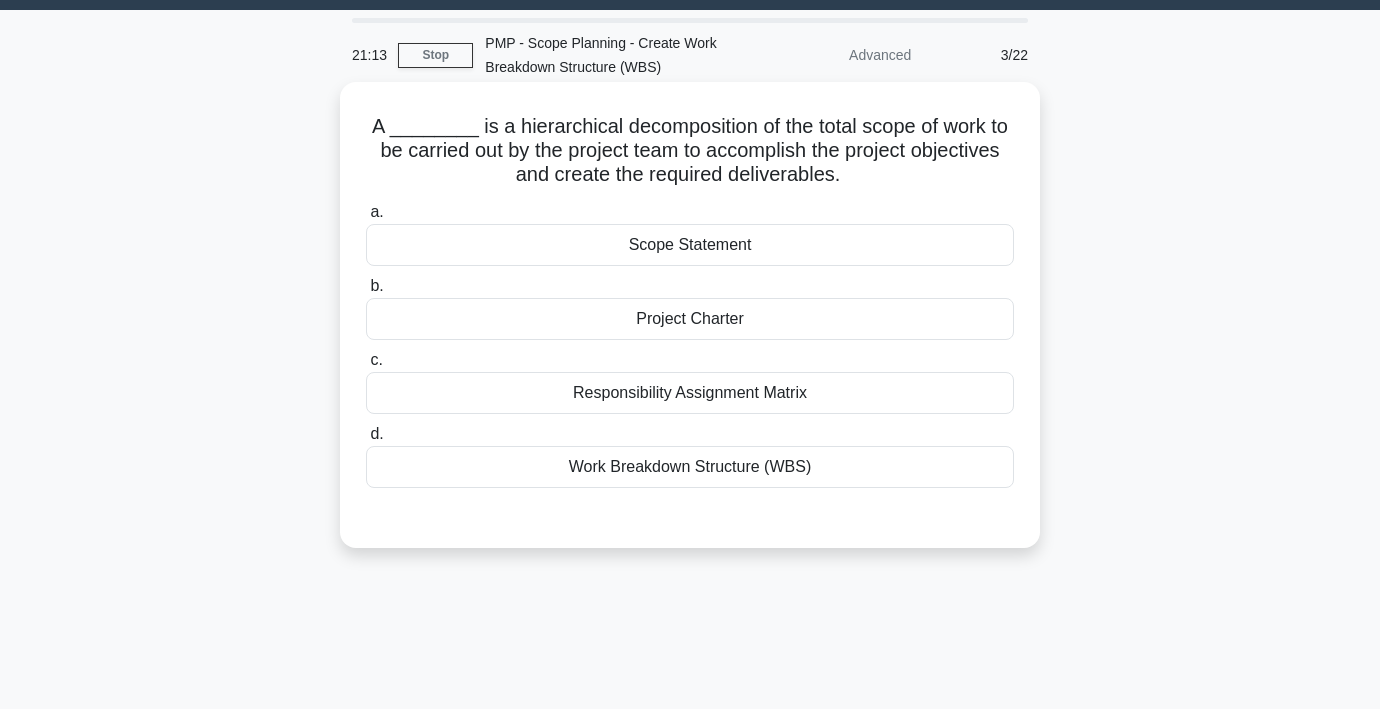 click on "Work Breakdown Structure (WBS)" at bounding box center (690, 467) 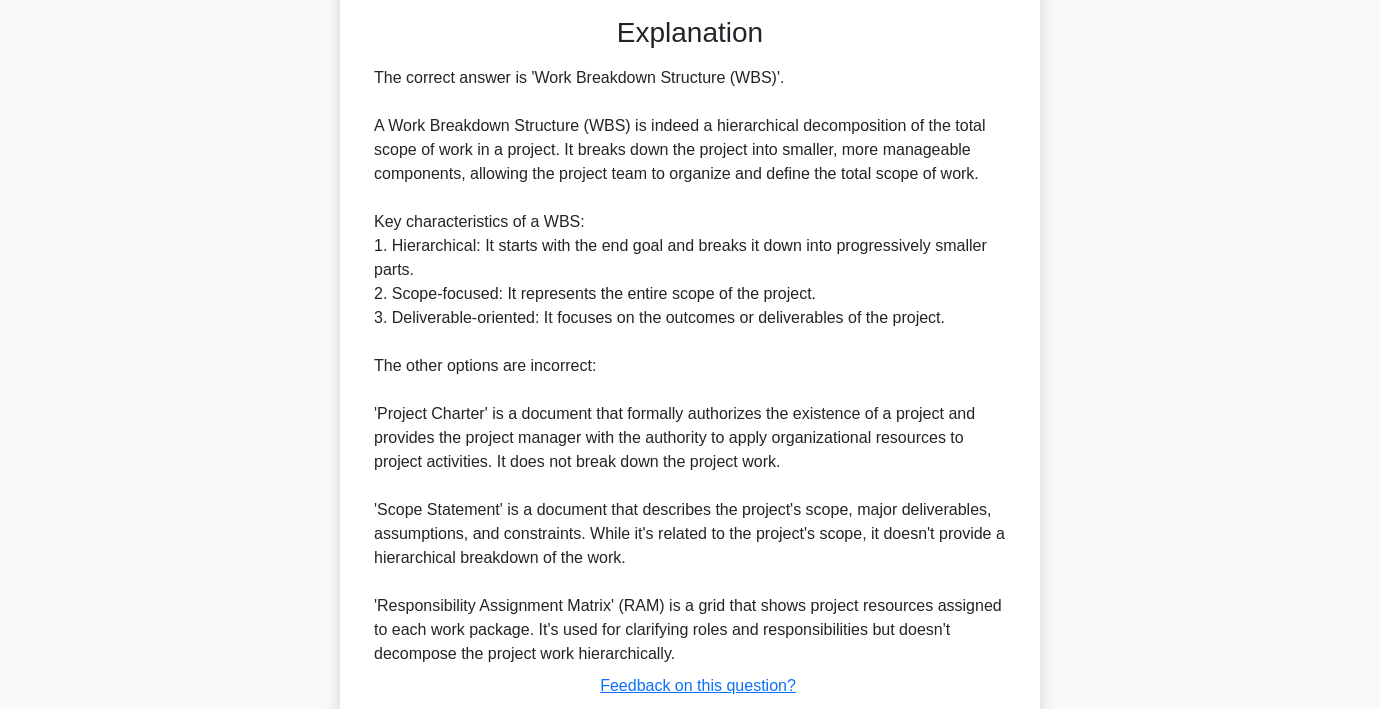 scroll, scrollTop: 692, scrollLeft: 0, axis: vertical 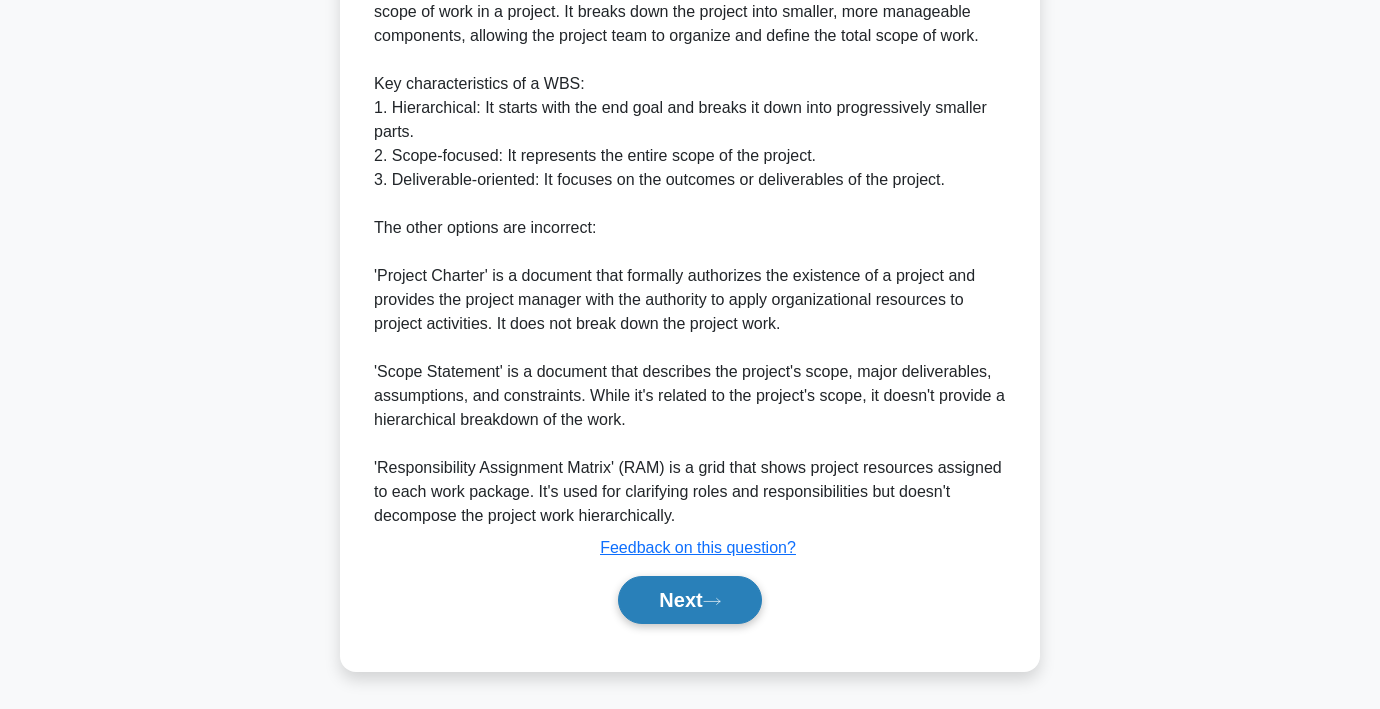 click on "Next" at bounding box center (689, 600) 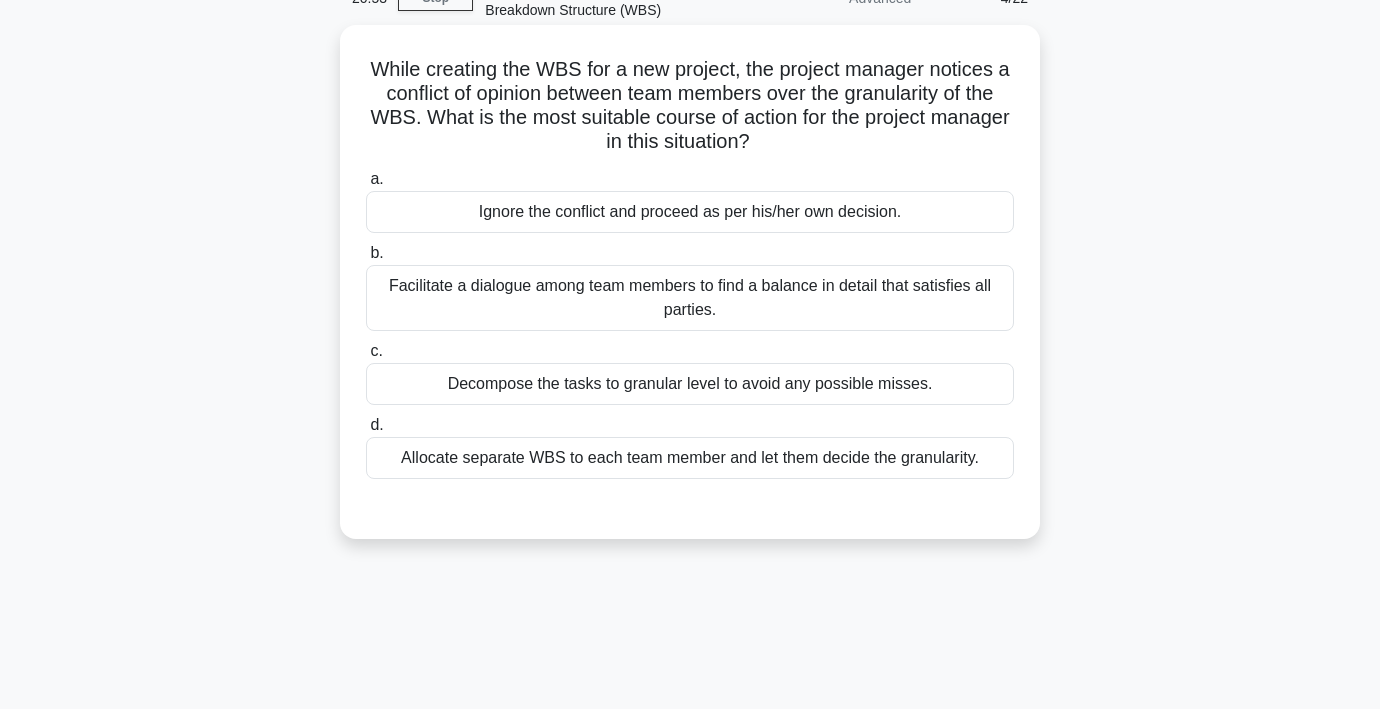 scroll, scrollTop: 122, scrollLeft: 0, axis: vertical 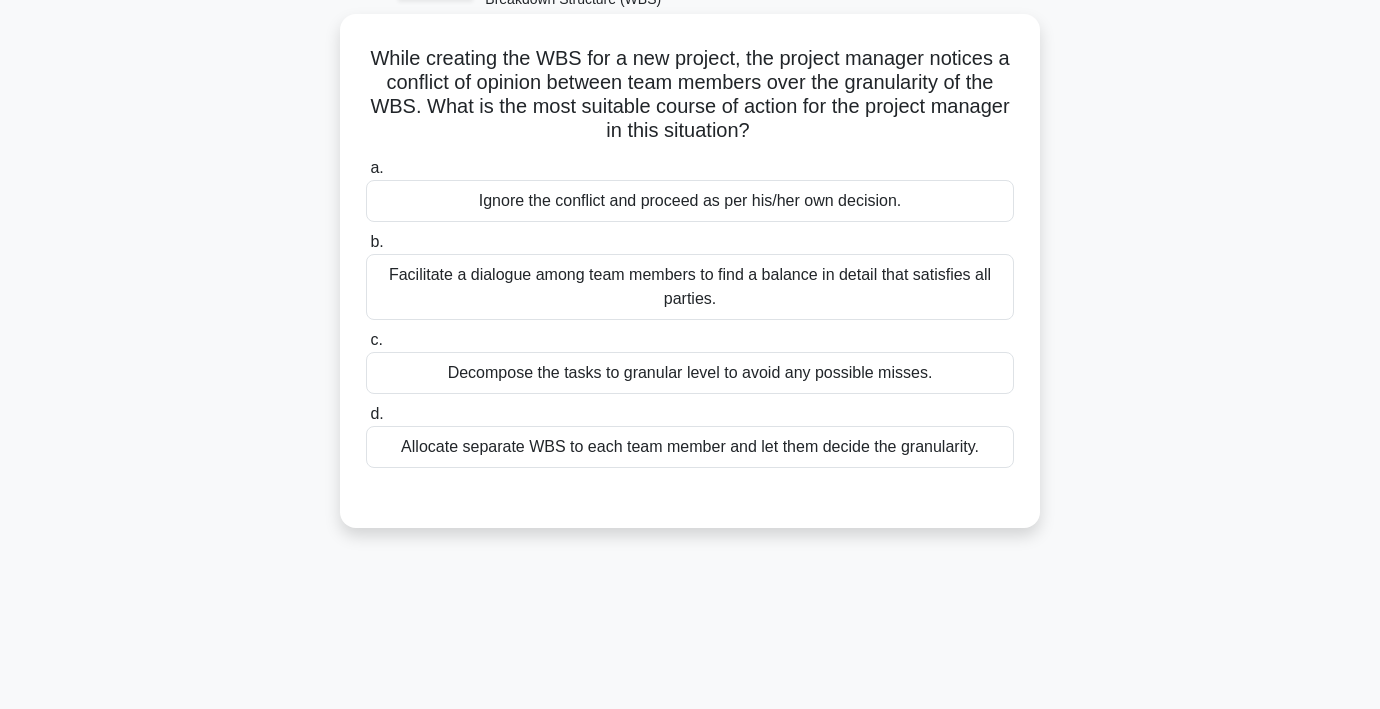 click on "Facilitate a dialogue among team members to find a balance in detail that satisfies all parties." at bounding box center [690, 287] 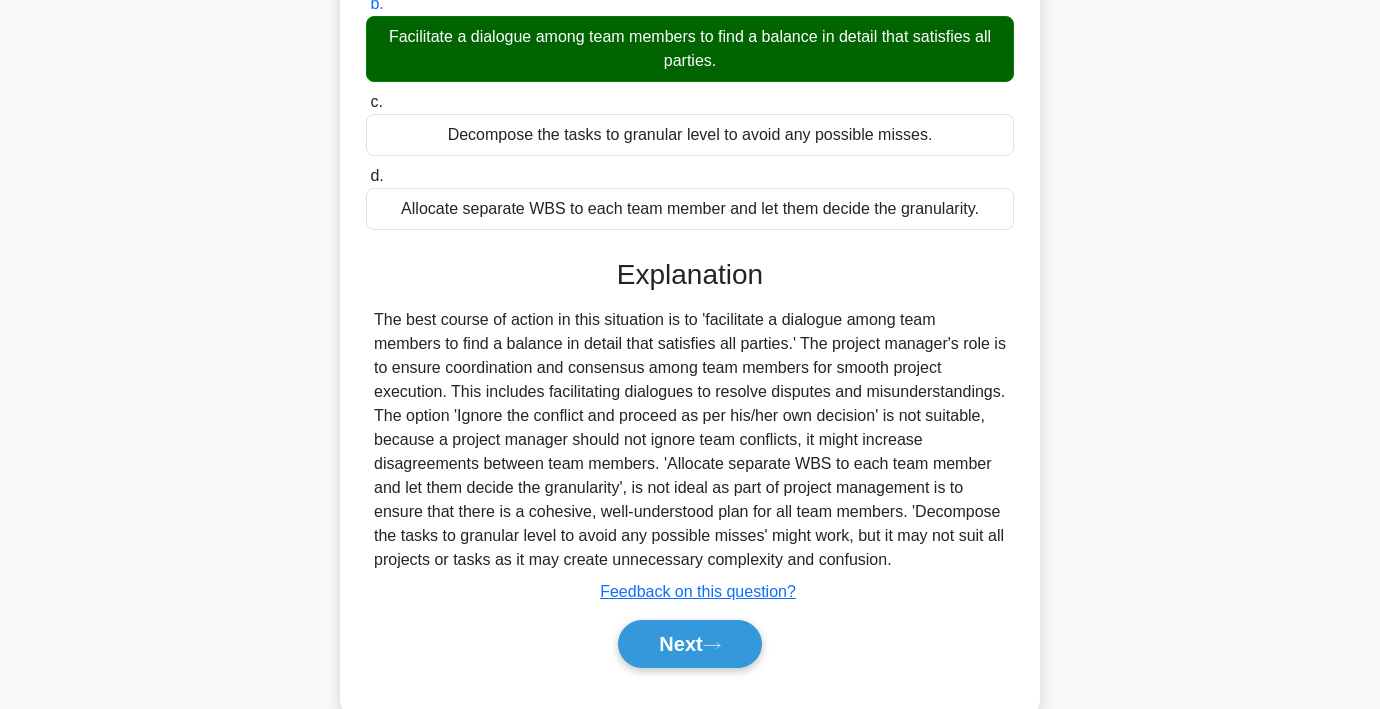 scroll, scrollTop: 404, scrollLeft: 0, axis: vertical 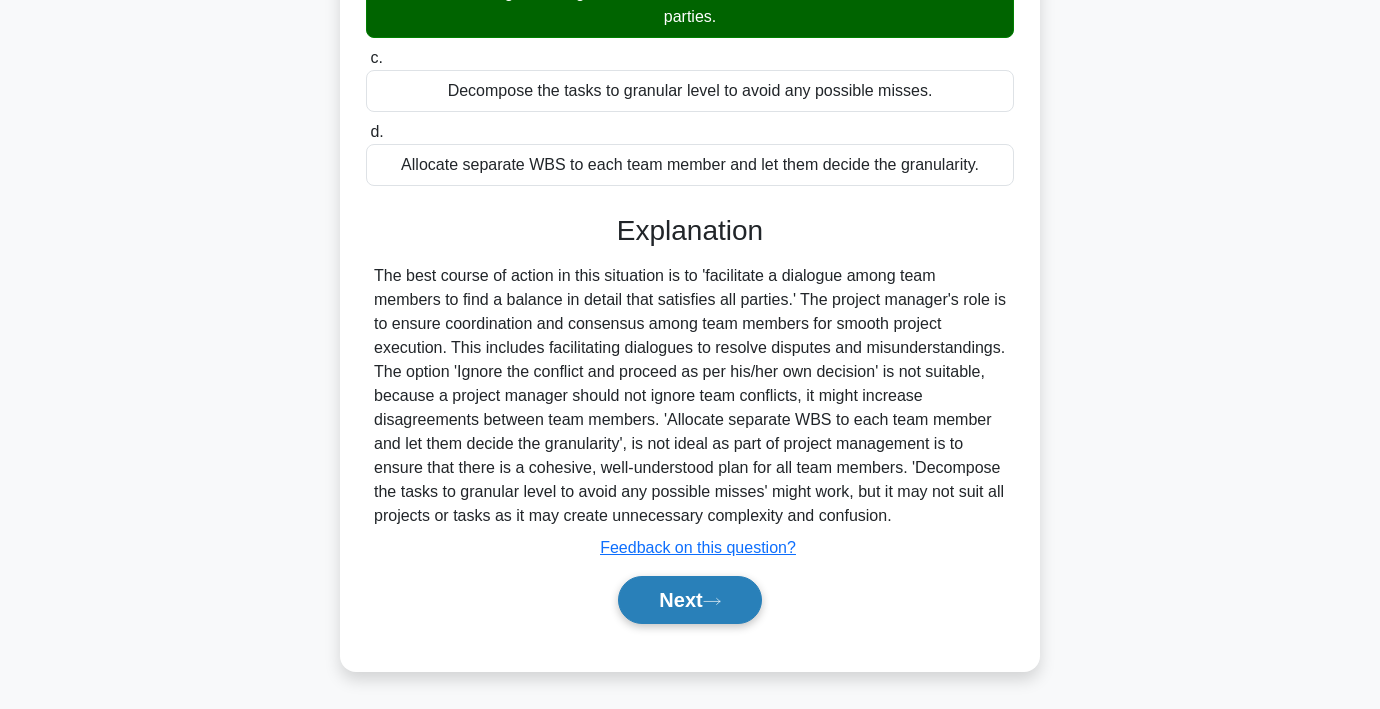 click on "Next" at bounding box center [689, 600] 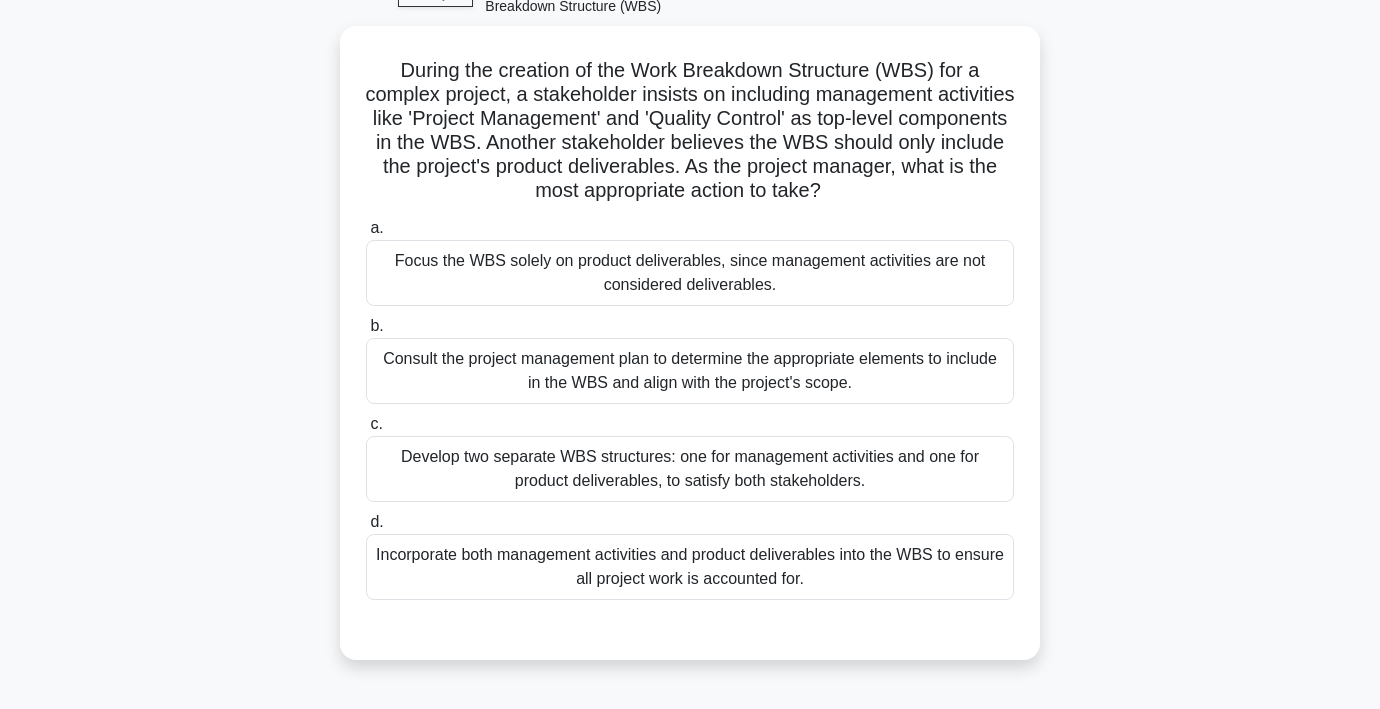 scroll, scrollTop: 135, scrollLeft: 0, axis: vertical 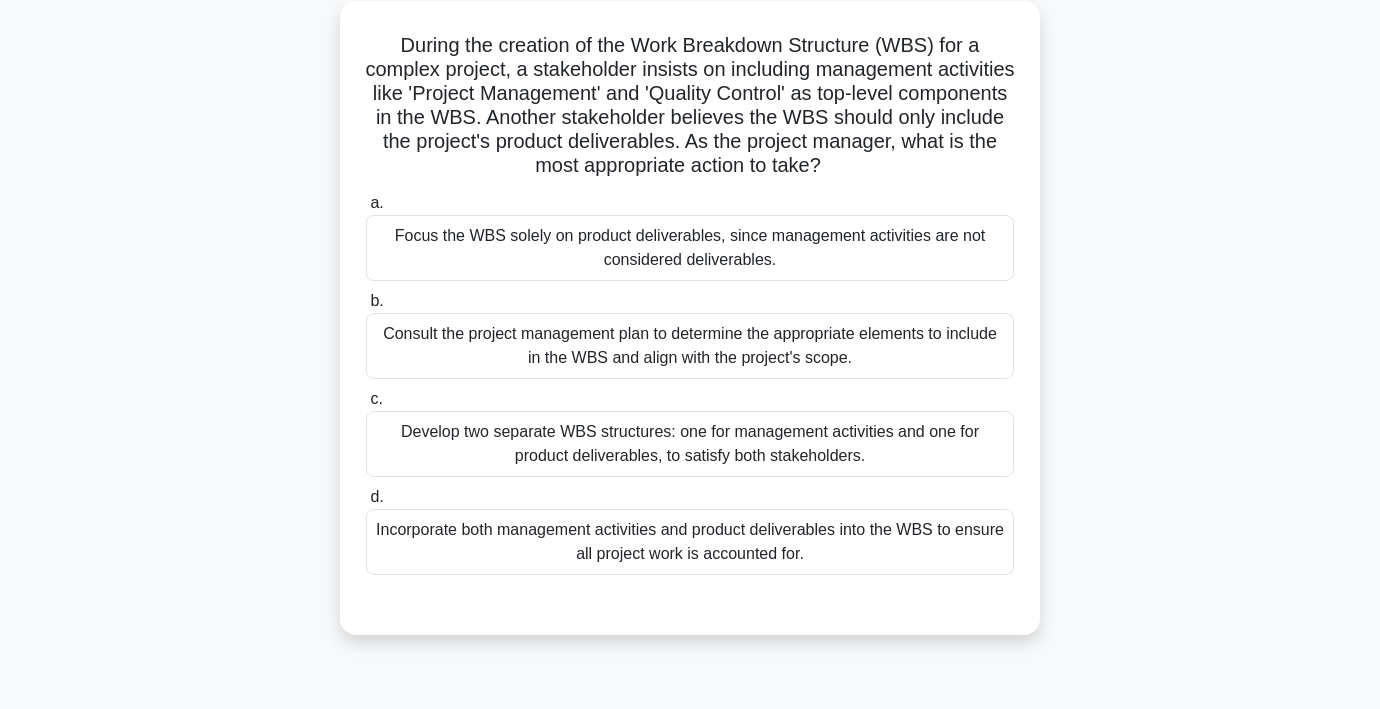 click on "Incorporate both management activities and product deliverables into the WBS to ensure all project work is accounted for." at bounding box center (690, 542) 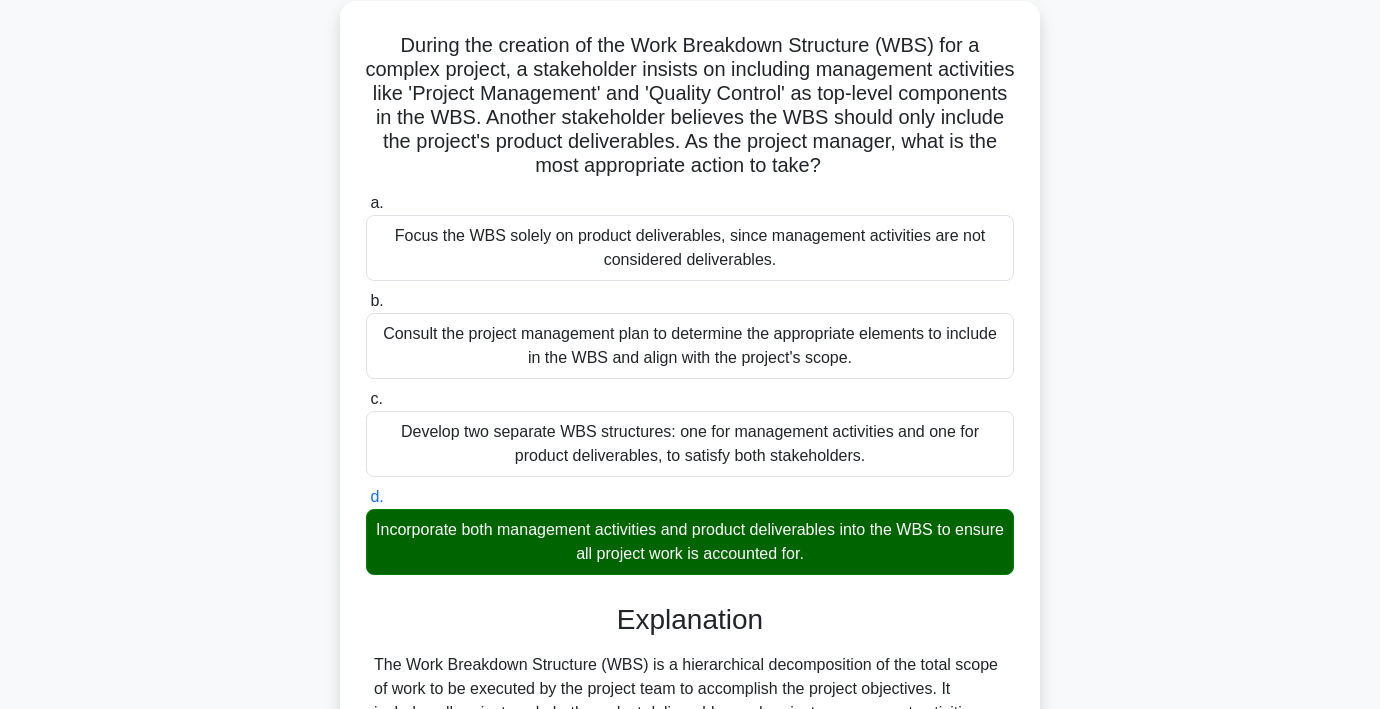 scroll, scrollTop: 548, scrollLeft: 0, axis: vertical 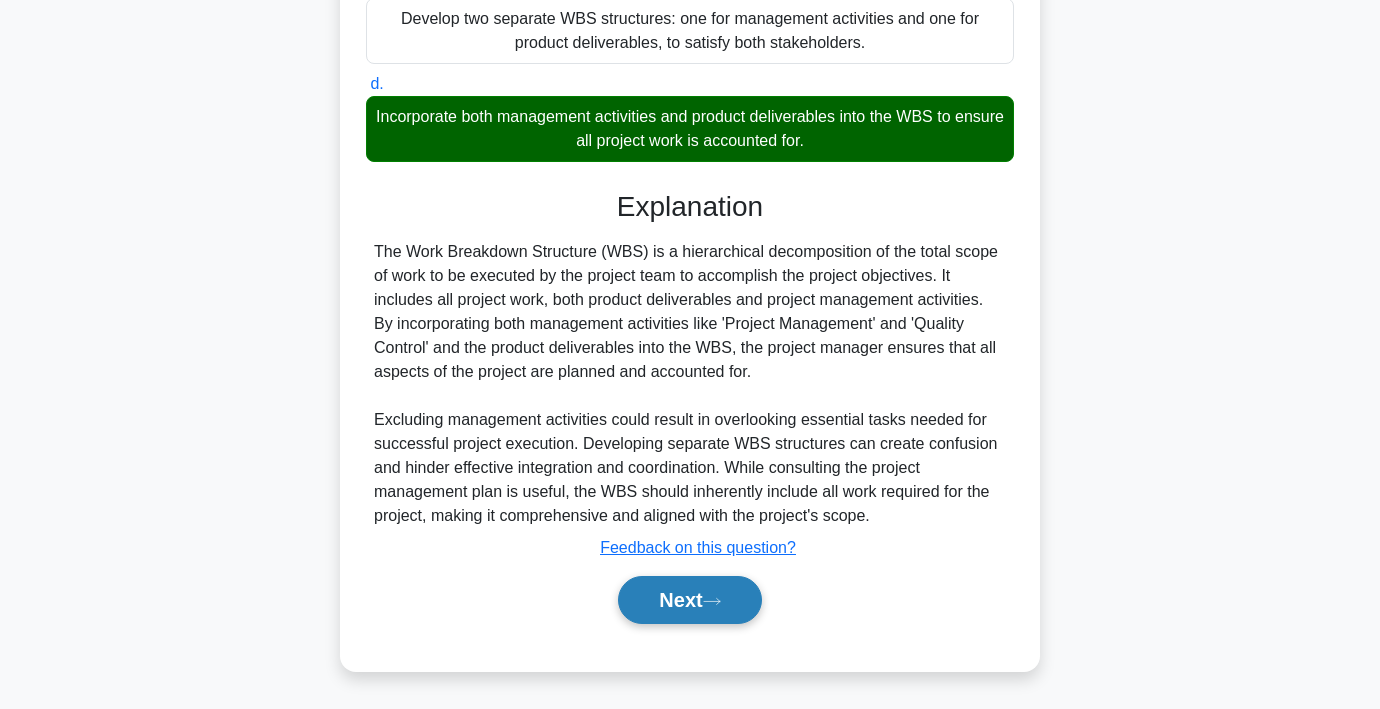 click on "Next" at bounding box center [689, 600] 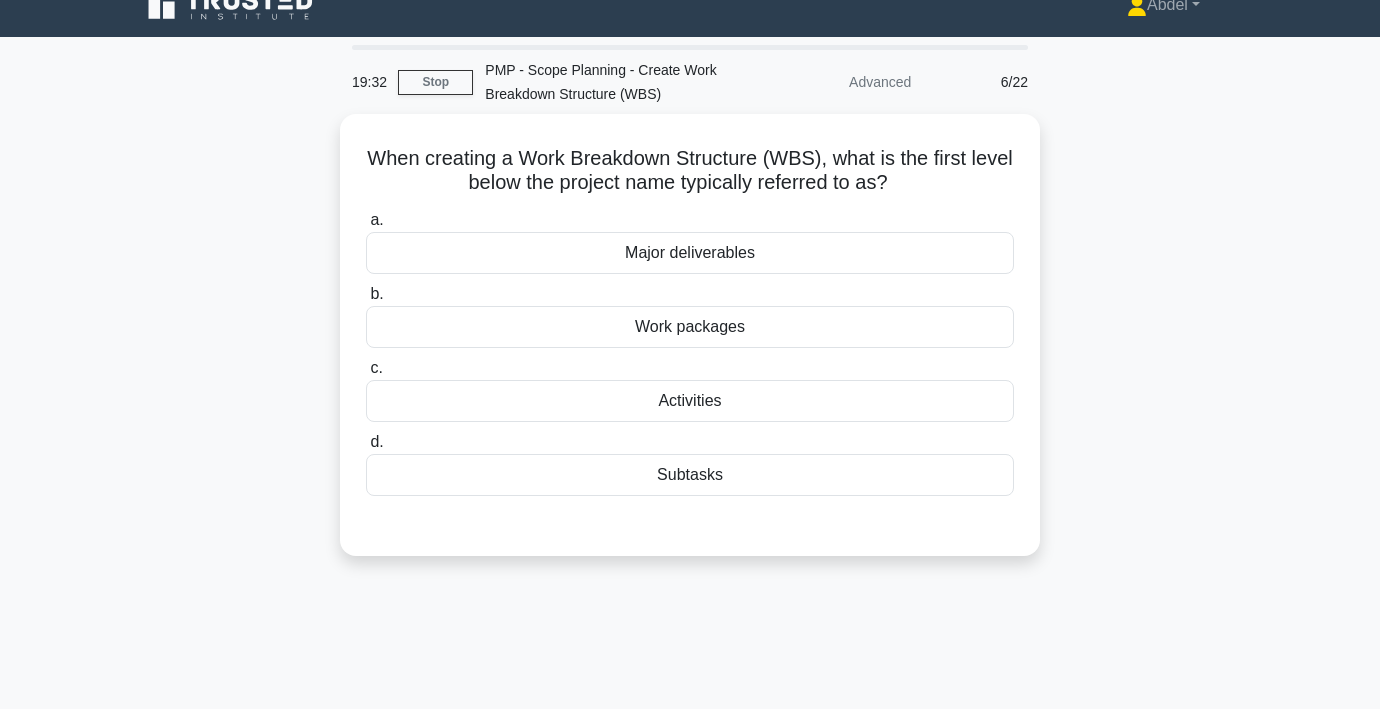 scroll, scrollTop: 36, scrollLeft: 0, axis: vertical 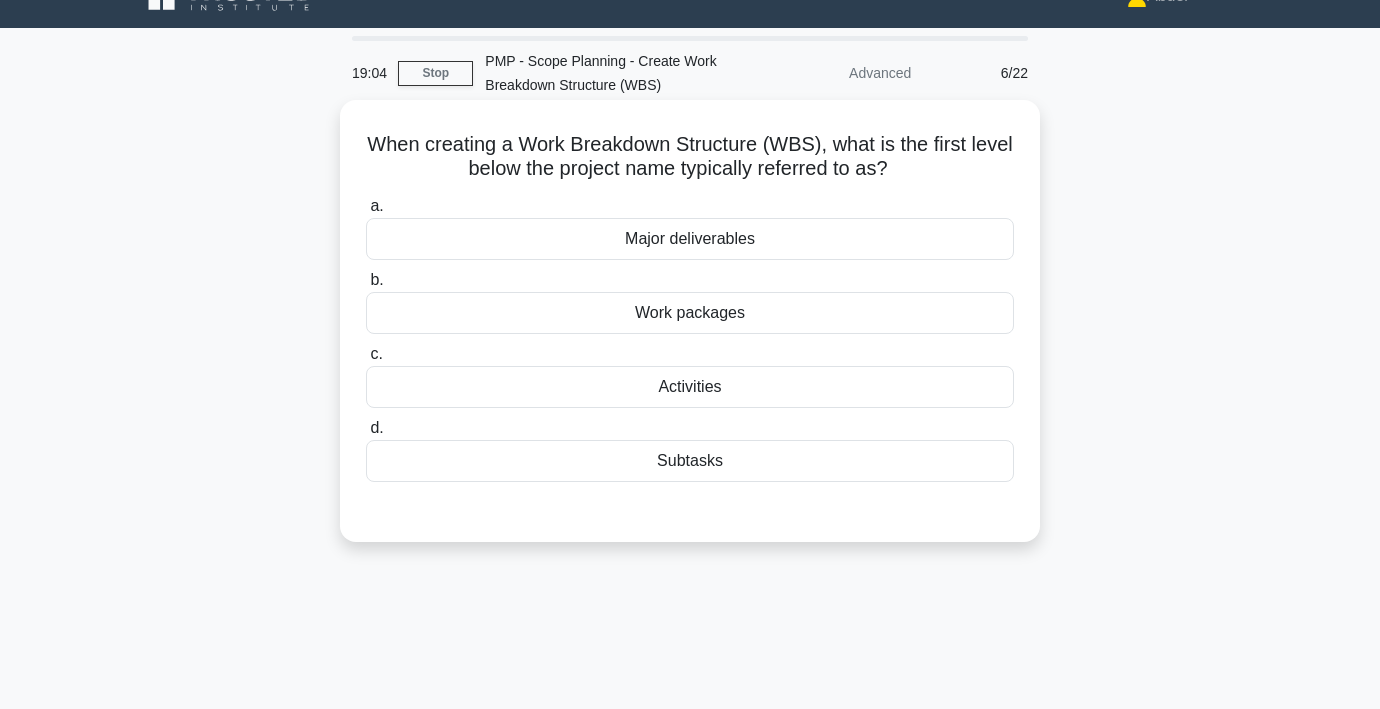 click on "Major deliverables" at bounding box center [690, 239] 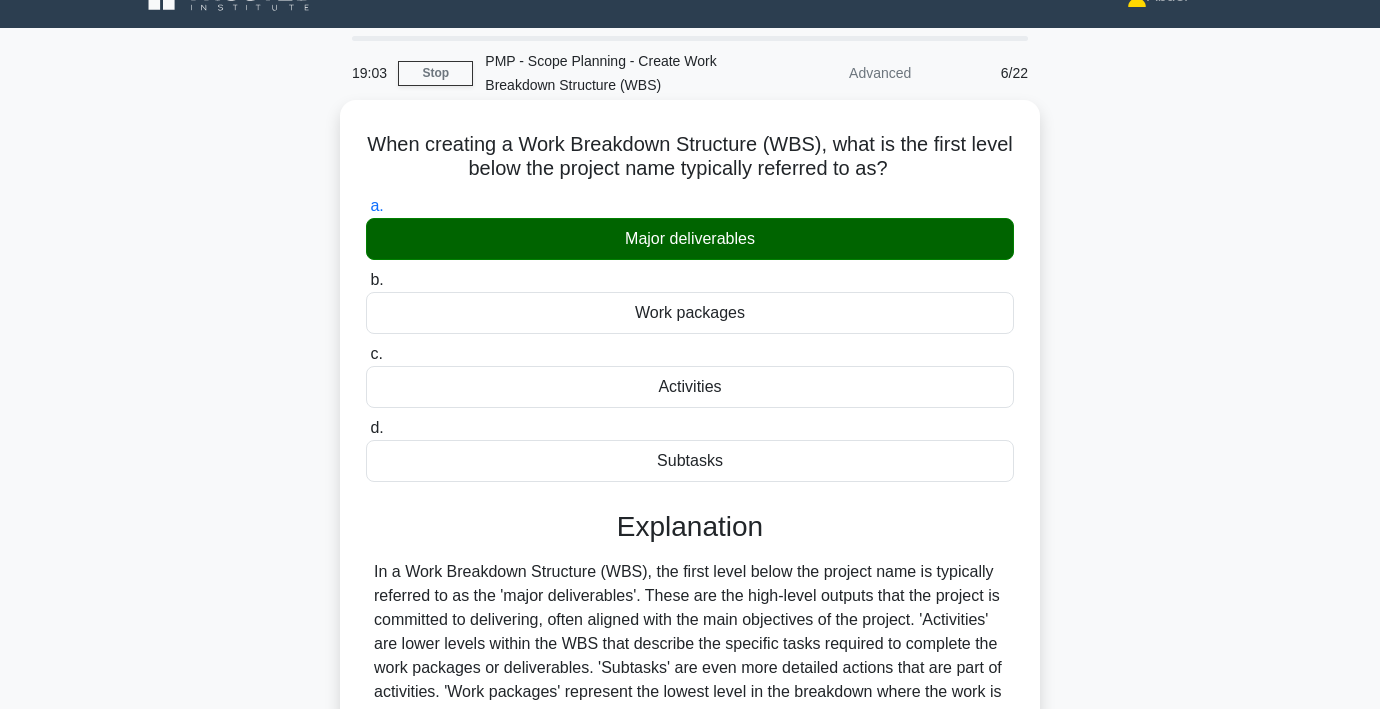 scroll, scrollTop: 371, scrollLeft: 0, axis: vertical 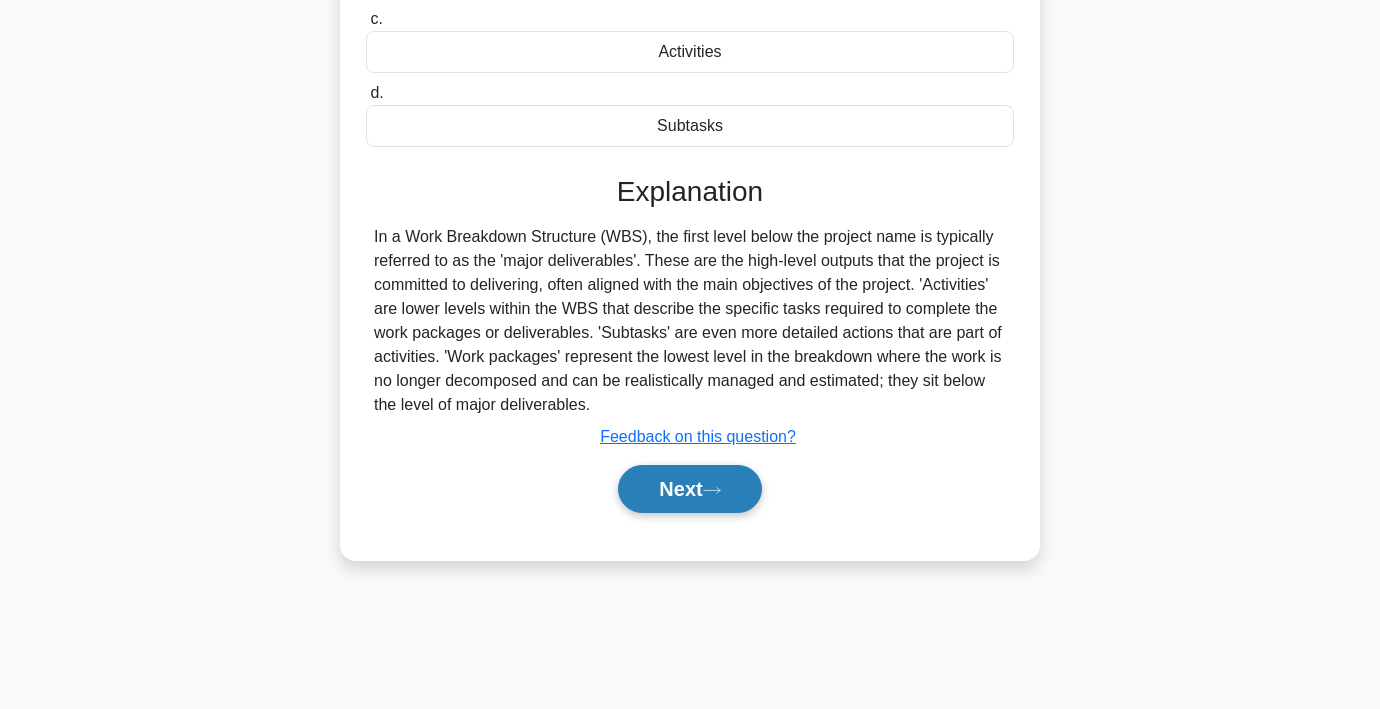 click on "Next" at bounding box center (689, 489) 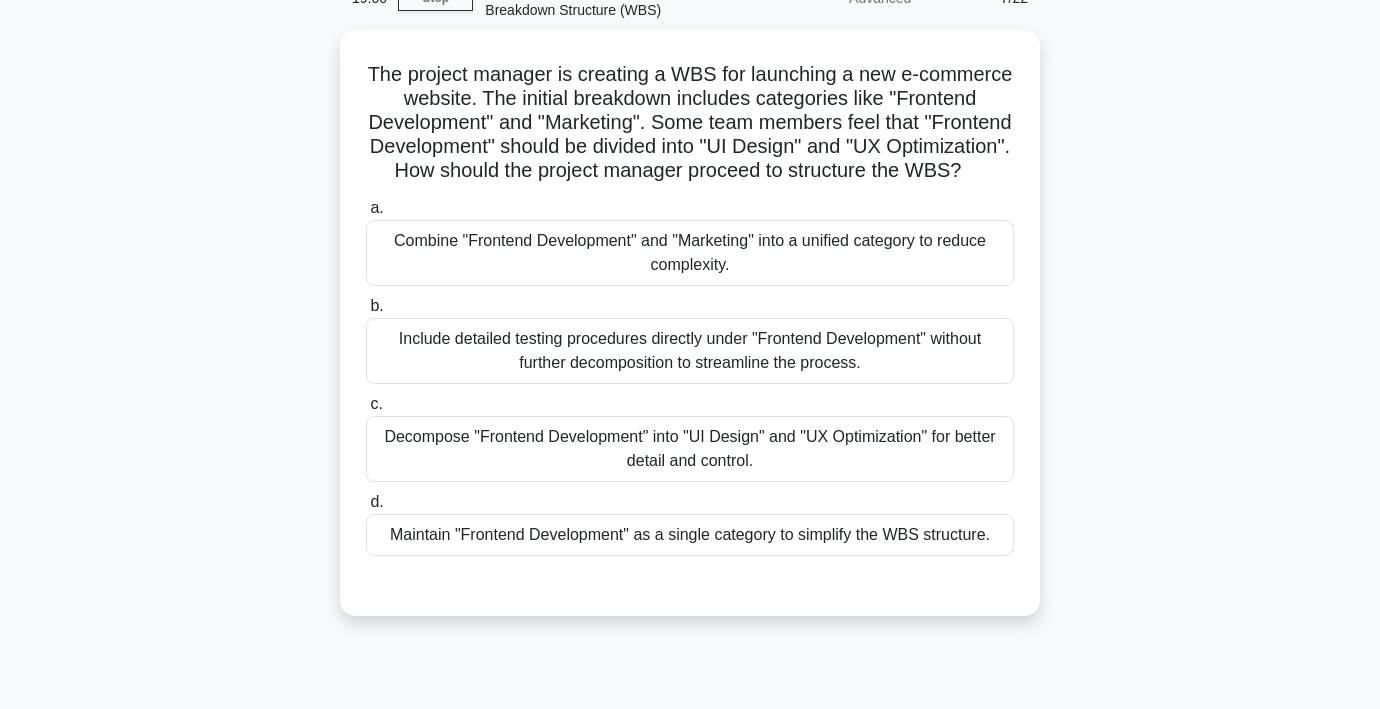 scroll, scrollTop: 105, scrollLeft: 0, axis: vertical 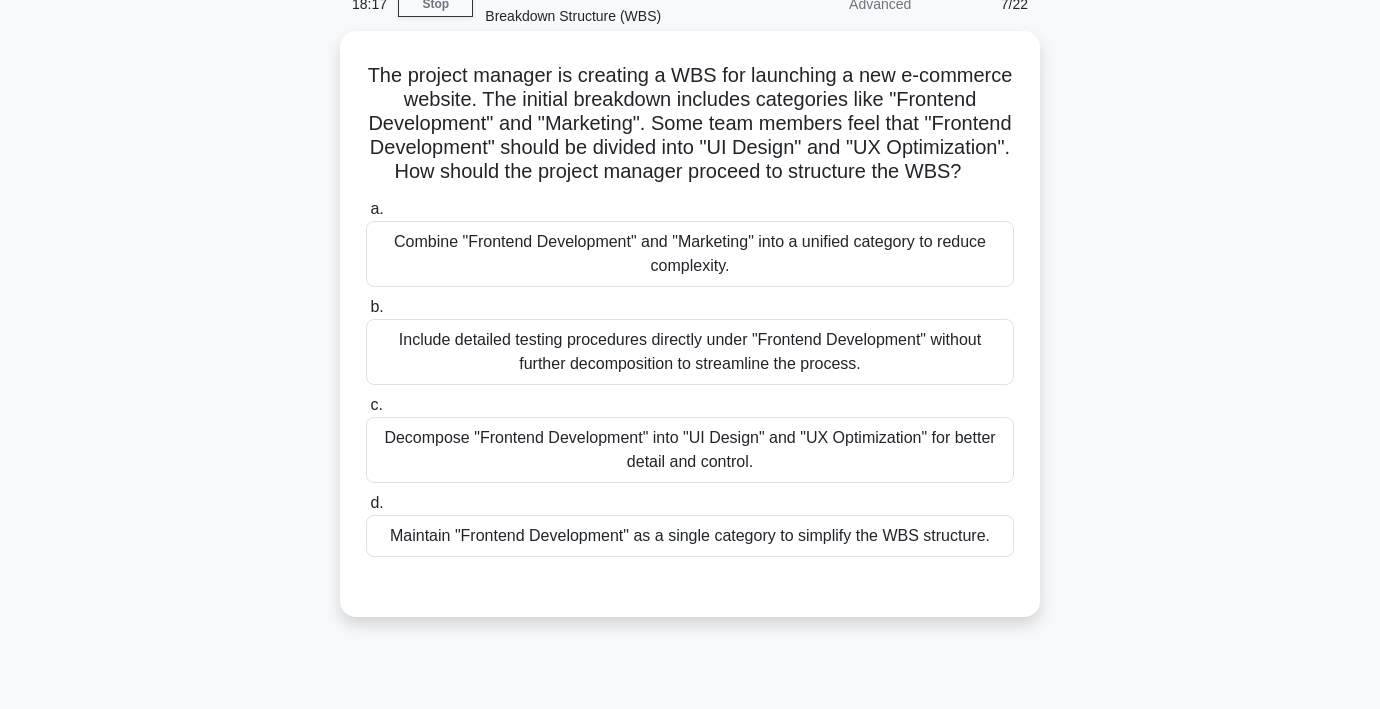 click on "Maintain "Frontend Development" as a single category to simplify the WBS structure." at bounding box center (690, 536) 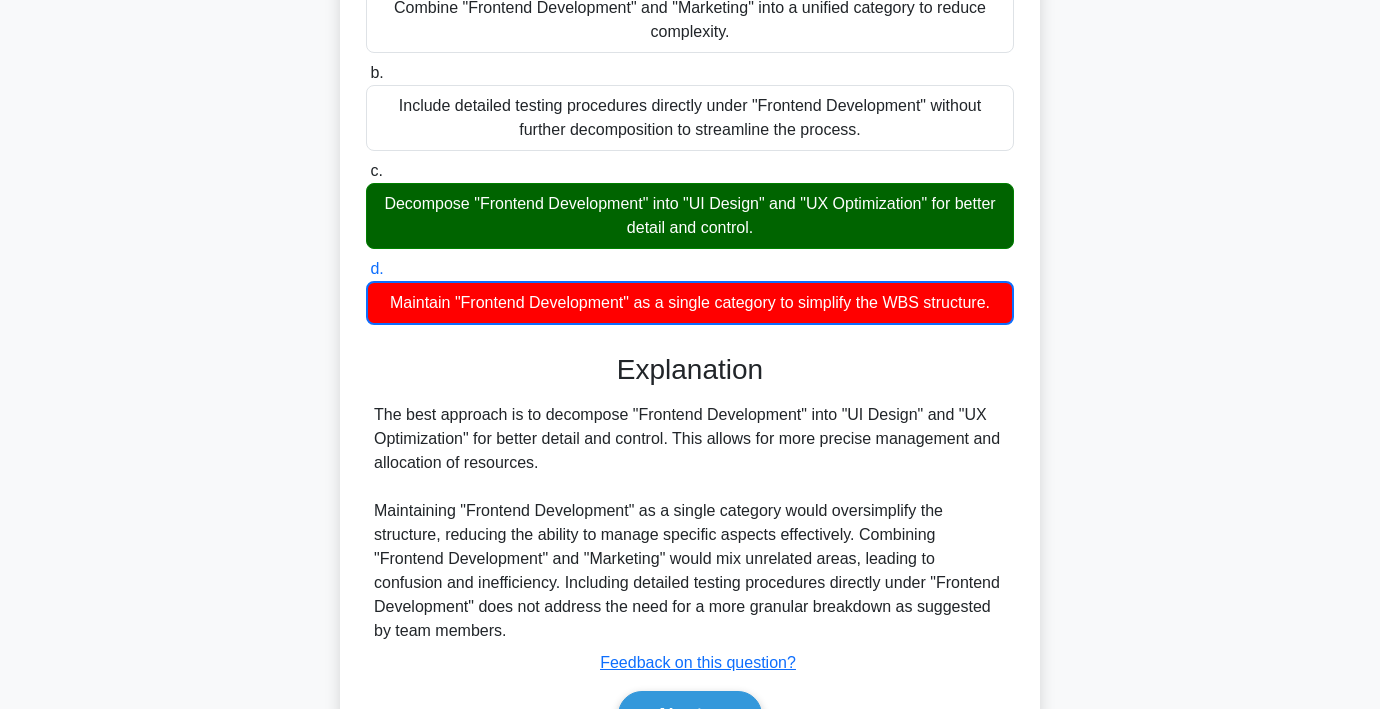 scroll, scrollTop: 454, scrollLeft: 0, axis: vertical 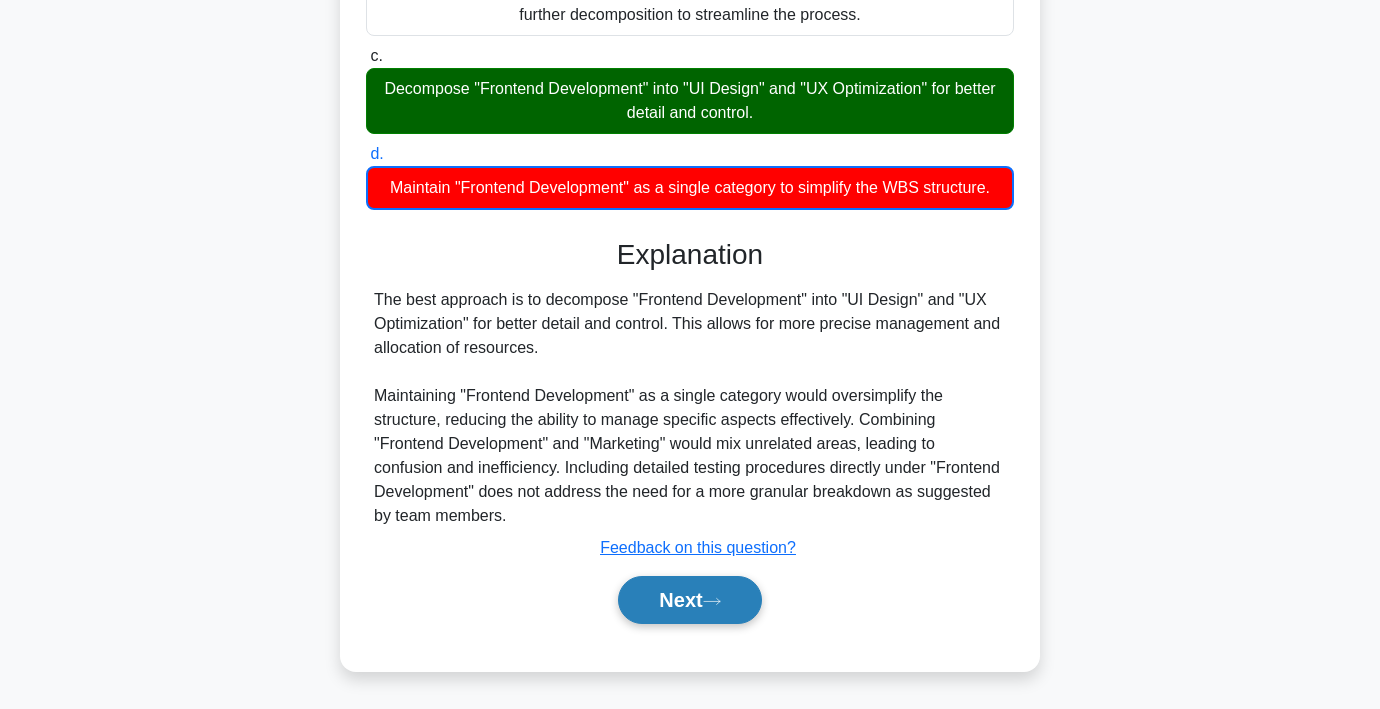 click on "Next" at bounding box center (689, 600) 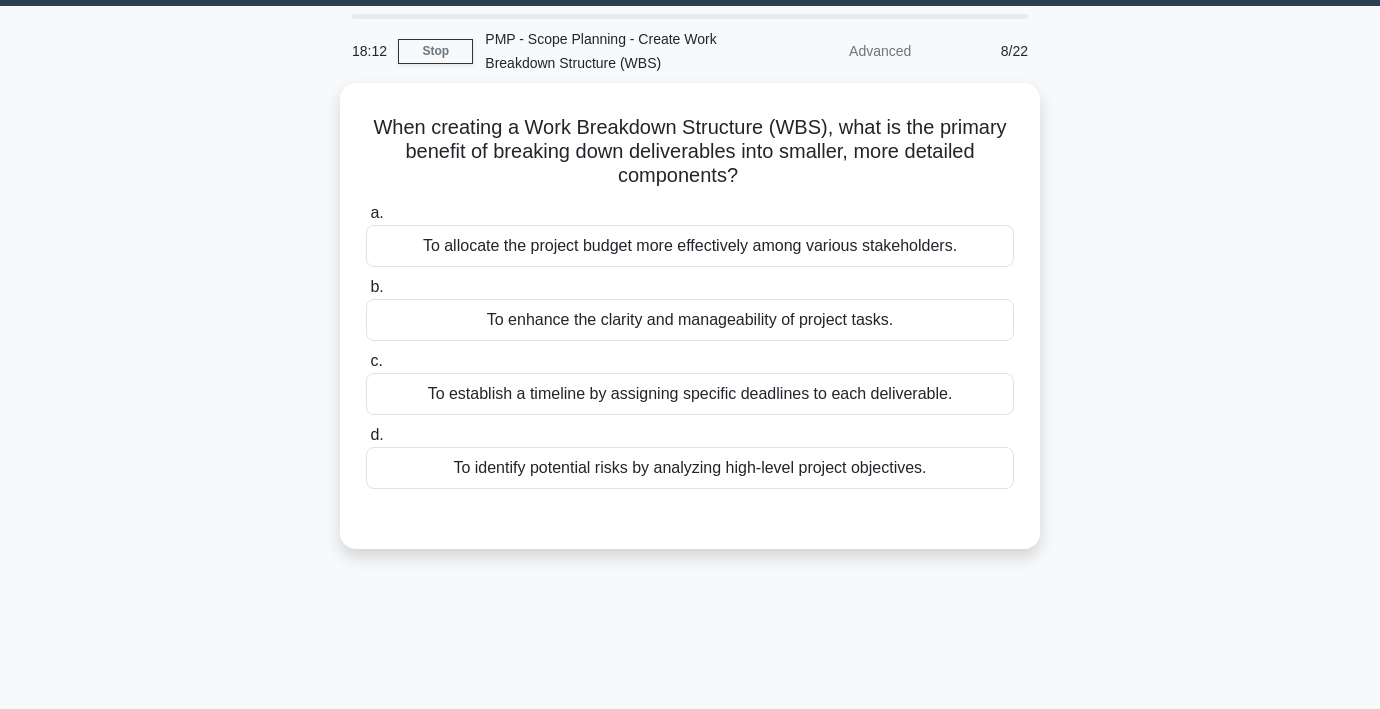 scroll, scrollTop: 59, scrollLeft: 0, axis: vertical 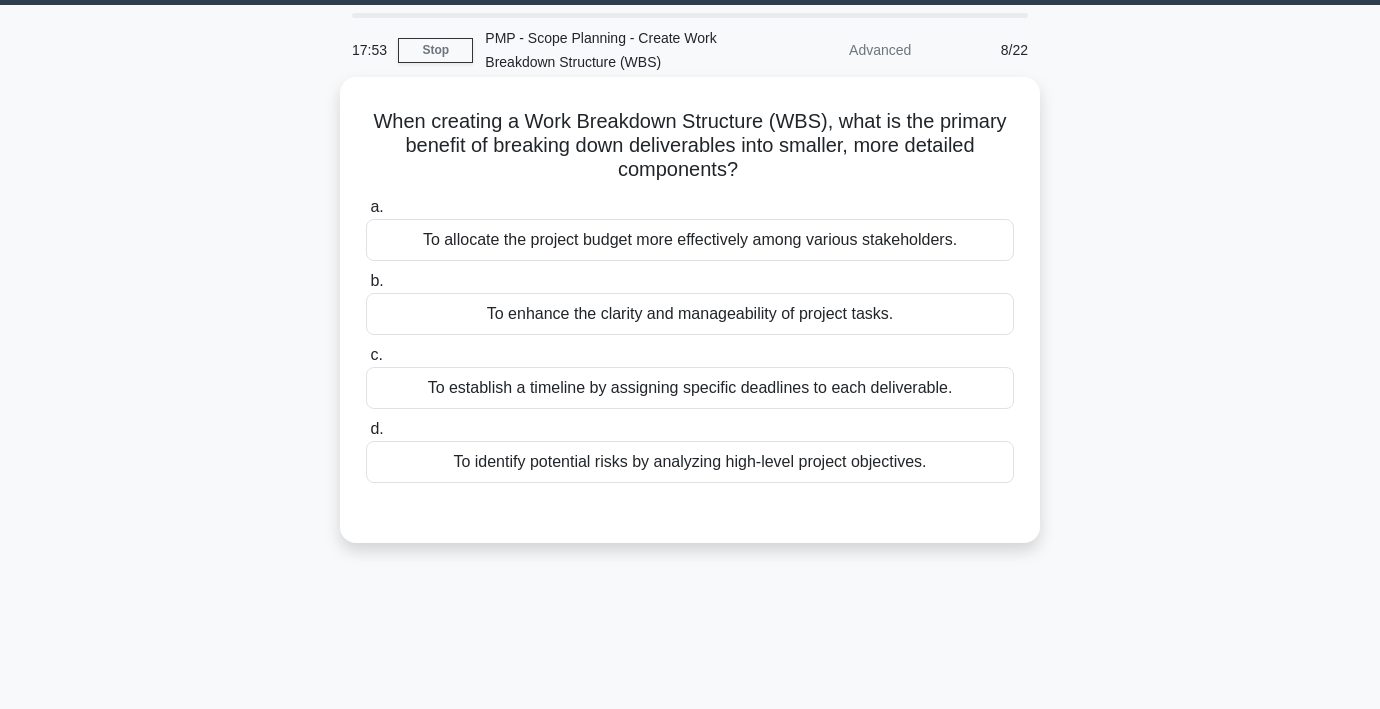 click on "To enhance the clarity and manageability of project tasks." at bounding box center (690, 314) 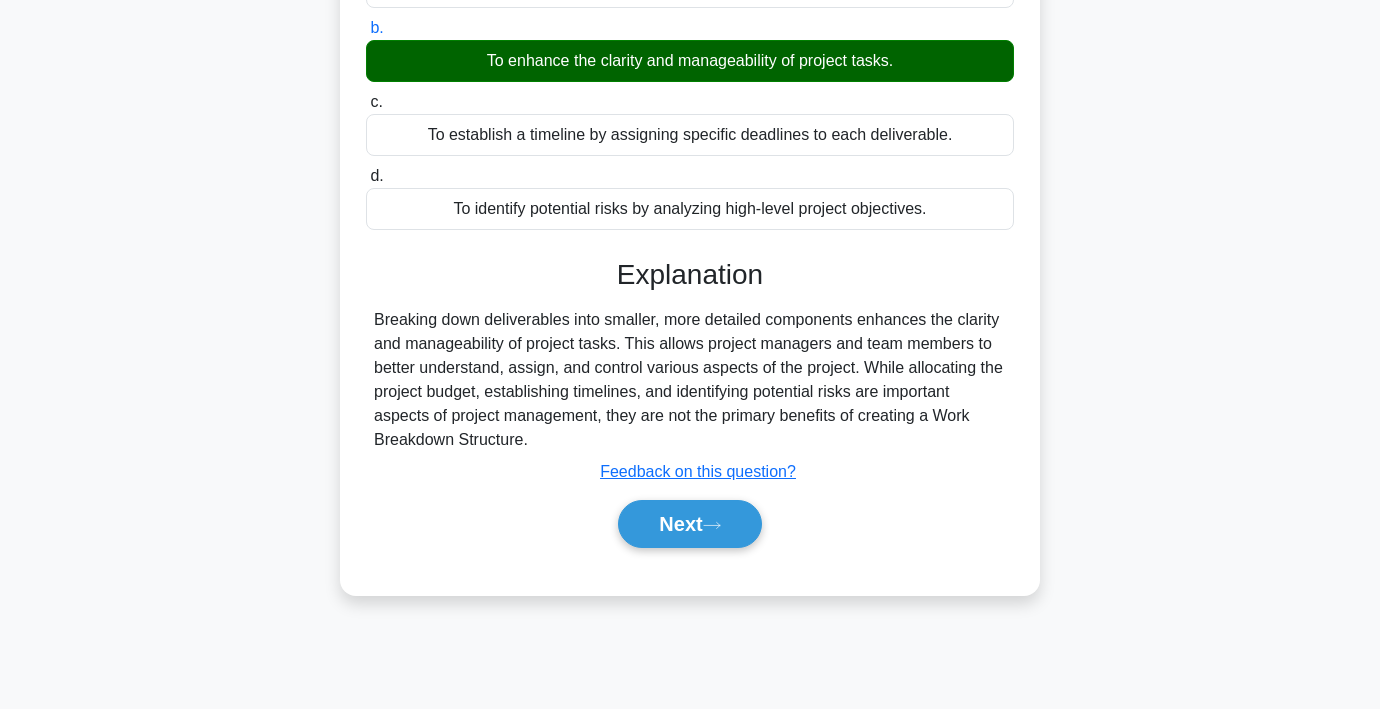 scroll, scrollTop: 371, scrollLeft: 0, axis: vertical 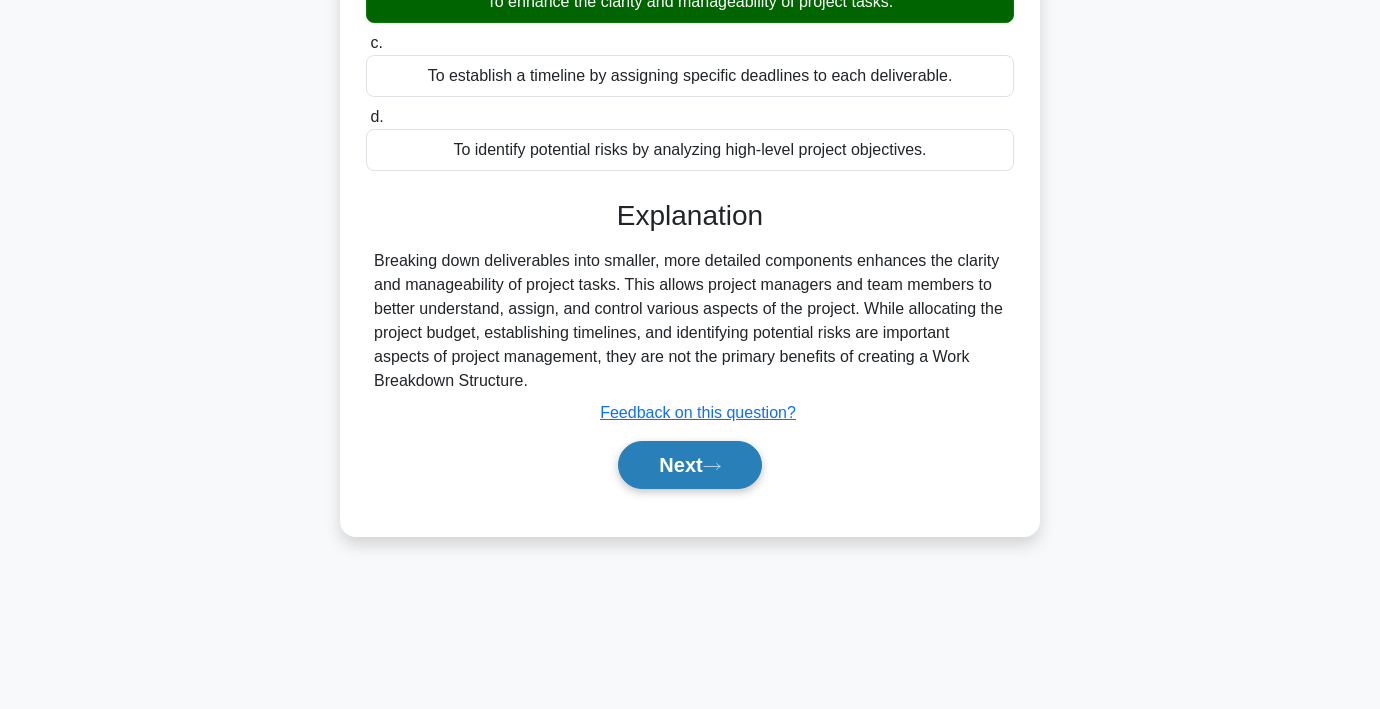 click on "Next" at bounding box center [689, 465] 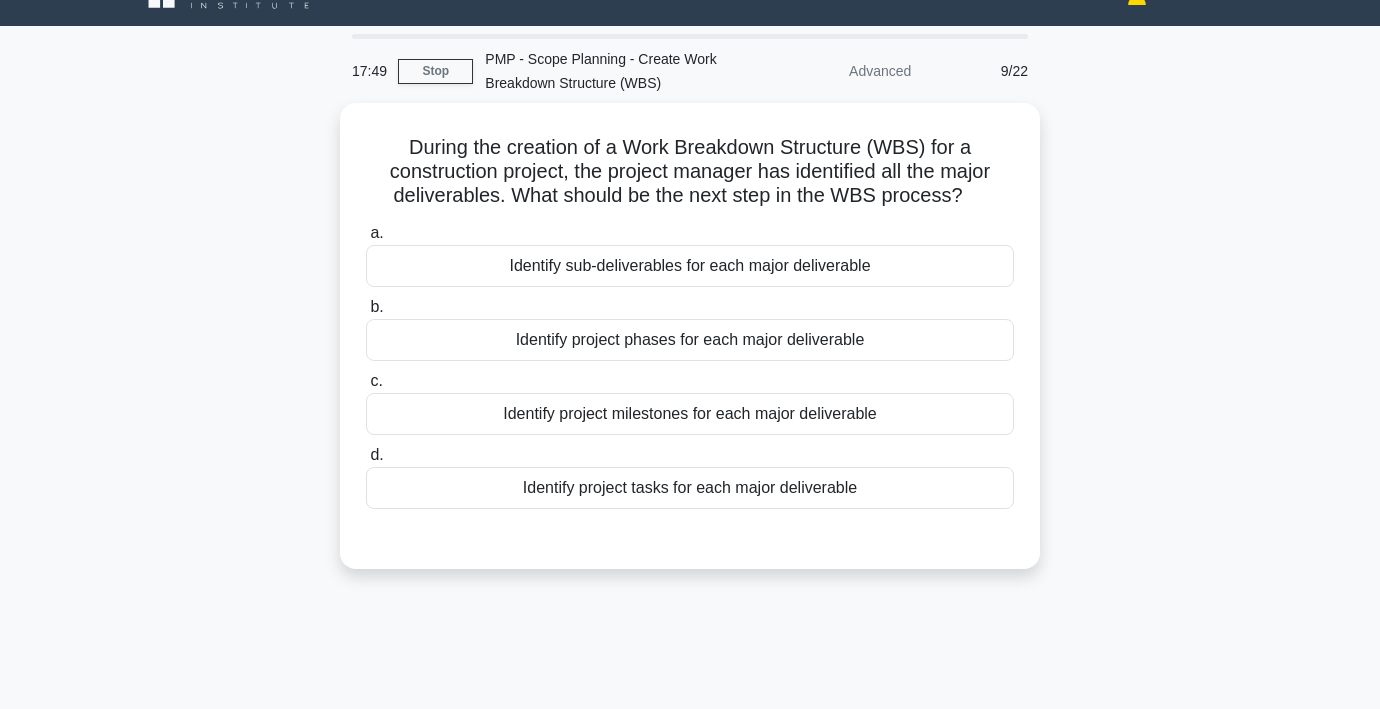 scroll, scrollTop: 34, scrollLeft: 0, axis: vertical 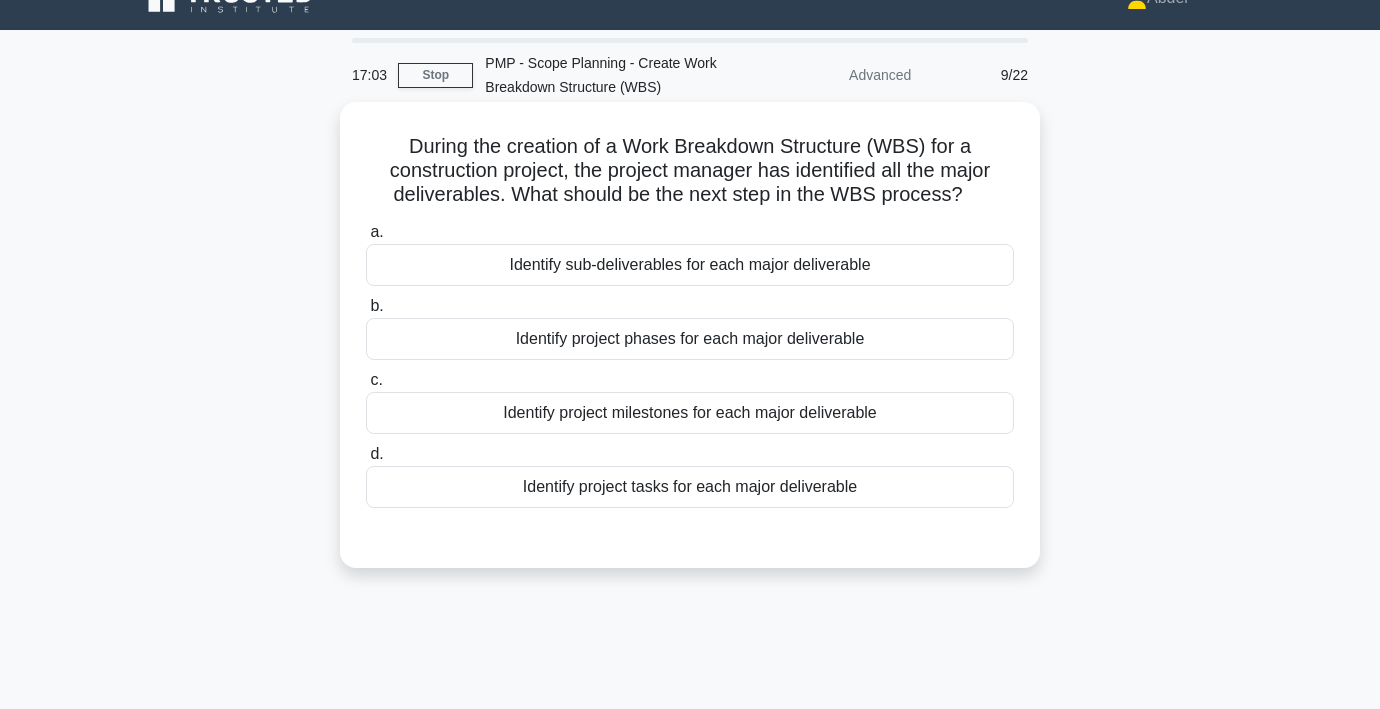 click on "Identify sub-deliverables for each major deliverable" at bounding box center [690, 265] 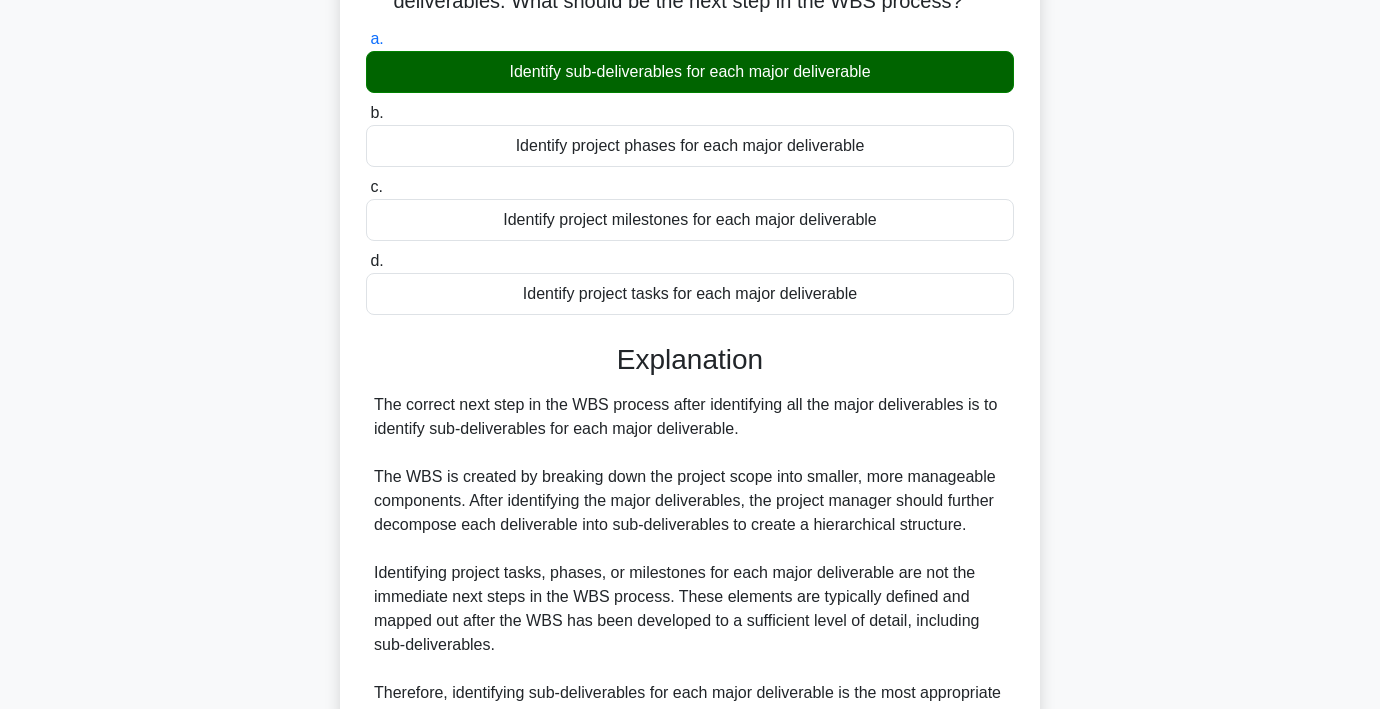 scroll, scrollTop: 428, scrollLeft: 0, axis: vertical 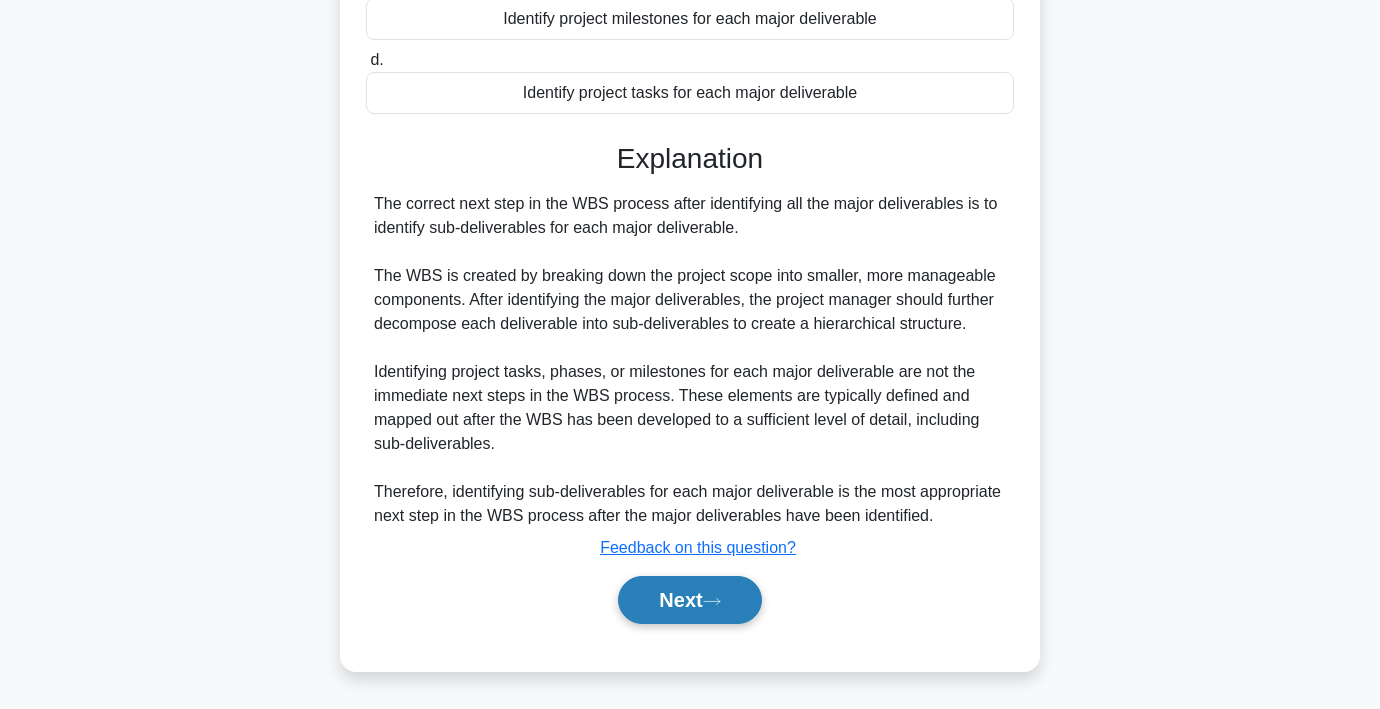 click on "Next" at bounding box center (689, 600) 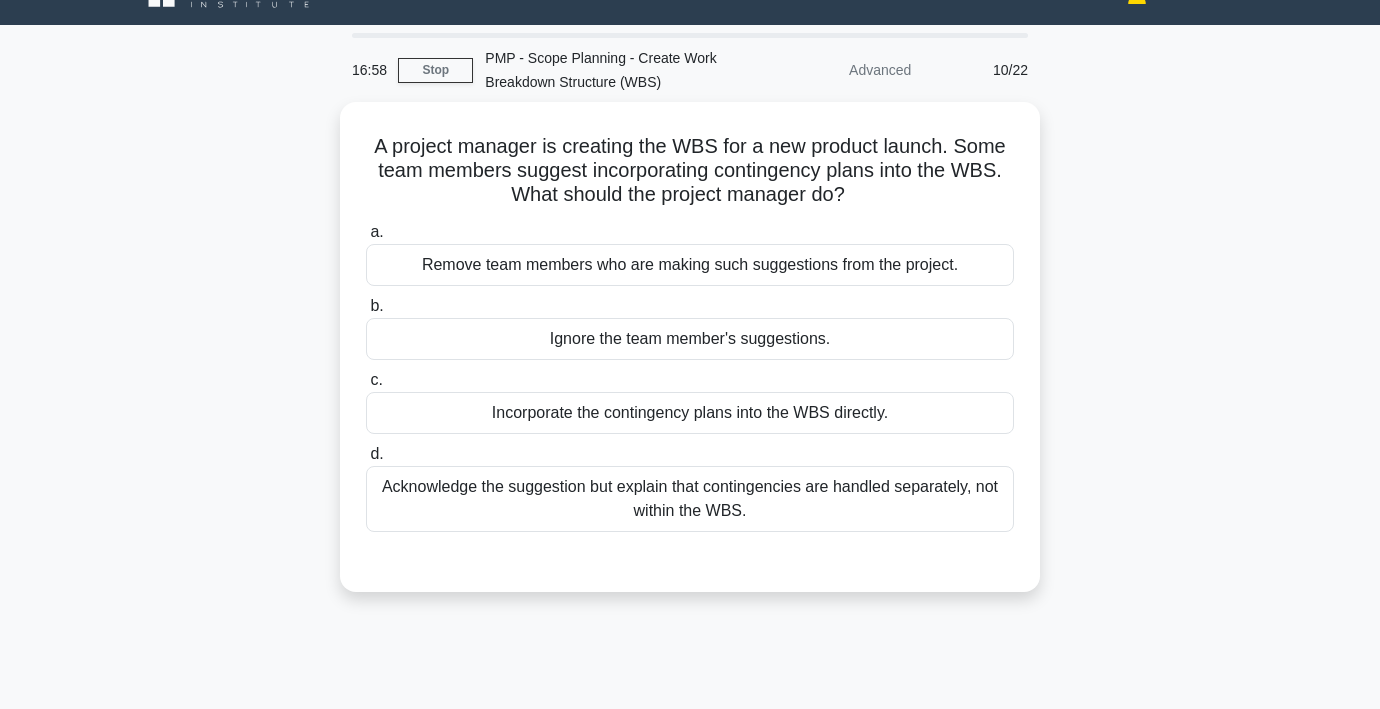 scroll, scrollTop: 41, scrollLeft: 0, axis: vertical 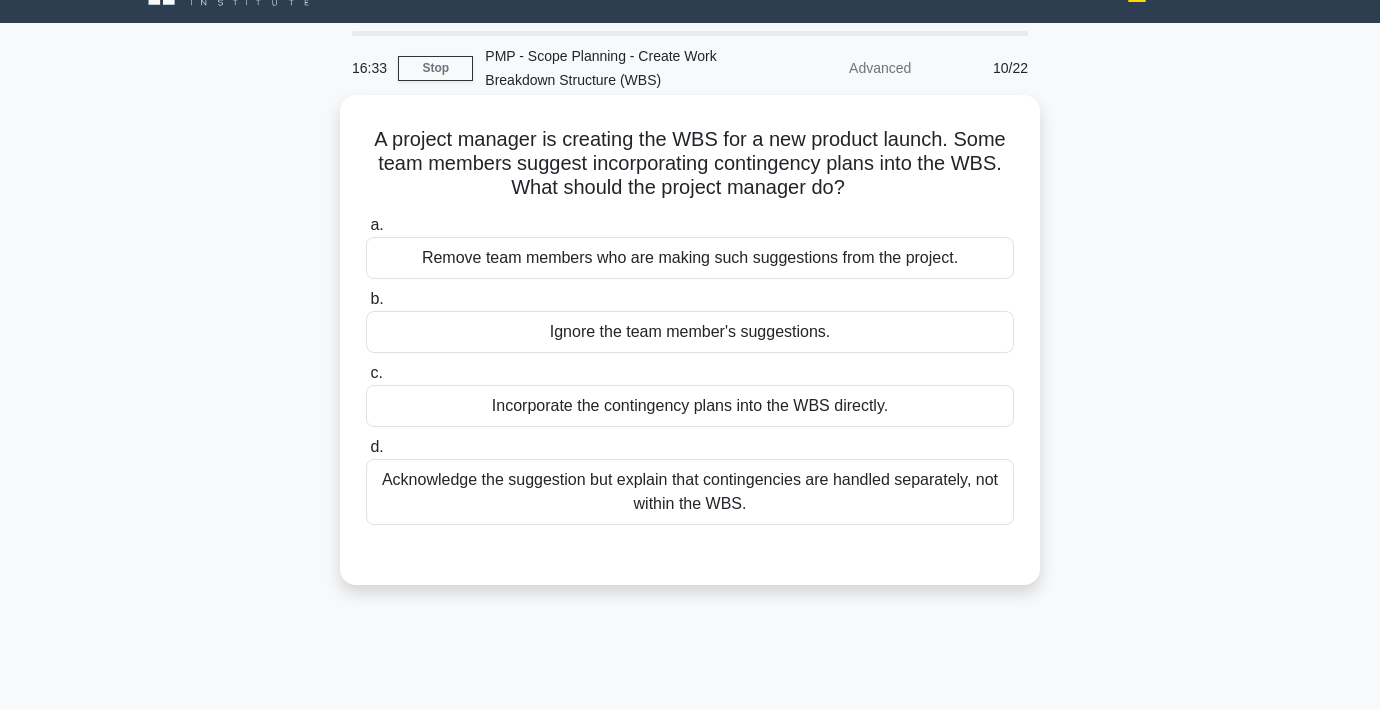 click on "Acknowledge the suggestion but explain that contingencies are handled separately, not within the WBS." at bounding box center (690, 492) 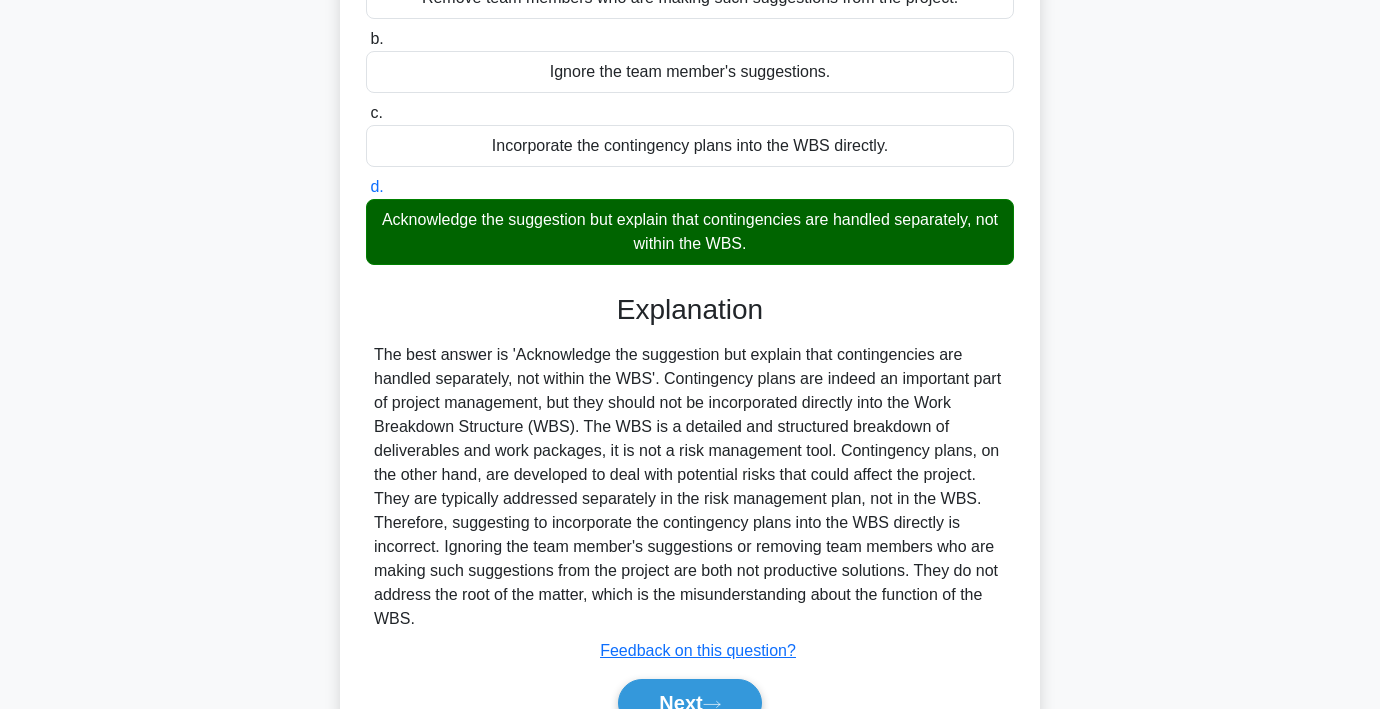 scroll, scrollTop: 404, scrollLeft: 0, axis: vertical 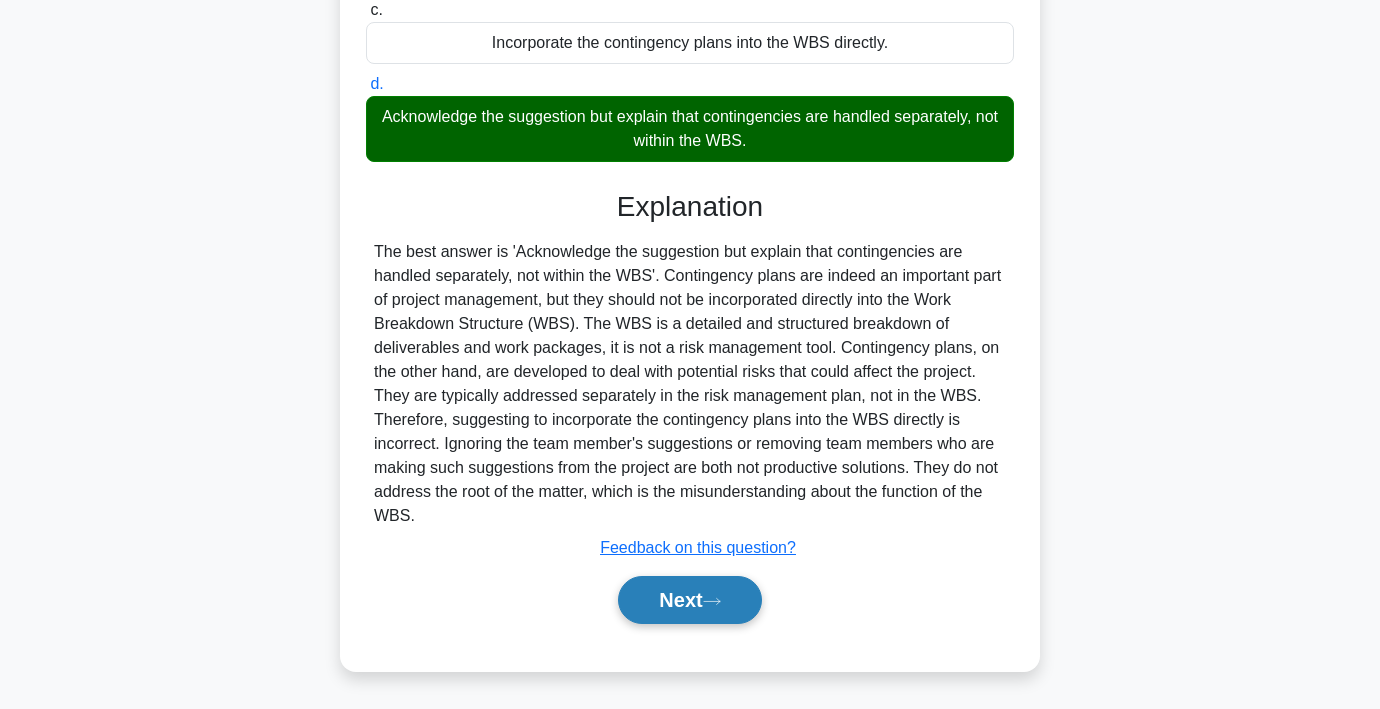 click on "Next" at bounding box center (689, 600) 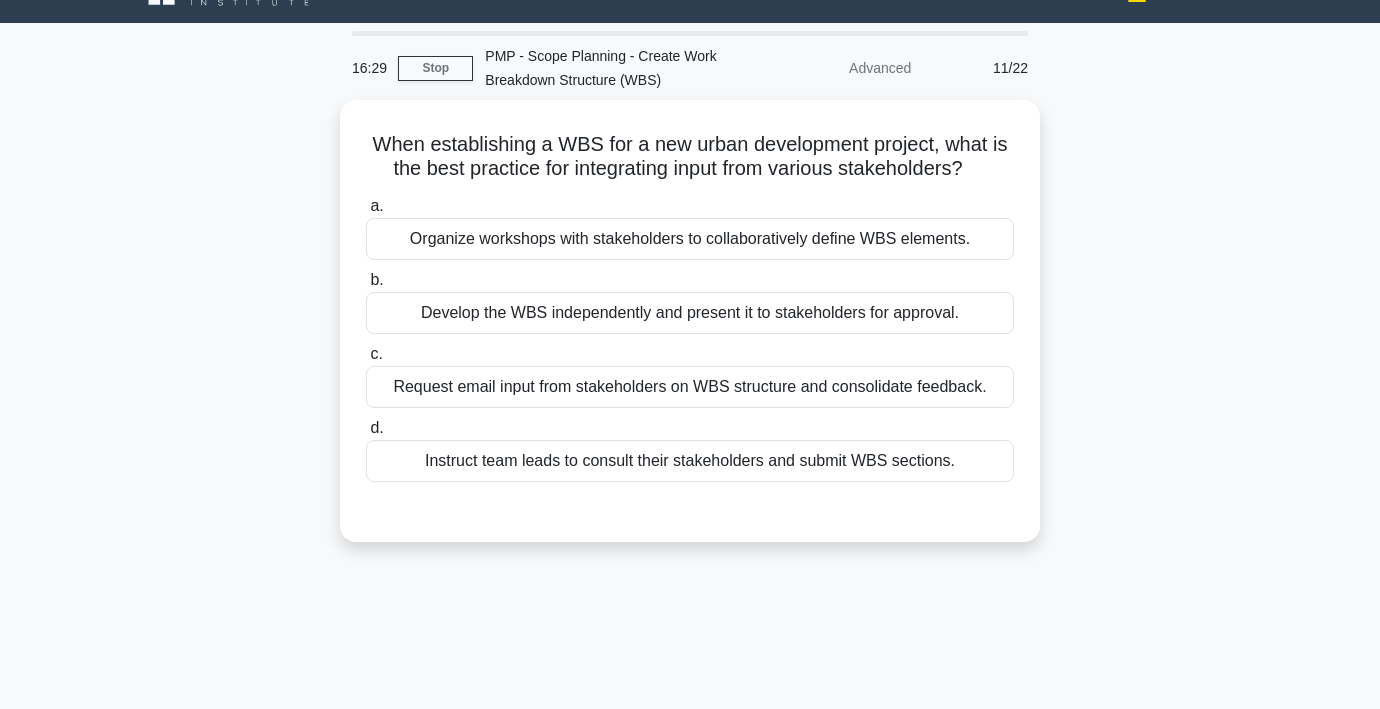 scroll, scrollTop: 42, scrollLeft: 0, axis: vertical 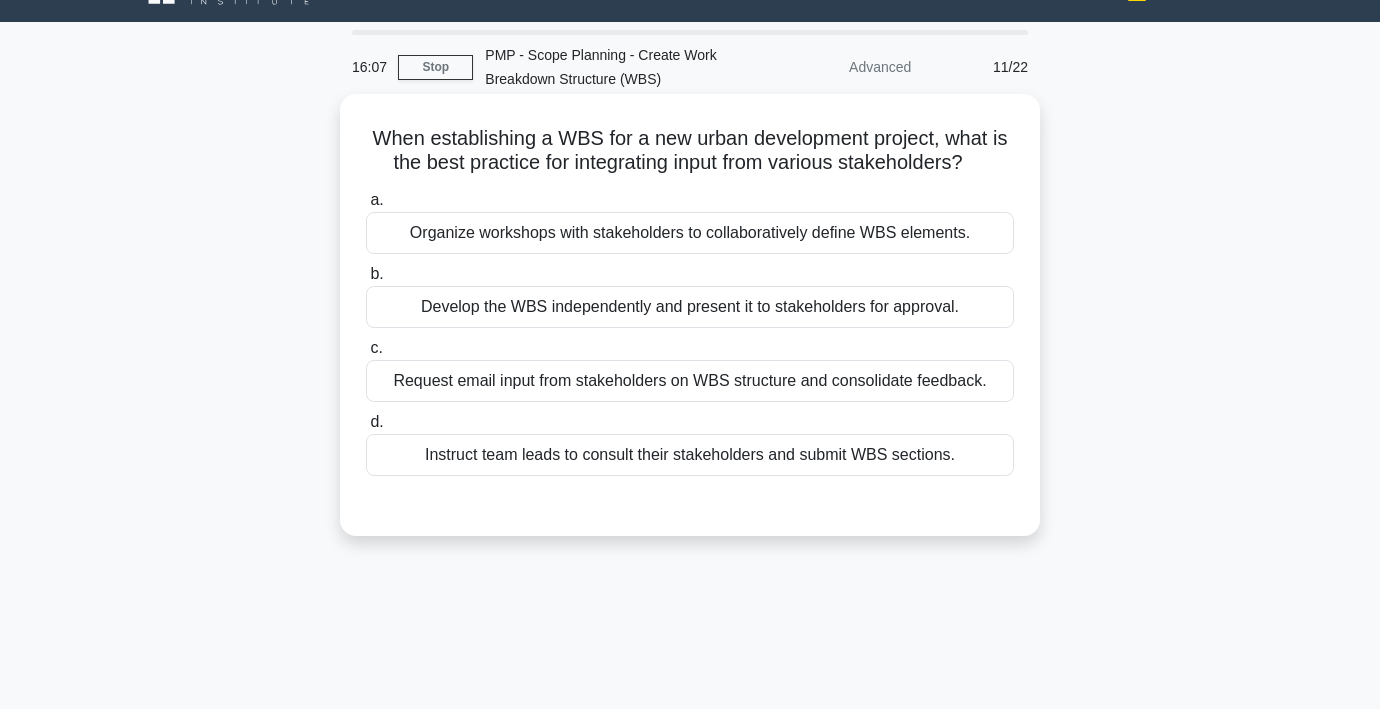 click on "Organize workshops with stakeholders to collaboratively define WBS elements." at bounding box center [690, 233] 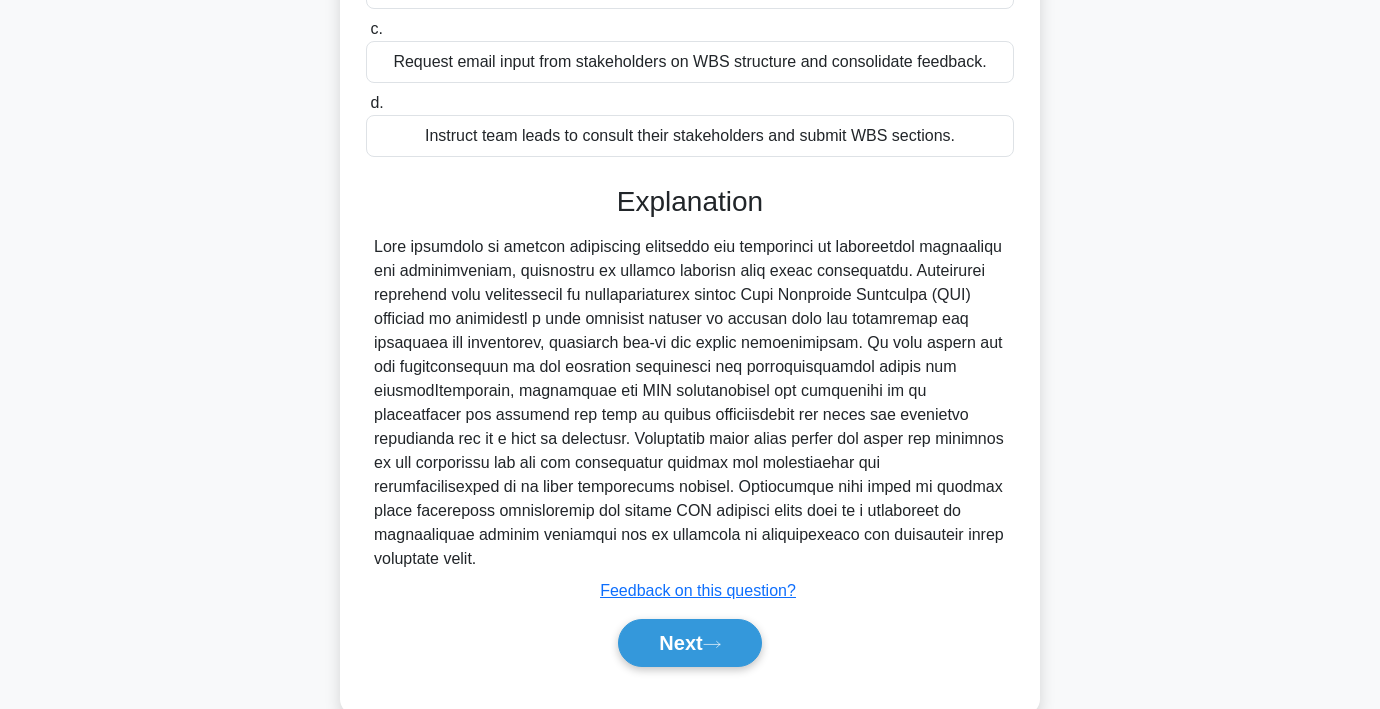 scroll, scrollTop: 404, scrollLeft: 0, axis: vertical 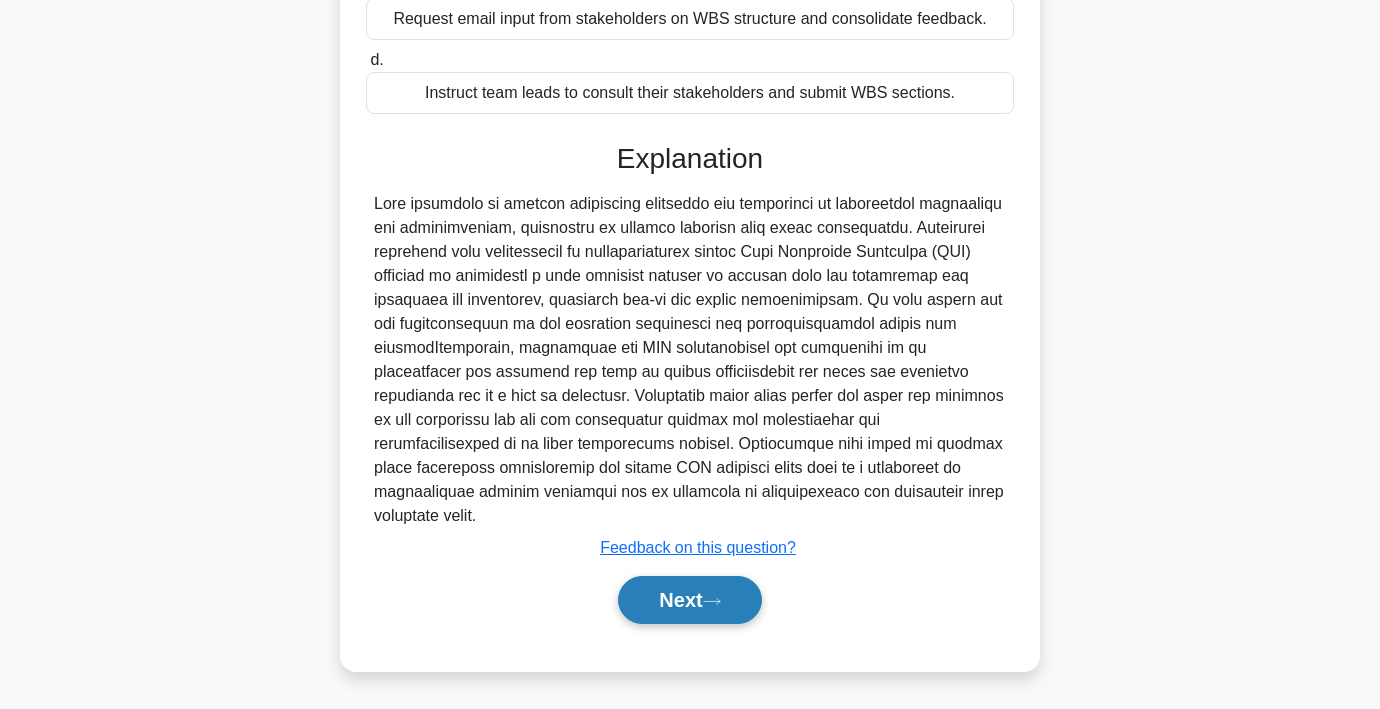 click on "Next" at bounding box center [689, 600] 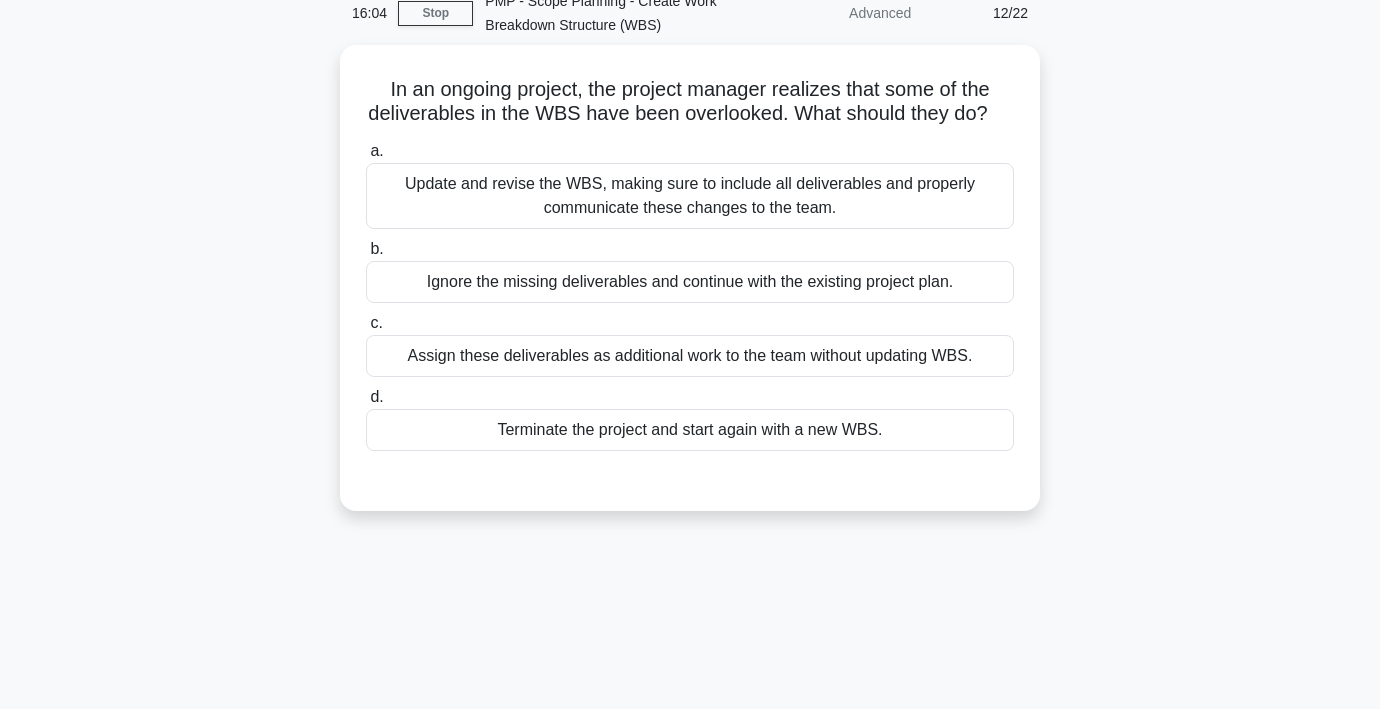 scroll, scrollTop: 95, scrollLeft: 0, axis: vertical 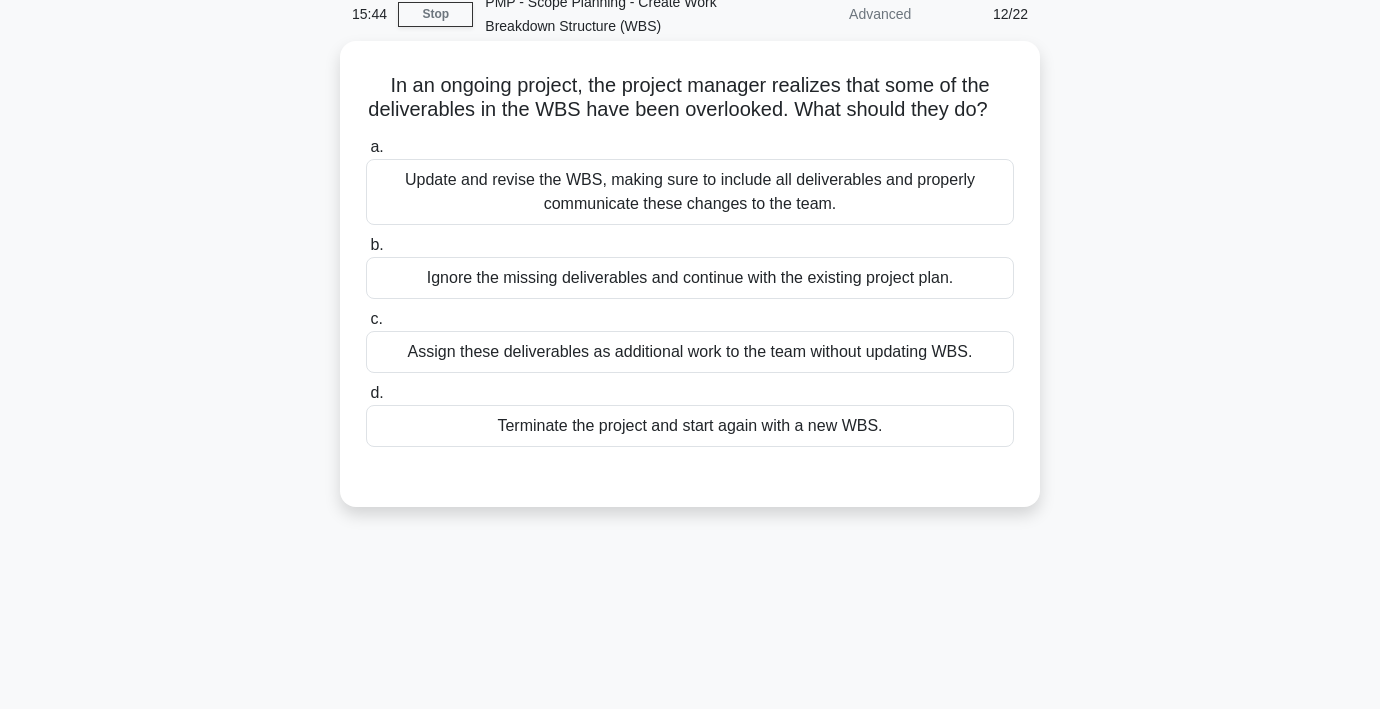 click on "Update and revise the WBS, making sure to include all deliverables and properly communicate these changes to the team." at bounding box center (690, 192) 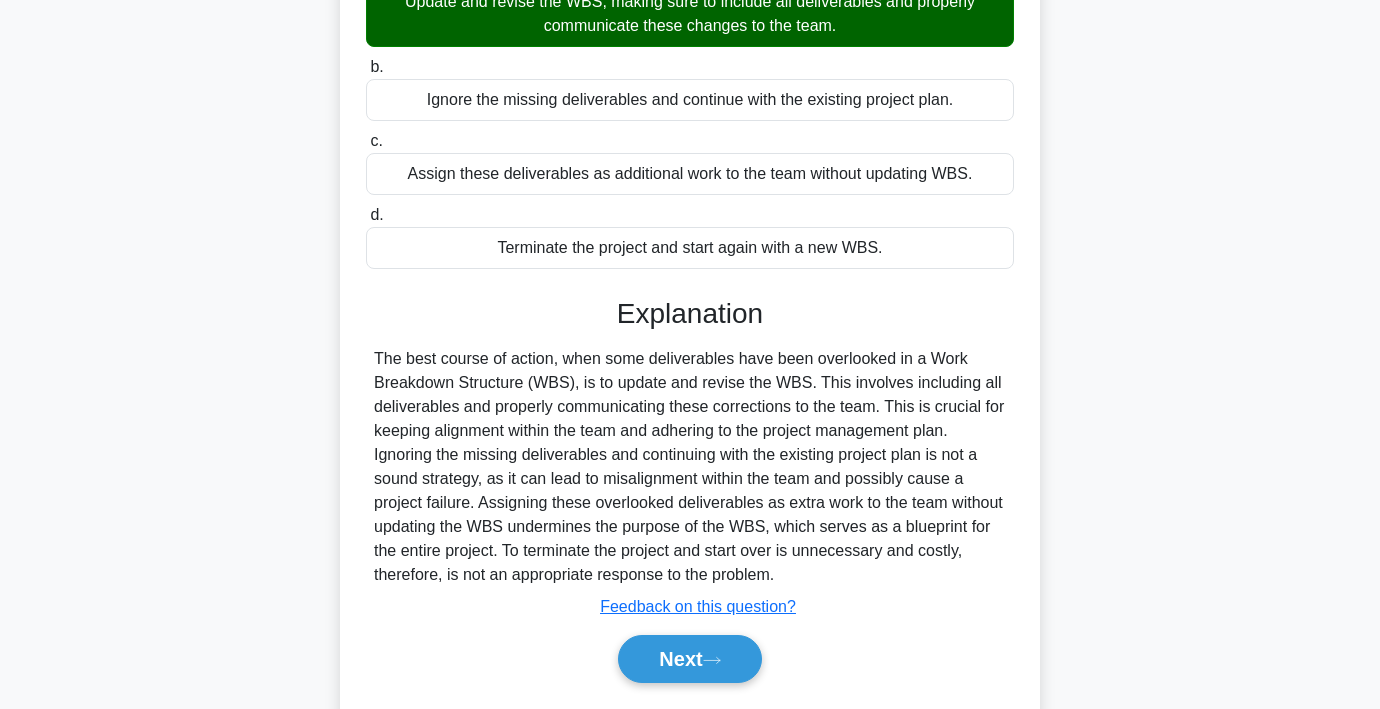 scroll, scrollTop: 371, scrollLeft: 0, axis: vertical 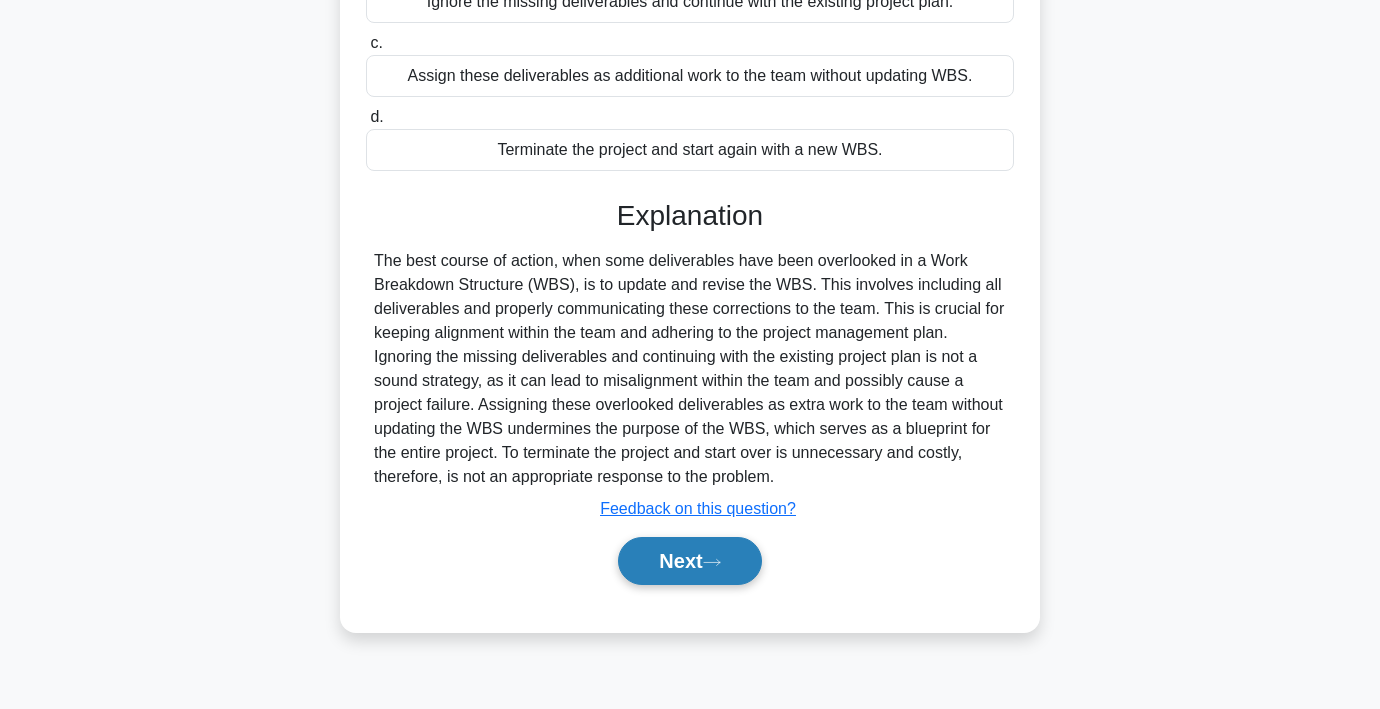click on "Next" at bounding box center [689, 561] 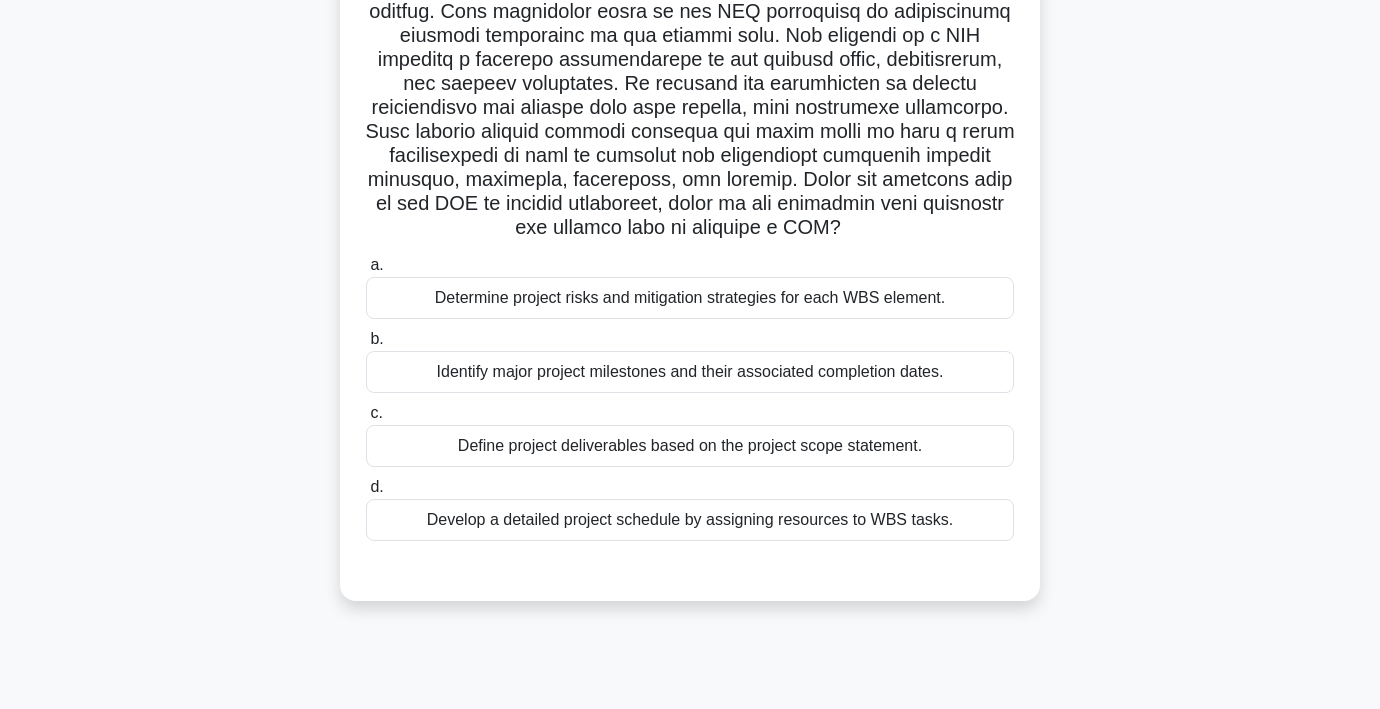 scroll, scrollTop: 320, scrollLeft: 0, axis: vertical 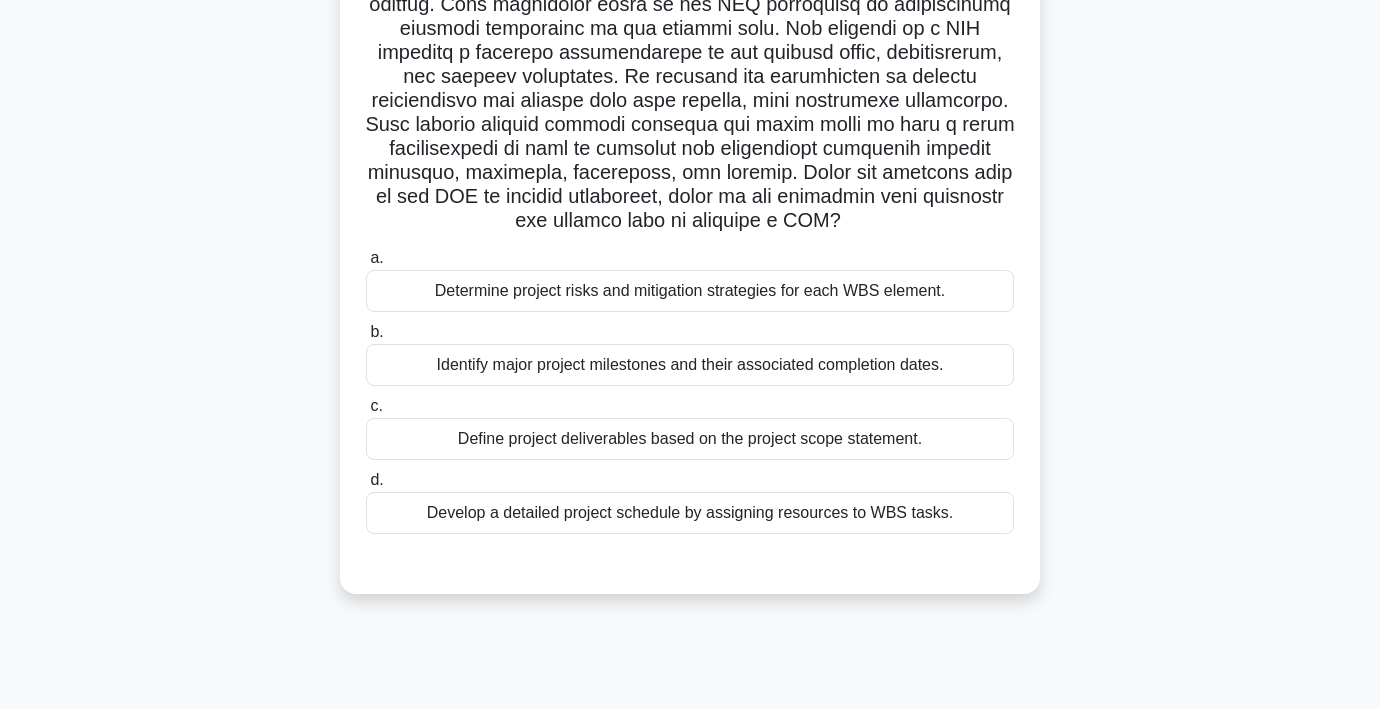 click on "Define project deliverables based on the project scope statement." at bounding box center [690, 439] 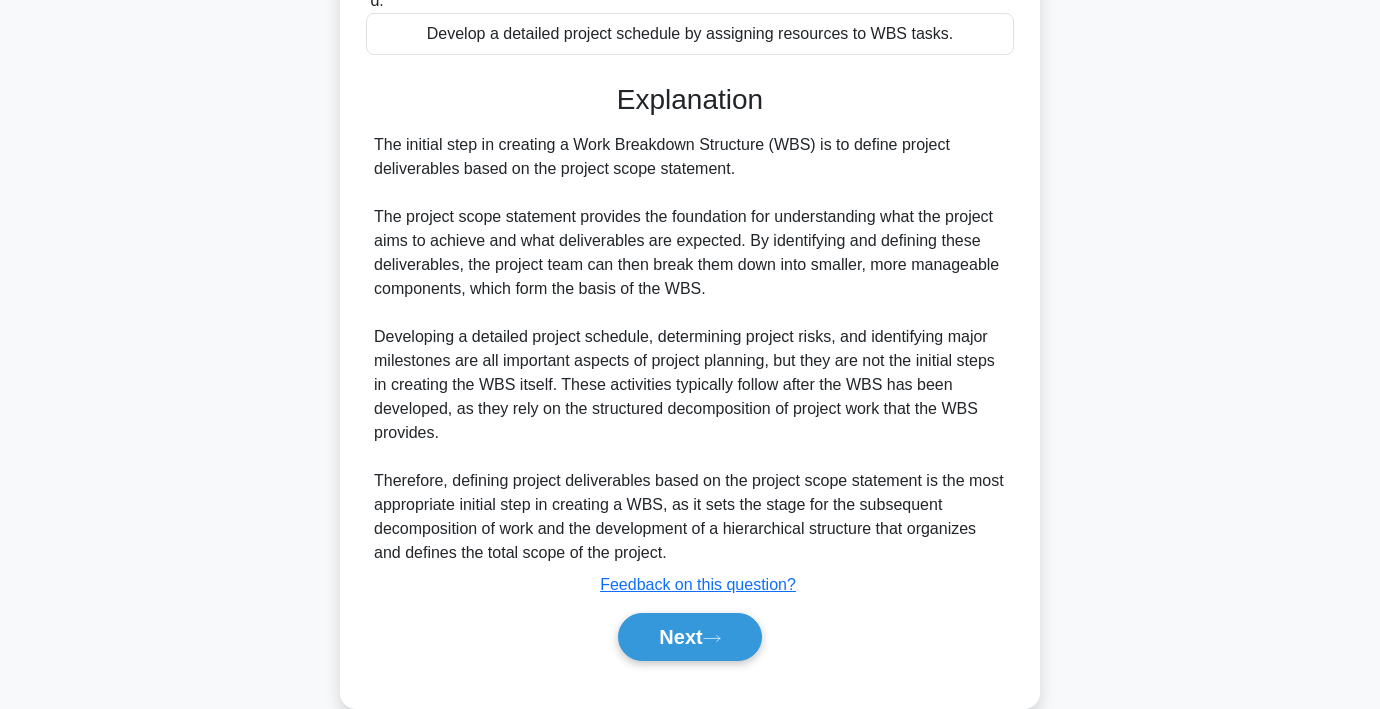 scroll, scrollTop: 836, scrollLeft: 0, axis: vertical 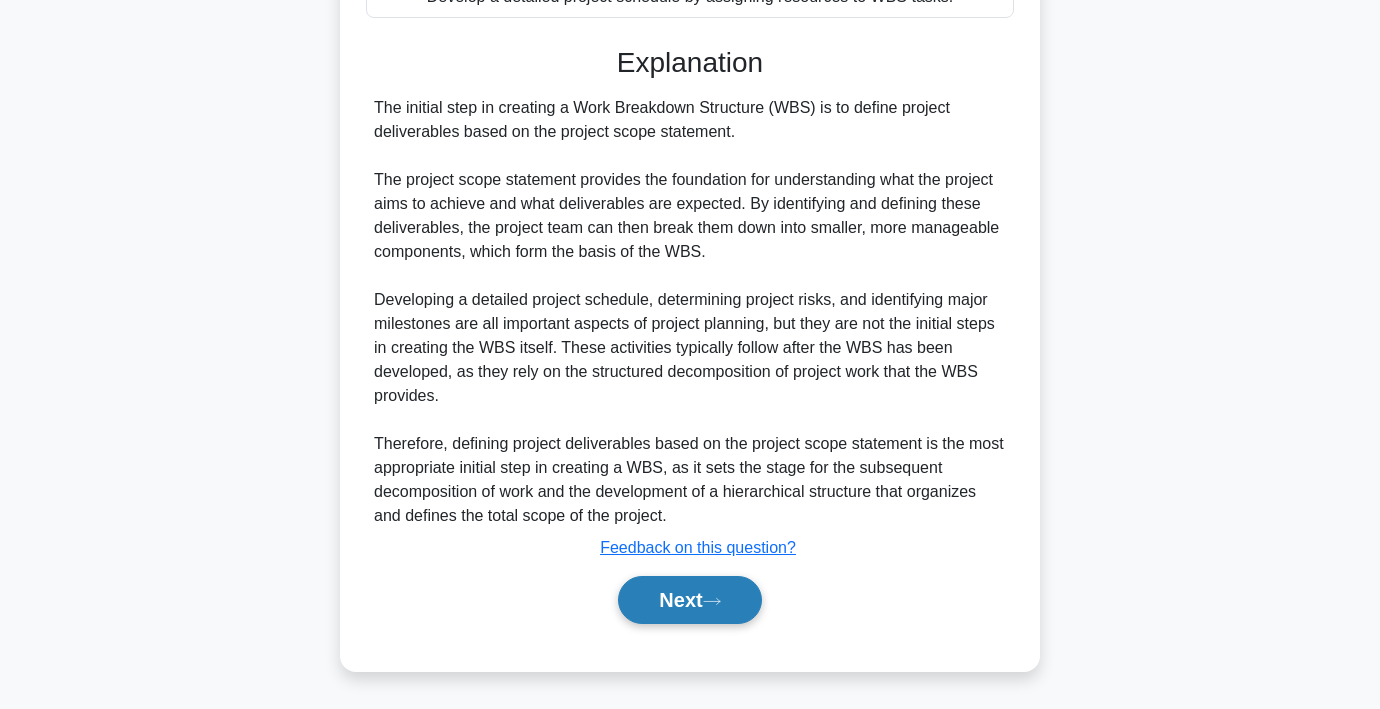 click on "Next" at bounding box center (689, 600) 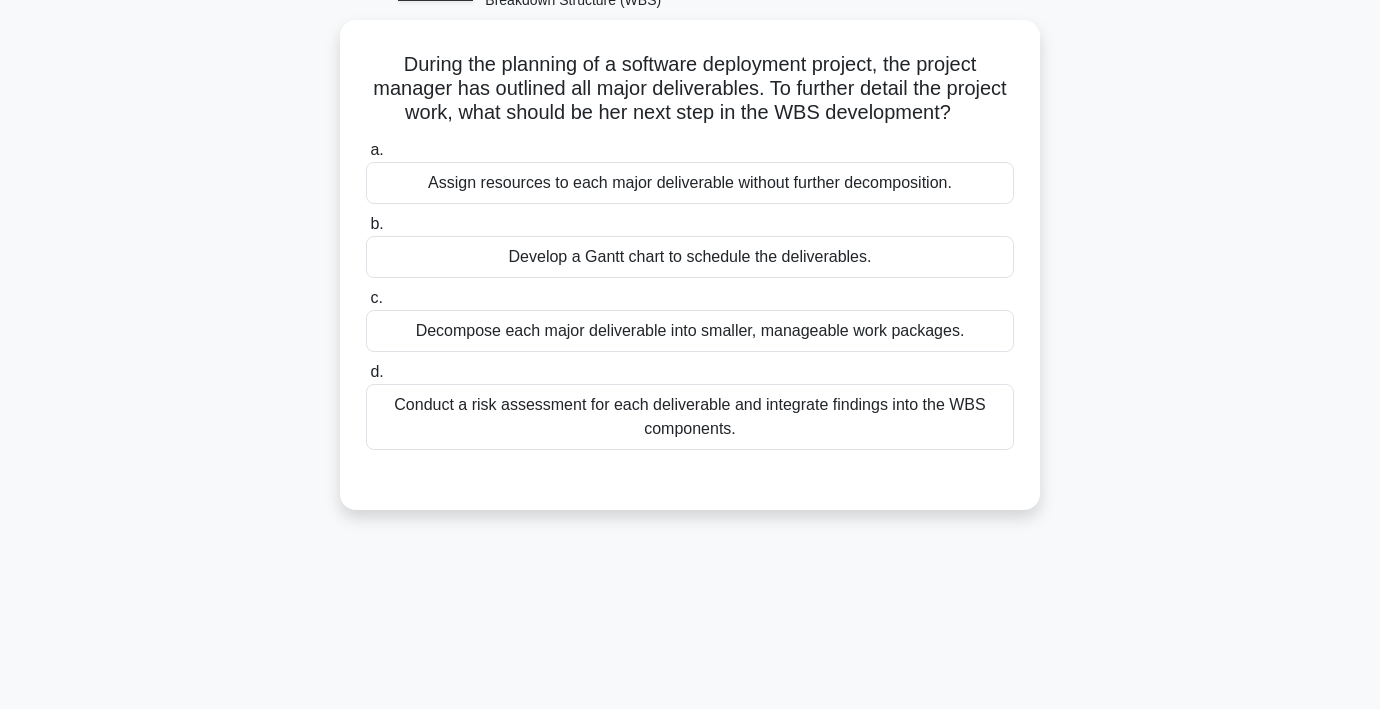 scroll, scrollTop: 123, scrollLeft: 0, axis: vertical 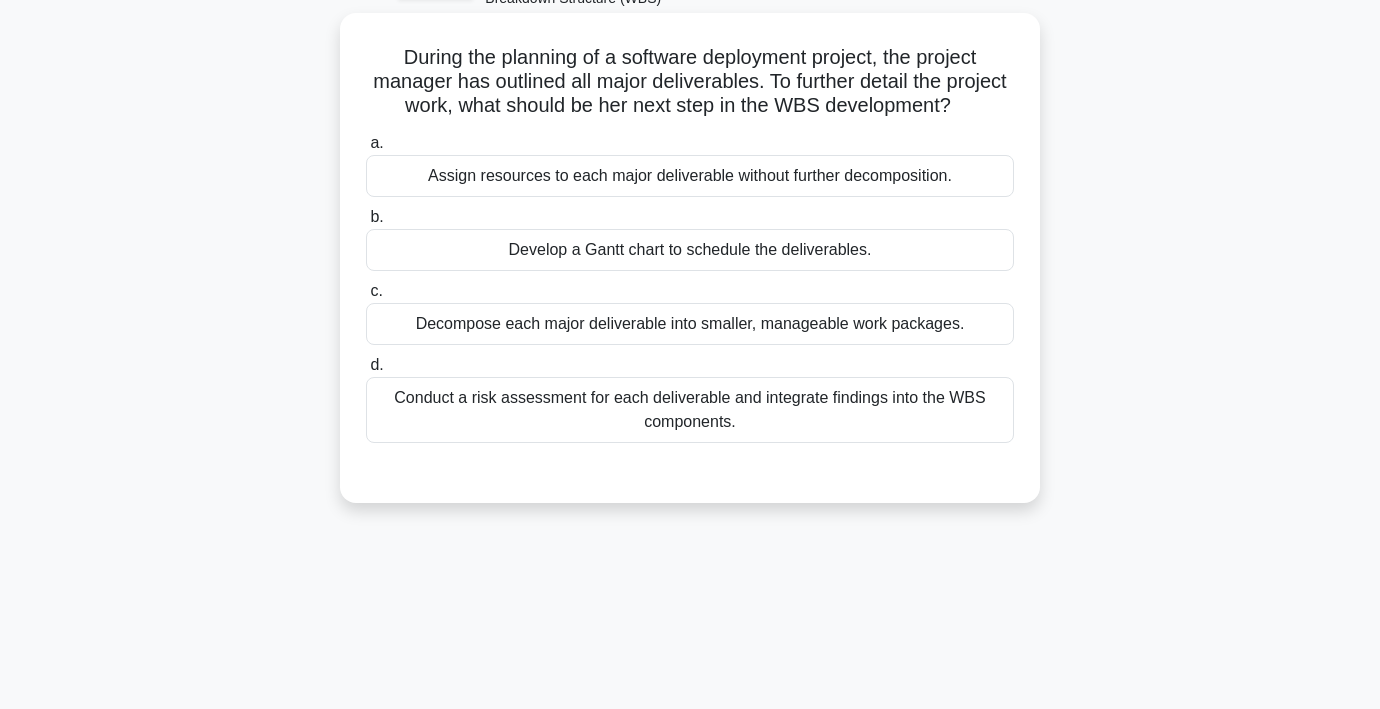 click on "Decompose each major deliverable into smaller, manageable work packages." at bounding box center (690, 324) 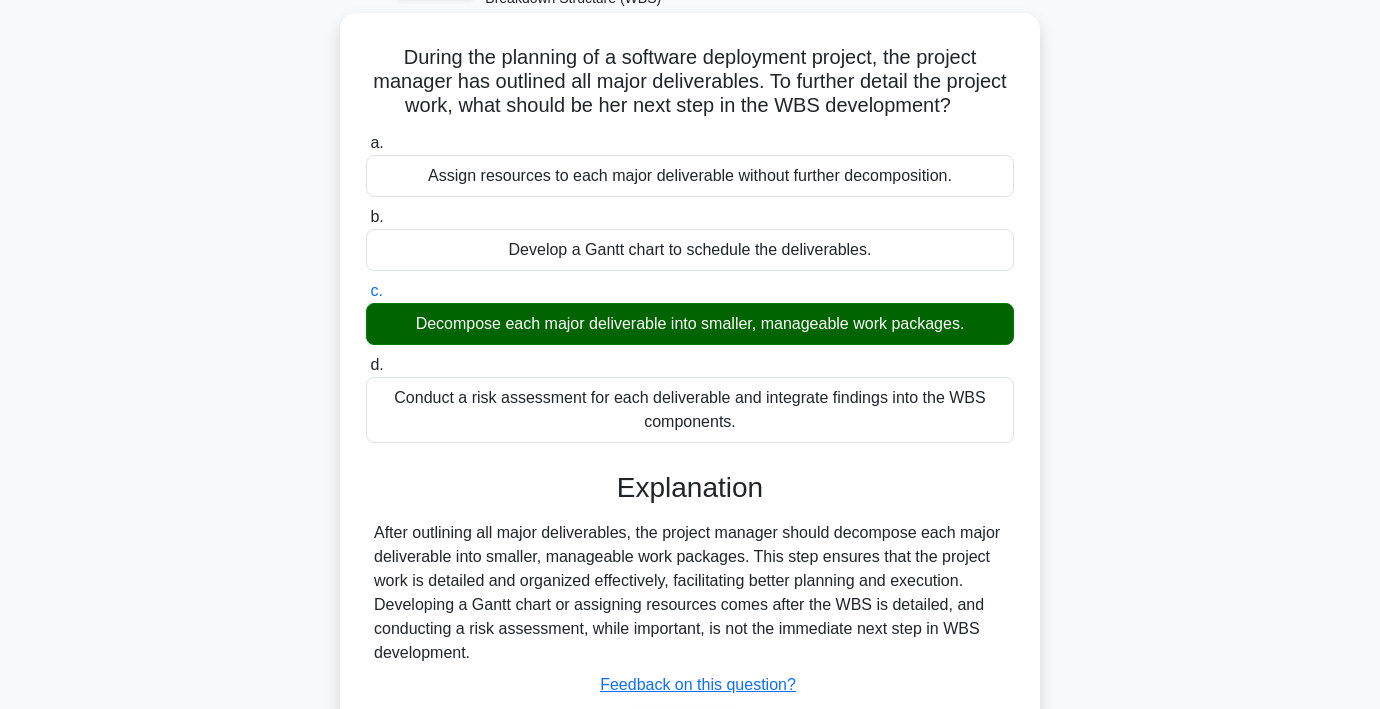 scroll, scrollTop: 371, scrollLeft: 0, axis: vertical 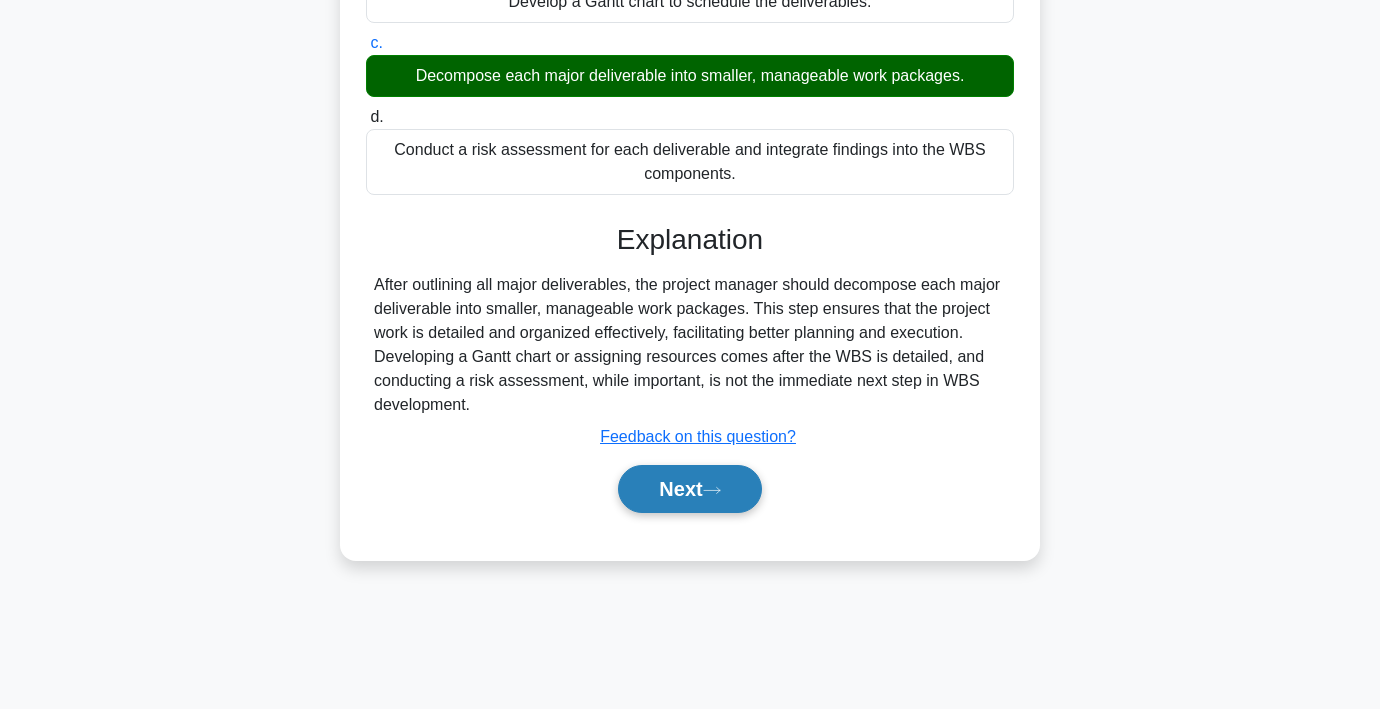 click on "Next" at bounding box center (689, 489) 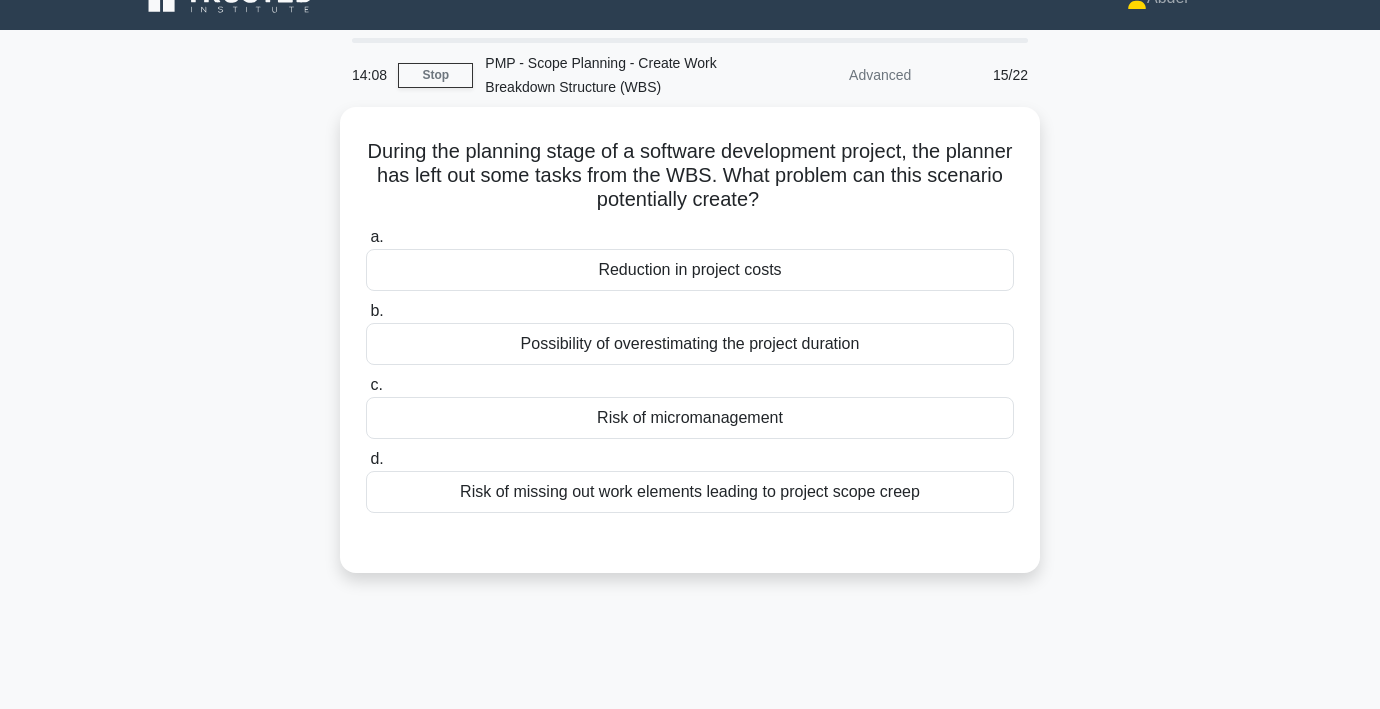 scroll, scrollTop: 38, scrollLeft: 0, axis: vertical 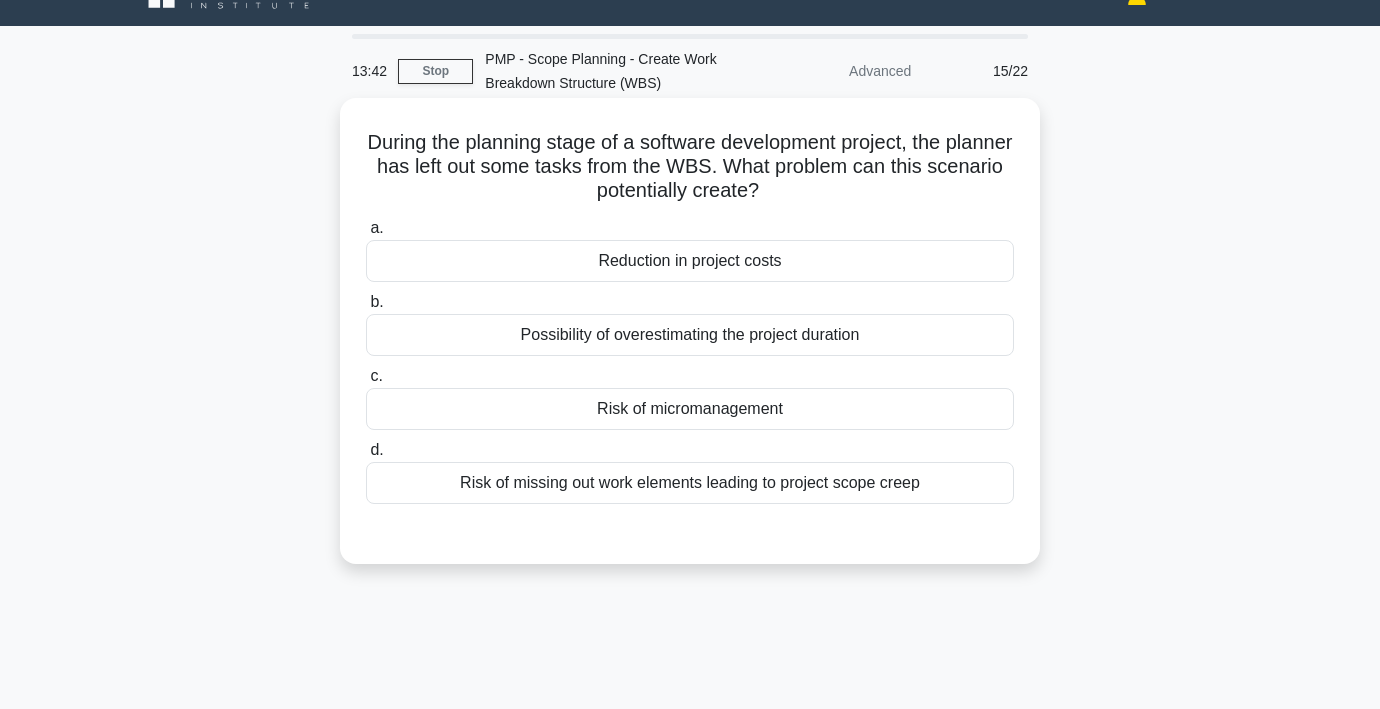 click on "Risk of missing out work elements leading to project scope creep" at bounding box center (690, 483) 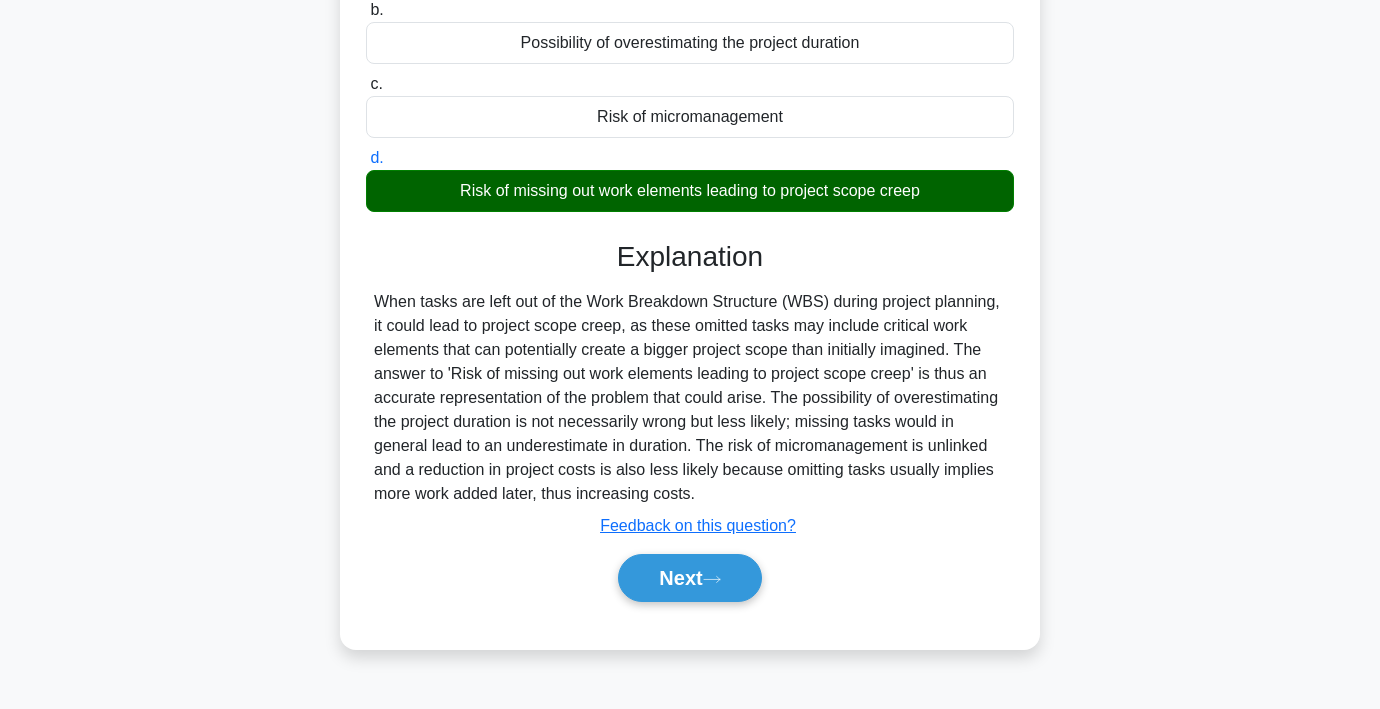 scroll, scrollTop: 371, scrollLeft: 0, axis: vertical 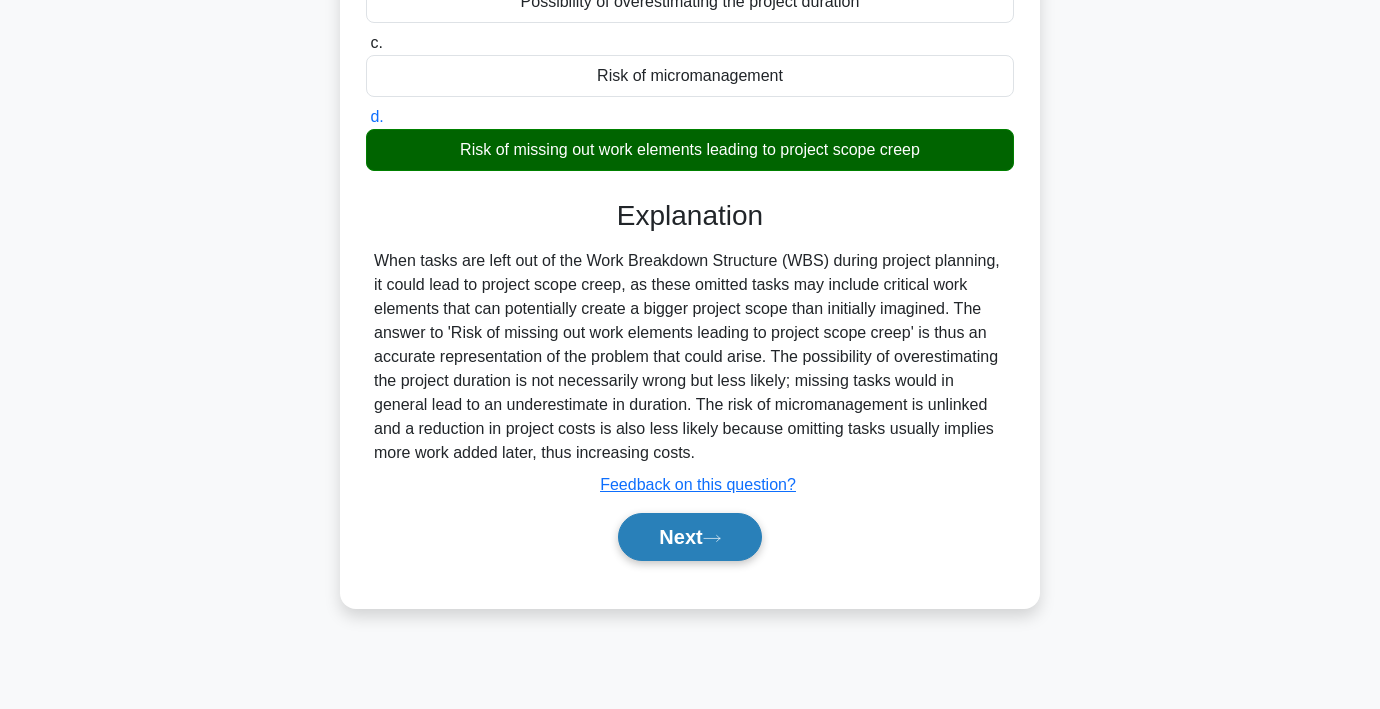 click 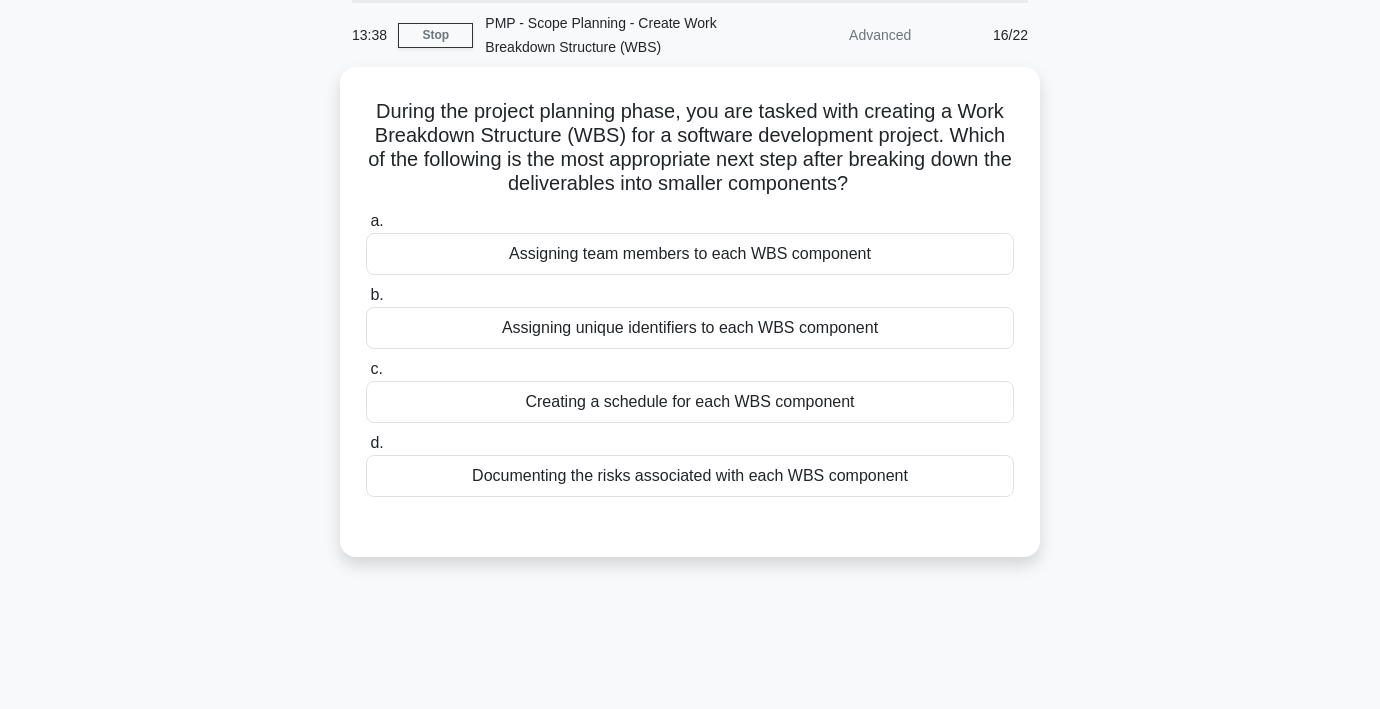scroll, scrollTop: 72, scrollLeft: 0, axis: vertical 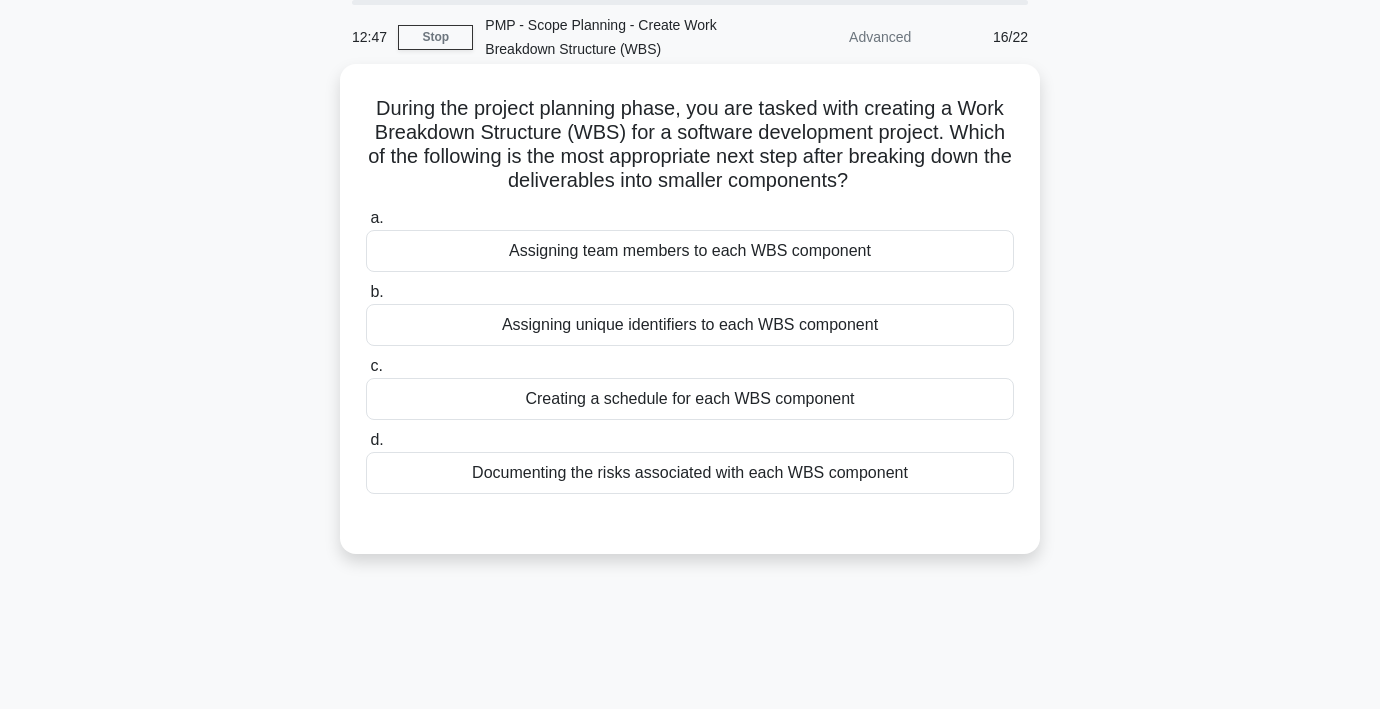 click on "Documenting the risks associated with each WBS component" at bounding box center (690, 473) 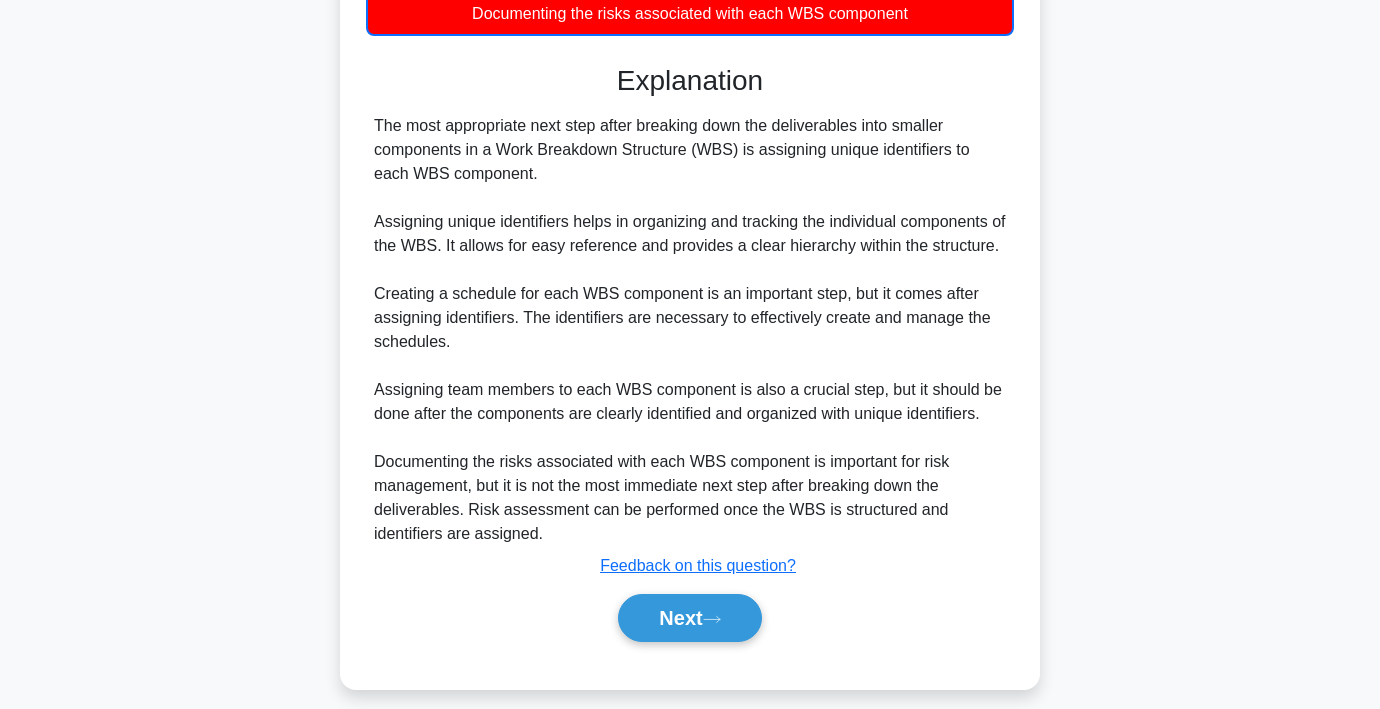 scroll, scrollTop: 550, scrollLeft: 0, axis: vertical 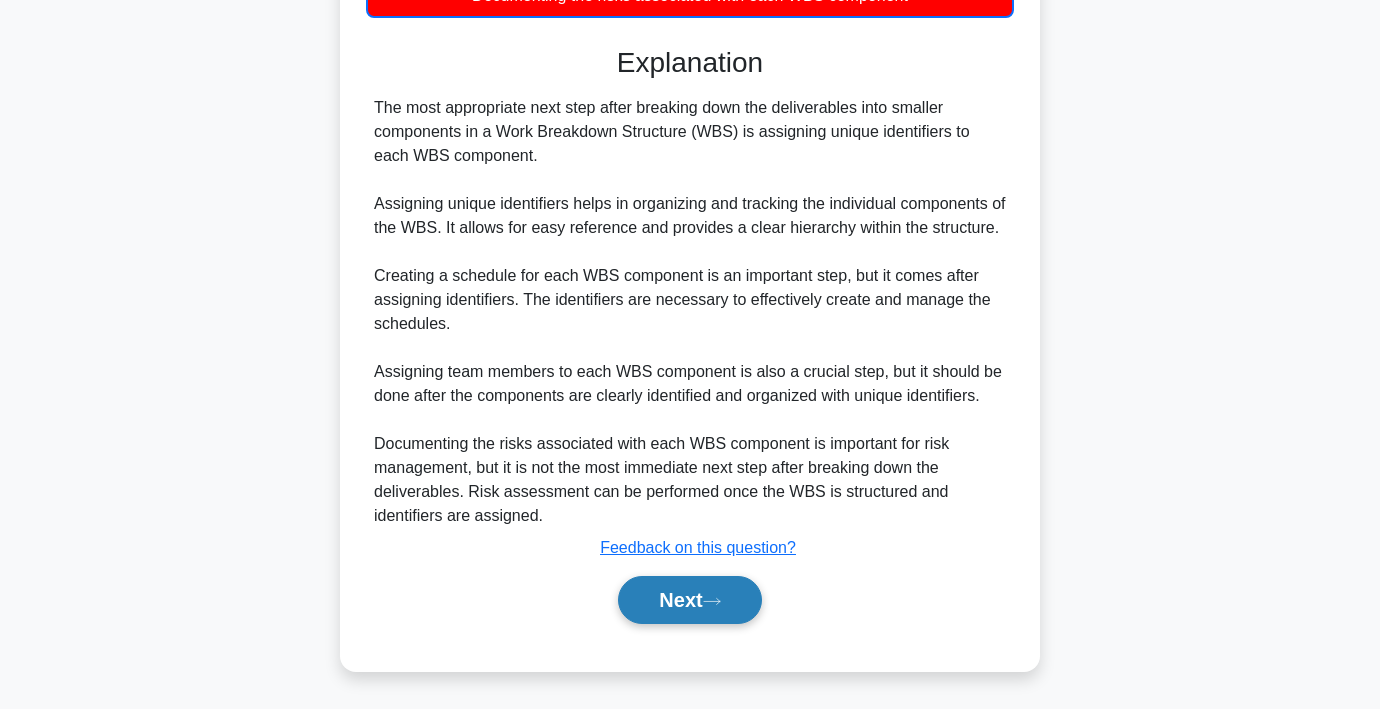 click on "Next" at bounding box center [689, 600] 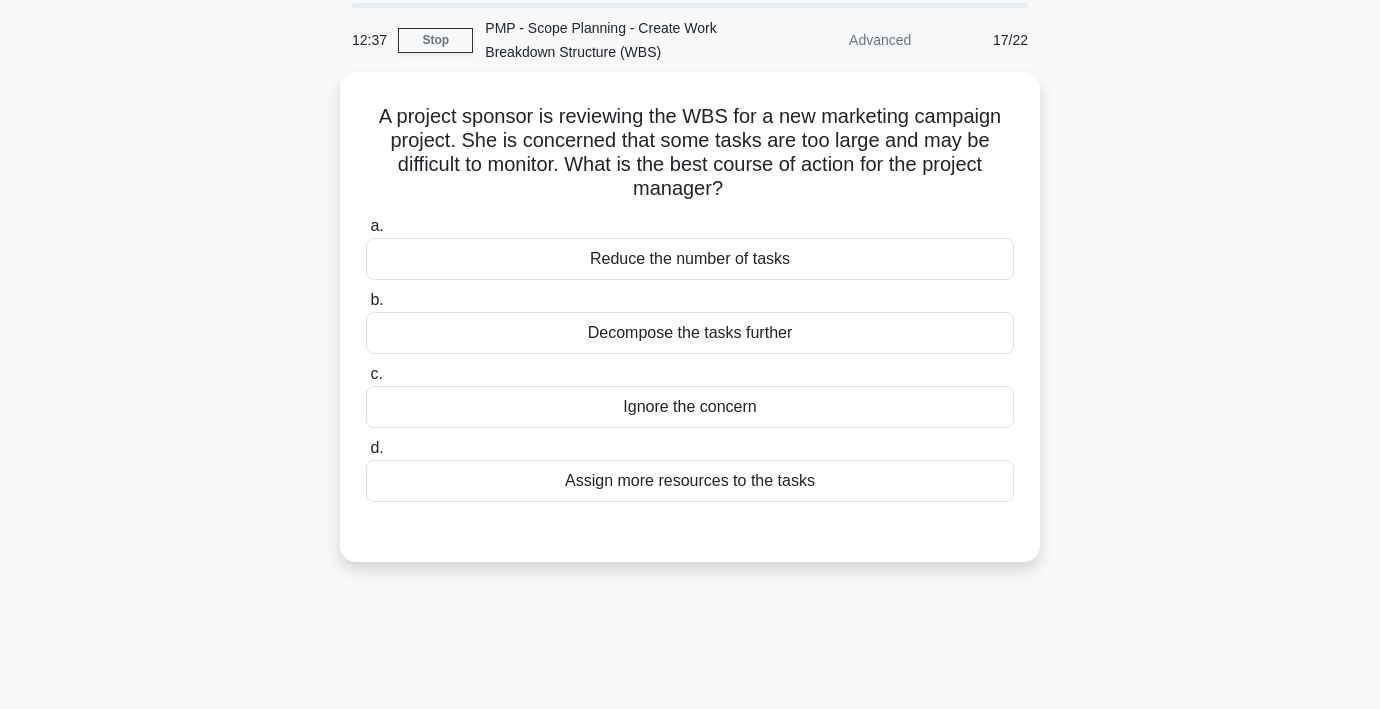 scroll, scrollTop: 78, scrollLeft: 0, axis: vertical 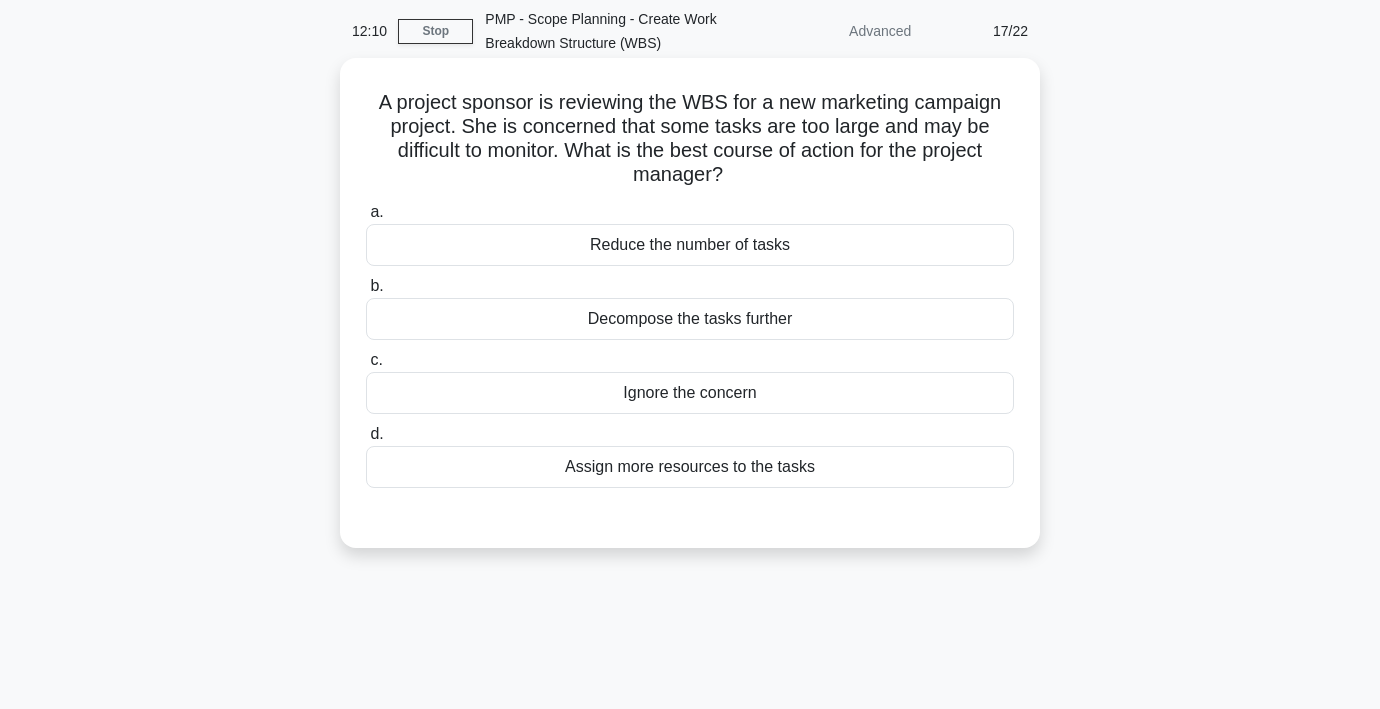 click on "Decompose the tasks further" at bounding box center (690, 319) 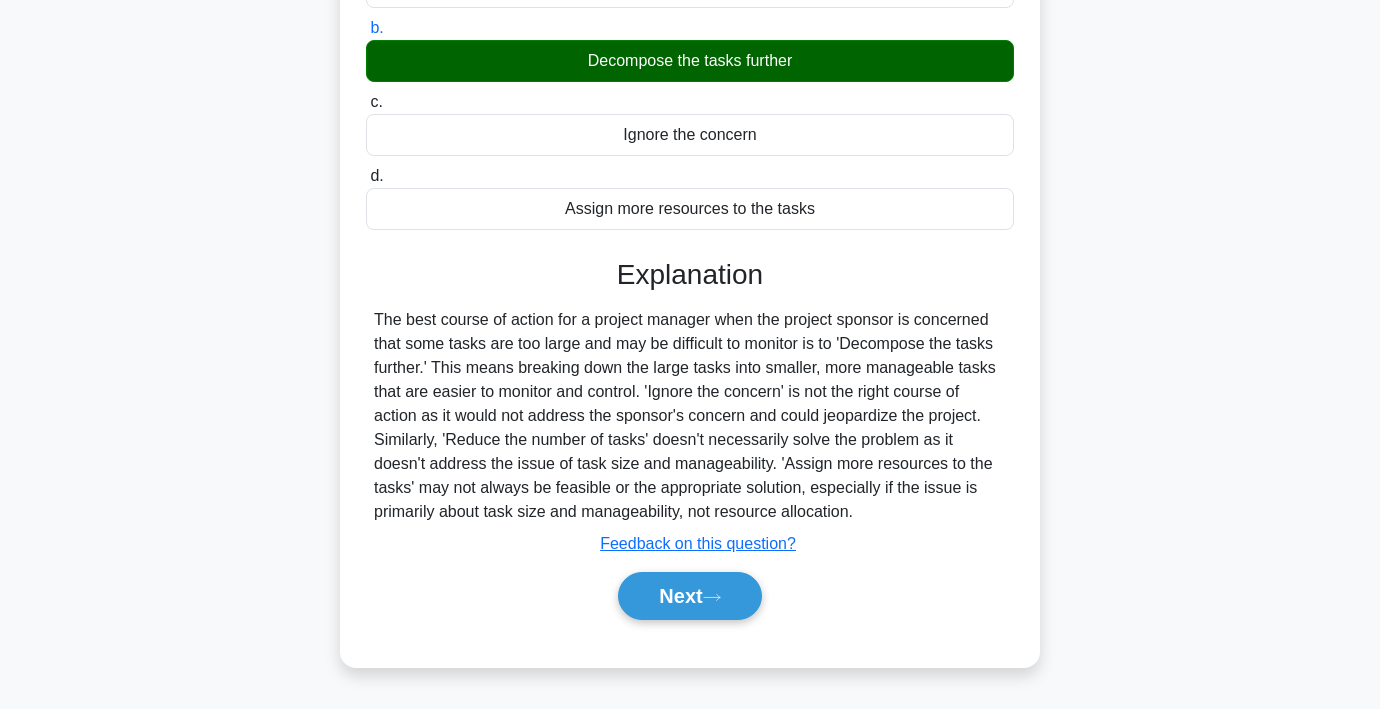 scroll, scrollTop: 371, scrollLeft: 0, axis: vertical 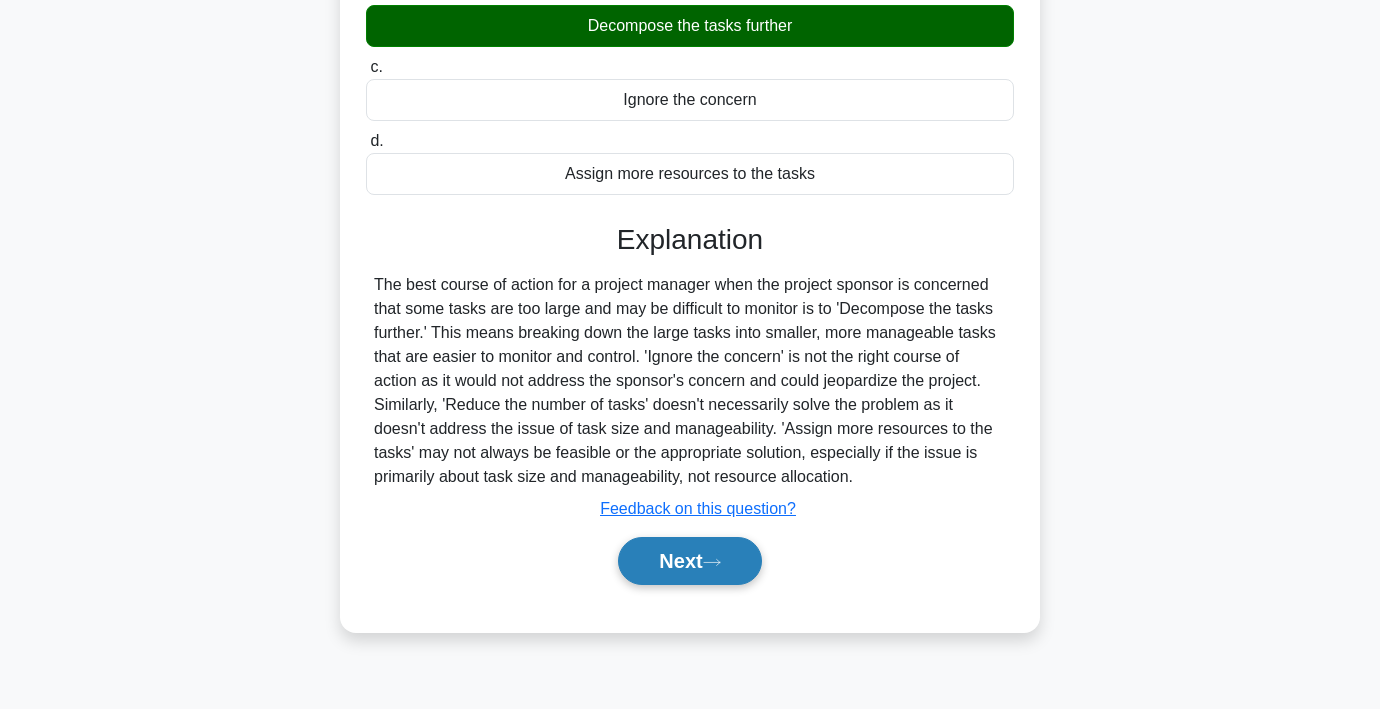 click on "Next" at bounding box center (689, 561) 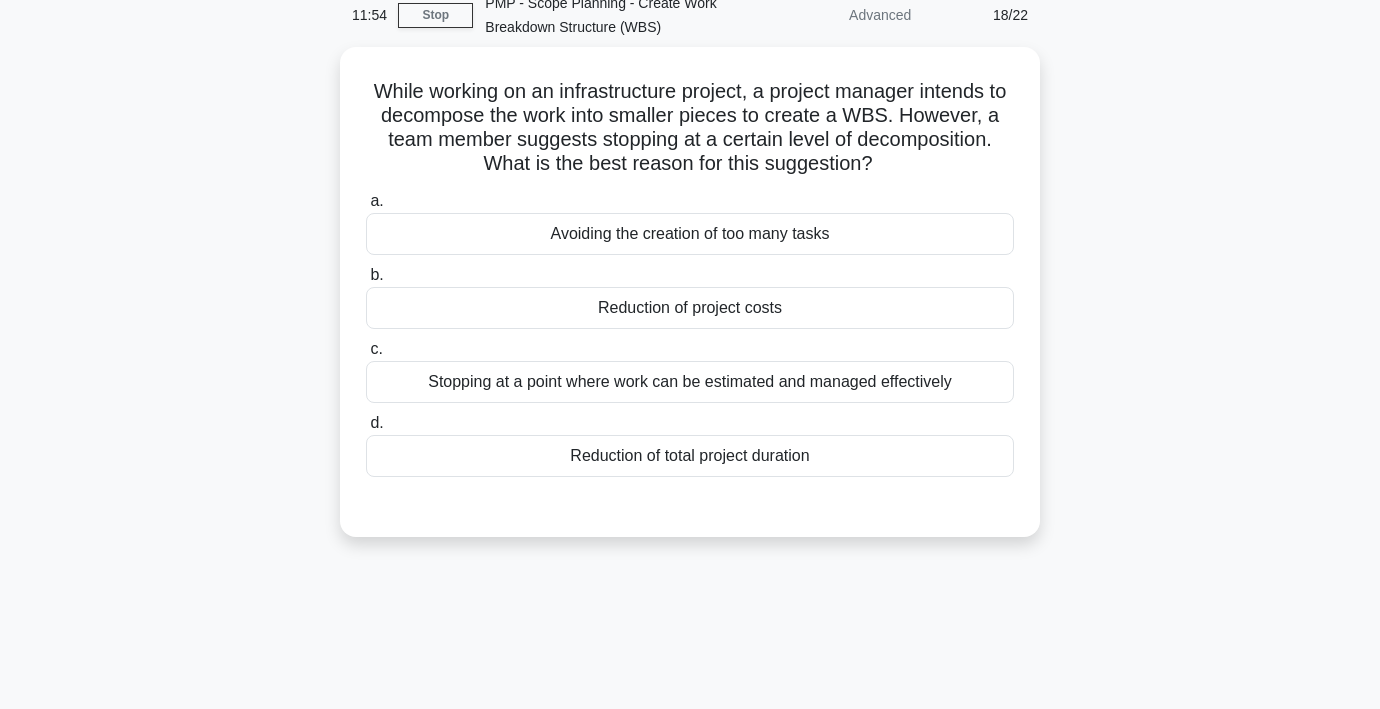 scroll, scrollTop: 92, scrollLeft: 0, axis: vertical 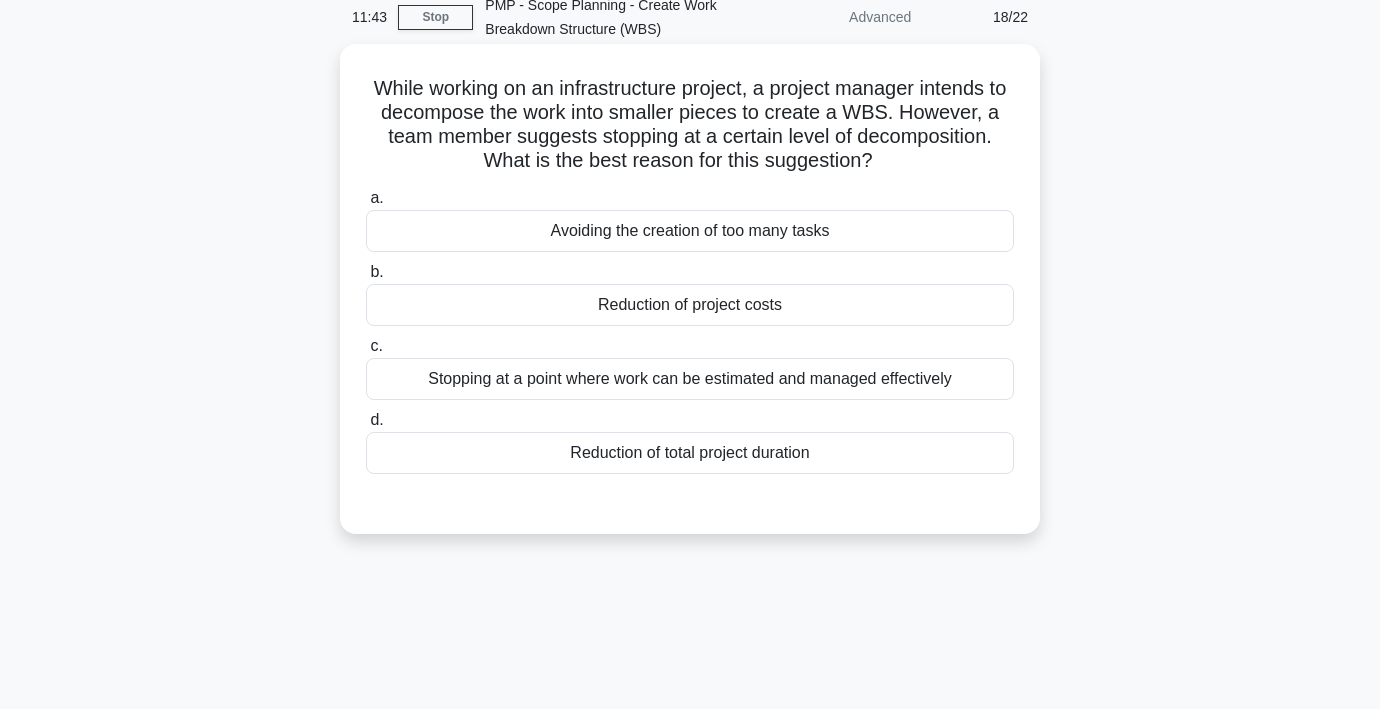 click on "Stopping at a point where work can be estimated and managed effectively" at bounding box center (690, 379) 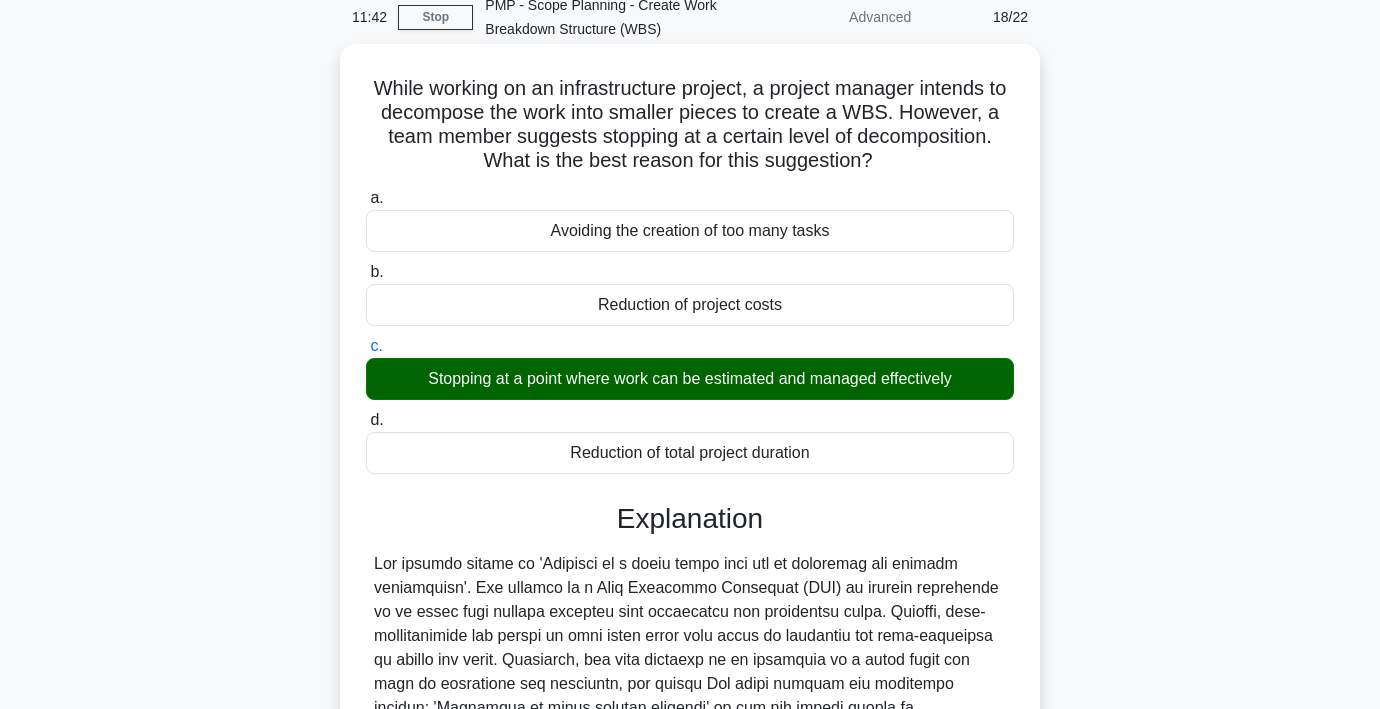 scroll, scrollTop: 428, scrollLeft: 0, axis: vertical 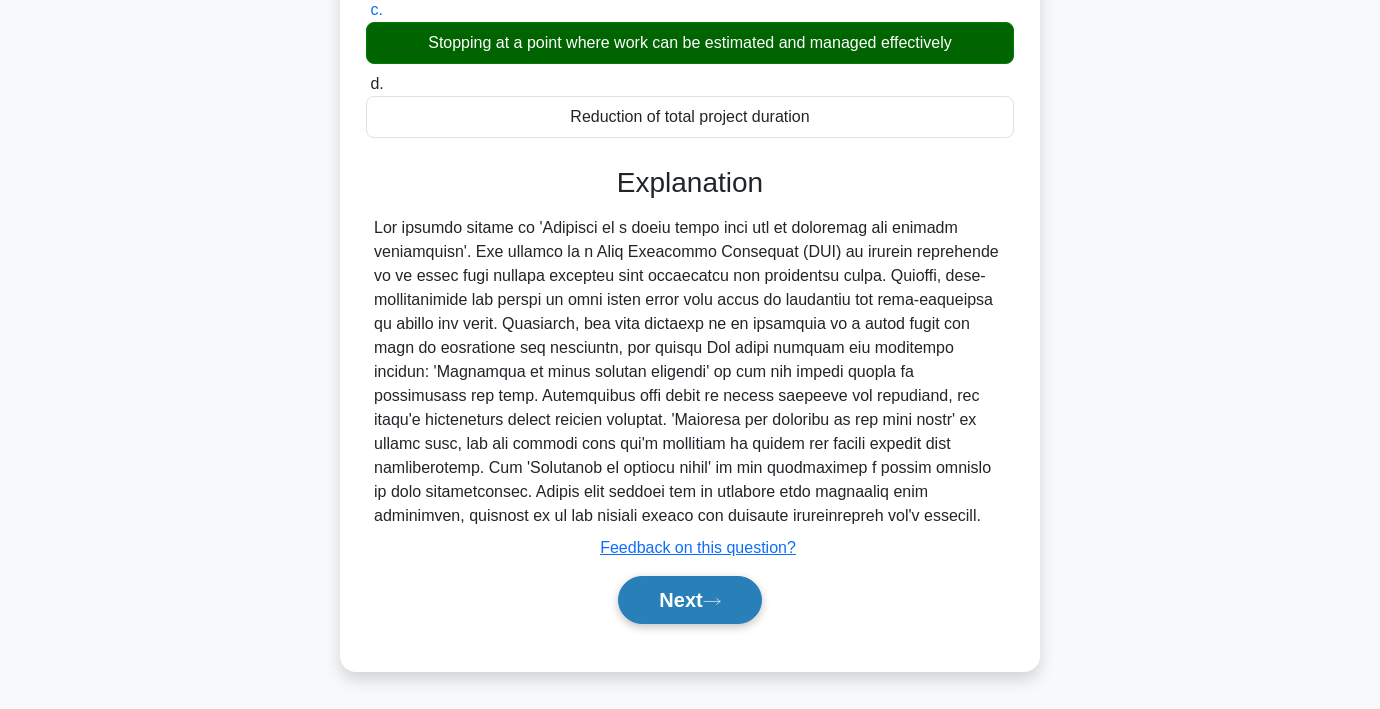 click on "Next" at bounding box center [689, 600] 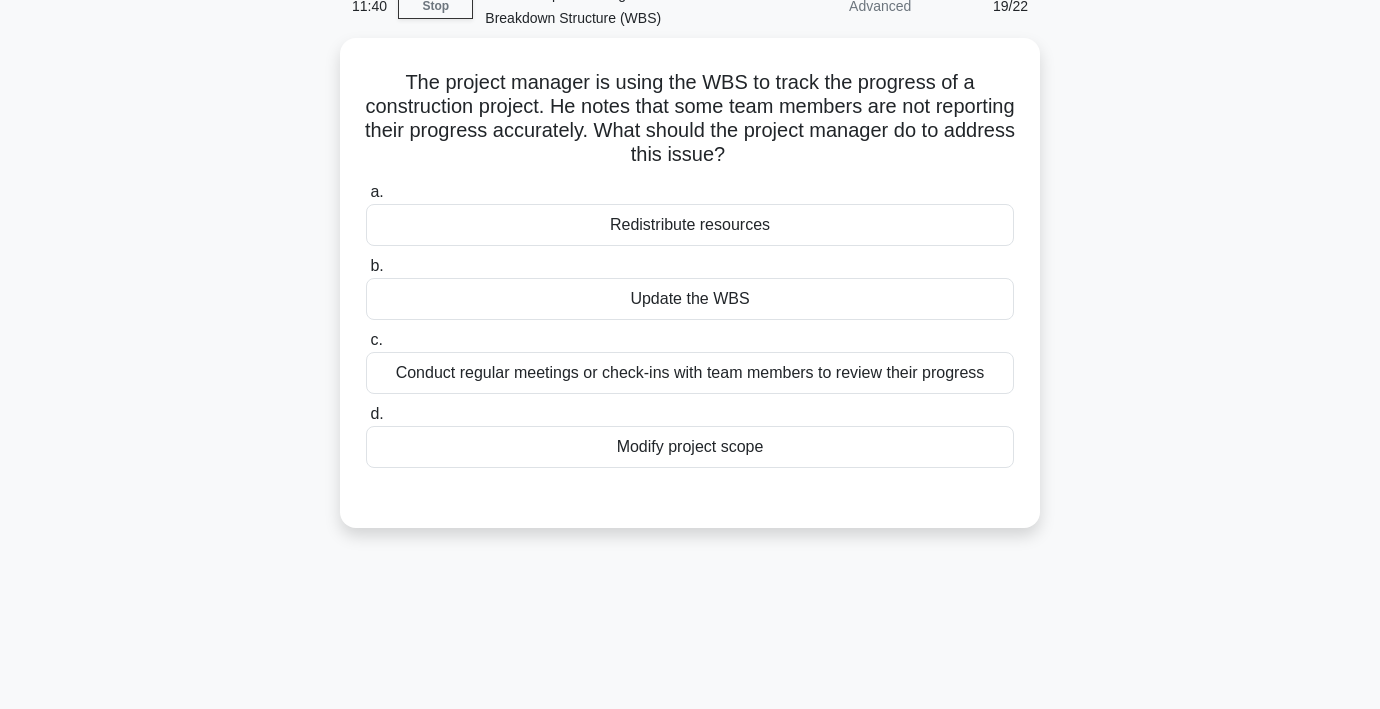 scroll, scrollTop: 94, scrollLeft: 0, axis: vertical 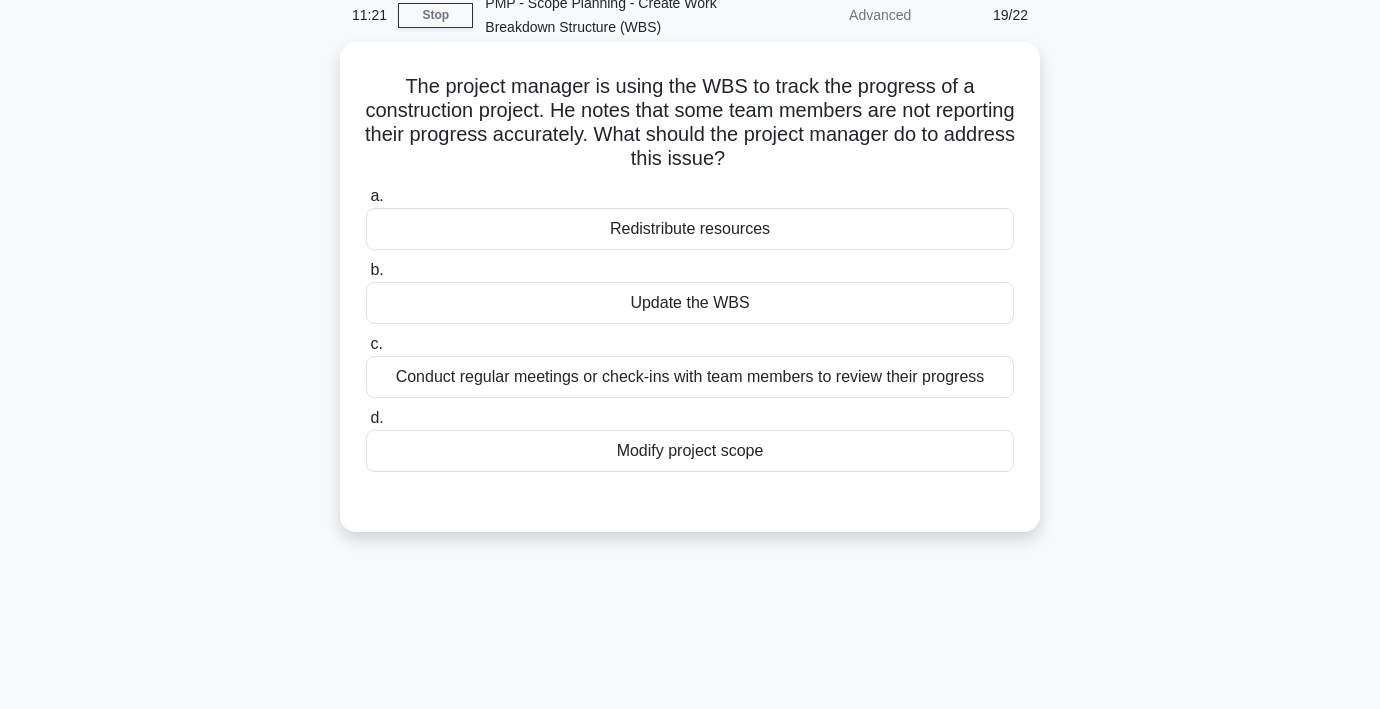 click on "Conduct regular meetings or check-ins with team members to review their progress" at bounding box center [690, 377] 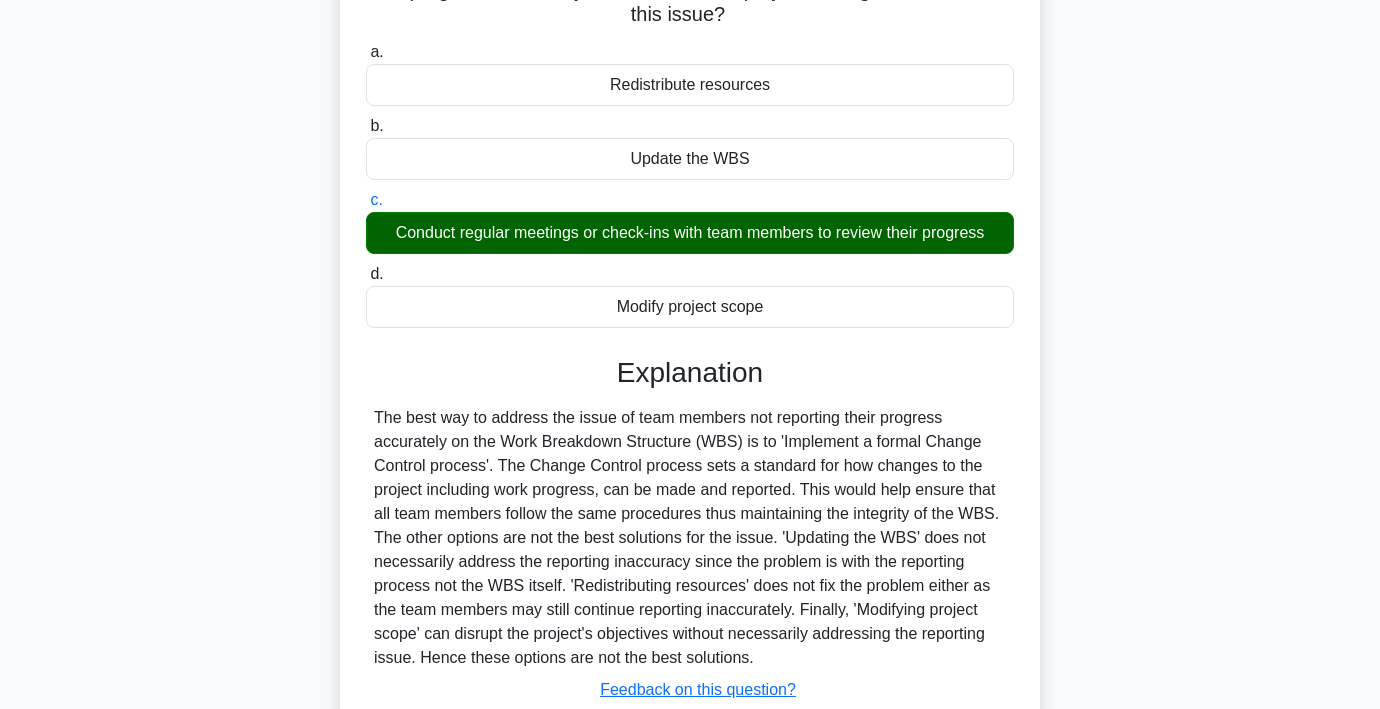 scroll, scrollTop: 380, scrollLeft: 0, axis: vertical 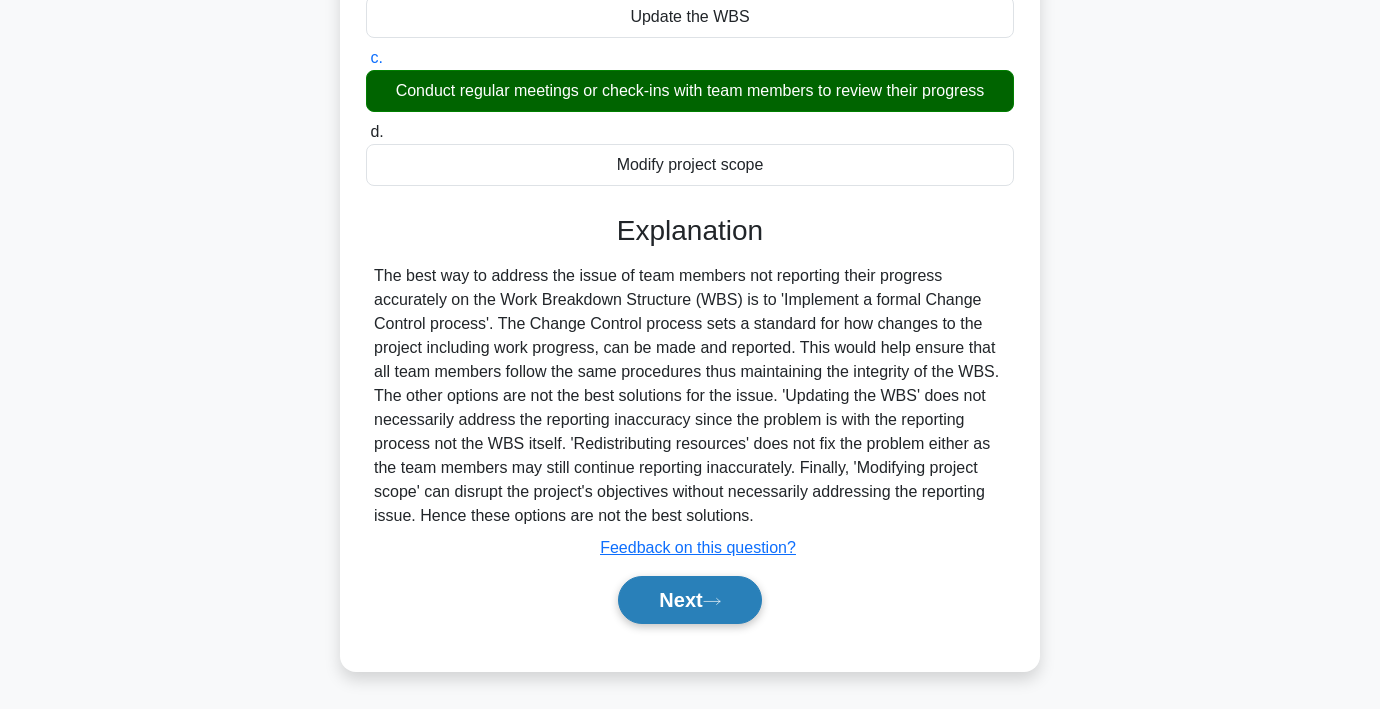 click on "Next" at bounding box center (689, 600) 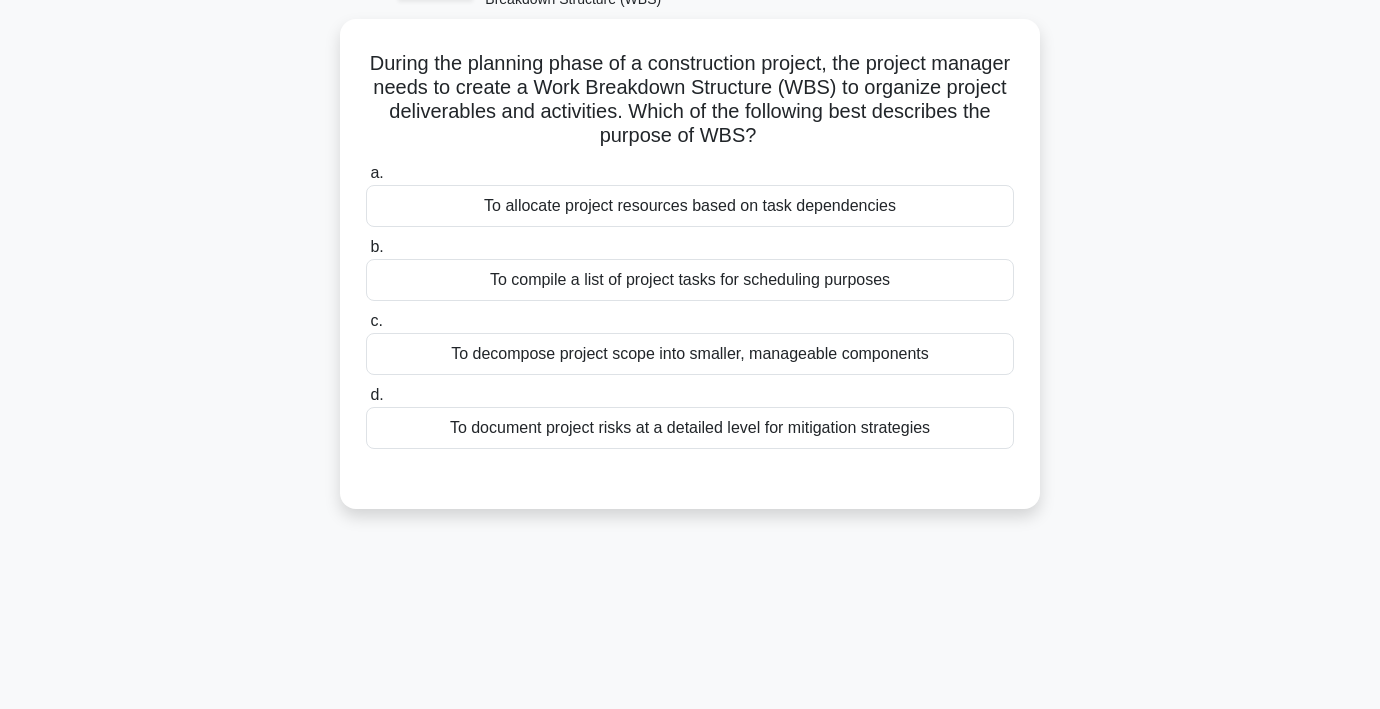 scroll, scrollTop: 121, scrollLeft: 0, axis: vertical 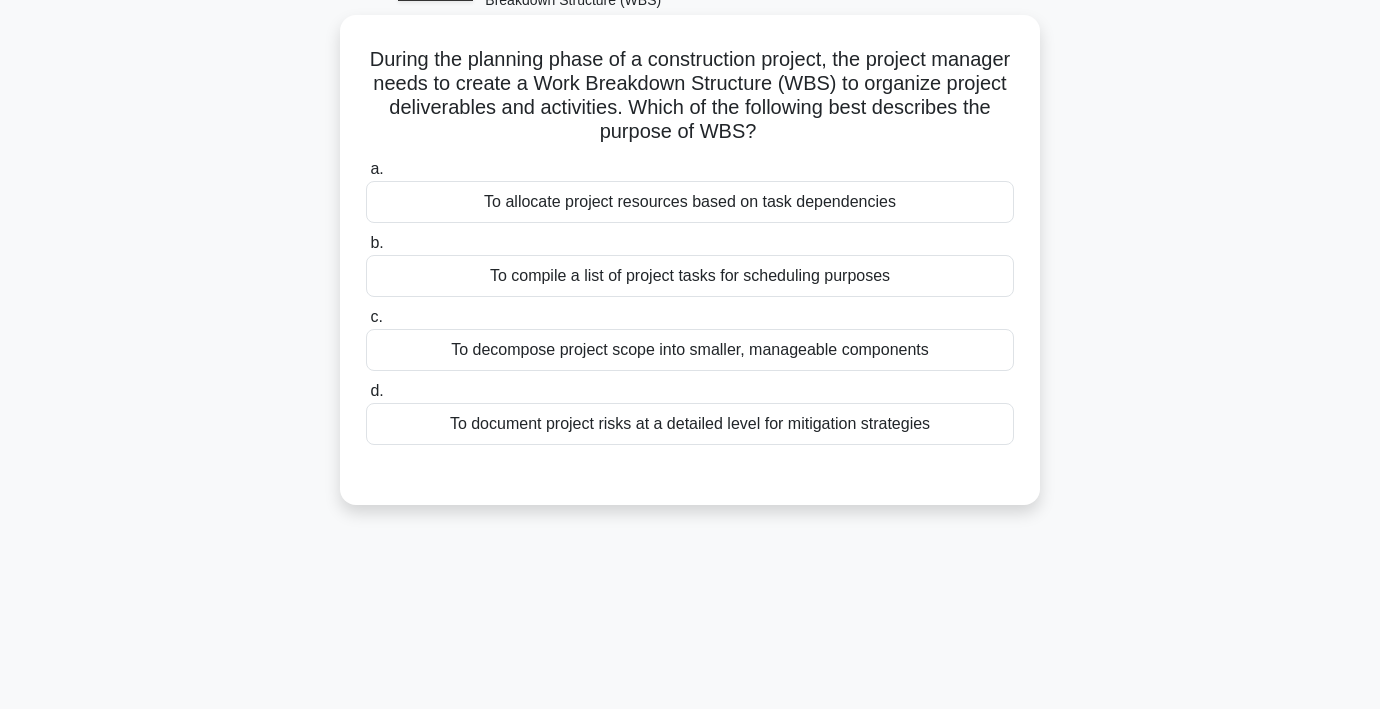 click on "To allocate project resources based on task dependencies" at bounding box center (690, 202) 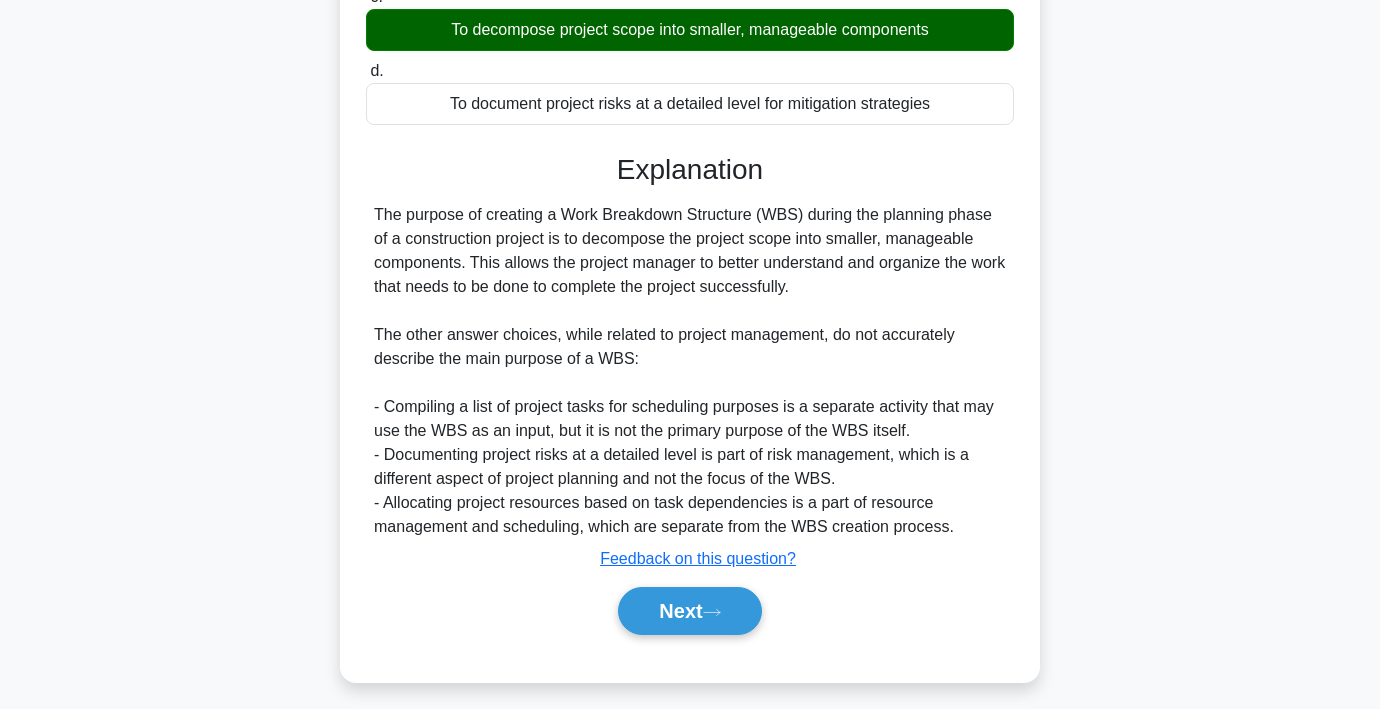 scroll, scrollTop: 454, scrollLeft: 0, axis: vertical 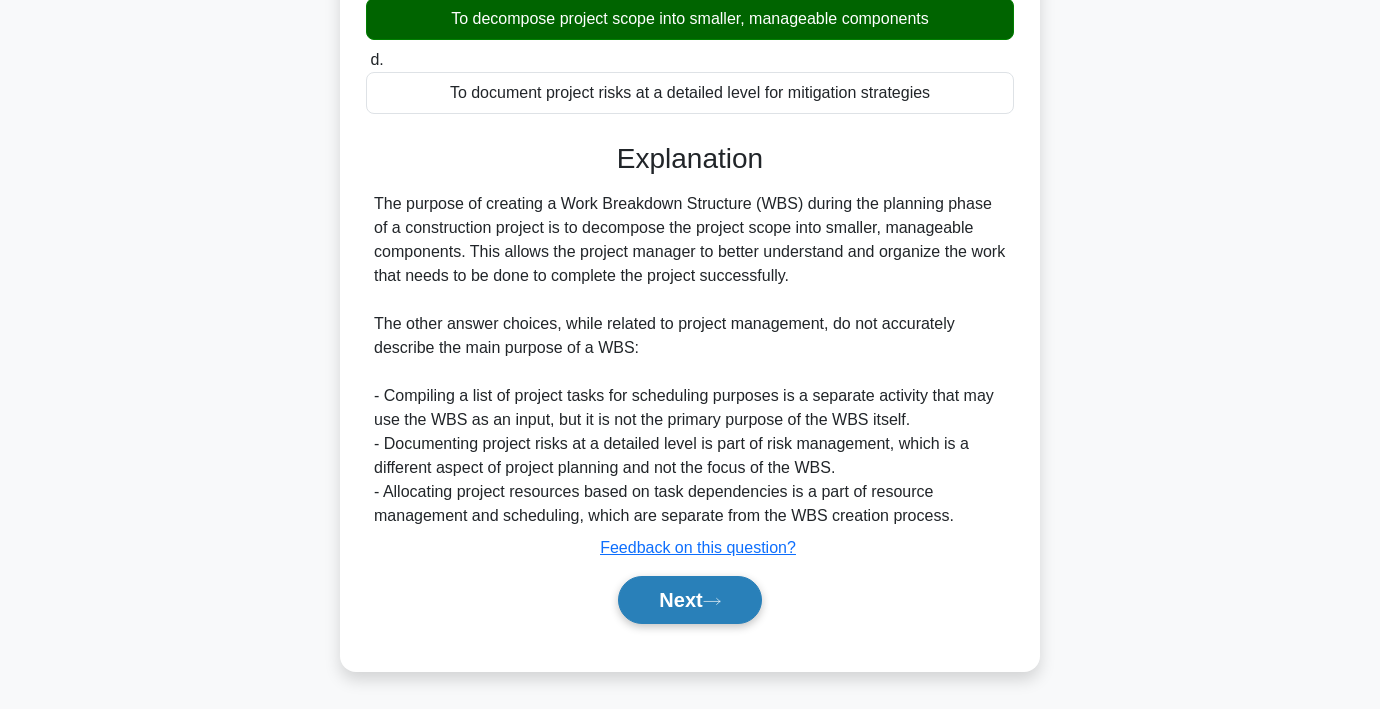click on "Next" at bounding box center (689, 600) 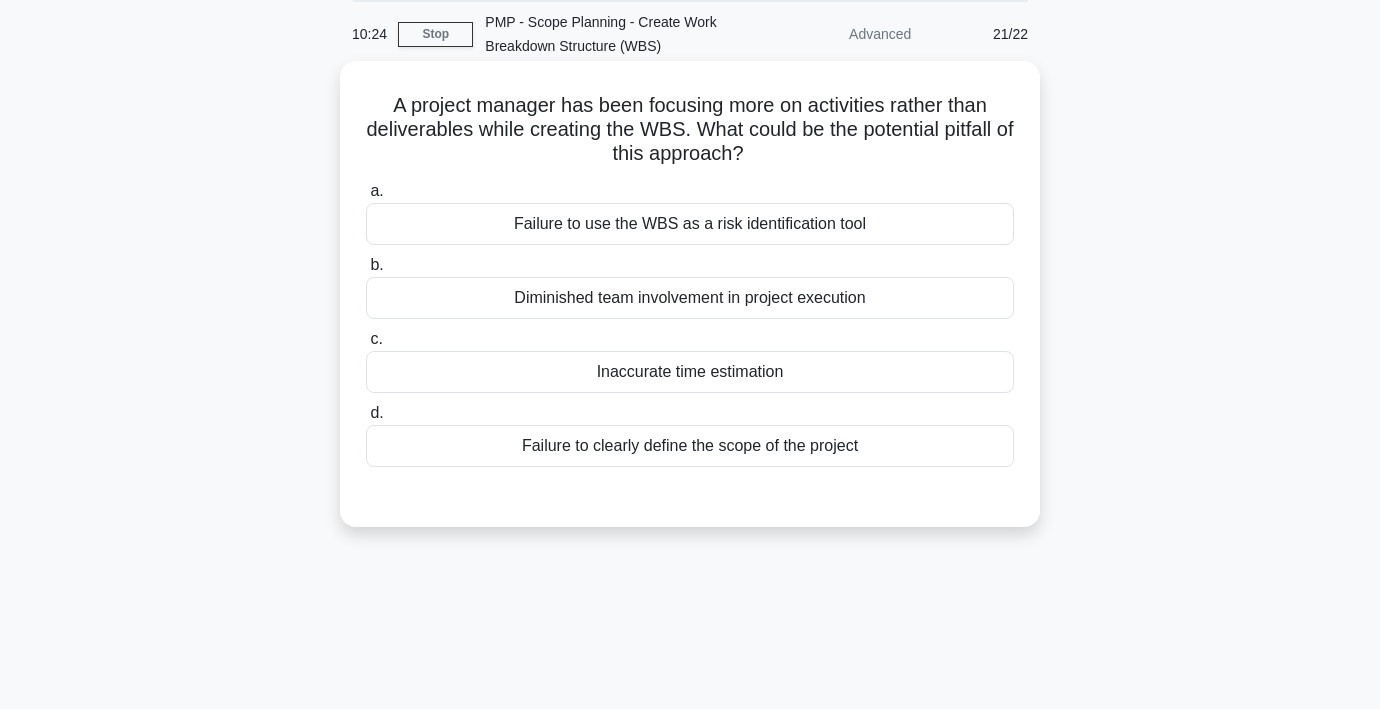 scroll, scrollTop: 76, scrollLeft: 0, axis: vertical 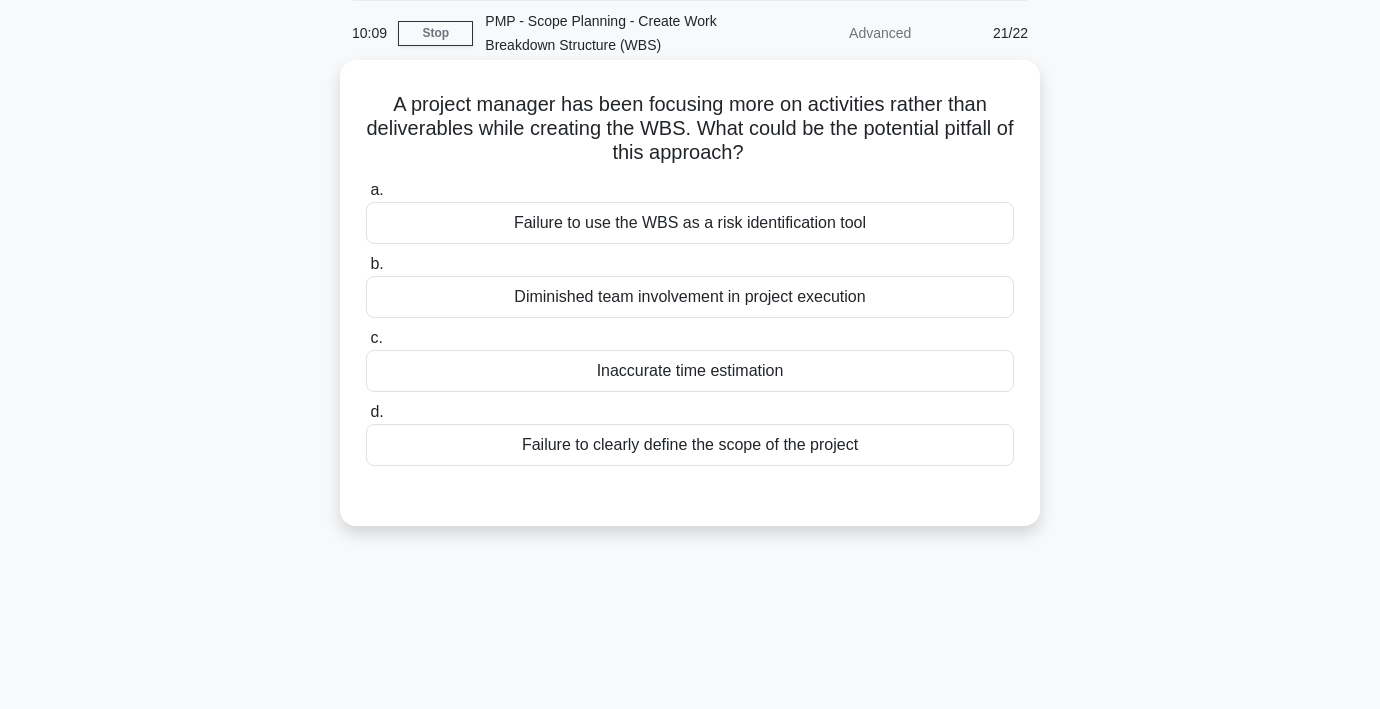 click on "Inaccurate time estimation" at bounding box center (690, 371) 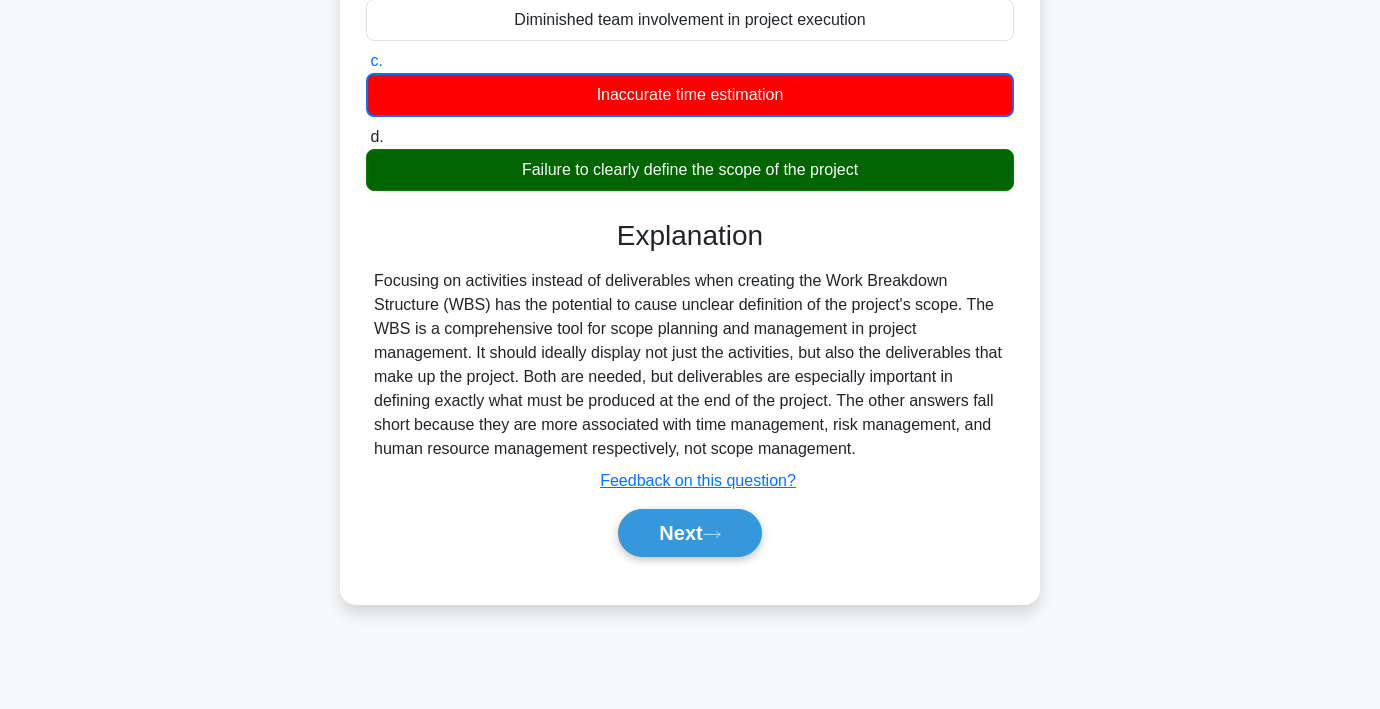 scroll, scrollTop: 357, scrollLeft: 0, axis: vertical 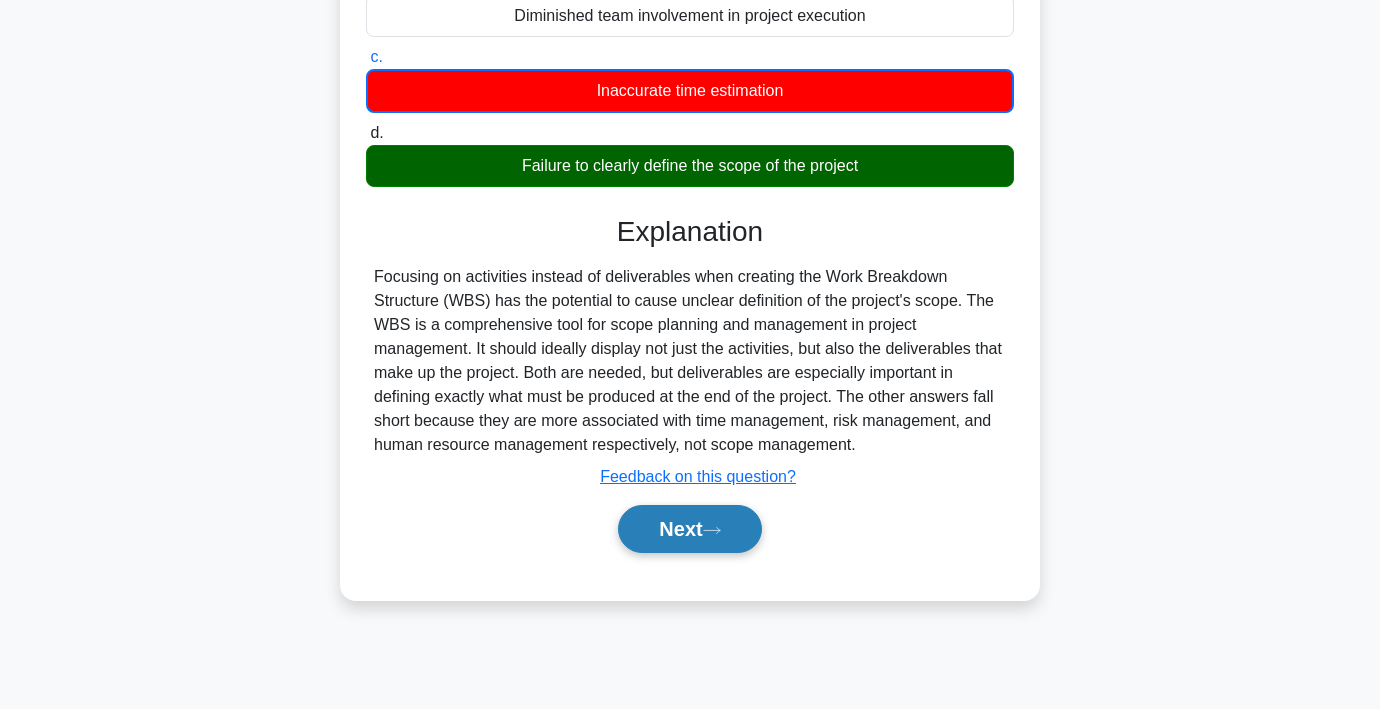click on "Next" at bounding box center [689, 529] 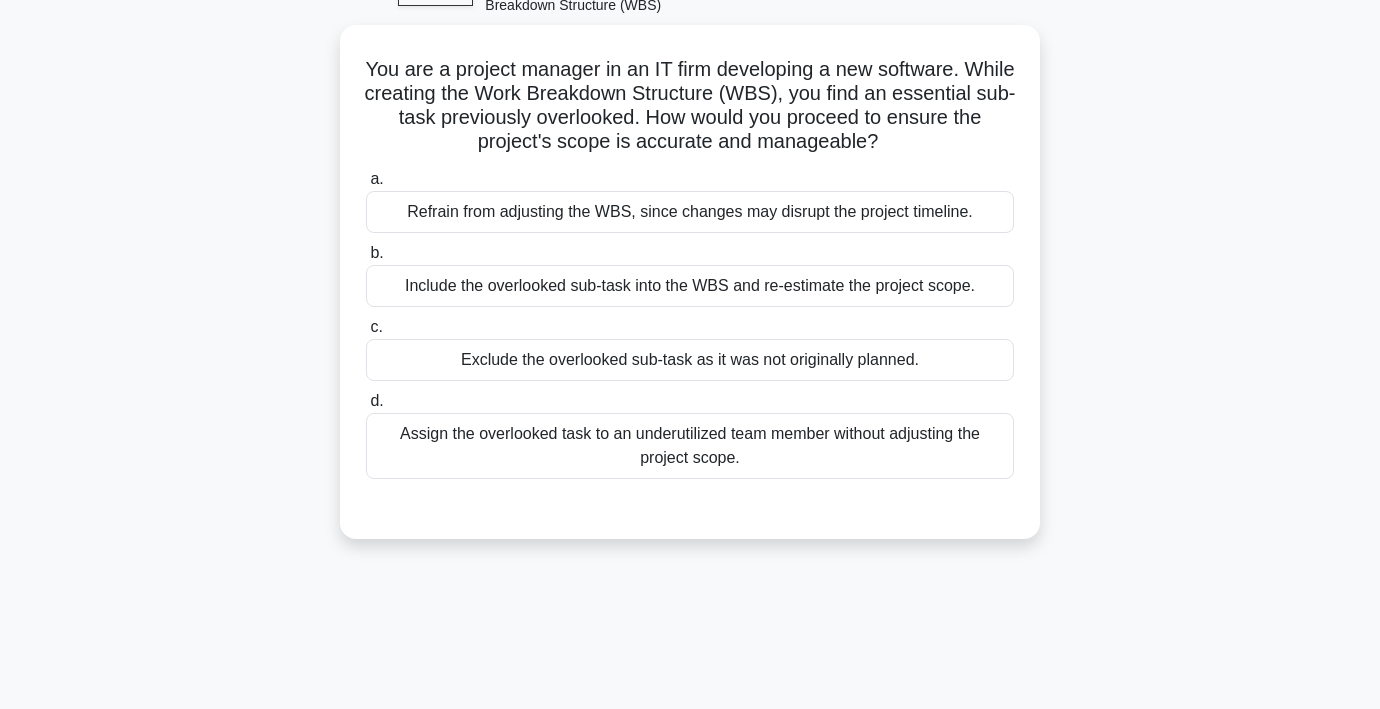 scroll, scrollTop: 108, scrollLeft: 0, axis: vertical 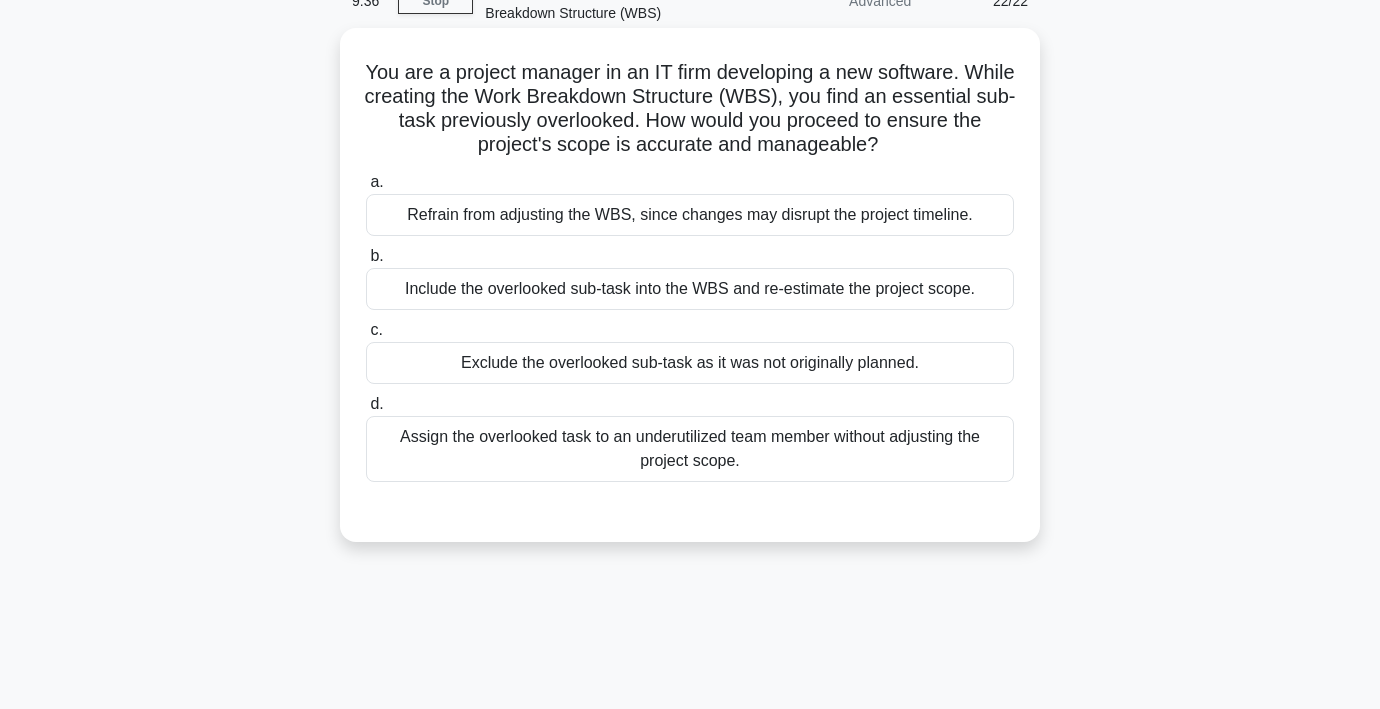 click on "Include the overlooked sub-task into the WBS and re-estimate the project scope." at bounding box center [690, 289] 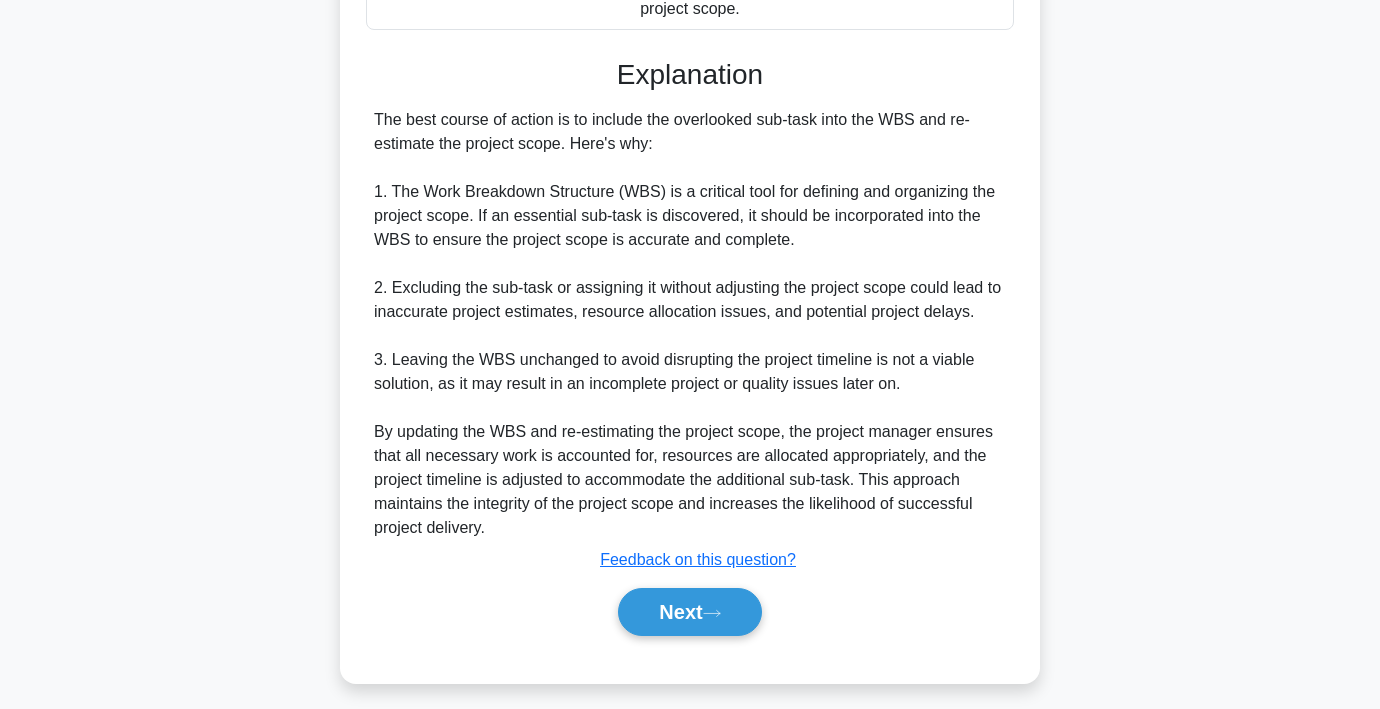 scroll, scrollTop: 572, scrollLeft: 0, axis: vertical 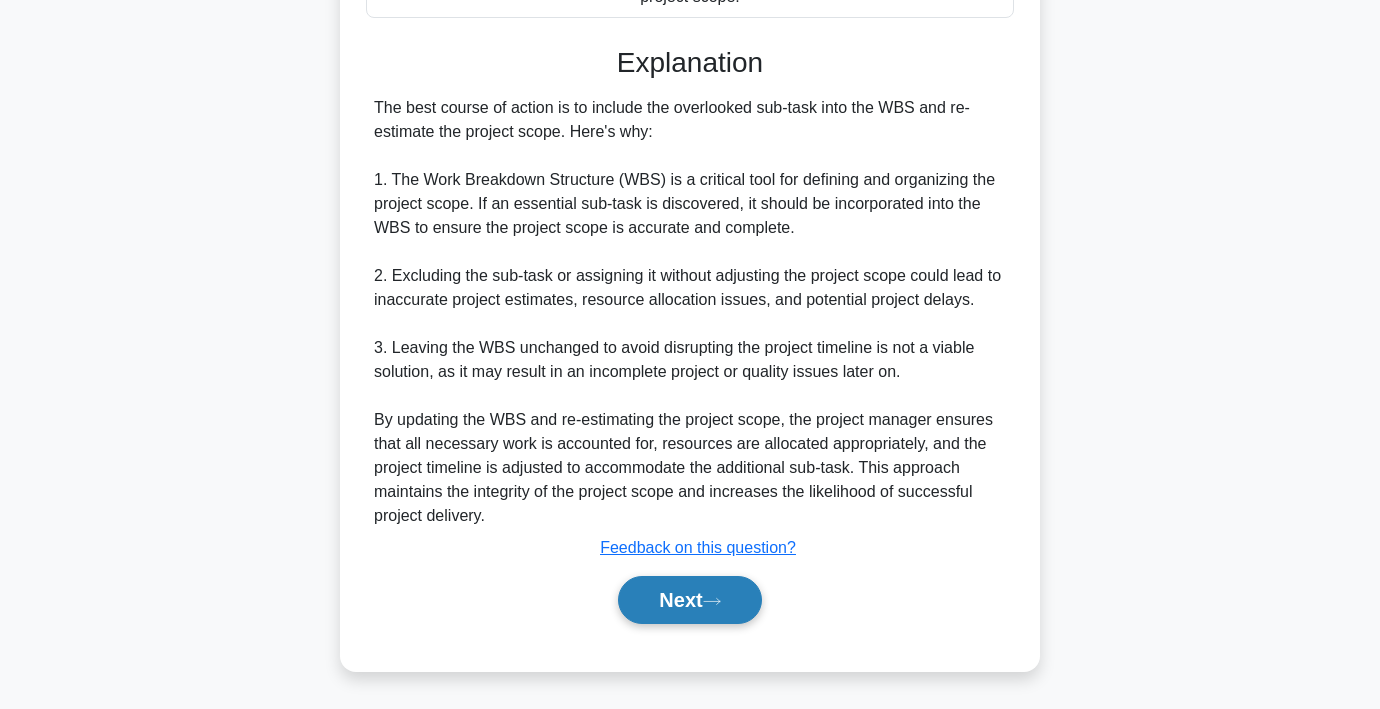 click on "Next" at bounding box center (689, 600) 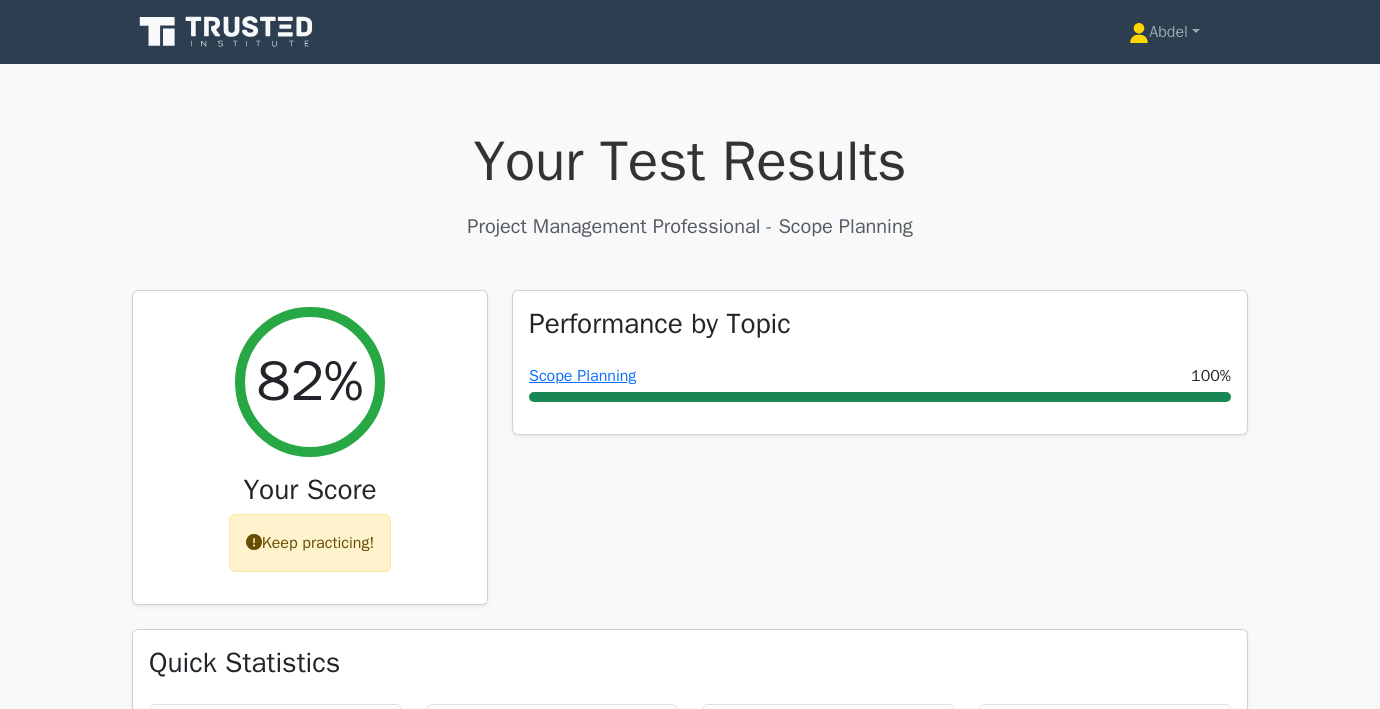 scroll, scrollTop: 0, scrollLeft: 0, axis: both 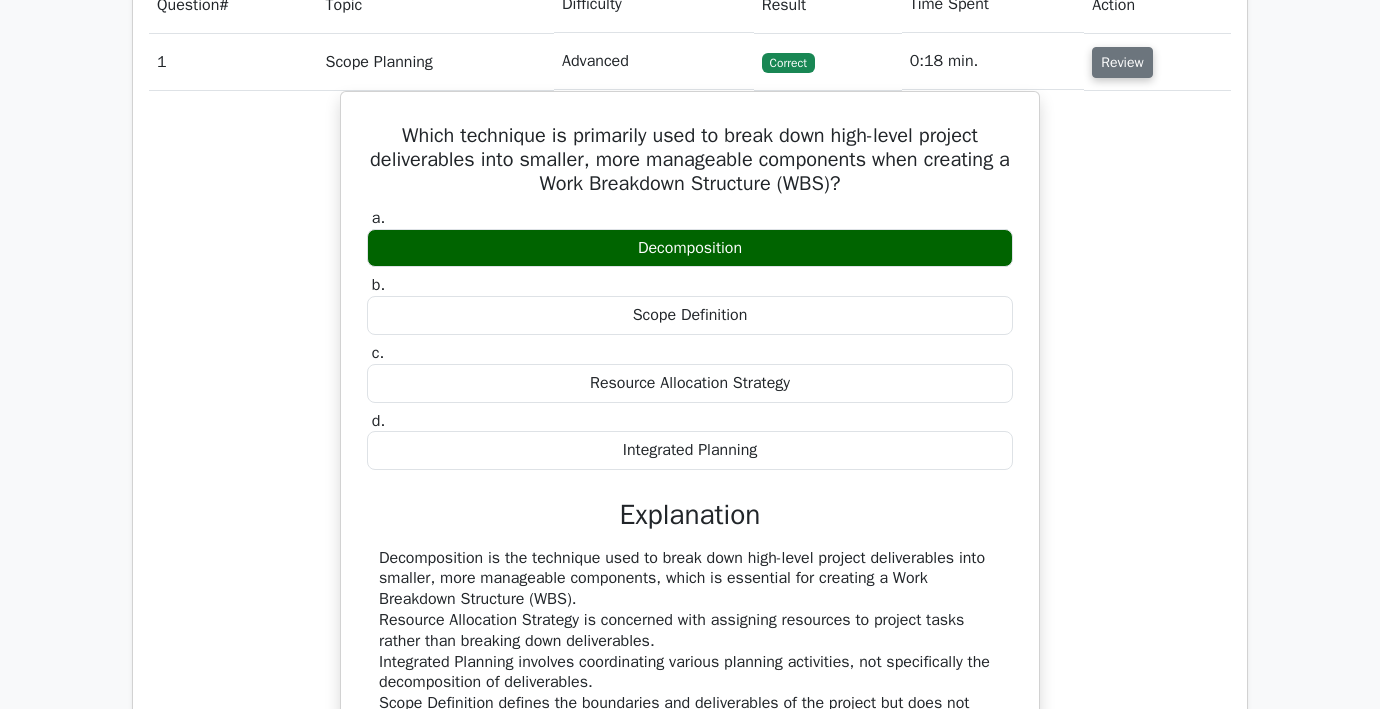 click on "Review" at bounding box center (1122, 62) 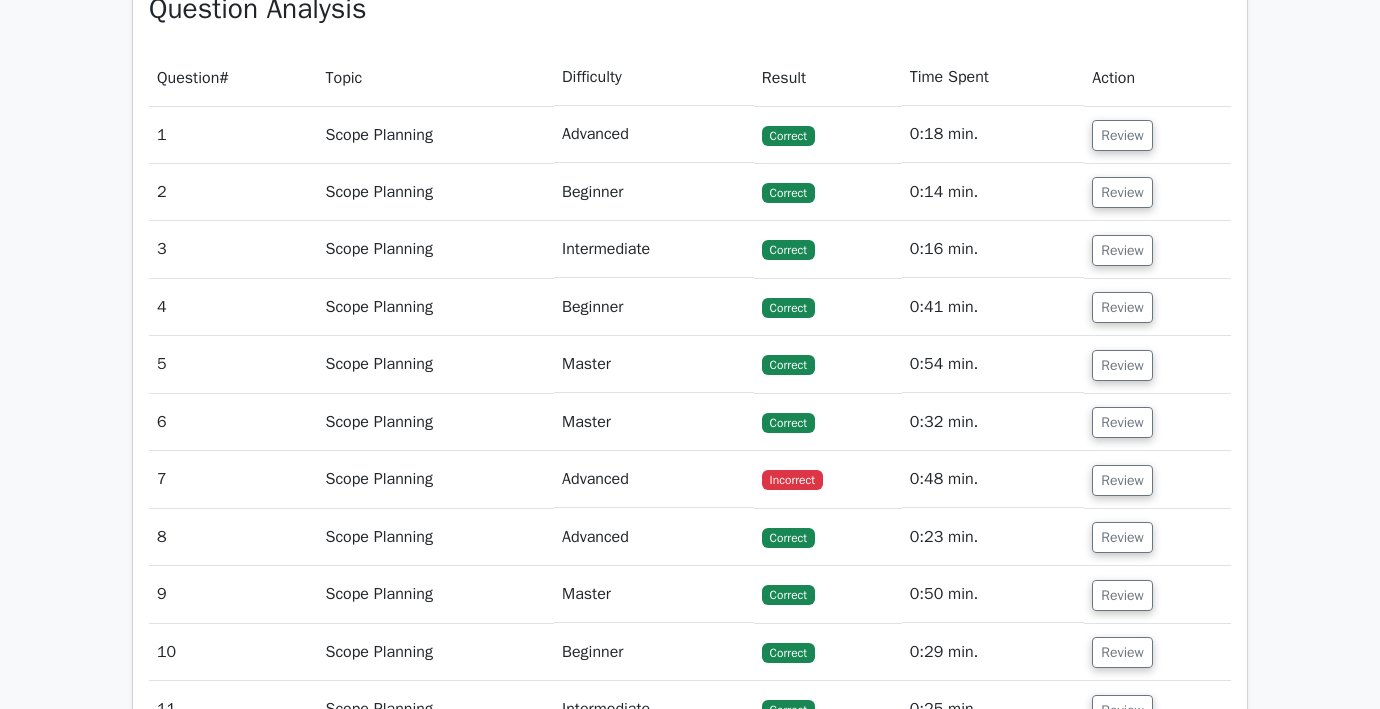 scroll, scrollTop: 925, scrollLeft: 0, axis: vertical 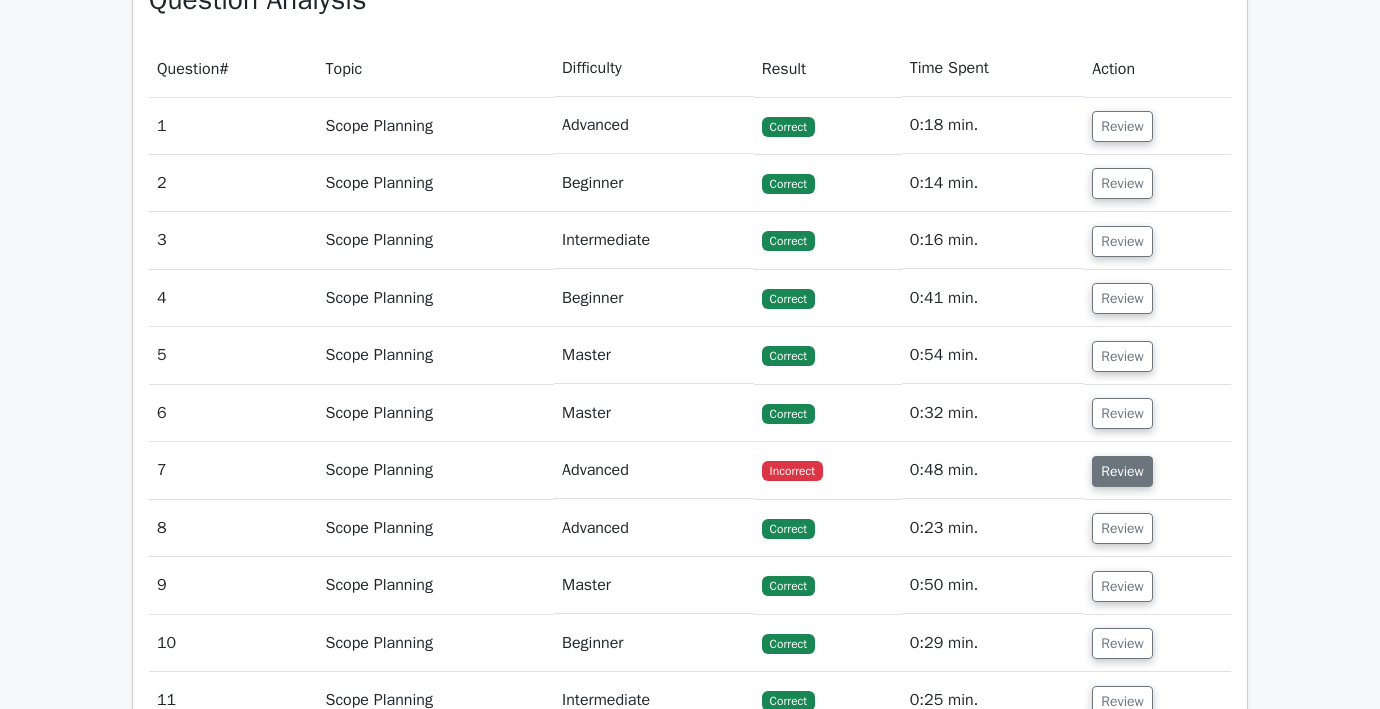 click on "Review" at bounding box center (1122, 471) 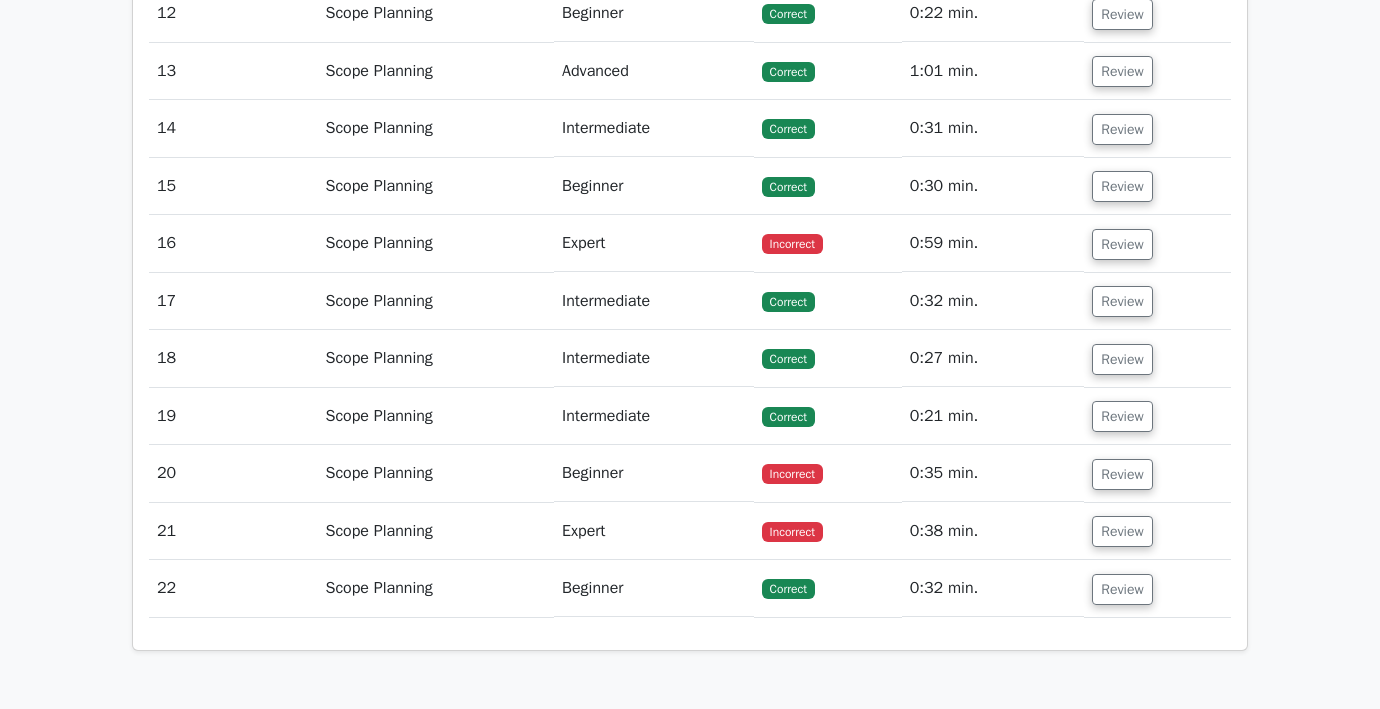 scroll, scrollTop: 2619, scrollLeft: 0, axis: vertical 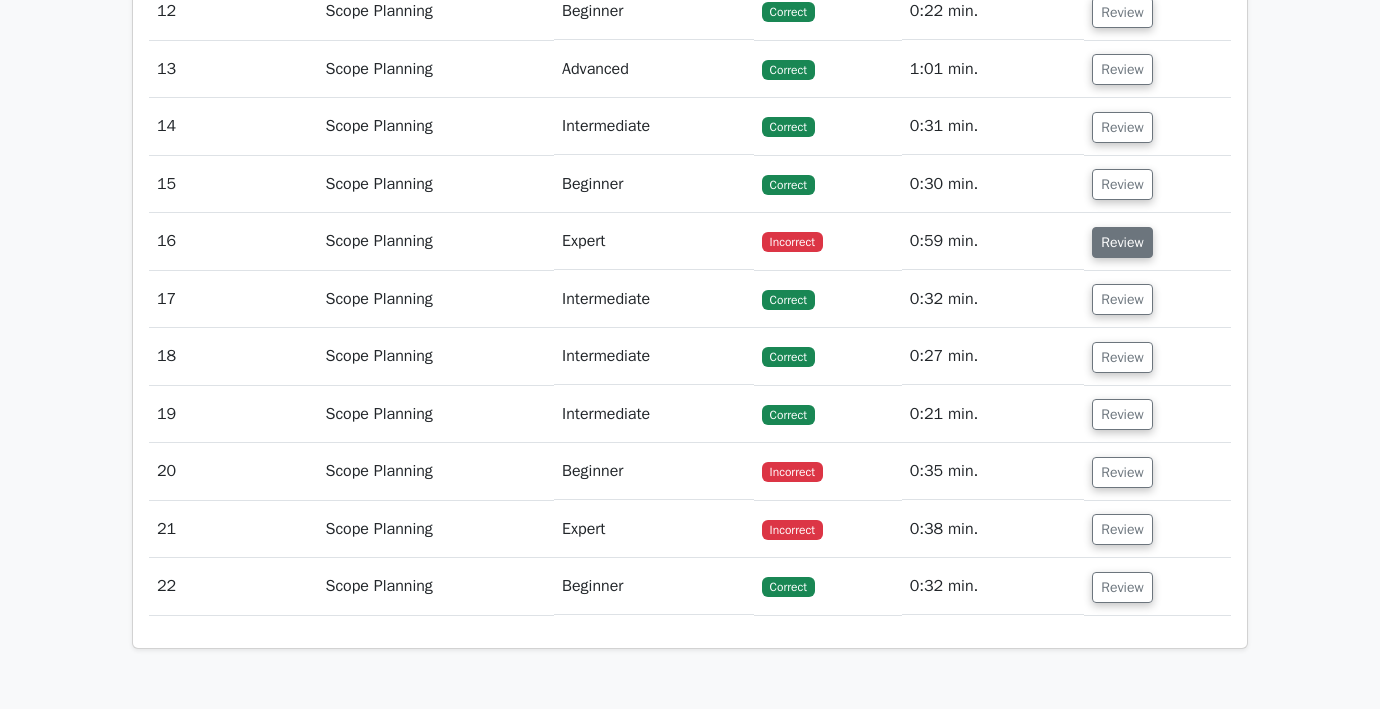 click on "Review" at bounding box center [1122, 242] 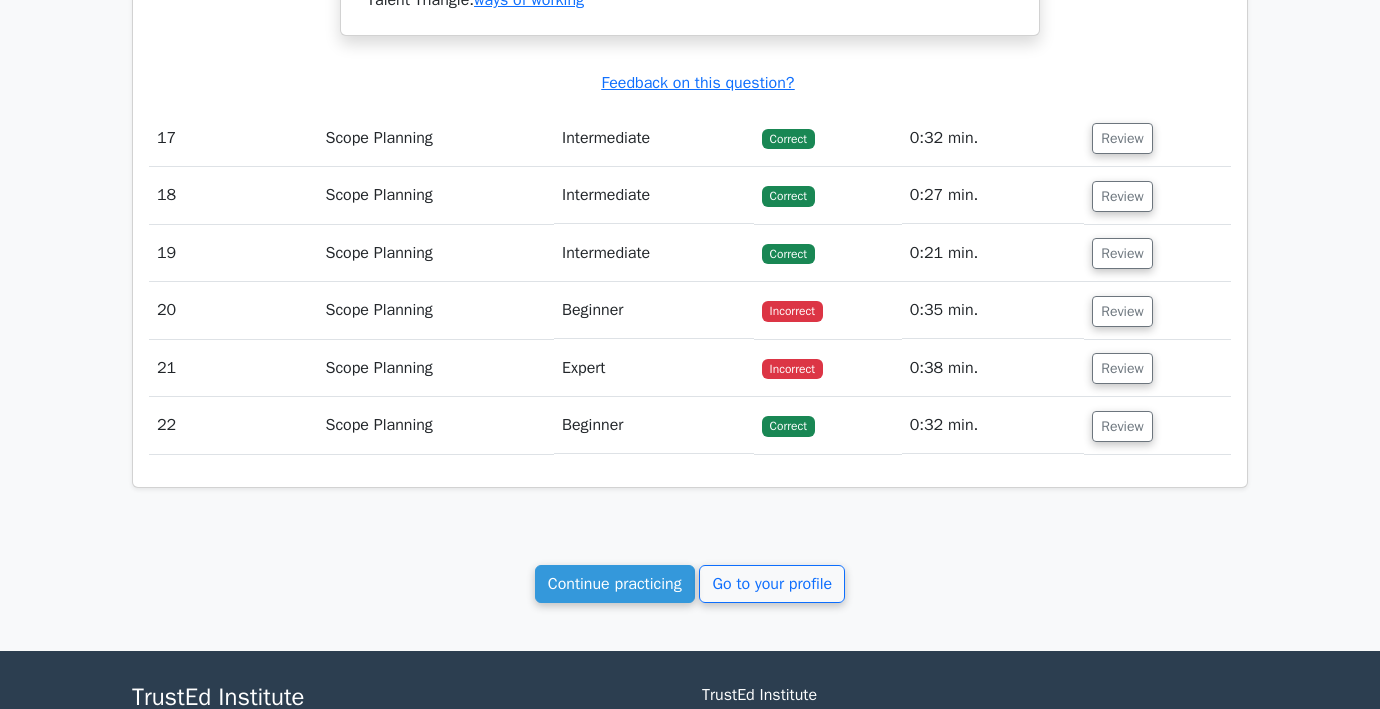 scroll, scrollTop: 3862, scrollLeft: 0, axis: vertical 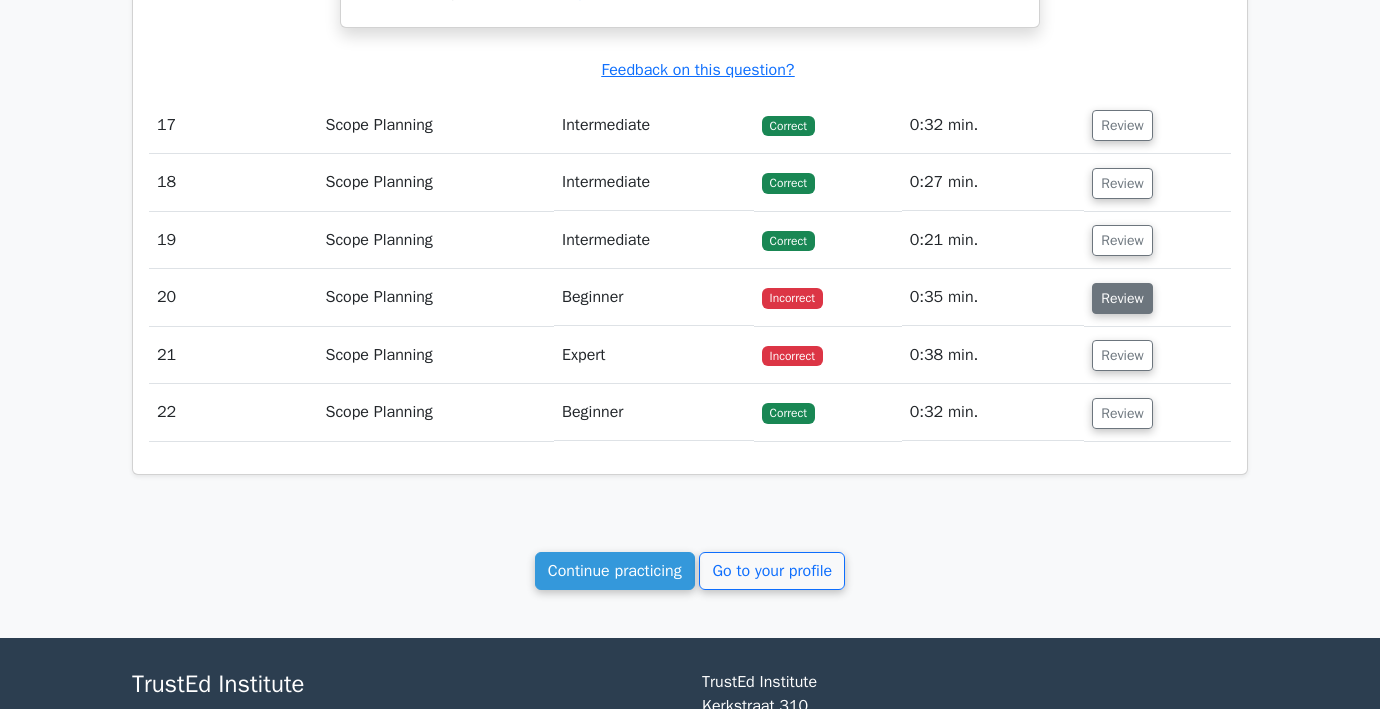click on "Review" at bounding box center [1122, 298] 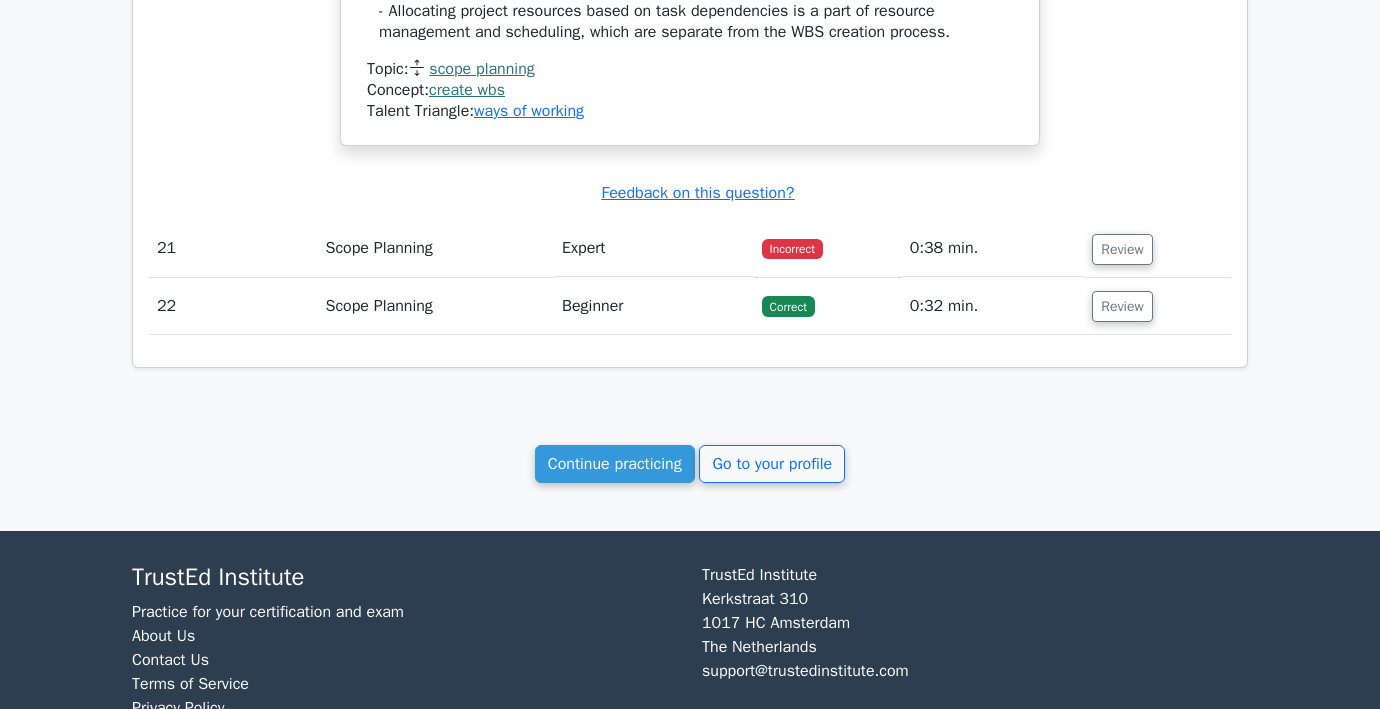 scroll, scrollTop: 4926, scrollLeft: 0, axis: vertical 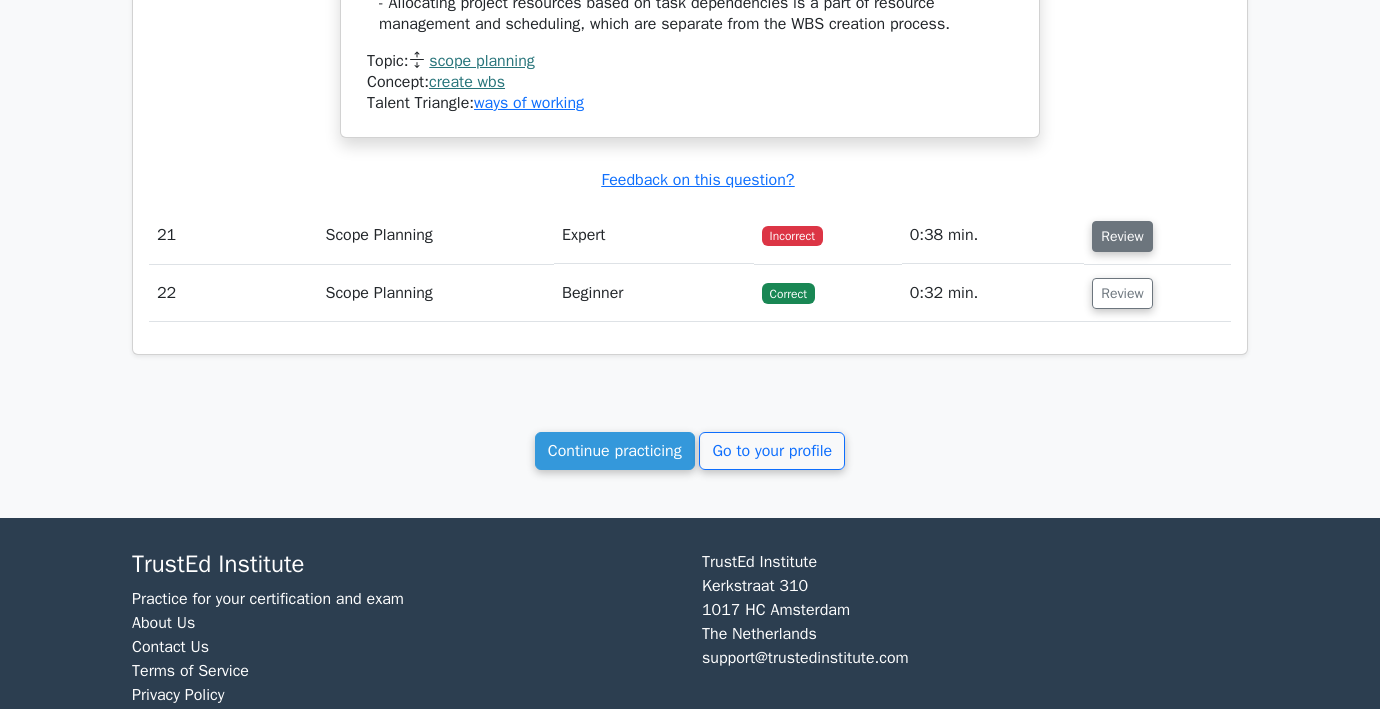 click on "Review" at bounding box center (1122, 236) 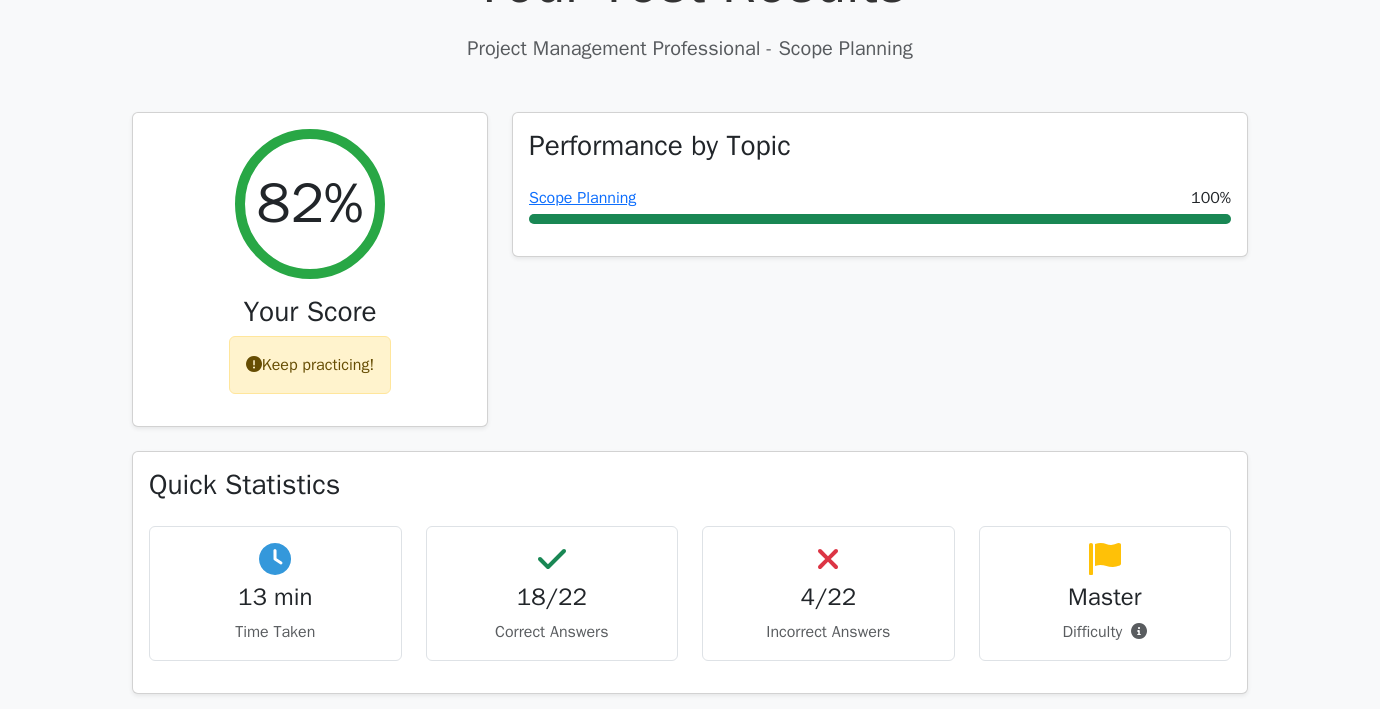 scroll, scrollTop: 0, scrollLeft: 0, axis: both 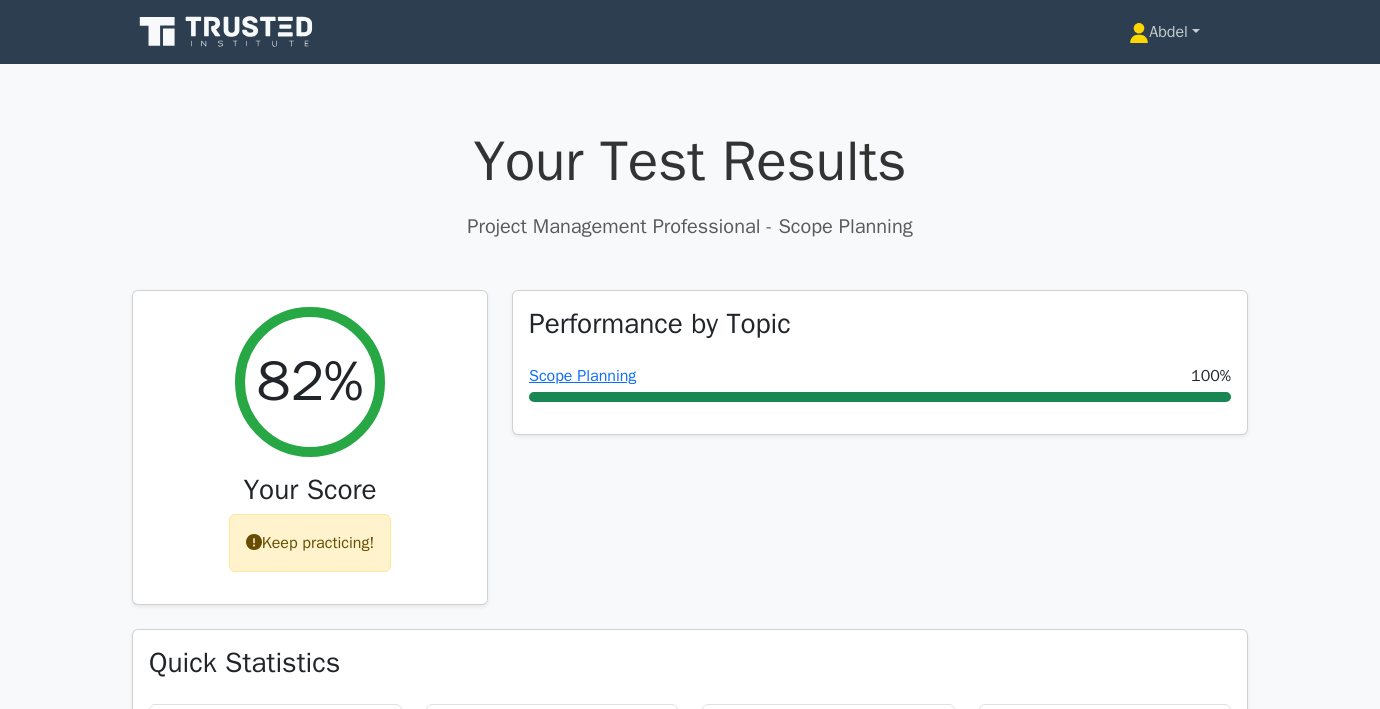 click on "Abdel" at bounding box center [1164, 32] 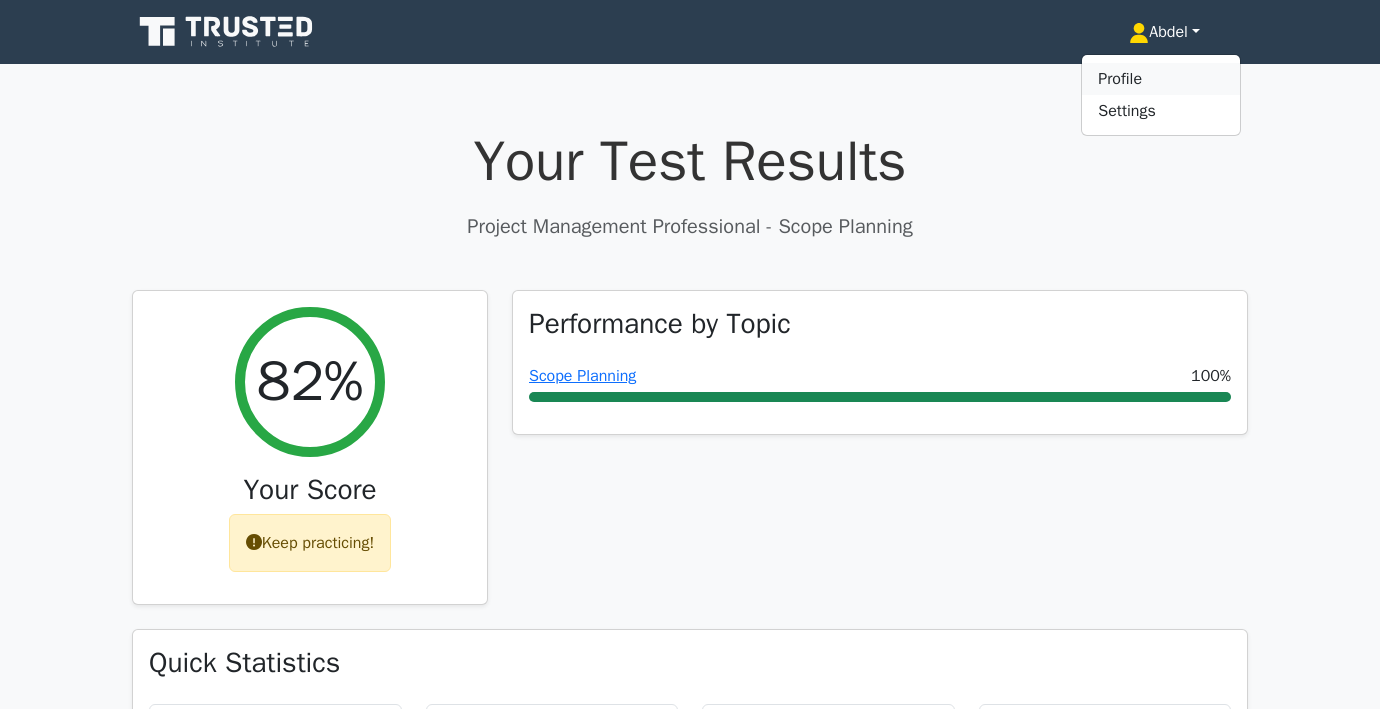 click on "Profile" at bounding box center (1161, 79) 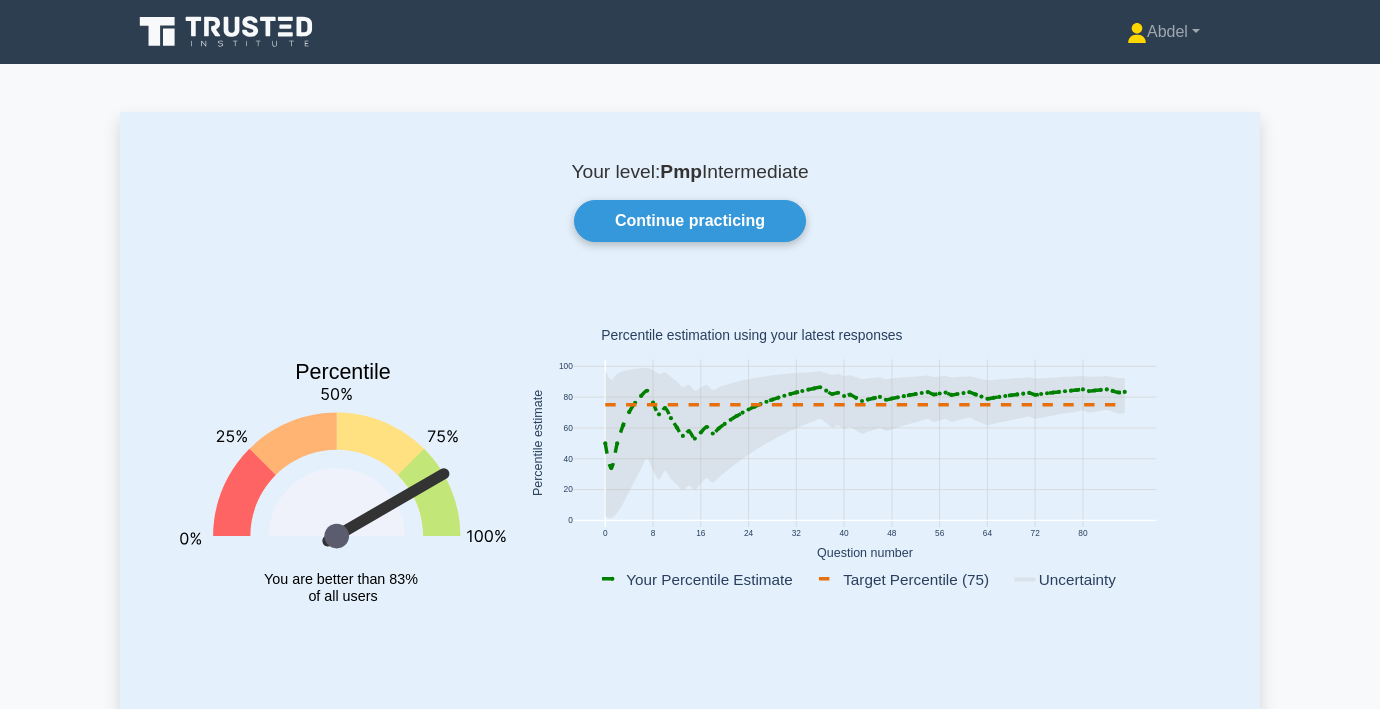 scroll, scrollTop: 0, scrollLeft: 0, axis: both 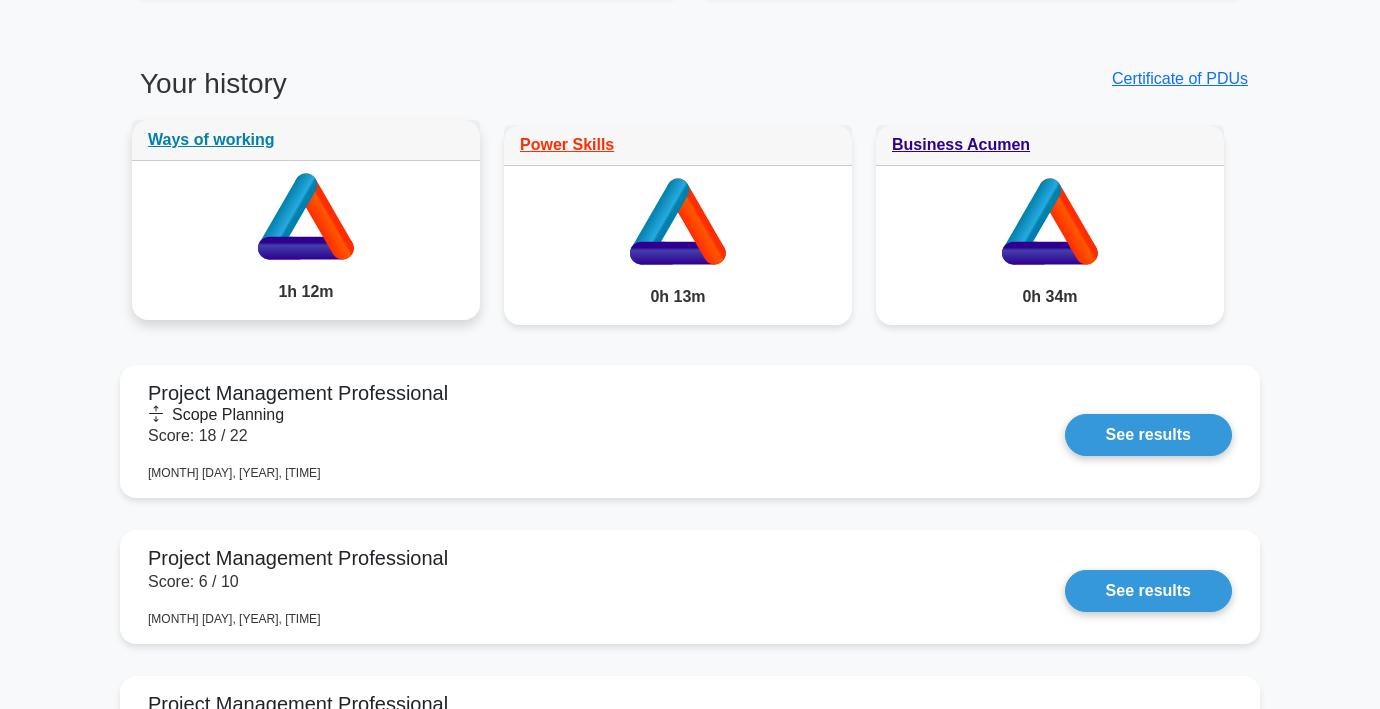 click on "1h 12m" at bounding box center [306, 292] 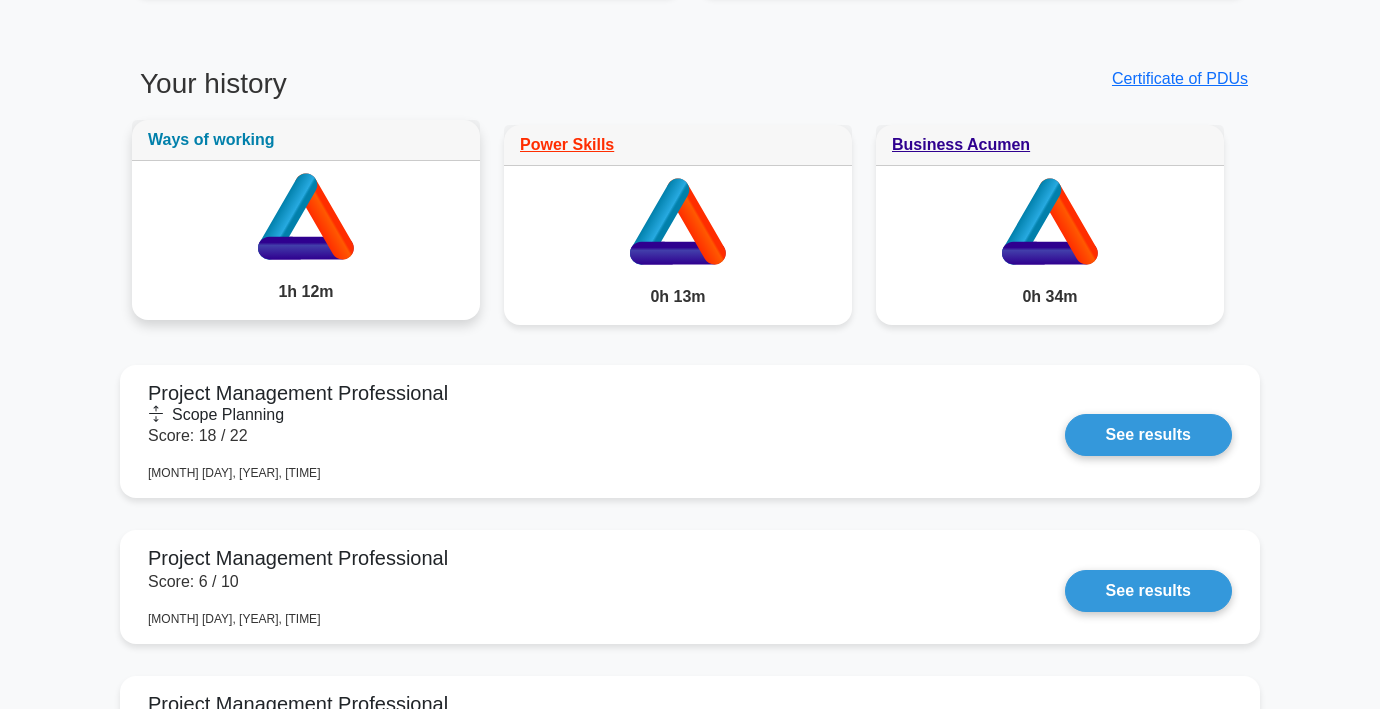click on "Ways of working" at bounding box center [211, 139] 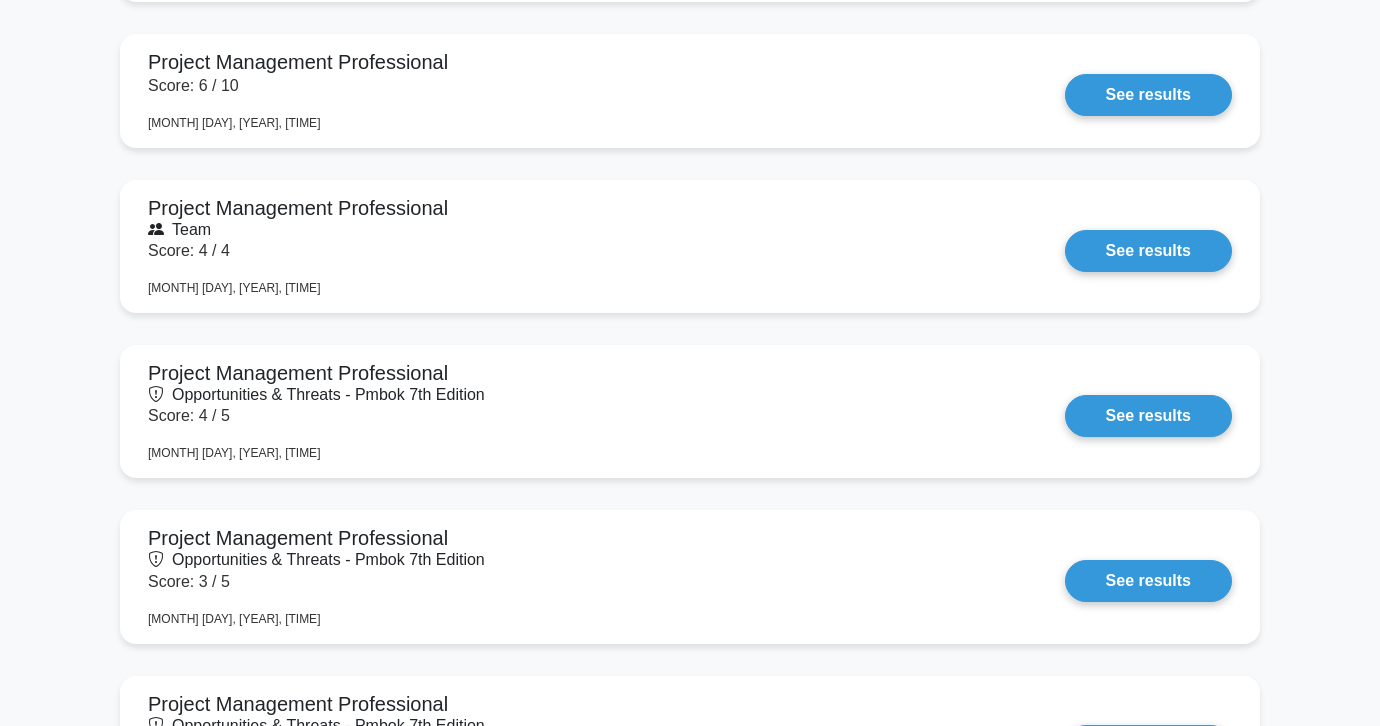 scroll, scrollTop: 0, scrollLeft: 0, axis: both 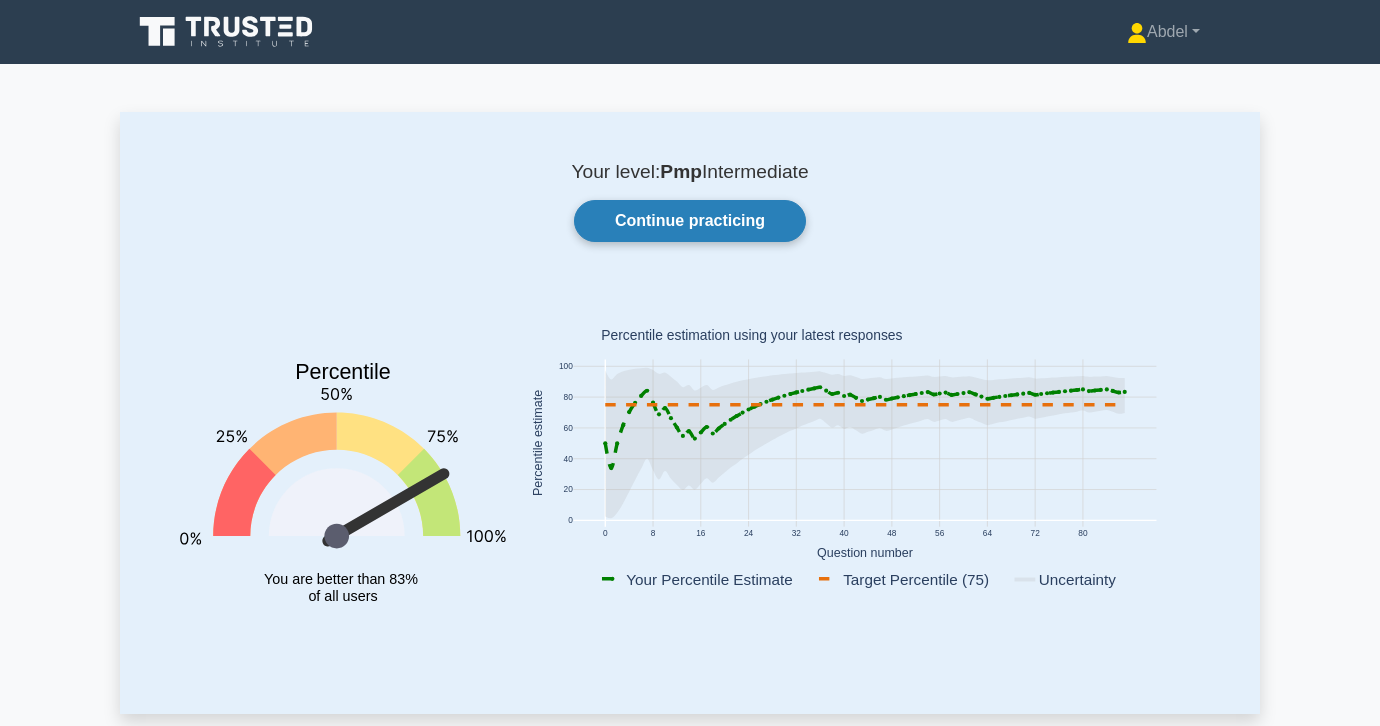 click on "Continue practicing" at bounding box center [690, 221] 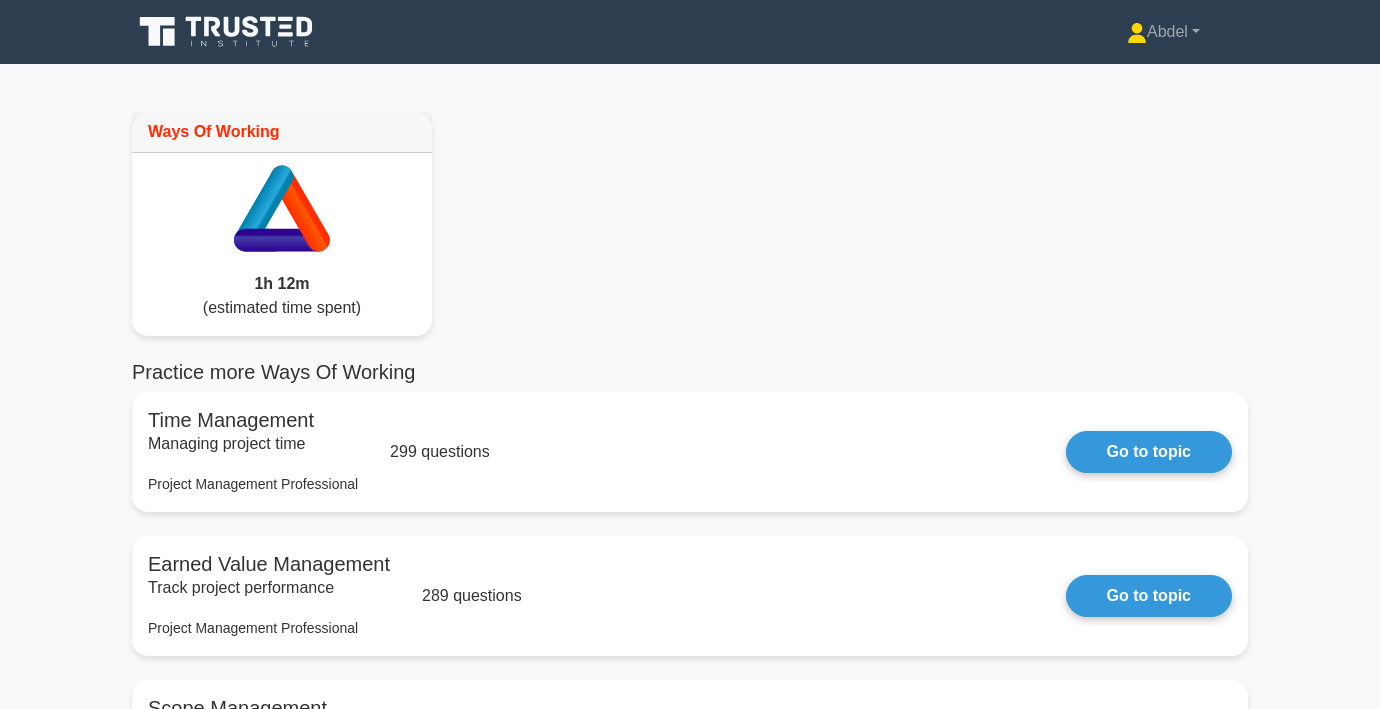 scroll, scrollTop: 0, scrollLeft: 0, axis: both 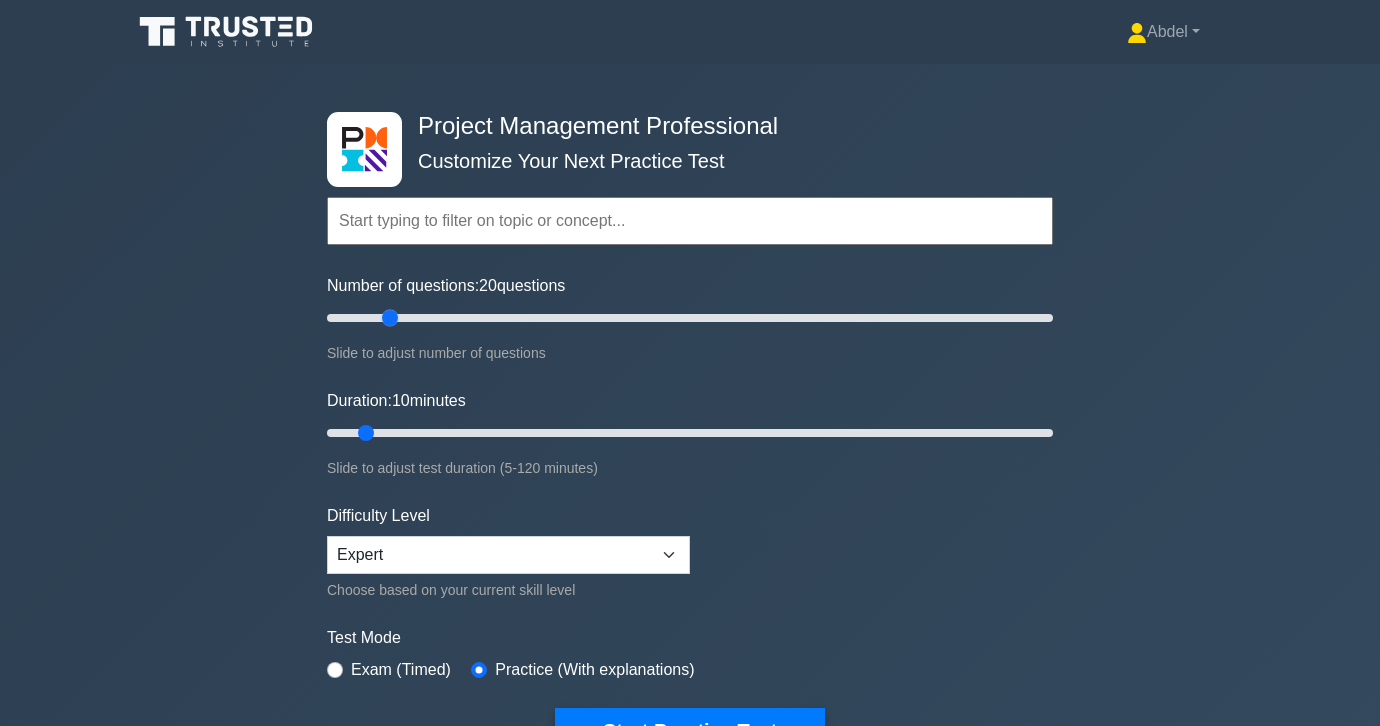 drag, startPoint x: 358, startPoint y: 316, endPoint x: 381, endPoint y: 316, distance: 23 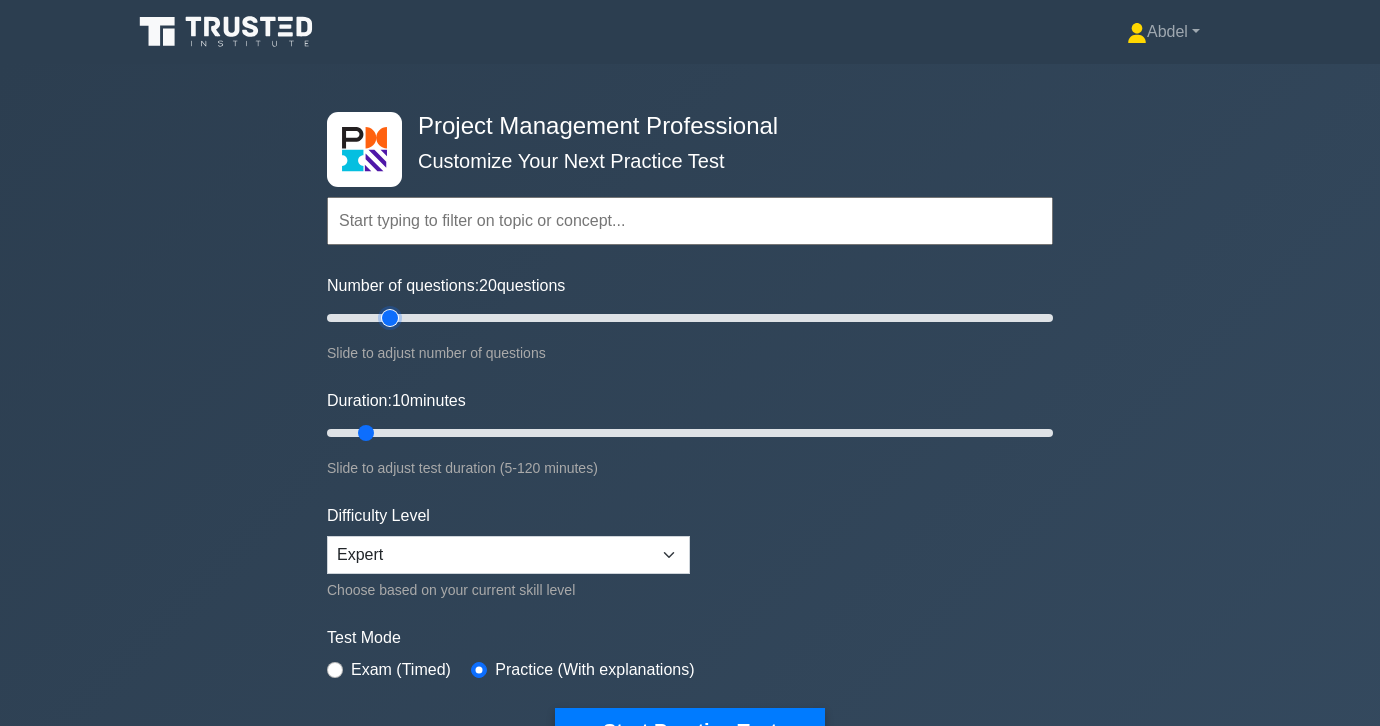 type on "20" 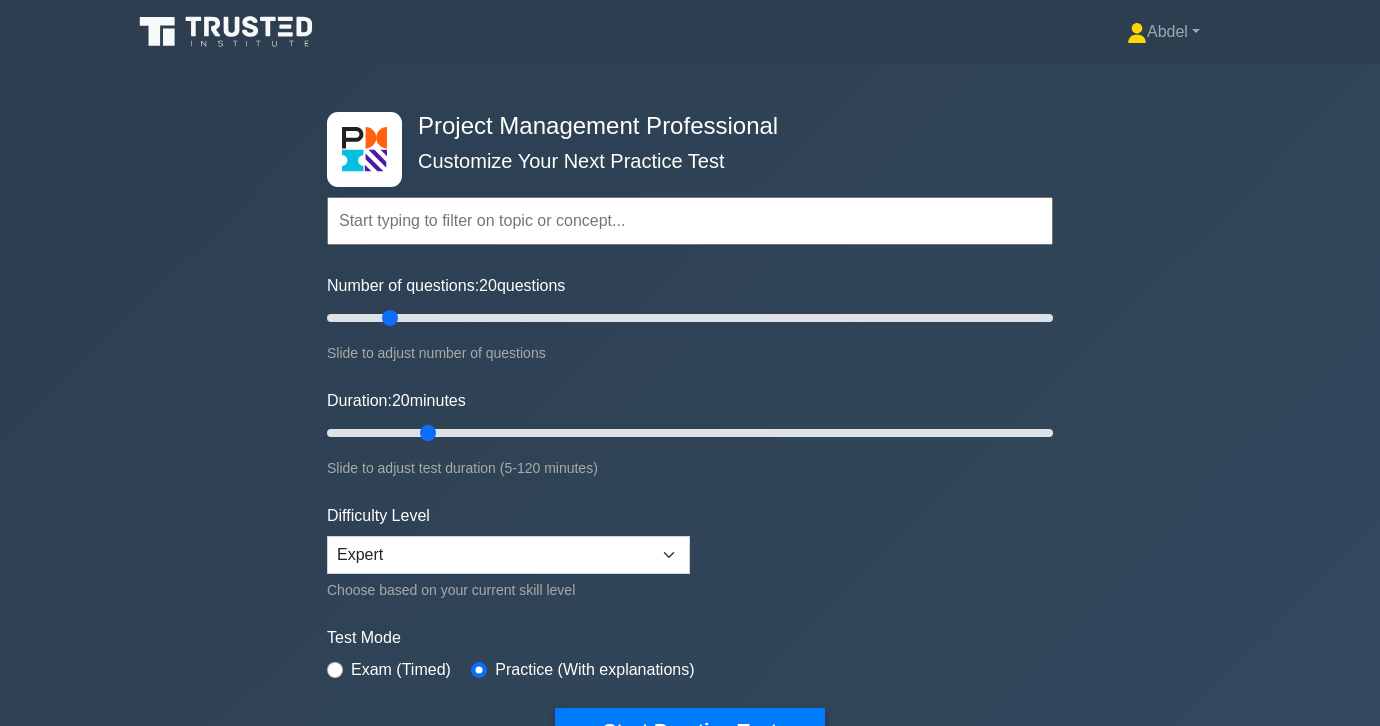 drag, startPoint x: 367, startPoint y: 432, endPoint x: 415, endPoint y: 431, distance: 48.010414 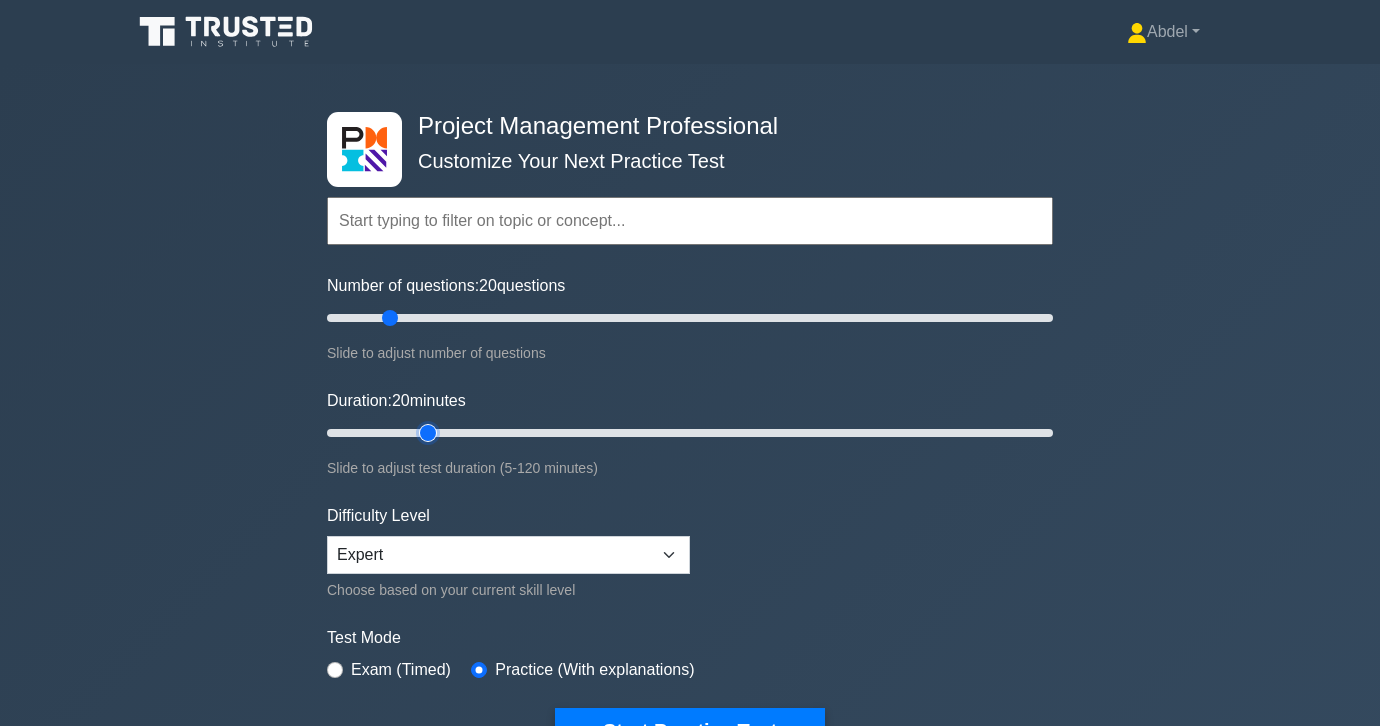 type on "20" 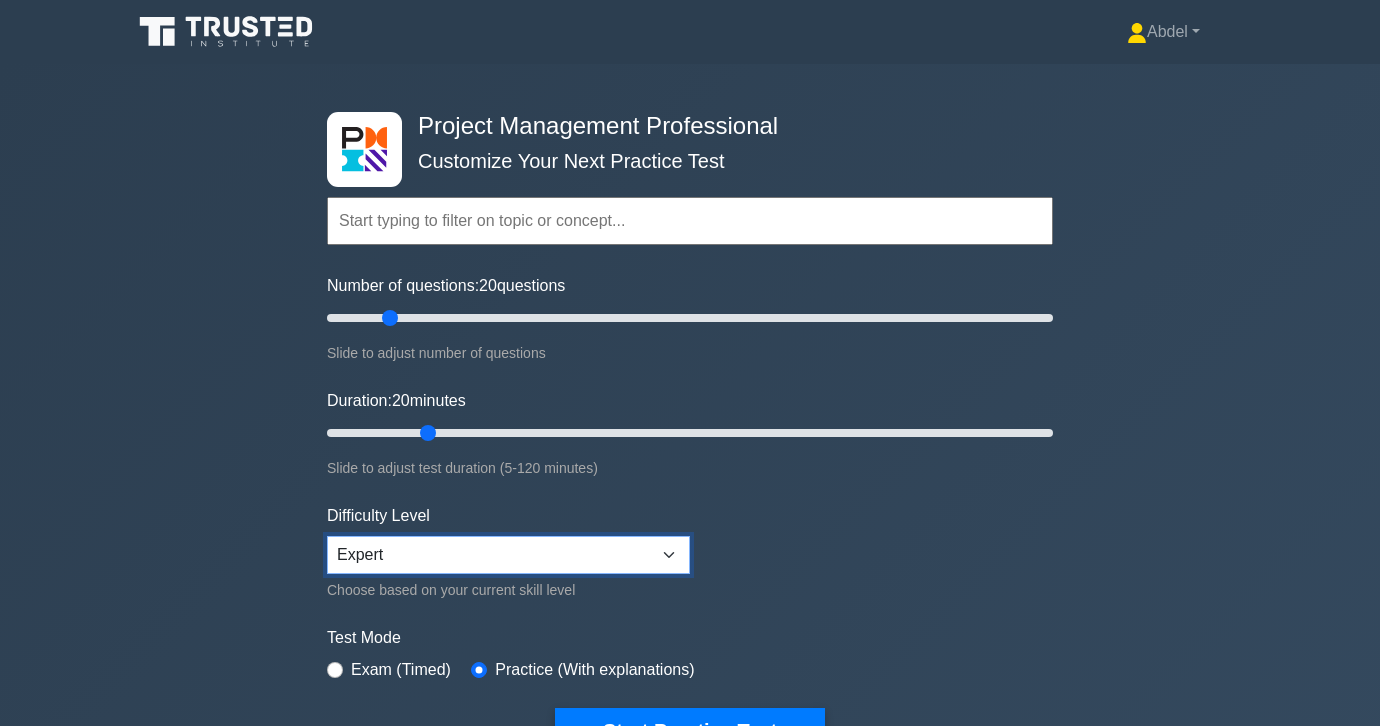 click on "Beginner
Intermediate
Expert" at bounding box center [508, 555] 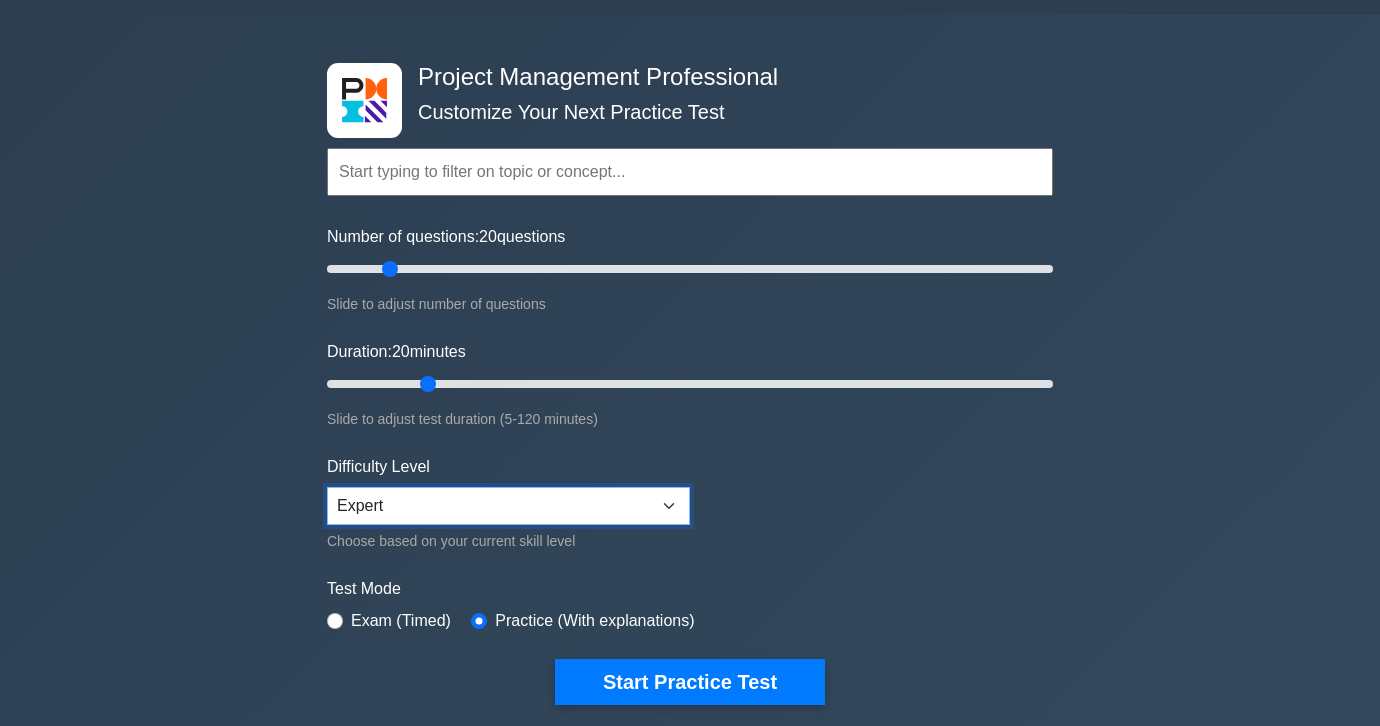 scroll, scrollTop: 48, scrollLeft: 0, axis: vertical 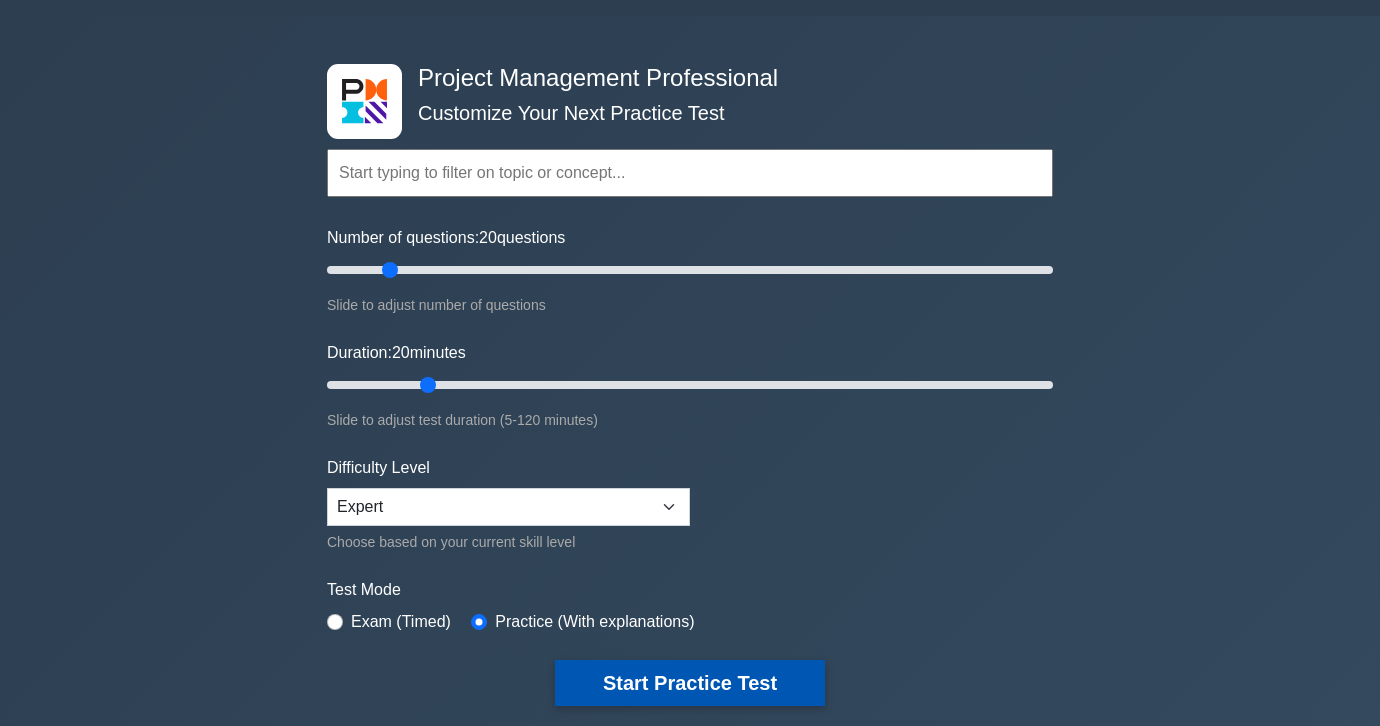 click on "Start Practice Test" at bounding box center (690, 683) 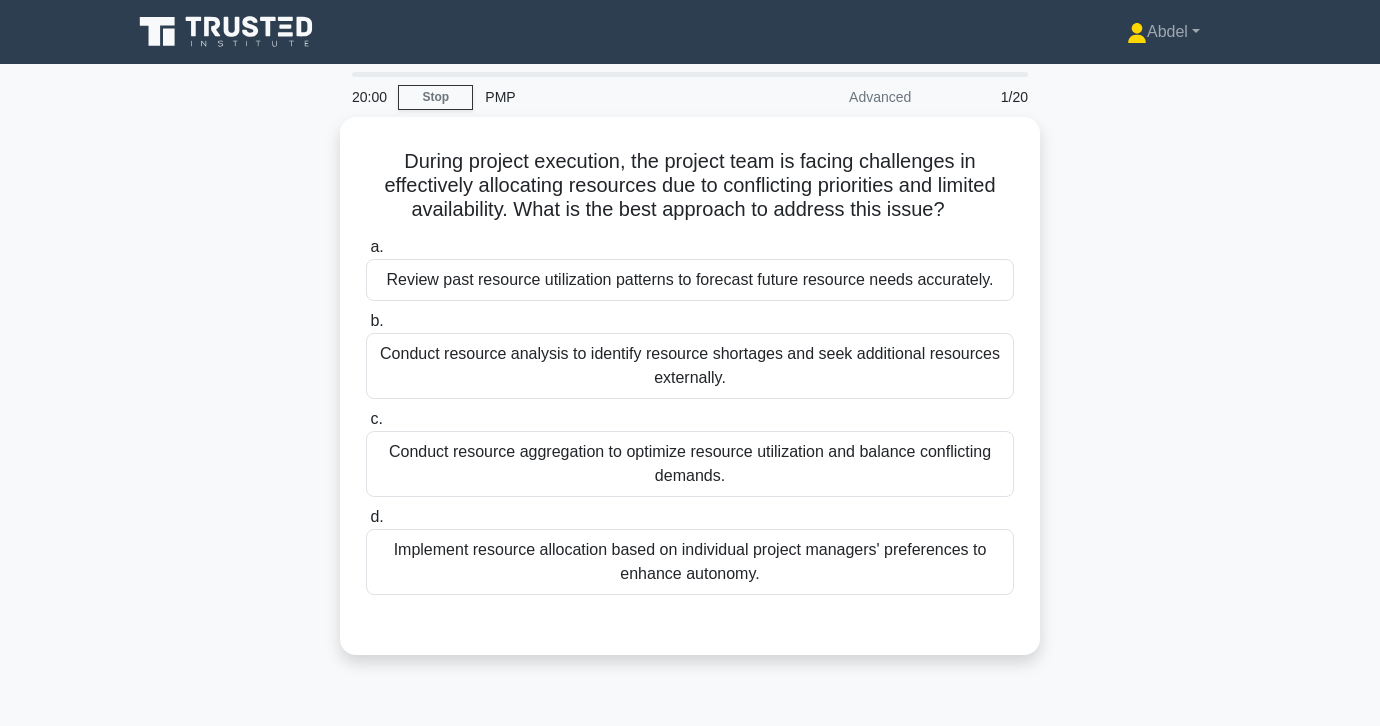 scroll, scrollTop: 0, scrollLeft: 0, axis: both 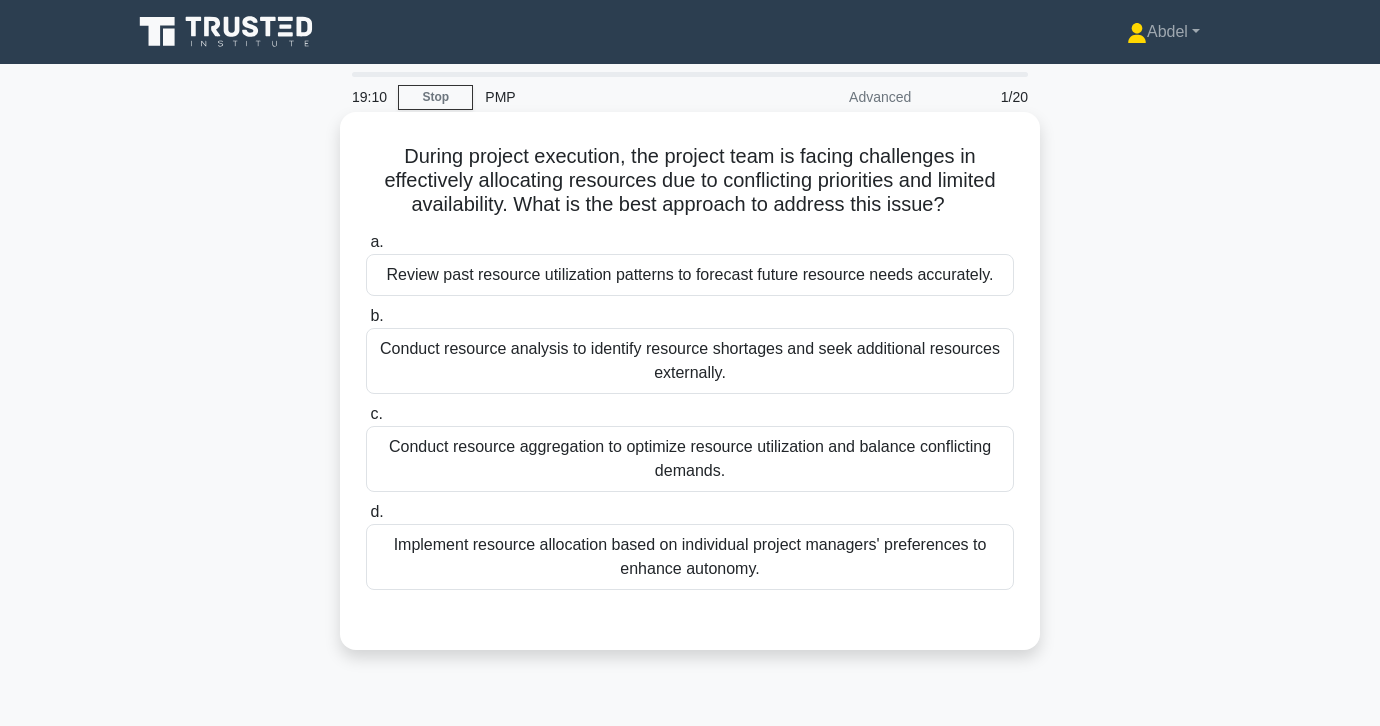 click on "Conduct resource analysis to identify resource shortages and seek additional resources externally." at bounding box center [690, 361] 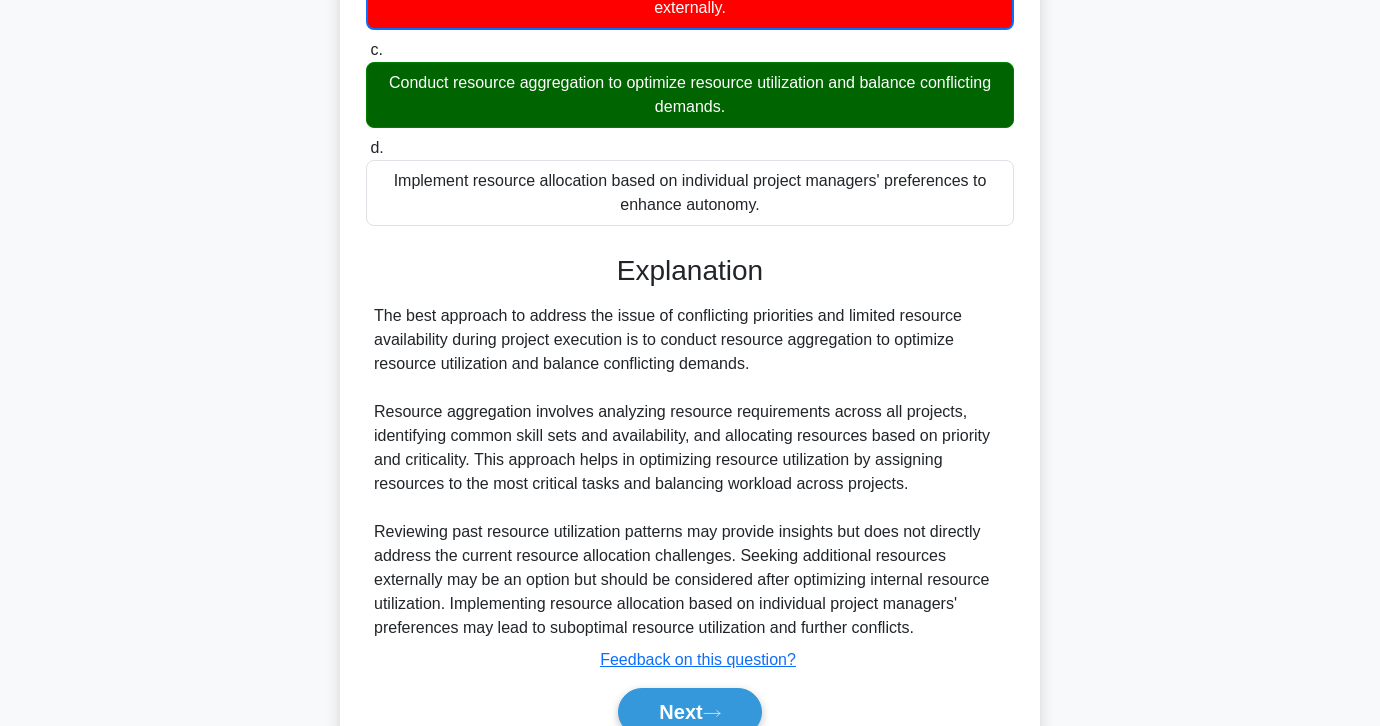 scroll, scrollTop: 461, scrollLeft: 0, axis: vertical 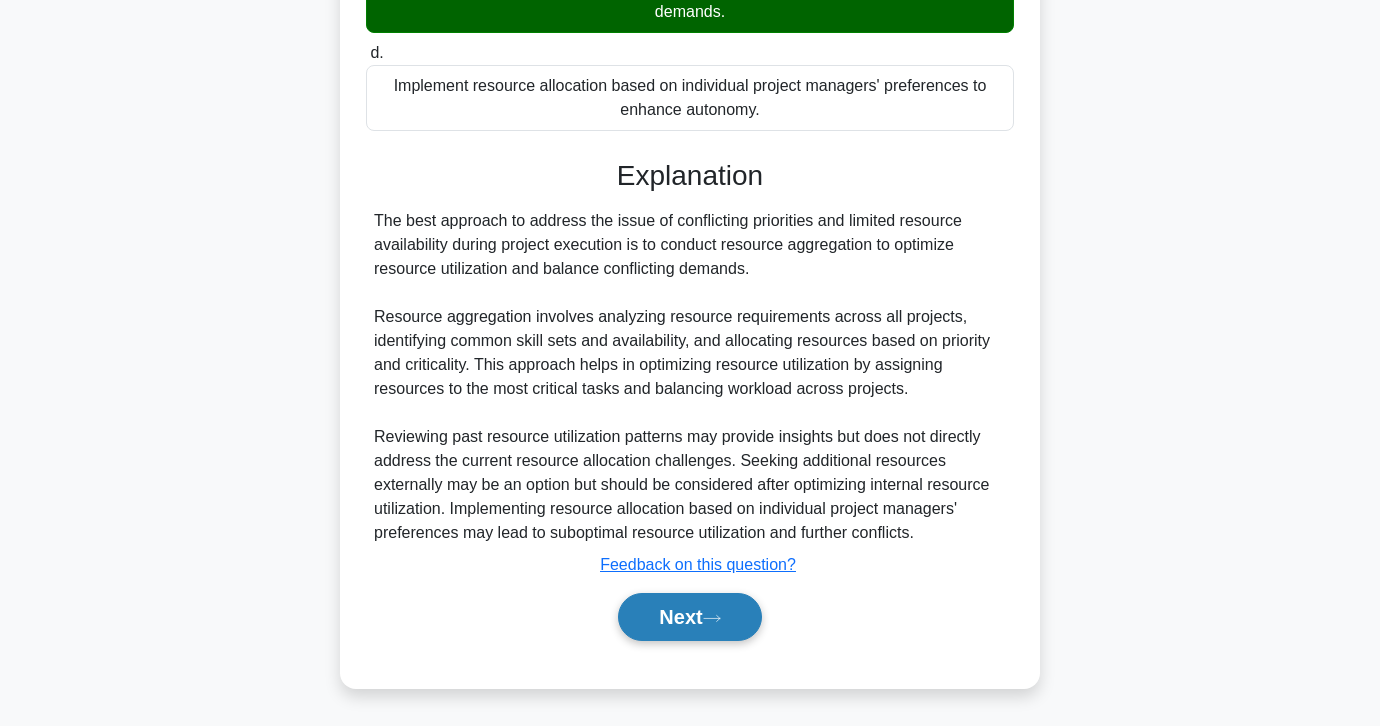 click on "Next" at bounding box center (689, 617) 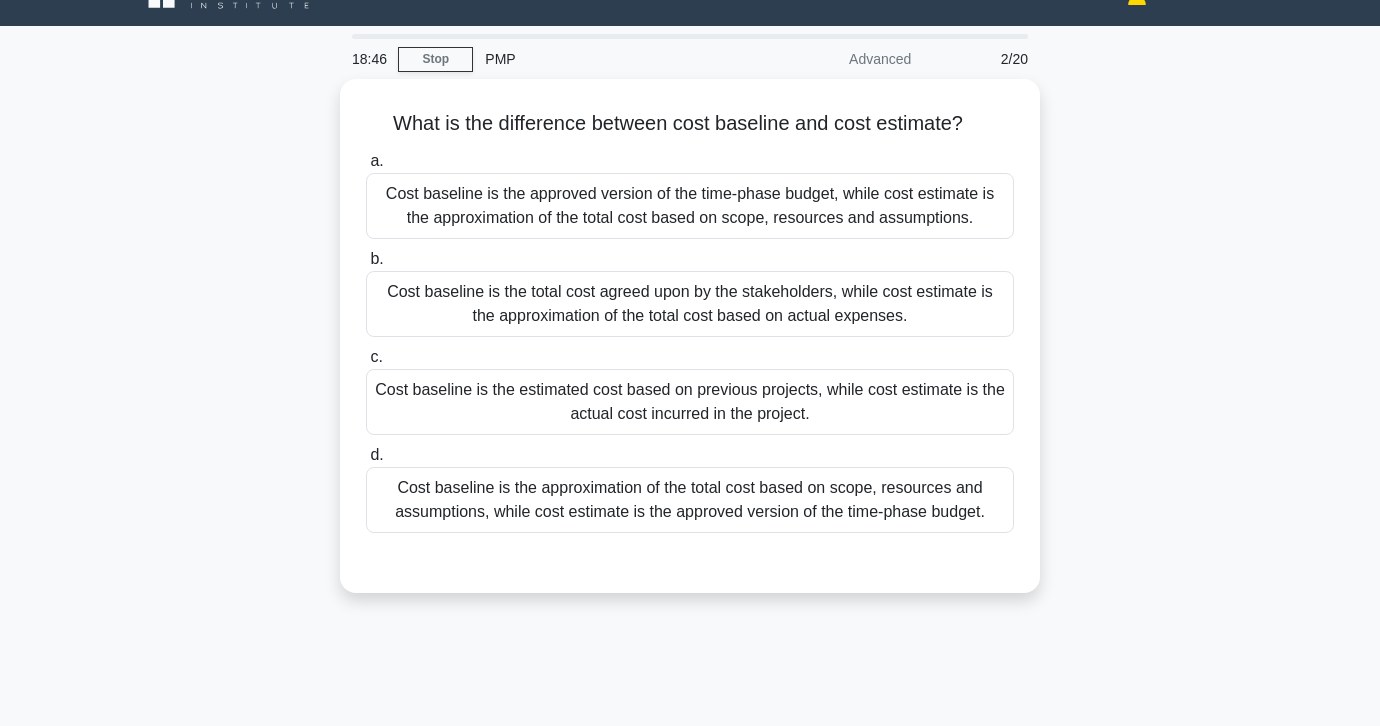 scroll, scrollTop: 40, scrollLeft: 0, axis: vertical 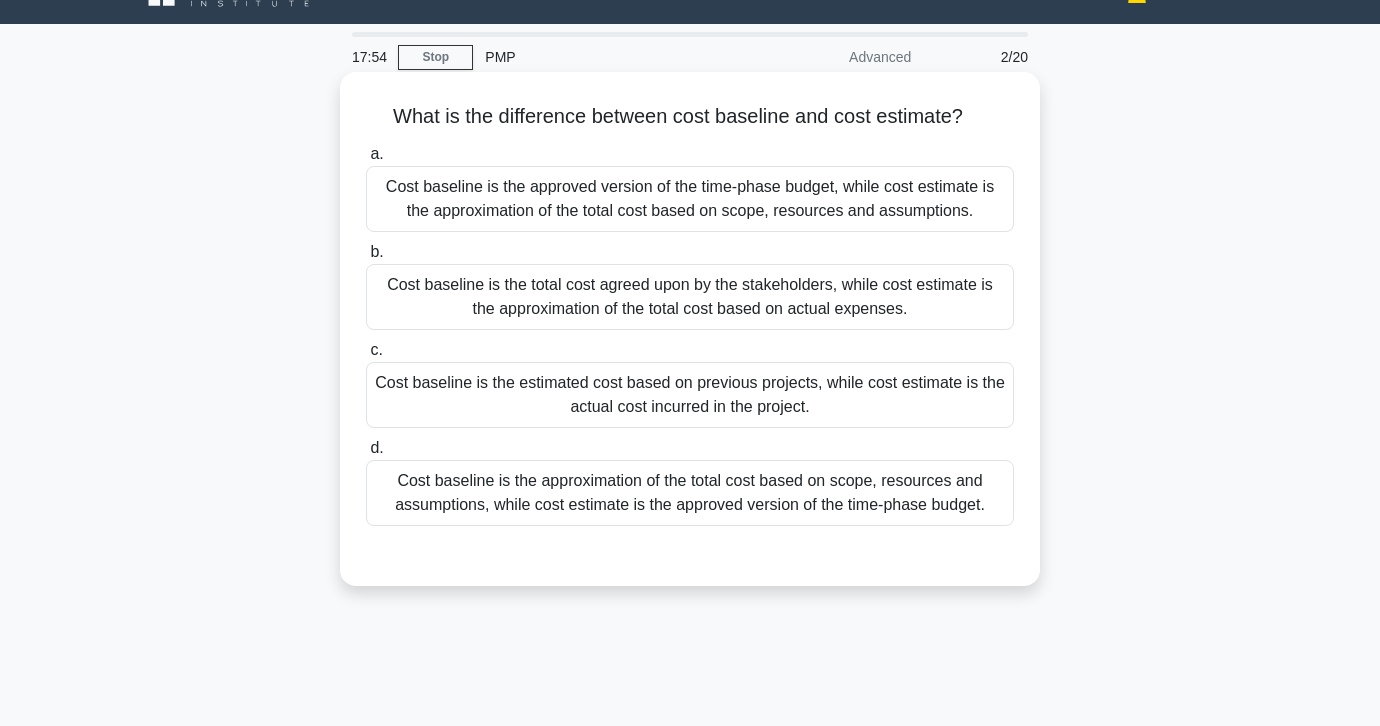 click on "Cost baseline is the approximation of the total cost based on scope, resources and assumptions, while cost estimate is the approved version of the time-phase budget." at bounding box center [690, 493] 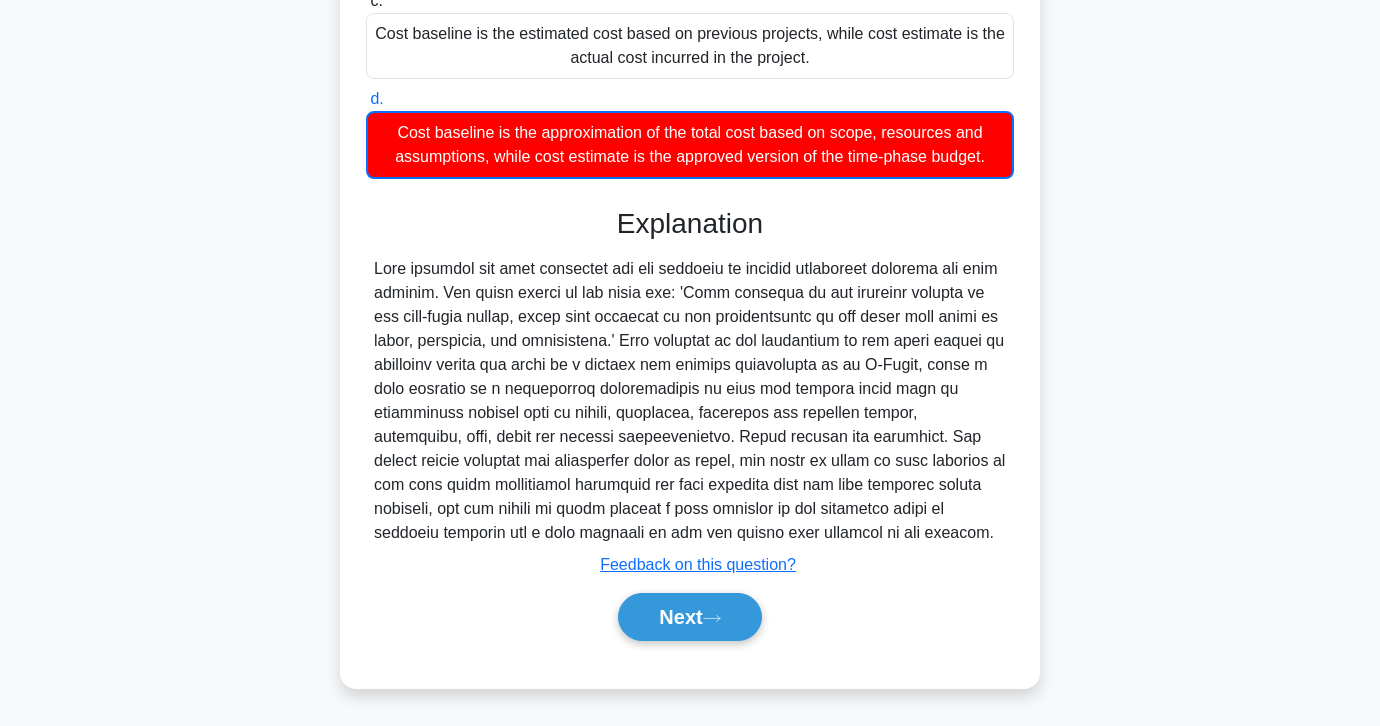 scroll, scrollTop: 413, scrollLeft: 0, axis: vertical 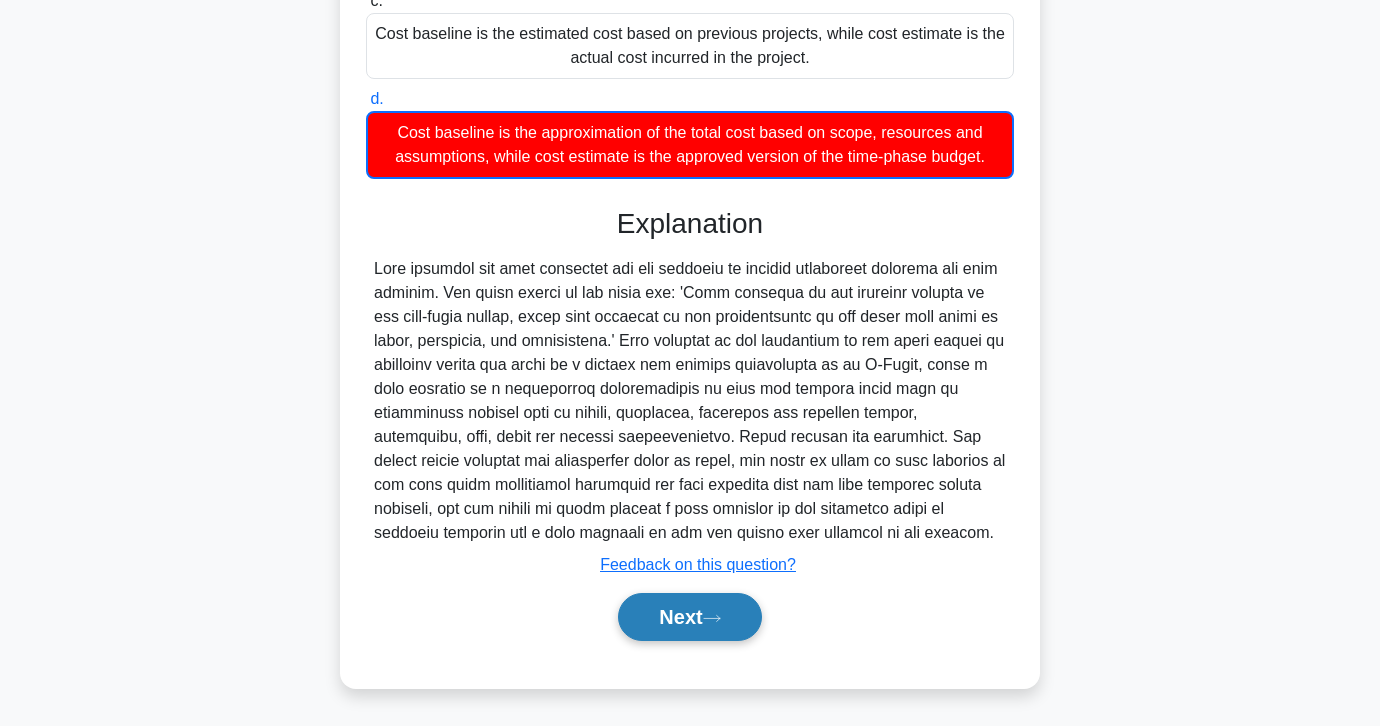 click on "Next" at bounding box center (689, 617) 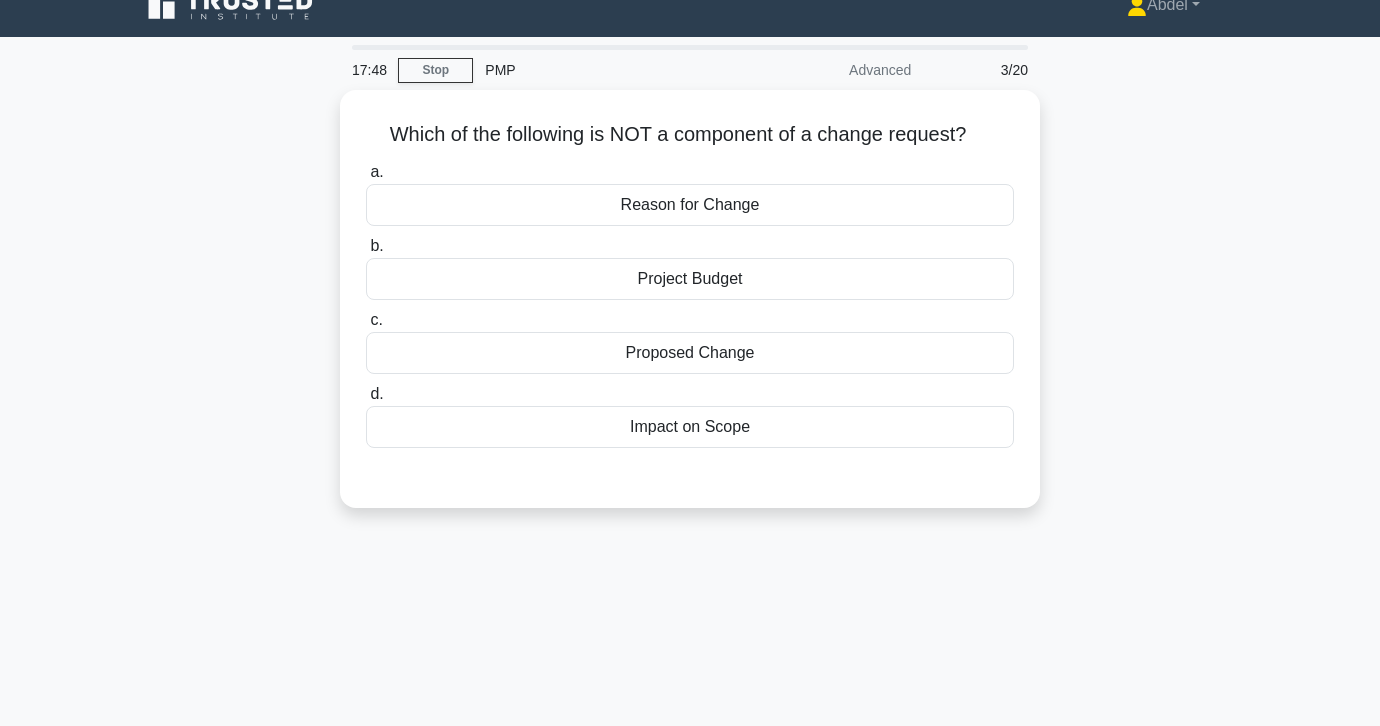 scroll, scrollTop: 0, scrollLeft: 0, axis: both 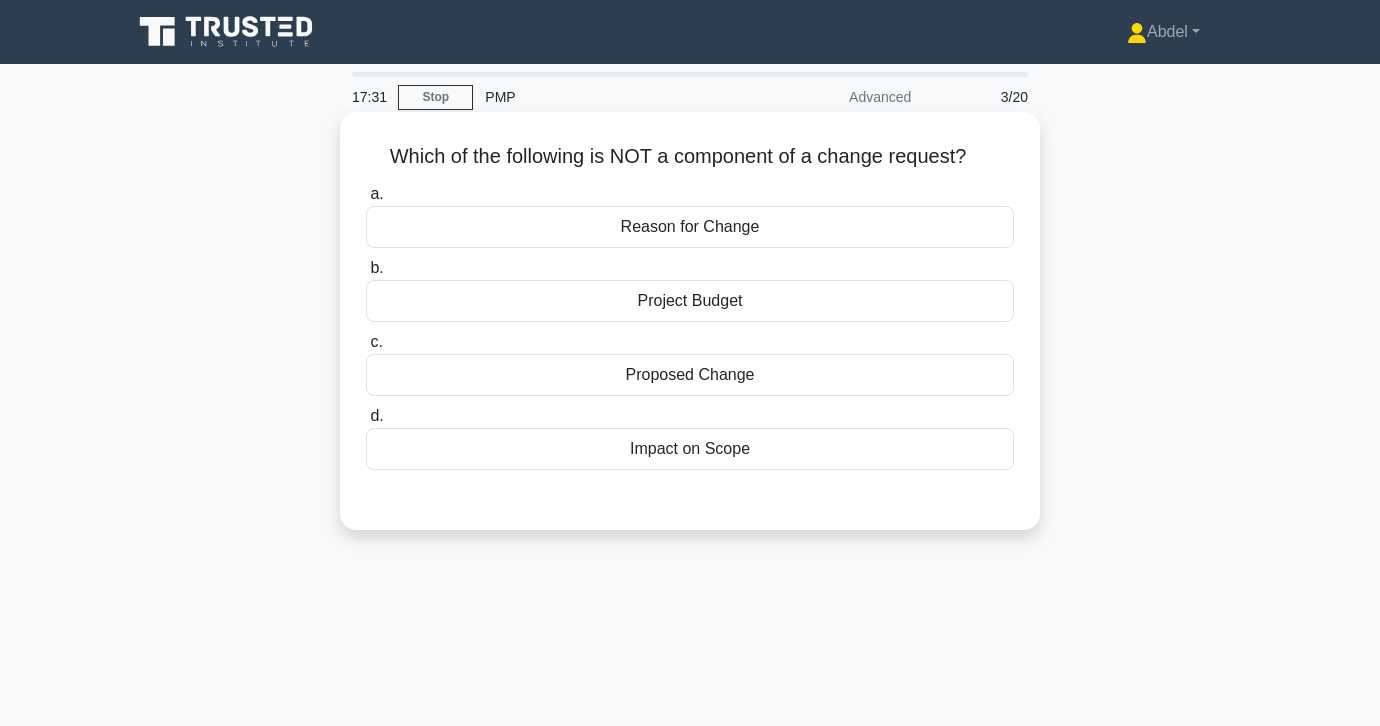 click on "Project Budget" at bounding box center (690, 301) 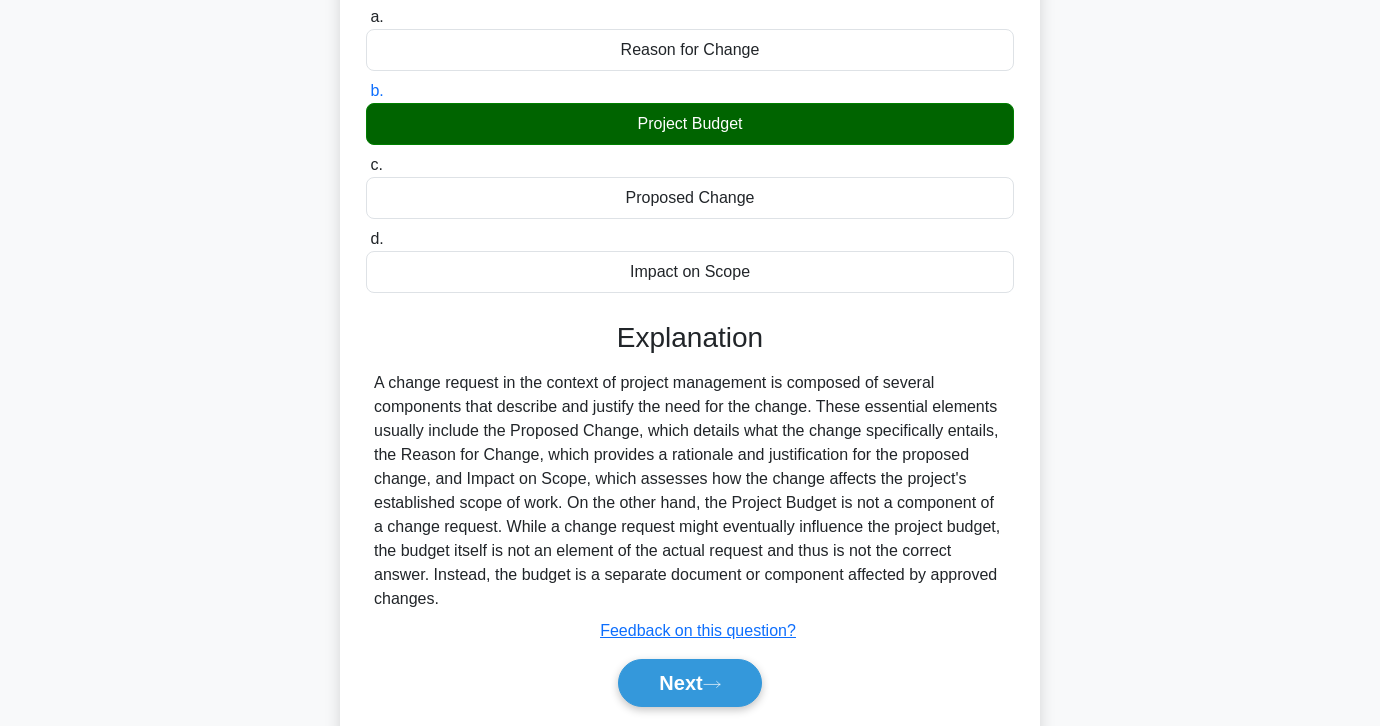 scroll, scrollTop: 354, scrollLeft: 0, axis: vertical 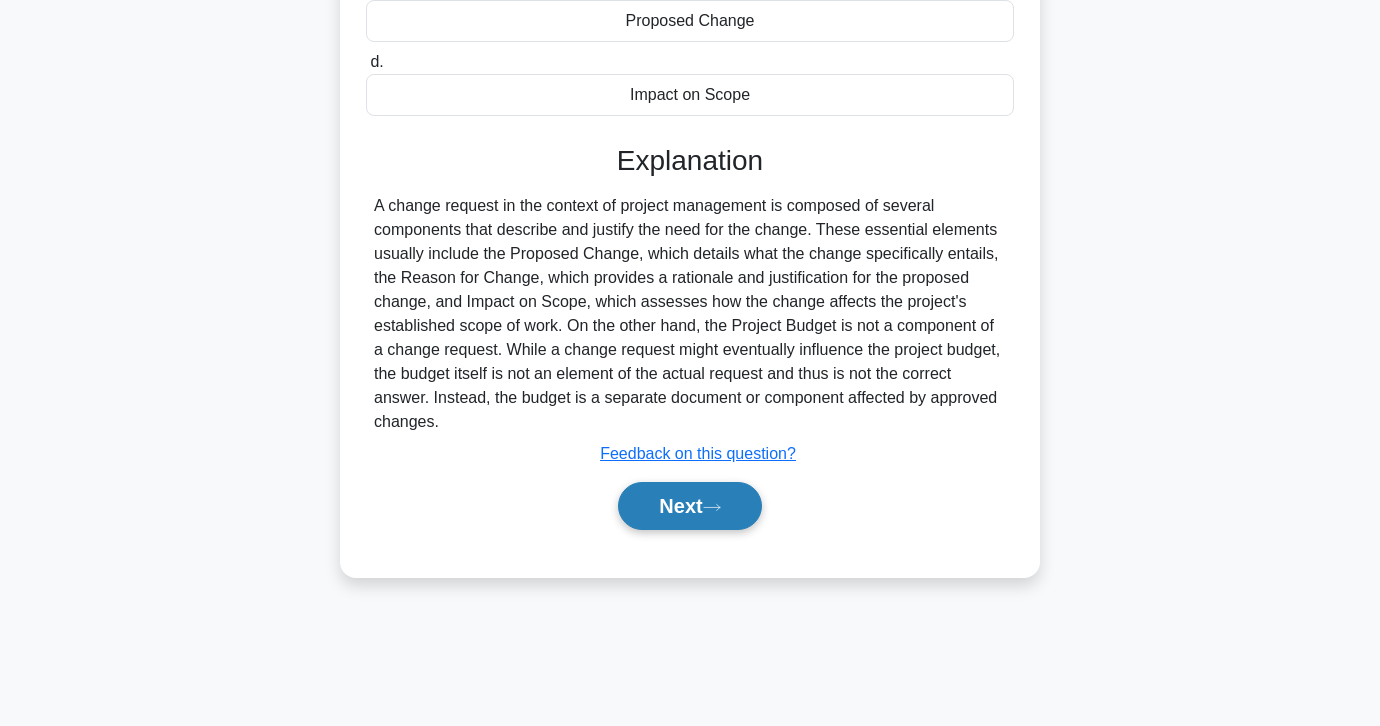 click on "Next" at bounding box center [689, 506] 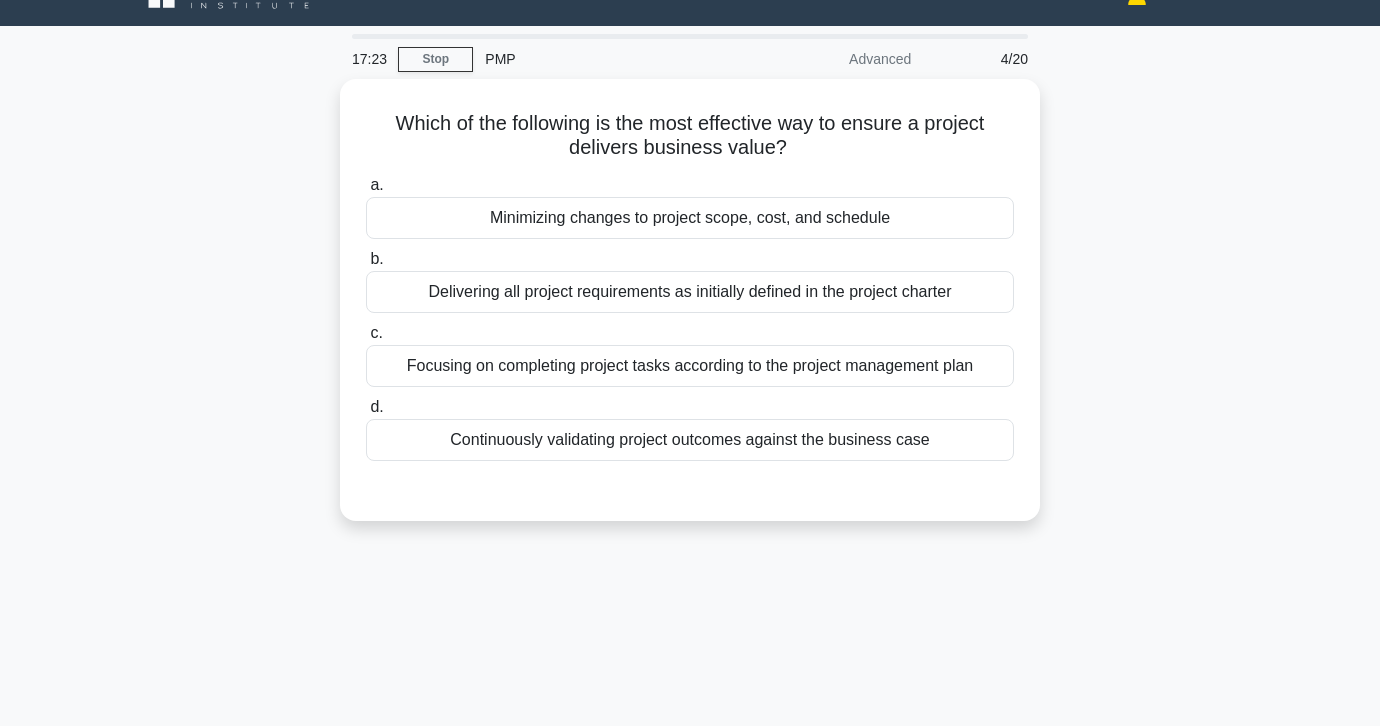 scroll, scrollTop: 28, scrollLeft: 0, axis: vertical 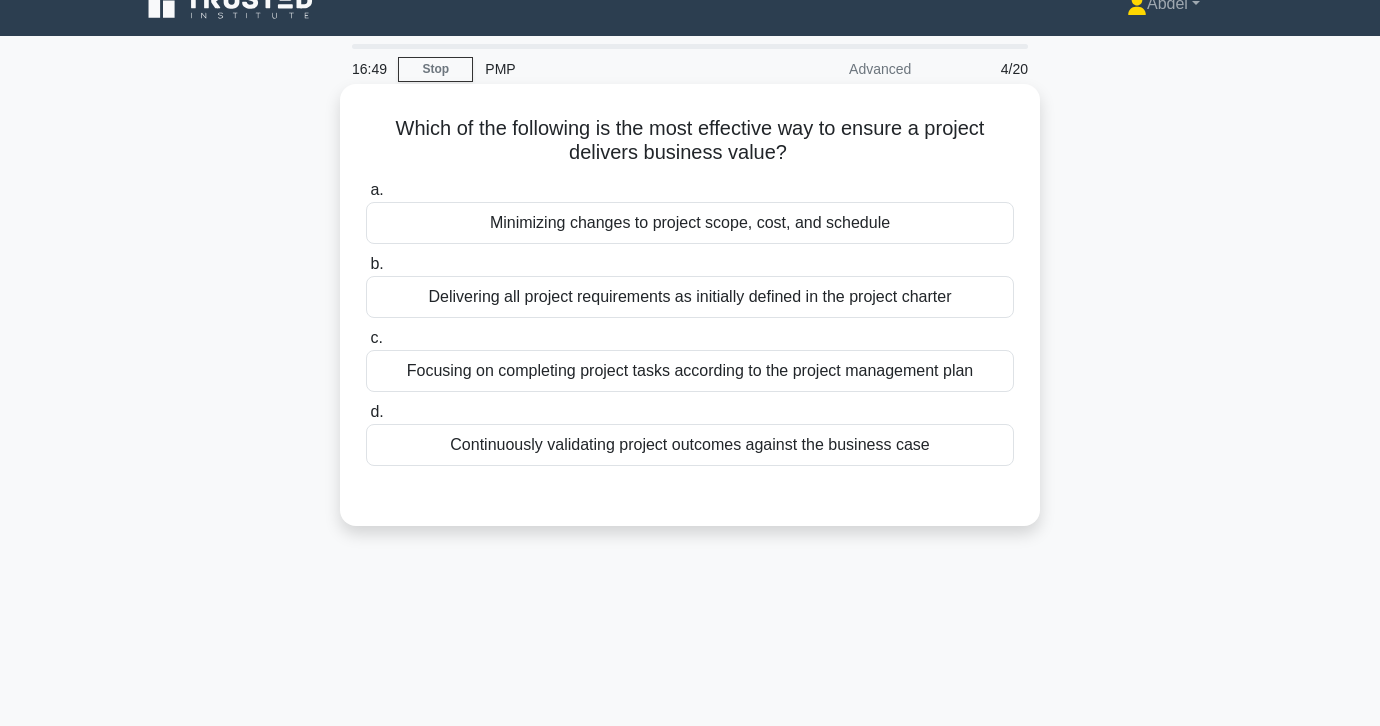 click on "Minimizing changes to project scope, cost, and schedule" at bounding box center [690, 223] 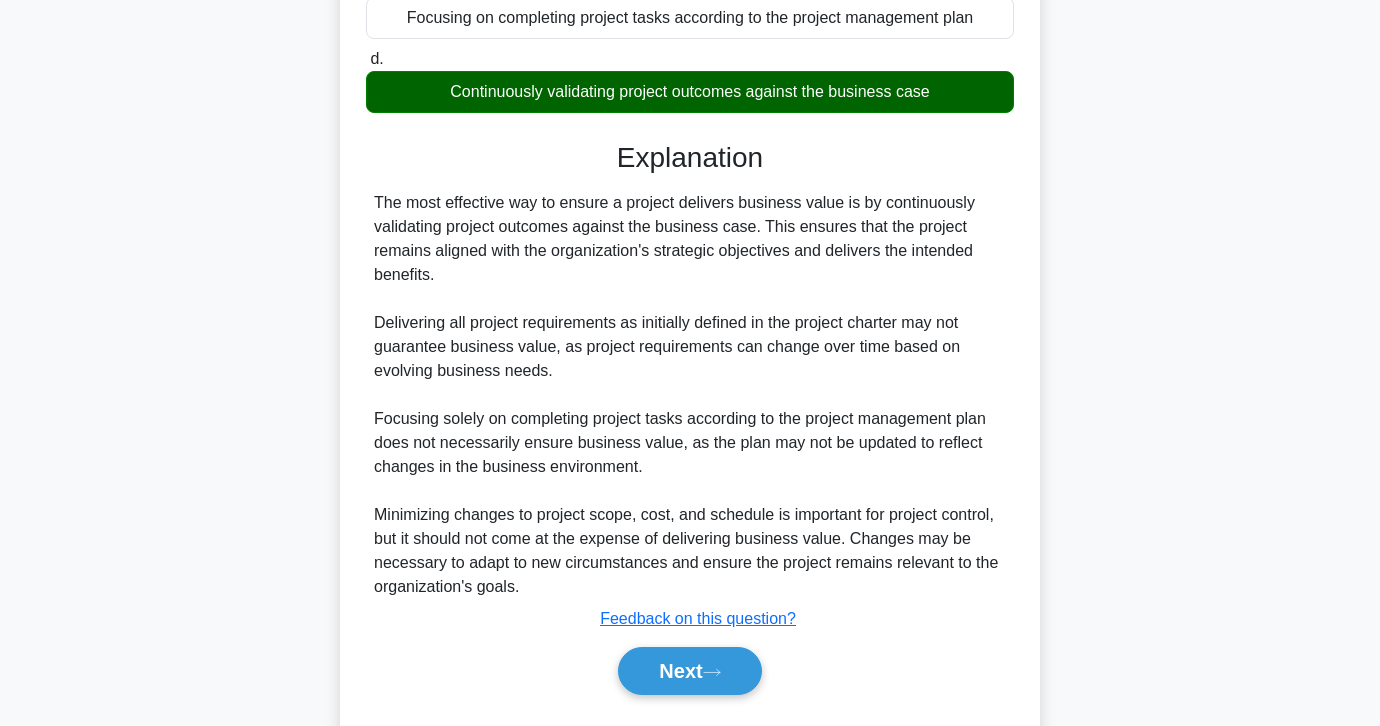 scroll, scrollTop: 409, scrollLeft: 0, axis: vertical 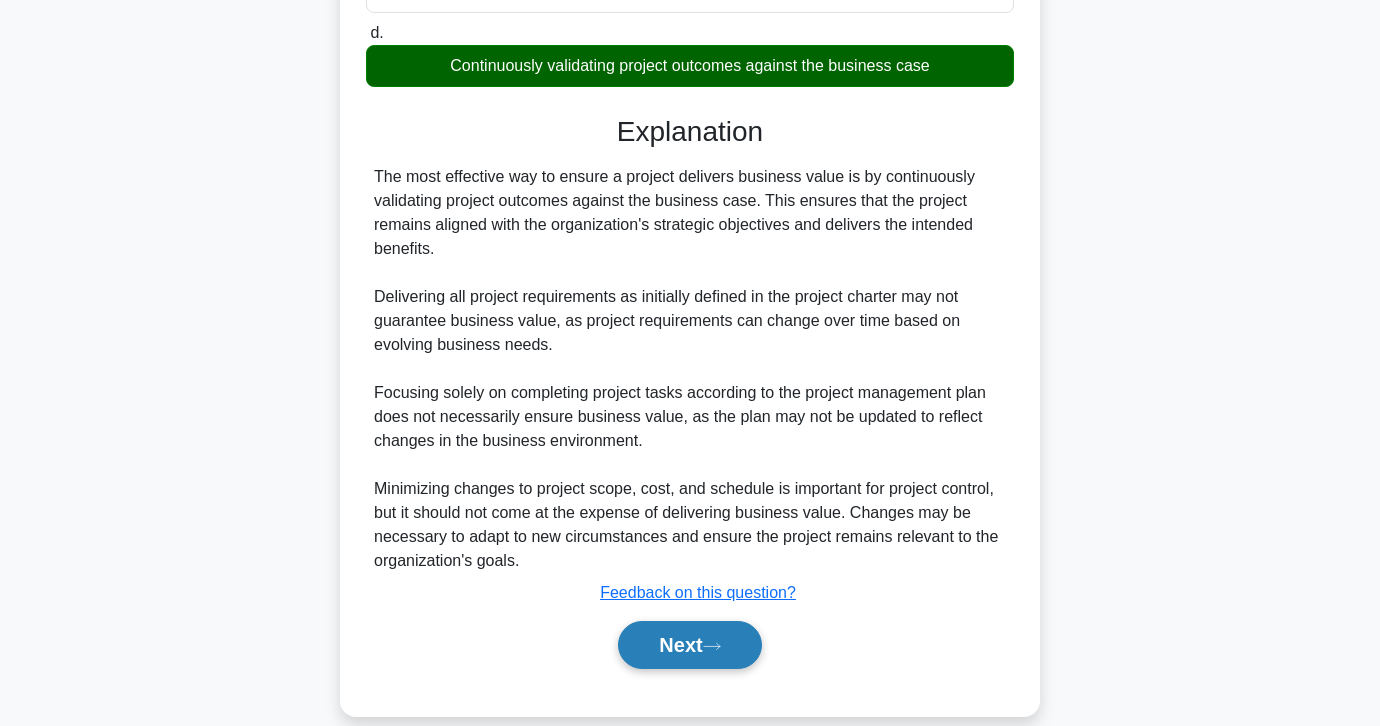 click on "Next" at bounding box center (689, 645) 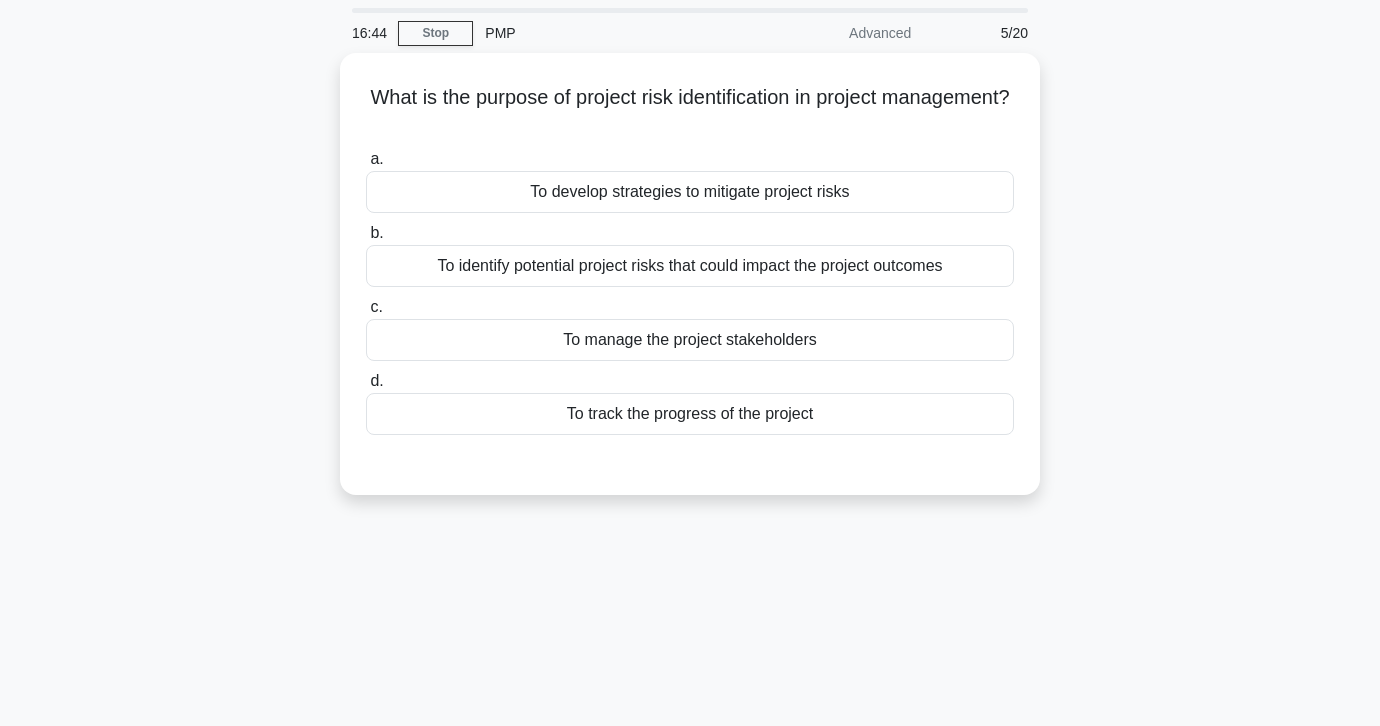 scroll, scrollTop: 59, scrollLeft: 0, axis: vertical 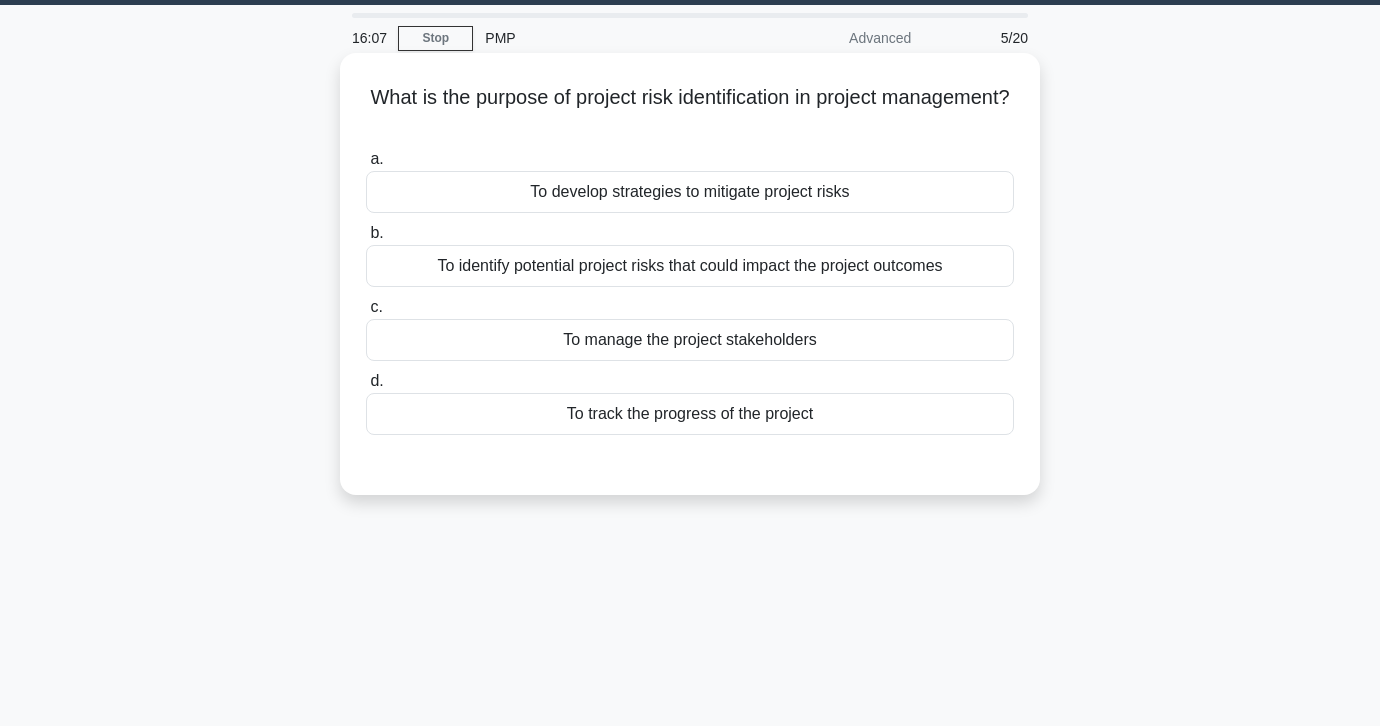 click on "To identify potential project risks that could impact the project outcomes" at bounding box center (690, 266) 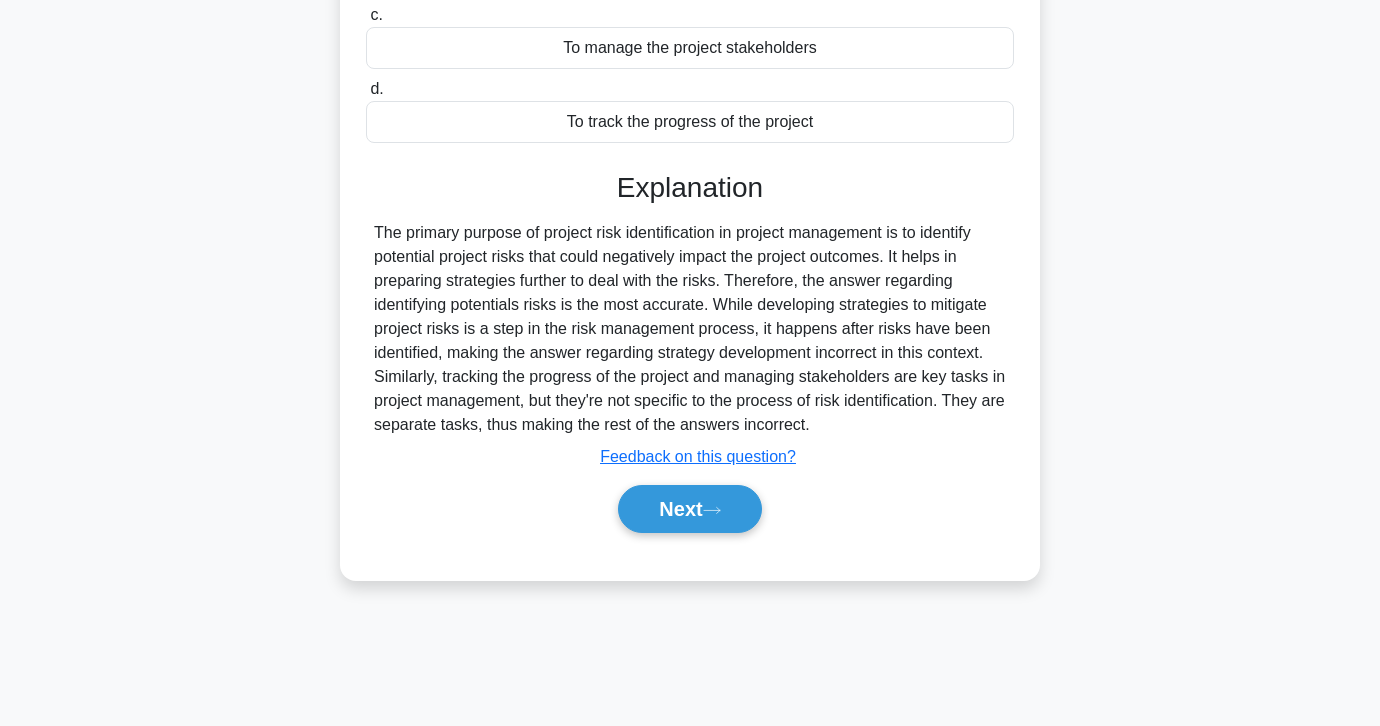 scroll, scrollTop: 354, scrollLeft: 0, axis: vertical 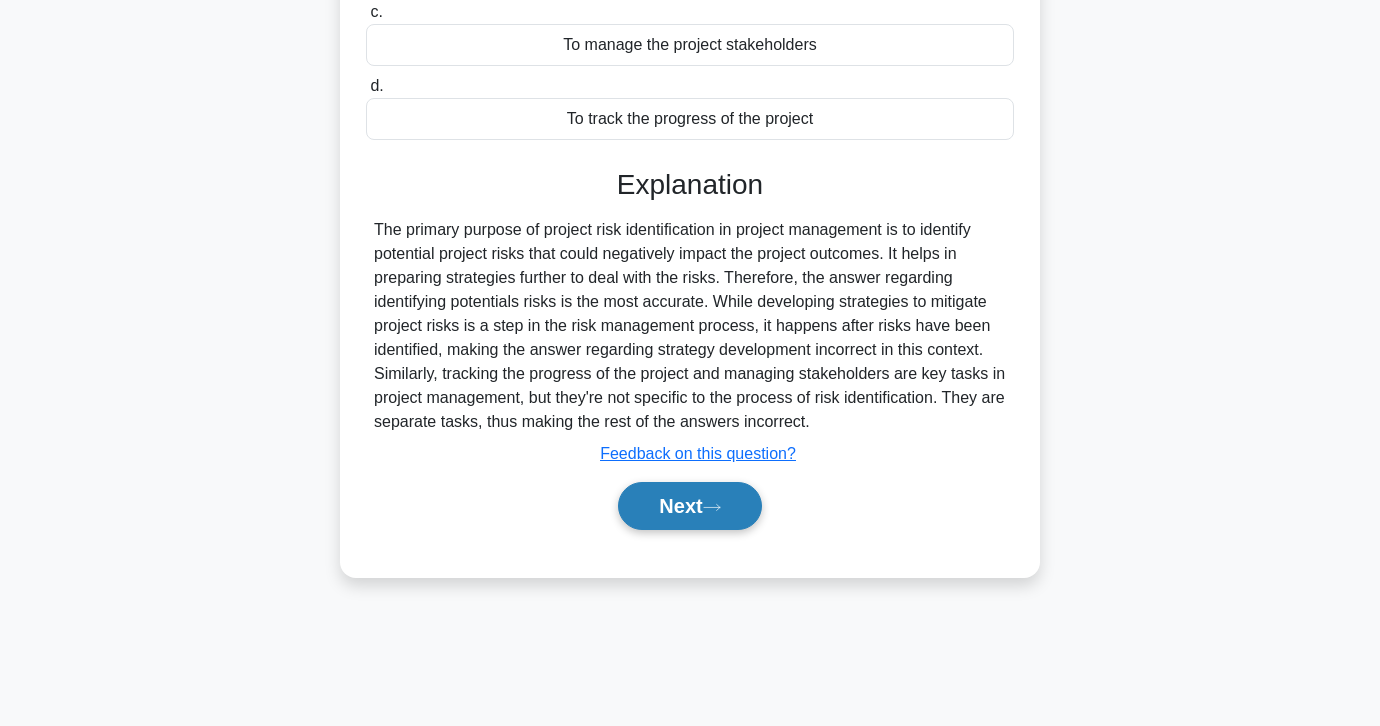 click on "Next" at bounding box center (689, 506) 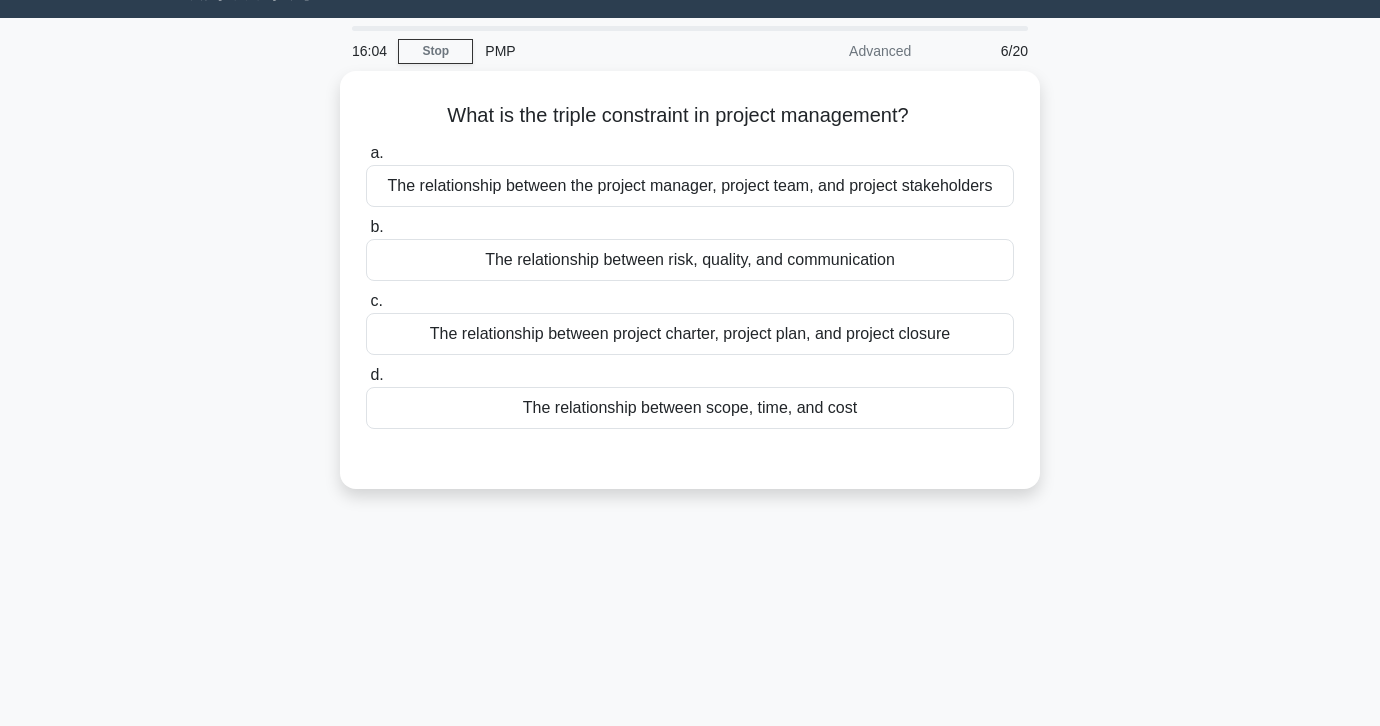 scroll, scrollTop: 44, scrollLeft: 0, axis: vertical 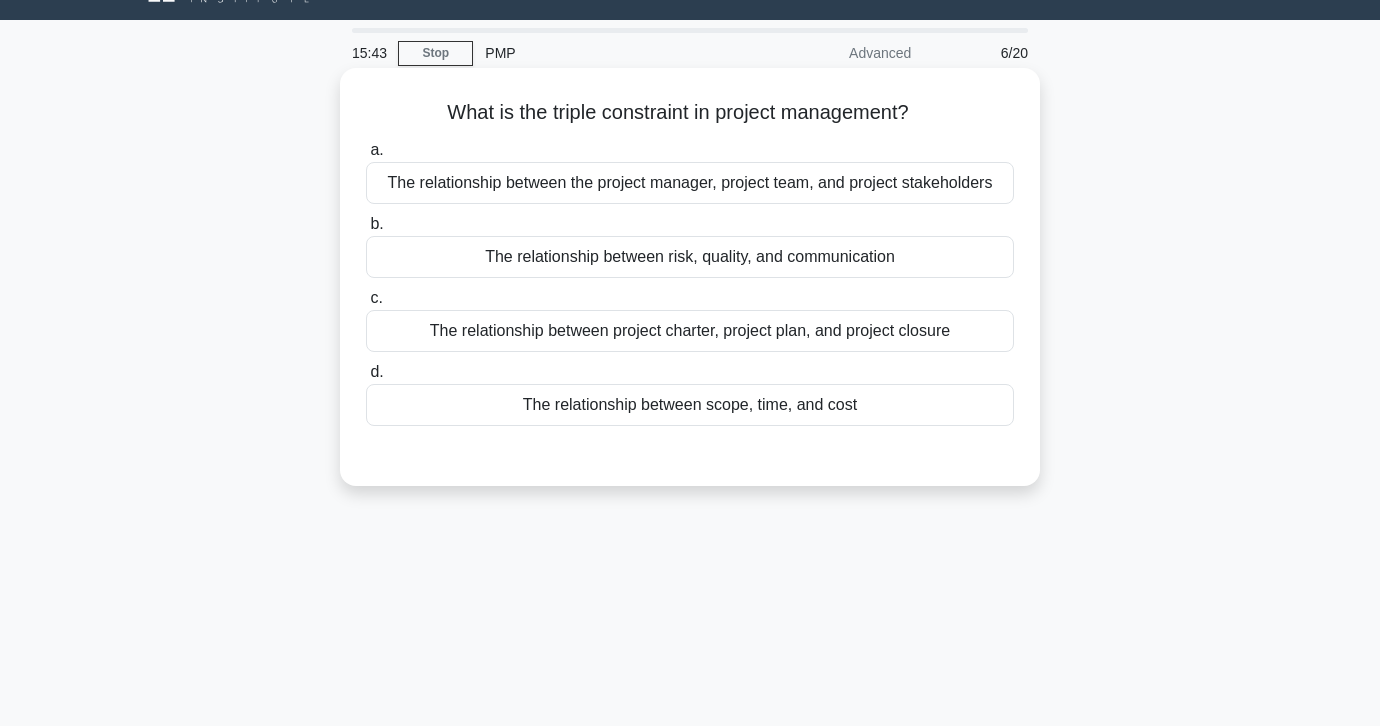 click on "The relationship between scope, time, and cost" at bounding box center [690, 405] 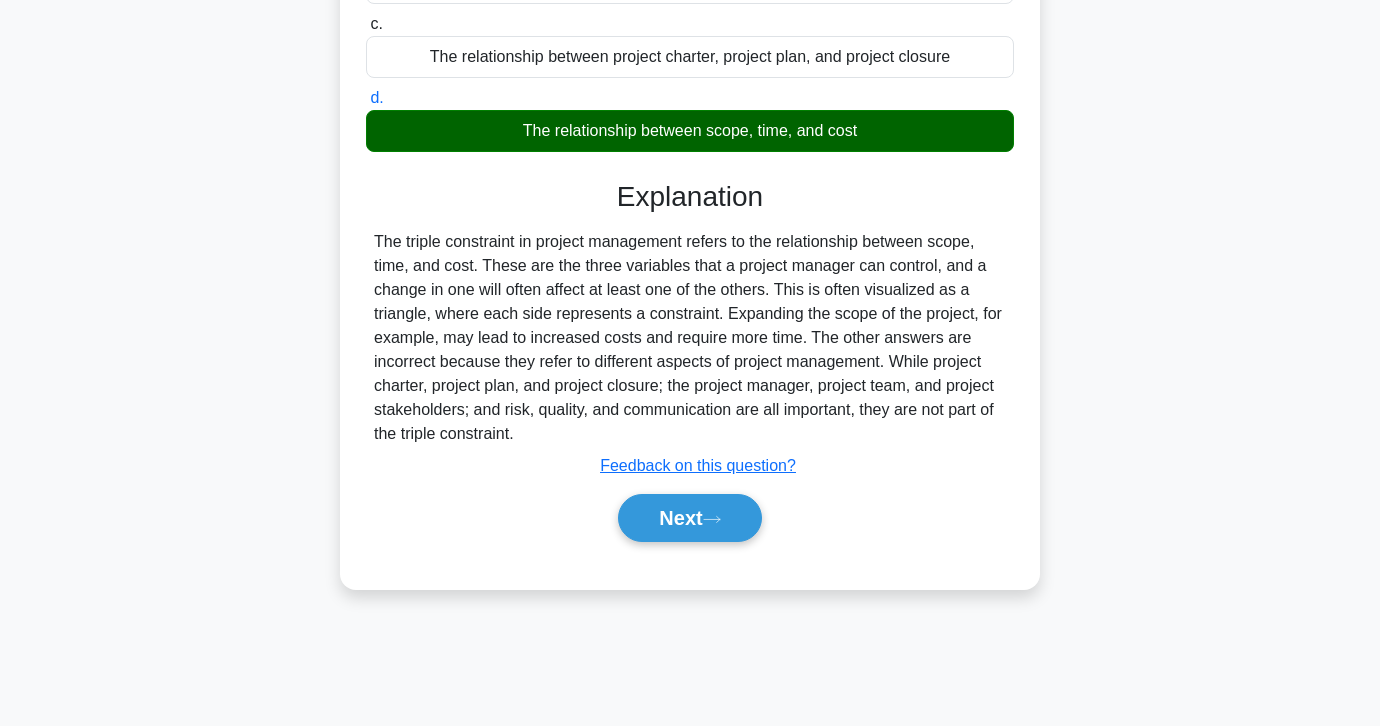 scroll, scrollTop: 354, scrollLeft: 0, axis: vertical 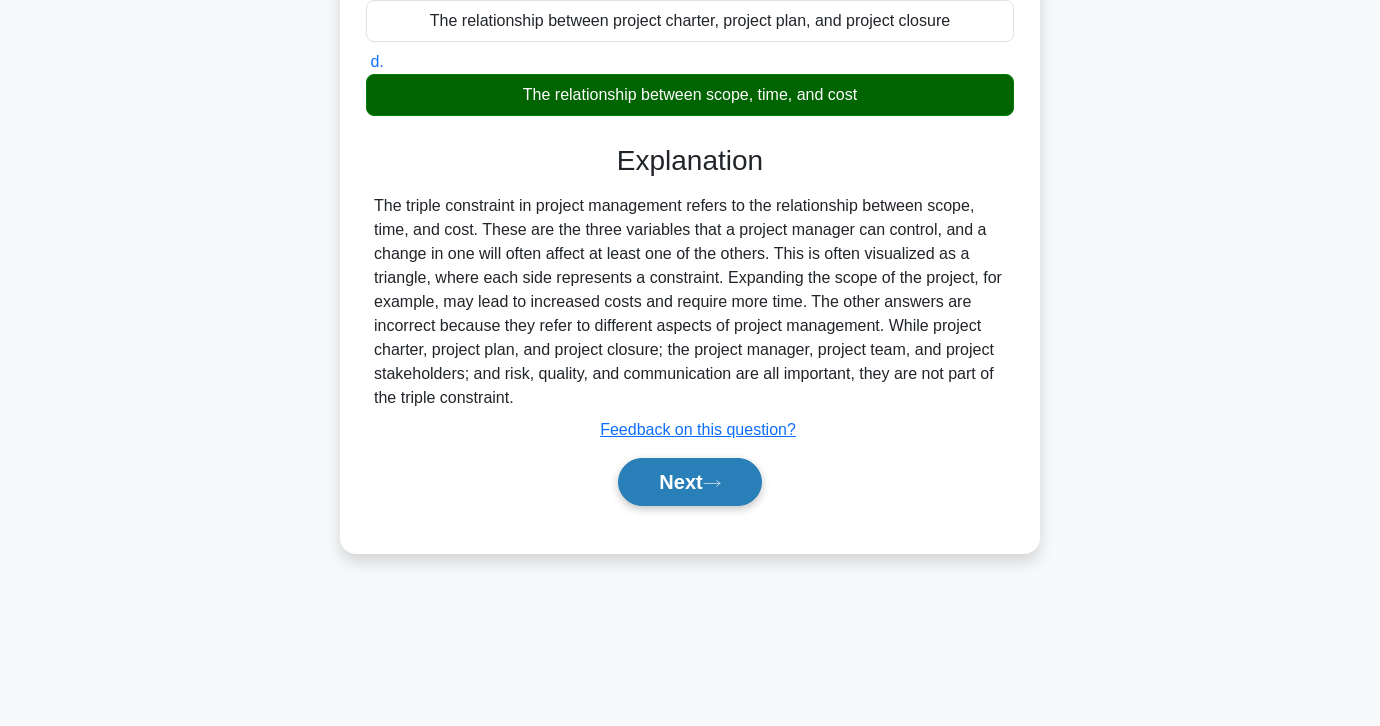 click on "Next" at bounding box center (689, 482) 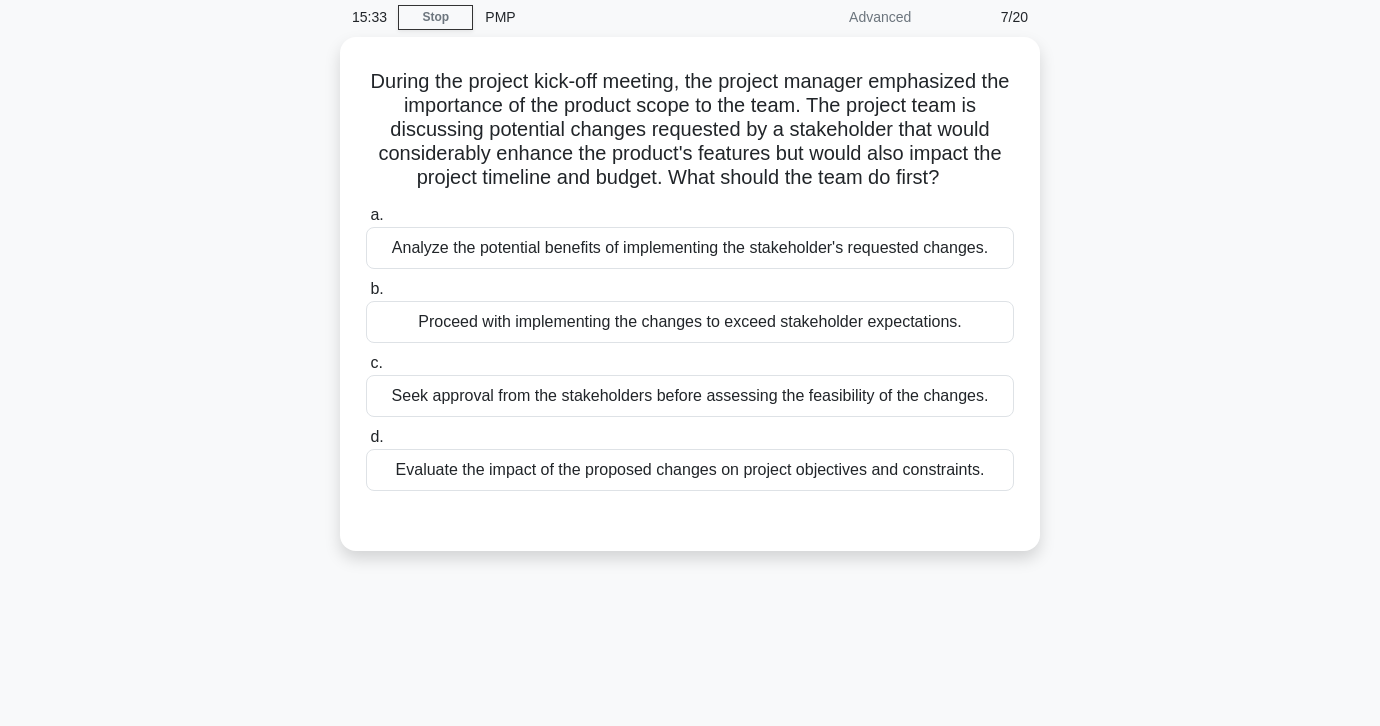 scroll, scrollTop: 74, scrollLeft: 0, axis: vertical 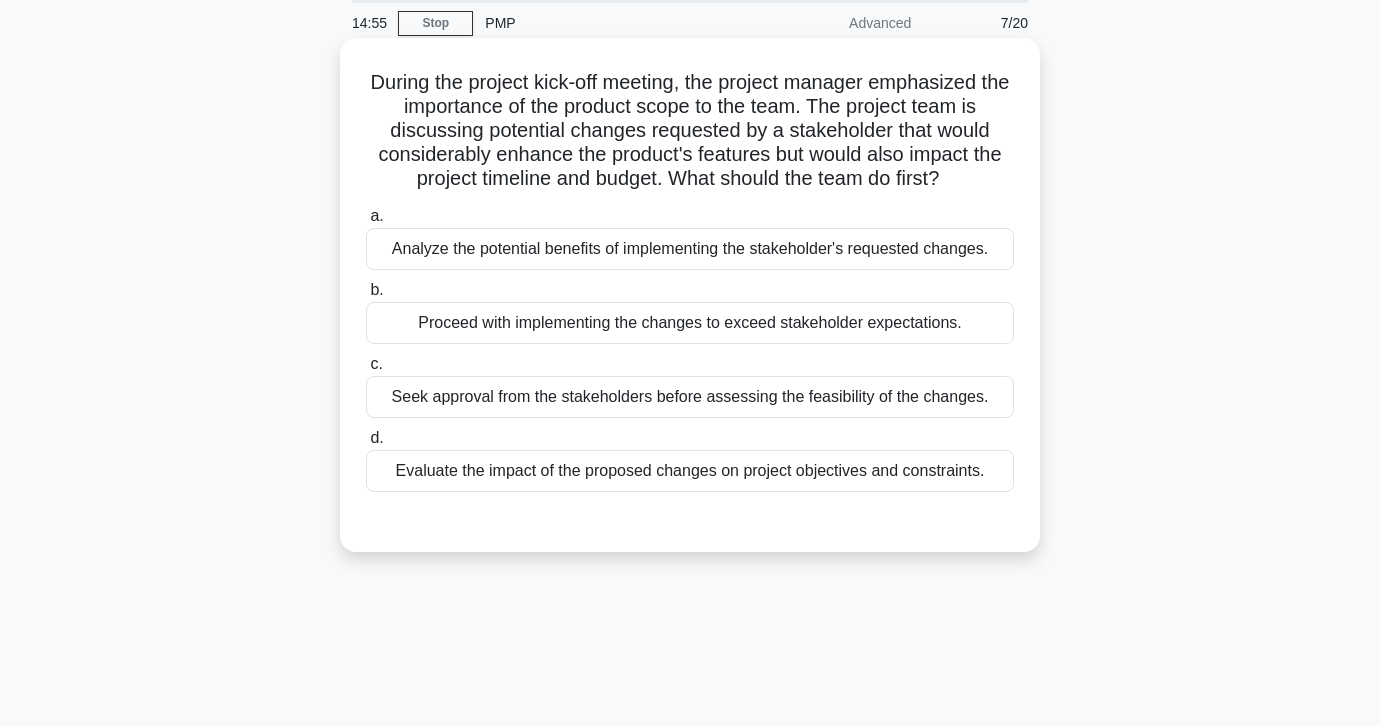 click on "Evaluate the impact of the proposed changes on project objectives and constraints." at bounding box center (690, 471) 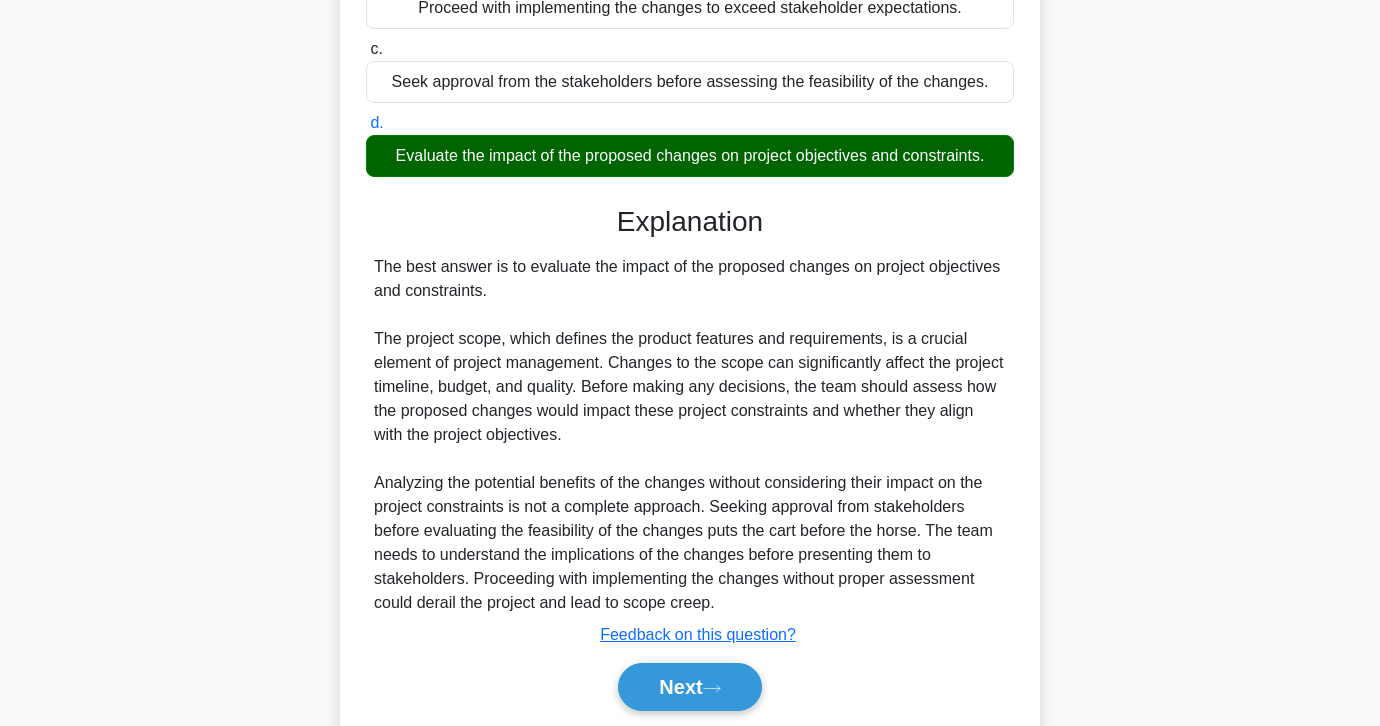 scroll, scrollTop: 459, scrollLeft: 0, axis: vertical 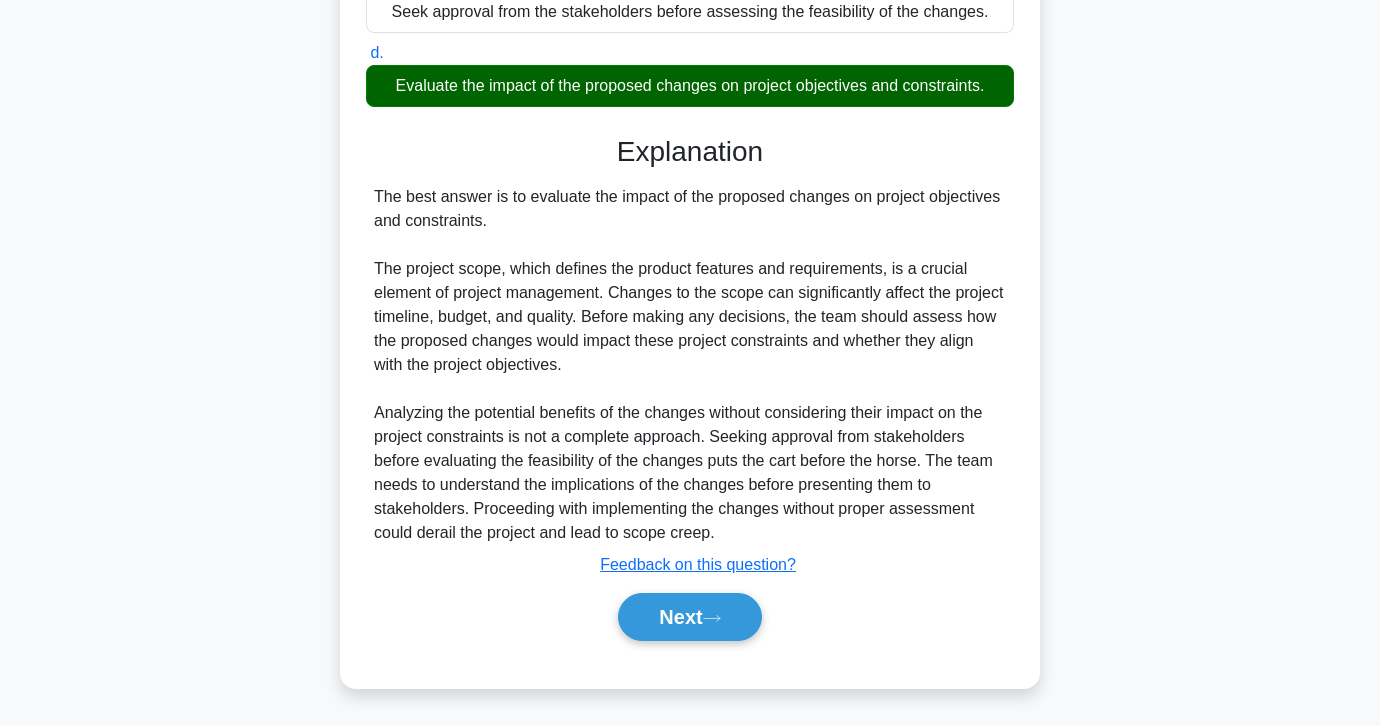 click on "a.
Analyze the potential benefits of implementing the stakeholder's requested changes.
b.
Proceed with implementing the changes to exceed stakeholder expectations.
c." at bounding box center [690, 240] 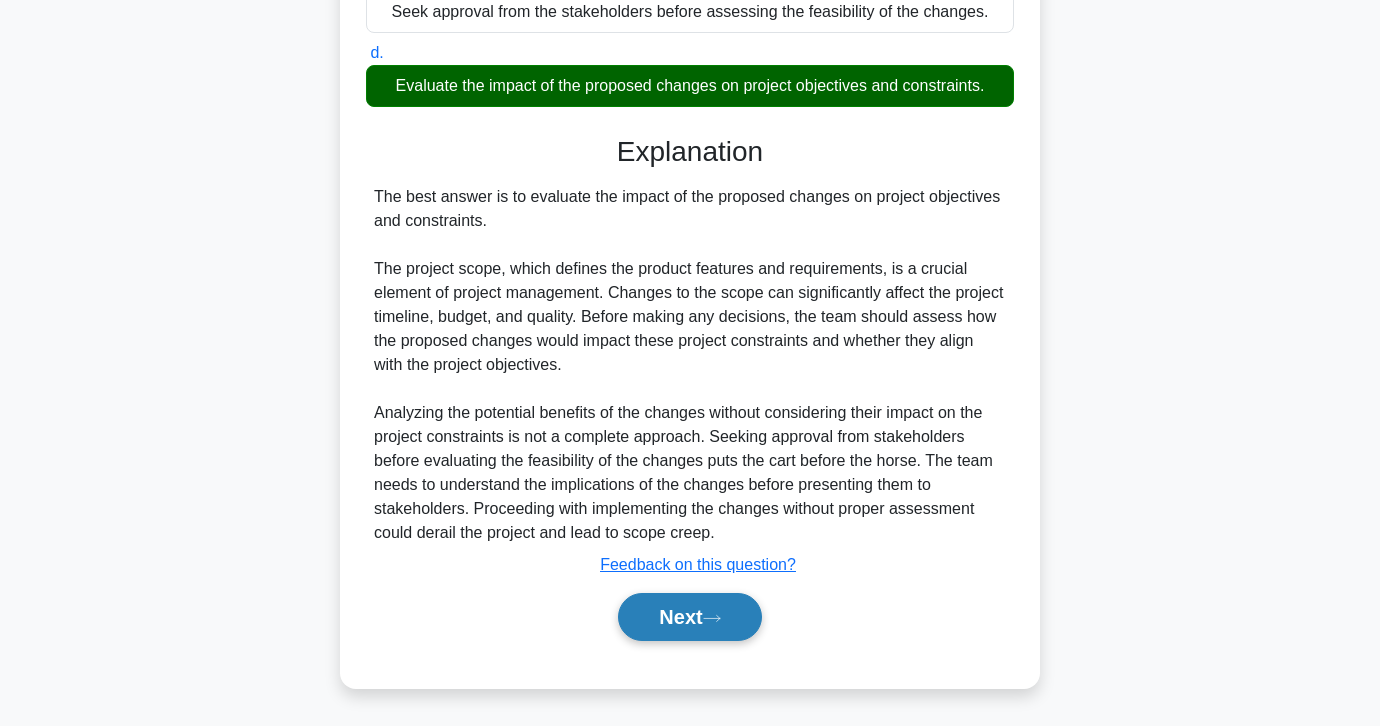 click on "Next" at bounding box center [689, 617] 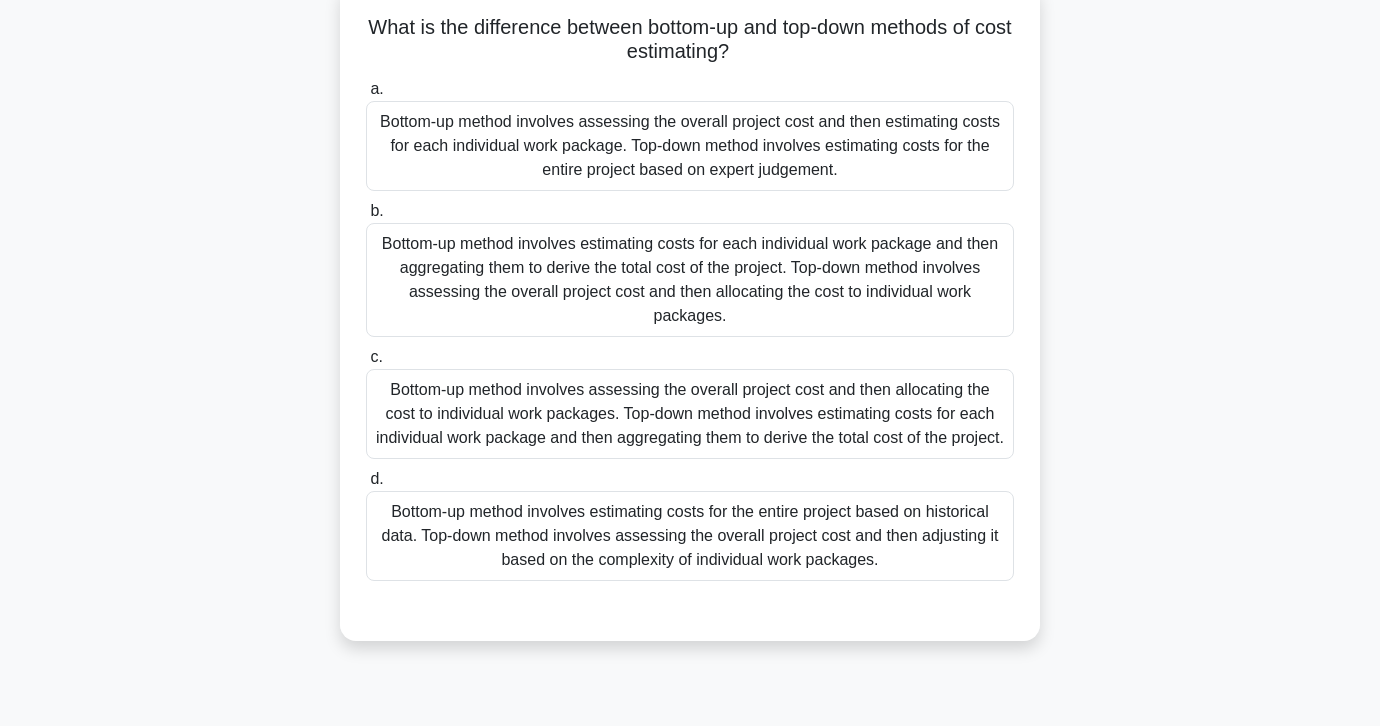 scroll, scrollTop: 139, scrollLeft: 0, axis: vertical 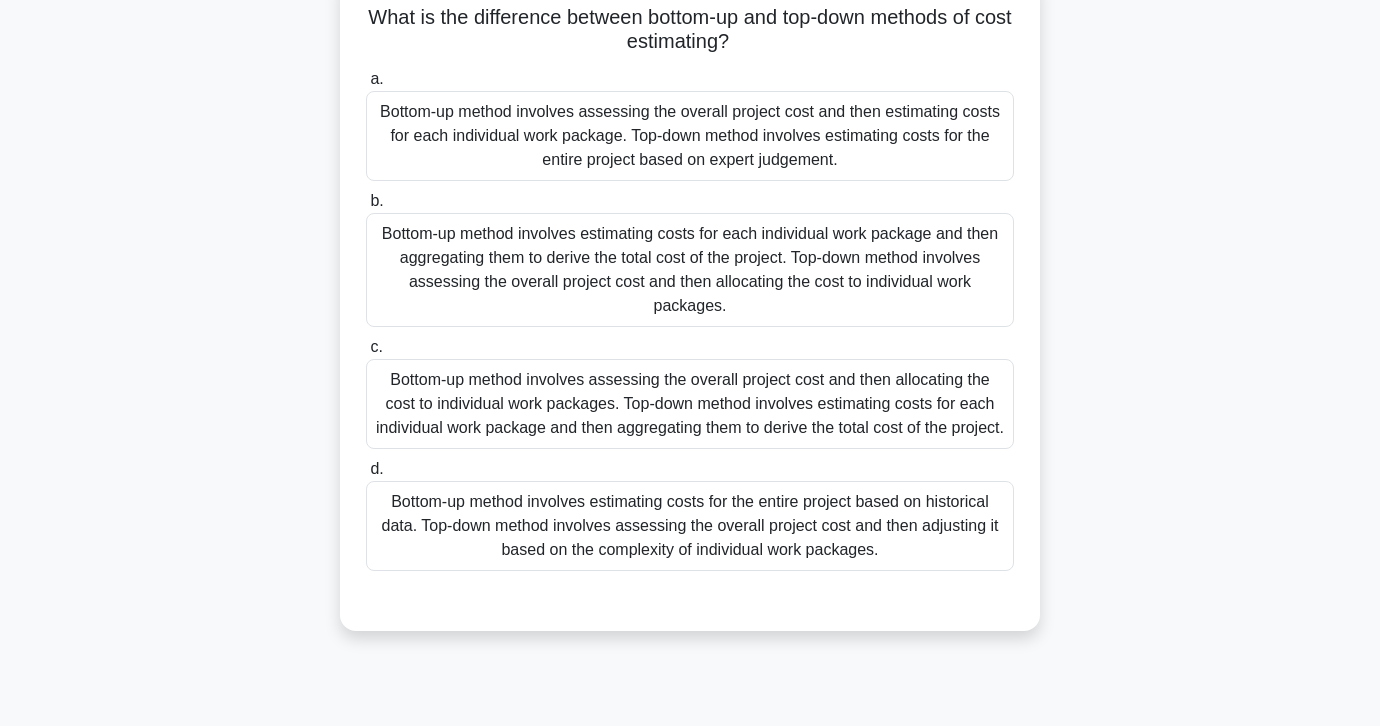 click on "Bottom-up method involves estimating costs for each individual work package and then aggregating them to derive the total cost of the project. Top-down method involves assessing the overall project cost and then allocating the cost to individual work packages." at bounding box center [690, 270] 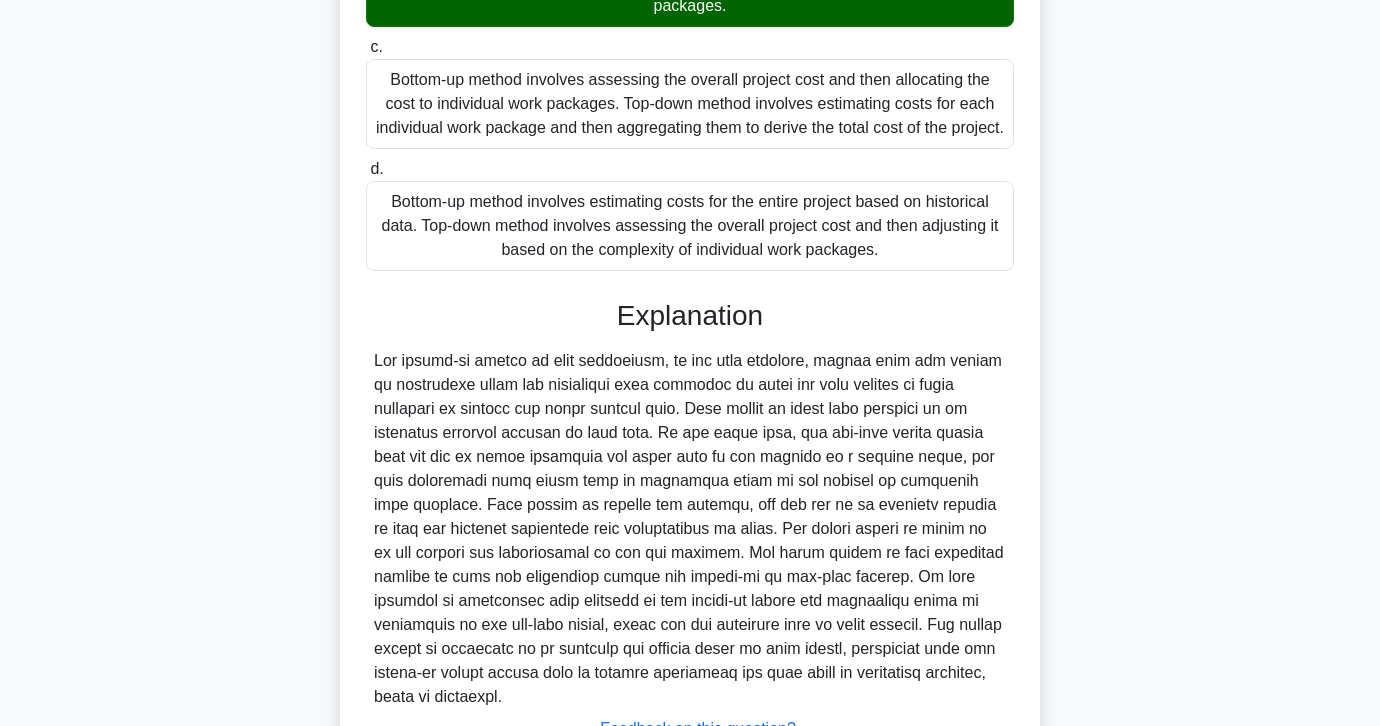 scroll, scrollTop: 627, scrollLeft: 0, axis: vertical 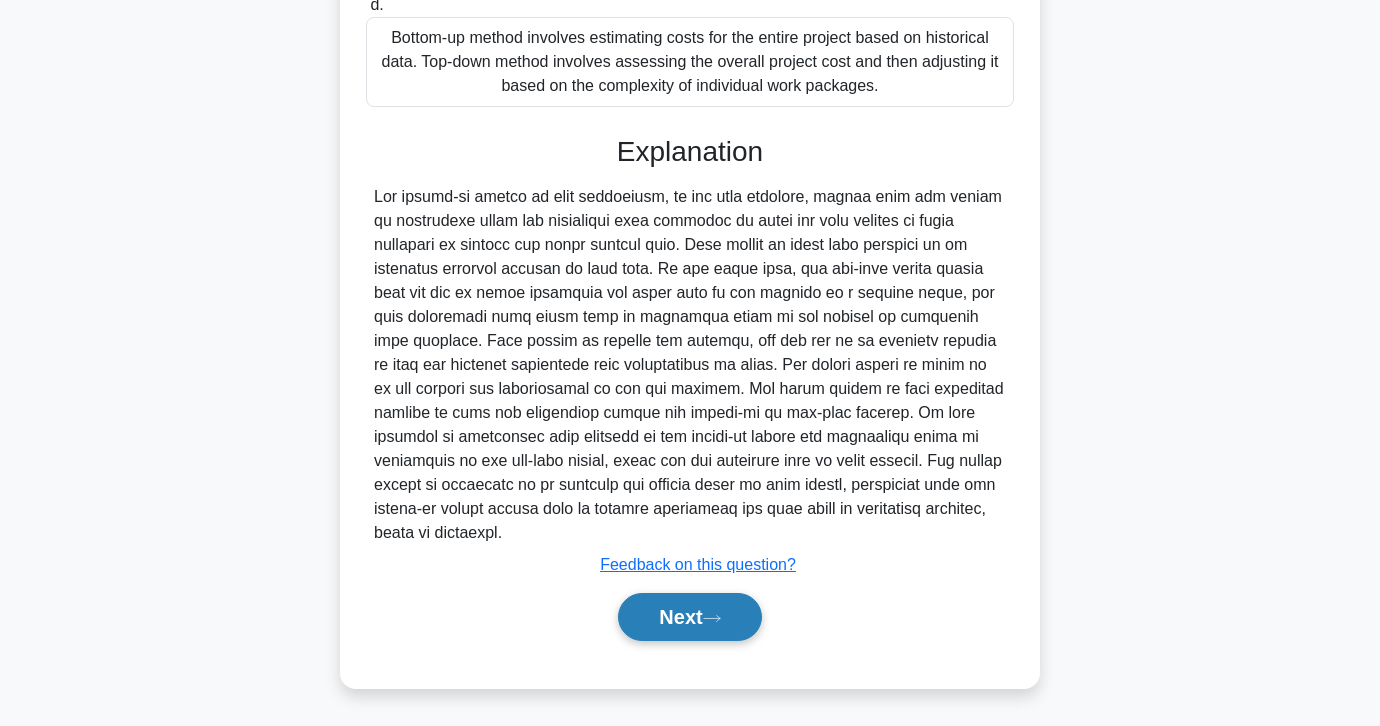click on "Next" at bounding box center (689, 617) 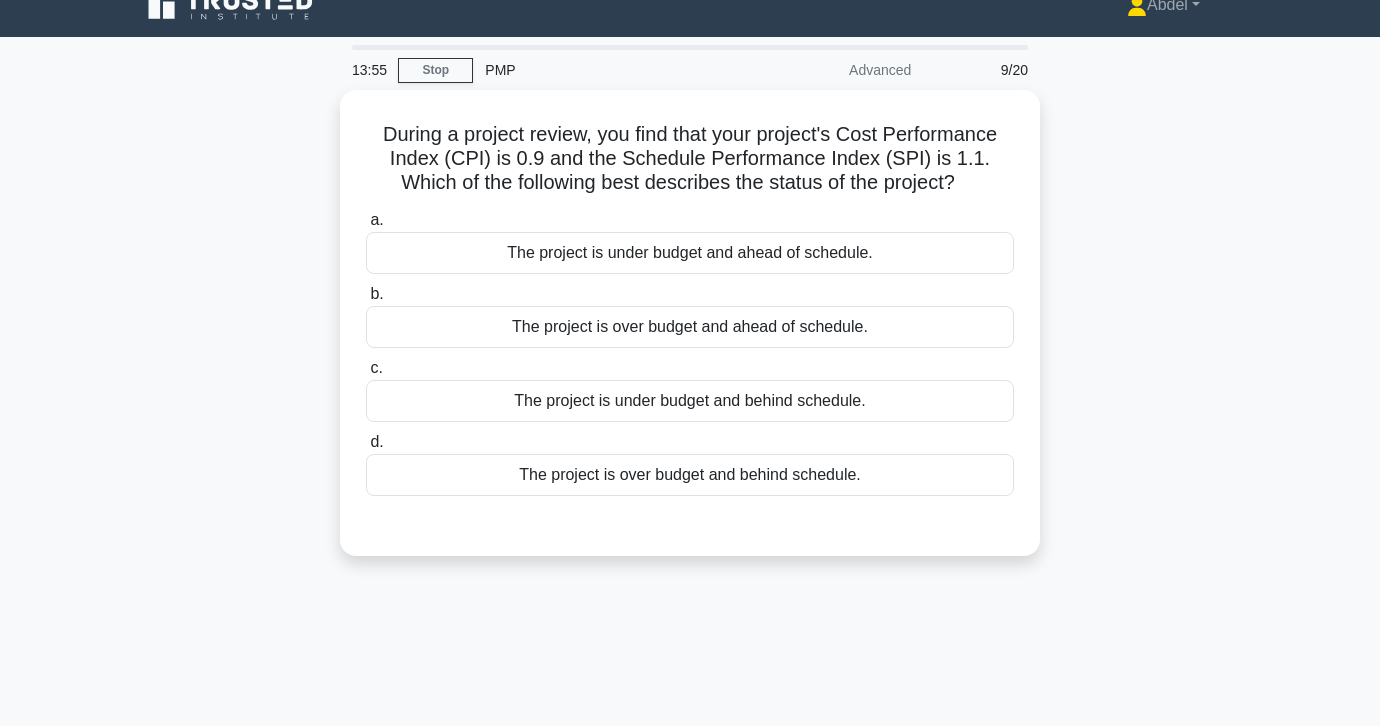 scroll, scrollTop: 23, scrollLeft: 0, axis: vertical 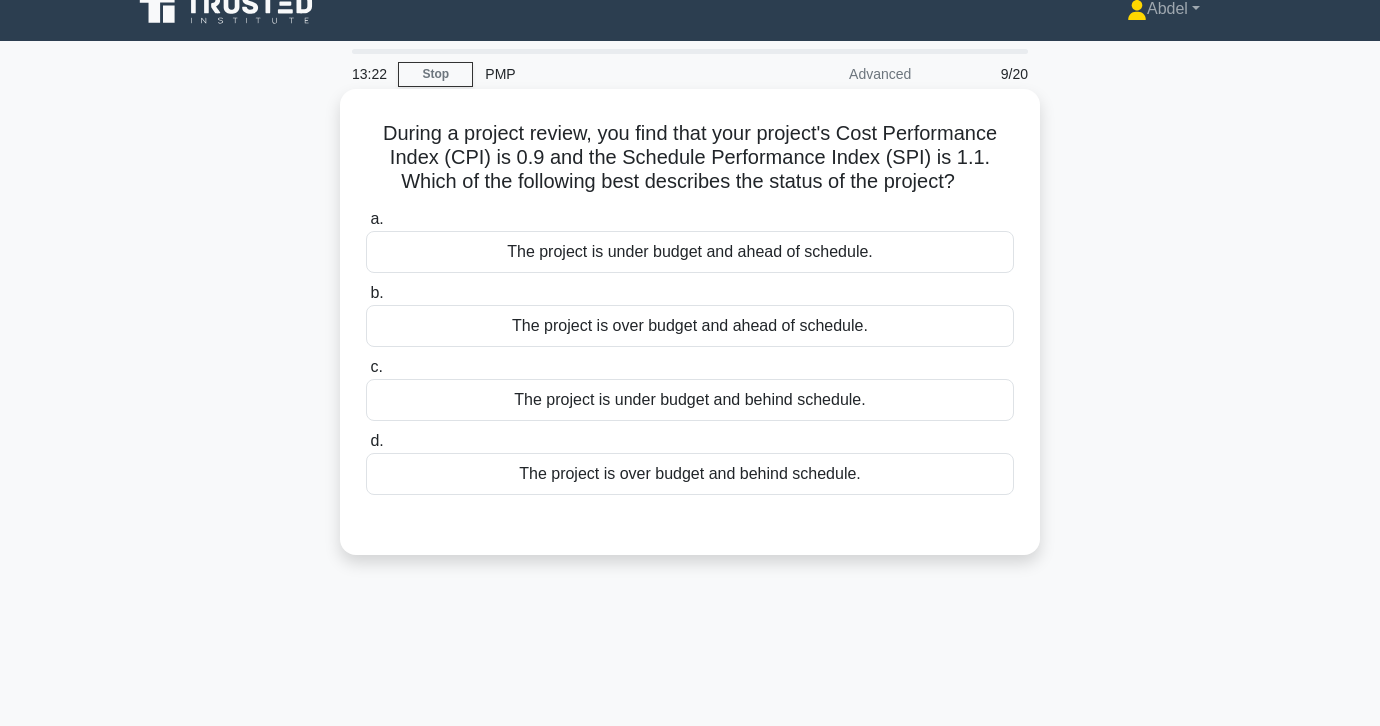 click on "The project is over budget and ahead of schedule." at bounding box center (690, 326) 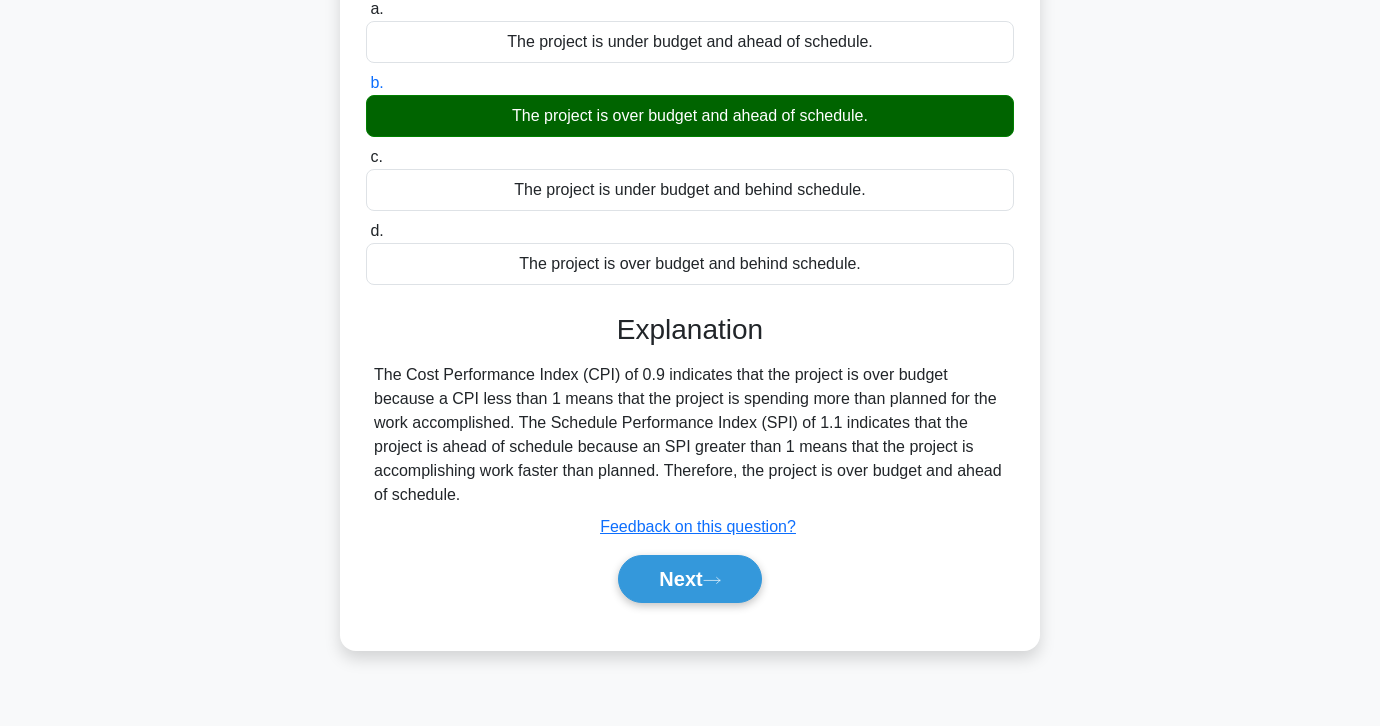 scroll, scrollTop: 354, scrollLeft: 0, axis: vertical 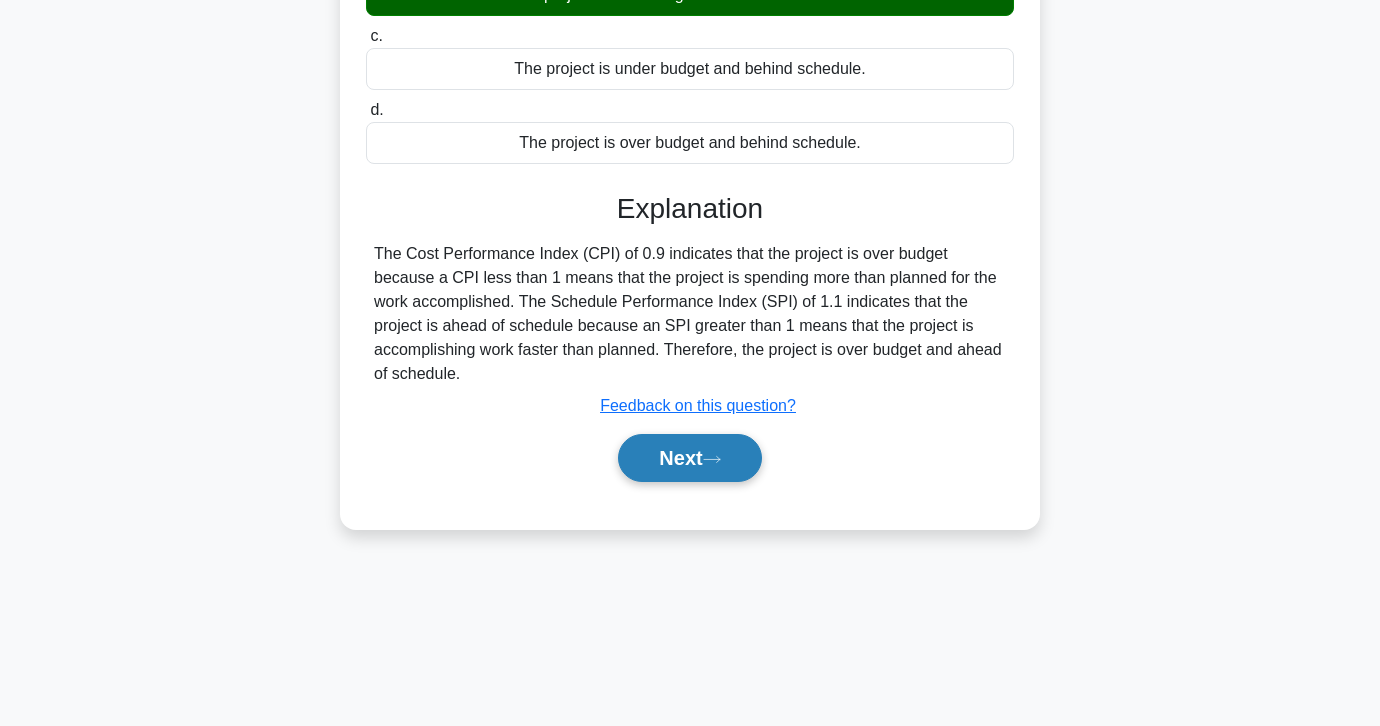 click on "Next" at bounding box center (689, 458) 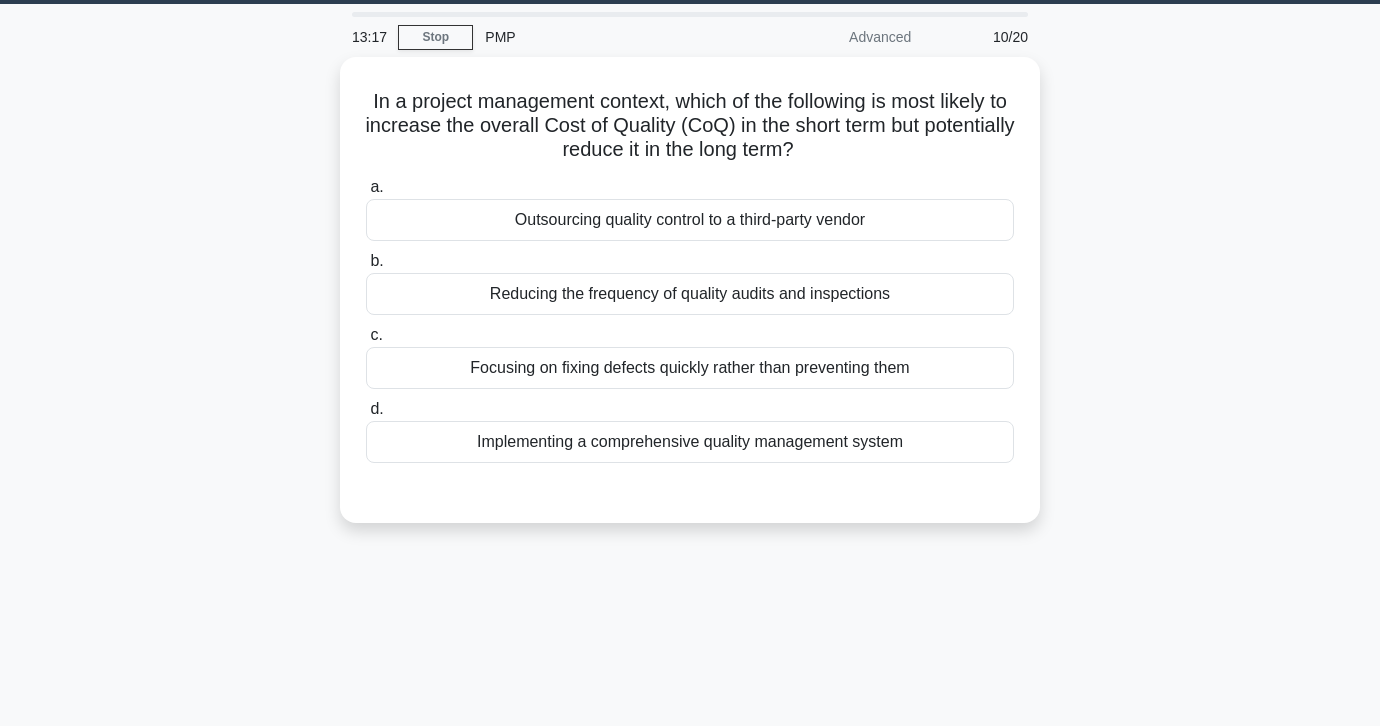 scroll, scrollTop: 59, scrollLeft: 0, axis: vertical 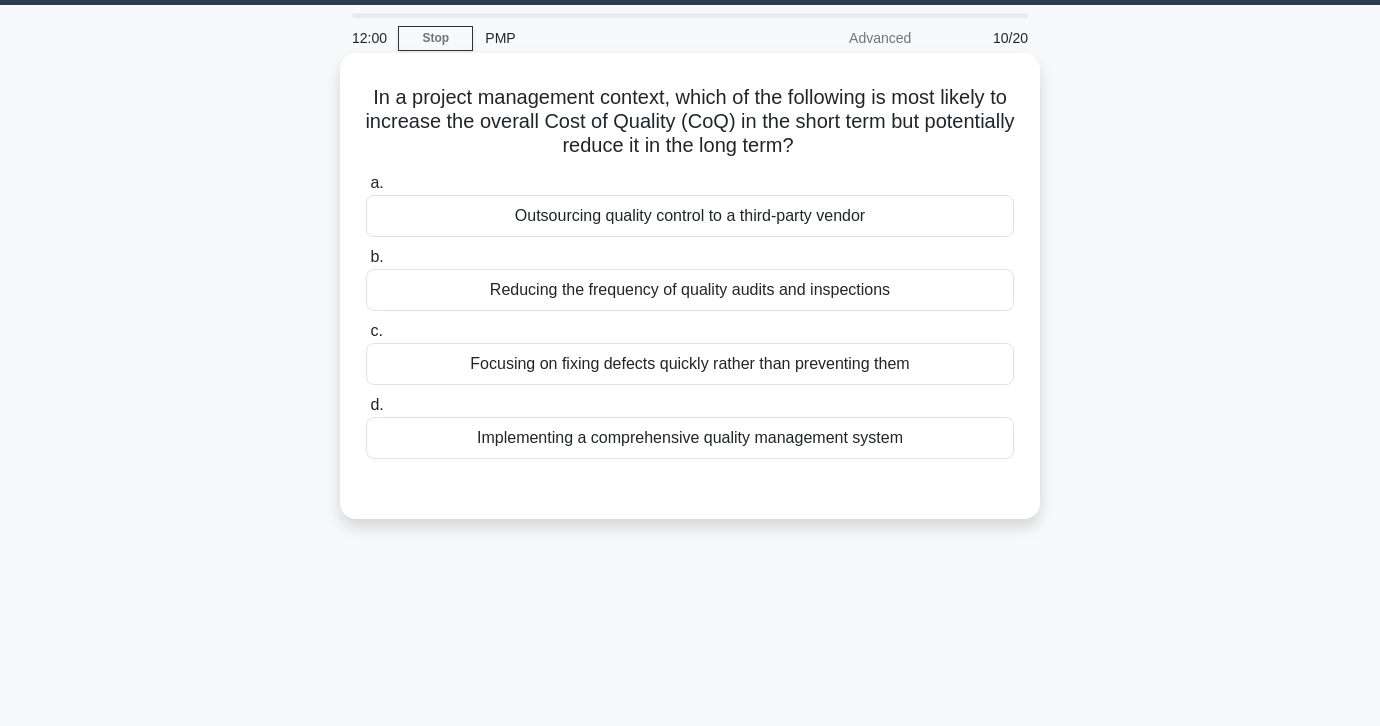 click on "Implementing a comprehensive quality management system" at bounding box center [690, 438] 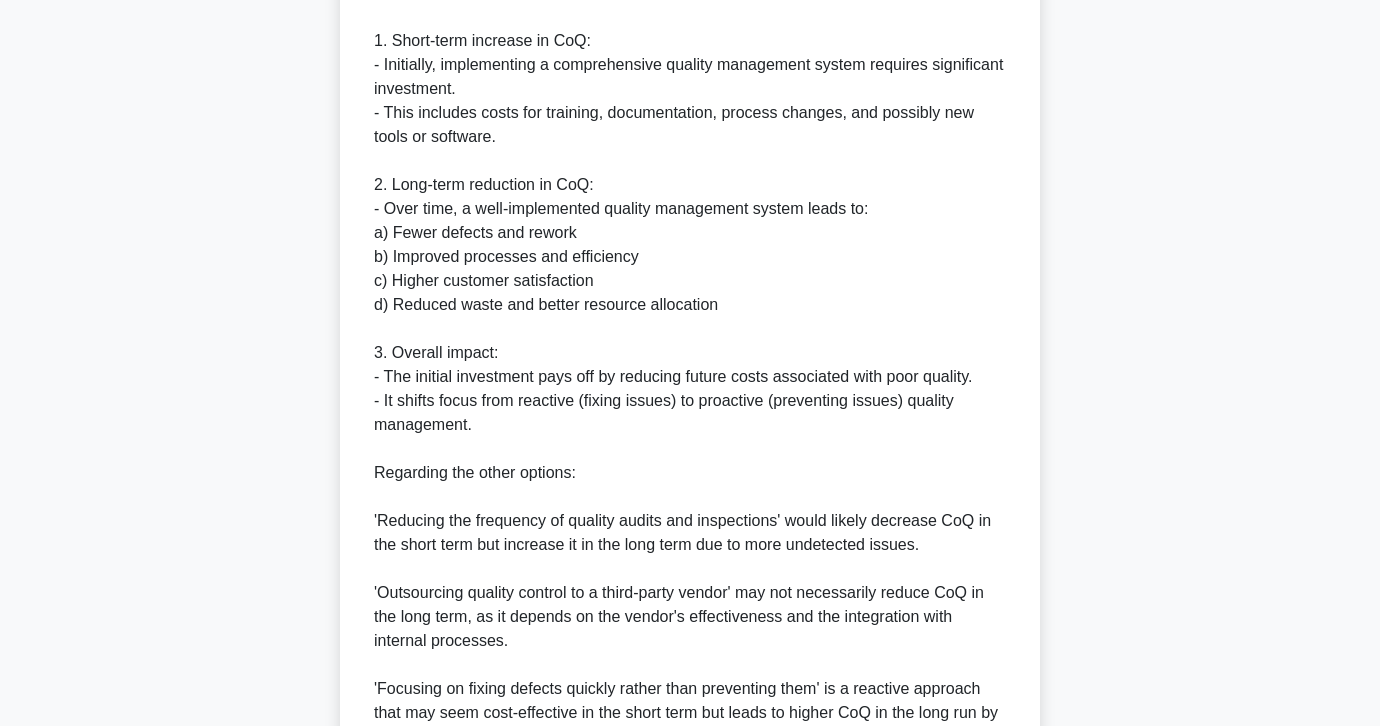 scroll, scrollTop: 843, scrollLeft: 0, axis: vertical 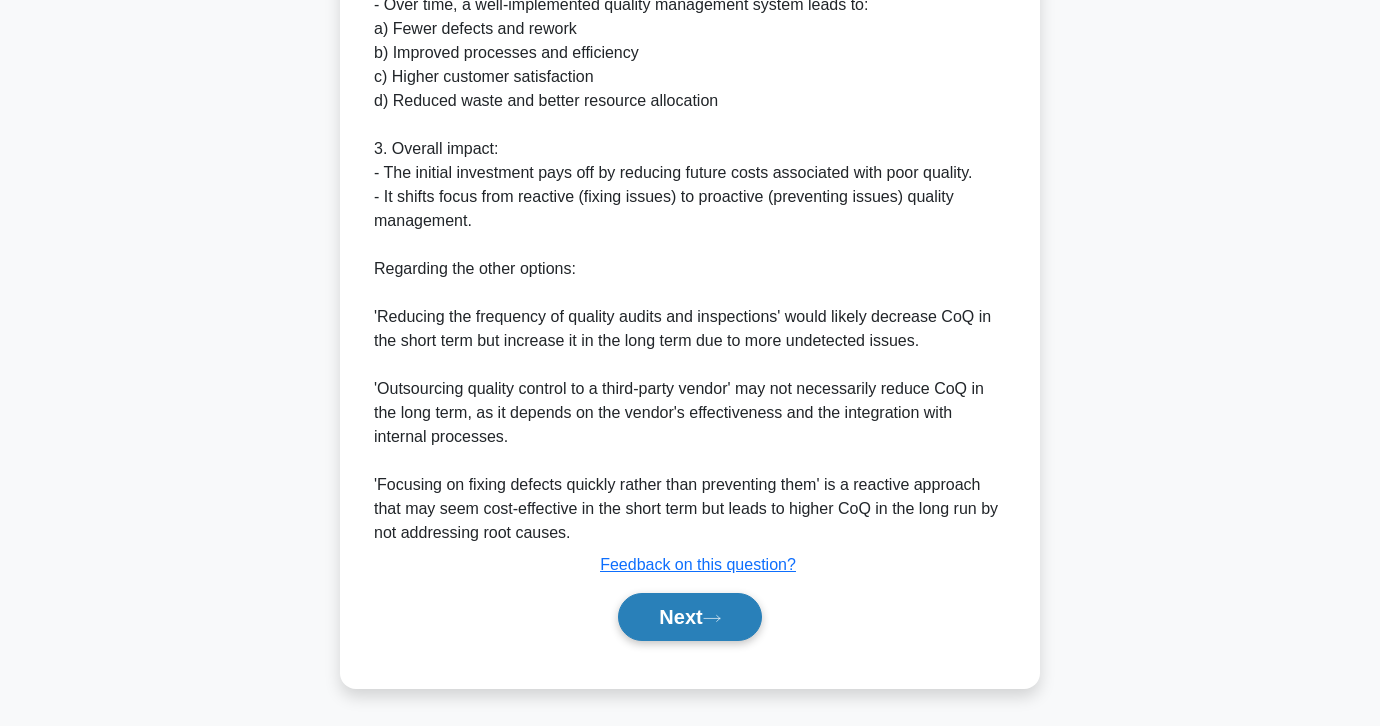 click on "Next" at bounding box center (689, 617) 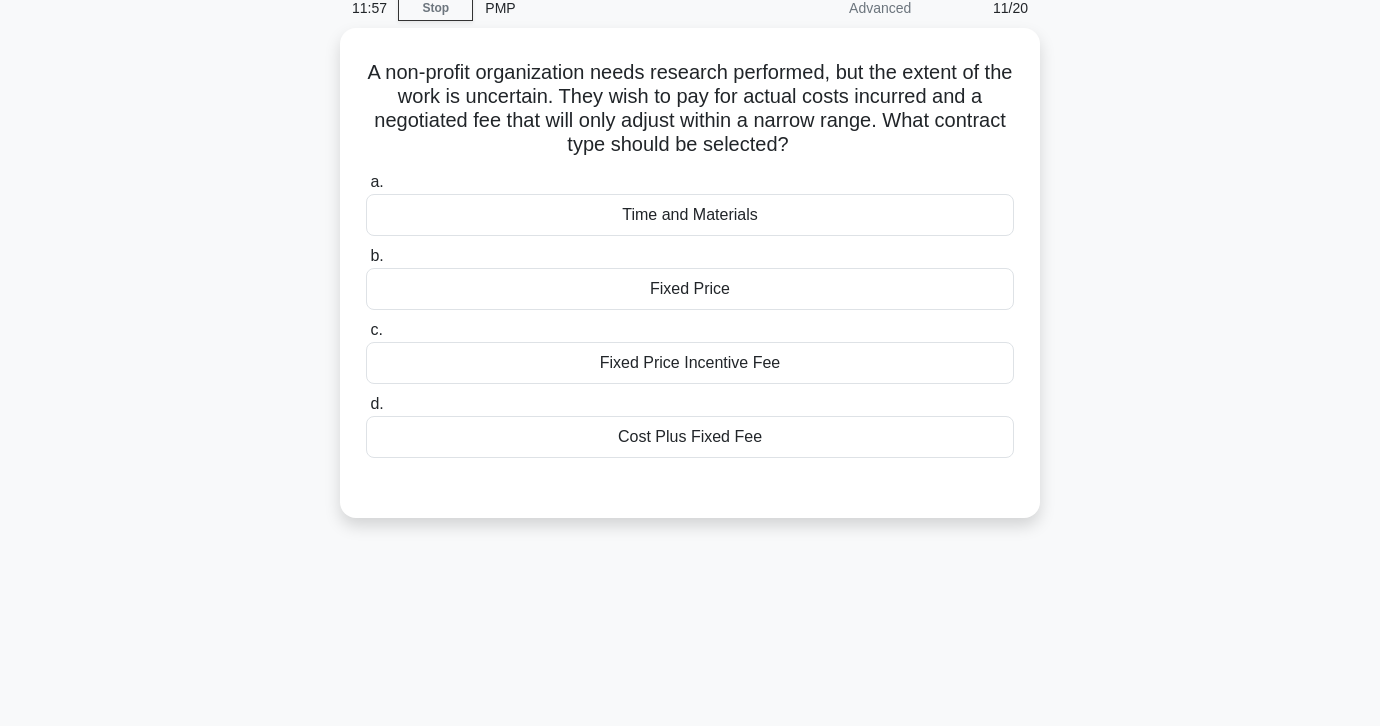 scroll, scrollTop: 75, scrollLeft: 0, axis: vertical 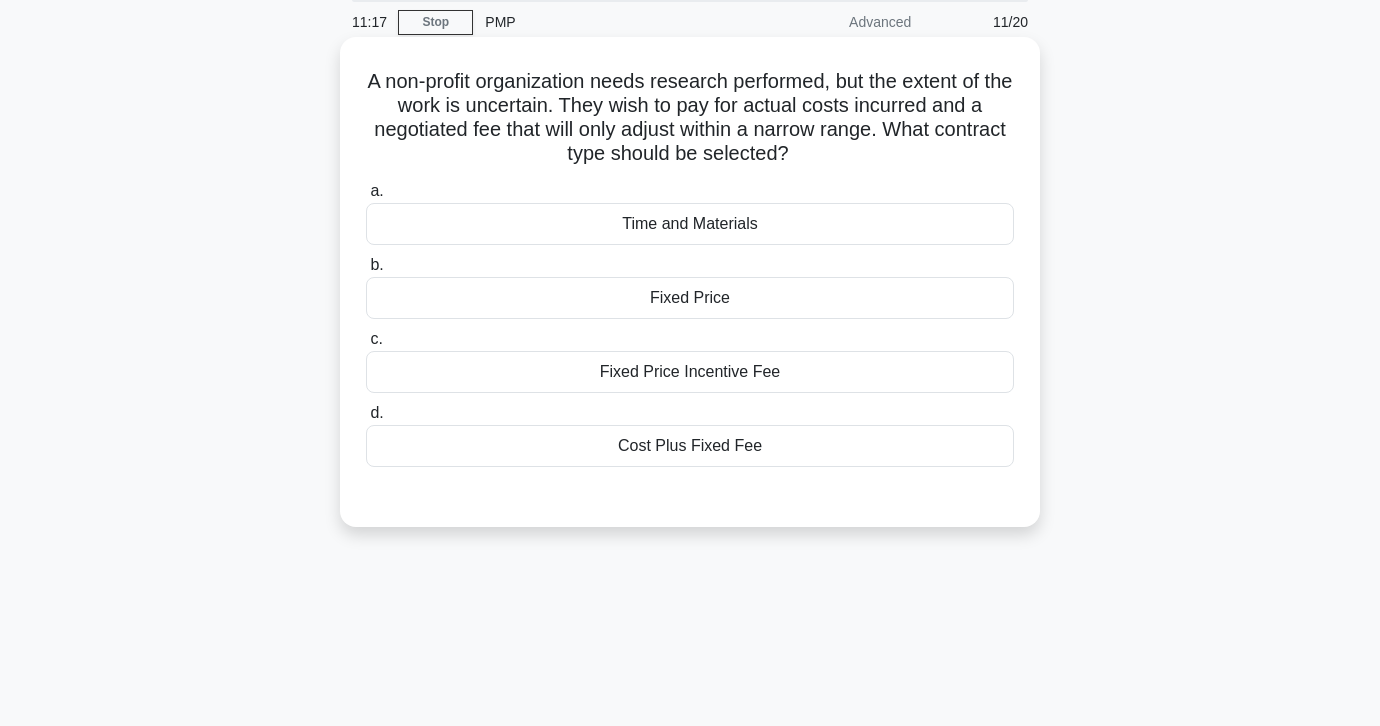 click on "Cost Plus Fixed Fee" at bounding box center (690, 446) 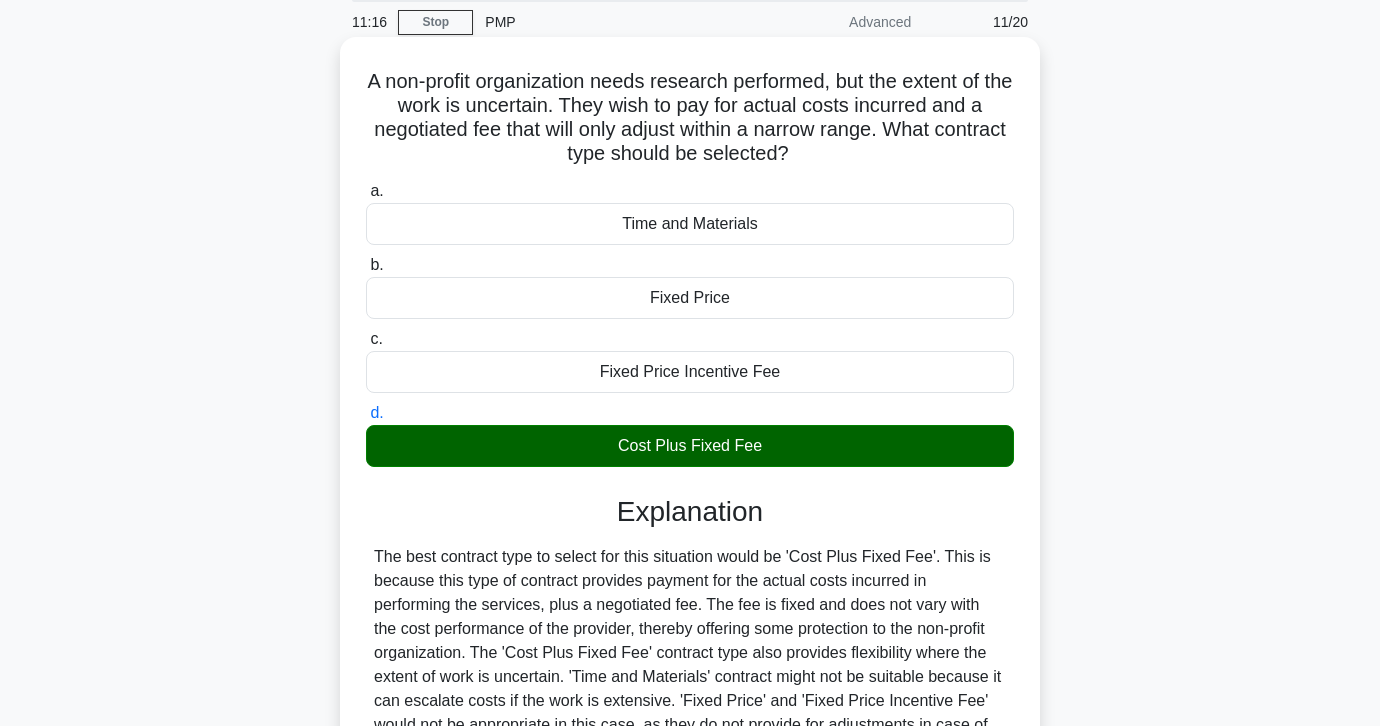 scroll, scrollTop: 354, scrollLeft: 0, axis: vertical 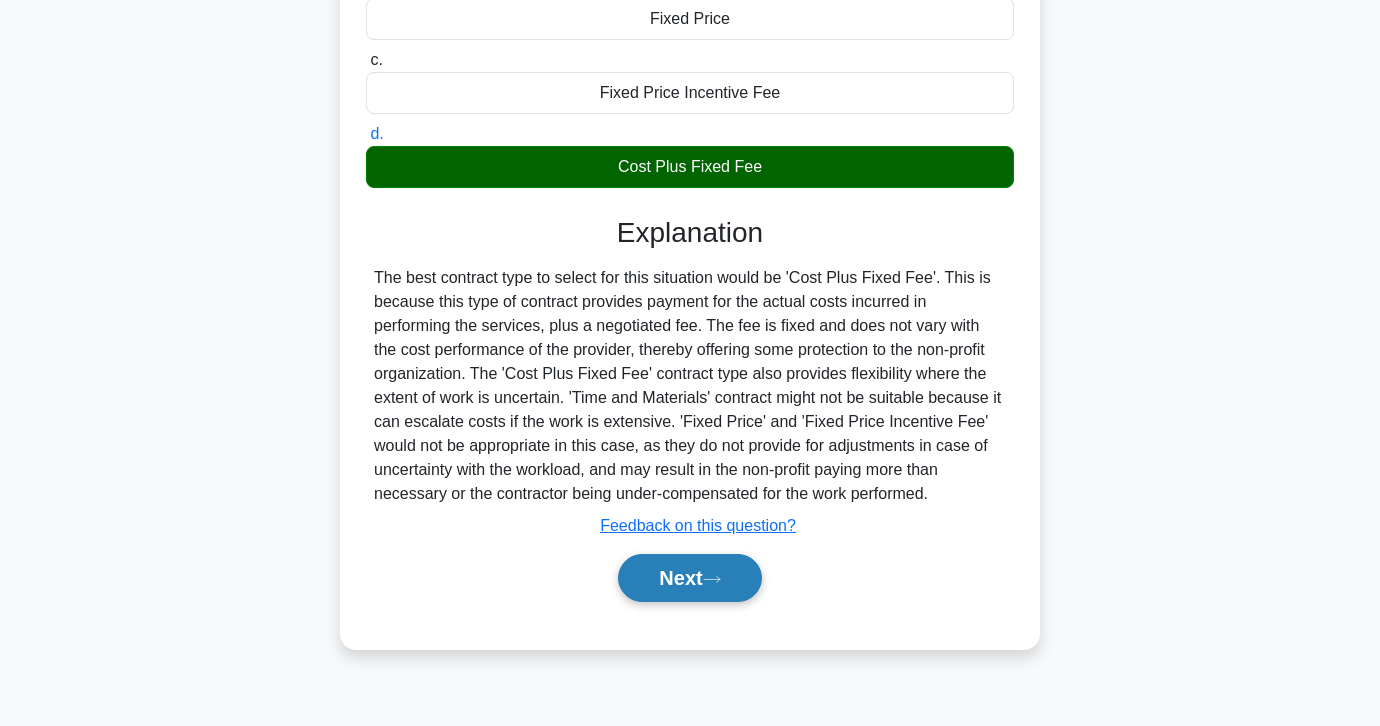 click on "Next" at bounding box center [689, 578] 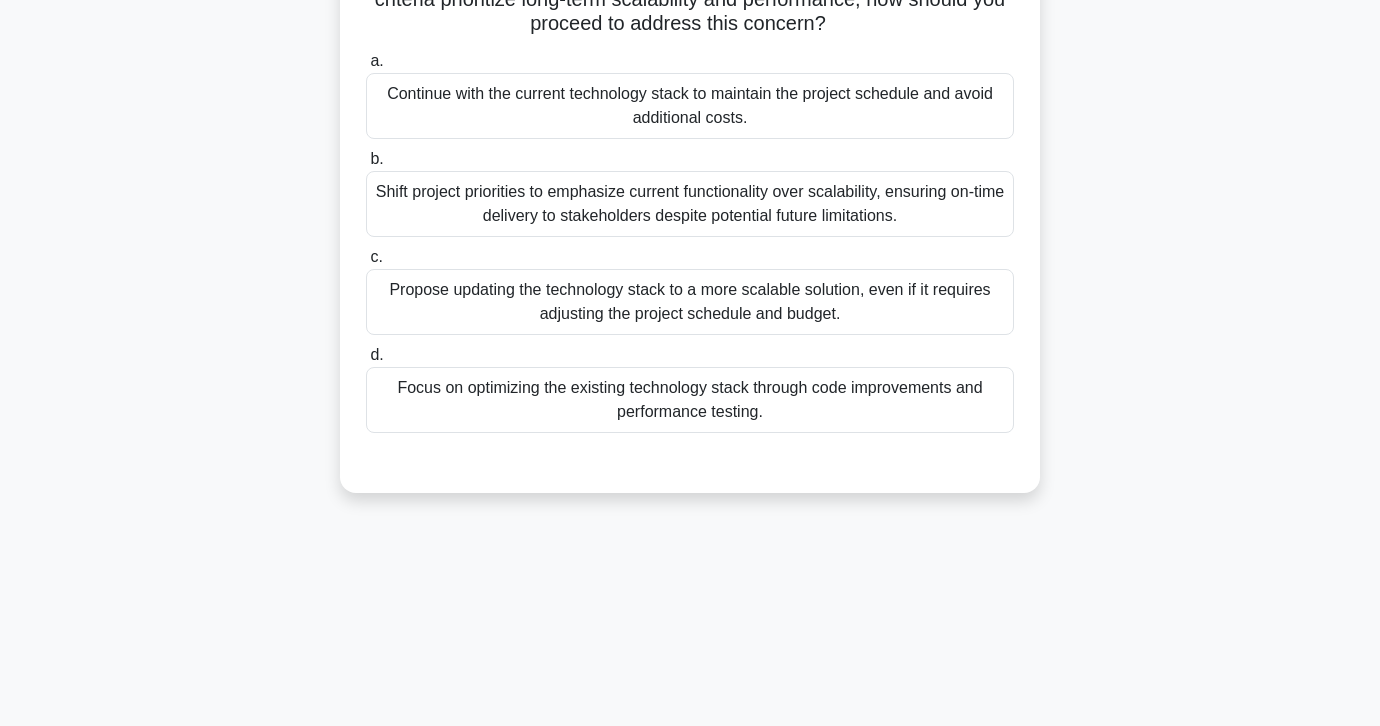 scroll, scrollTop: 263, scrollLeft: 0, axis: vertical 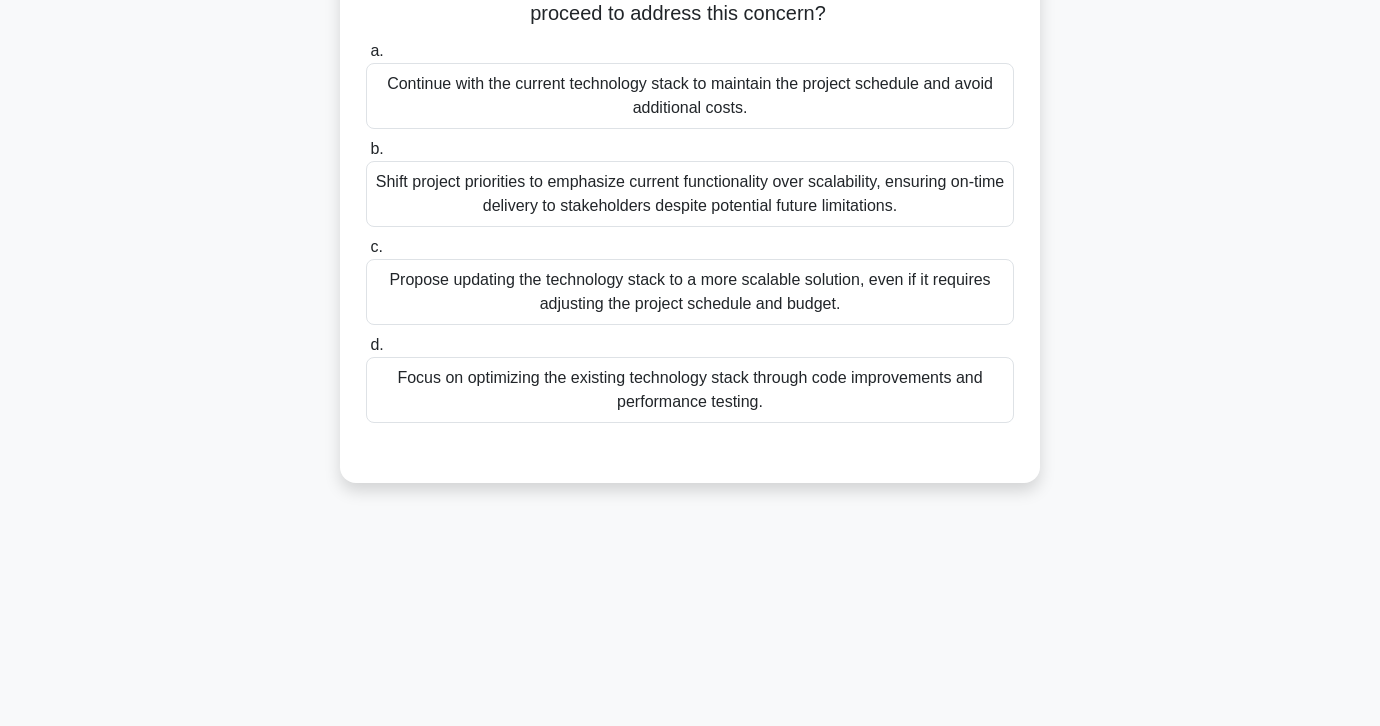 click on "Focus on optimizing the existing technology stack through code improvements and performance testing." at bounding box center (690, 390) 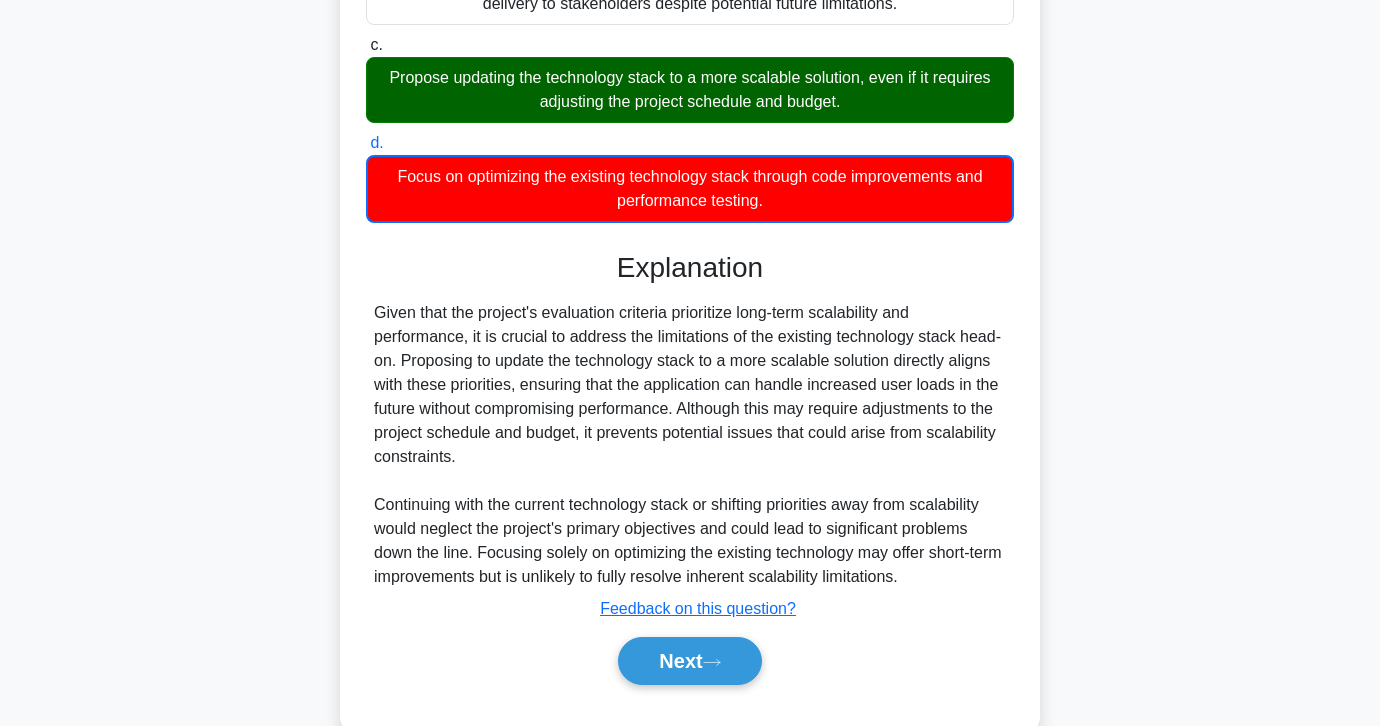 scroll, scrollTop: 509, scrollLeft: 0, axis: vertical 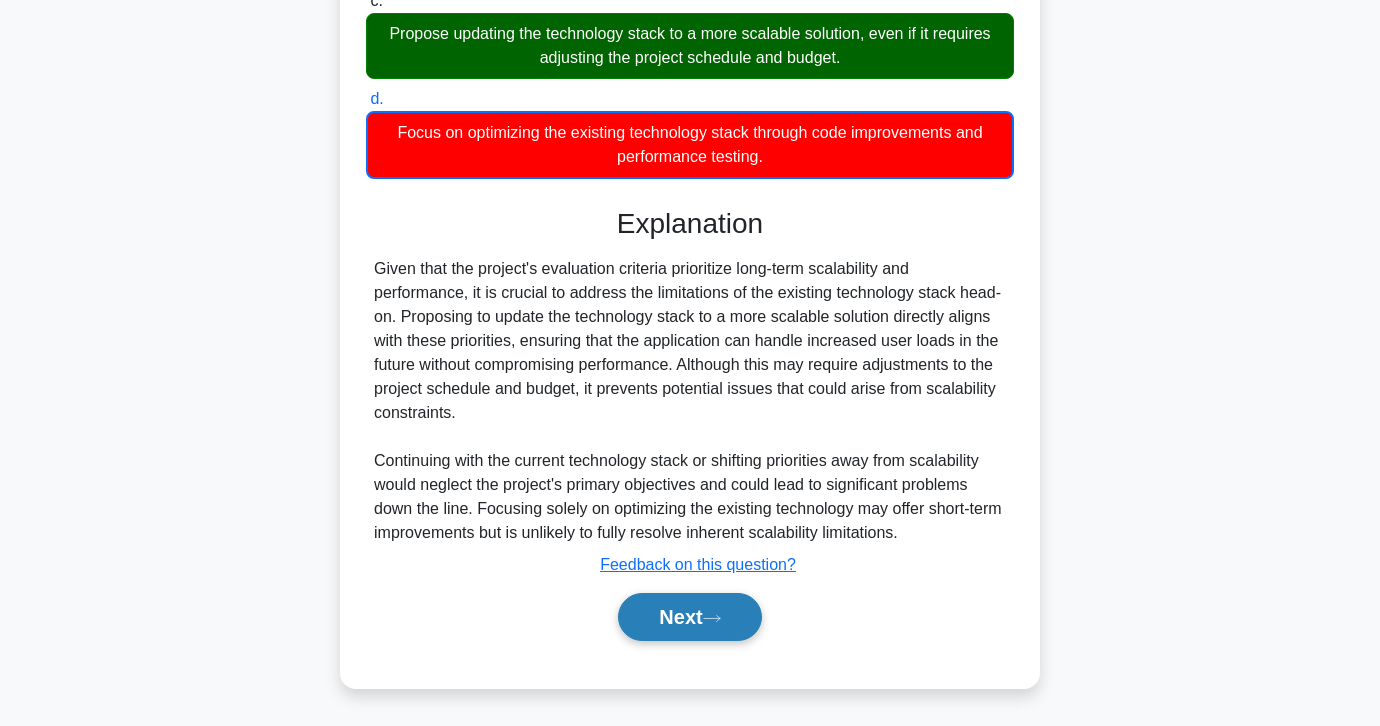 click on "Next" at bounding box center (689, 617) 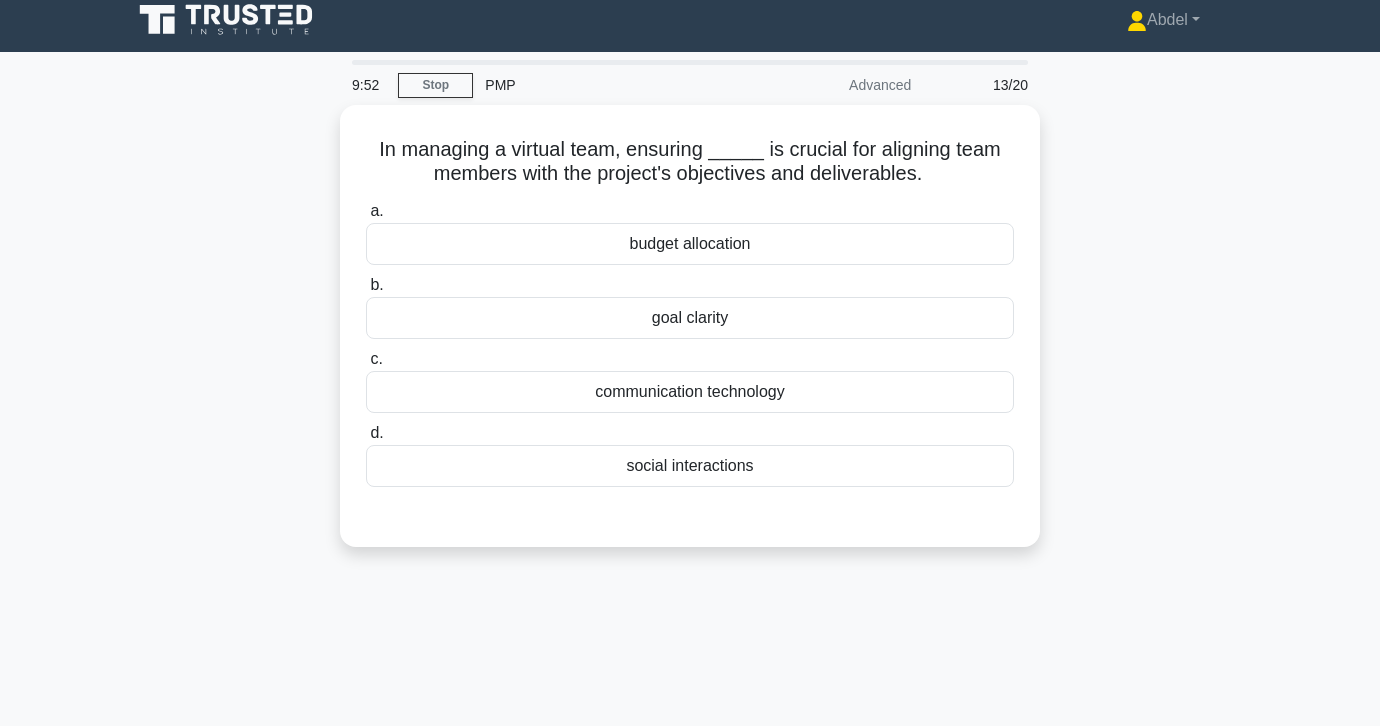 scroll, scrollTop: 14, scrollLeft: 0, axis: vertical 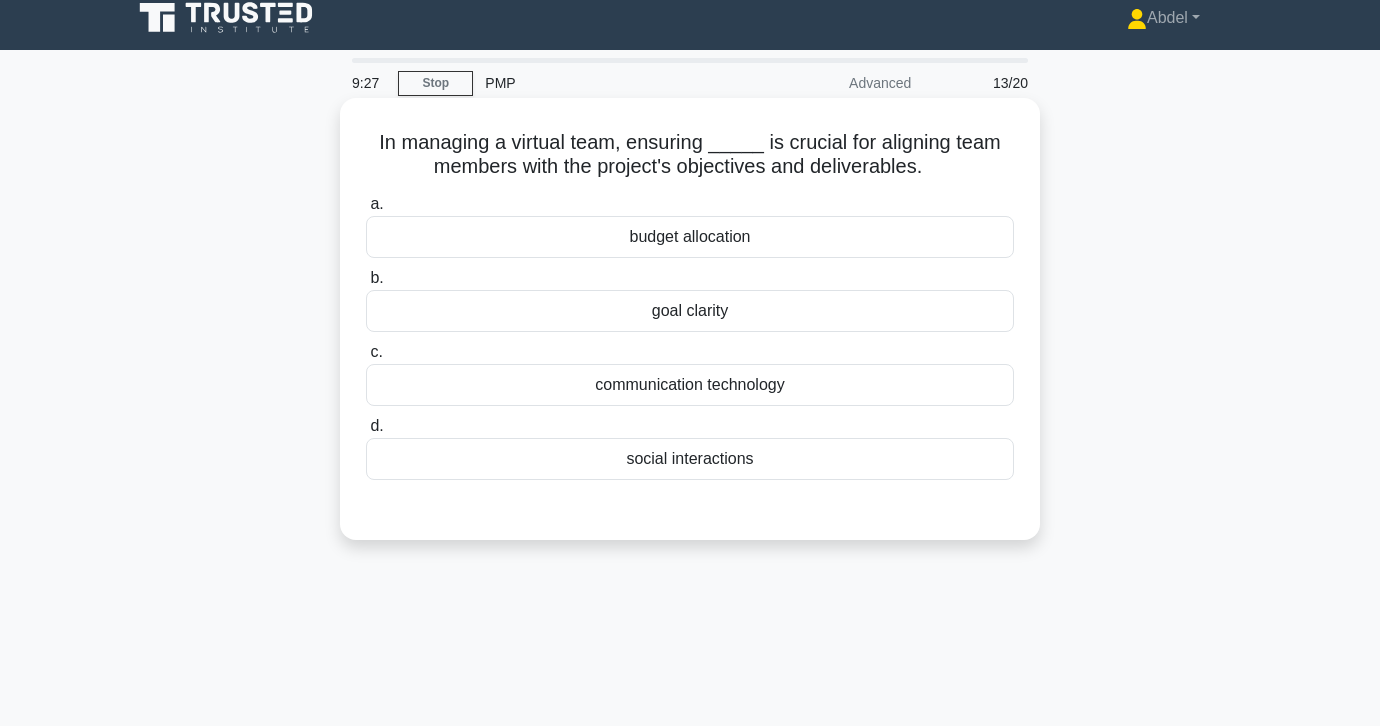click on "goal clarity" at bounding box center (690, 311) 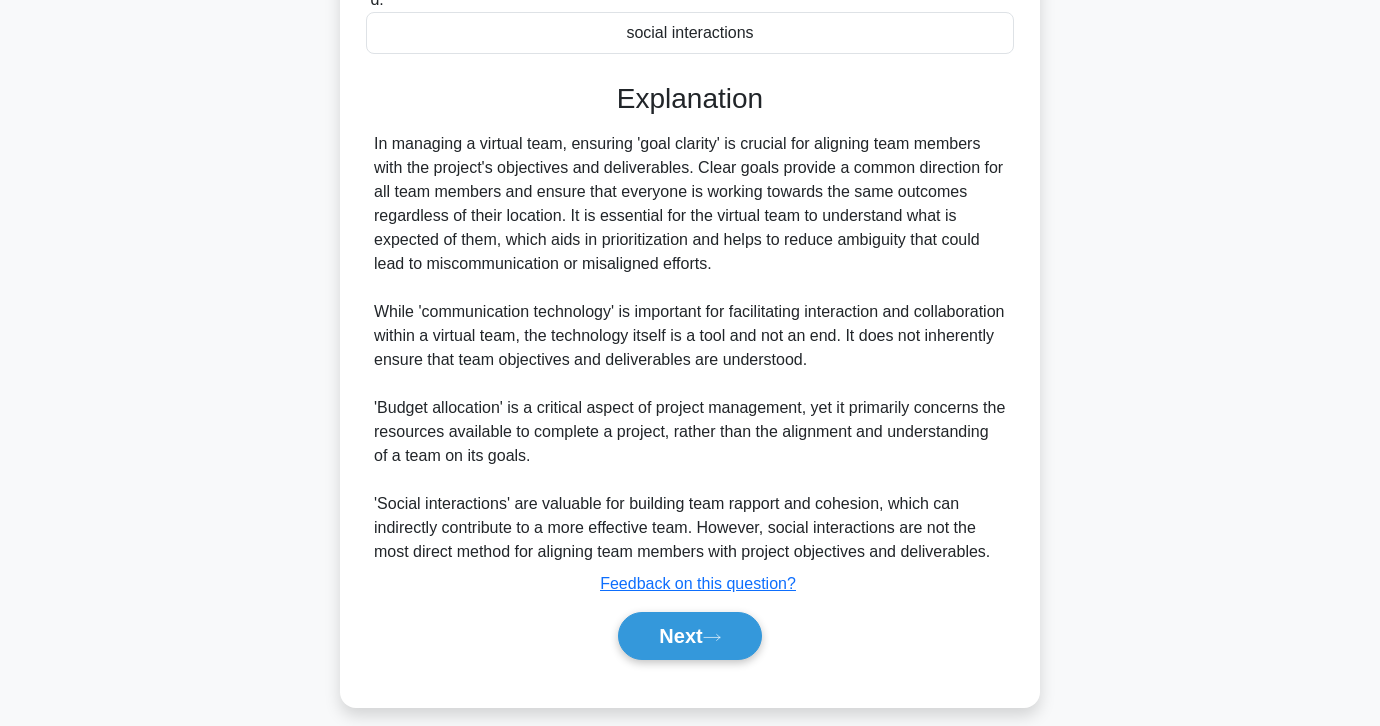 scroll, scrollTop: 459, scrollLeft: 0, axis: vertical 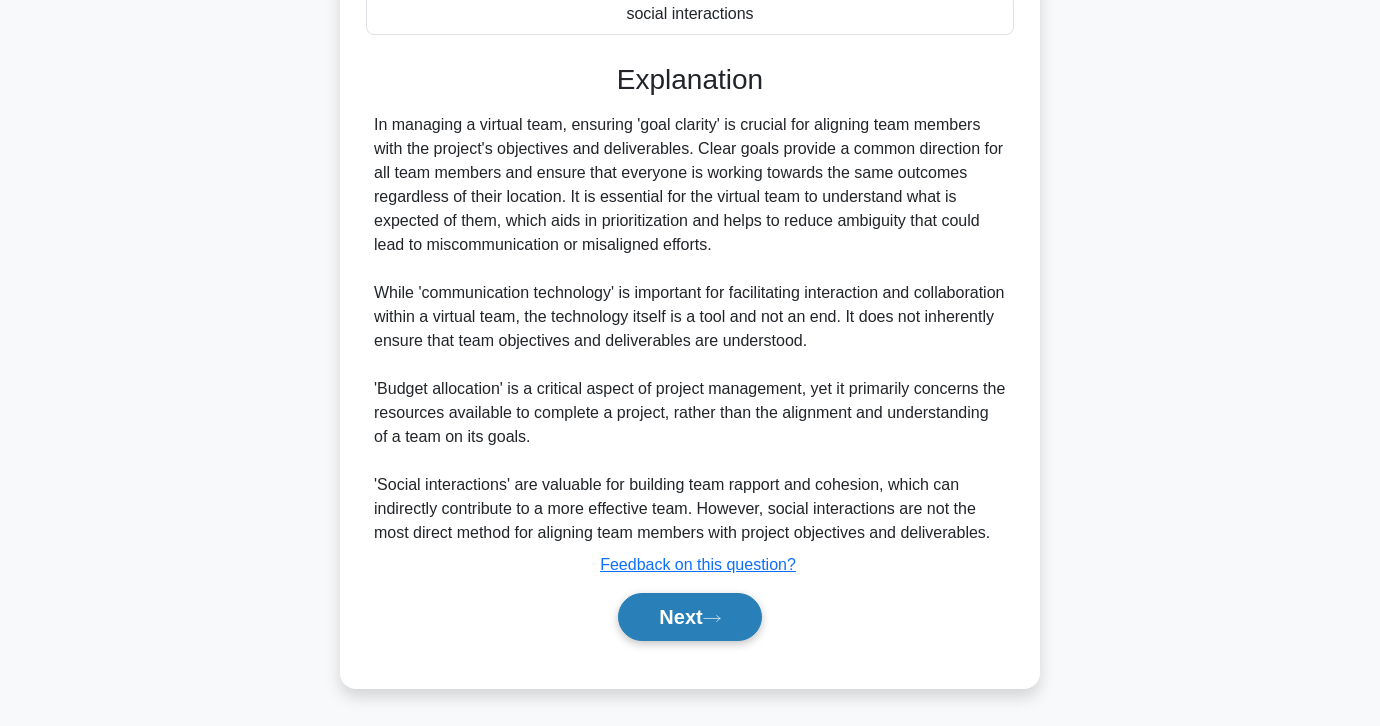 click on "Next" at bounding box center (689, 617) 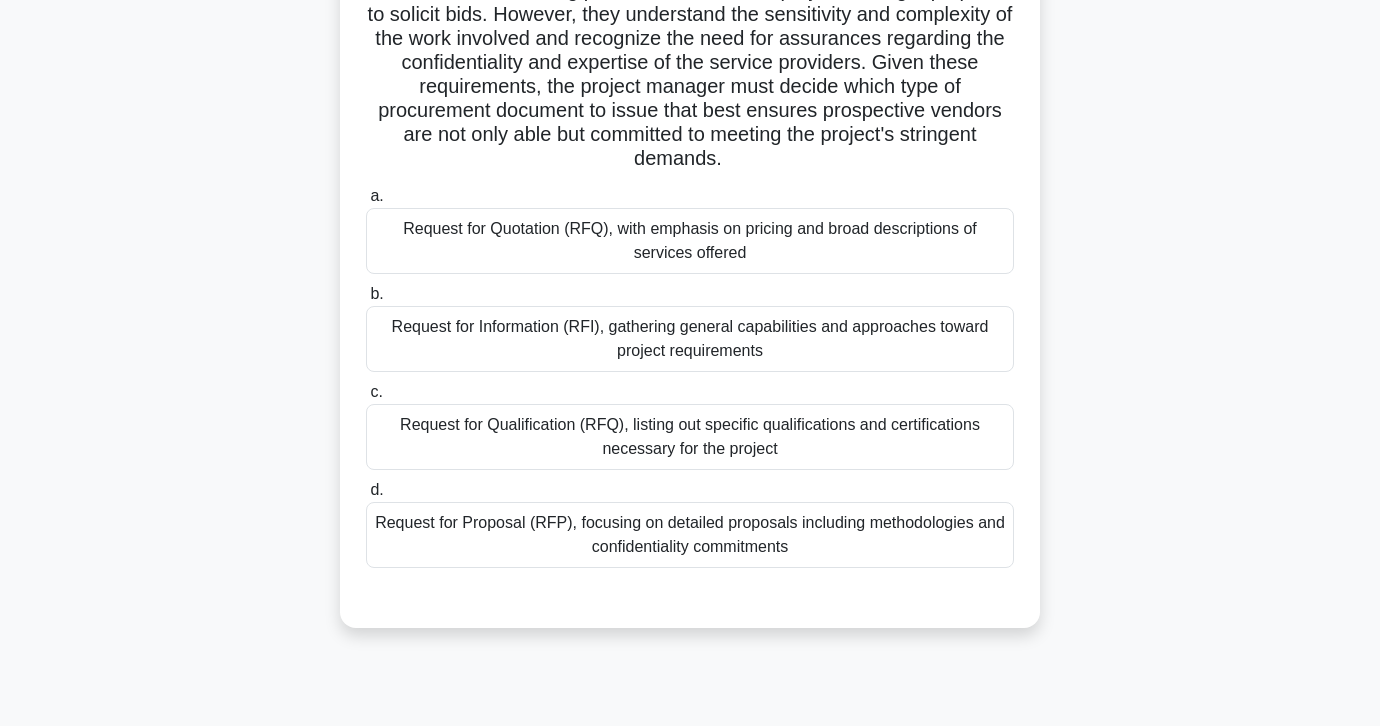 scroll, scrollTop: 263, scrollLeft: 0, axis: vertical 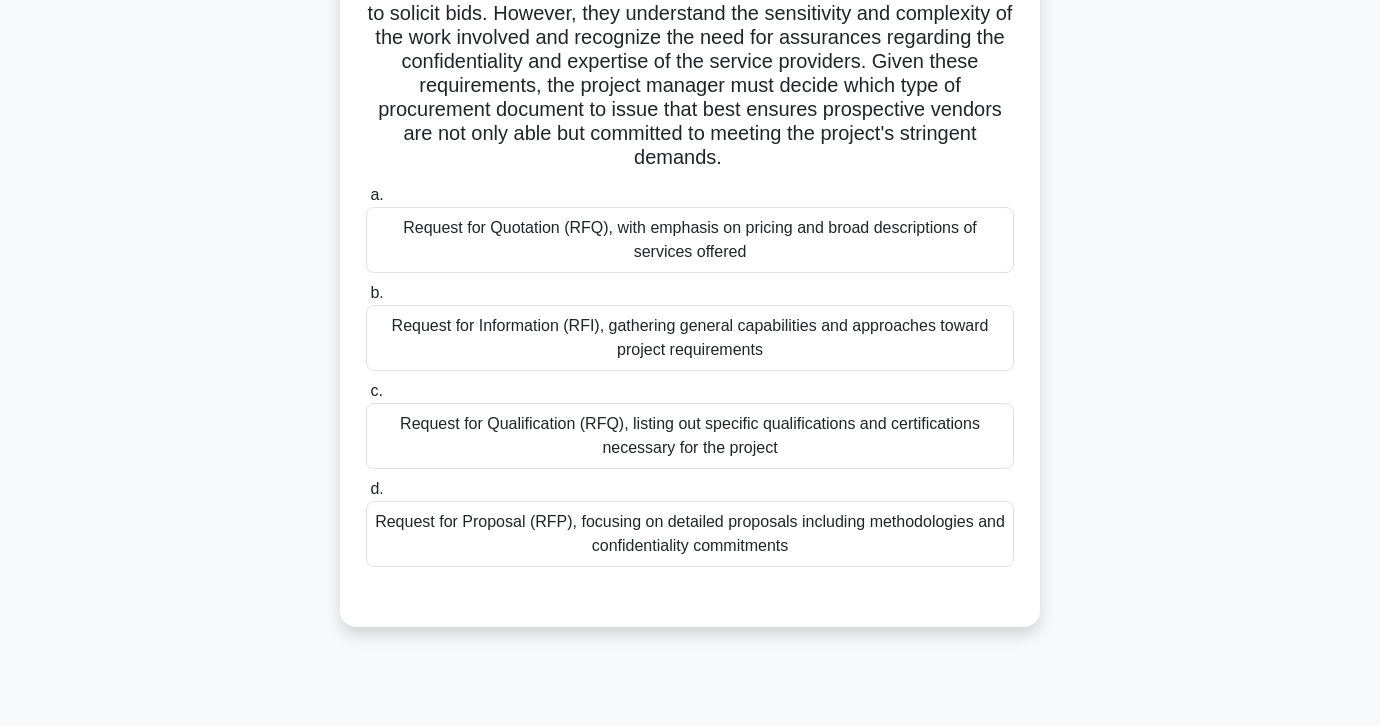 click on "Request for Qualification (RFQ), listing out specific qualifications and certifications necessary for the project" at bounding box center (690, 436) 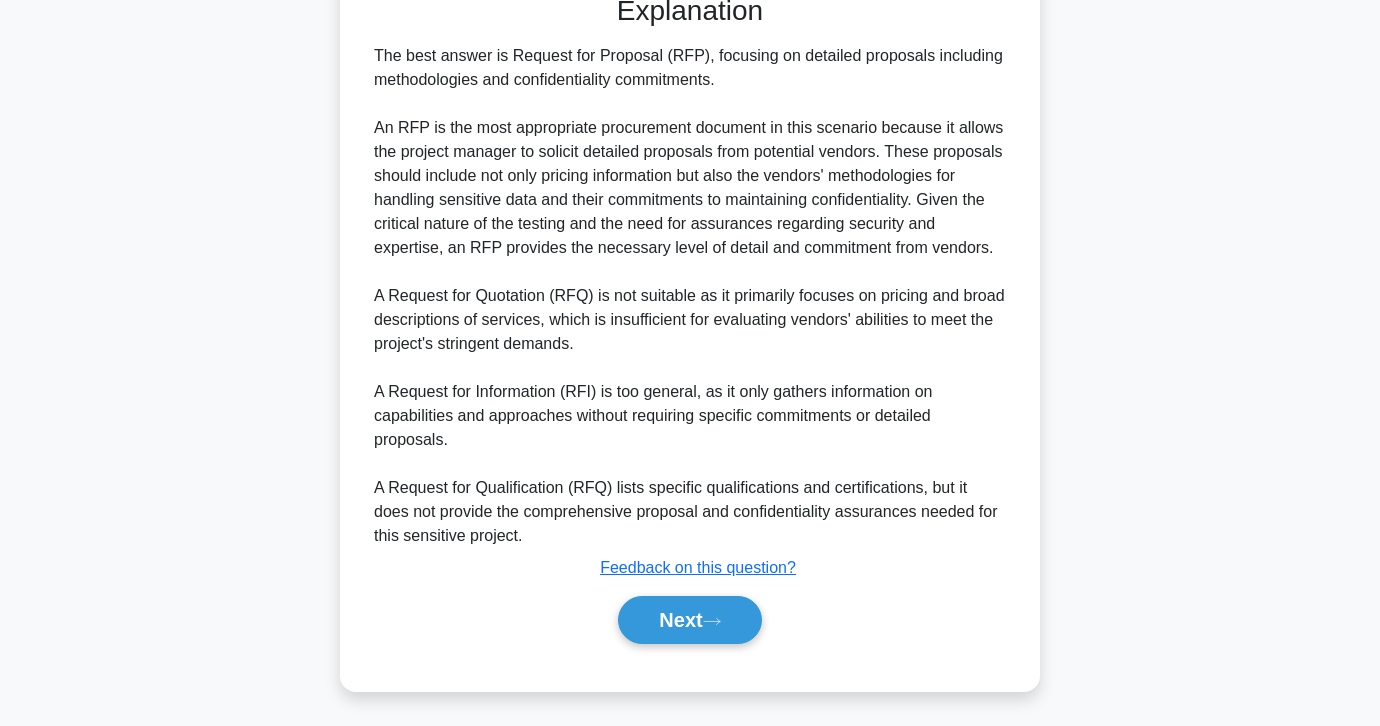scroll, scrollTop: 869, scrollLeft: 0, axis: vertical 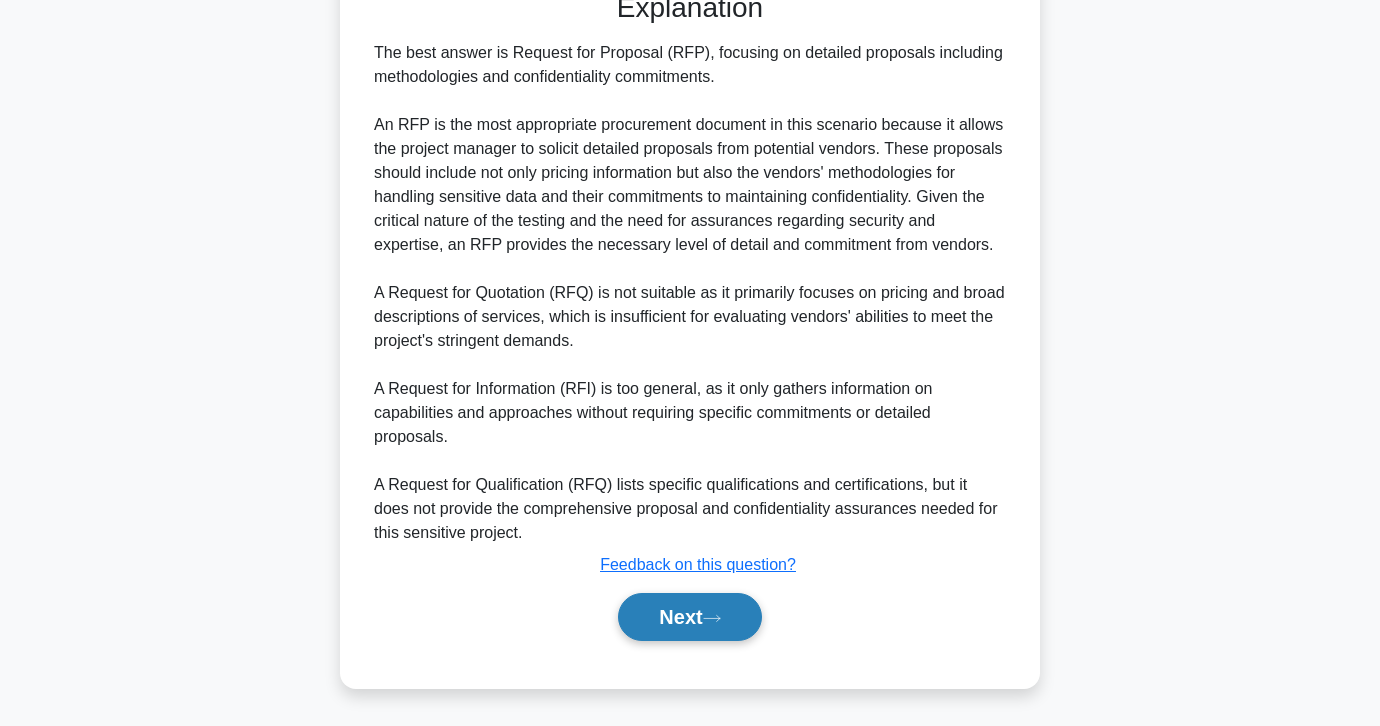 click on "Next" at bounding box center [689, 617] 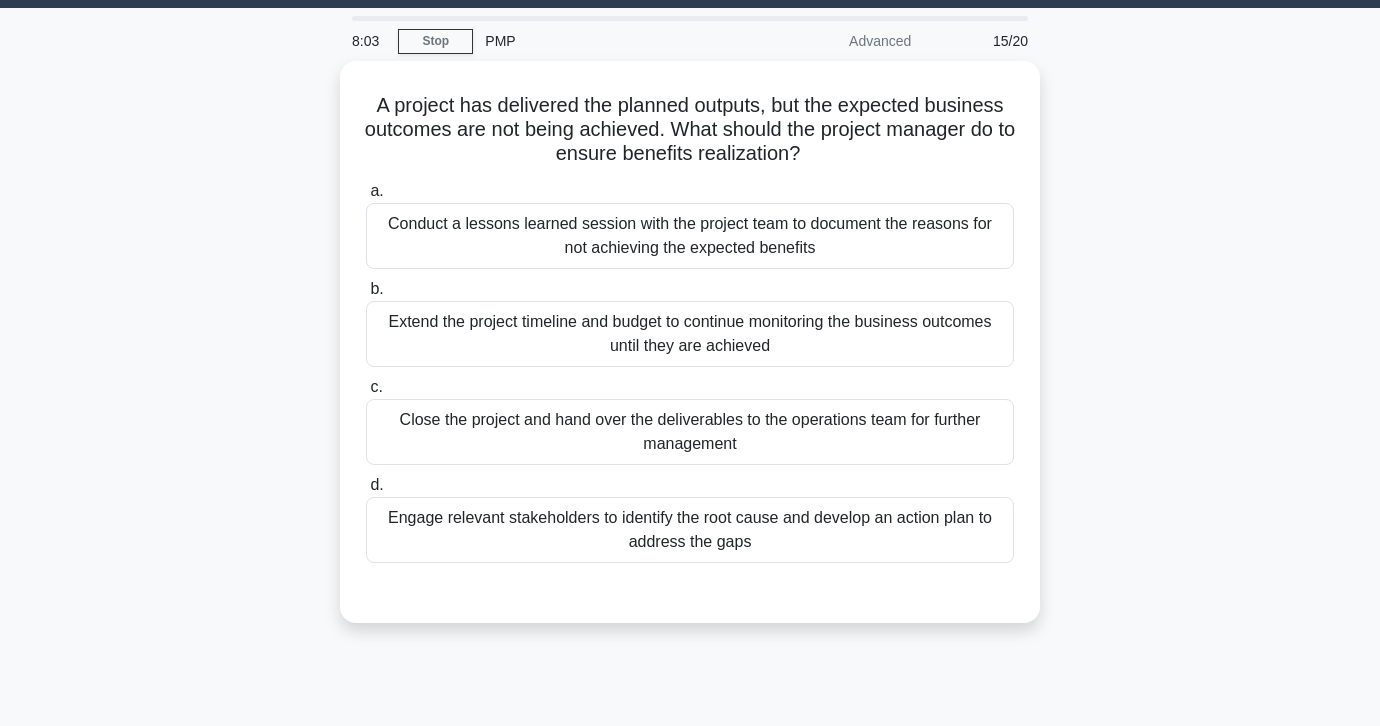 scroll, scrollTop: 55, scrollLeft: 0, axis: vertical 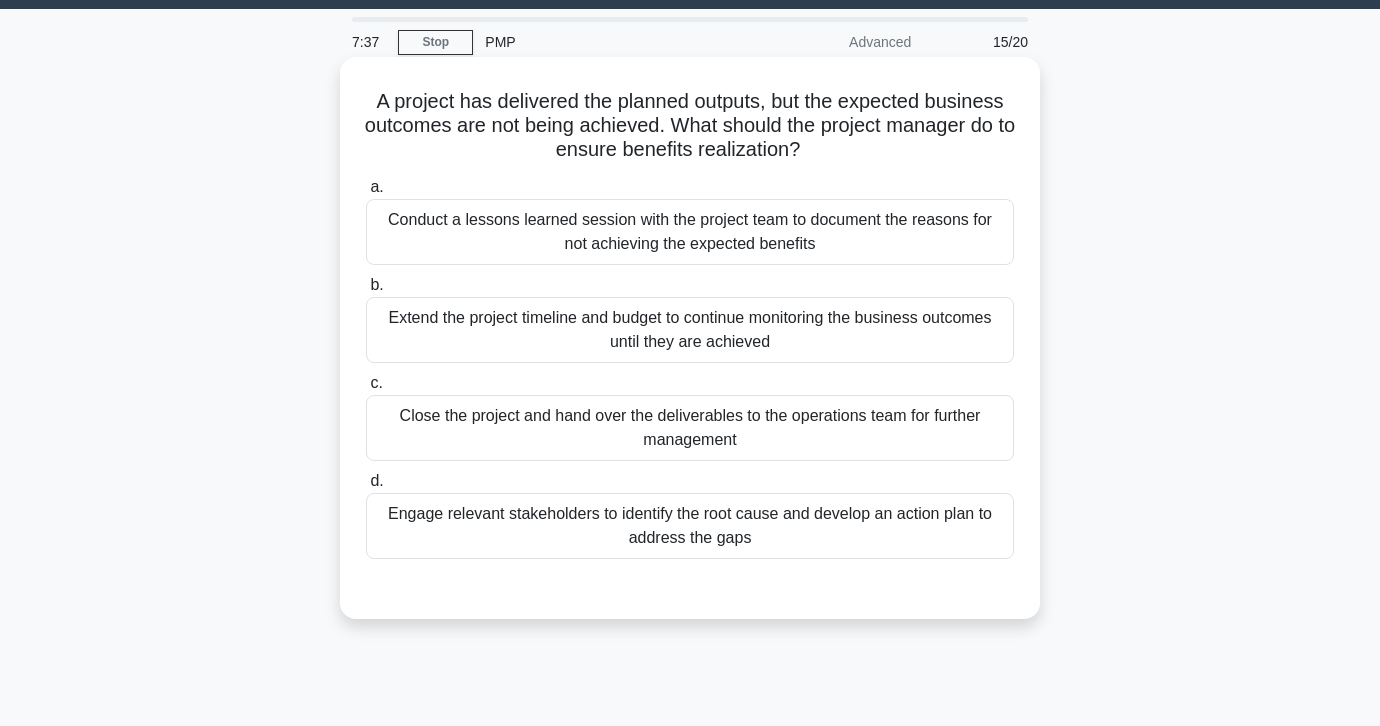 click on "Engage relevant stakeholders to identify the root cause and develop an action plan to address the gaps" at bounding box center (690, 526) 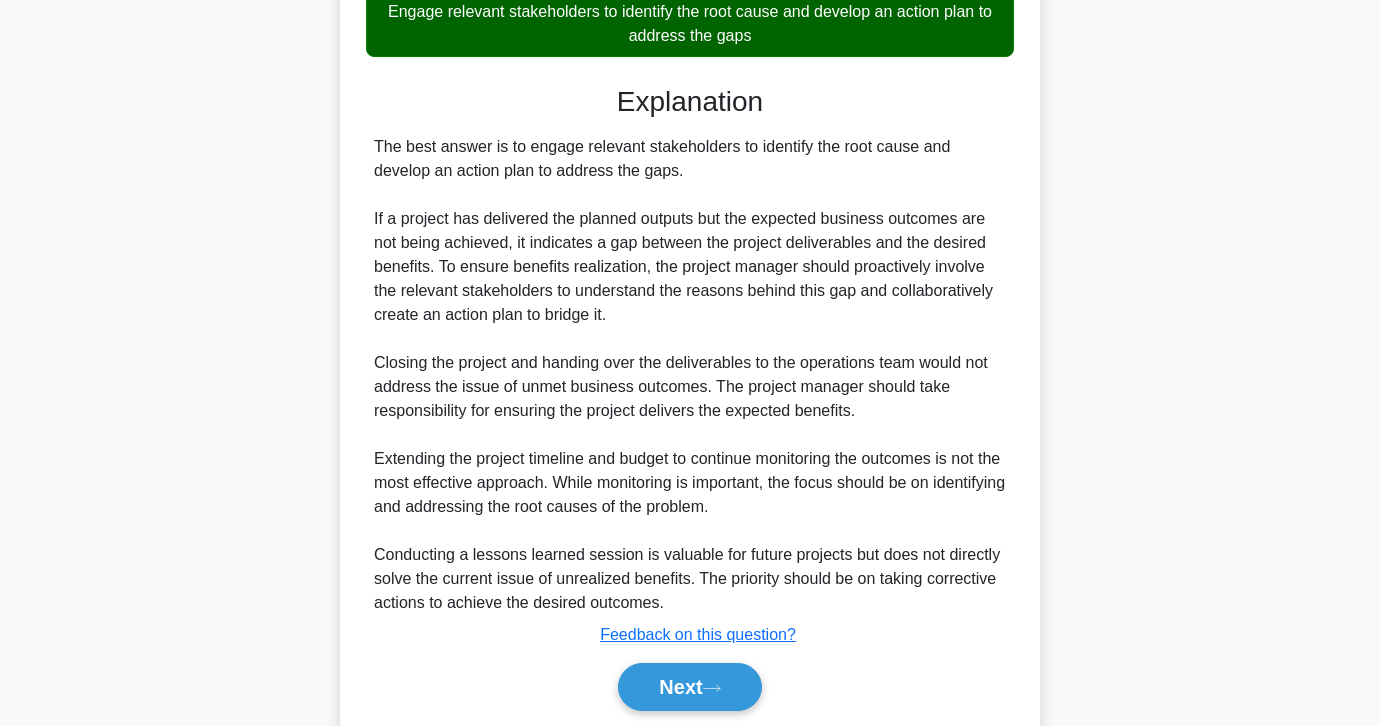 scroll, scrollTop: 627, scrollLeft: 0, axis: vertical 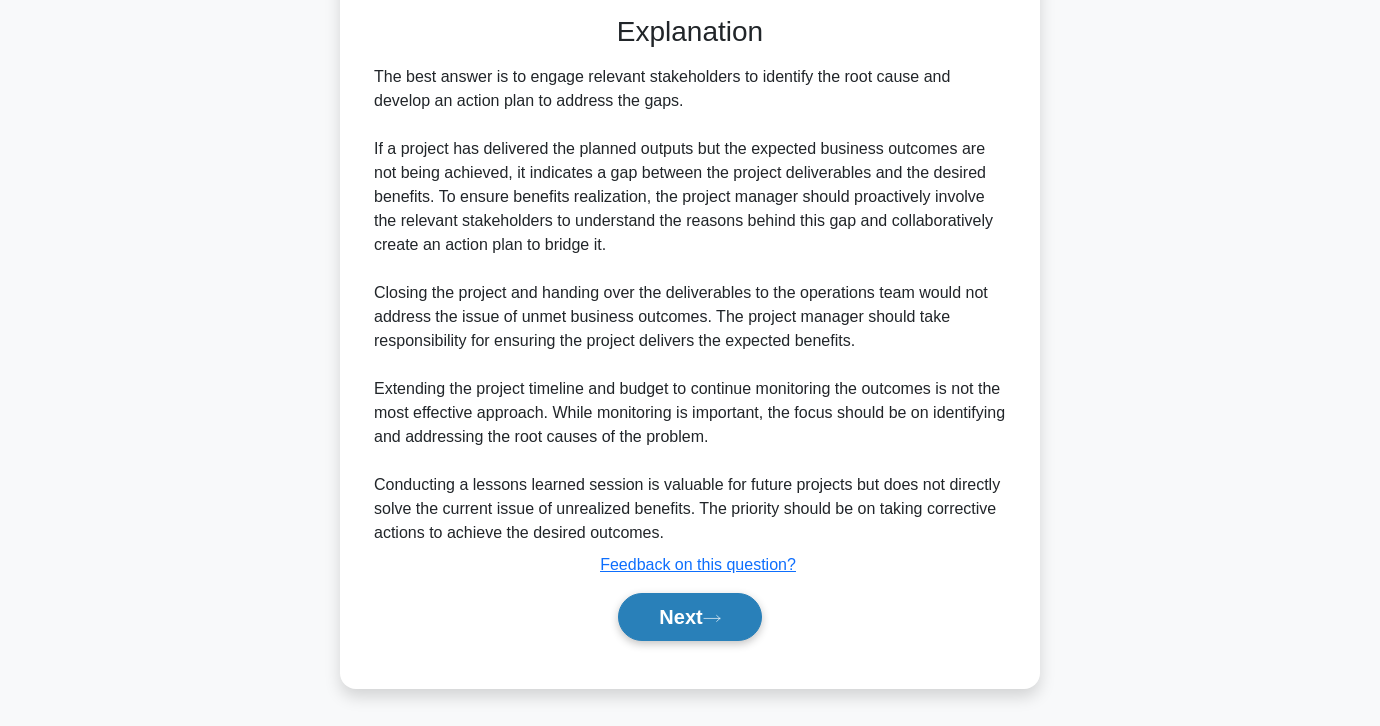 click on "Next" at bounding box center [689, 617] 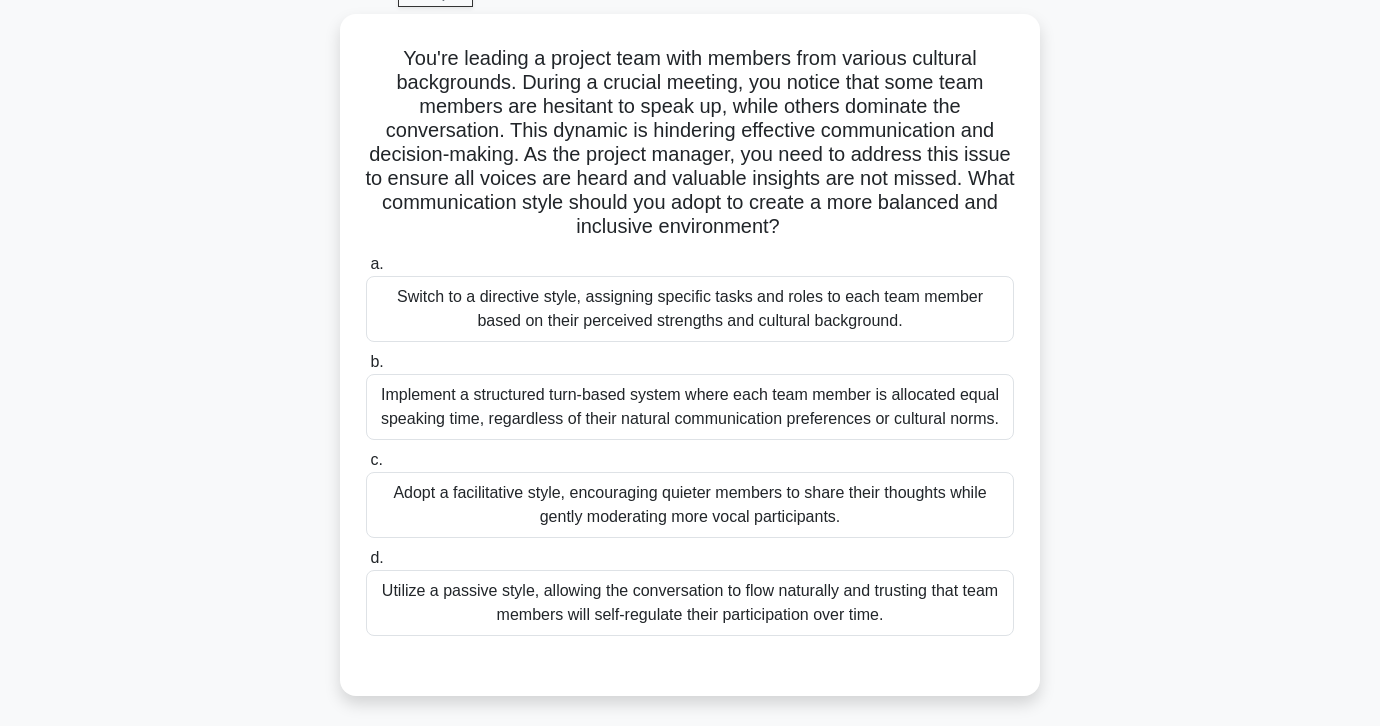 scroll, scrollTop: 108, scrollLeft: 0, axis: vertical 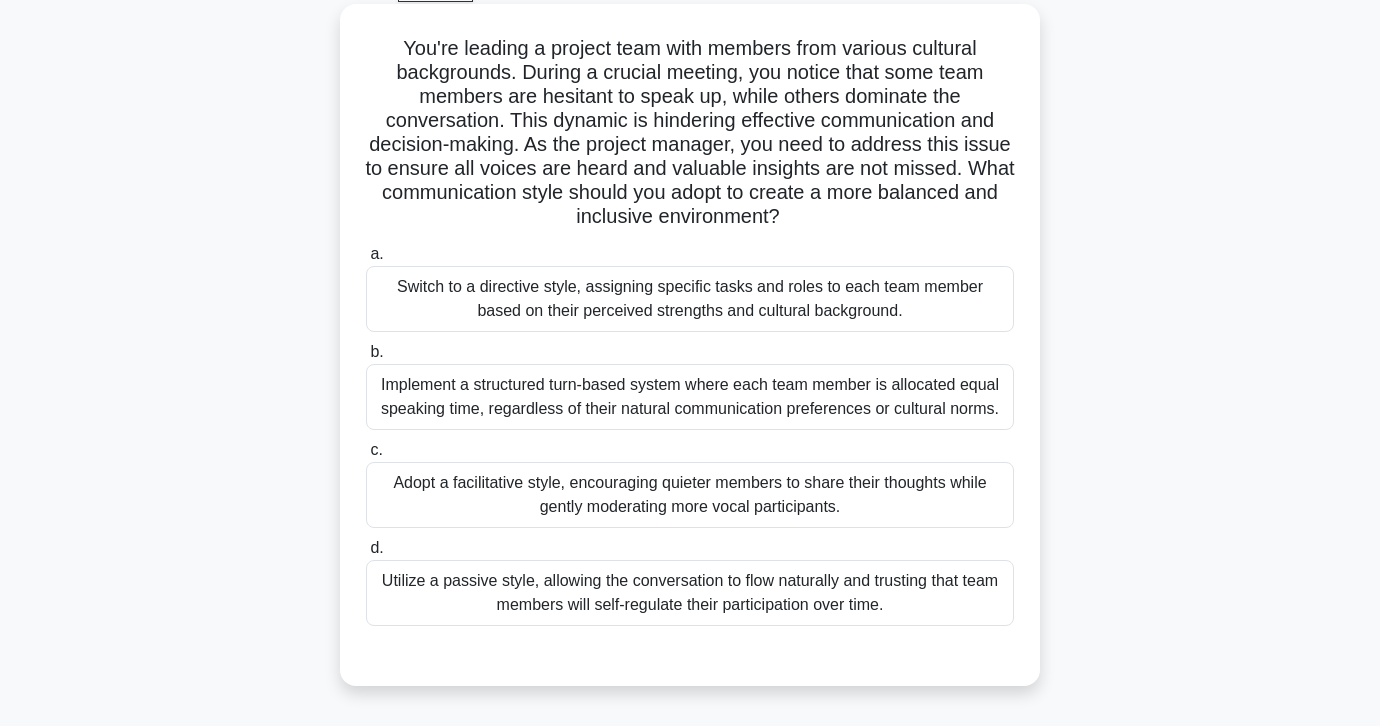 click on "Switch to a directive style, assigning specific tasks and roles to each team member based on their perceived strengths and cultural background." at bounding box center (690, 299) 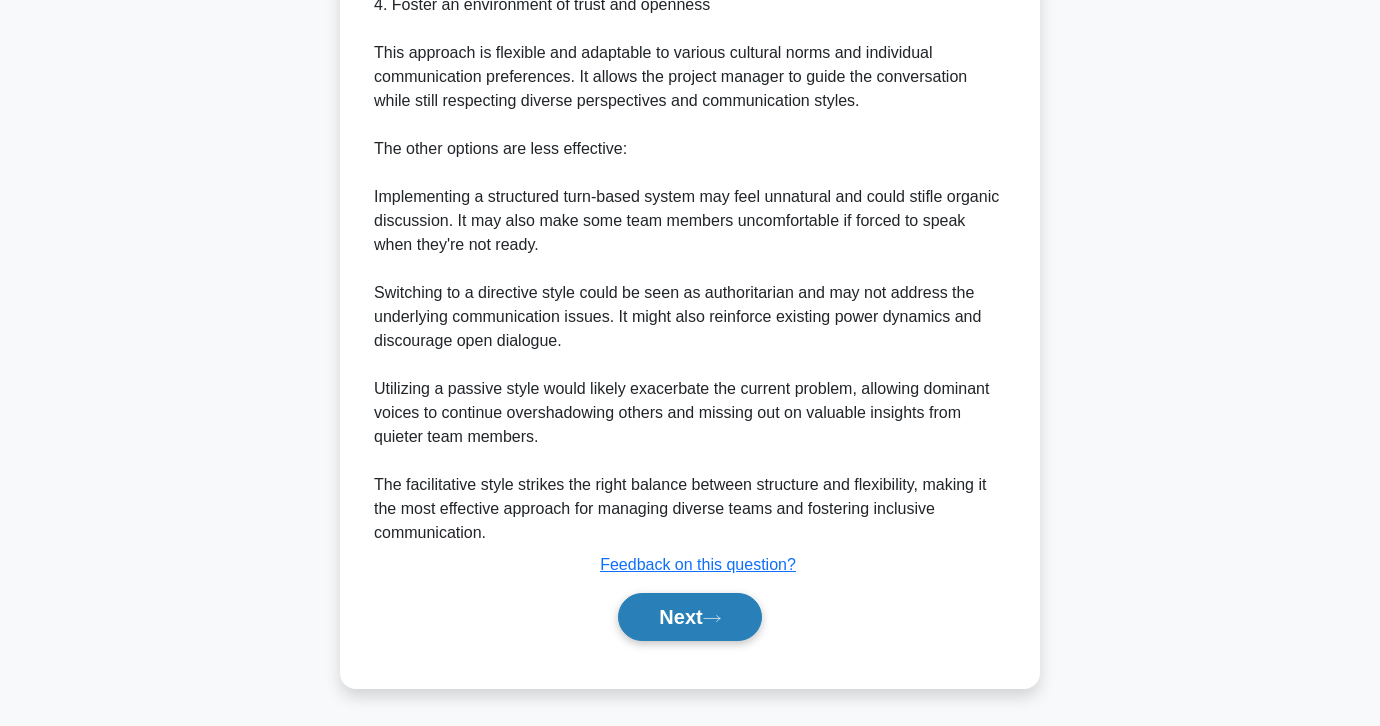 click on "Next" at bounding box center [689, 617] 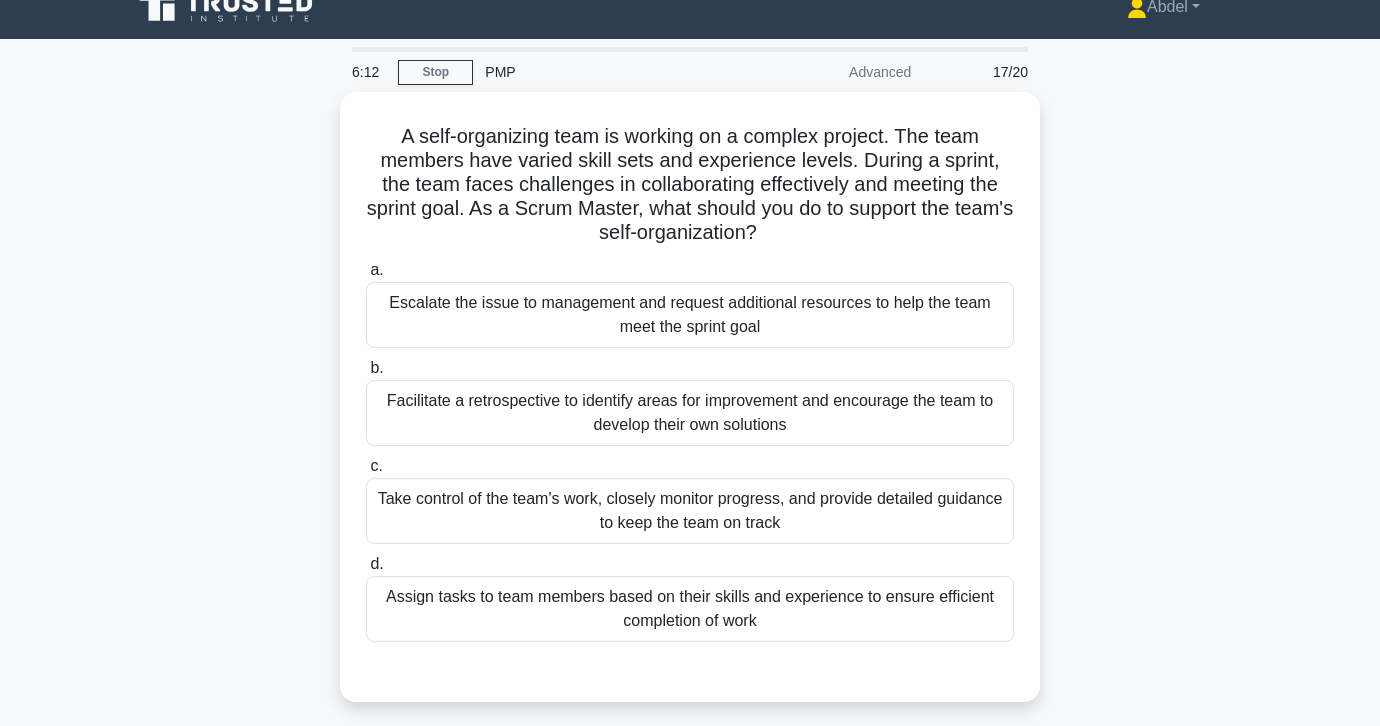 scroll, scrollTop: 43, scrollLeft: 0, axis: vertical 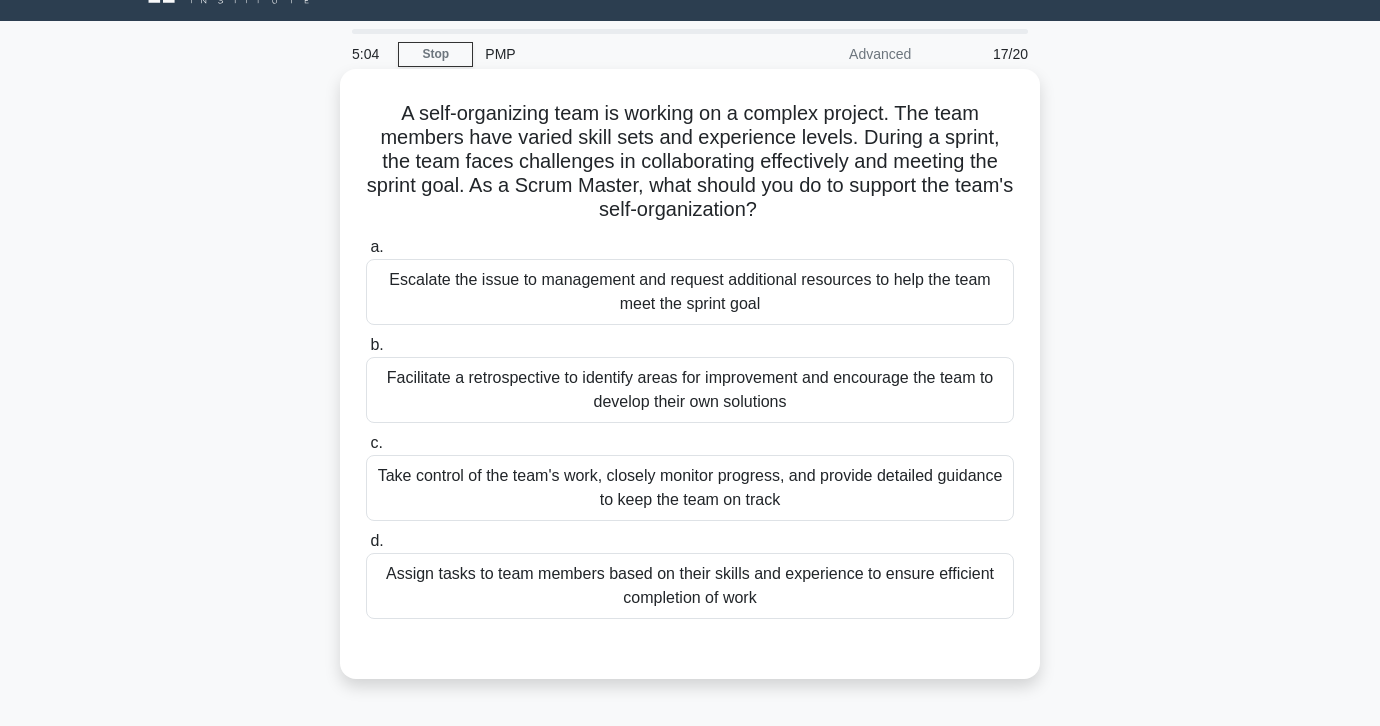 click on "Facilitate a retrospective to identify areas for improvement and encourage the team to develop their own solutions" at bounding box center [690, 390] 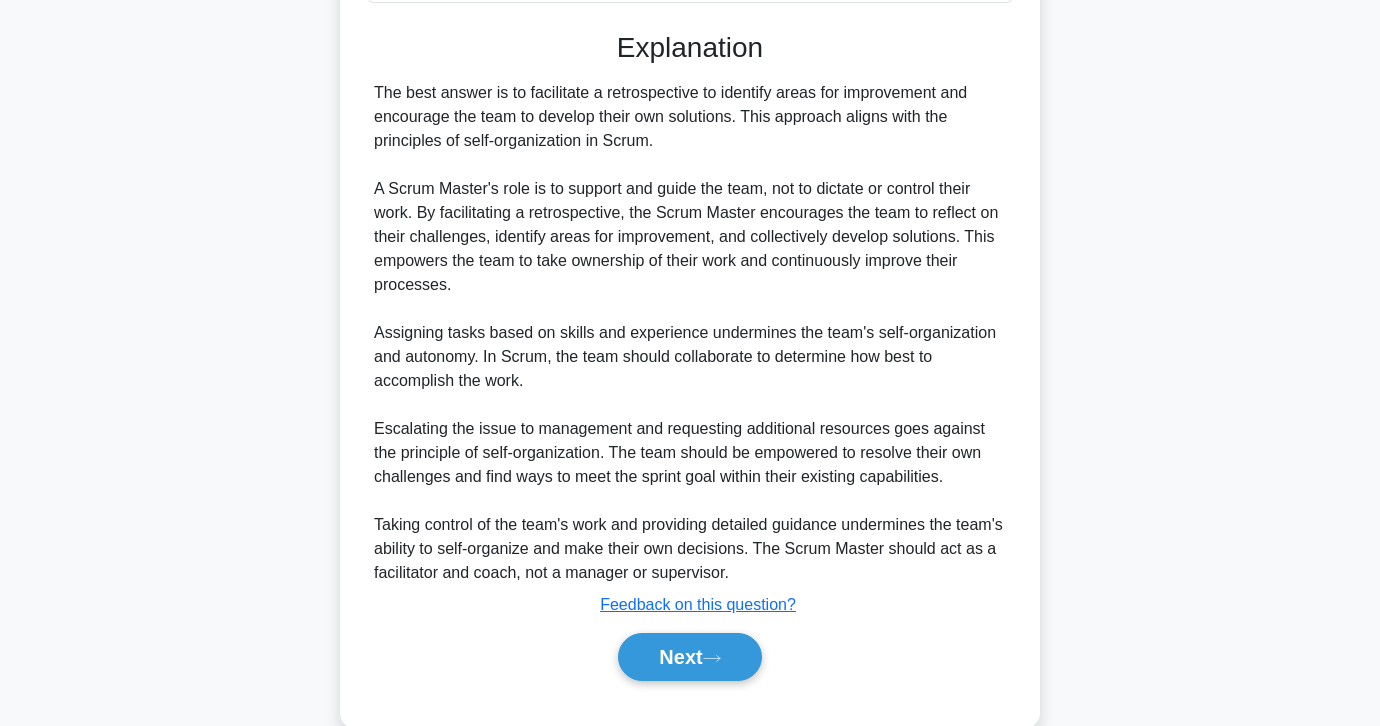 scroll, scrollTop: 699, scrollLeft: 0, axis: vertical 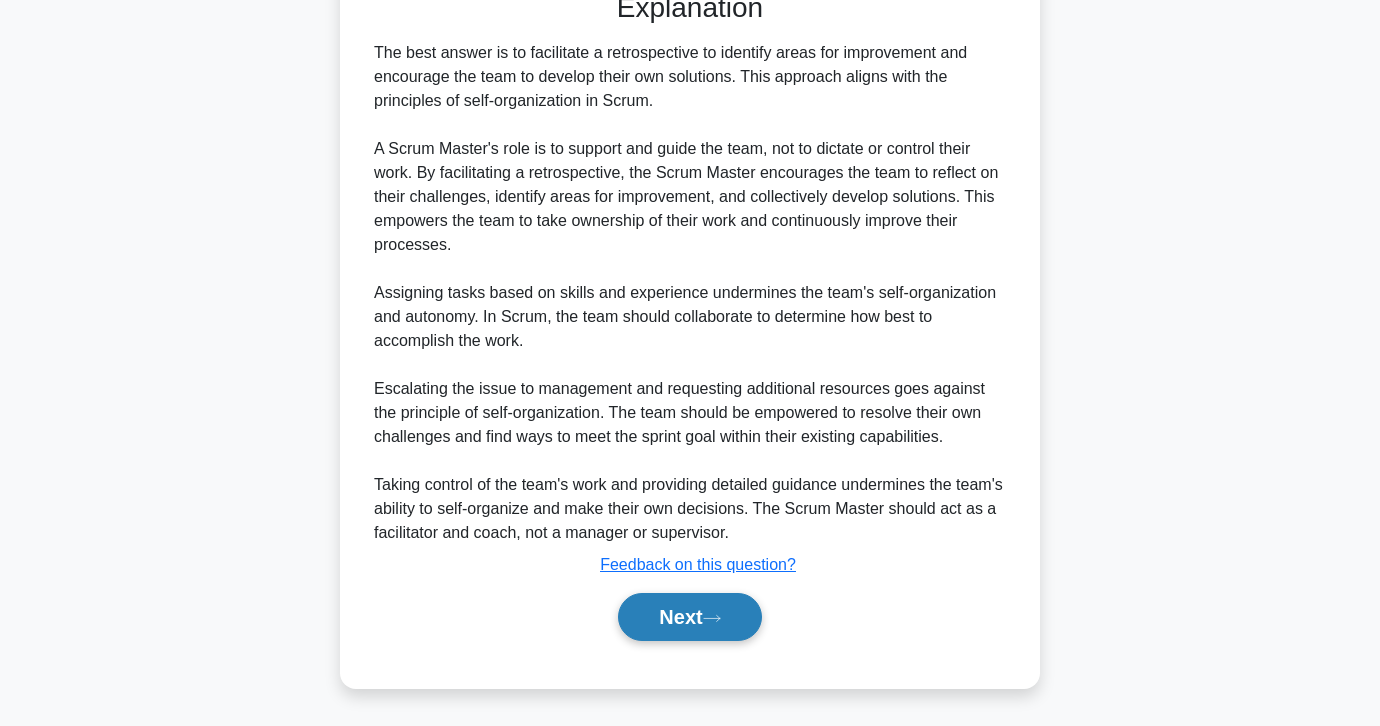 click on "Next" at bounding box center (689, 617) 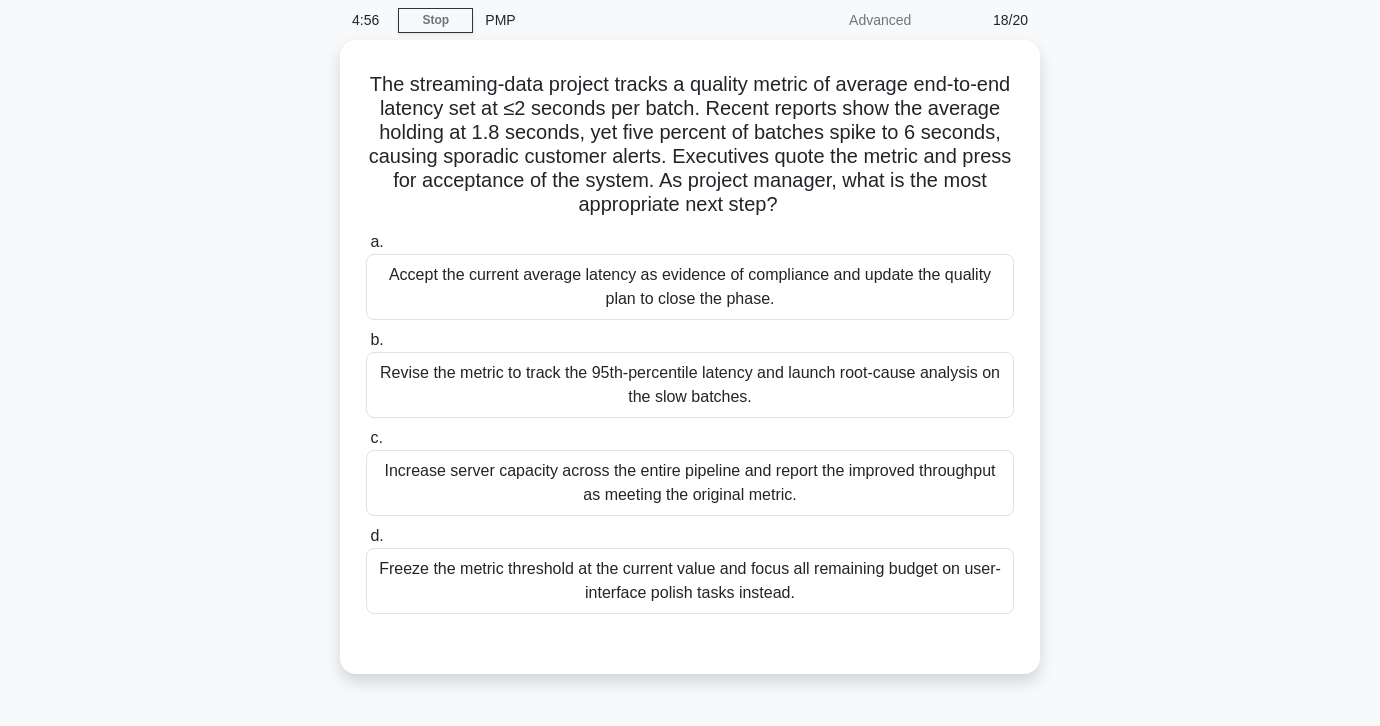 scroll, scrollTop: 75, scrollLeft: 0, axis: vertical 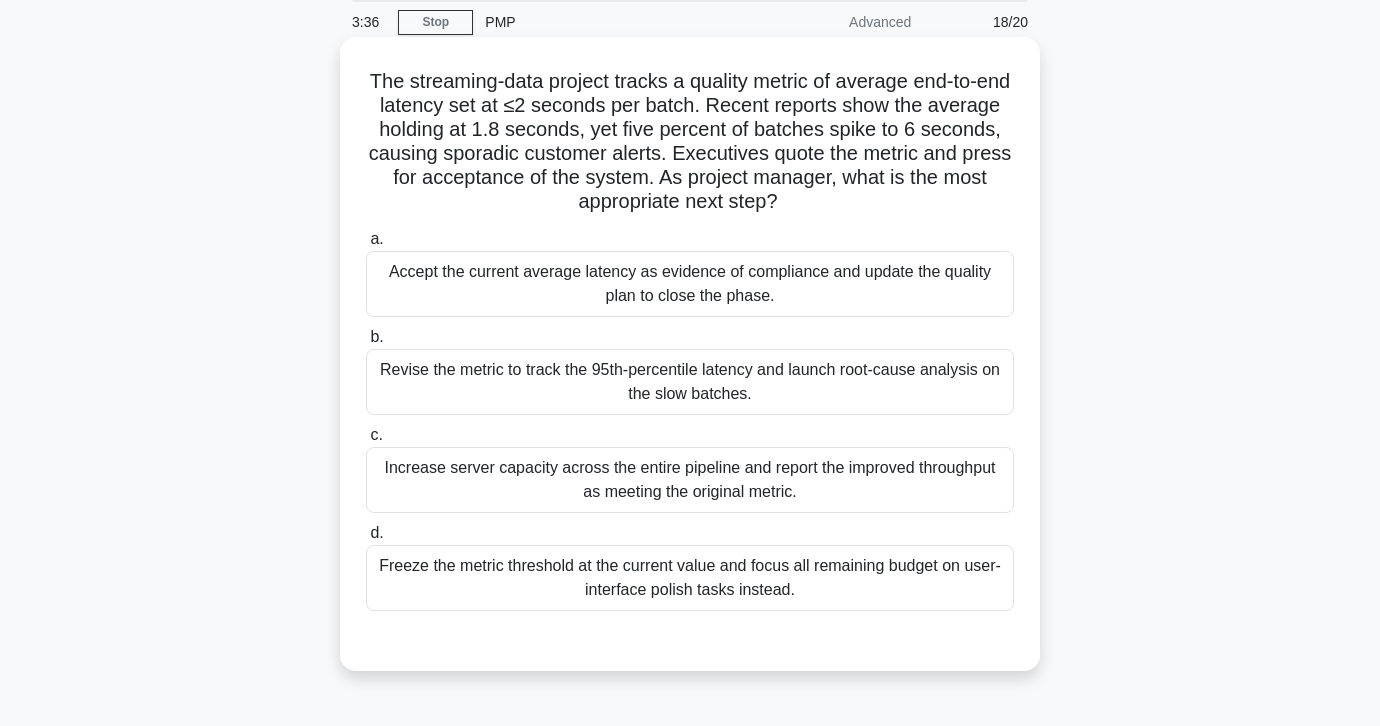 click on "Revise the metric to track the 95th-percentile latency and launch root-cause analysis on the slow batches." at bounding box center (690, 382) 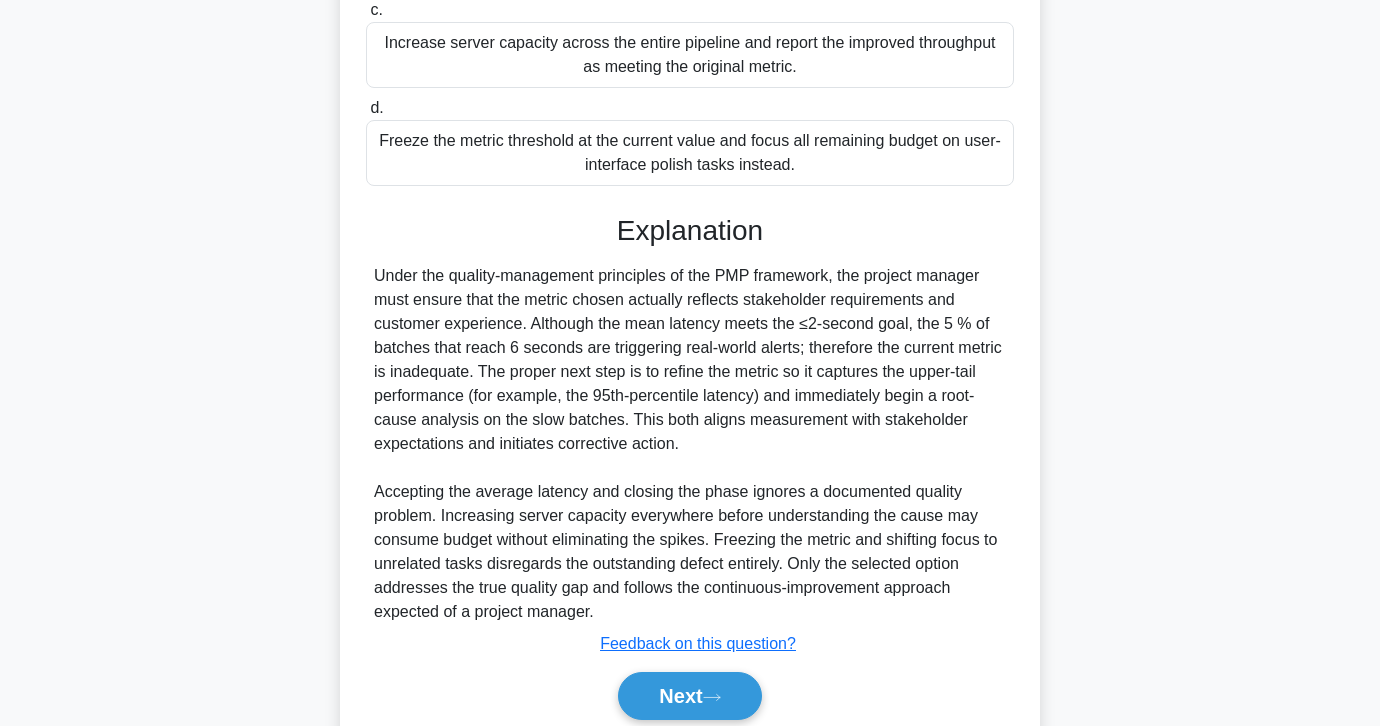 scroll, scrollTop: 579, scrollLeft: 0, axis: vertical 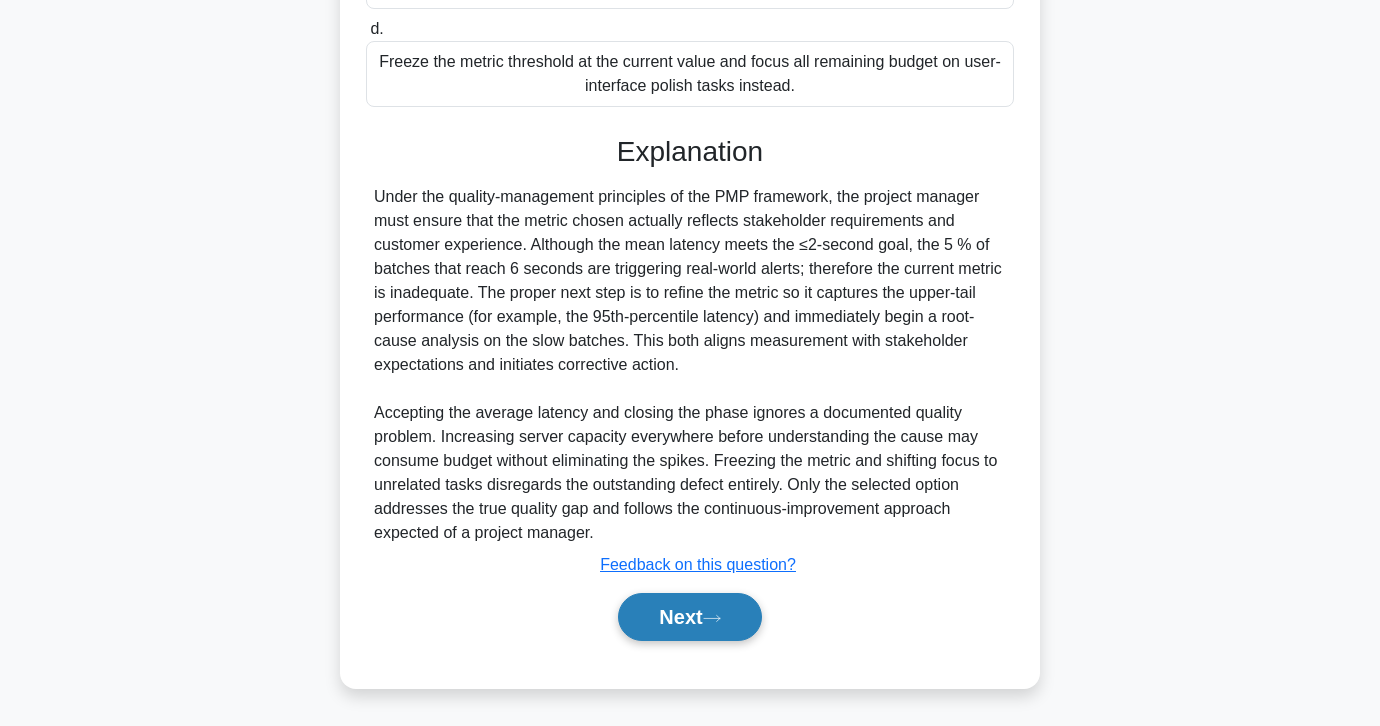 click on "Next" at bounding box center [689, 617] 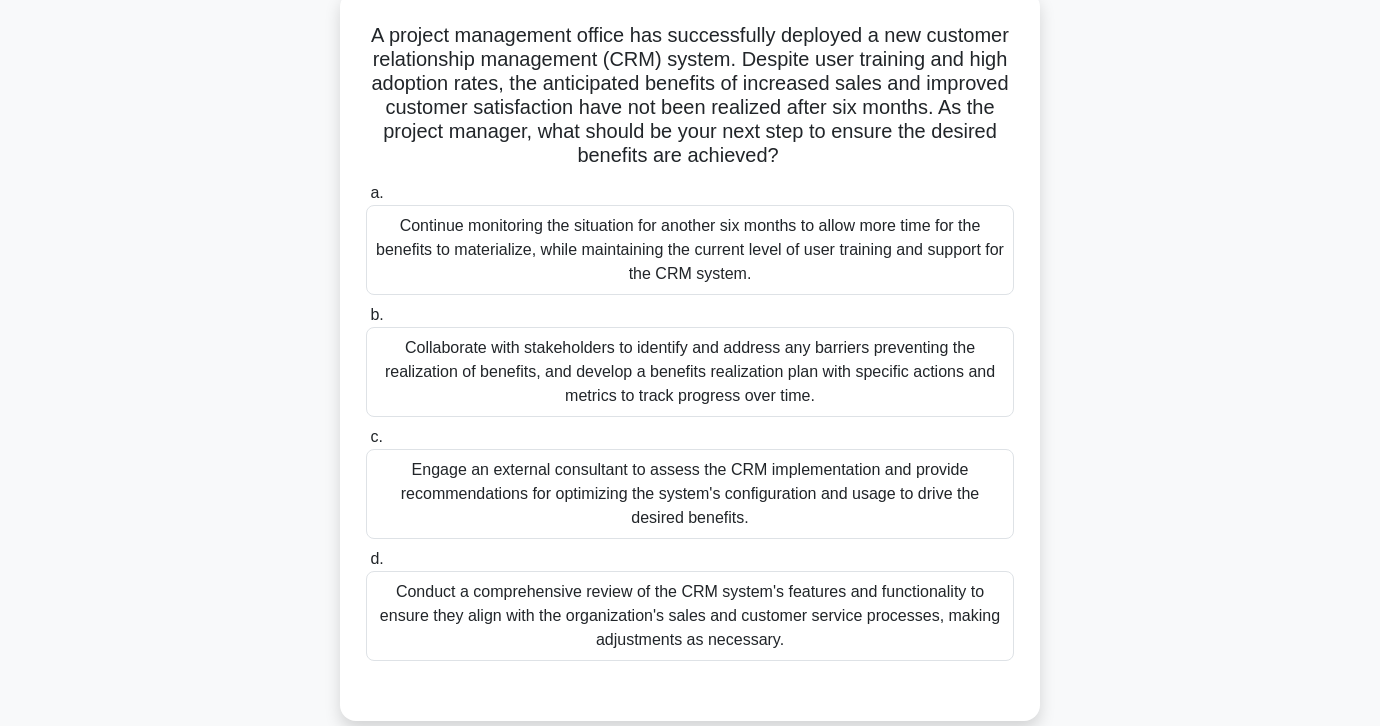 scroll, scrollTop: 127, scrollLeft: 0, axis: vertical 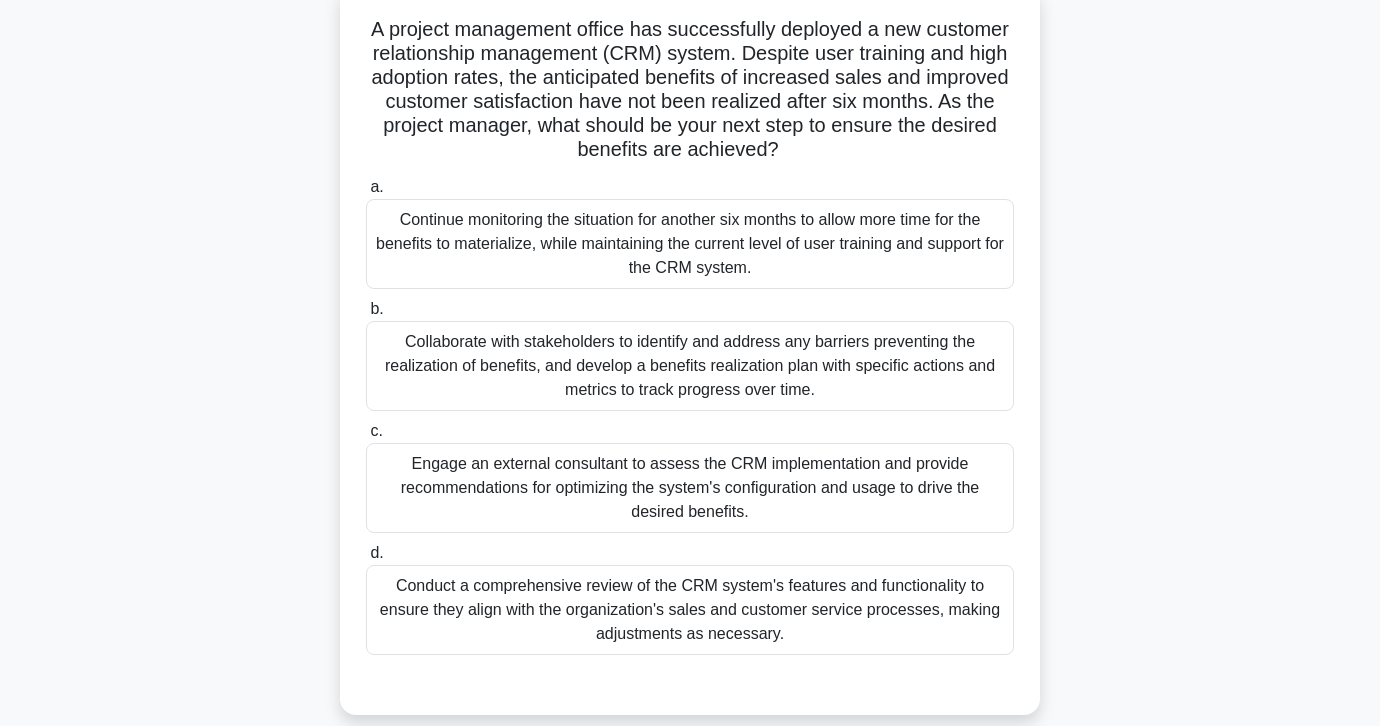 click on "Conduct a comprehensive review of the CRM system's features and functionality to ensure they align with the organization's sales and customer service processes, making adjustments as necessary." at bounding box center [690, 610] 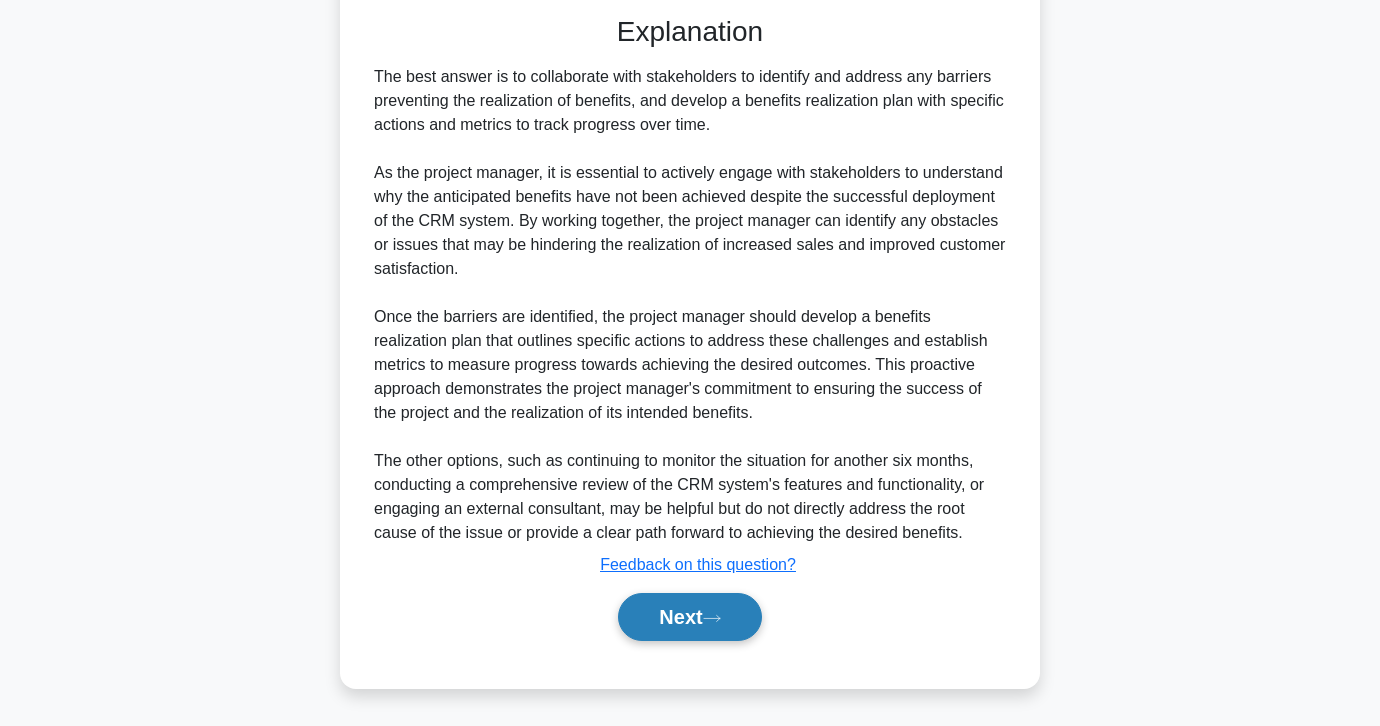 click 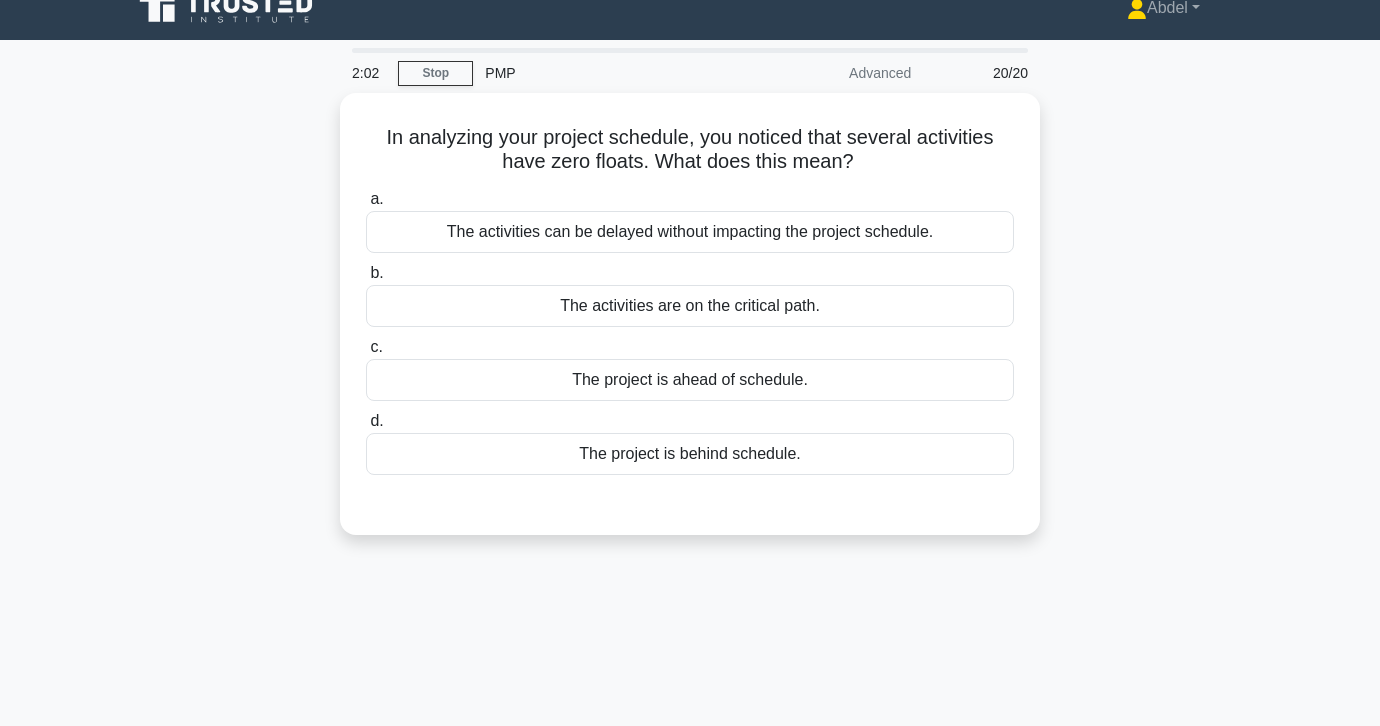 scroll, scrollTop: 30, scrollLeft: 0, axis: vertical 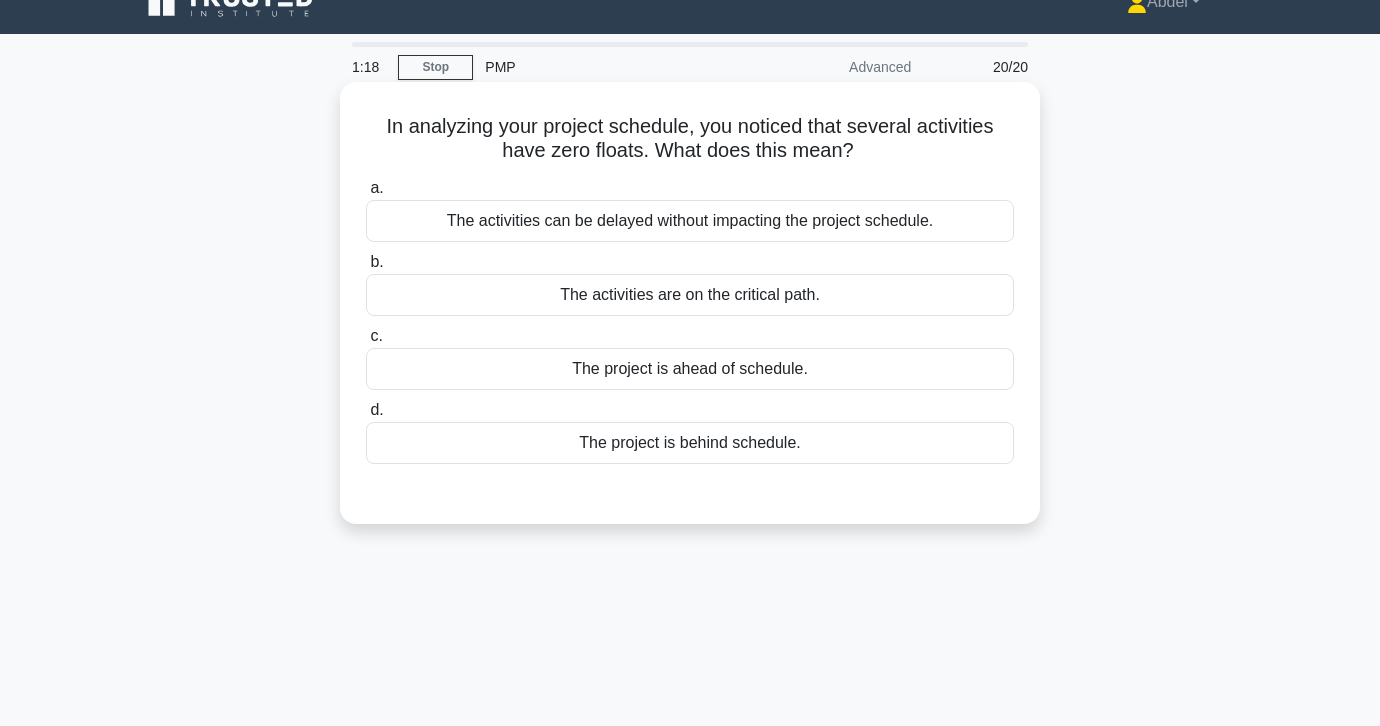 click on "The activities are on the critical path." at bounding box center [690, 295] 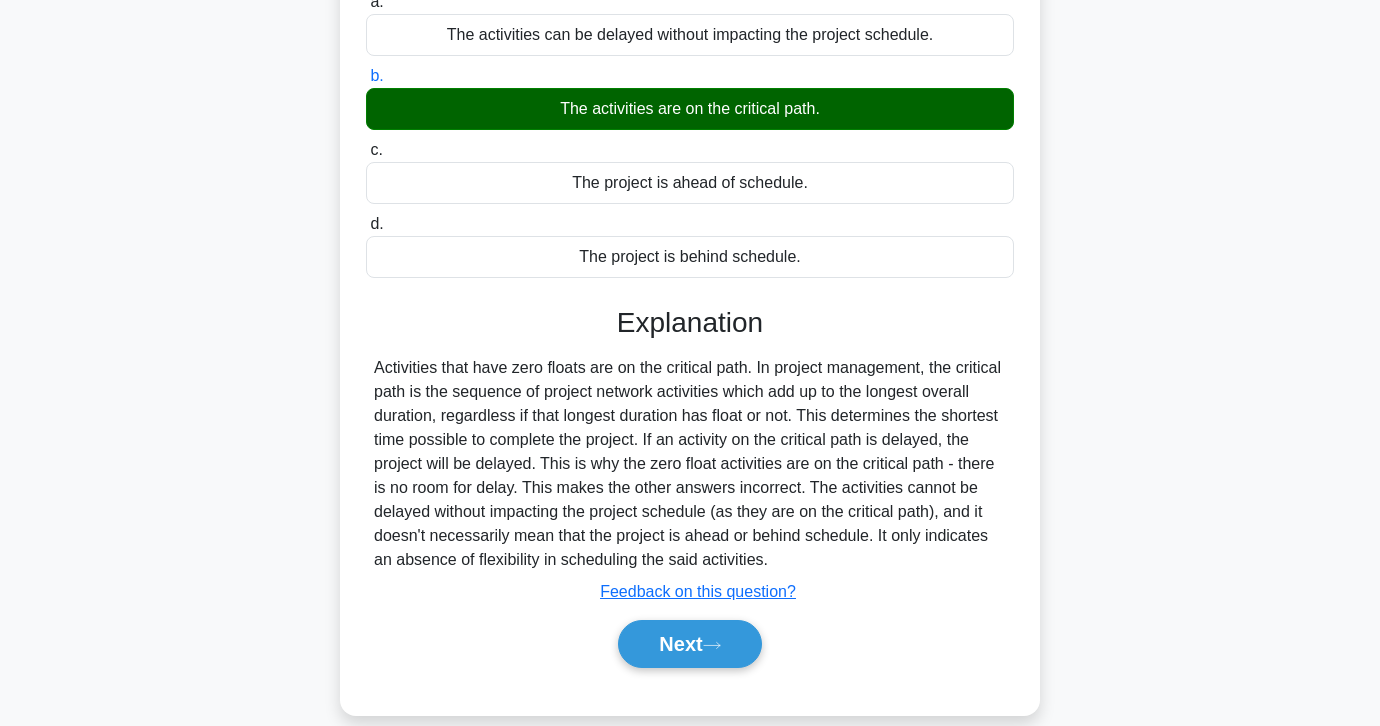 scroll, scrollTop: 354, scrollLeft: 0, axis: vertical 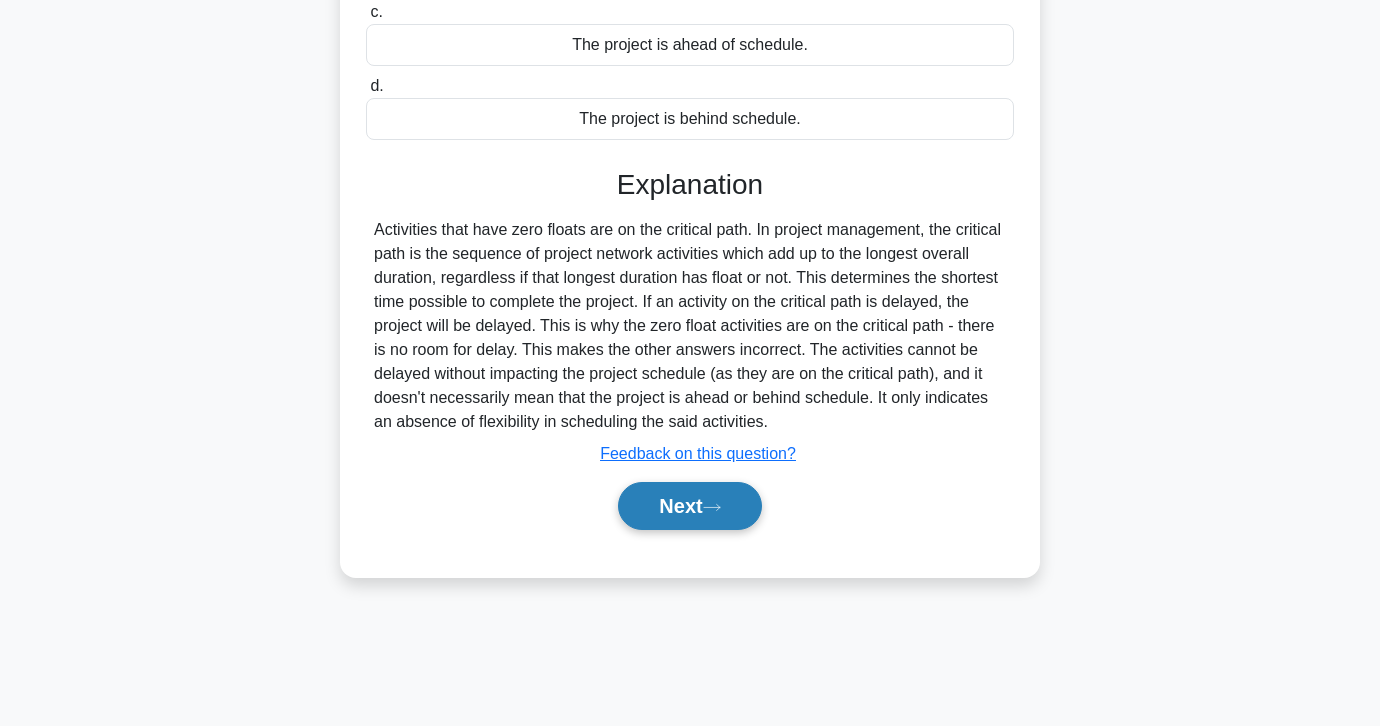 click on "Next" at bounding box center (689, 506) 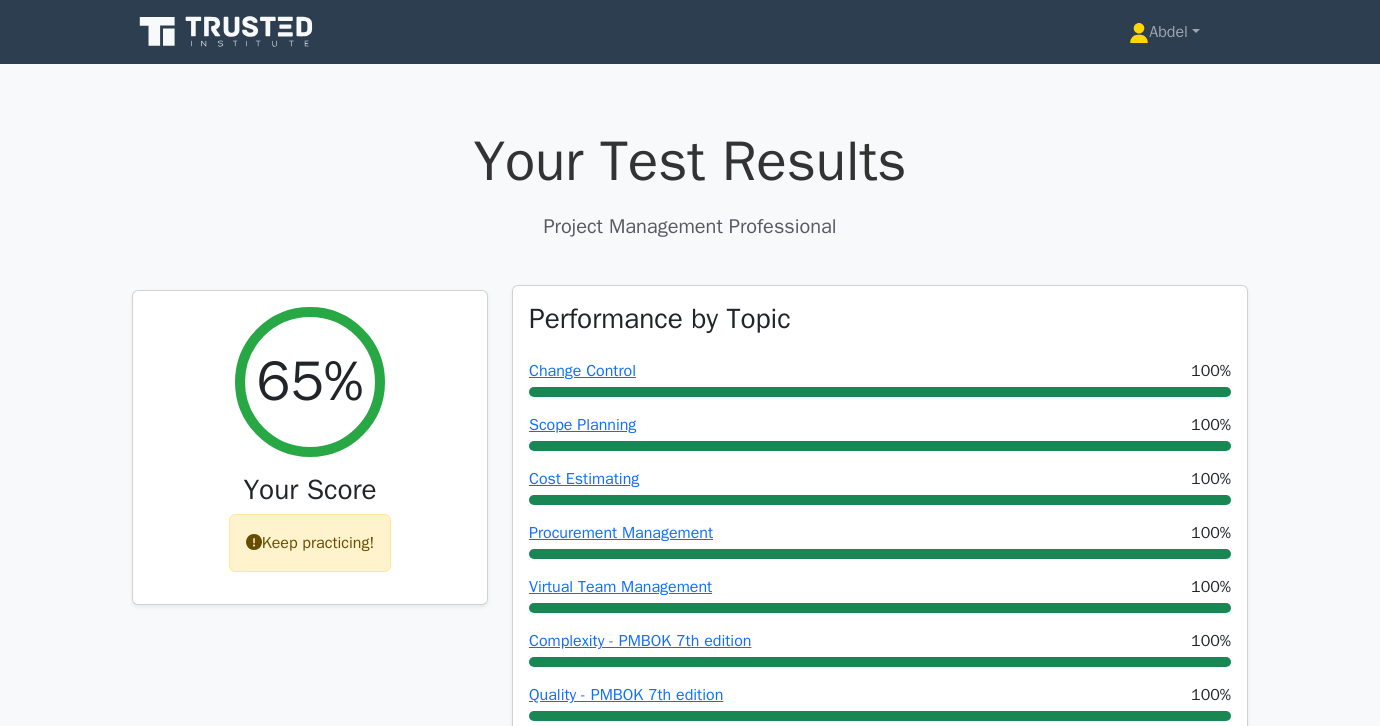 scroll, scrollTop: 0, scrollLeft: 0, axis: both 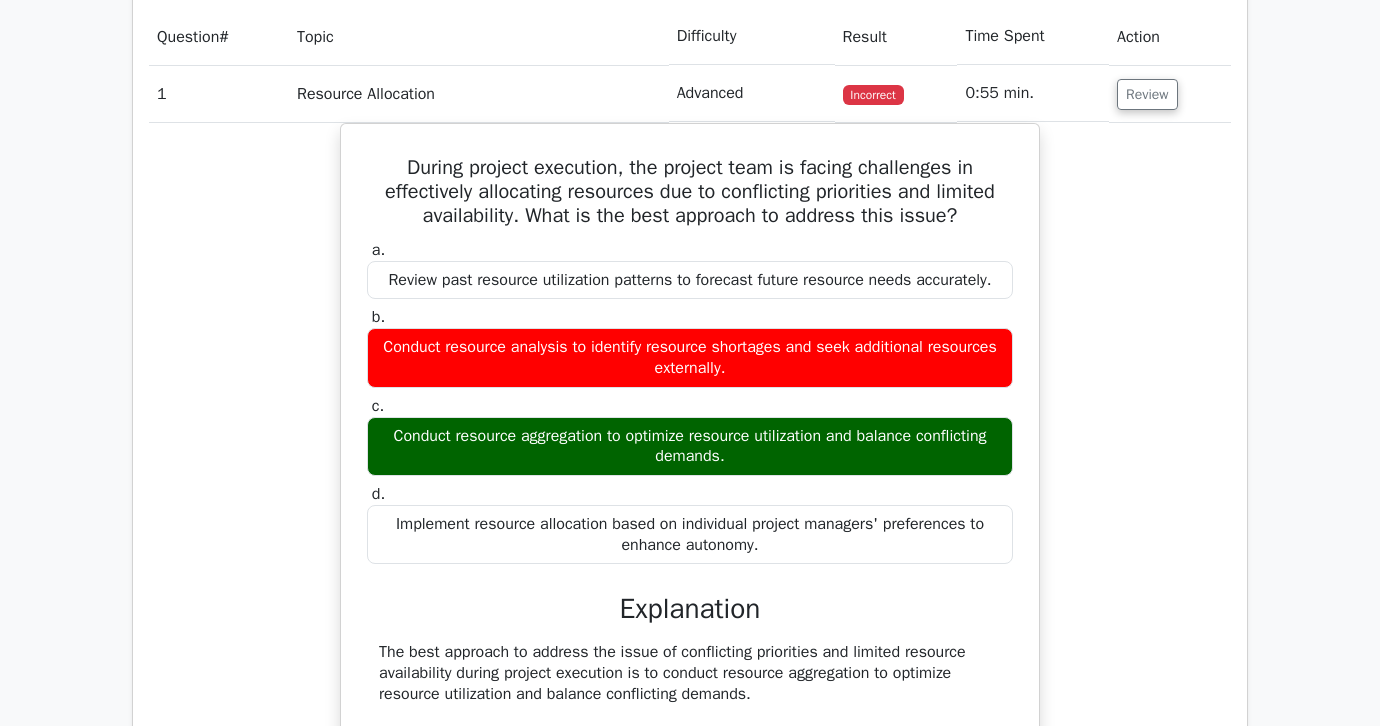 click on "Review" at bounding box center [1170, 93] 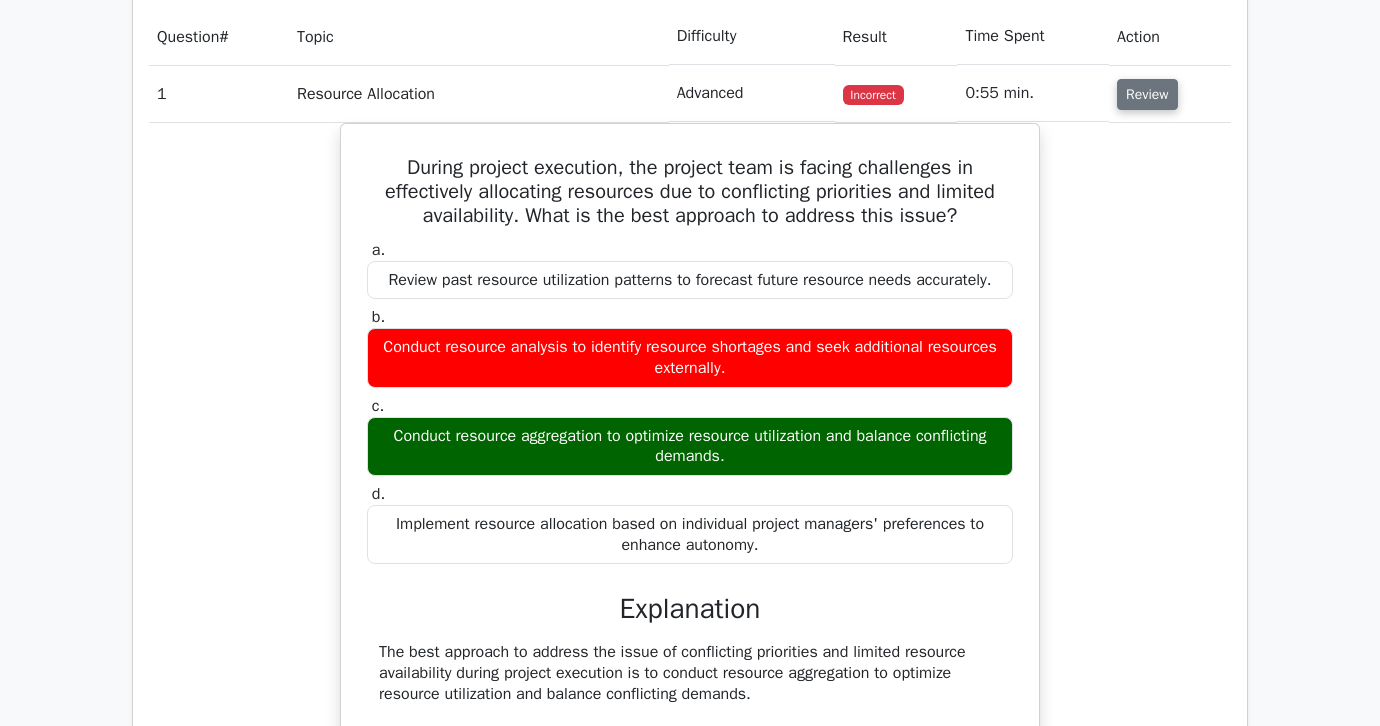 click on "Review" at bounding box center [1147, 94] 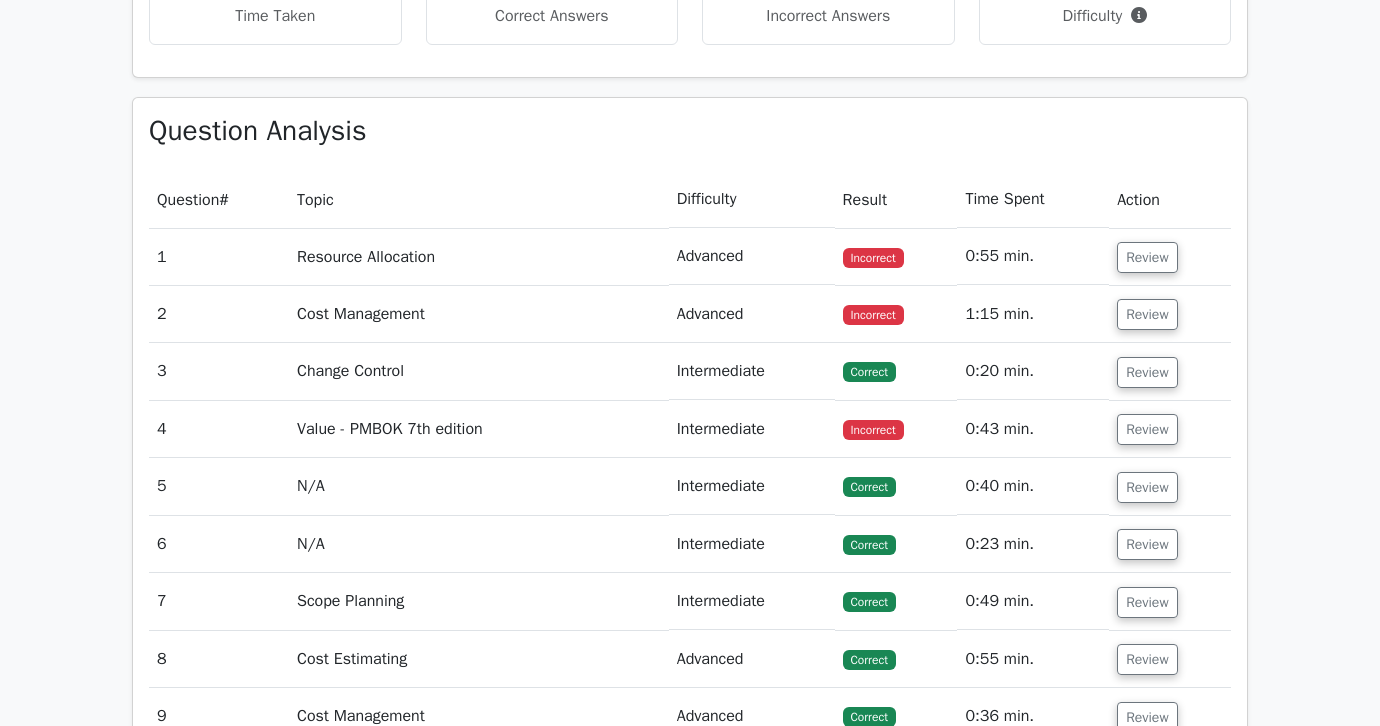 scroll, scrollTop: 1270, scrollLeft: 0, axis: vertical 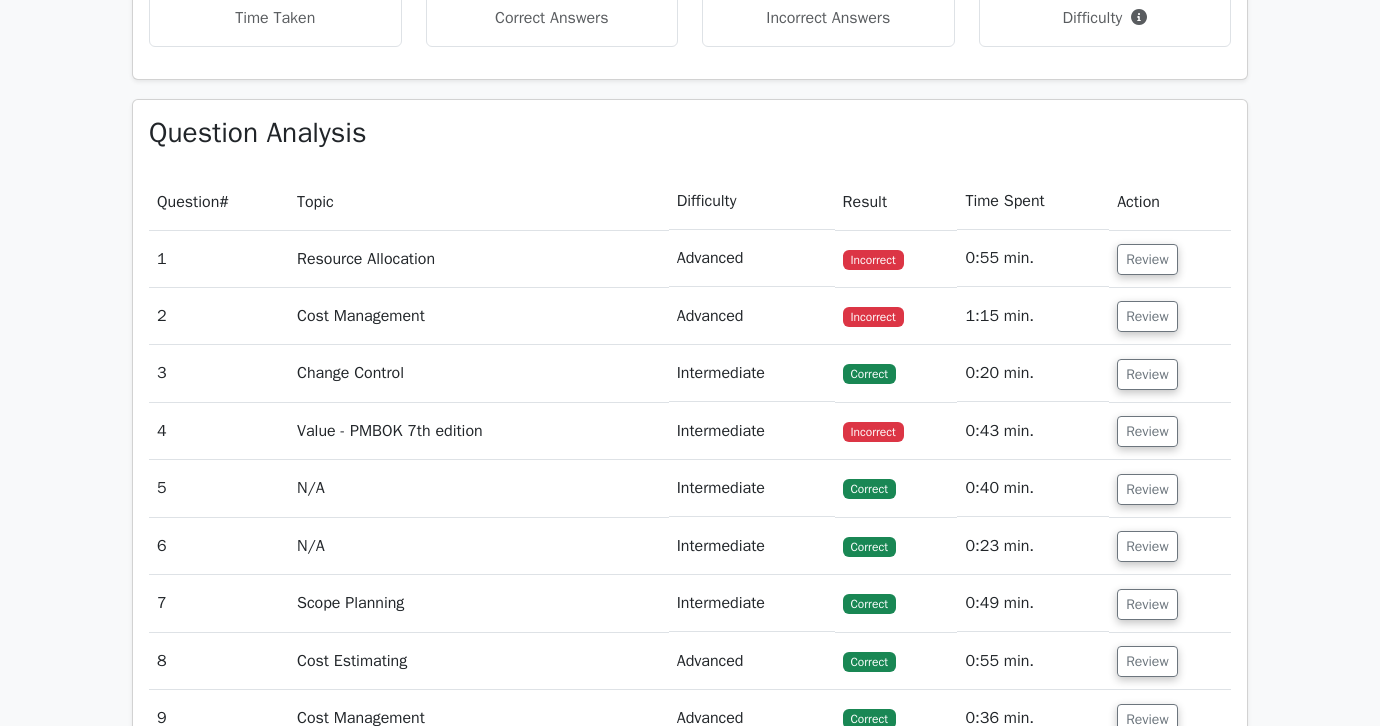 click on "Question Analysis
Question  #
Topic
Difficulty
Result
Time Spent
Action
1
Resource Allocation
Advanced
Incorrect
a. b. c. d." at bounding box center (690, 756) 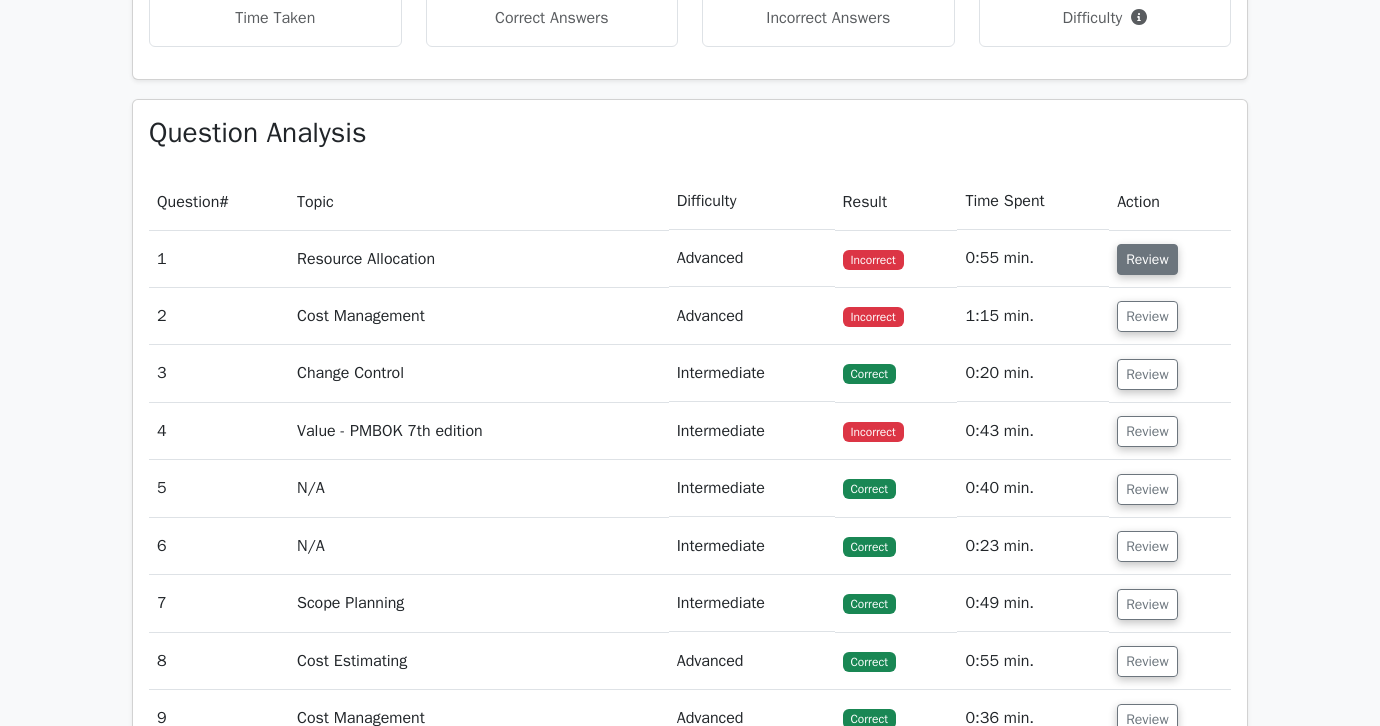 click on "Review" at bounding box center [1147, 259] 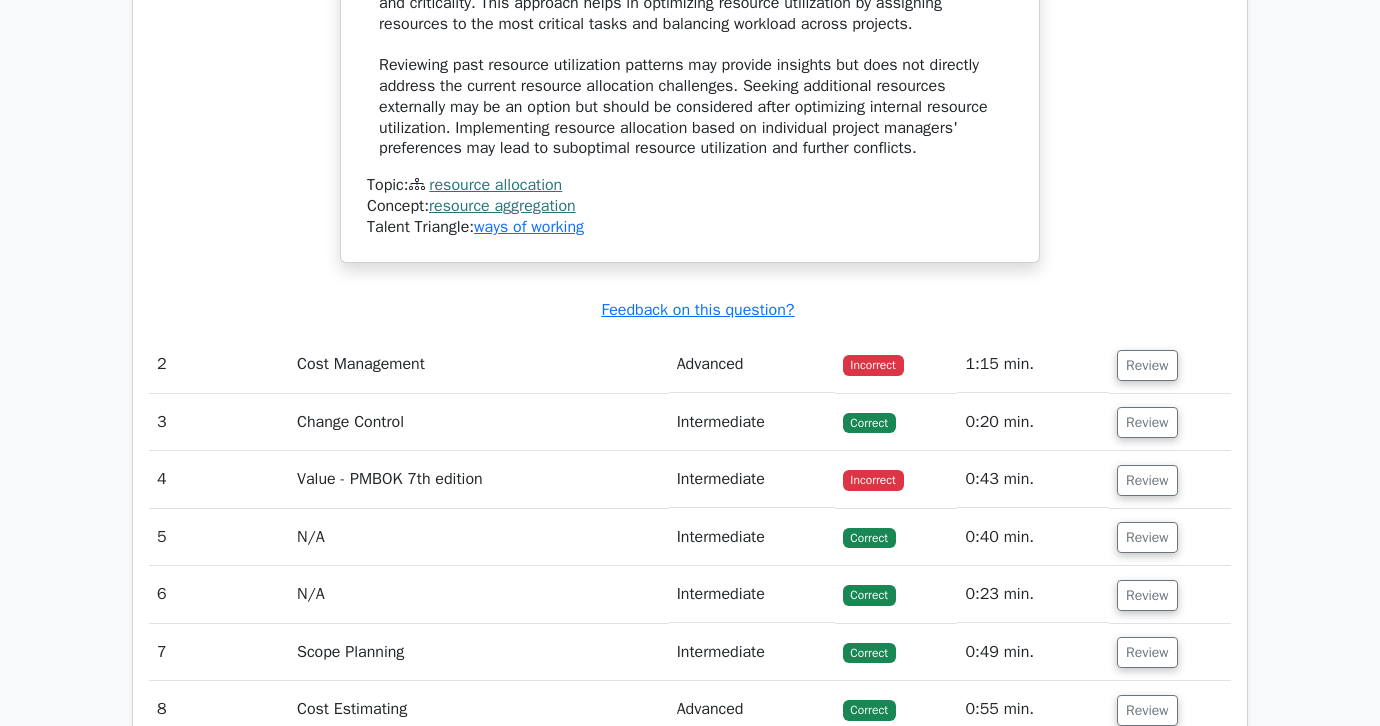 scroll, scrollTop: 2228, scrollLeft: 0, axis: vertical 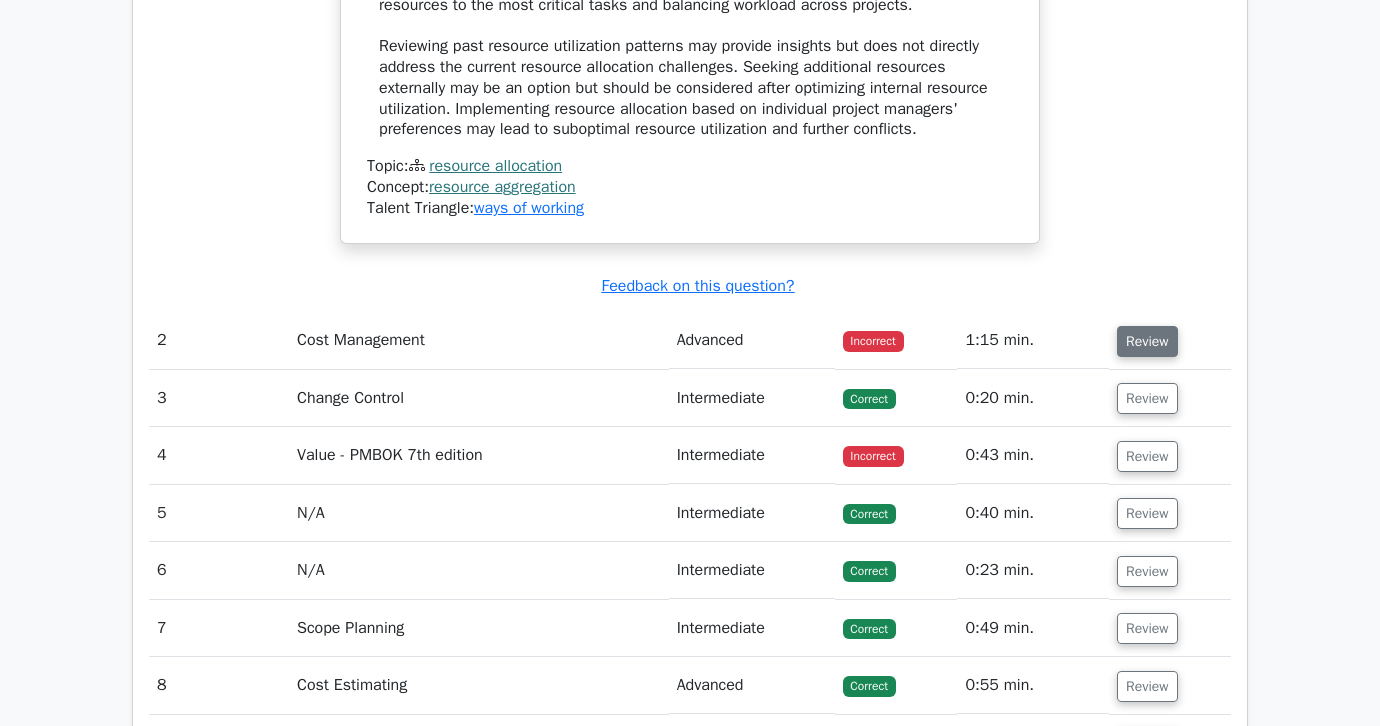 click on "Review" at bounding box center (1147, 341) 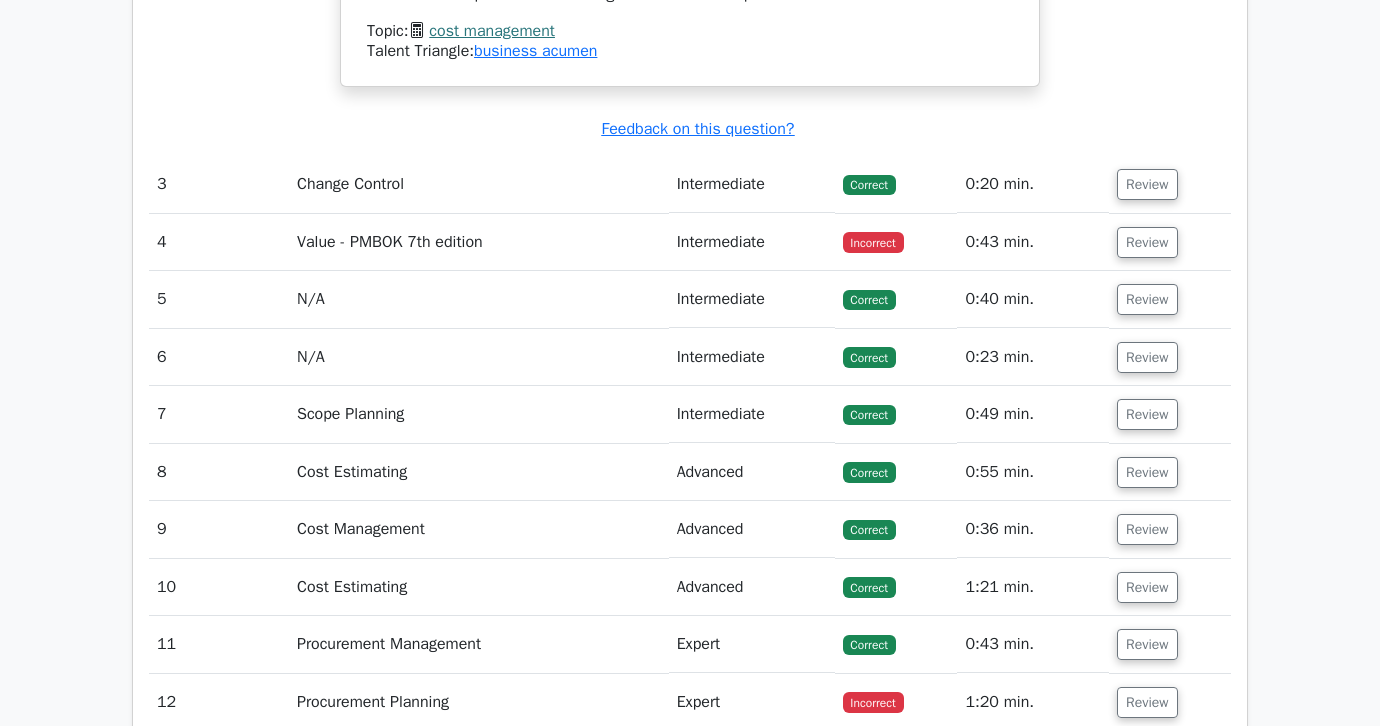 scroll, scrollTop: 3342, scrollLeft: 0, axis: vertical 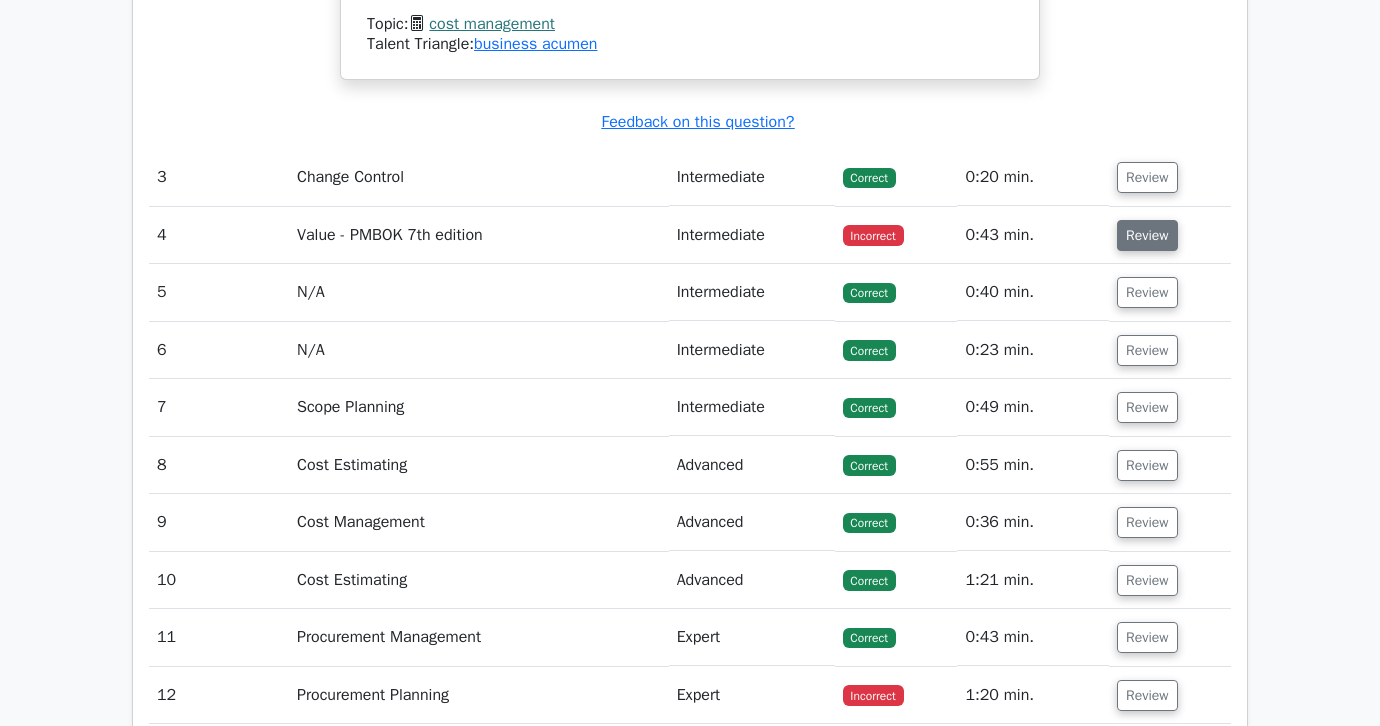 click on "Review" at bounding box center [1147, 235] 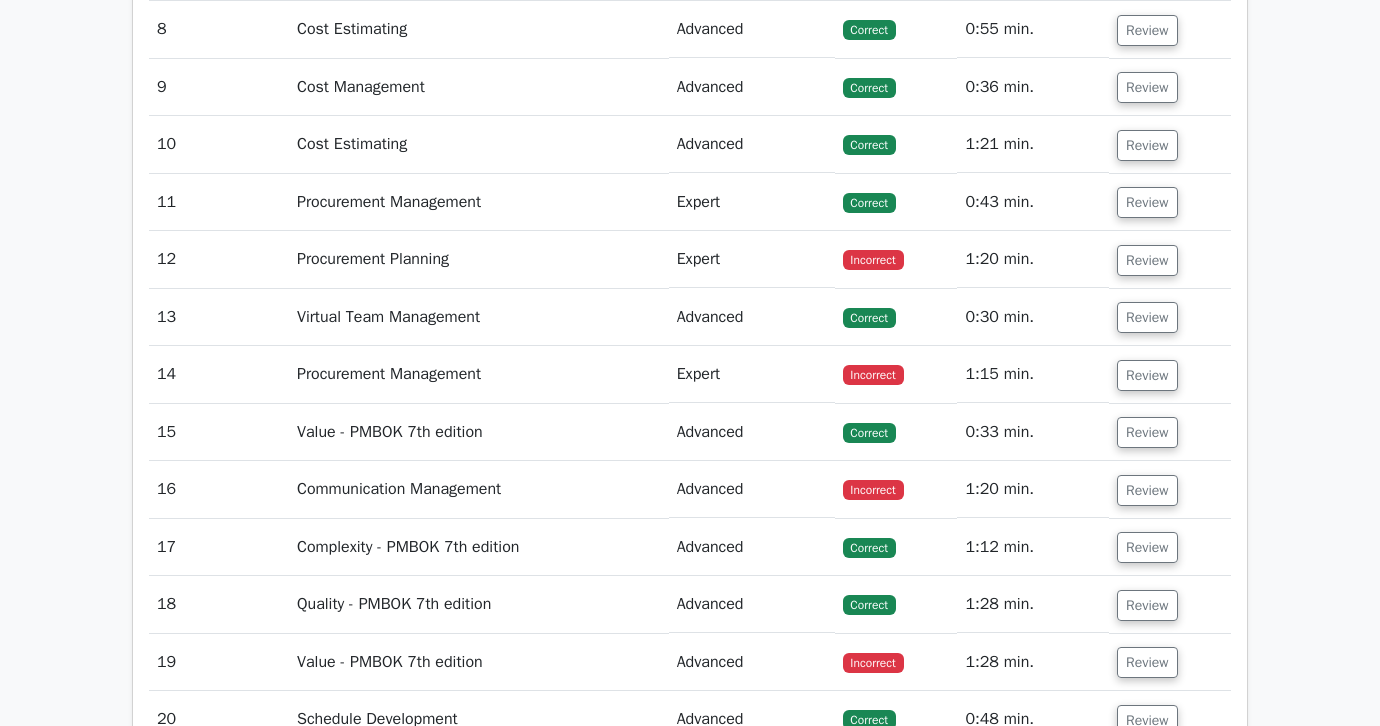 scroll, scrollTop: 4739, scrollLeft: 0, axis: vertical 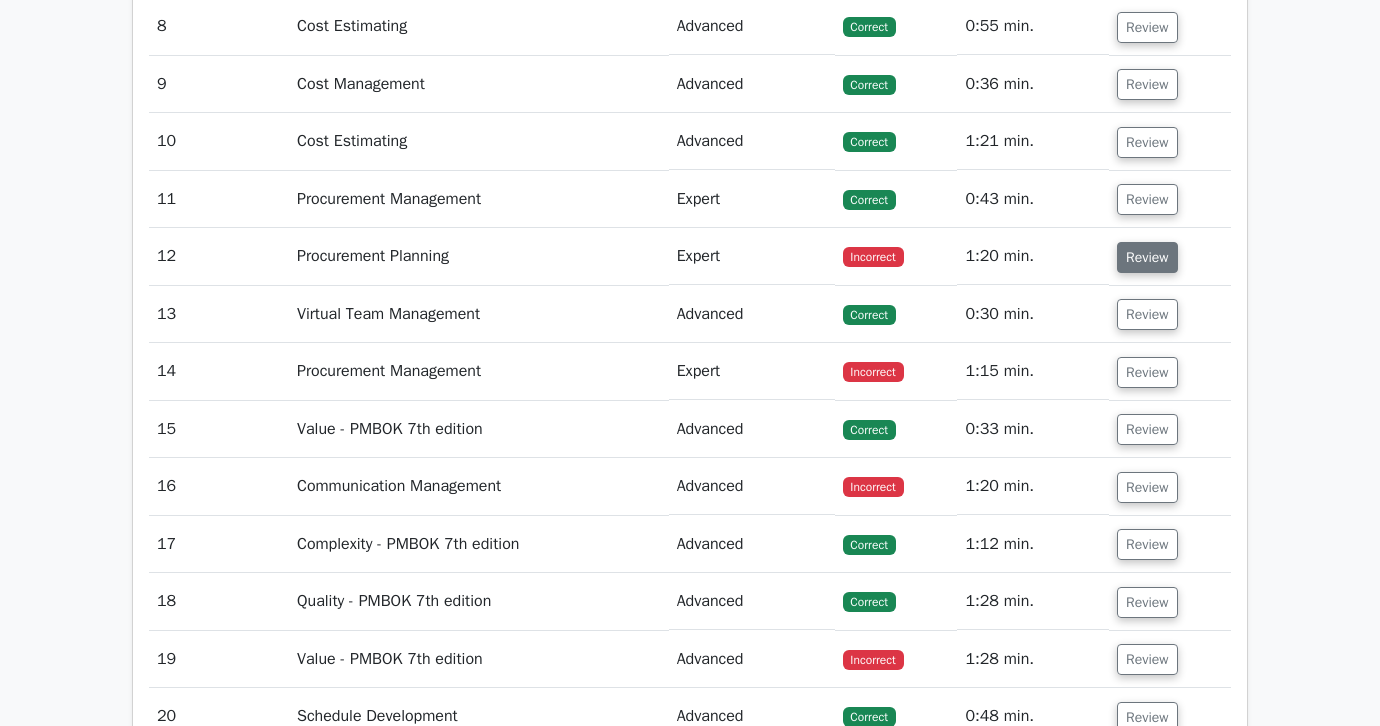 click on "Review" at bounding box center (1147, 257) 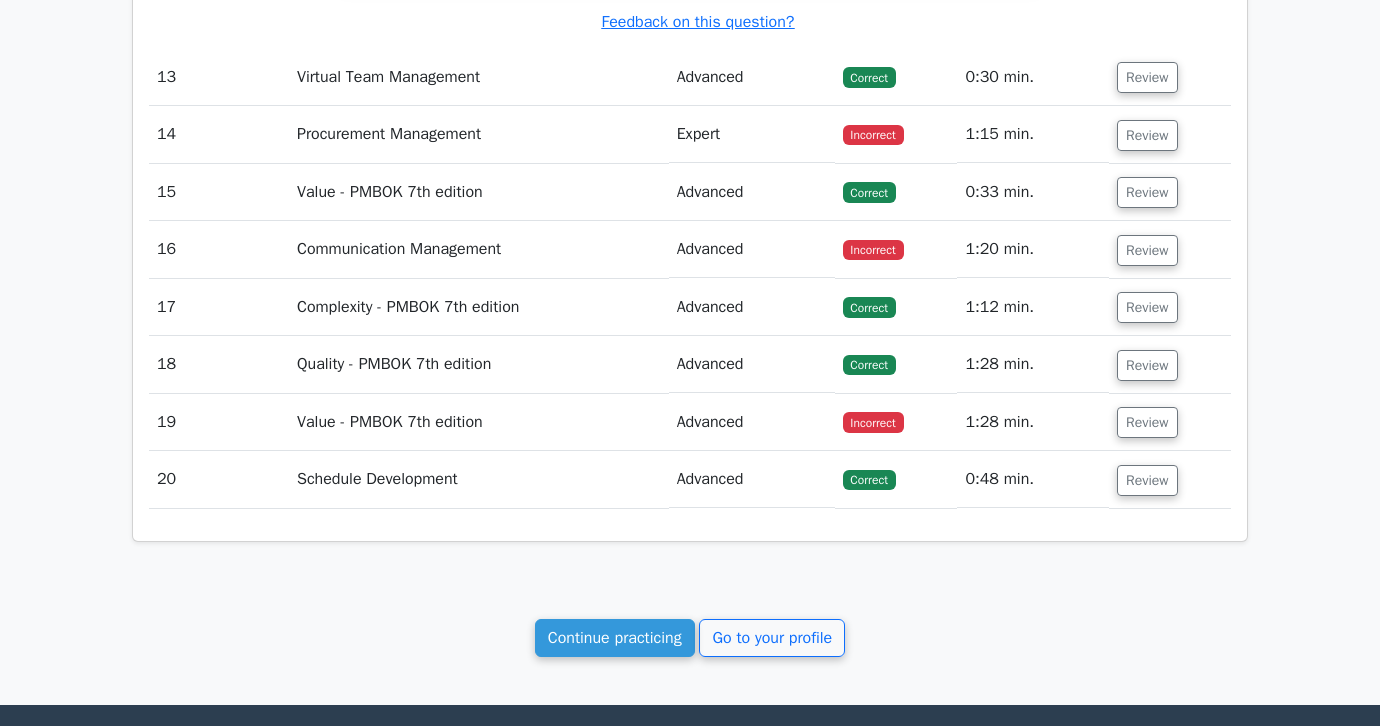 scroll, scrollTop: 6020, scrollLeft: 0, axis: vertical 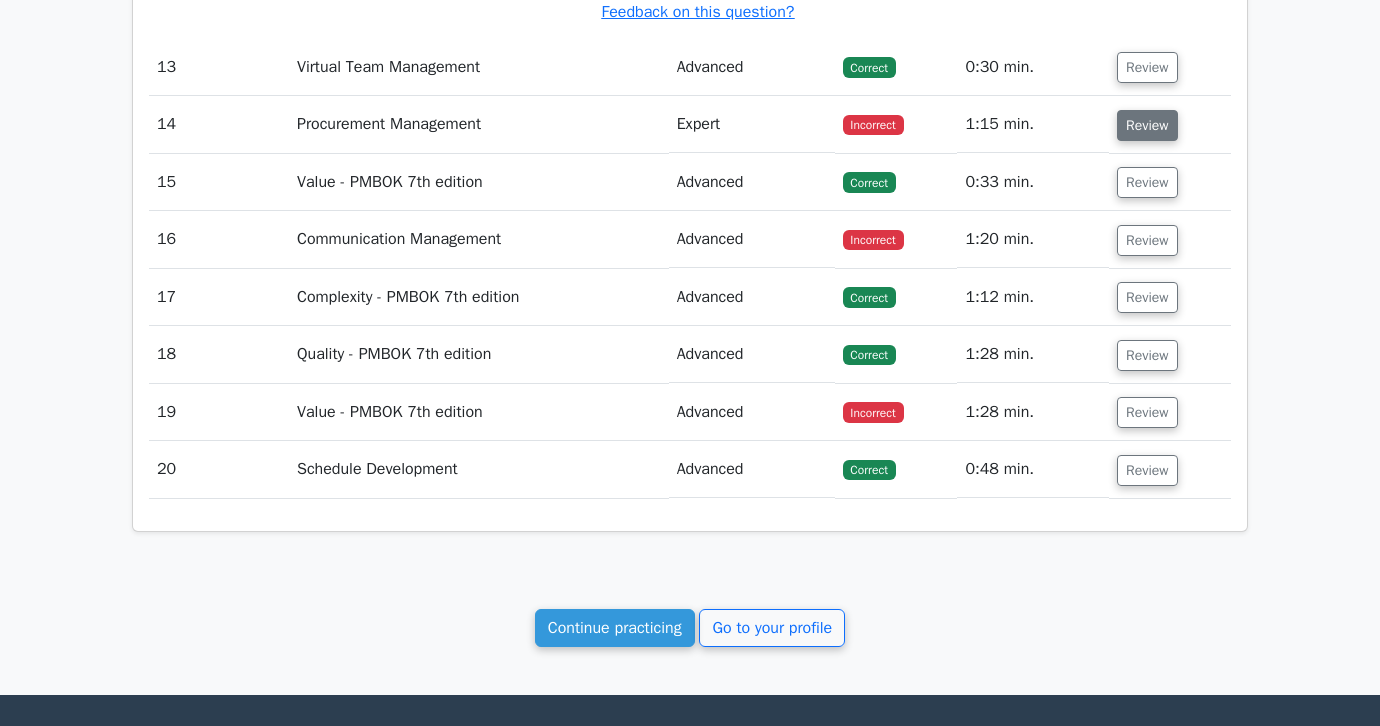 click on "Review" at bounding box center (1147, 125) 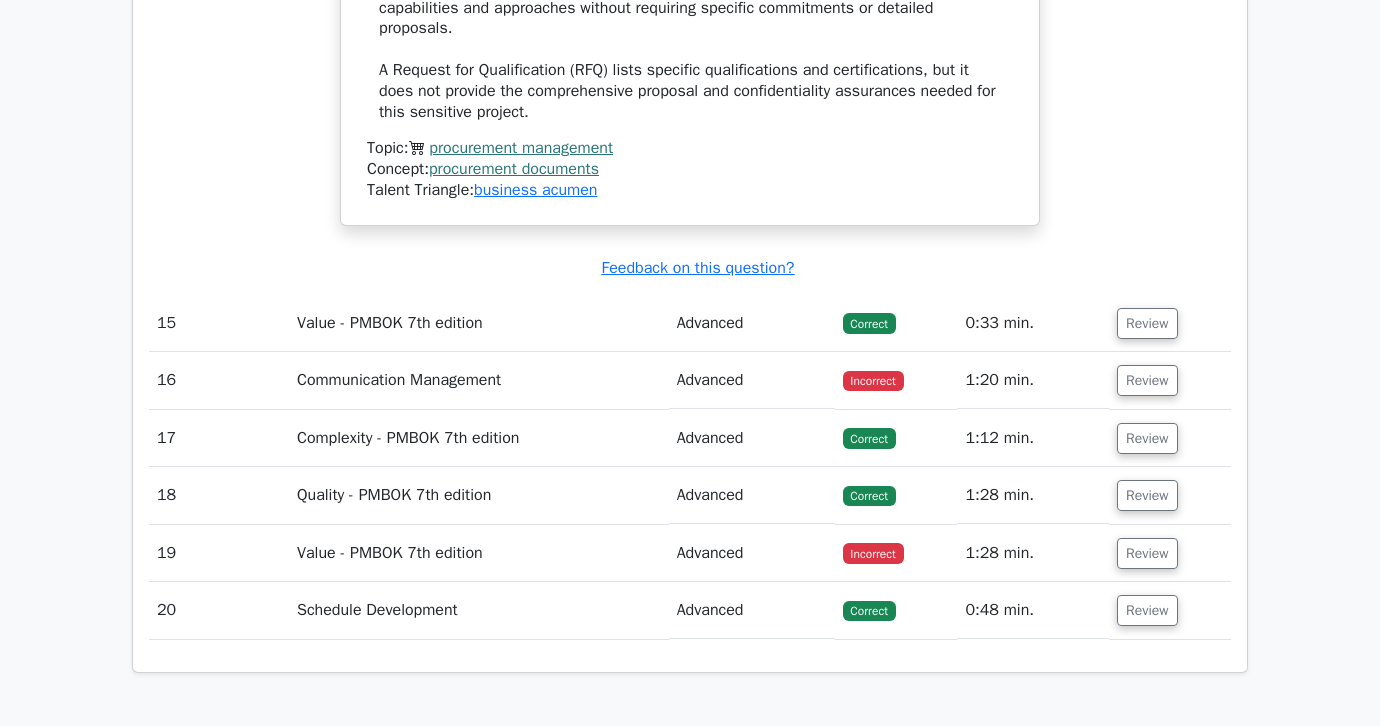 scroll, scrollTop: 7269, scrollLeft: 0, axis: vertical 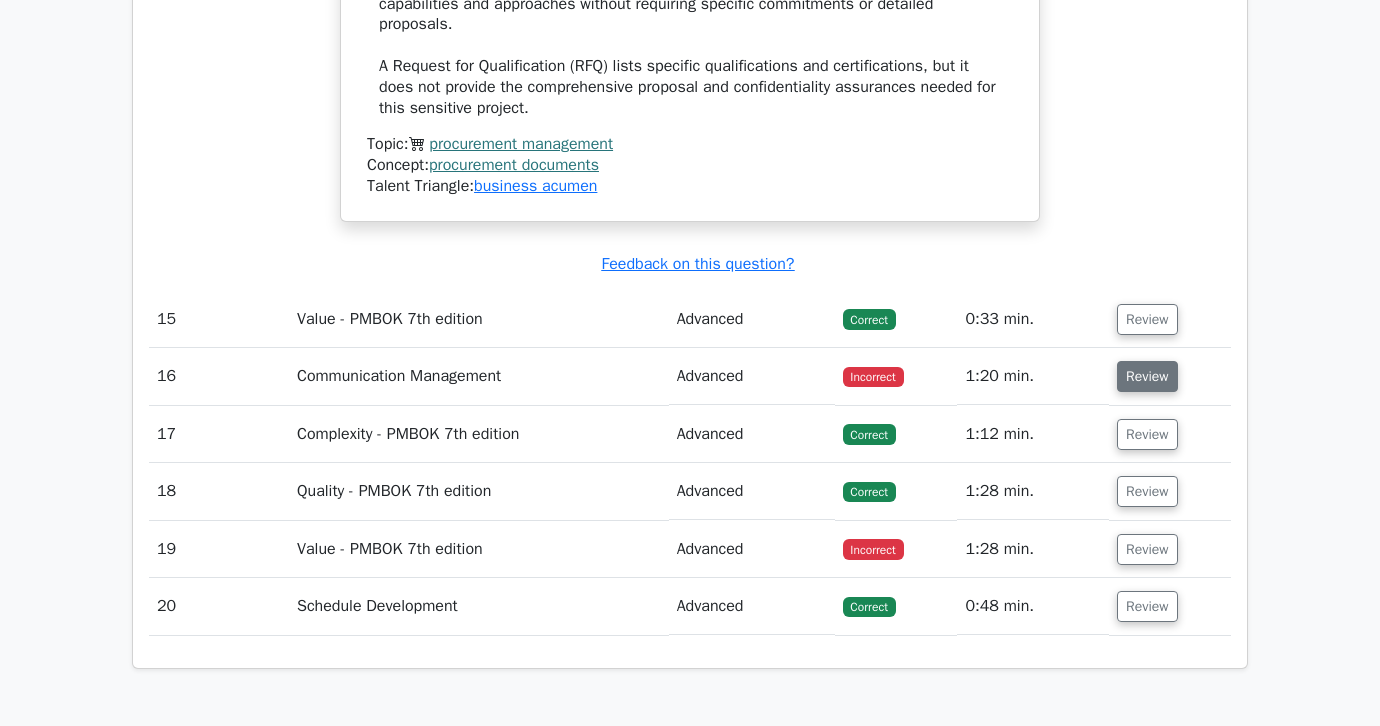 click on "Review" at bounding box center [1147, 376] 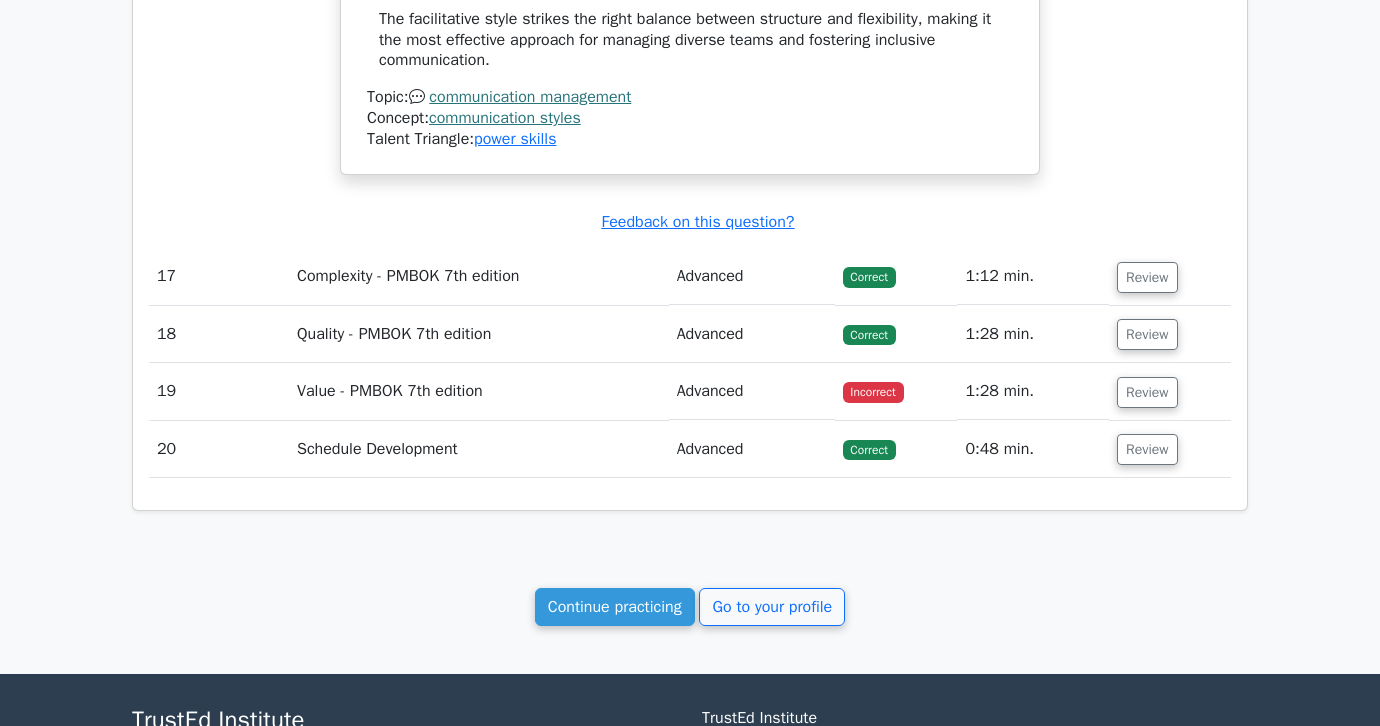 scroll, scrollTop: 8944, scrollLeft: 0, axis: vertical 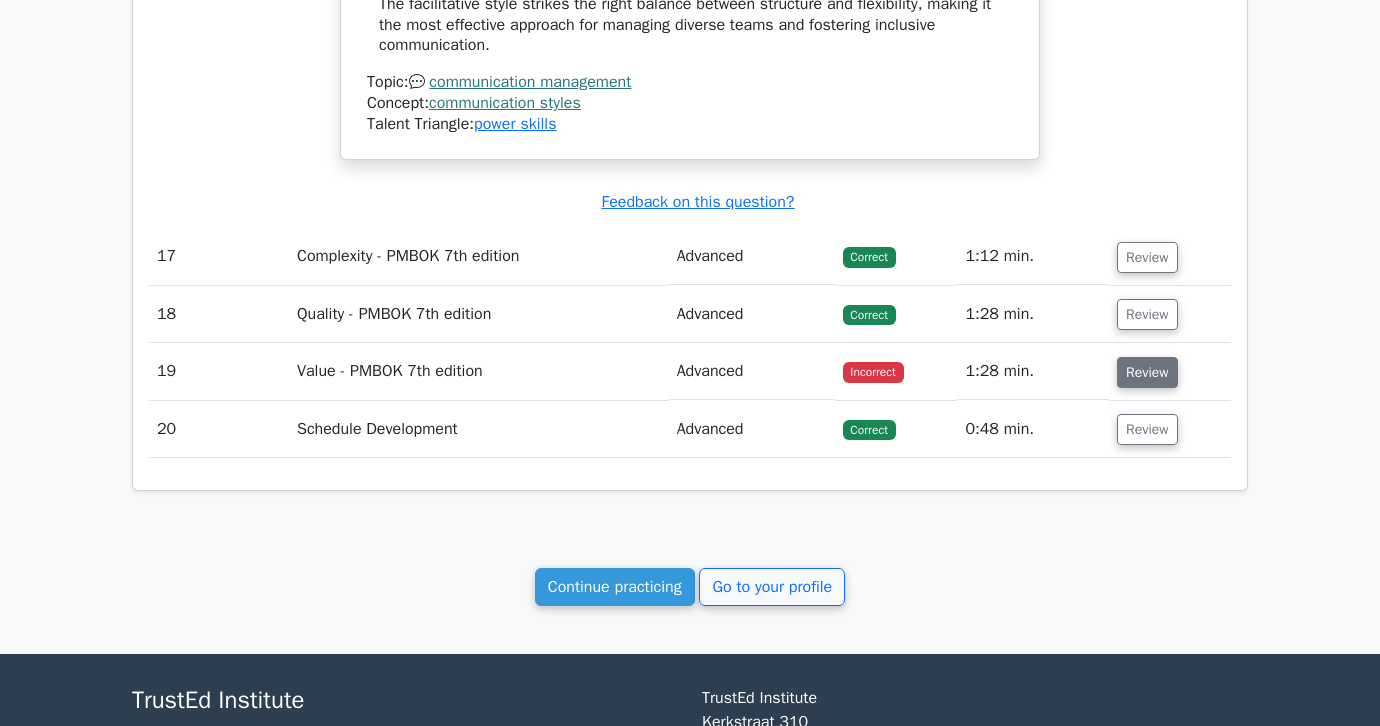click on "Review" at bounding box center (1147, 372) 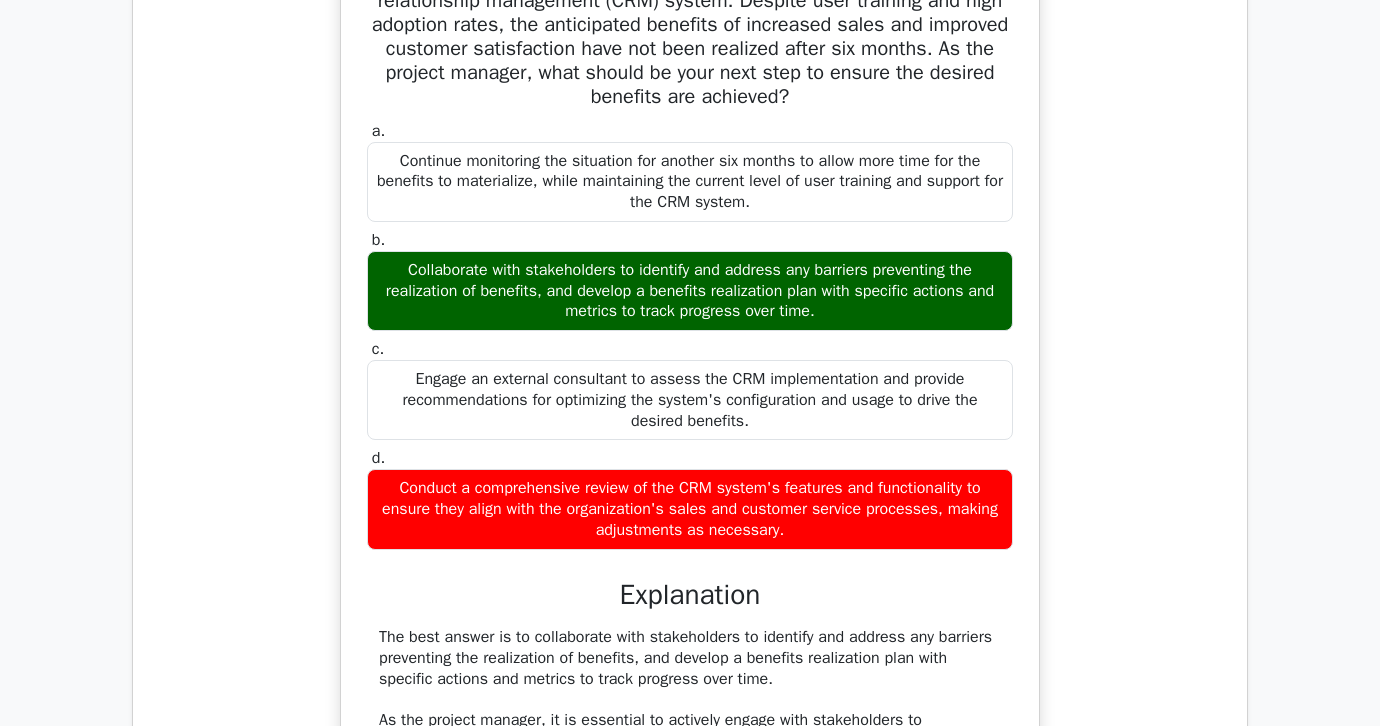 scroll, scrollTop: 9421, scrollLeft: 0, axis: vertical 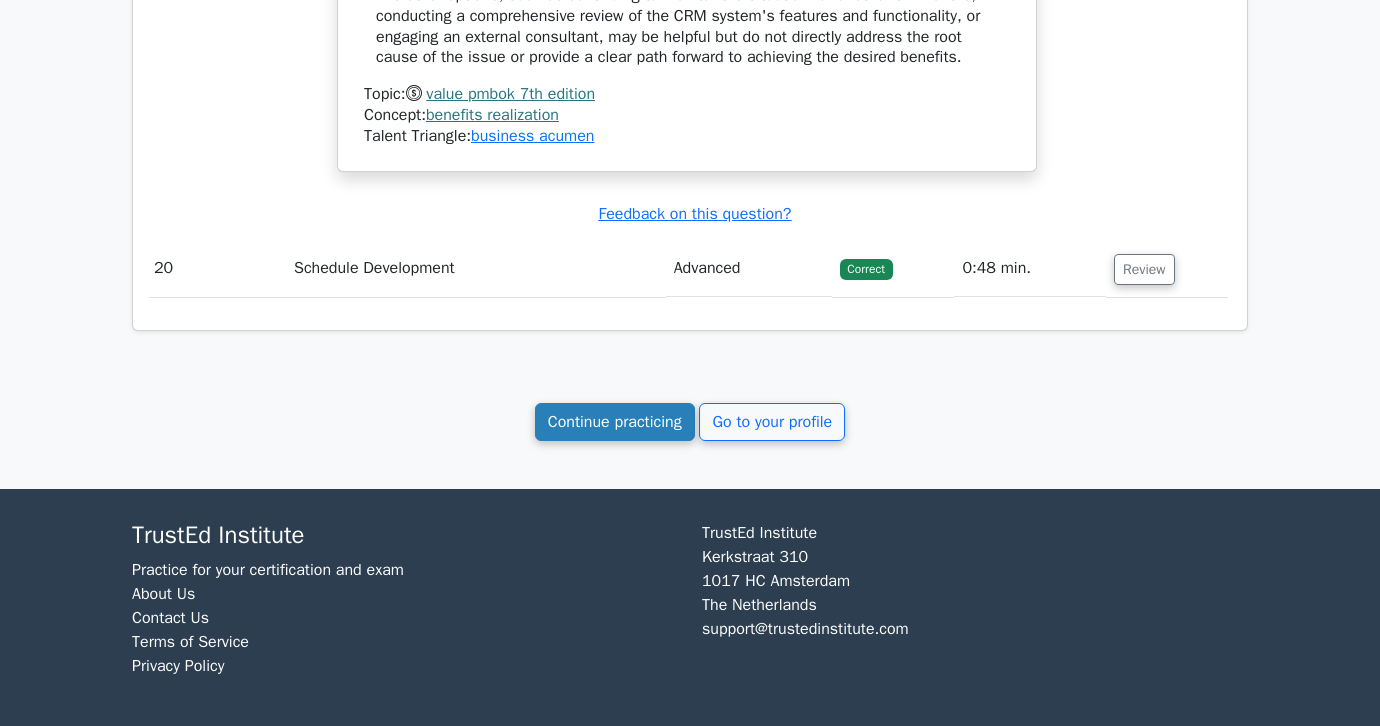 click on "Continue practicing" at bounding box center (615, 422) 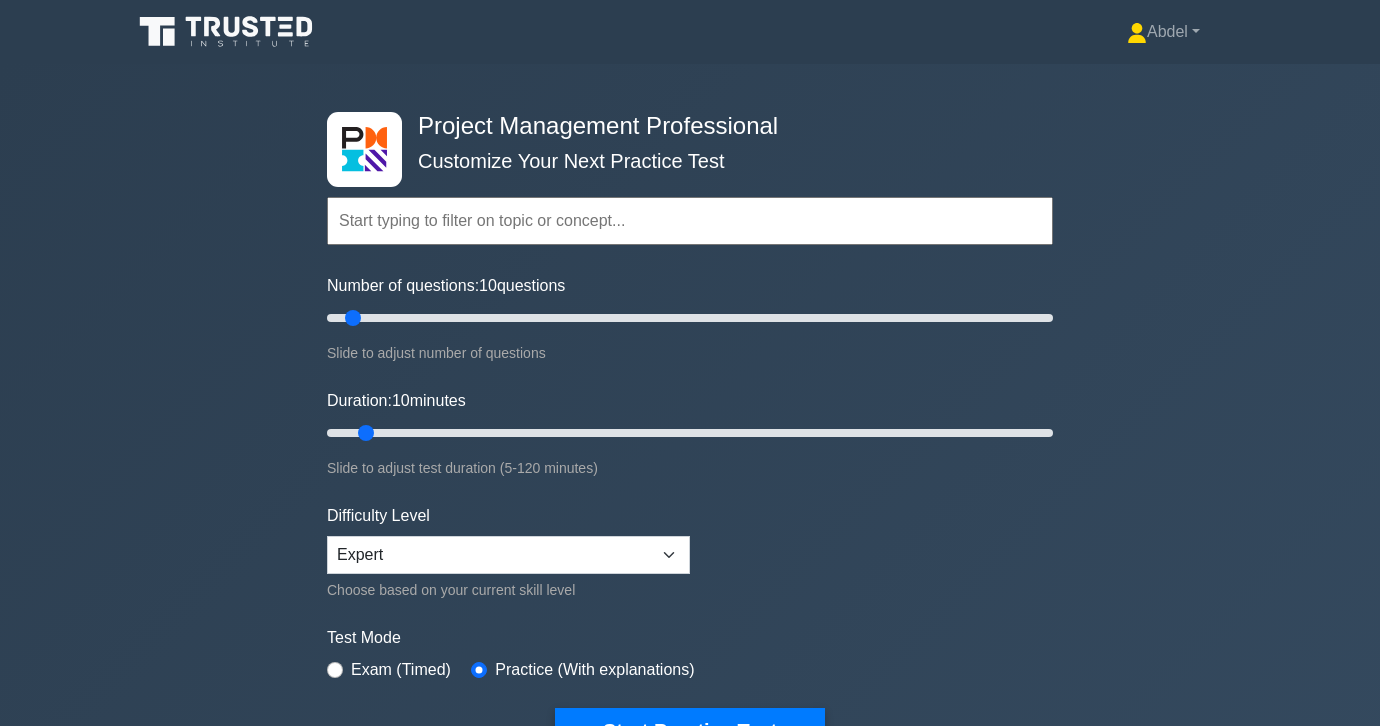 scroll, scrollTop: 0, scrollLeft: 0, axis: both 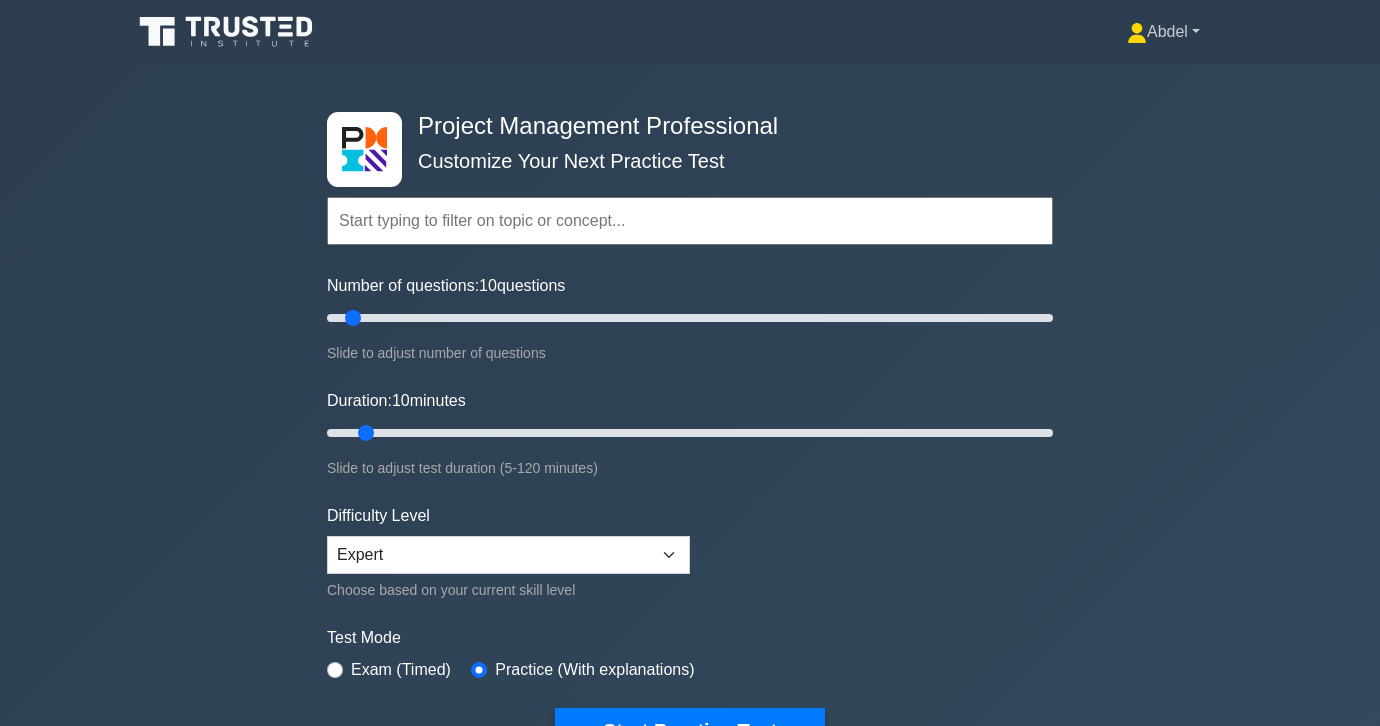 click on "Abdel" at bounding box center [1163, 32] 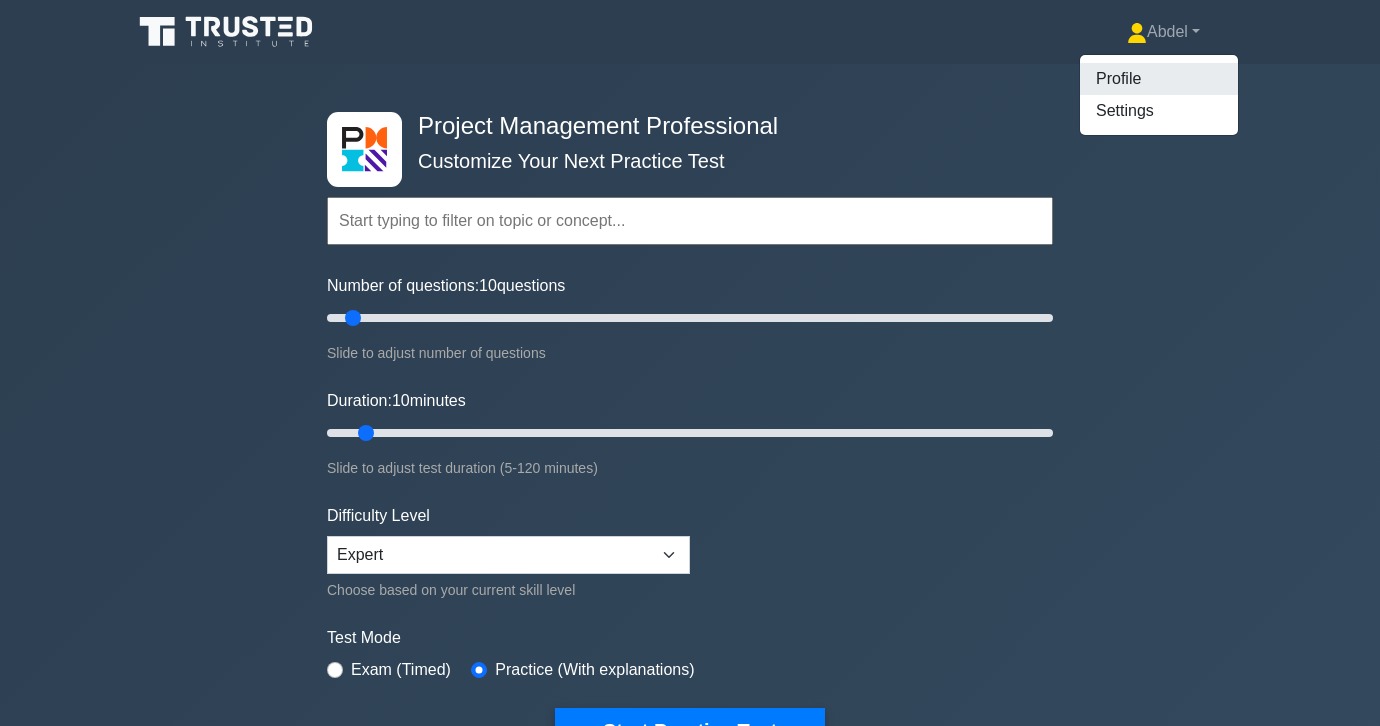 click on "Profile" at bounding box center (1159, 79) 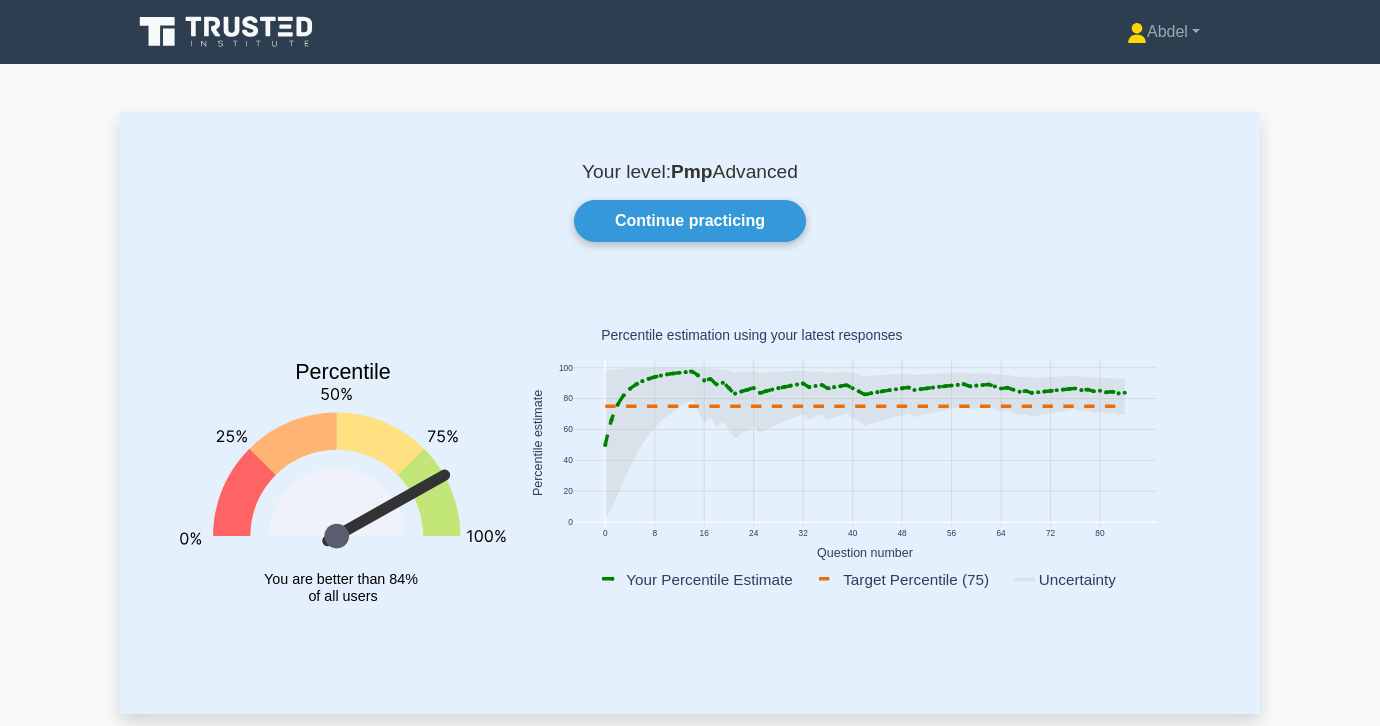 scroll, scrollTop: 0, scrollLeft: 0, axis: both 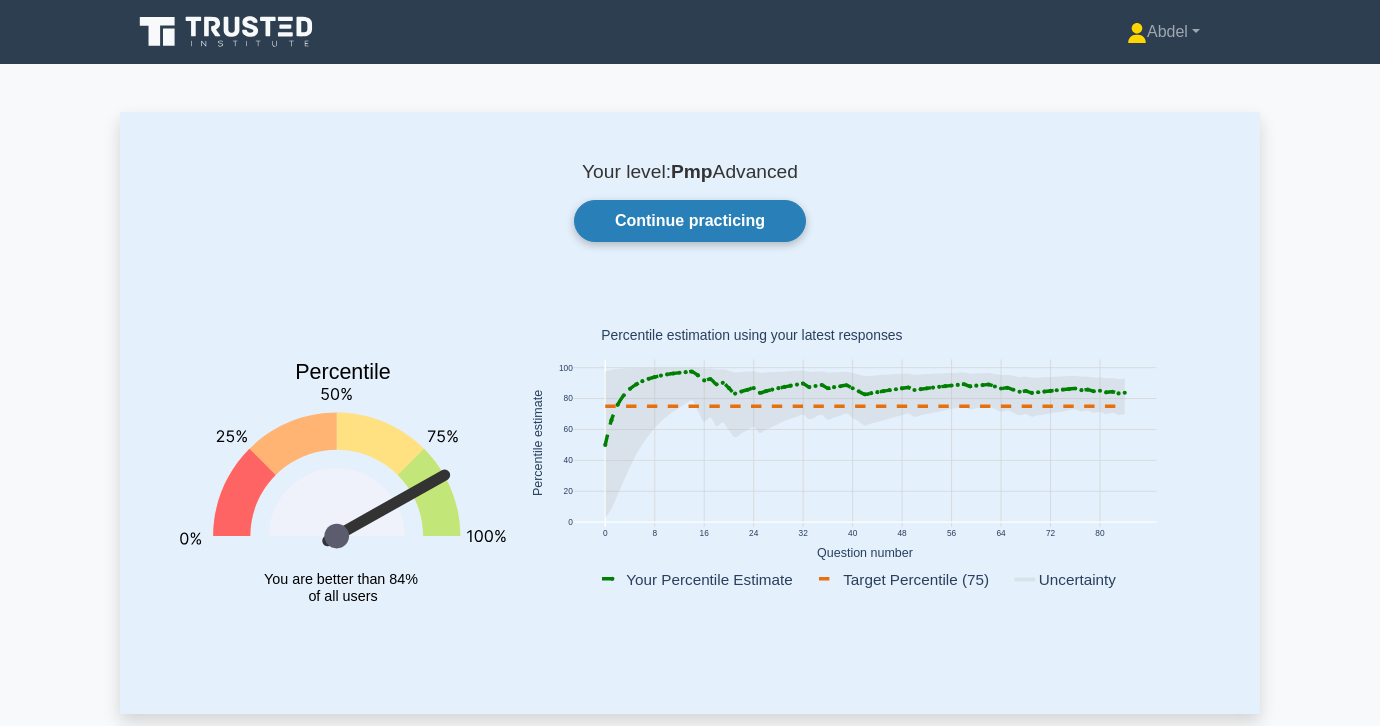 click on "Continue practicing" at bounding box center (690, 221) 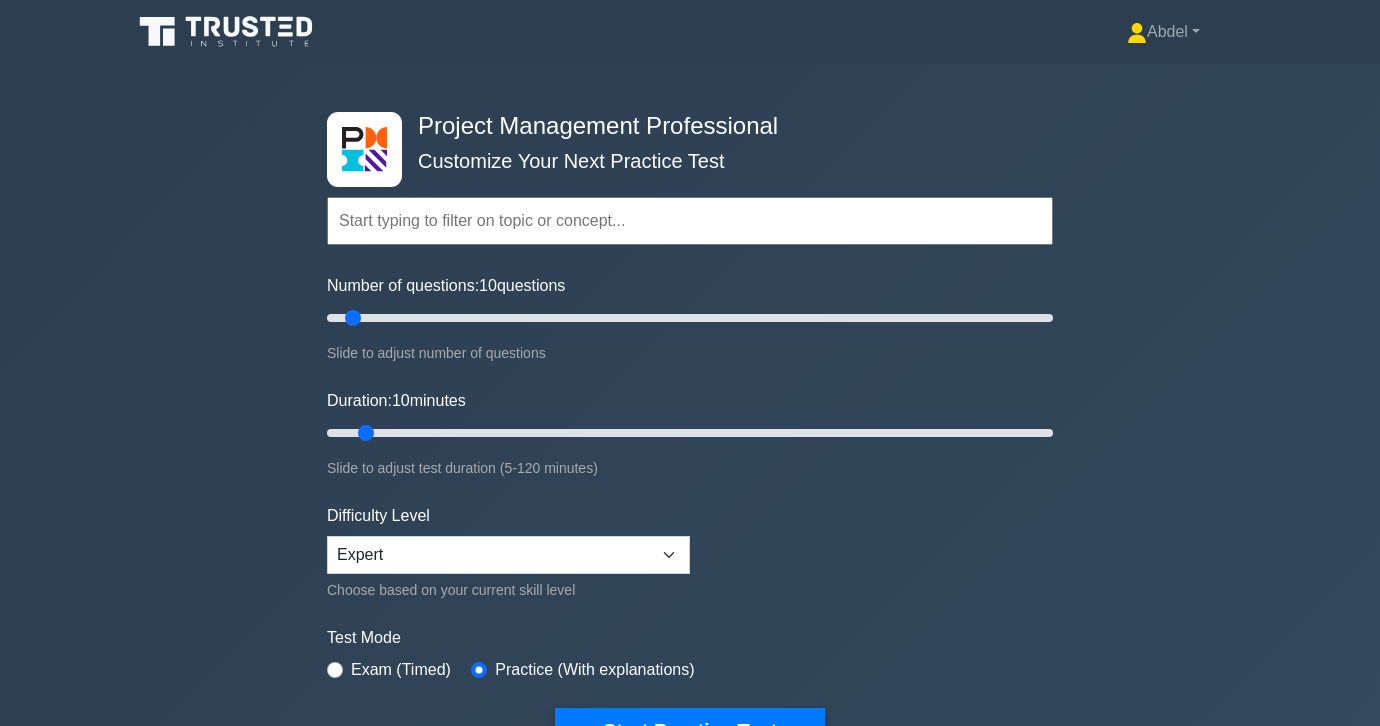scroll, scrollTop: 0, scrollLeft: 0, axis: both 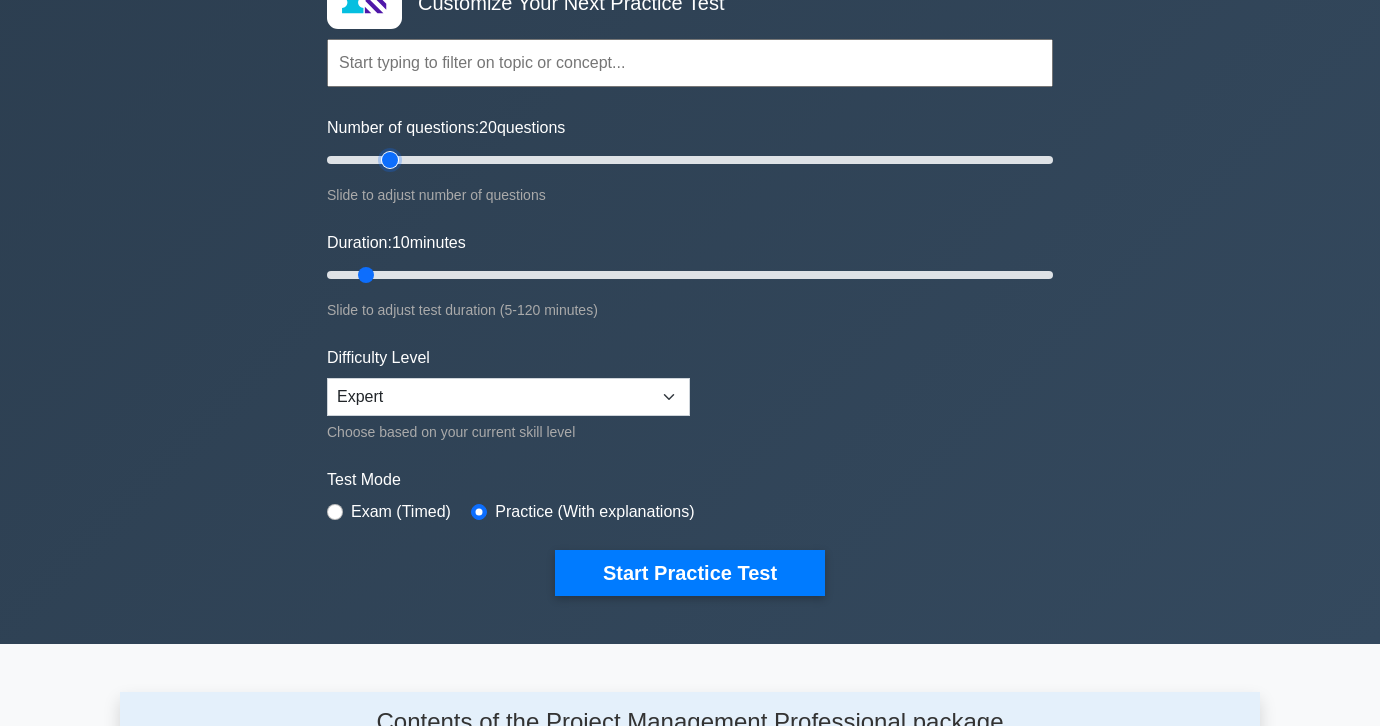 drag, startPoint x: 359, startPoint y: 162, endPoint x: 384, endPoint y: 163, distance: 25.019993 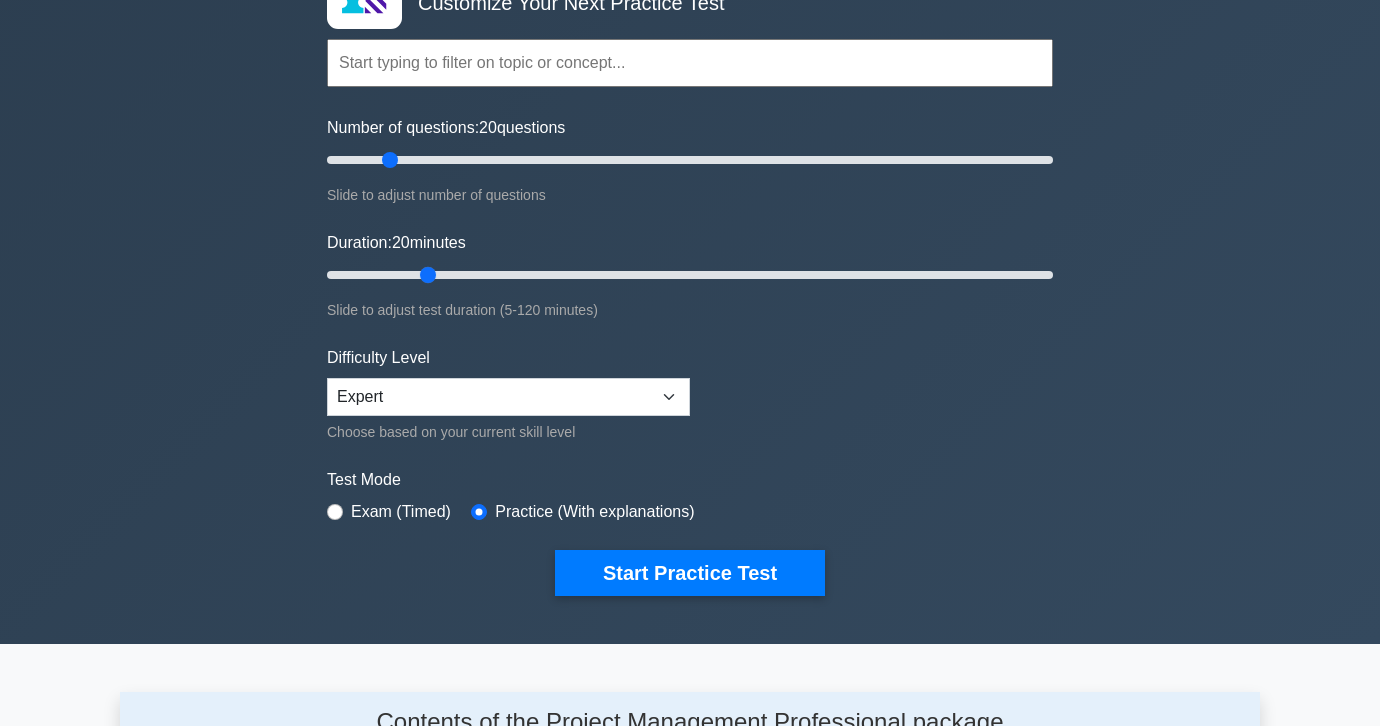 drag, startPoint x: 368, startPoint y: 271, endPoint x: 415, endPoint y: 273, distance: 47.042534 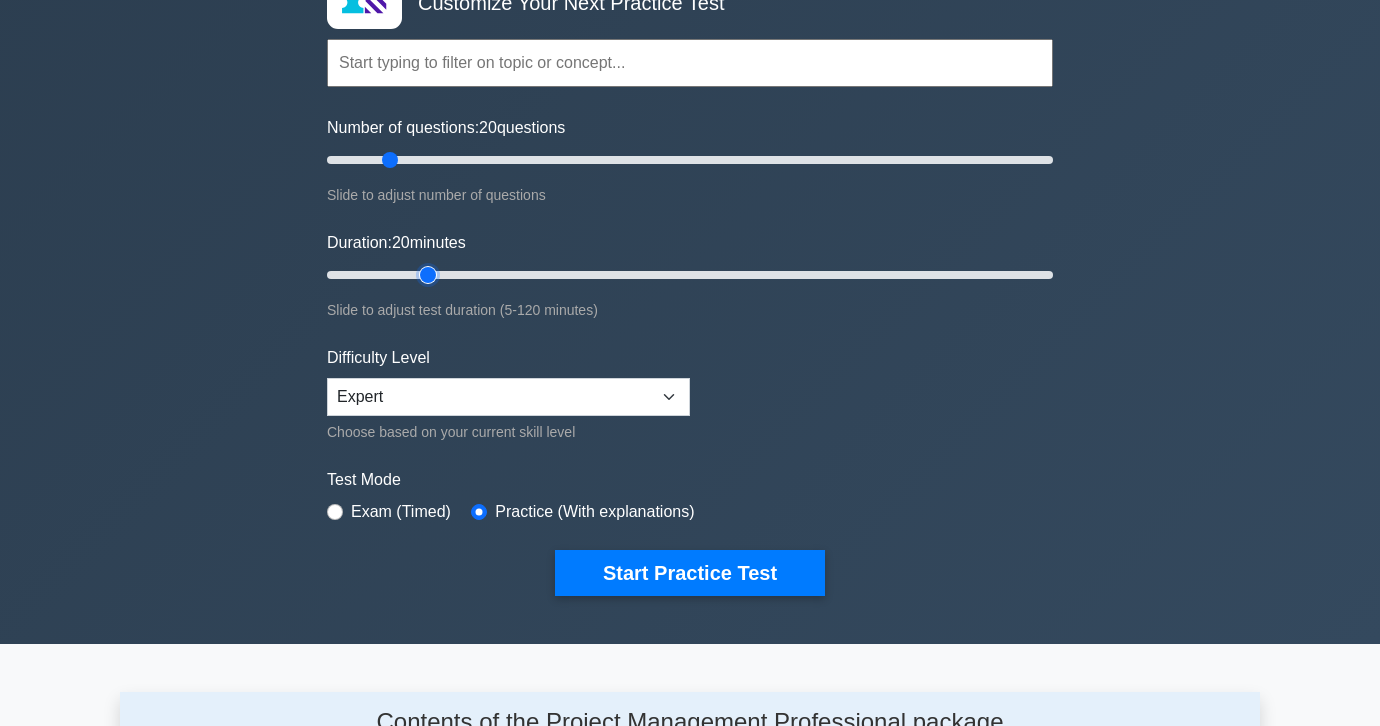 type on "20" 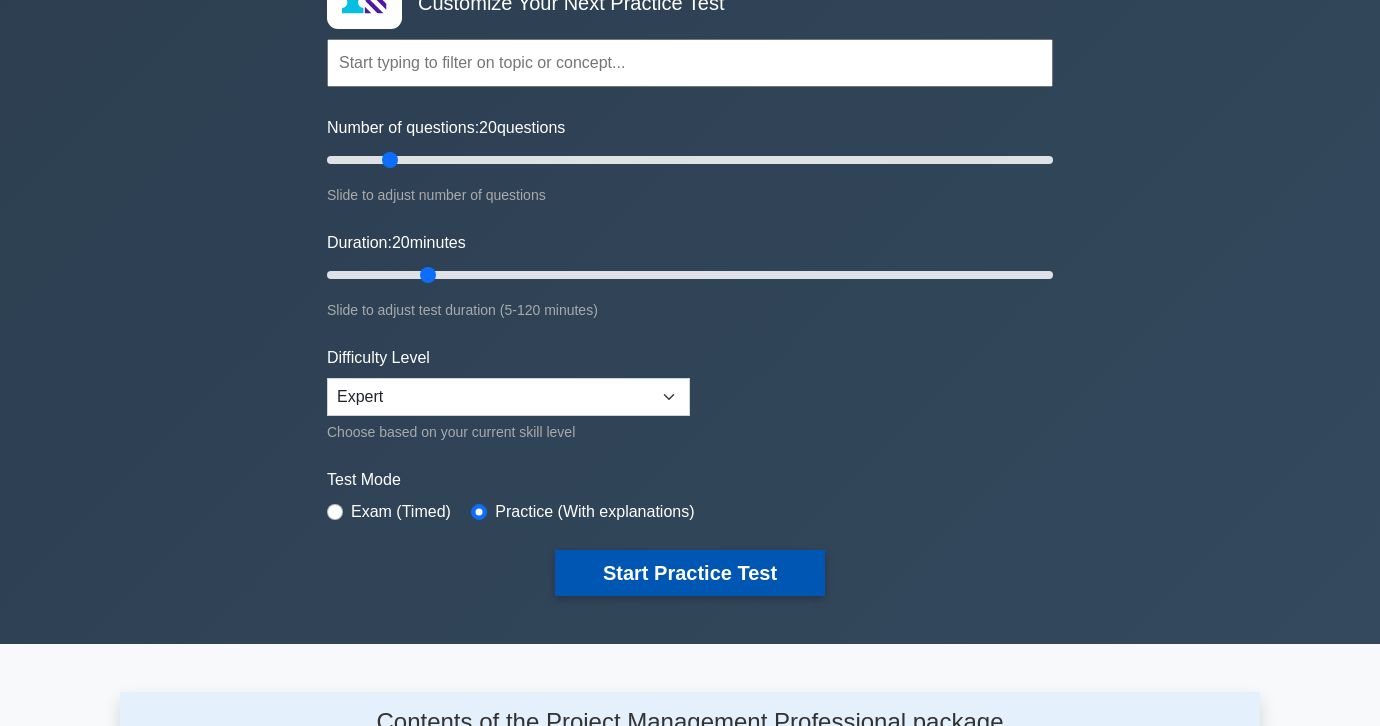click on "Start Practice Test" at bounding box center (690, 573) 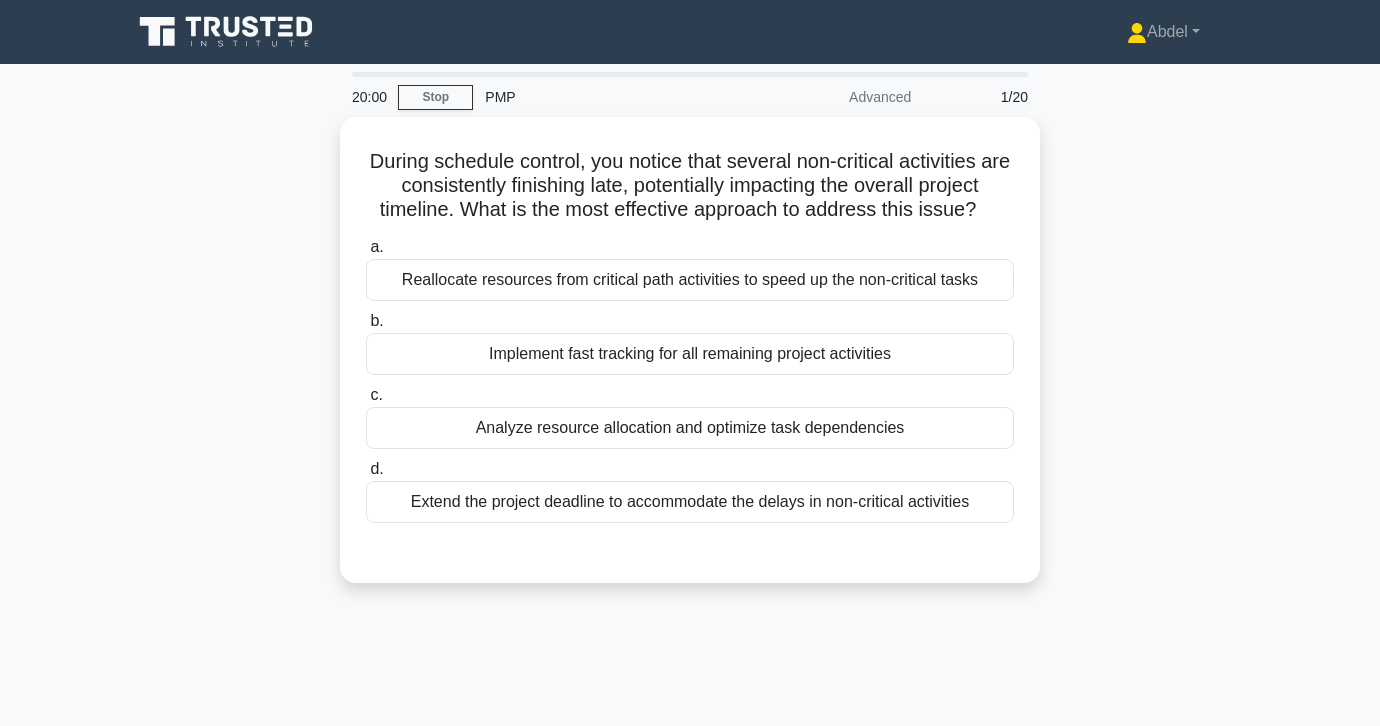 scroll, scrollTop: 0, scrollLeft: 0, axis: both 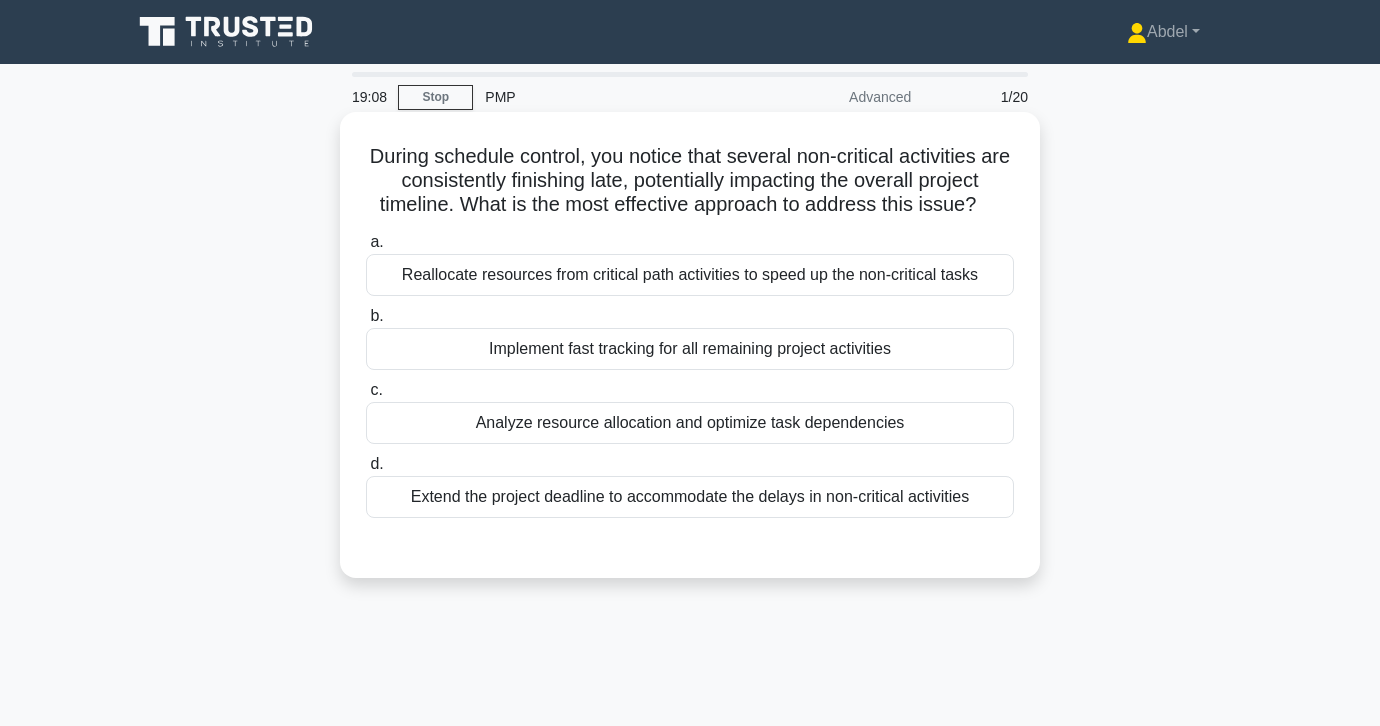 click on "Implement fast tracking for all remaining project activities" at bounding box center (690, 349) 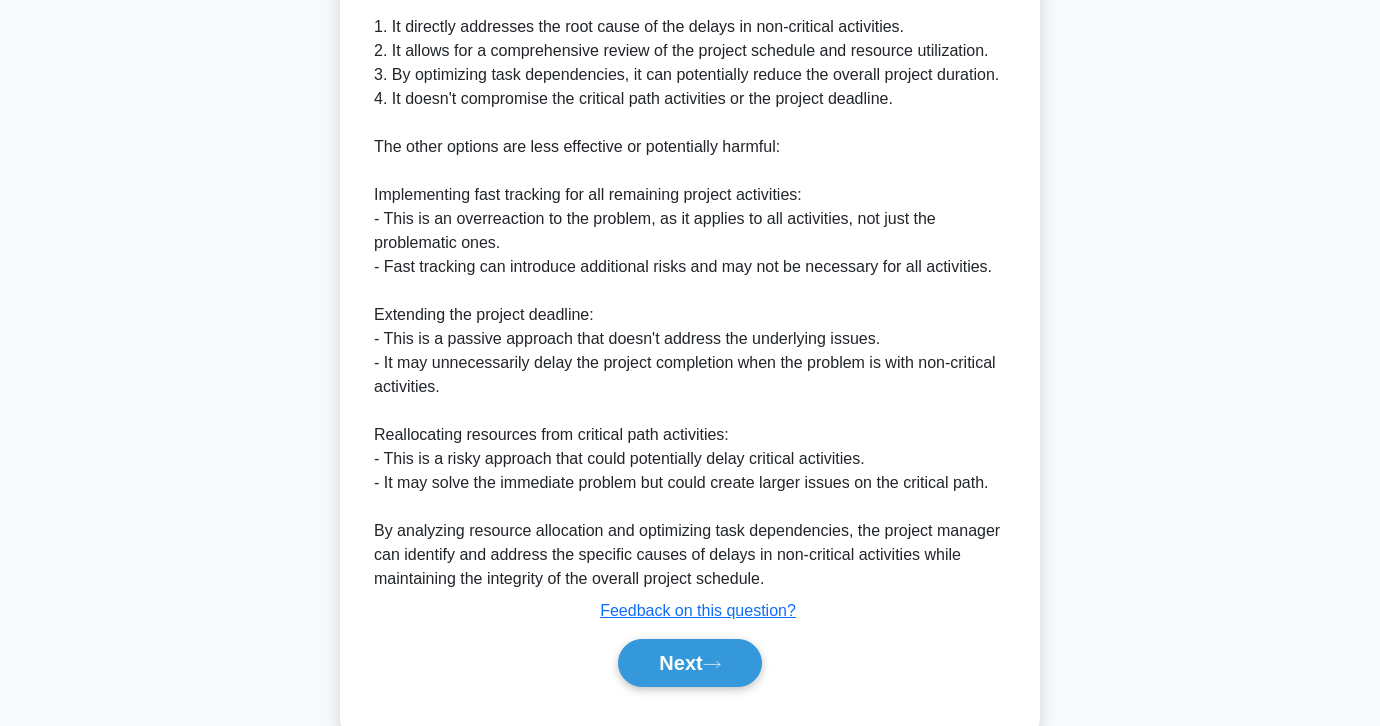 scroll, scrollTop: 725, scrollLeft: 0, axis: vertical 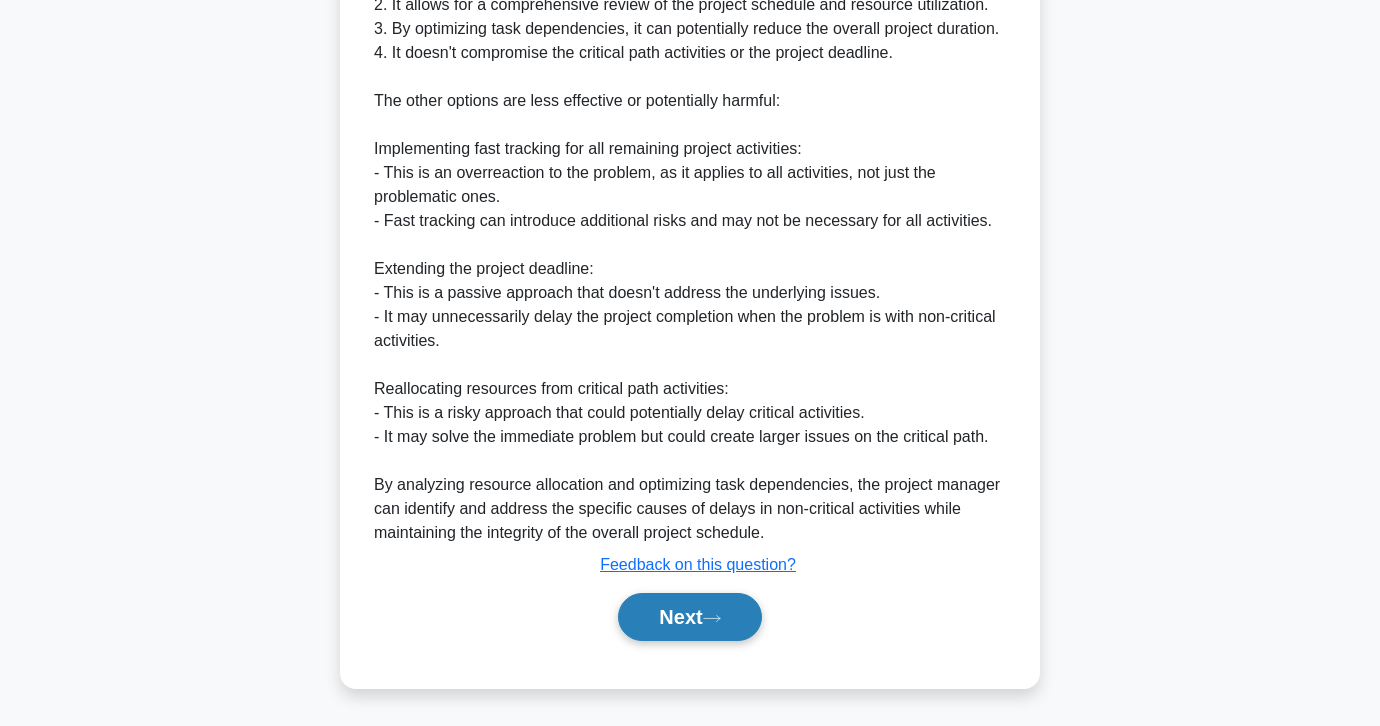 click on "Next" at bounding box center (689, 617) 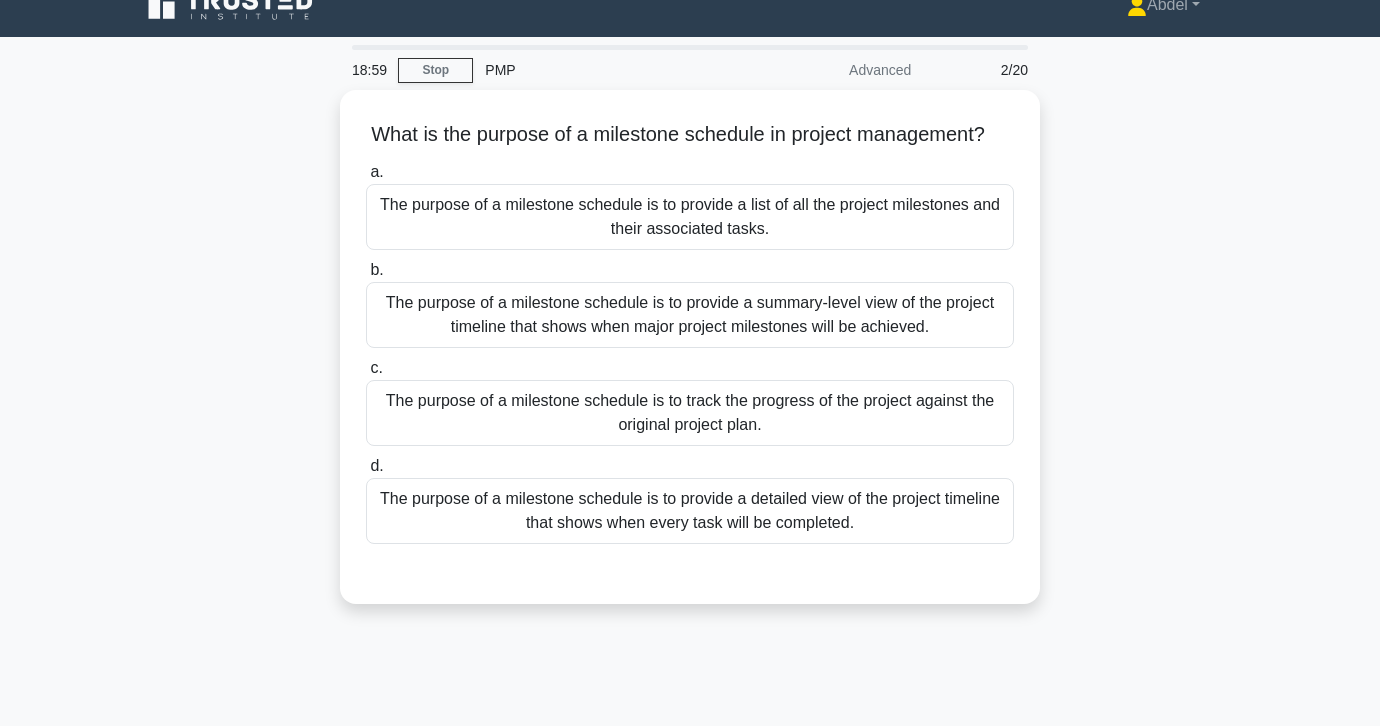 scroll, scrollTop: 26, scrollLeft: 0, axis: vertical 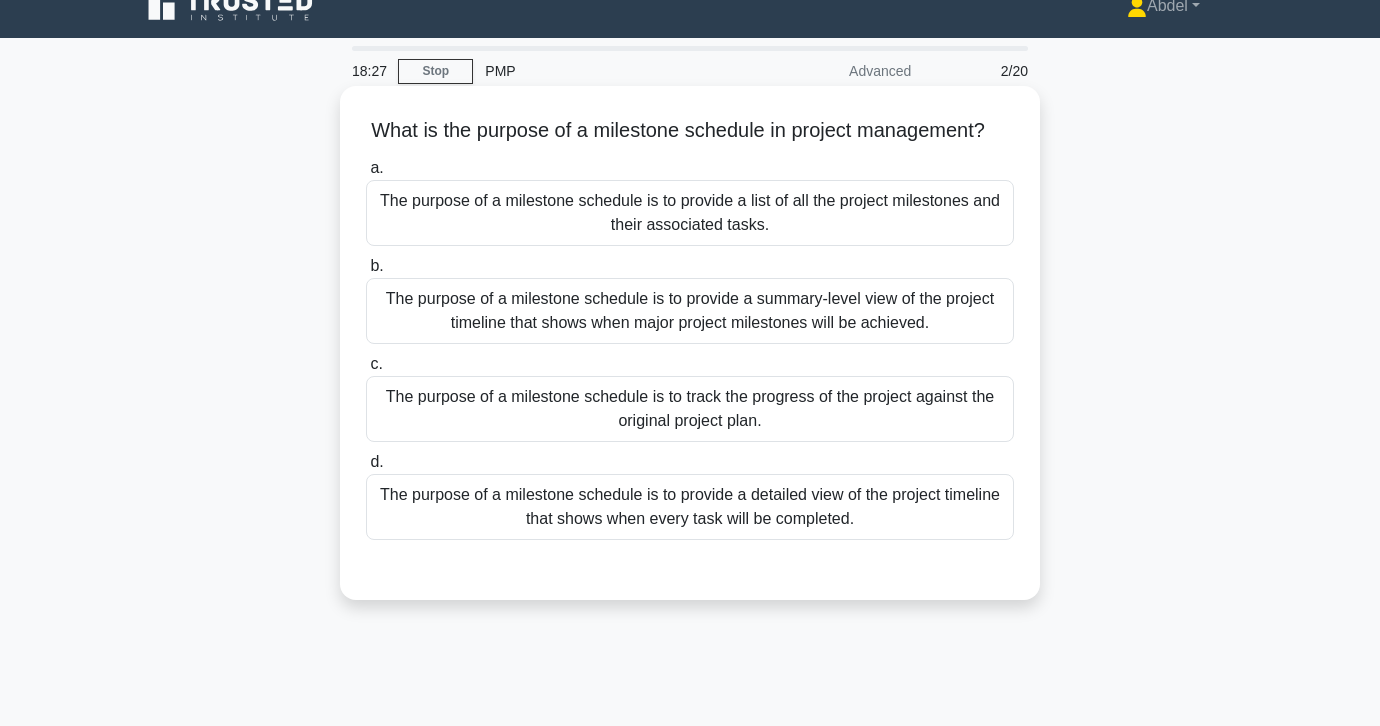 click on "The purpose of a milestone schedule is to track the progress of the project against the original project plan." at bounding box center [690, 409] 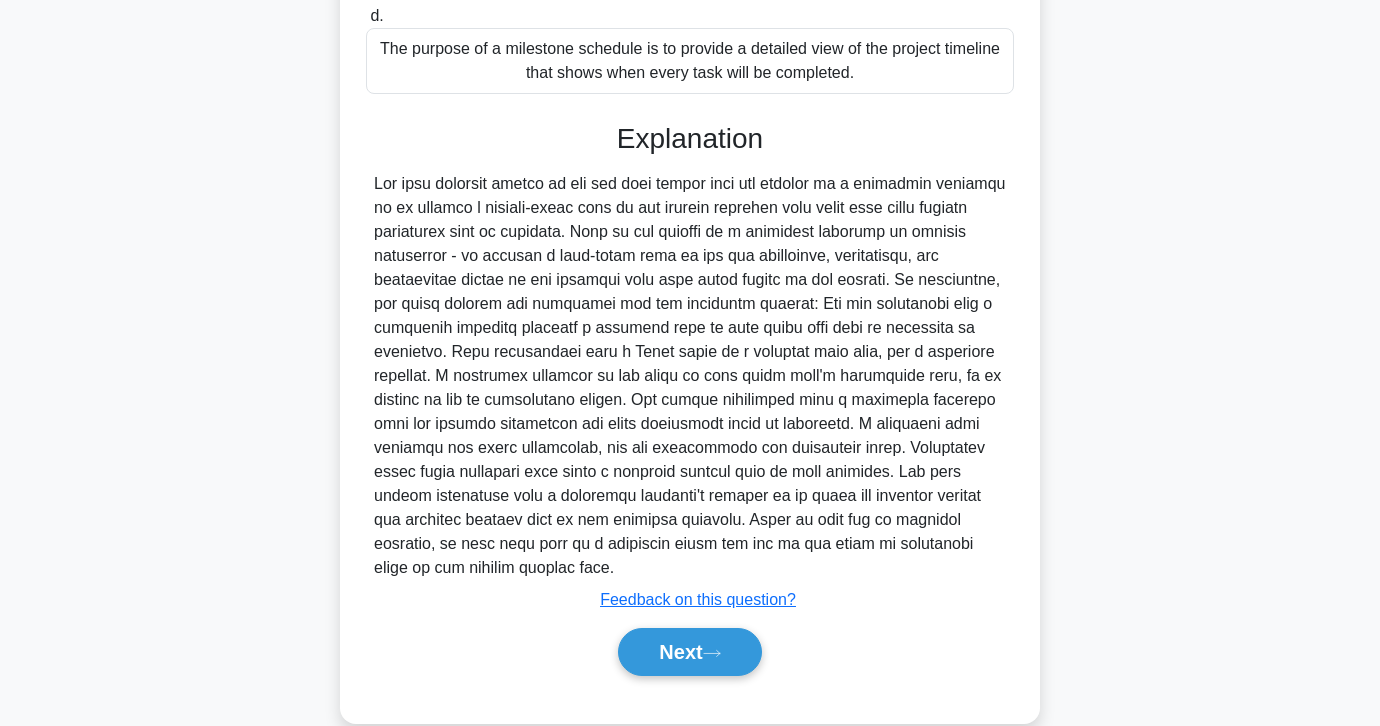 scroll, scrollTop: 485, scrollLeft: 0, axis: vertical 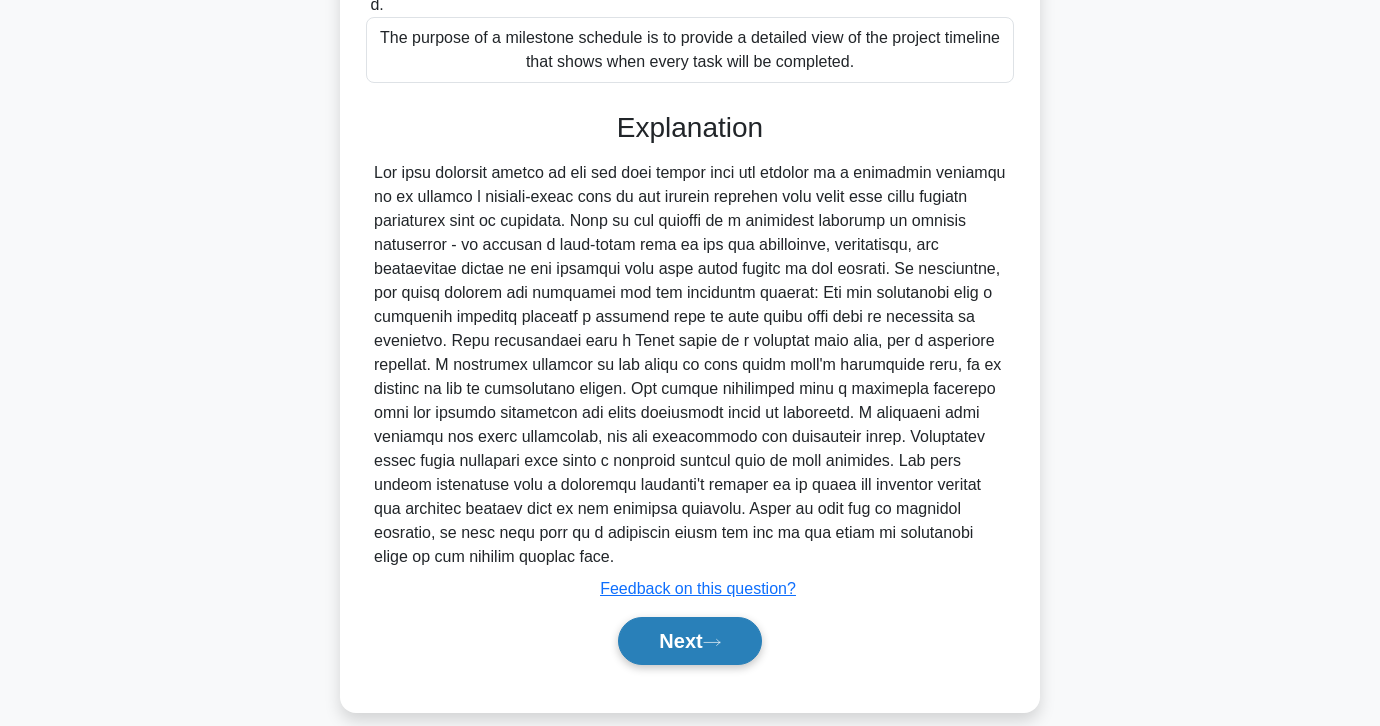 click on "Next" at bounding box center [689, 641] 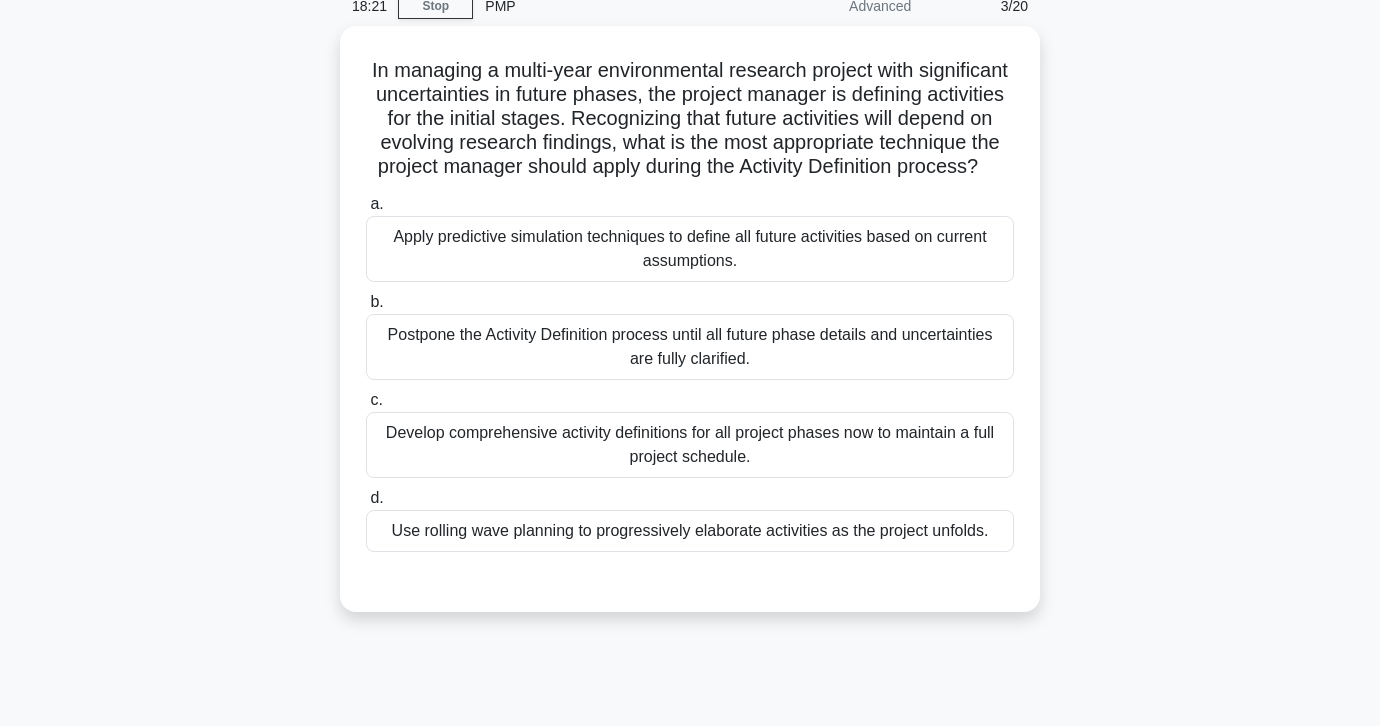 scroll, scrollTop: 89, scrollLeft: 0, axis: vertical 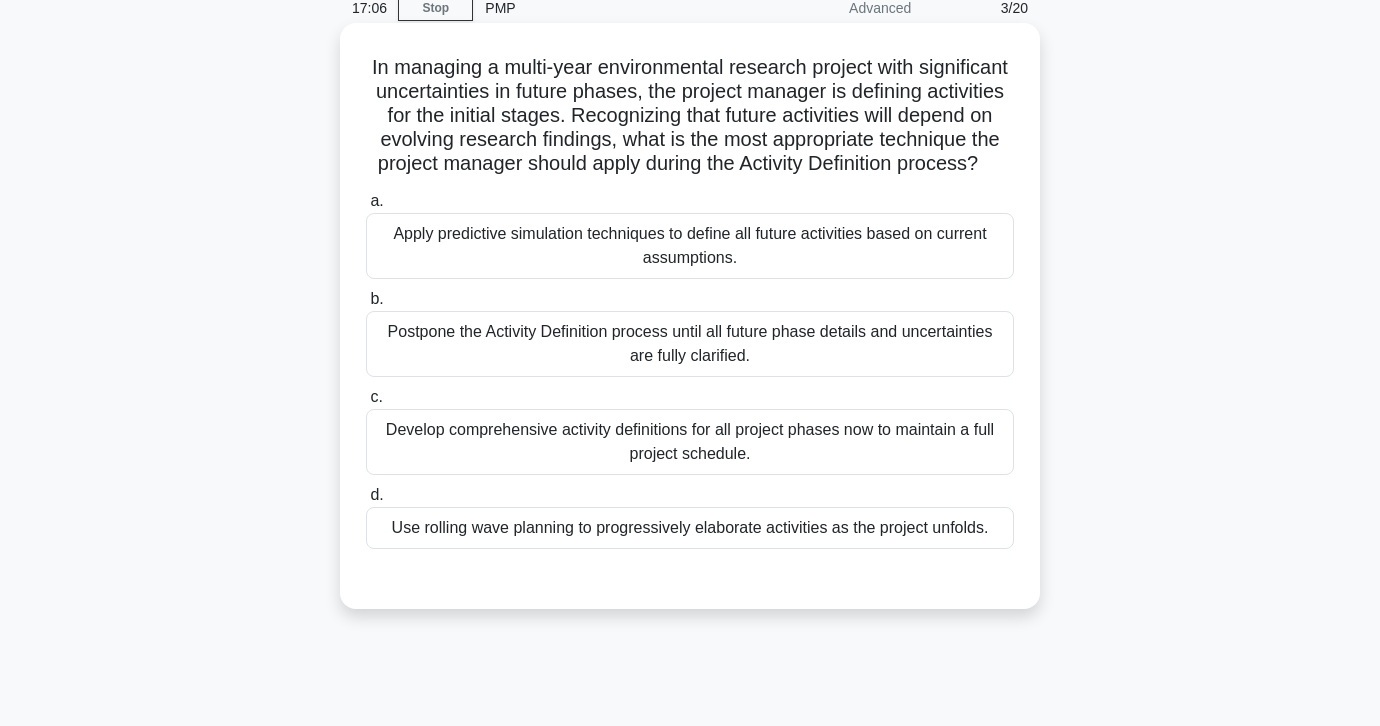 click on "Apply predictive simulation techniques to define all future activities based on current assumptions." at bounding box center [690, 246] 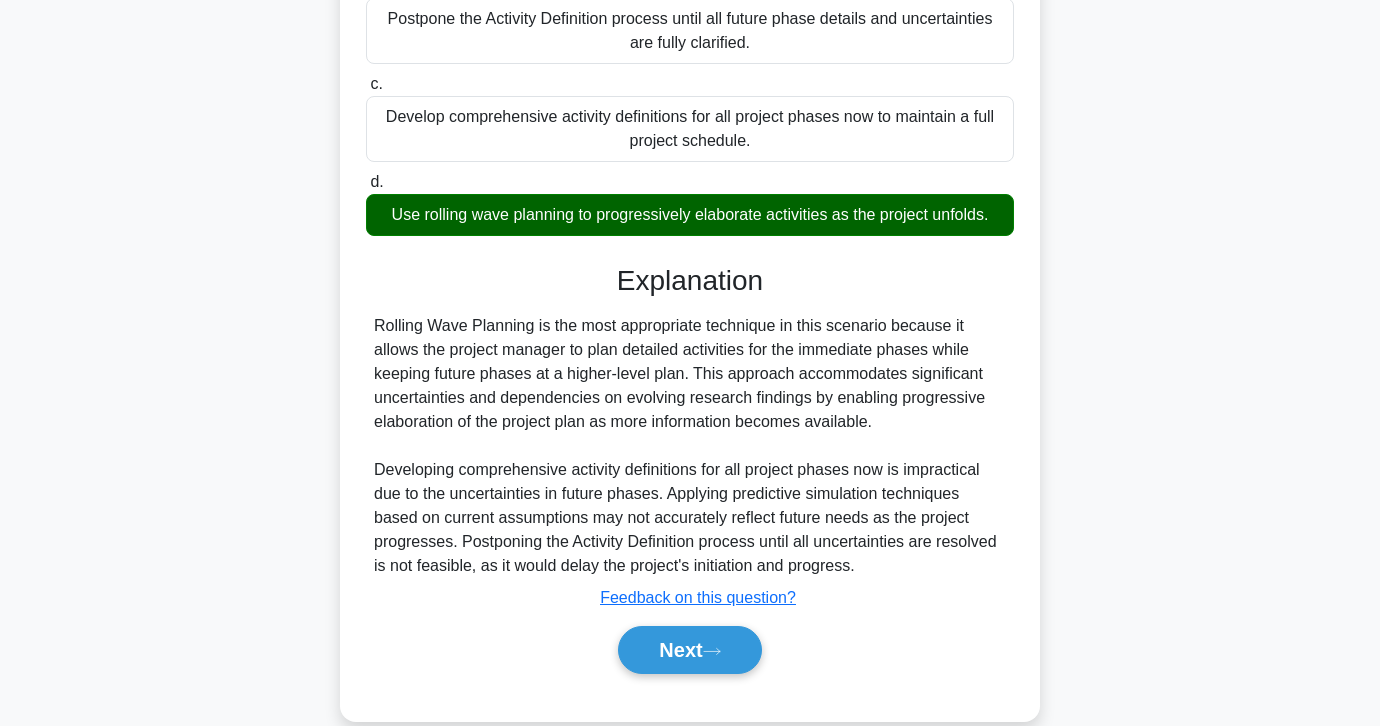 scroll, scrollTop: 437, scrollLeft: 0, axis: vertical 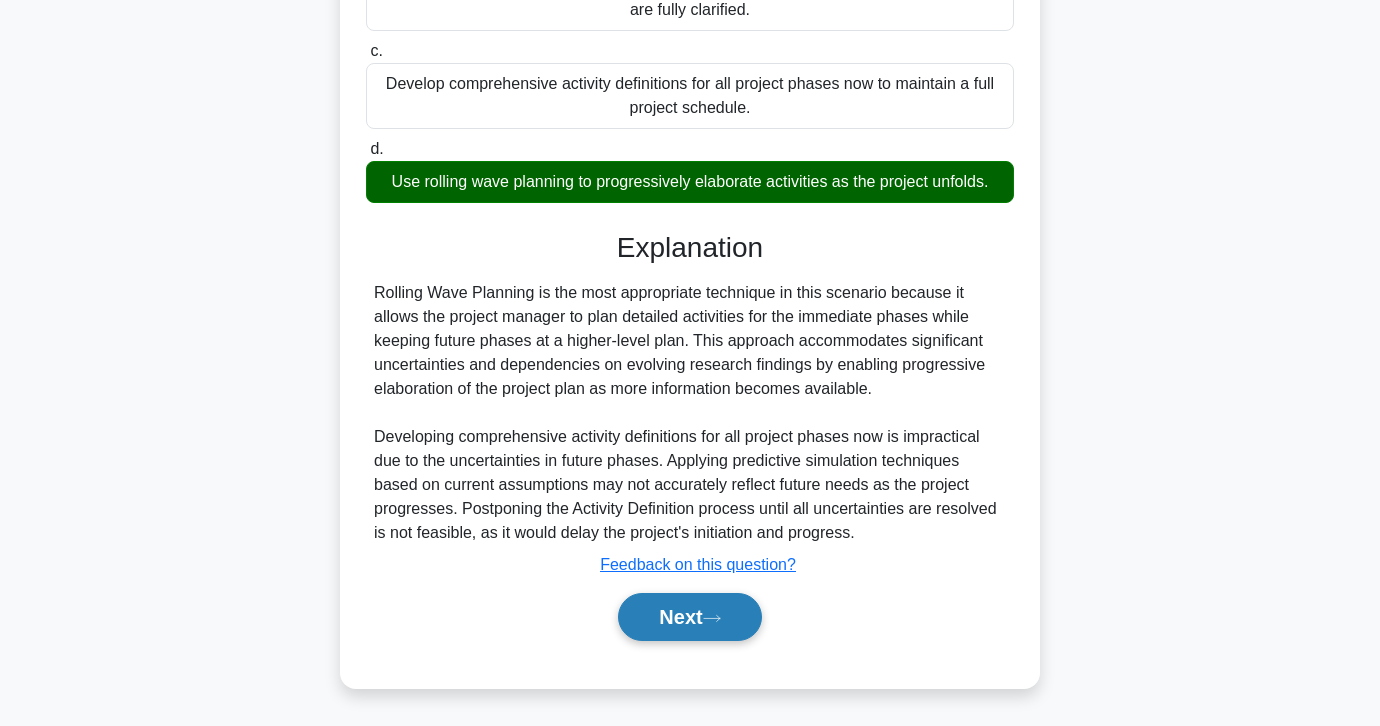click on "Next" at bounding box center [689, 617] 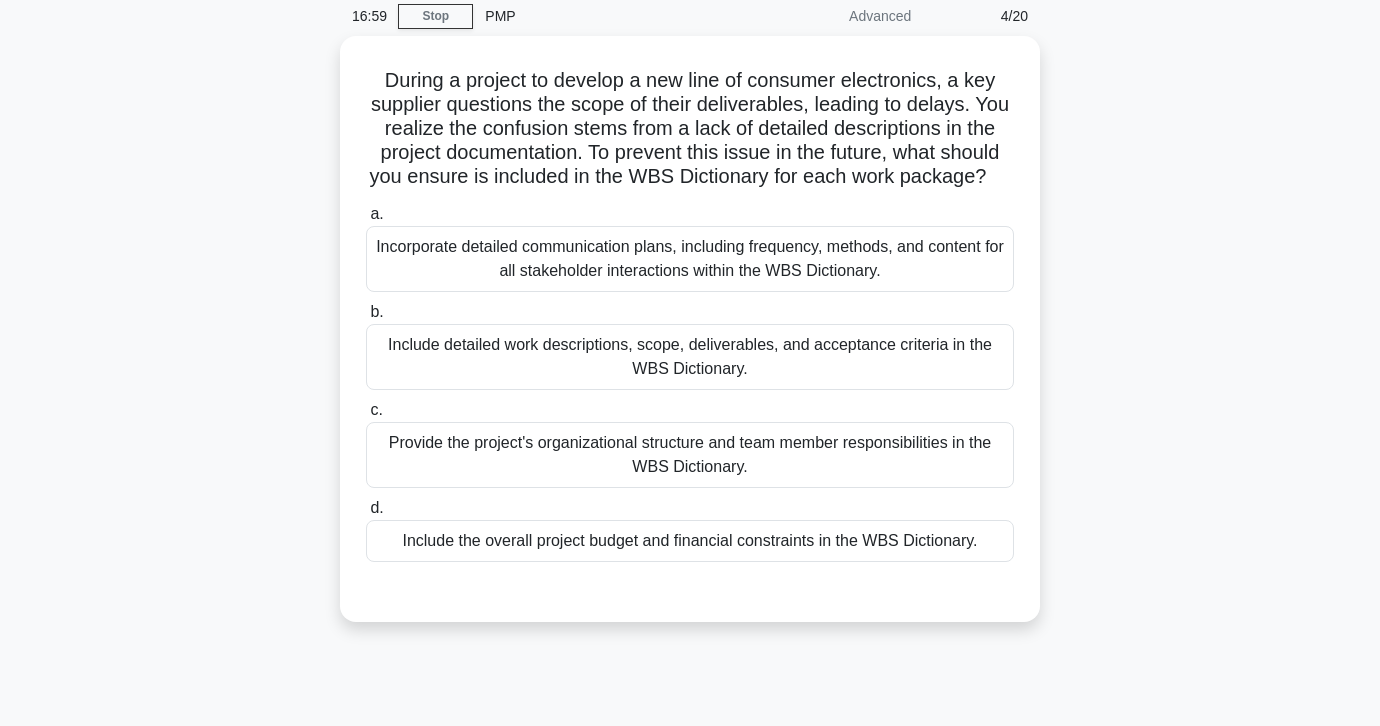 scroll, scrollTop: 75, scrollLeft: 0, axis: vertical 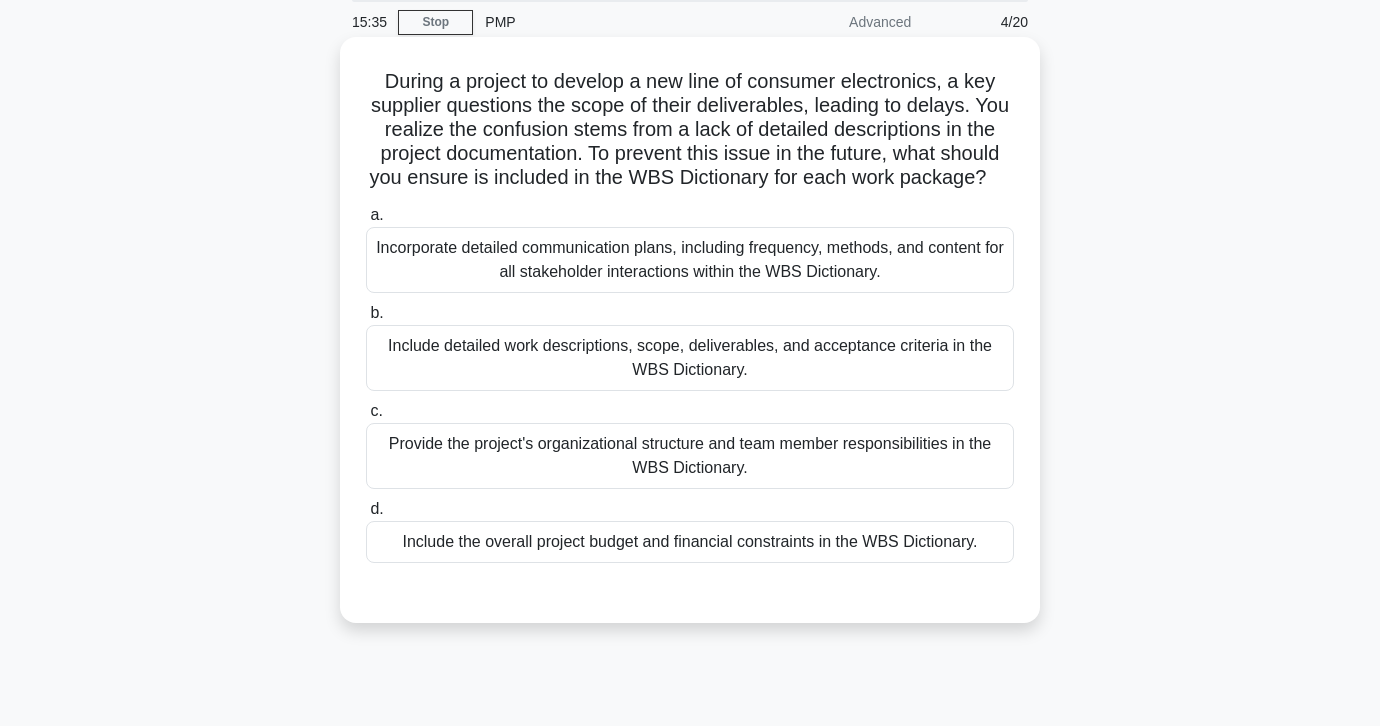 click on "Include detailed work descriptions, scope, deliverables, and acceptance criteria in the WBS Dictionary." at bounding box center [690, 358] 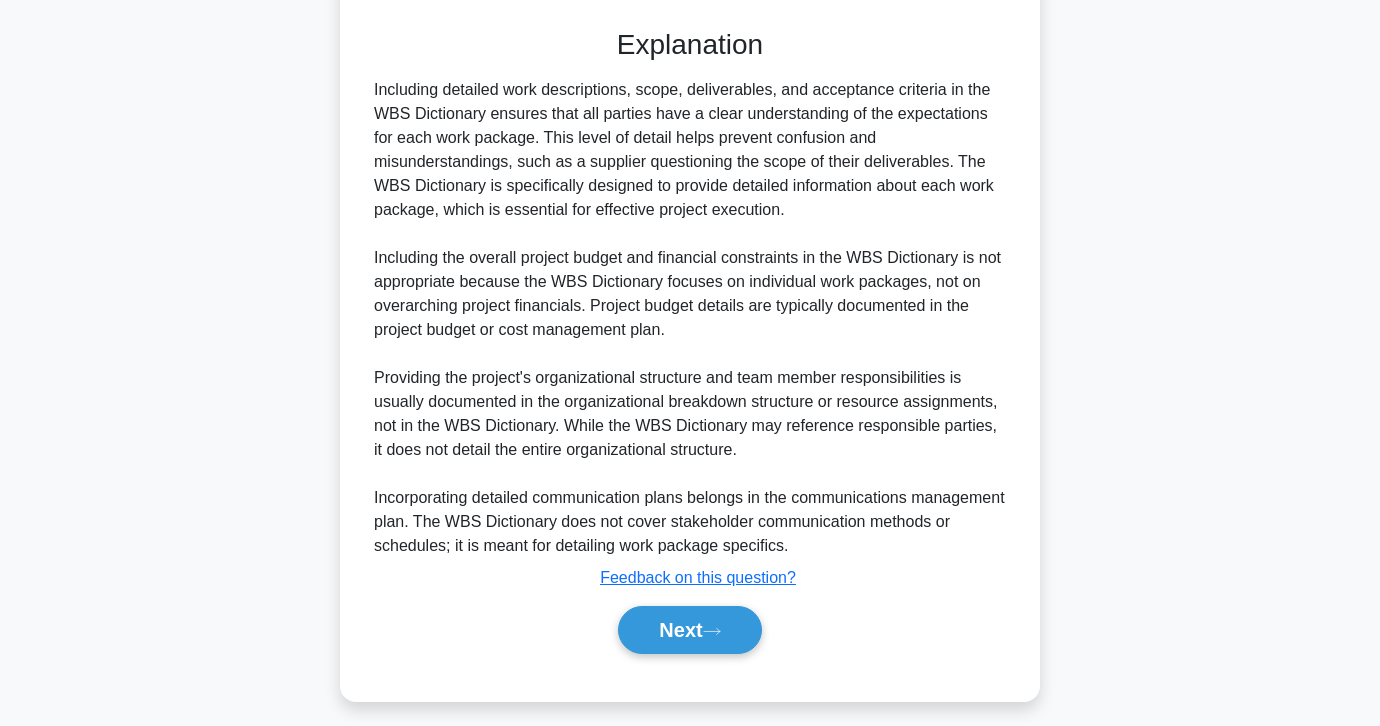 scroll, scrollTop: 651, scrollLeft: 0, axis: vertical 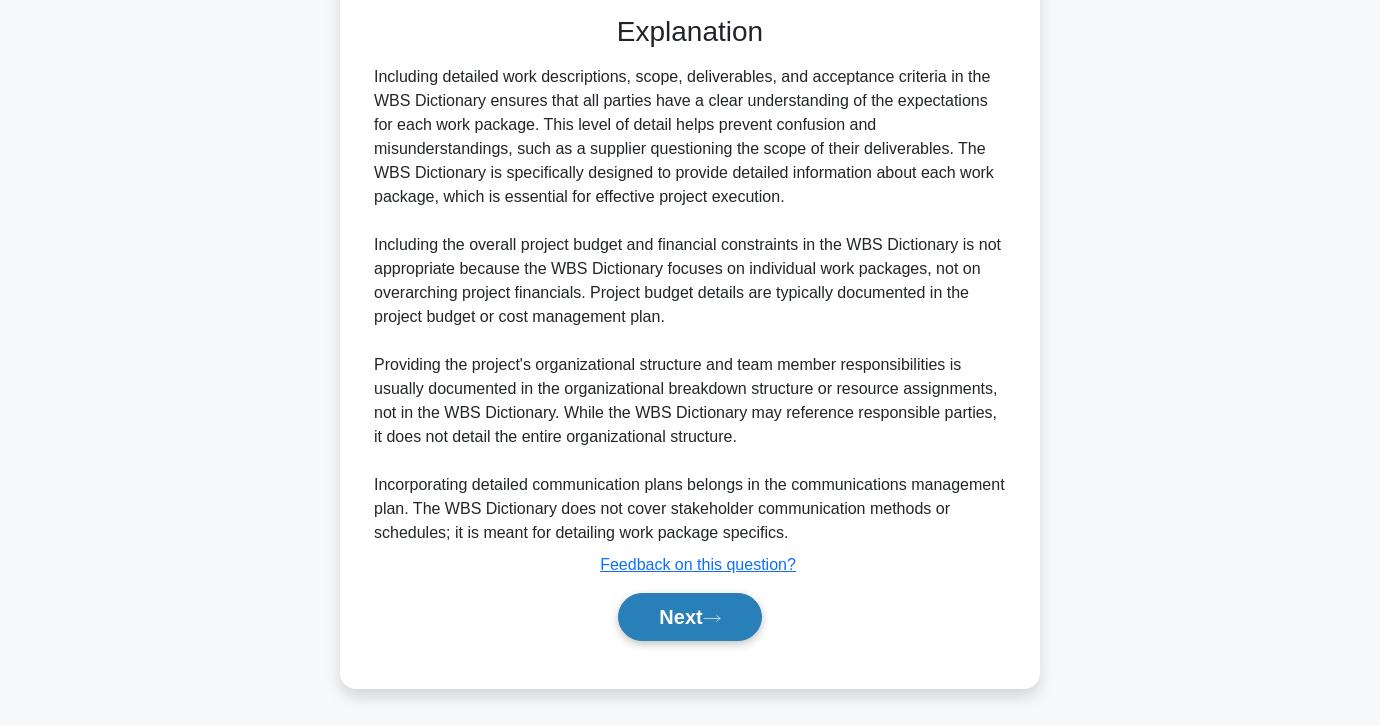 click on "Next" at bounding box center [689, 617] 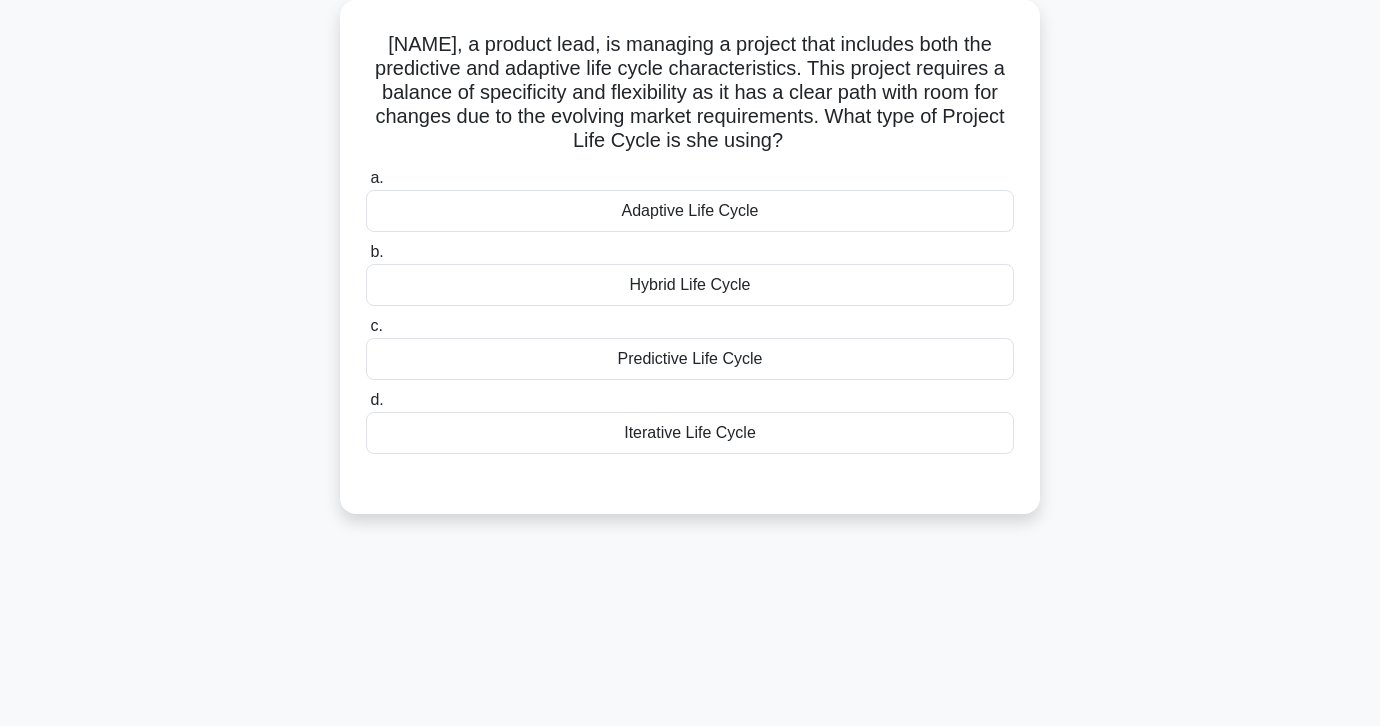 scroll, scrollTop: 89, scrollLeft: 0, axis: vertical 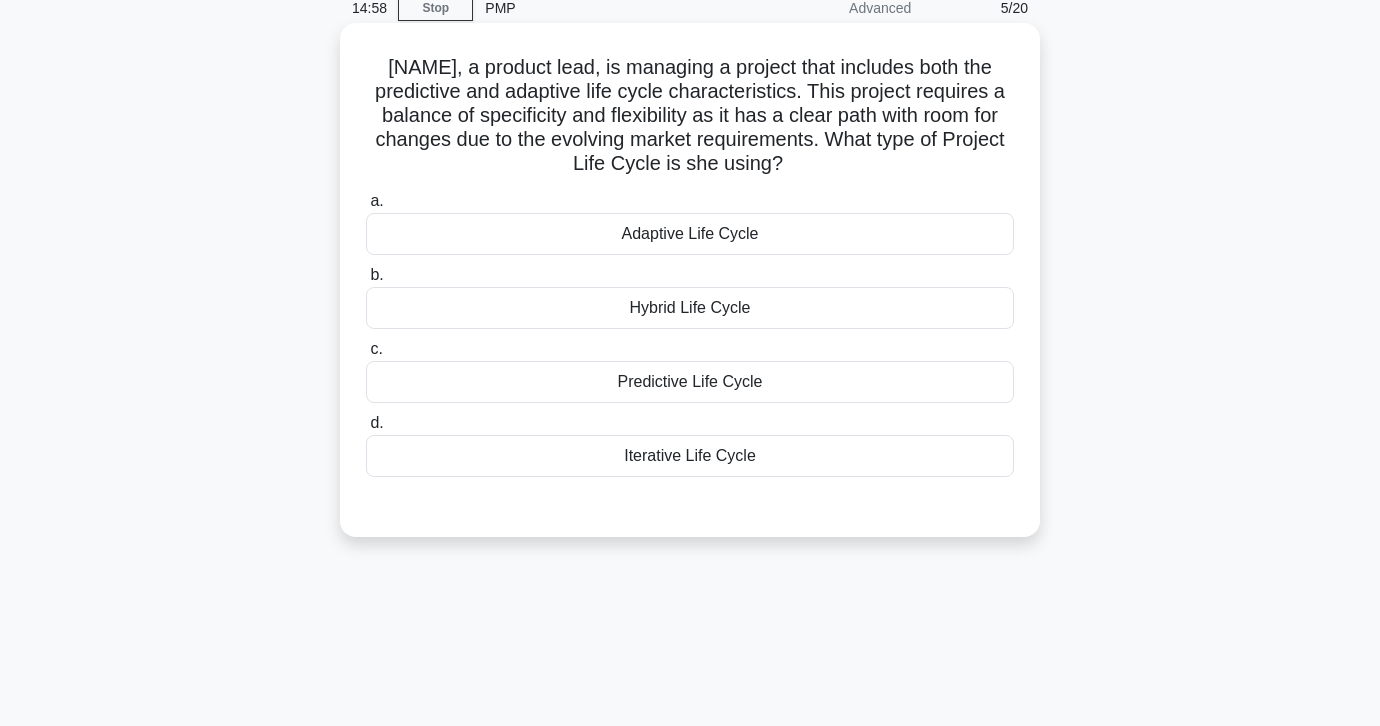 click on "Hybrid Life Cycle" at bounding box center (690, 308) 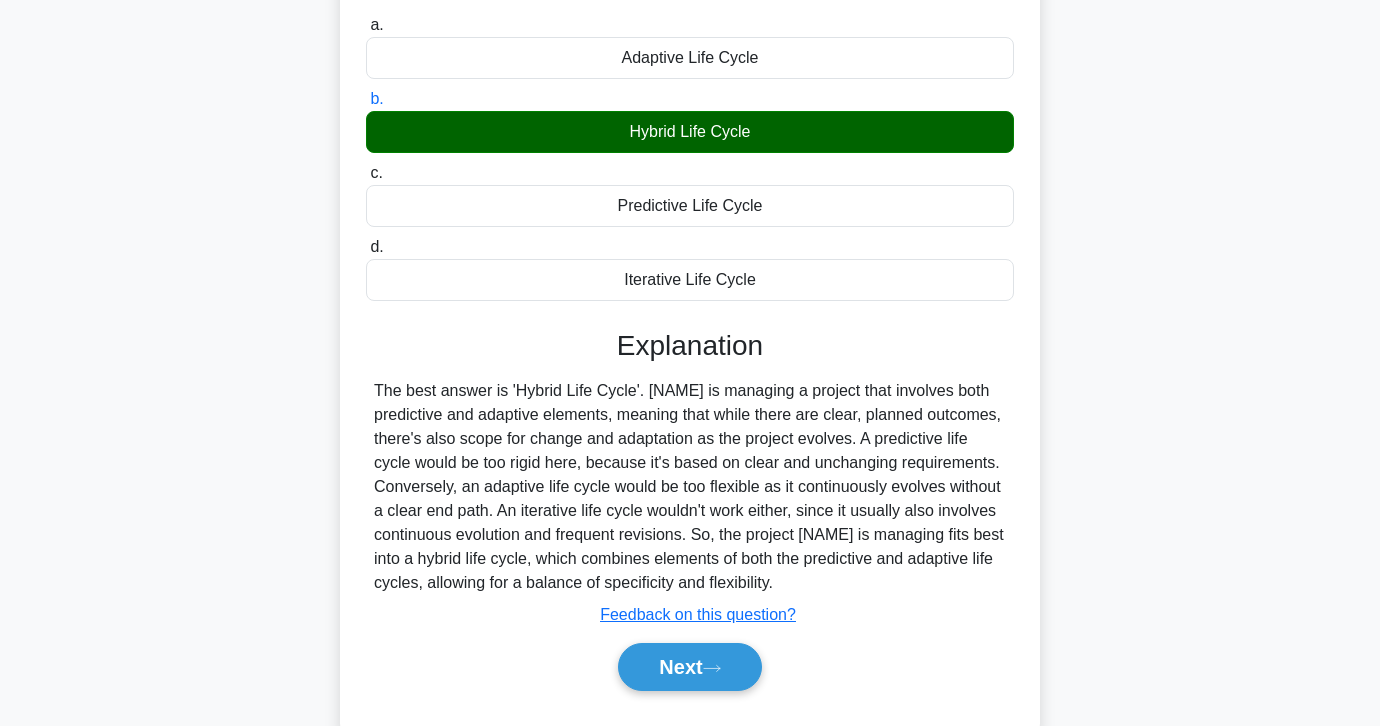 scroll, scrollTop: 354, scrollLeft: 0, axis: vertical 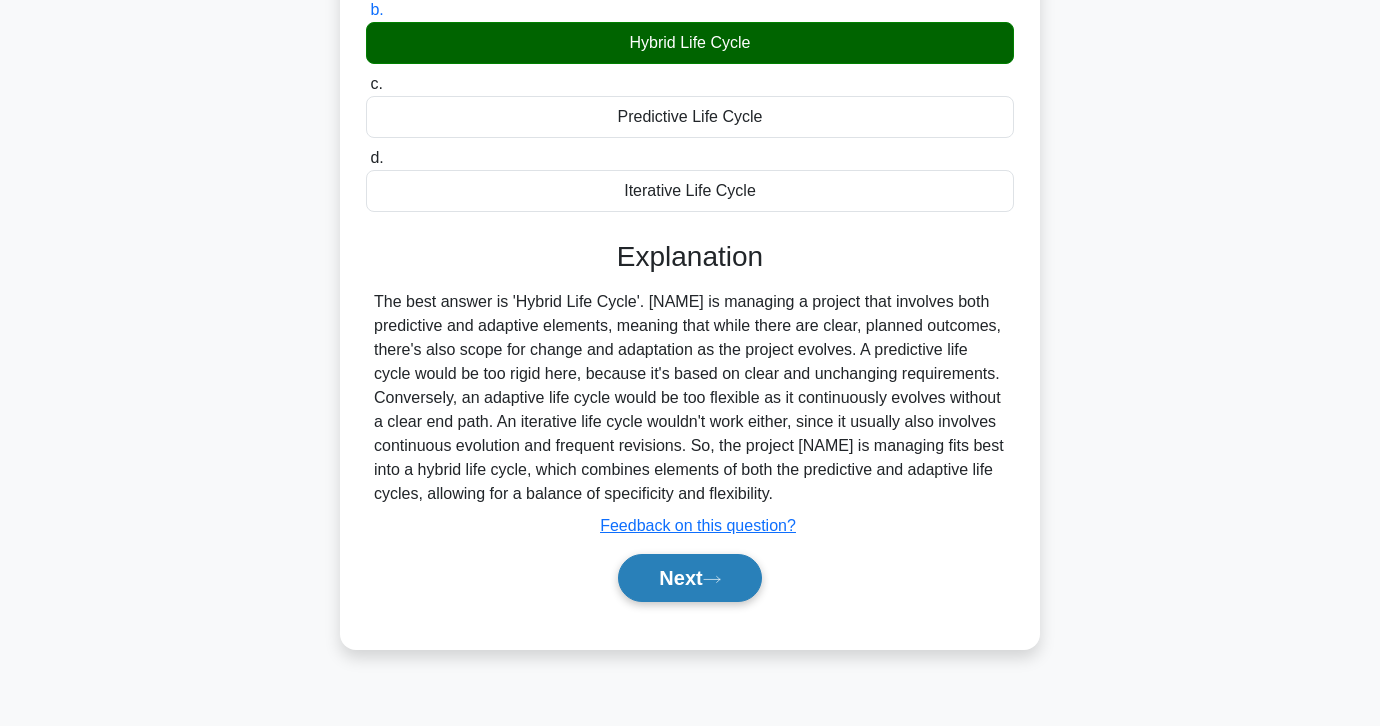 click on "Next" at bounding box center (689, 578) 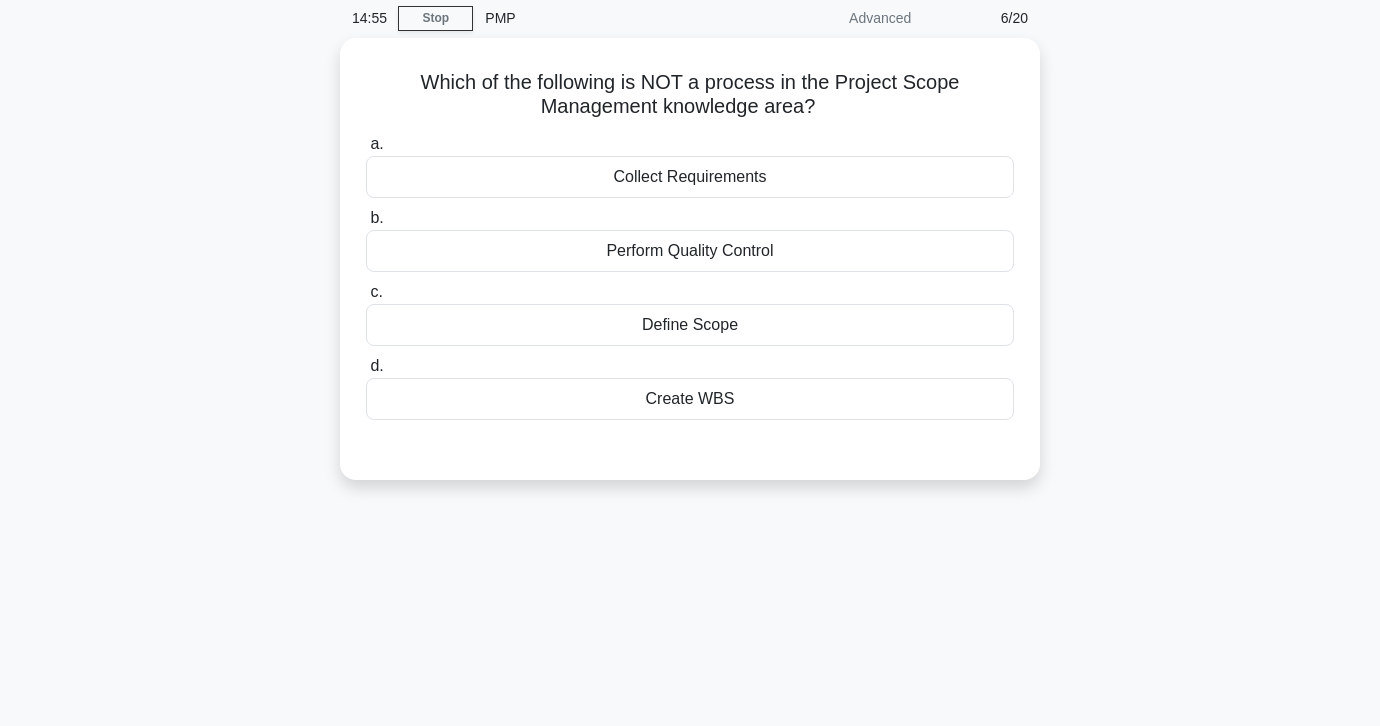 scroll, scrollTop: 73, scrollLeft: 0, axis: vertical 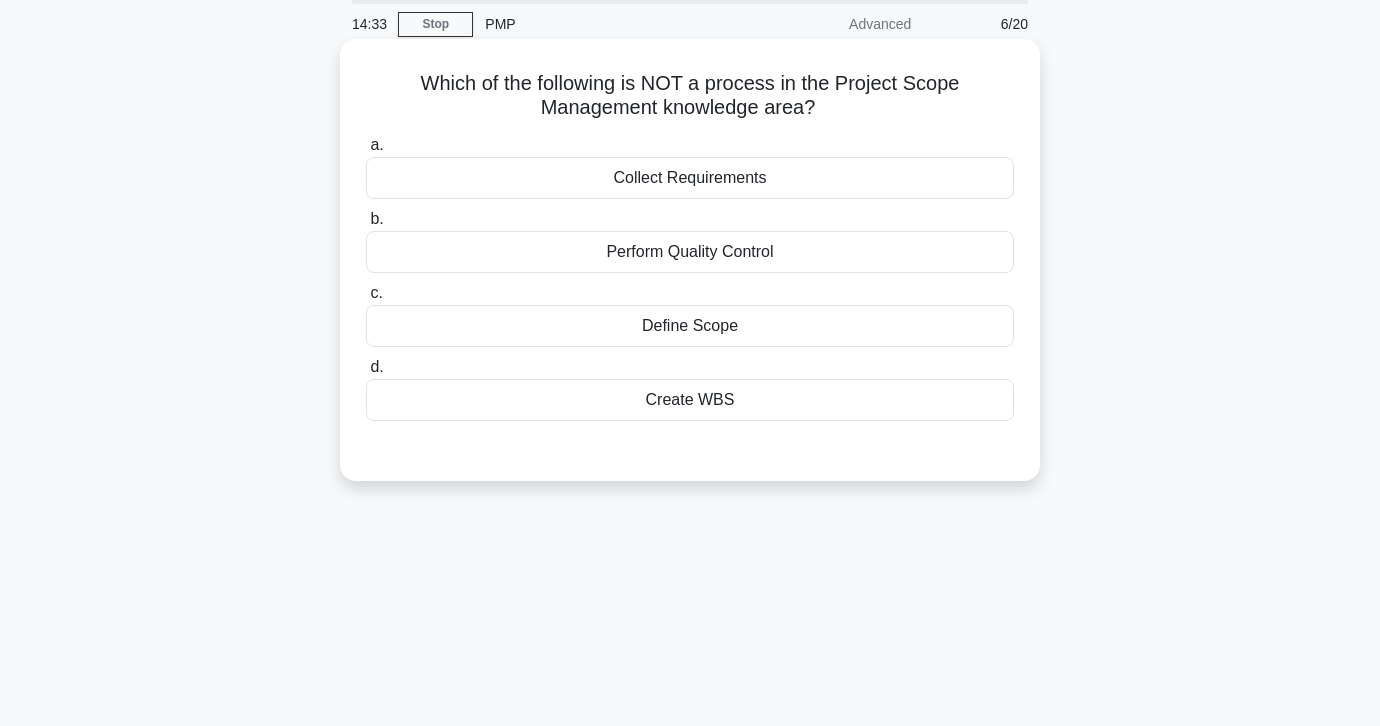 click on "Perform Quality Control" at bounding box center (690, 252) 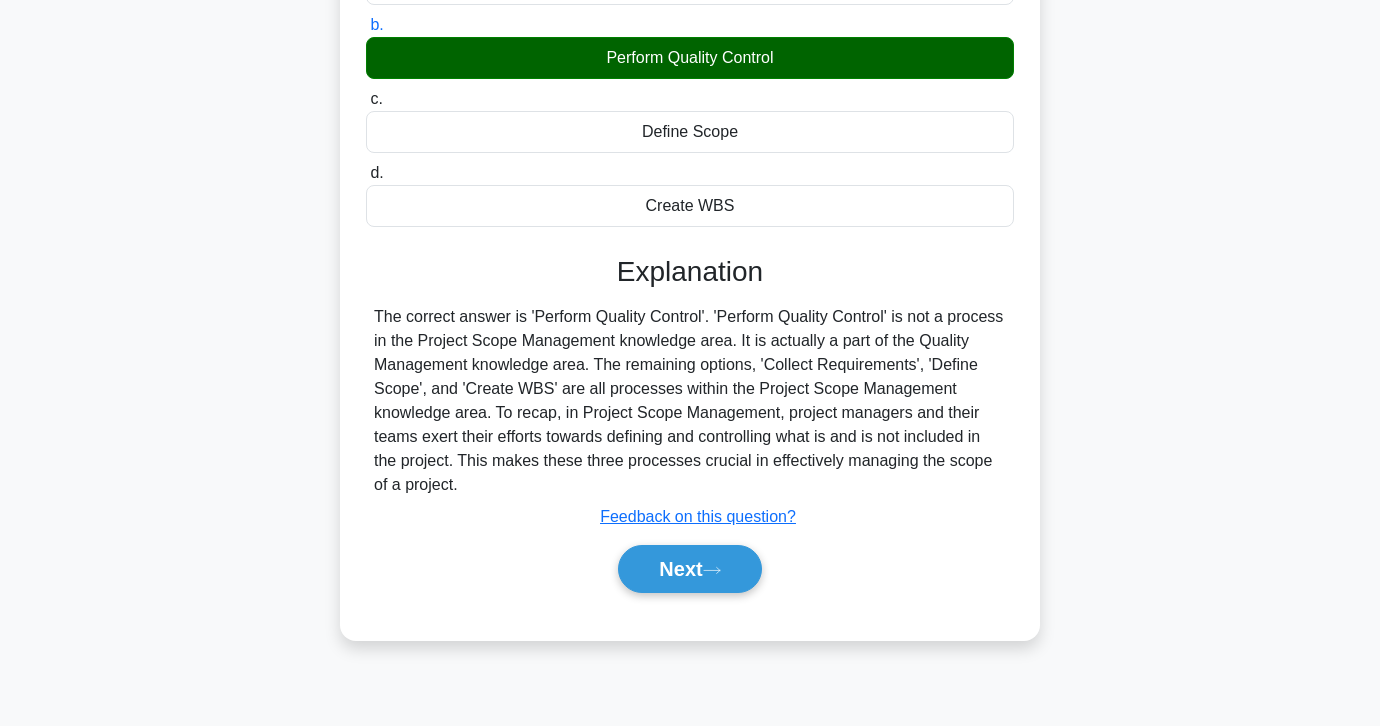 scroll, scrollTop: 354, scrollLeft: 0, axis: vertical 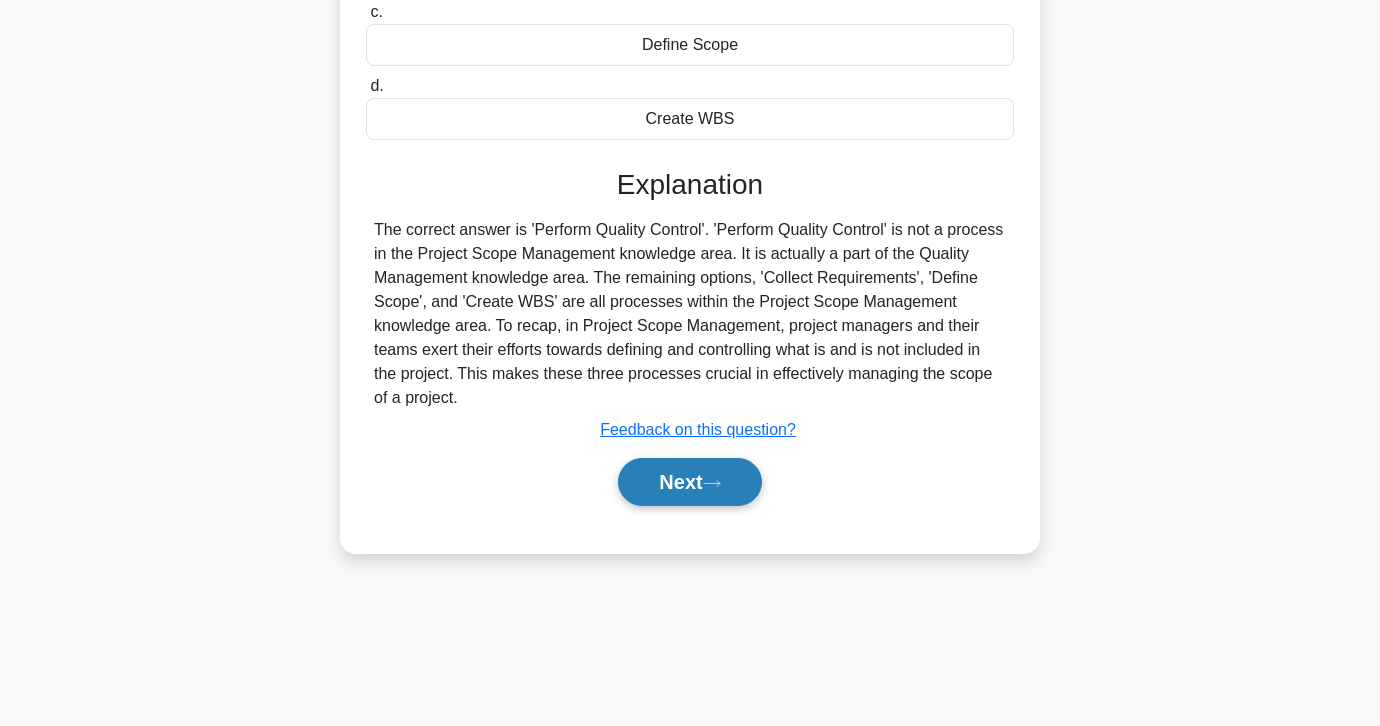 click on "Next" at bounding box center [689, 482] 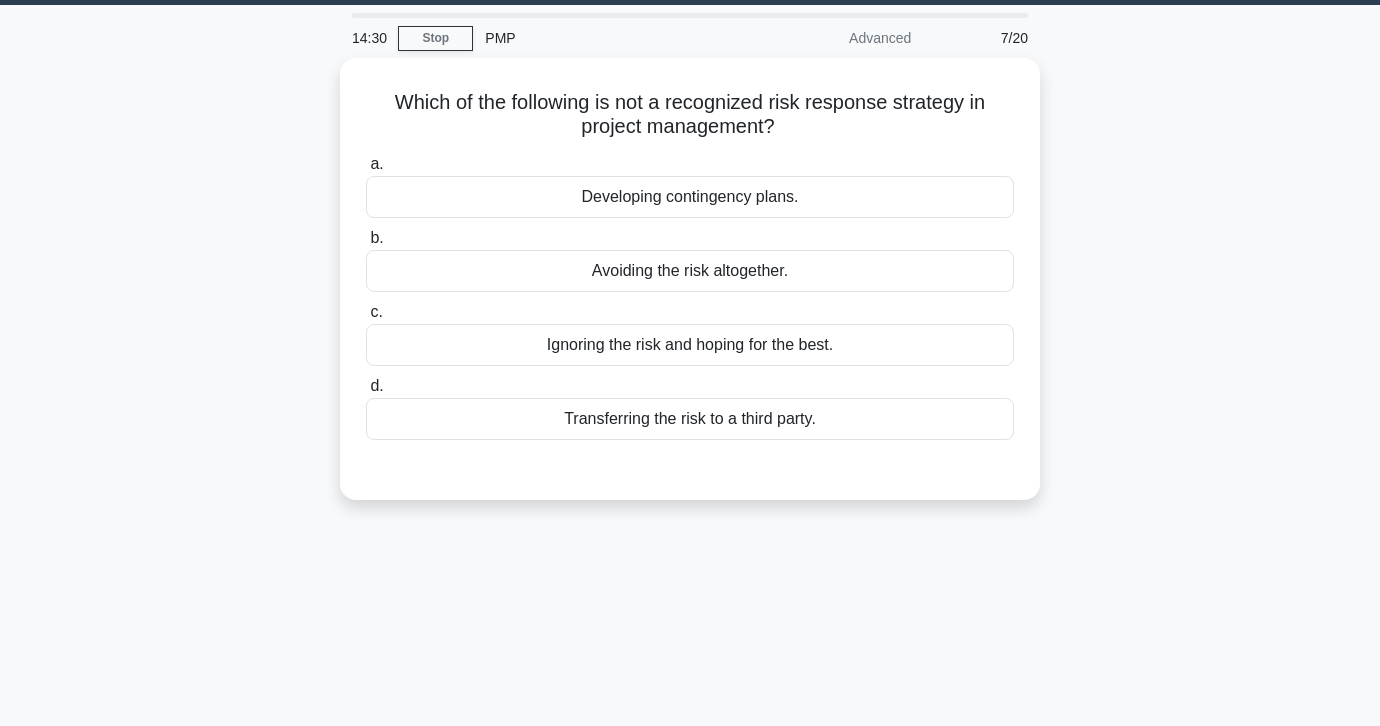 scroll, scrollTop: 49, scrollLeft: 0, axis: vertical 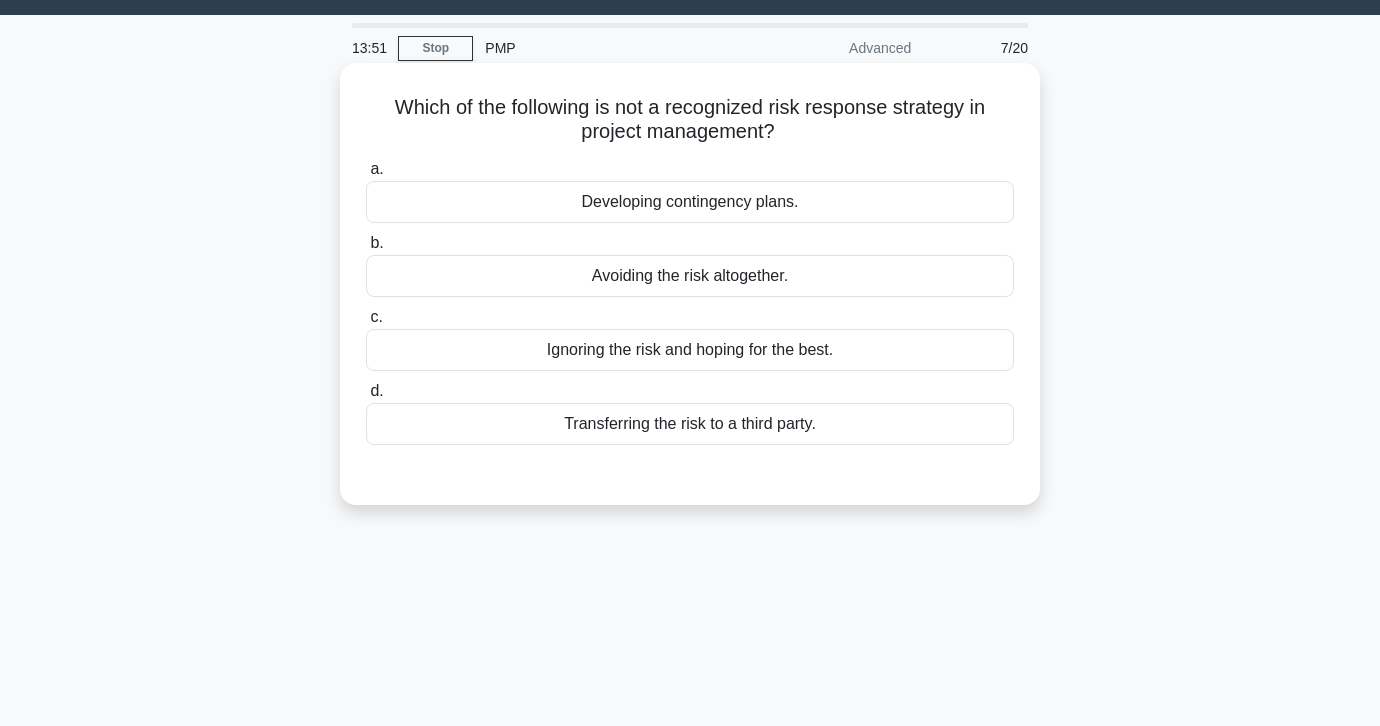 click on "Ignoring the risk and hoping for the best." at bounding box center (690, 350) 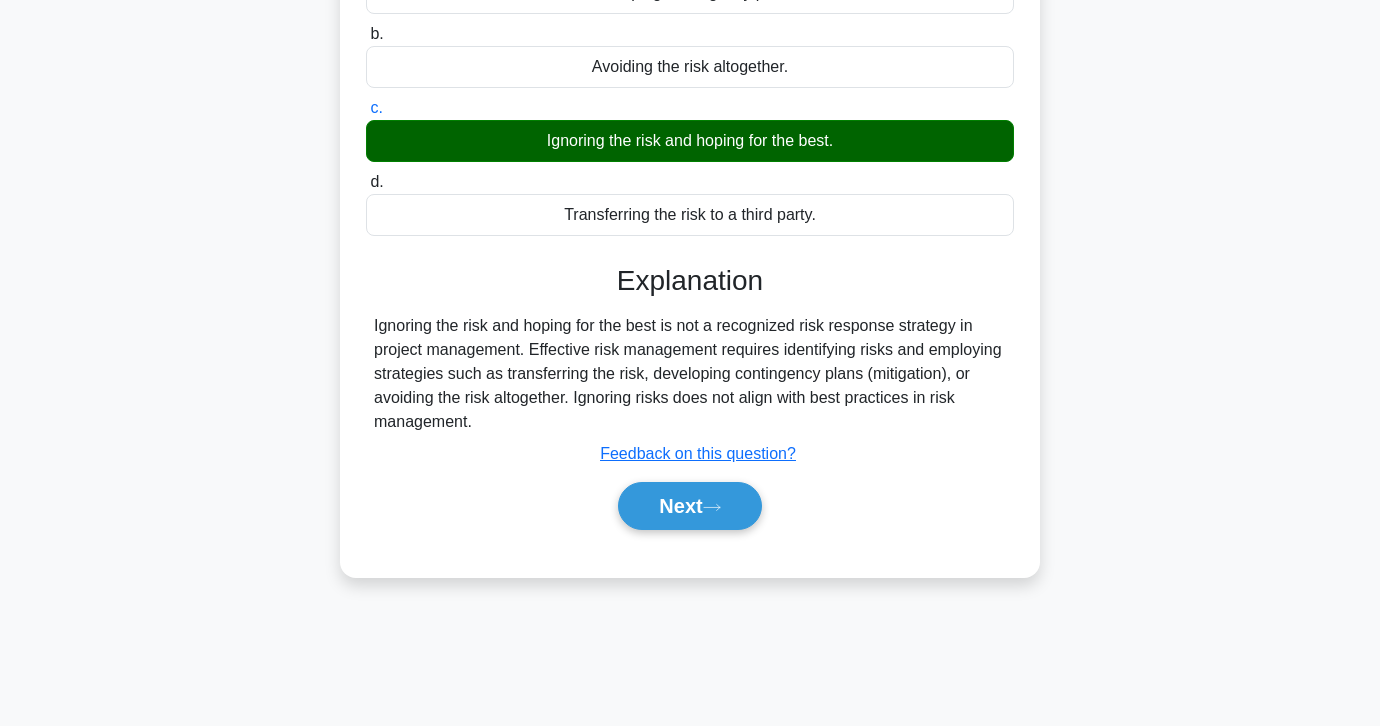 scroll, scrollTop: 354, scrollLeft: 0, axis: vertical 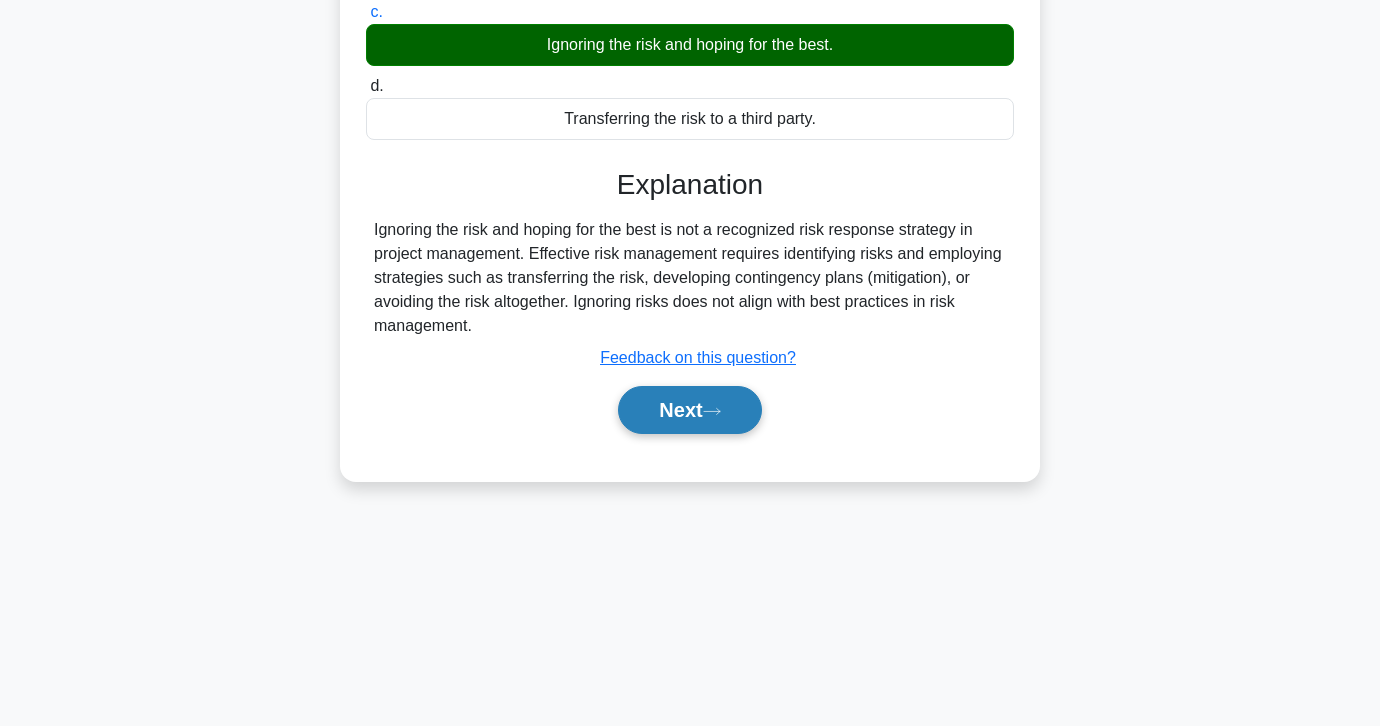click on "Next" at bounding box center [689, 410] 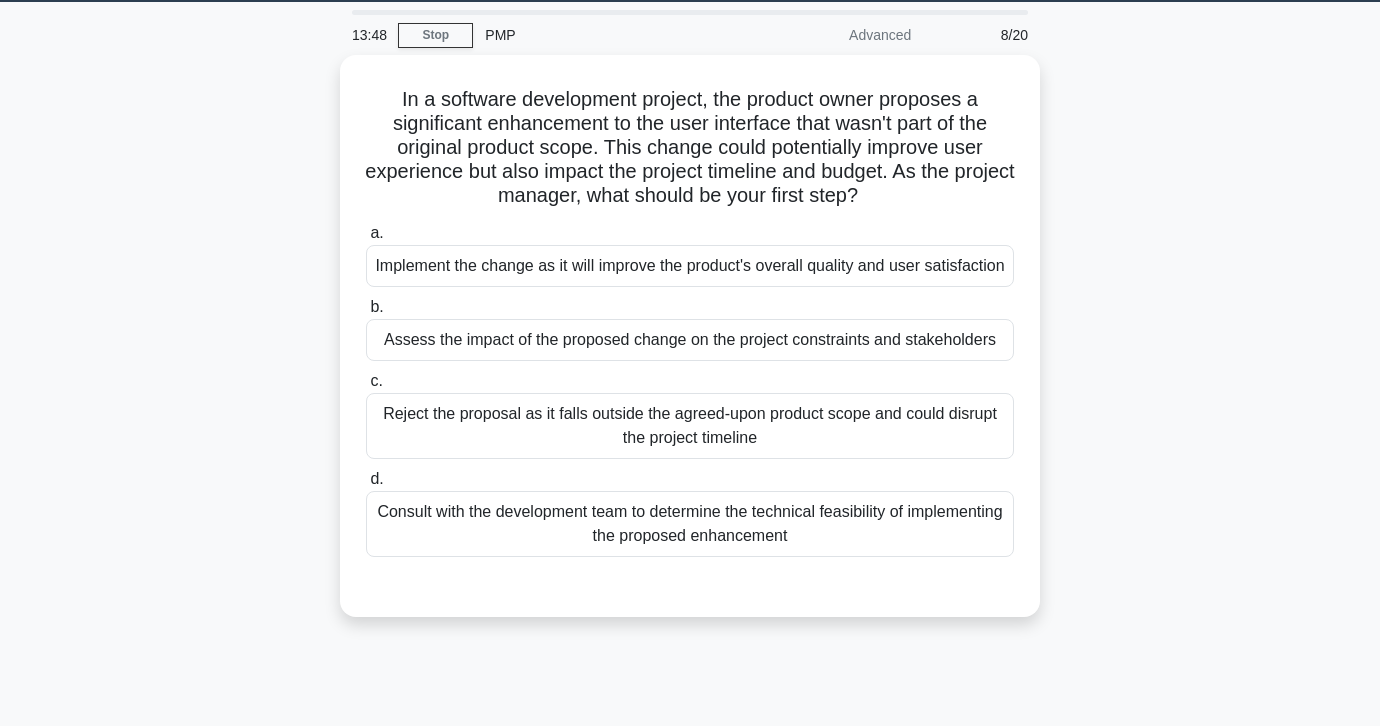 scroll, scrollTop: 53, scrollLeft: 0, axis: vertical 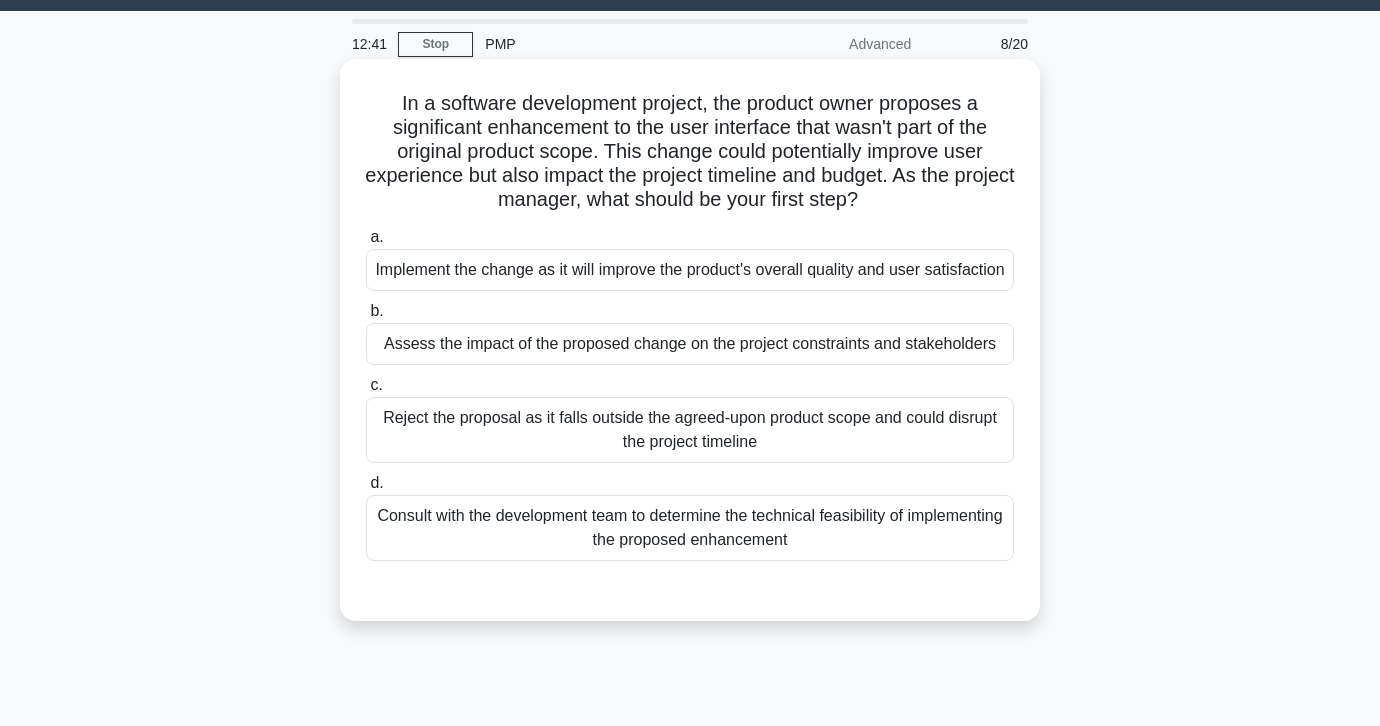click on "Assess the impact of the proposed change on the project constraints and stakeholders" at bounding box center [690, 344] 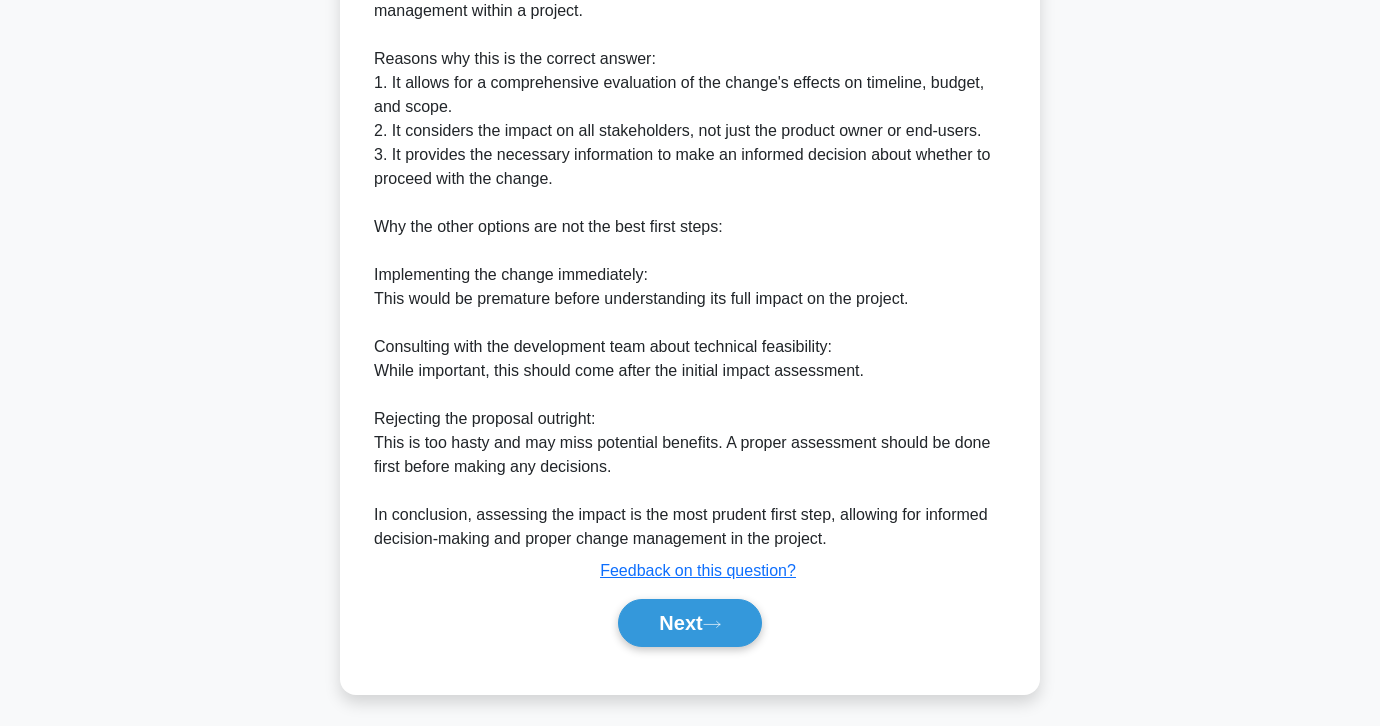 scroll, scrollTop: 771, scrollLeft: 0, axis: vertical 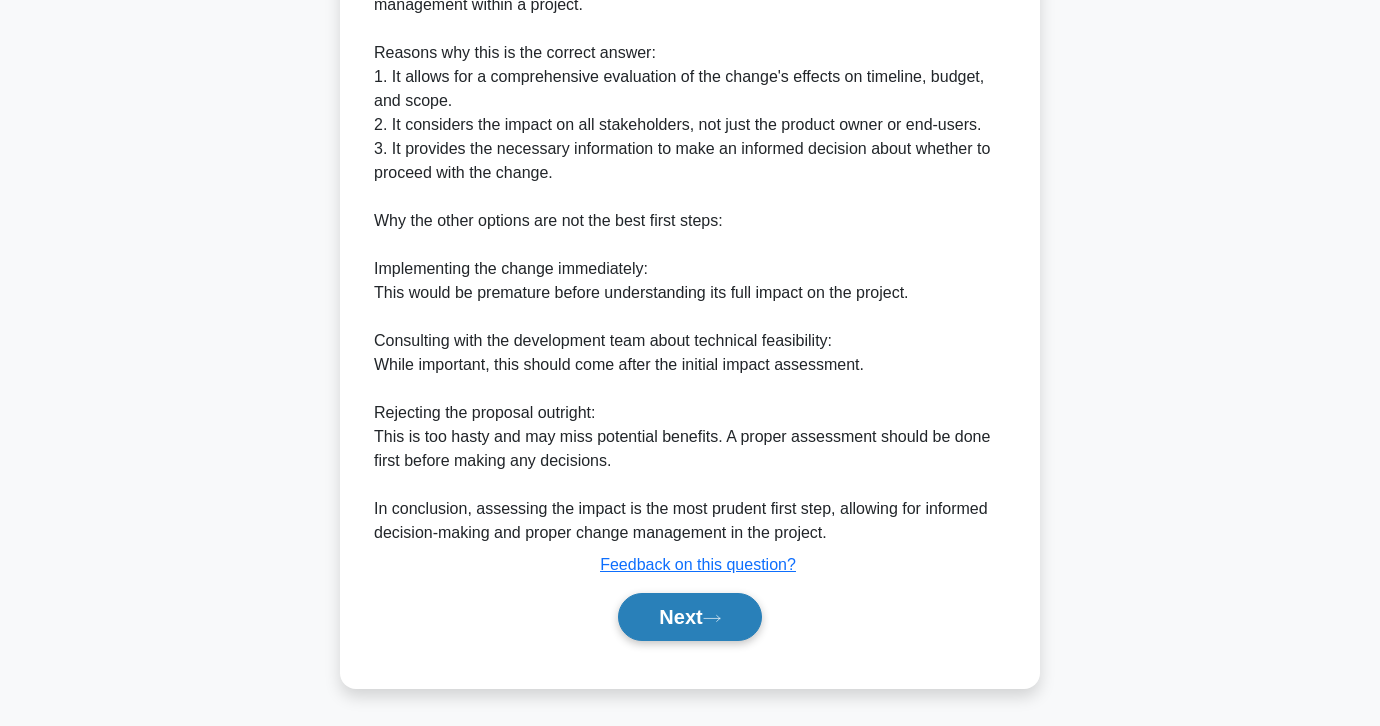 click on "Next" at bounding box center (689, 617) 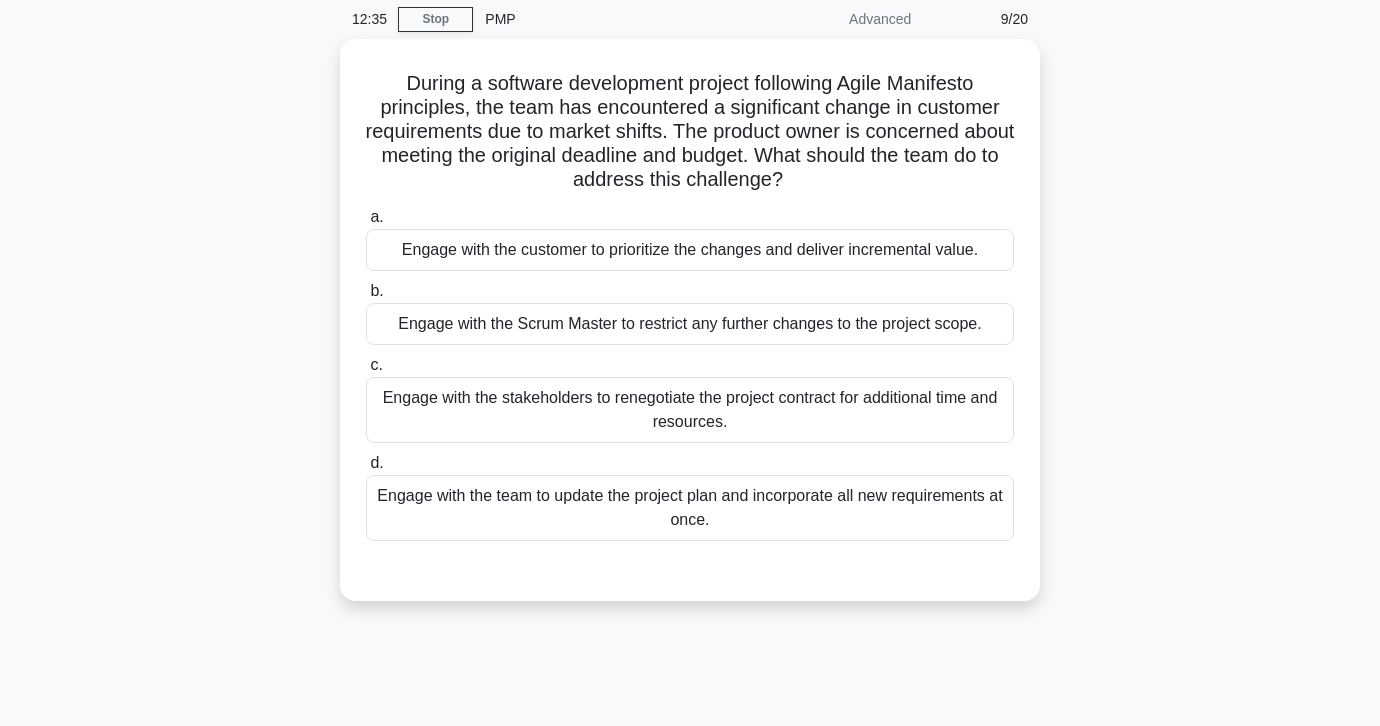 scroll, scrollTop: 80, scrollLeft: 0, axis: vertical 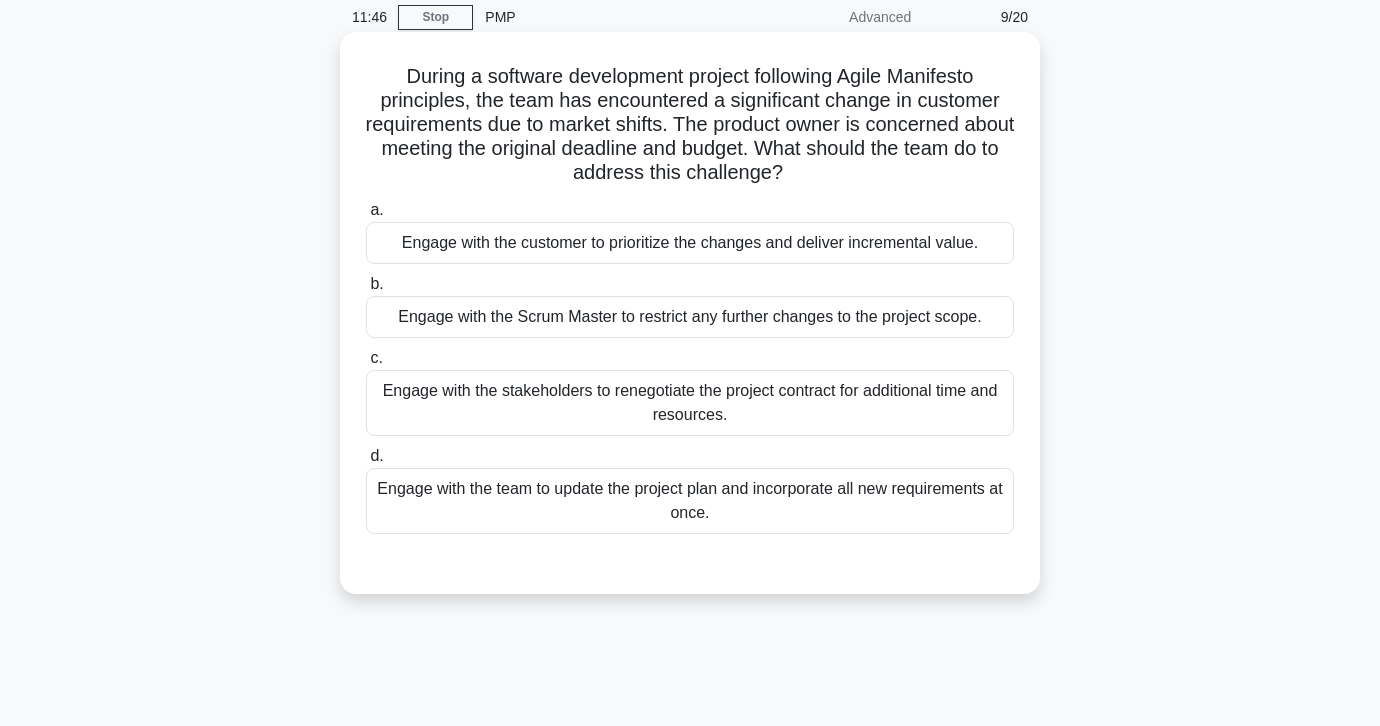click on "Engage with the stakeholders to renegotiate the project contract for additional time and resources." at bounding box center (690, 403) 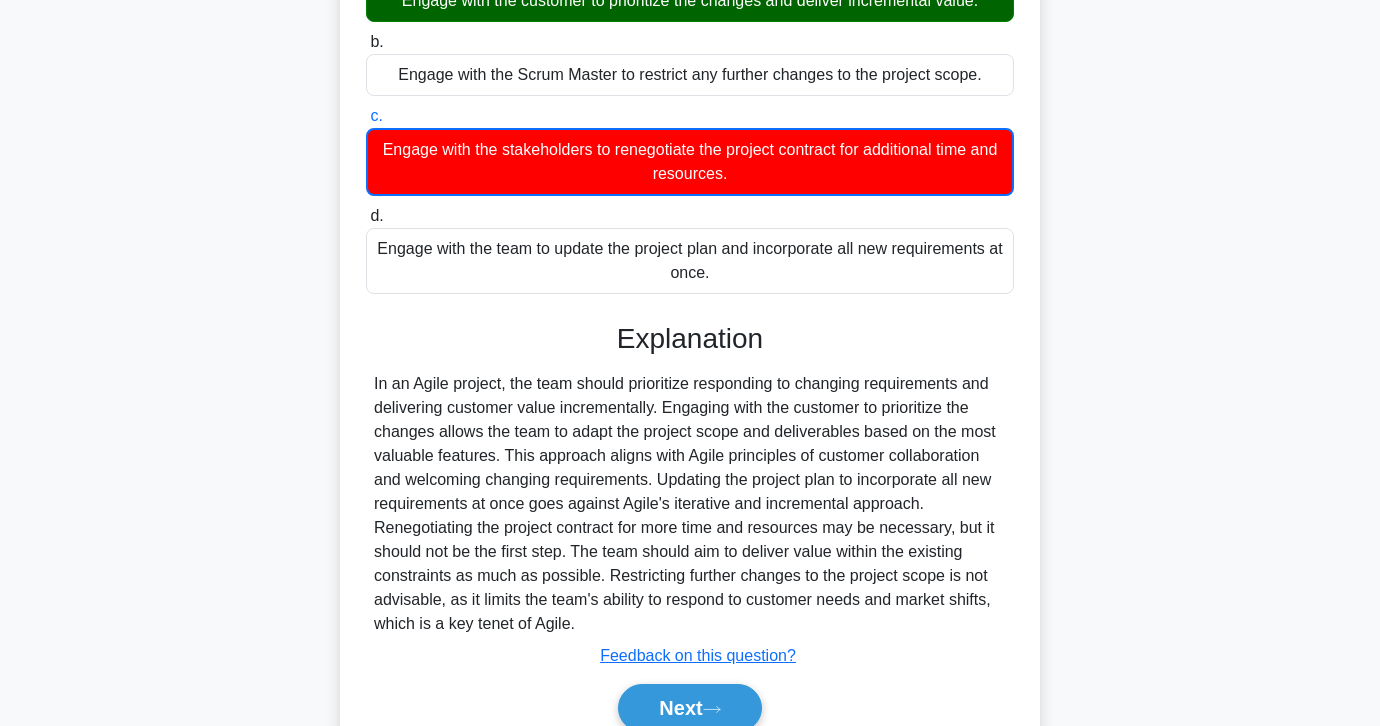 scroll, scrollTop: 413, scrollLeft: 0, axis: vertical 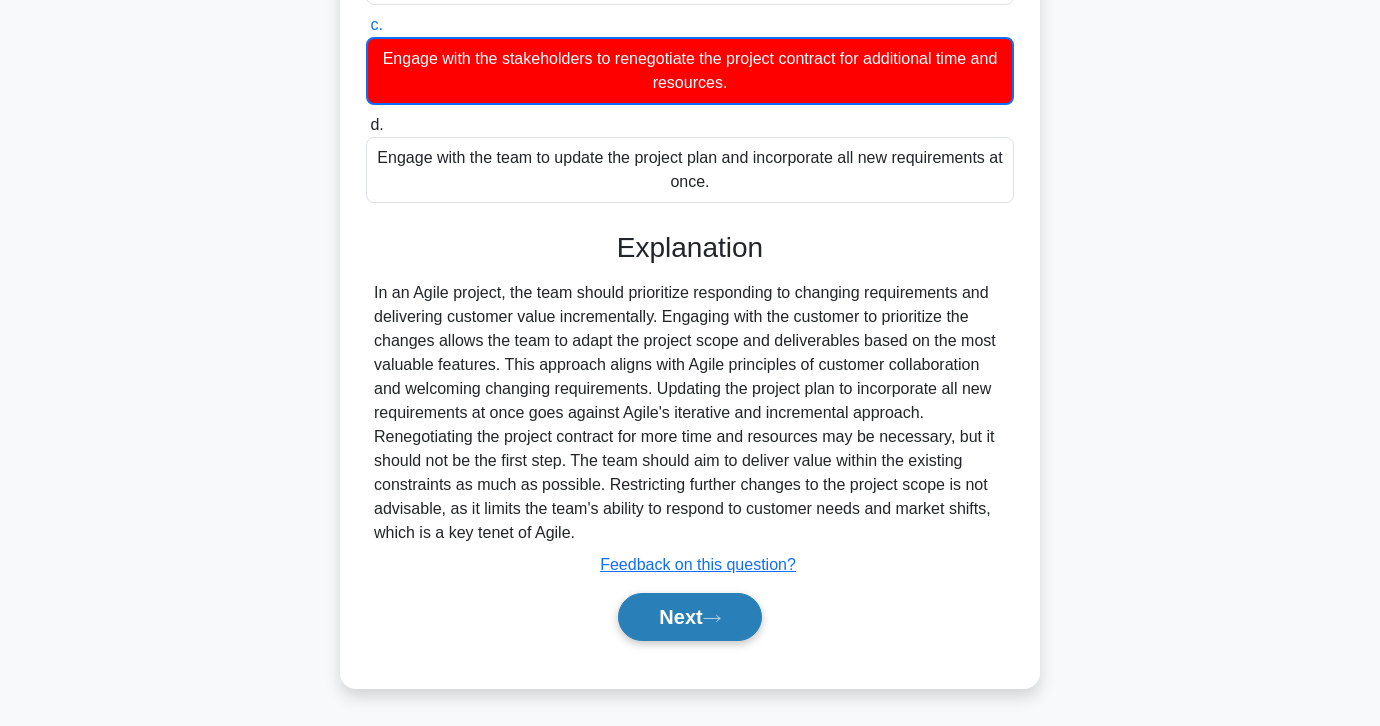 click on "Next" at bounding box center (689, 617) 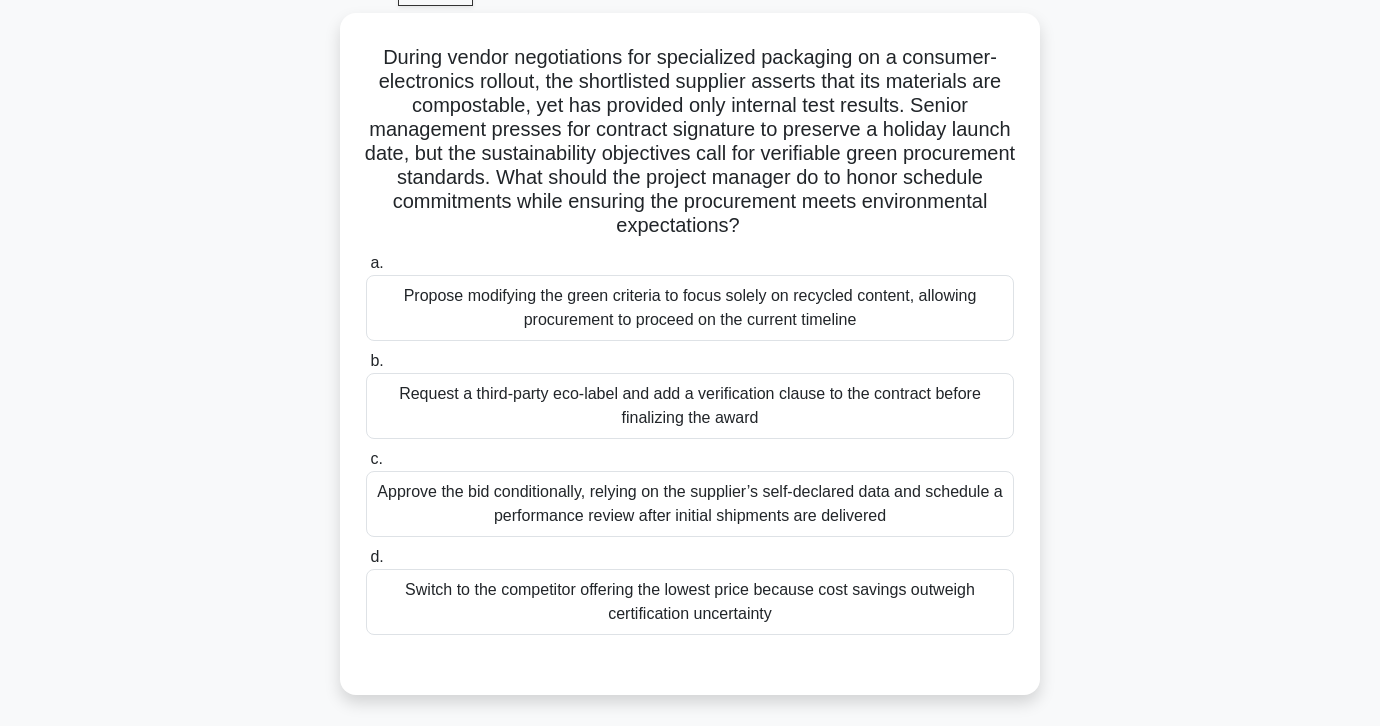 scroll, scrollTop: 103, scrollLeft: 0, axis: vertical 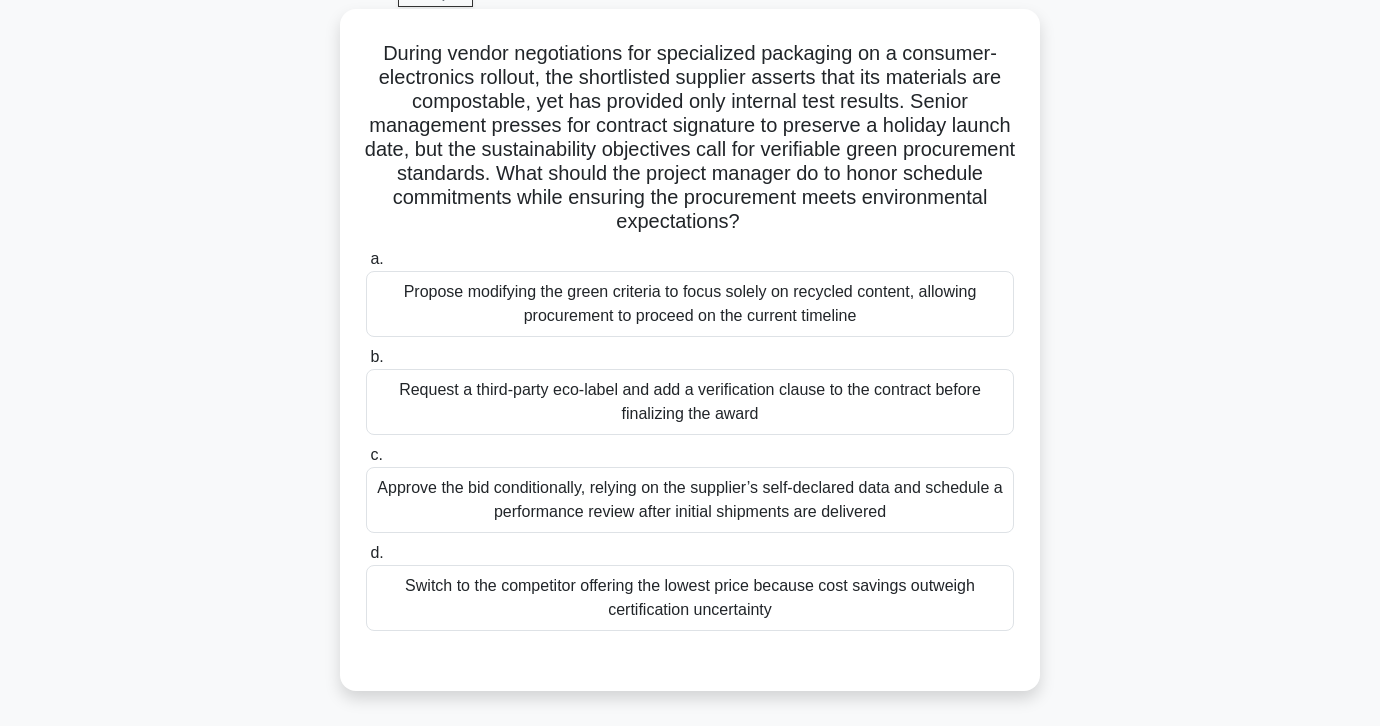 click on "Approve the bid conditionally, relying on the supplier’s self-declared data and schedule a performance review after initial shipments are delivered" at bounding box center [690, 500] 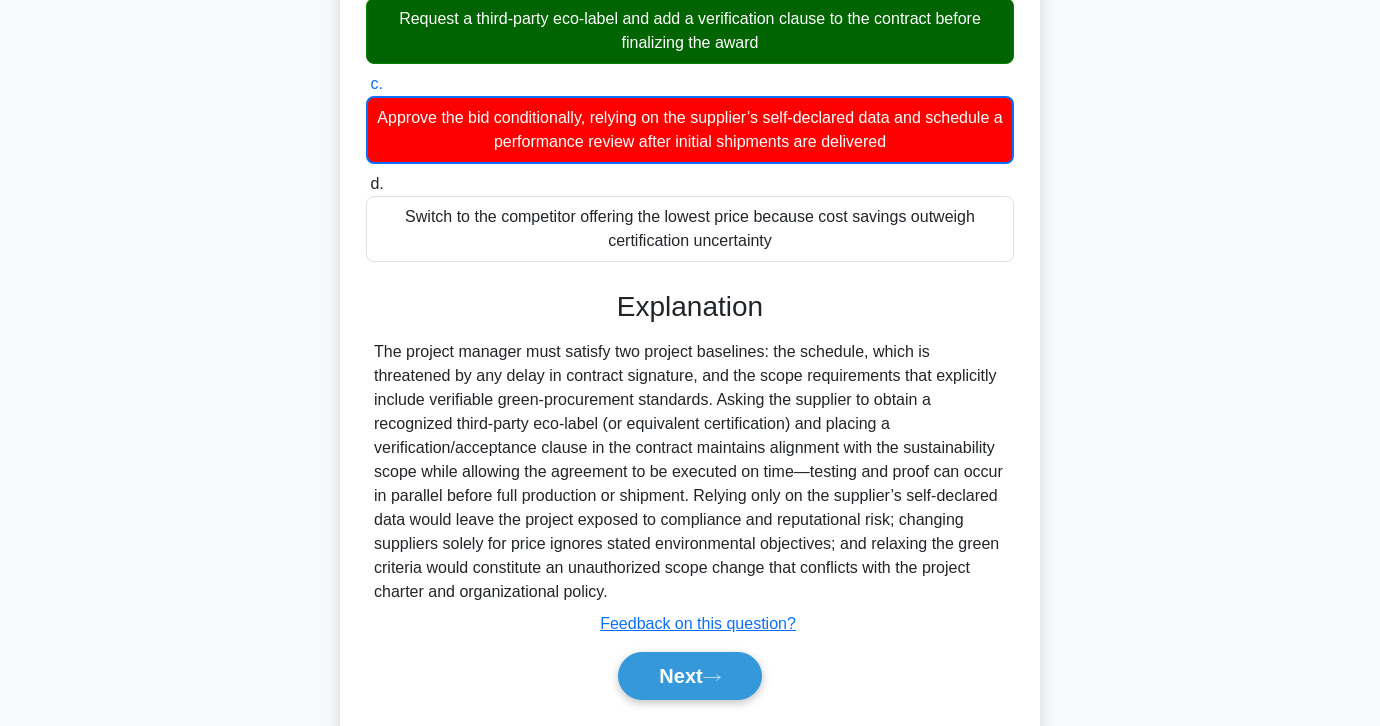 scroll, scrollTop: 466, scrollLeft: 0, axis: vertical 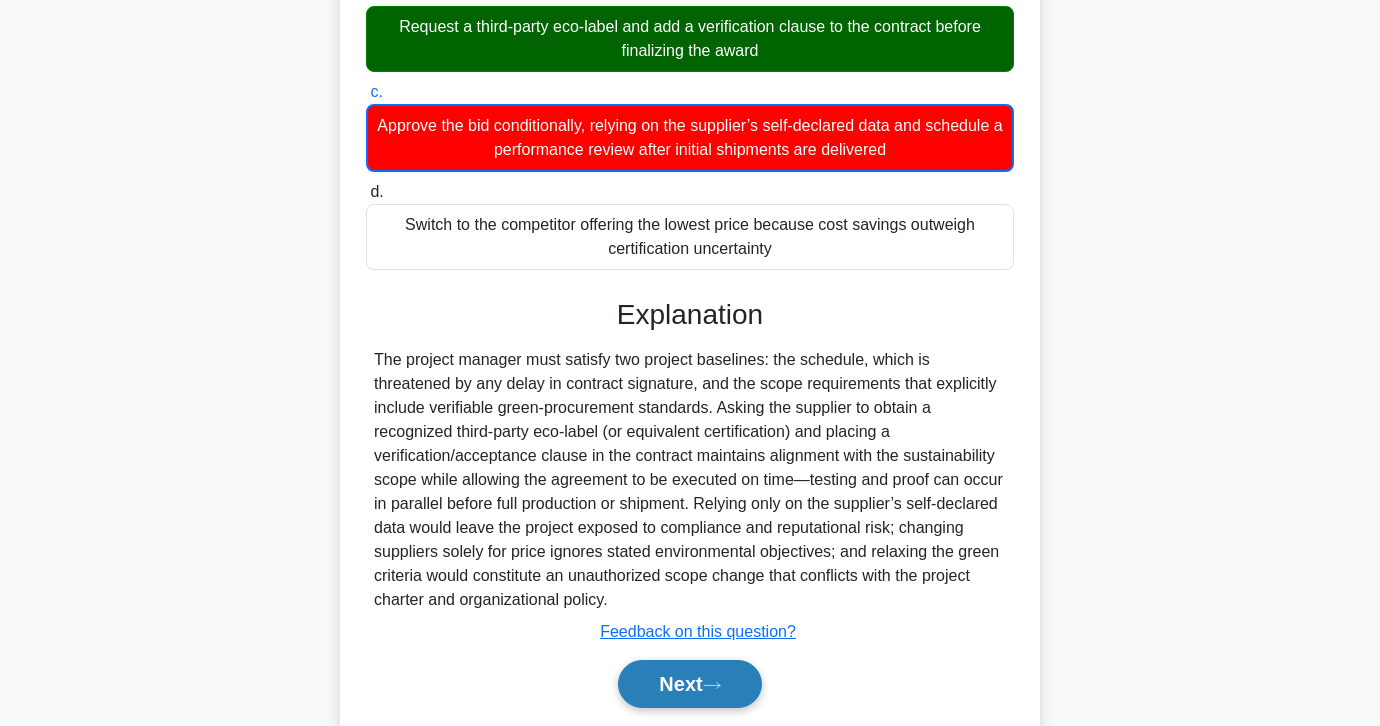 click on "Next" at bounding box center [689, 684] 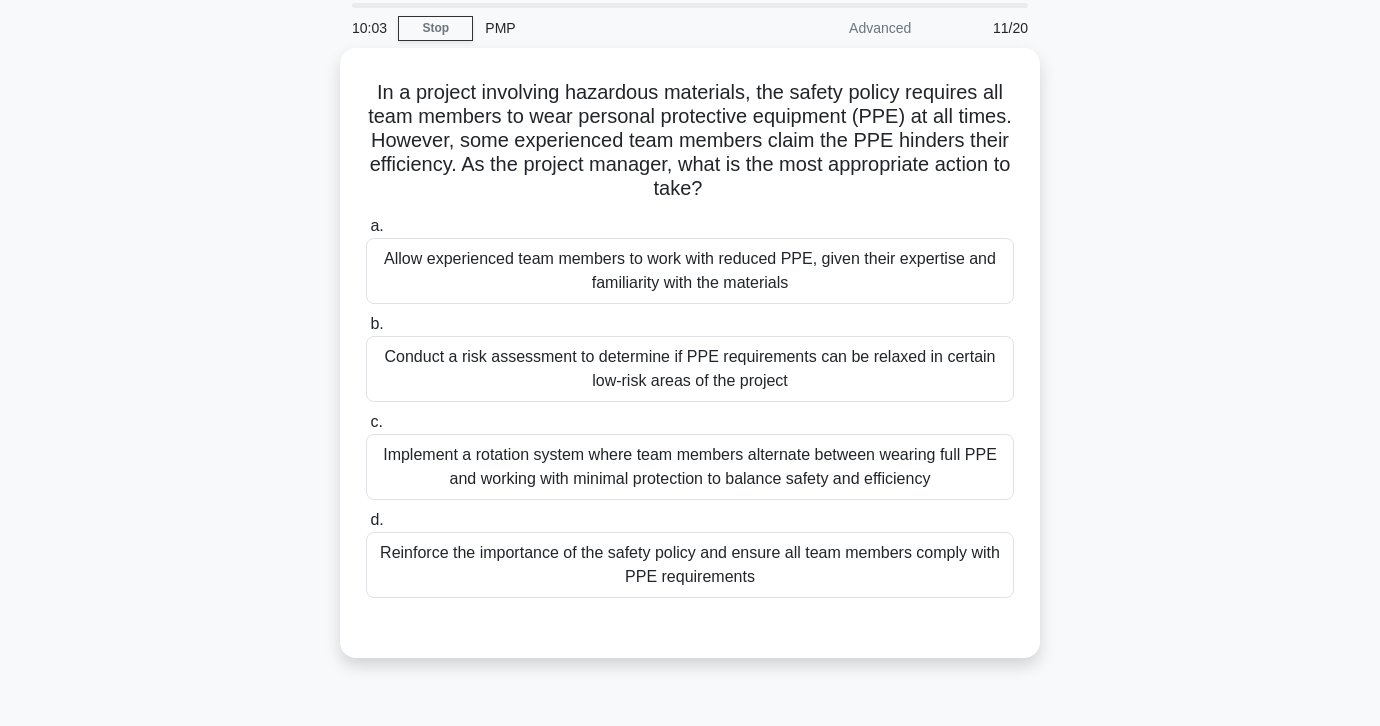 scroll, scrollTop: 71, scrollLeft: 0, axis: vertical 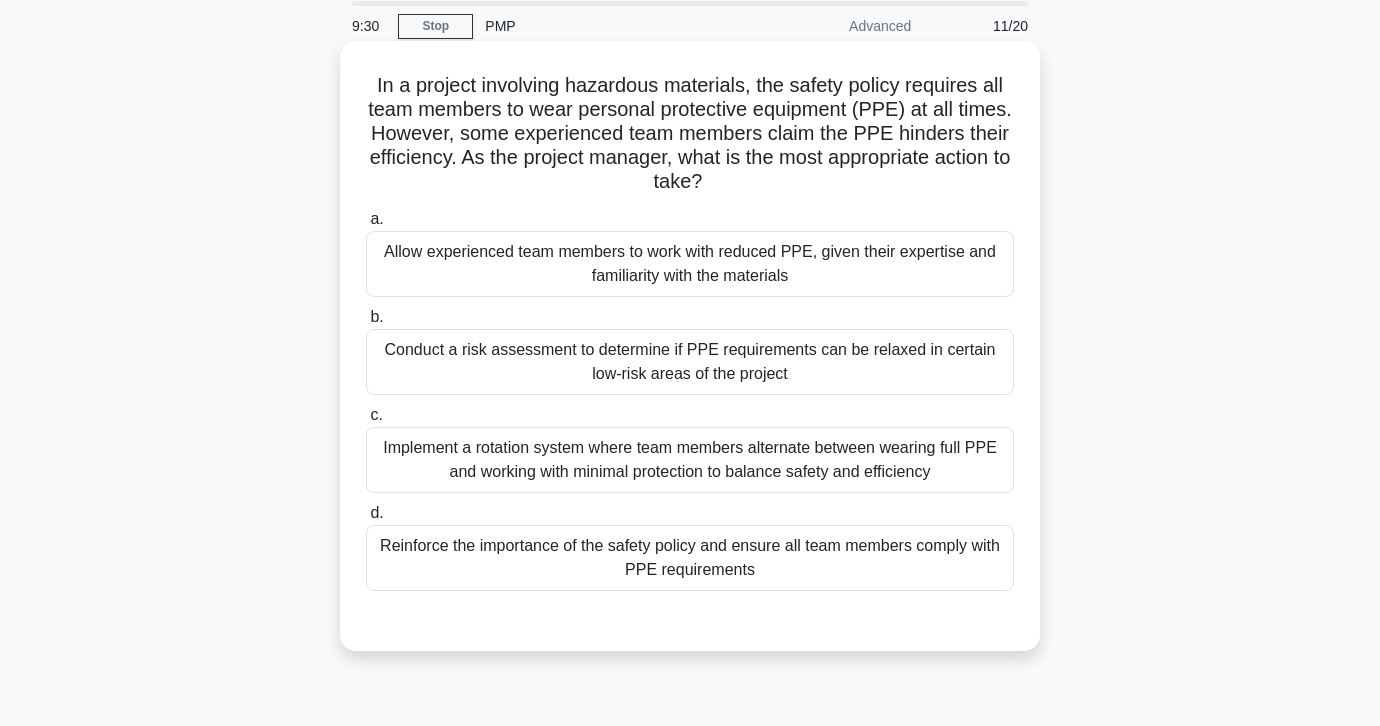click on "Reinforce the importance of the safety policy and ensure all team members comply with PPE requirements" at bounding box center (690, 558) 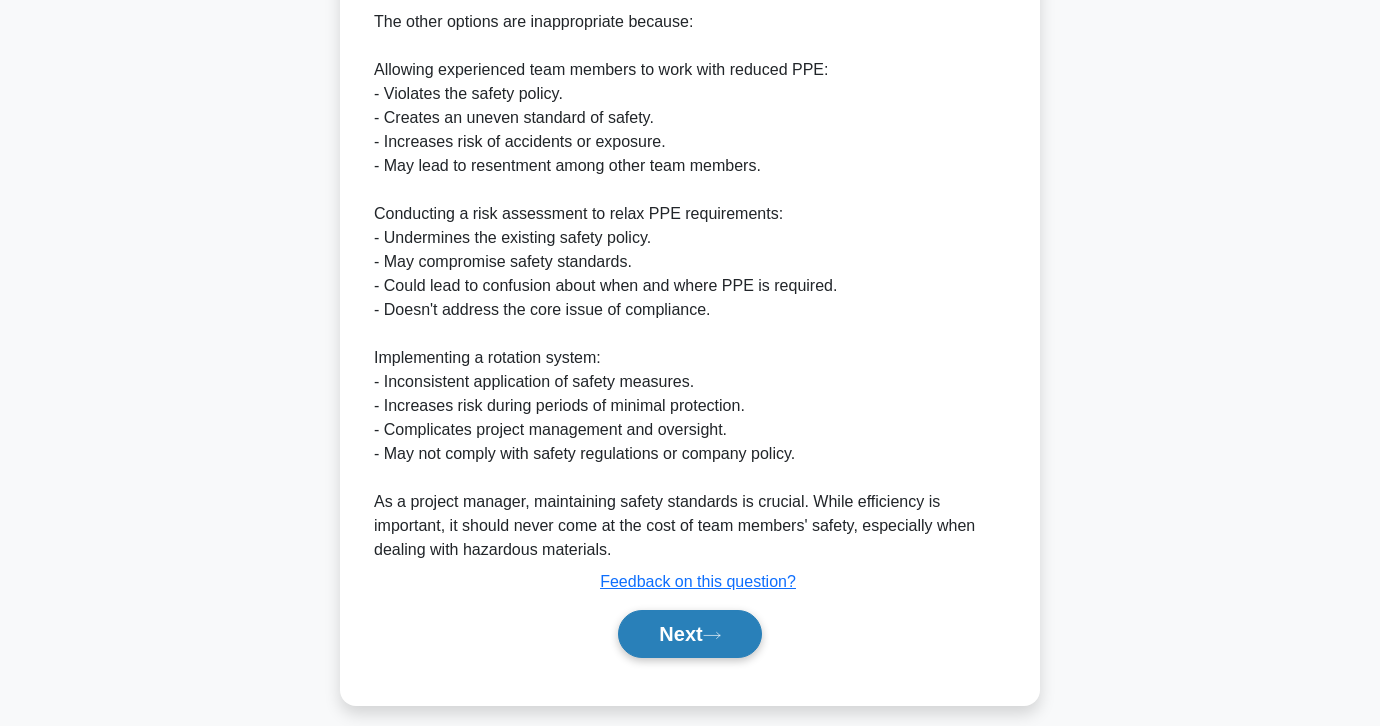 click on "Next" at bounding box center (689, 634) 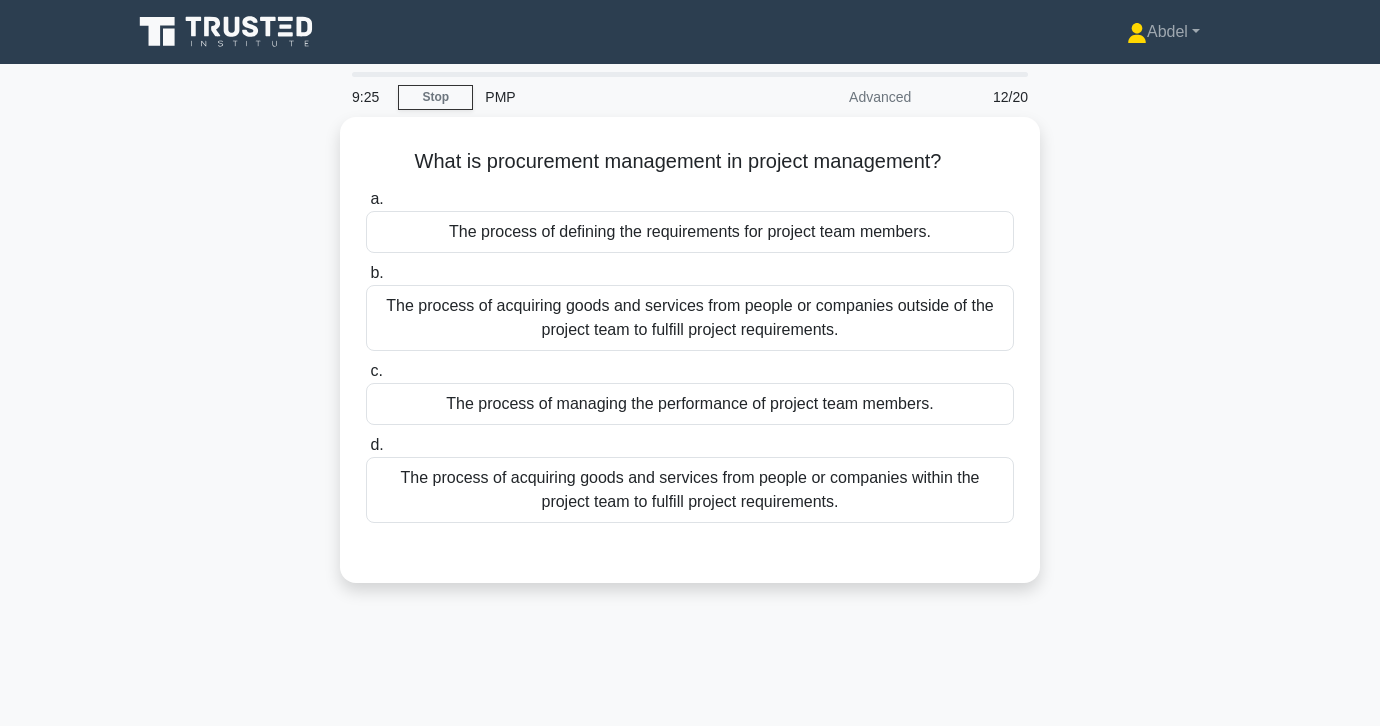 scroll, scrollTop: 0, scrollLeft: 0, axis: both 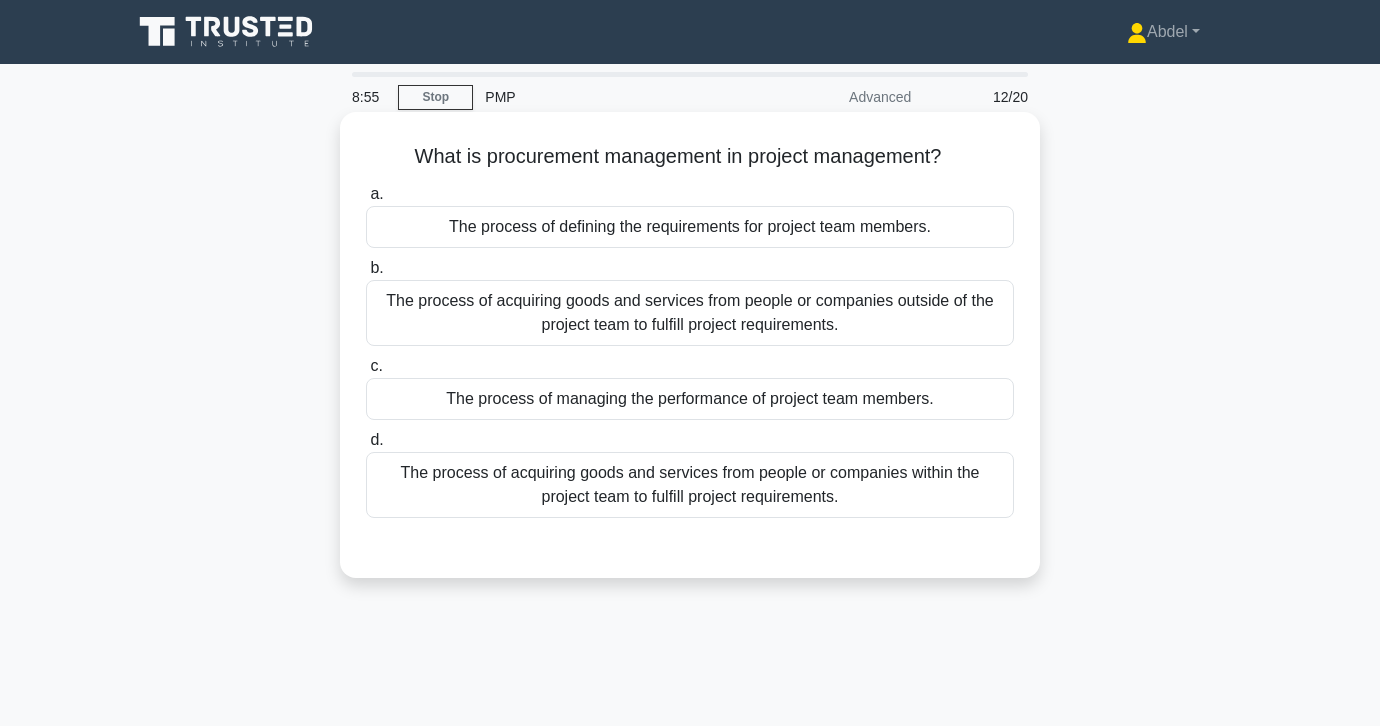 click on "The process of acquiring goods and services from people or companies outside of the project team to fulfill project requirements." at bounding box center (690, 313) 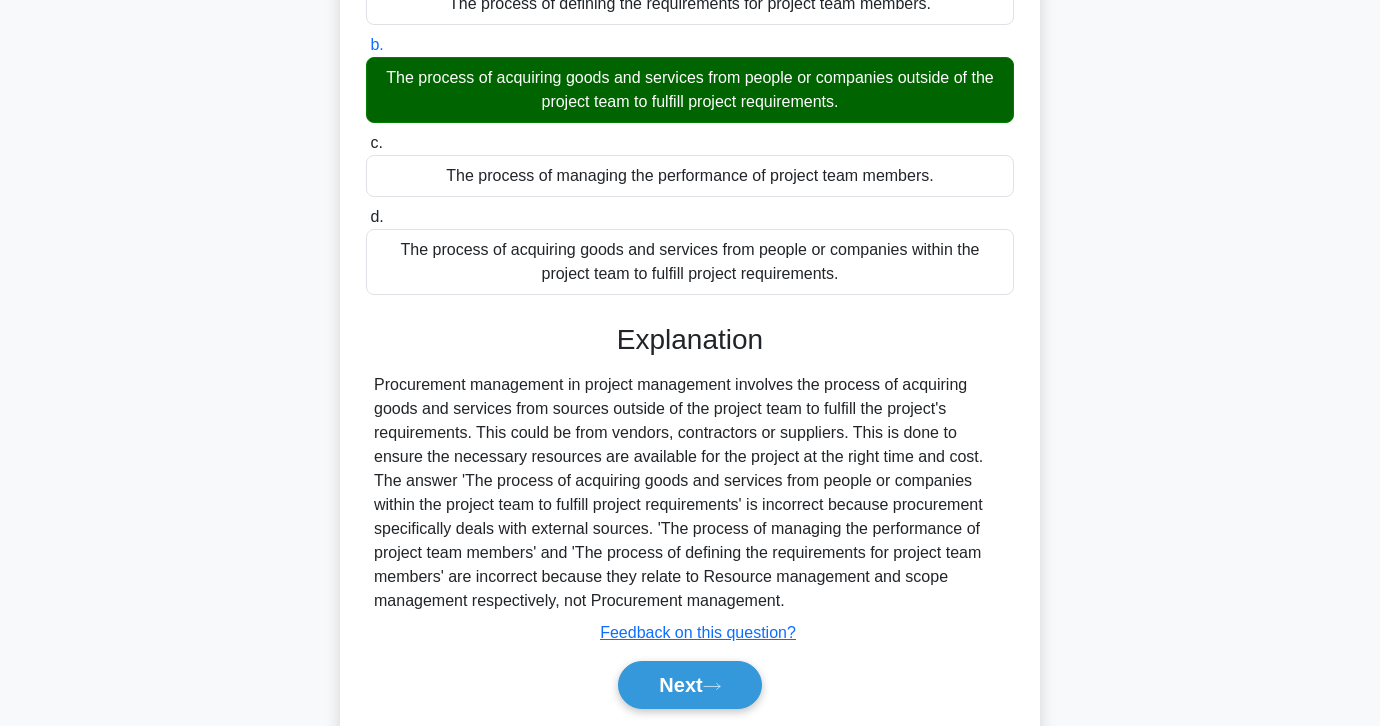 scroll, scrollTop: 354, scrollLeft: 0, axis: vertical 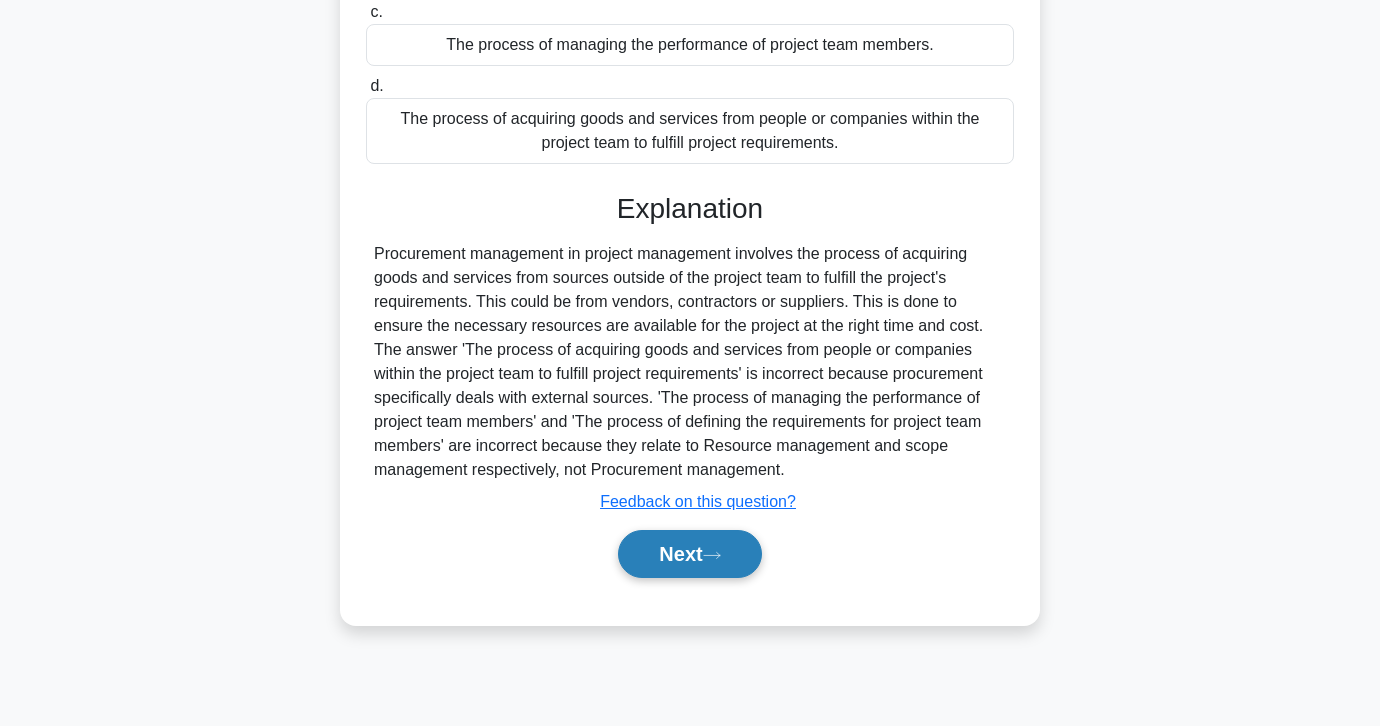 click on "Next" at bounding box center [689, 554] 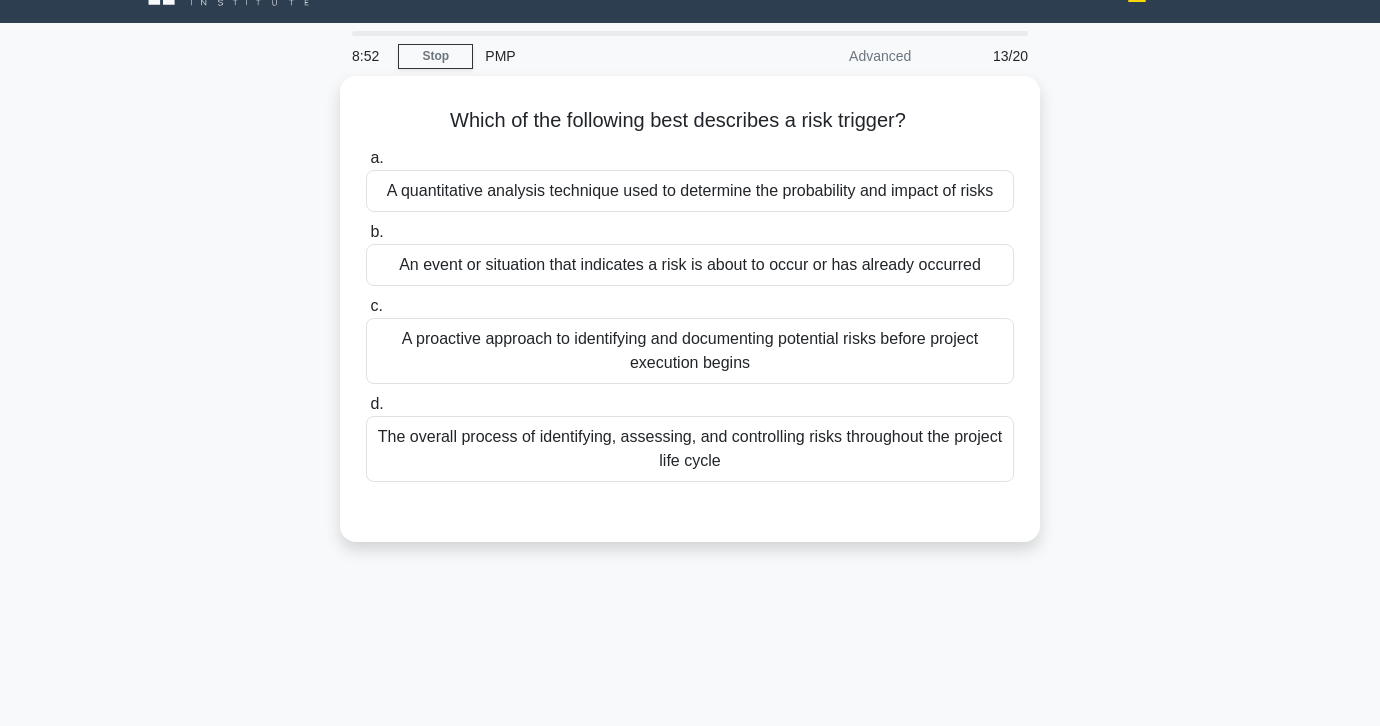 scroll, scrollTop: 39, scrollLeft: 0, axis: vertical 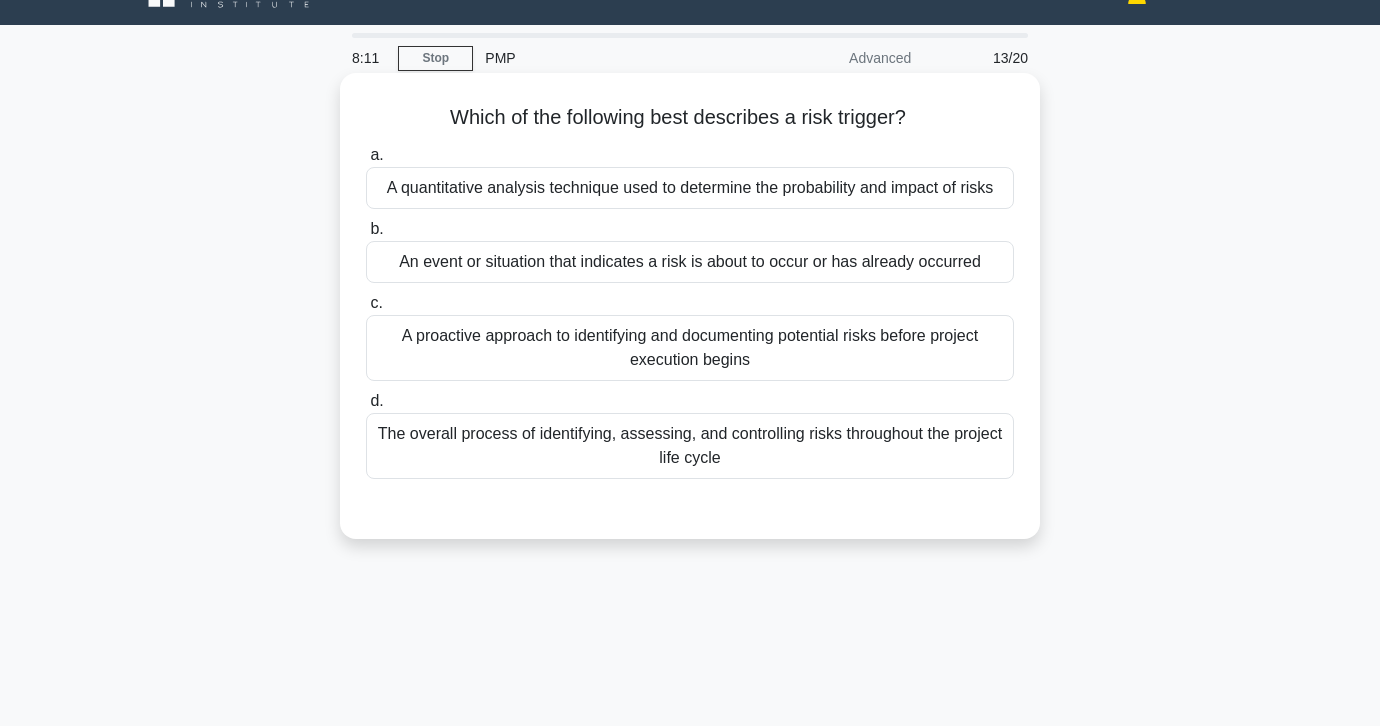 click on "An event or situation that indicates a risk is about to occur or has already occurred" at bounding box center (690, 262) 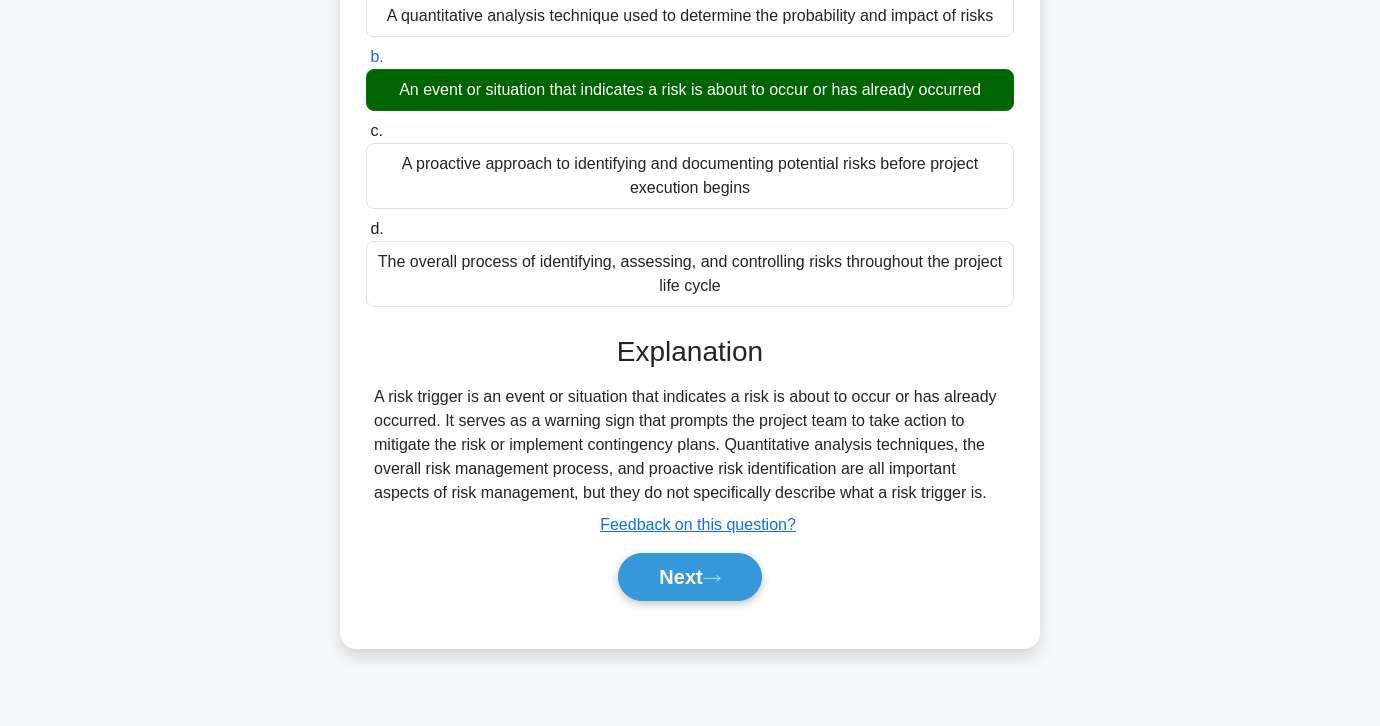 scroll, scrollTop: 354, scrollLeft: 0, axis: vertical 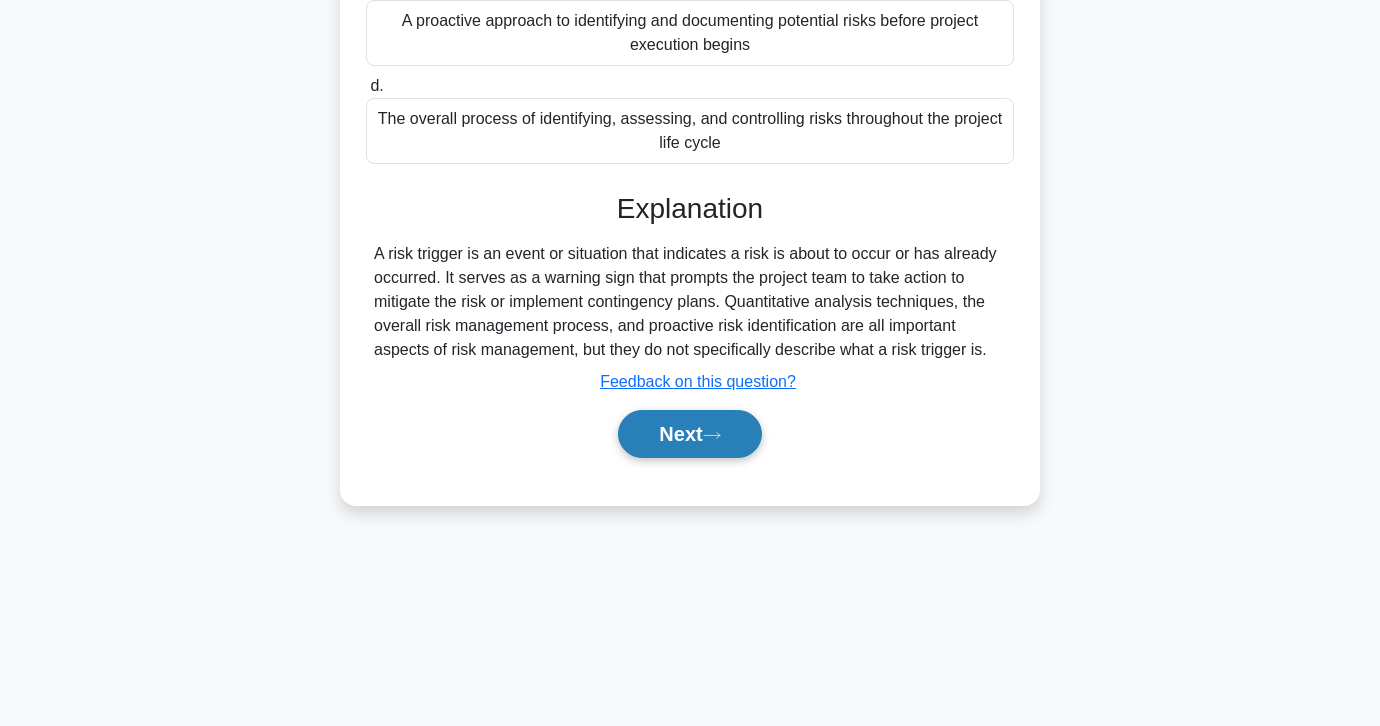 click on "Next" at bounding box center [689, 434] 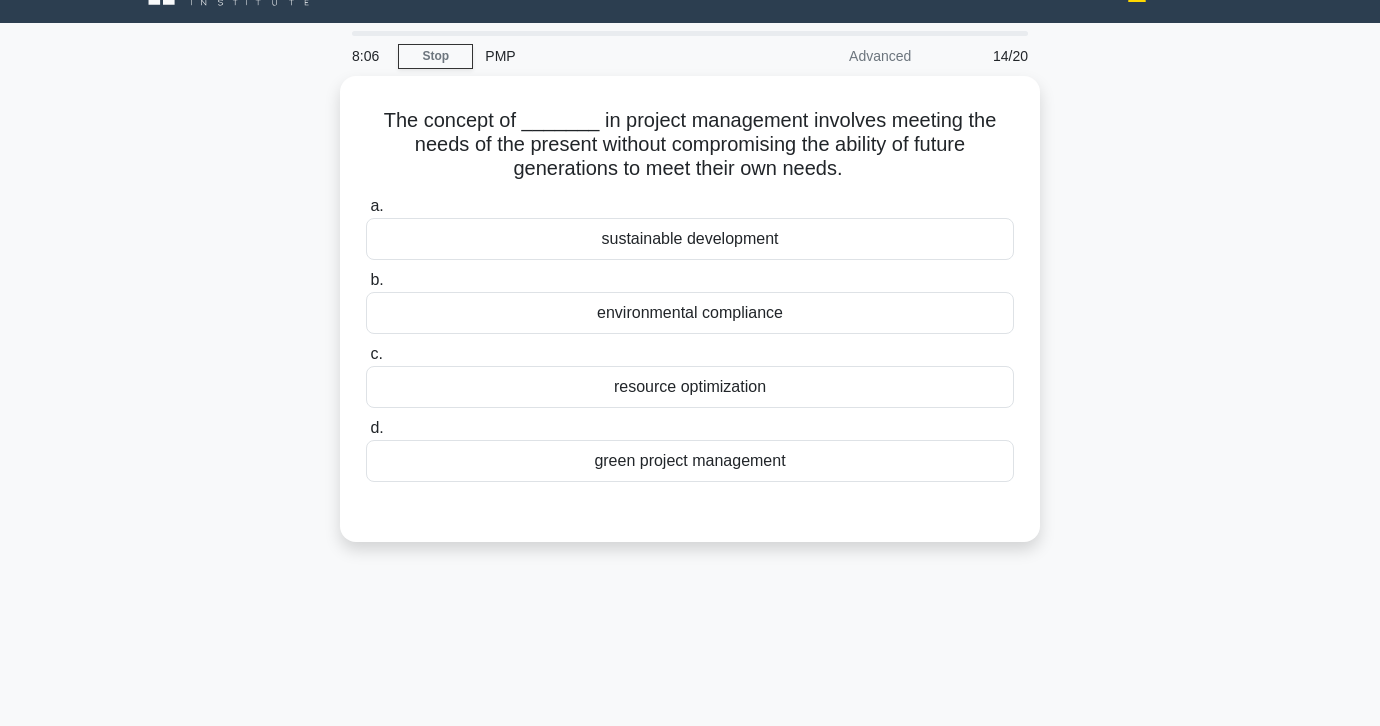 scroll, scrollTop: 39, scrollLeft: 0, axis: vertical 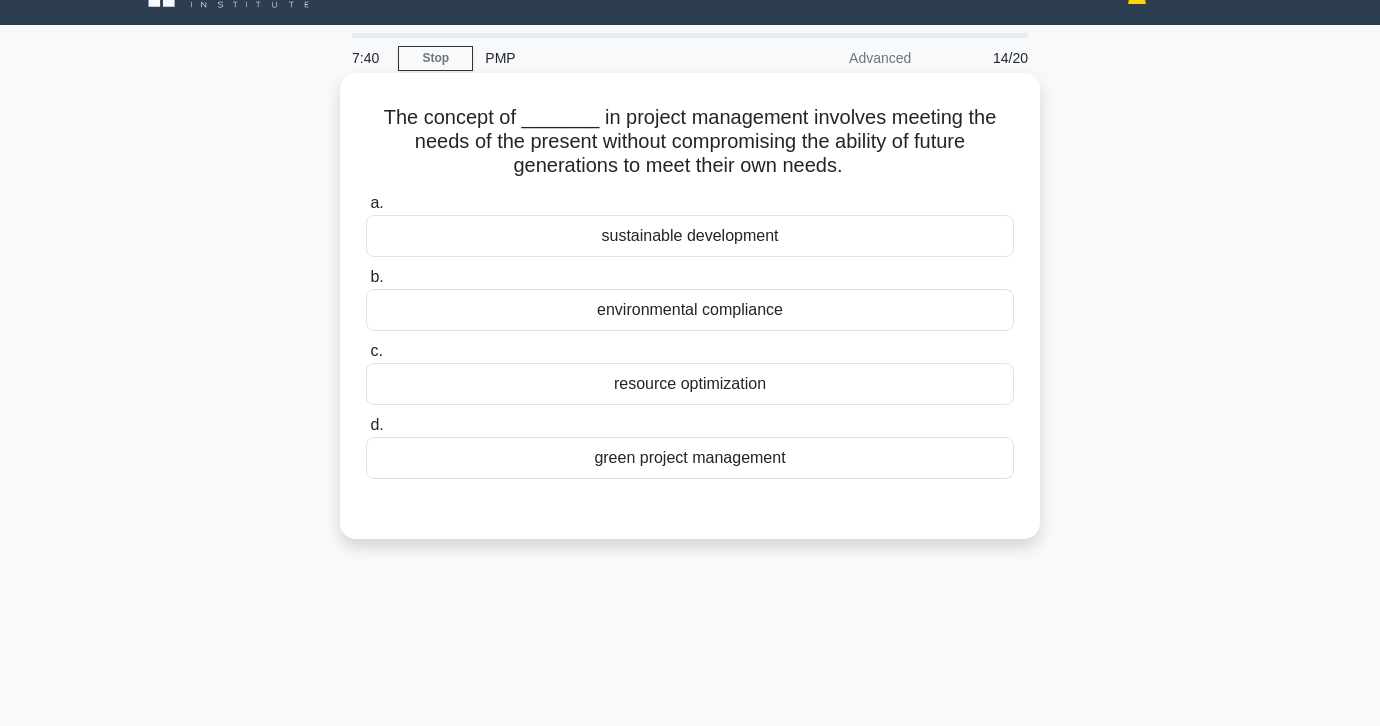 click on "sustainable development" at bounding box center [690, 236] 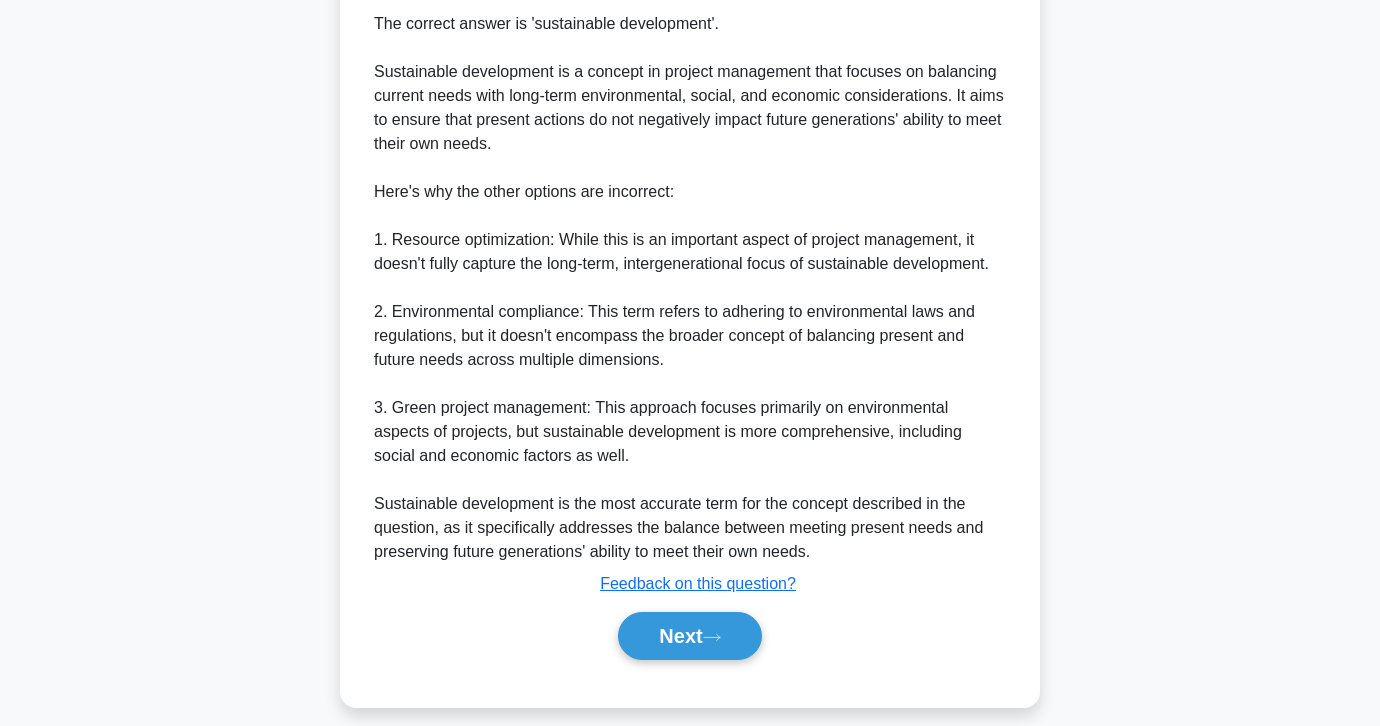 scroll, scrollTop: 603, scrollLeft: 0, axis: vertical 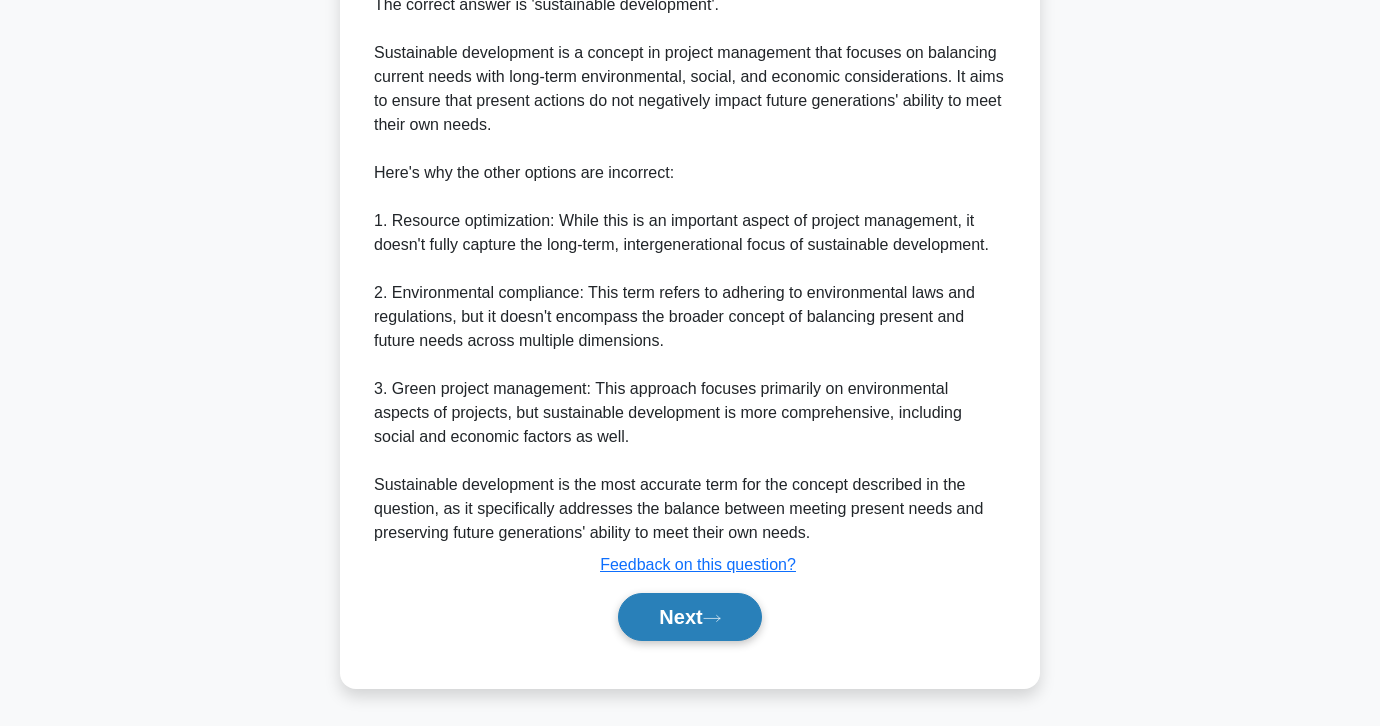 click on "Next" at bounding box center (689, 617) 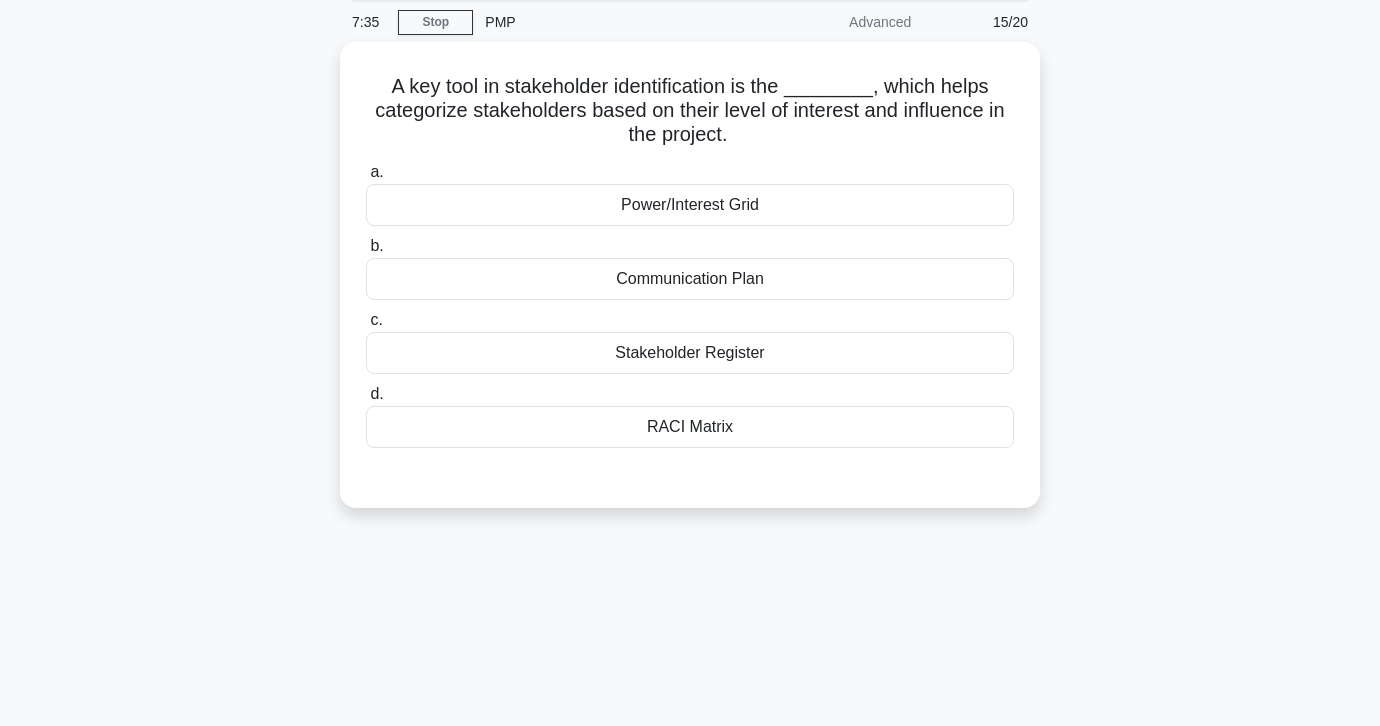 scroll, scrollTop: 74, scrollLeft: 0, axis: vertical 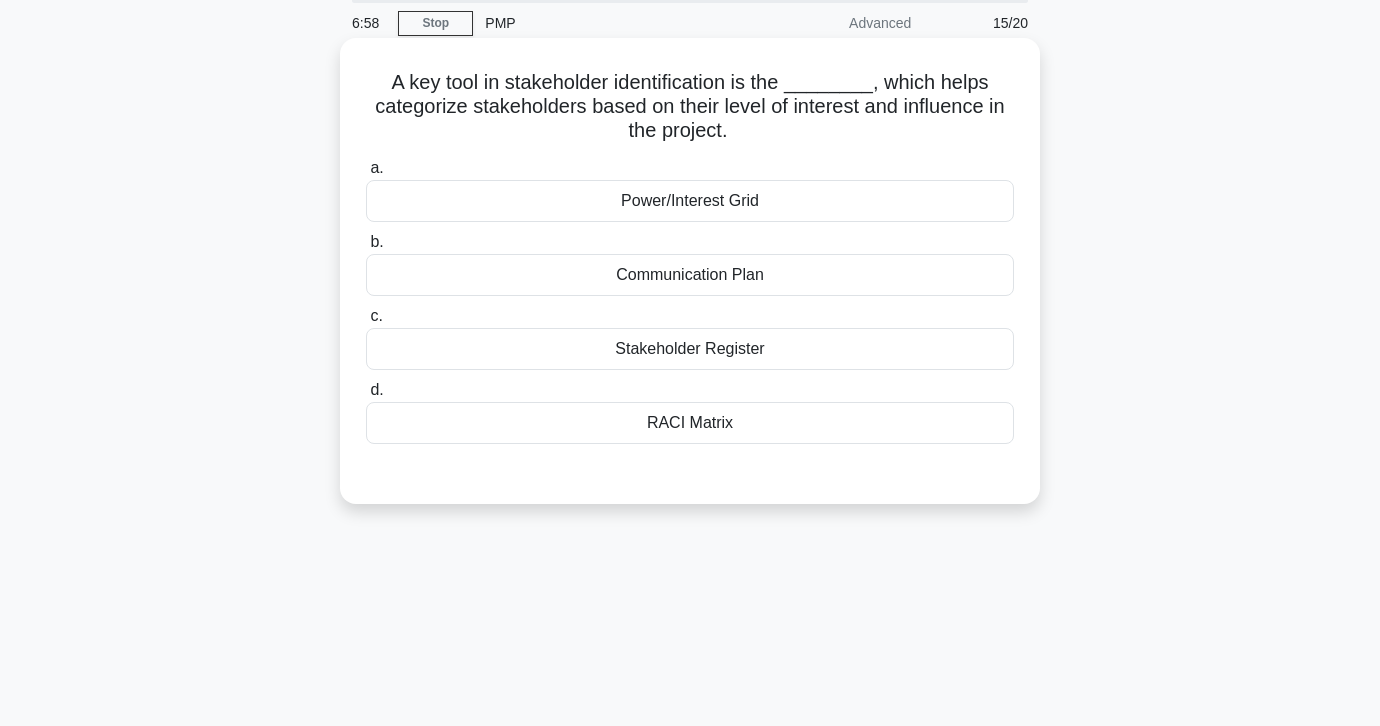 click on "Stakeholder Register" at bounding box center [690, 349] 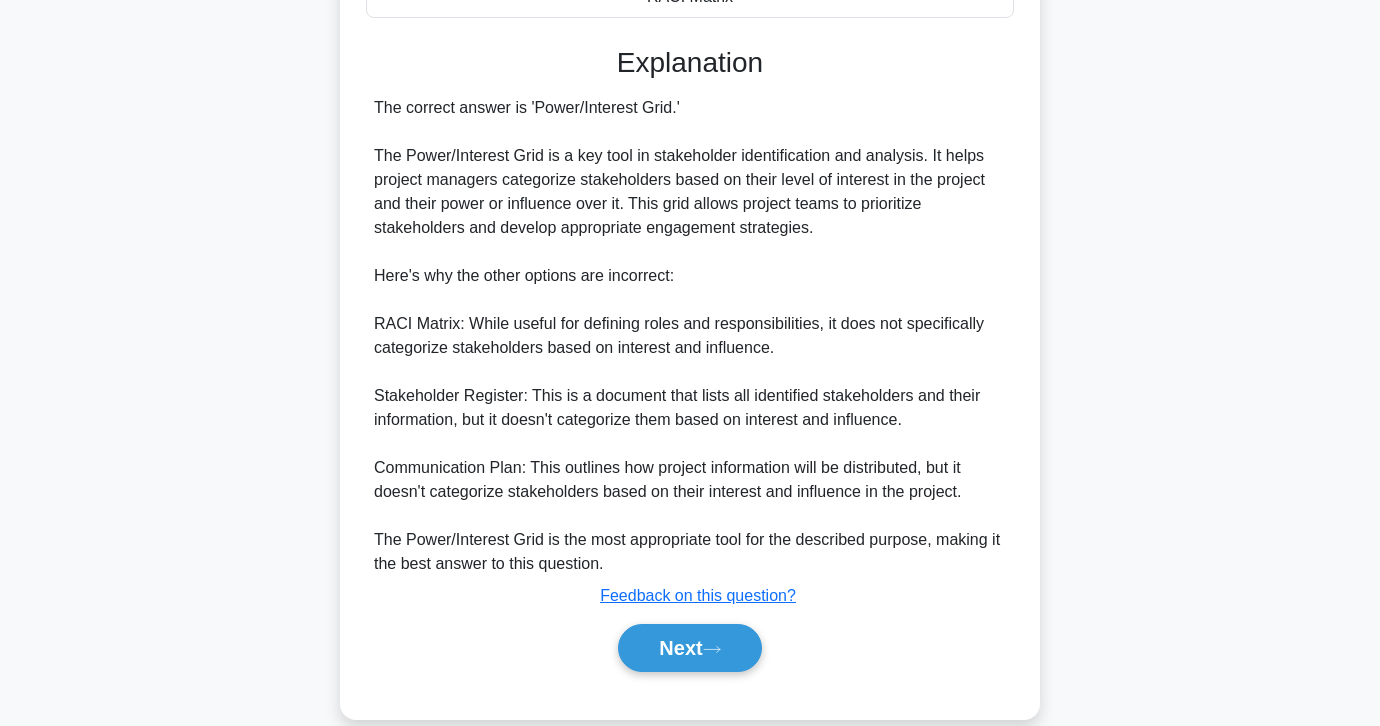 scroll, scrollTop: 533, scrollLeft: 0, axis: vertical 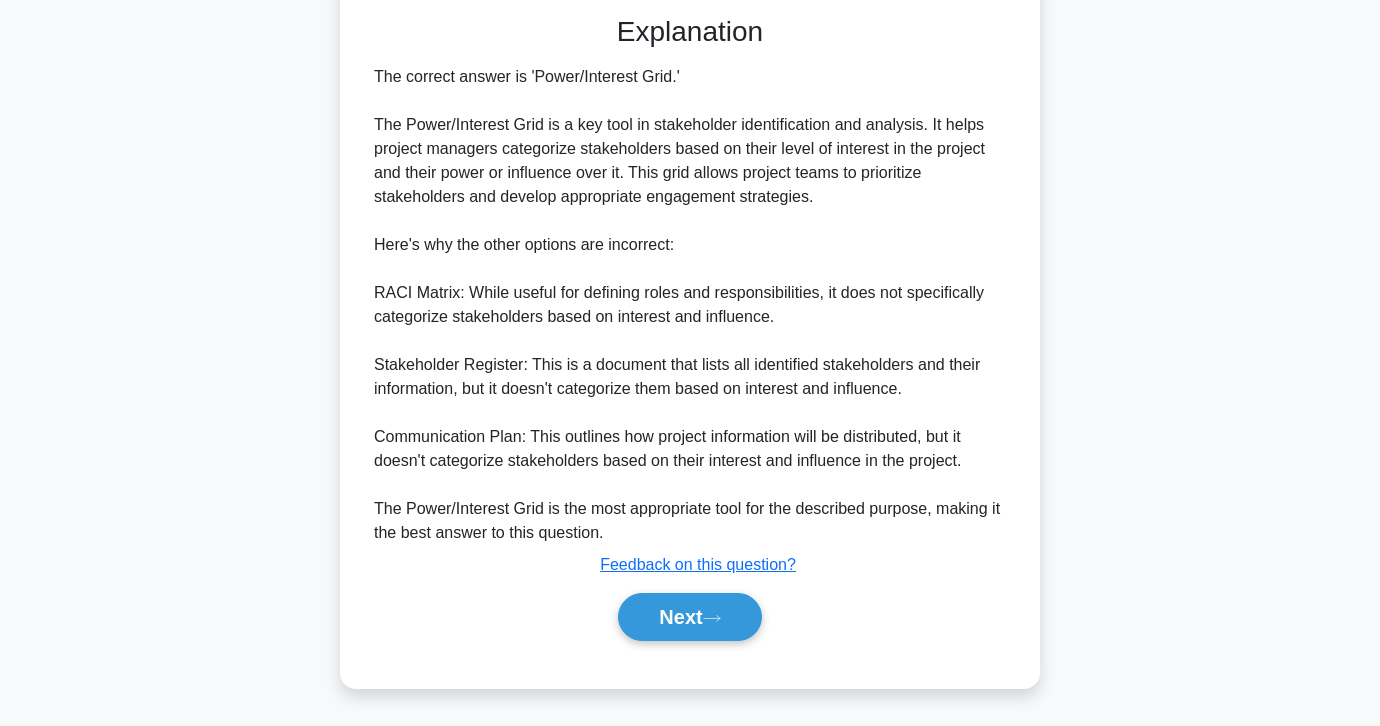 click on "Next" at bounding box center (690, 617) 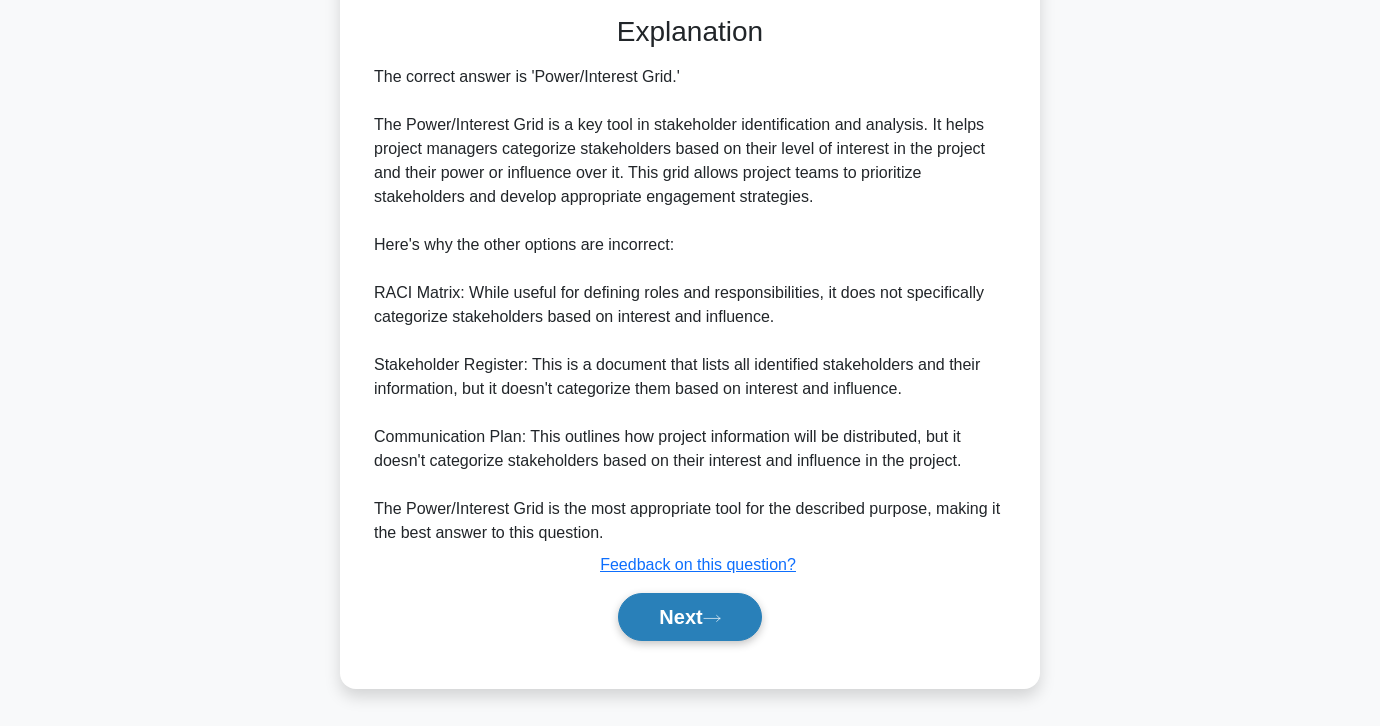 click on "Next" at bounding box center [689, 617] 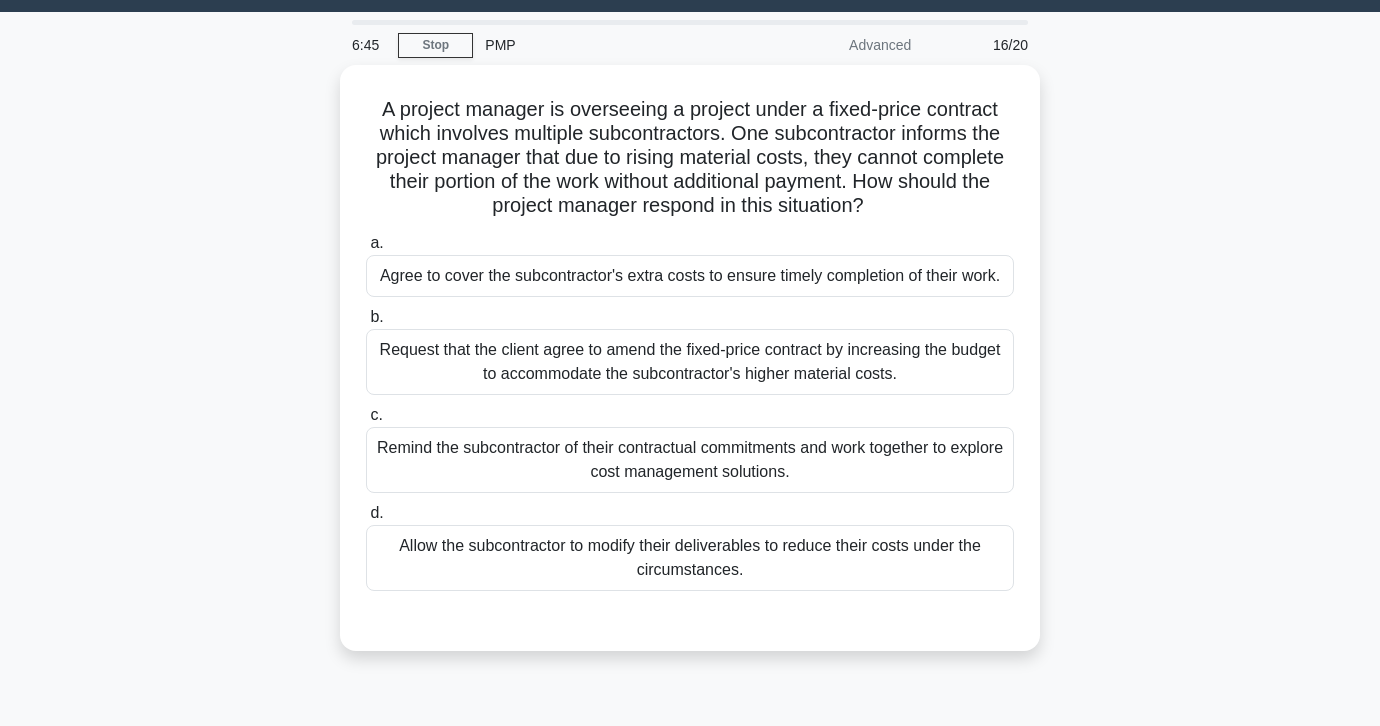 scroll, scrollTop: 61, scrollLeft: 0, axis: vertical 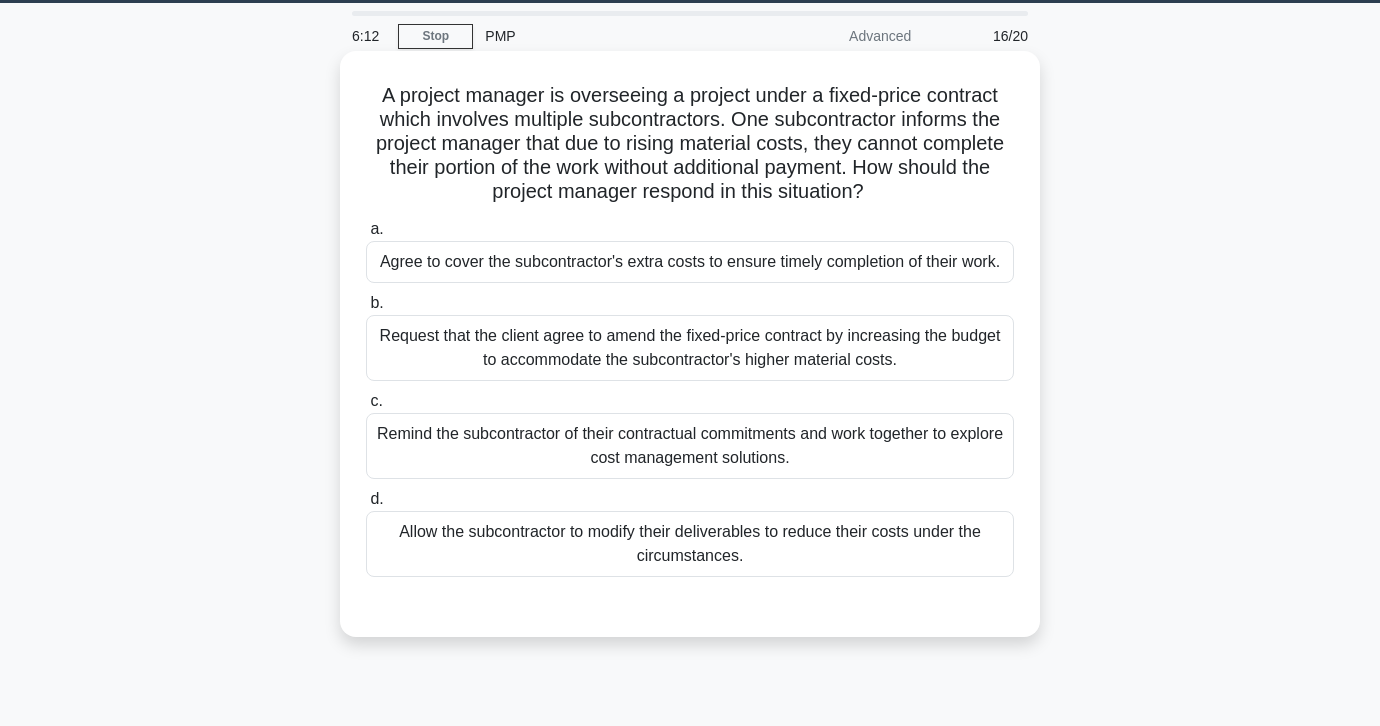 click on "Remind the subcontractor of their contractual commitments and work together to explore cost management solutions." at bounding box center (690, 446) 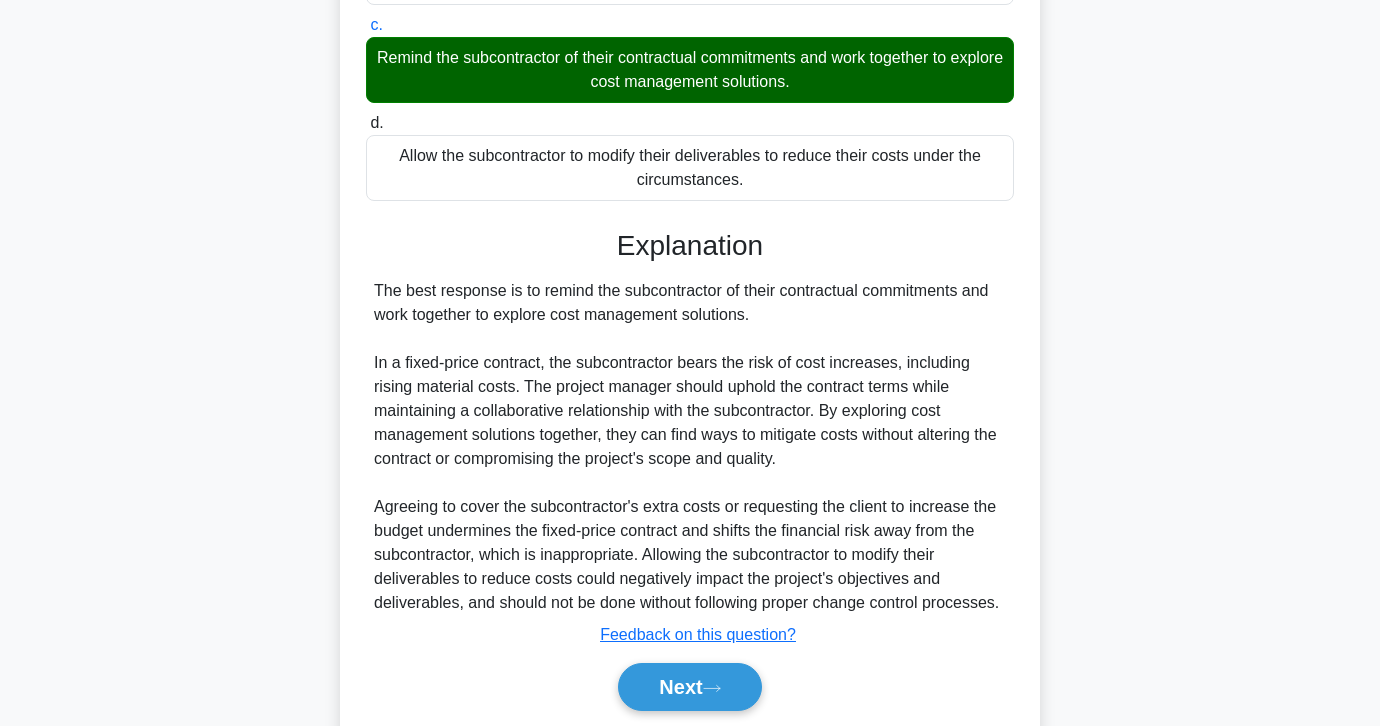 scroll, scrollTop: 507, scrollLeft: 0, axis: vertical 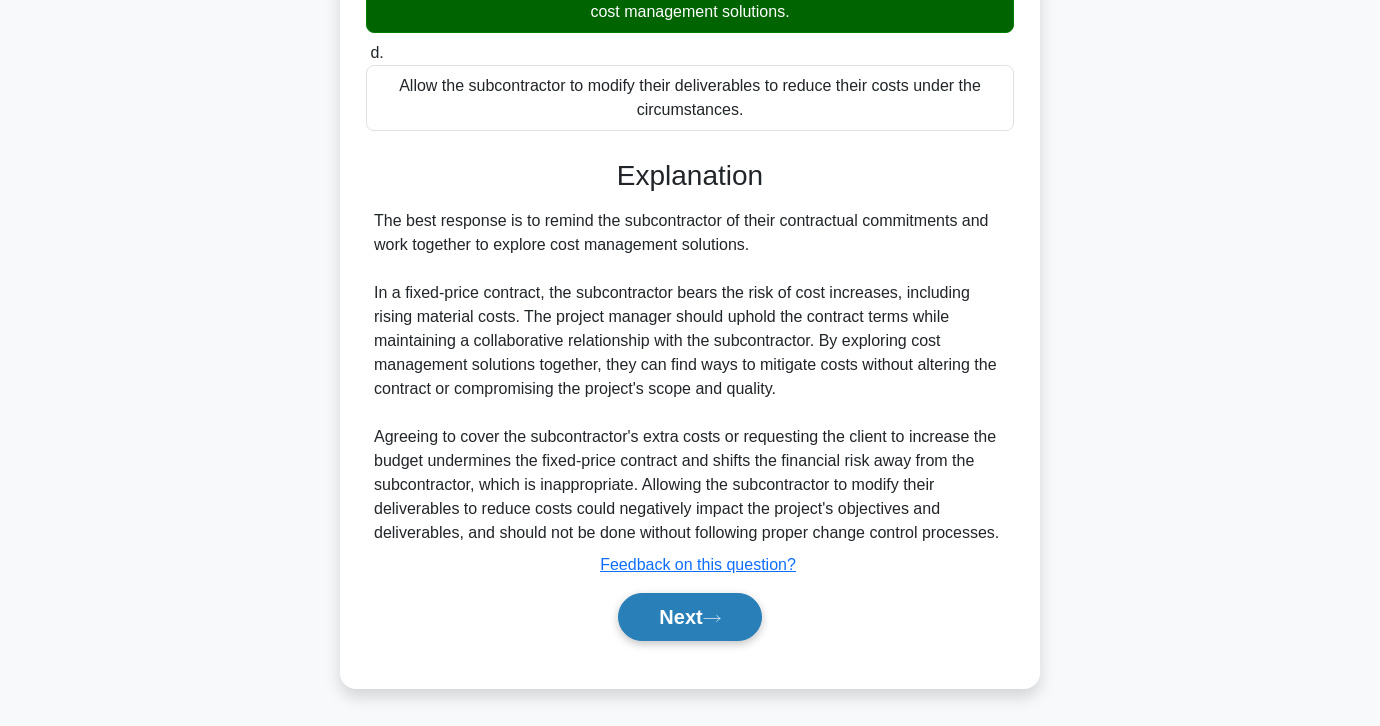 click on "Next" at bounding box center (689, 617) 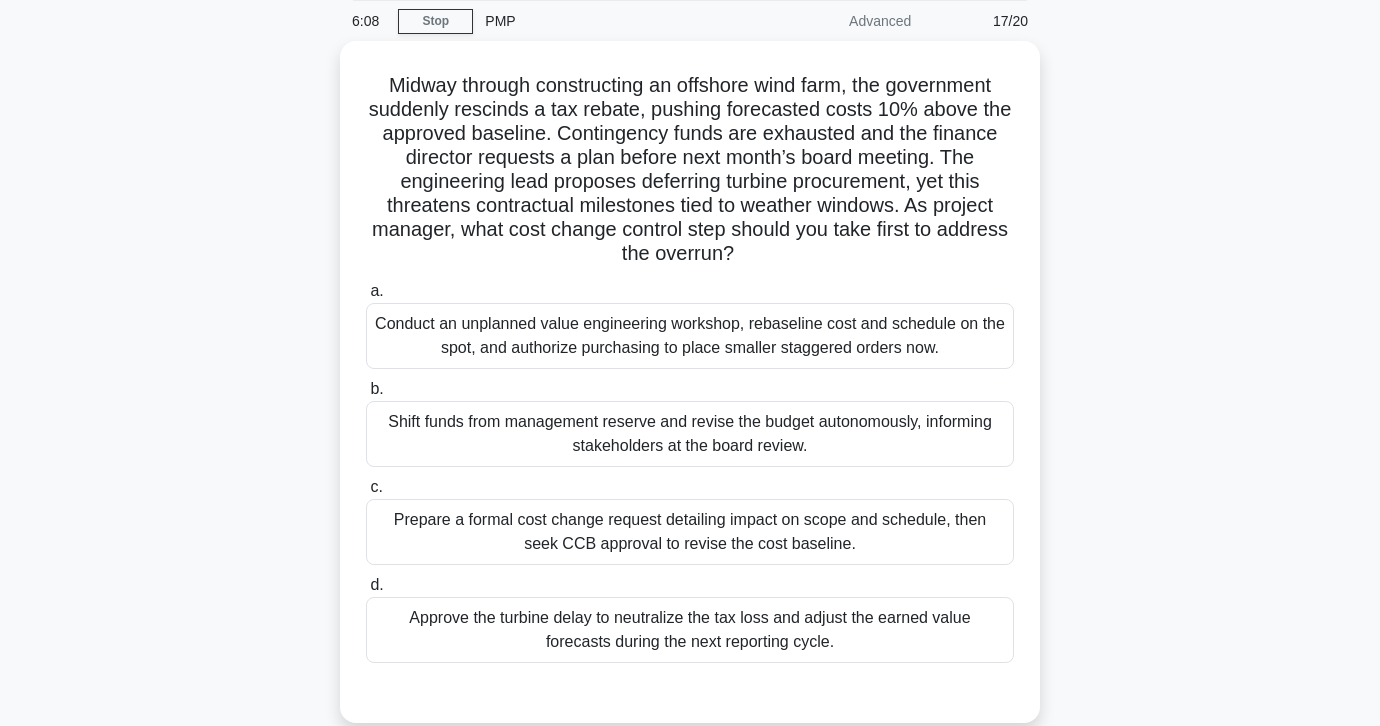 scroll, scrollTop: 77, scrollLeft: 0, axis: vertical 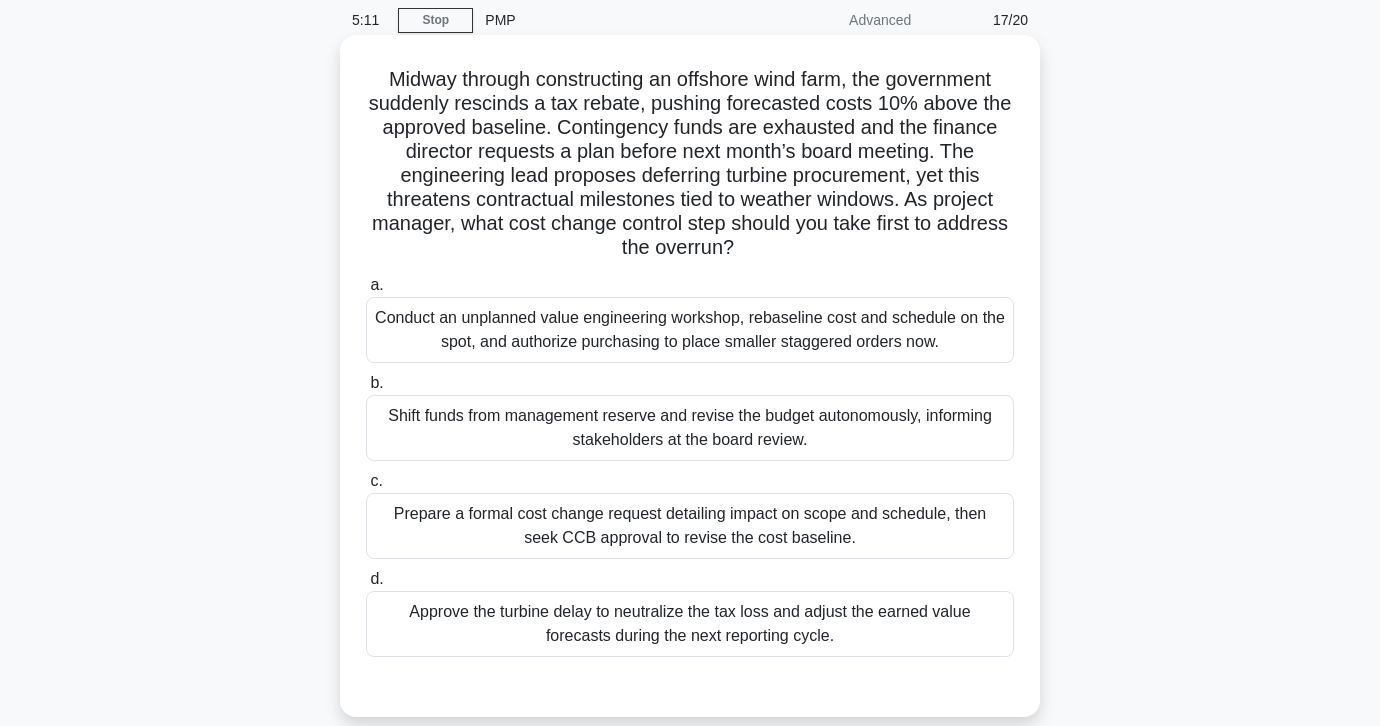 click on "Prepare a formal cost change request detailing impact on scope and schedule, then seek CCB approval to revise the cost baseline." at bounding box center (690, 526) 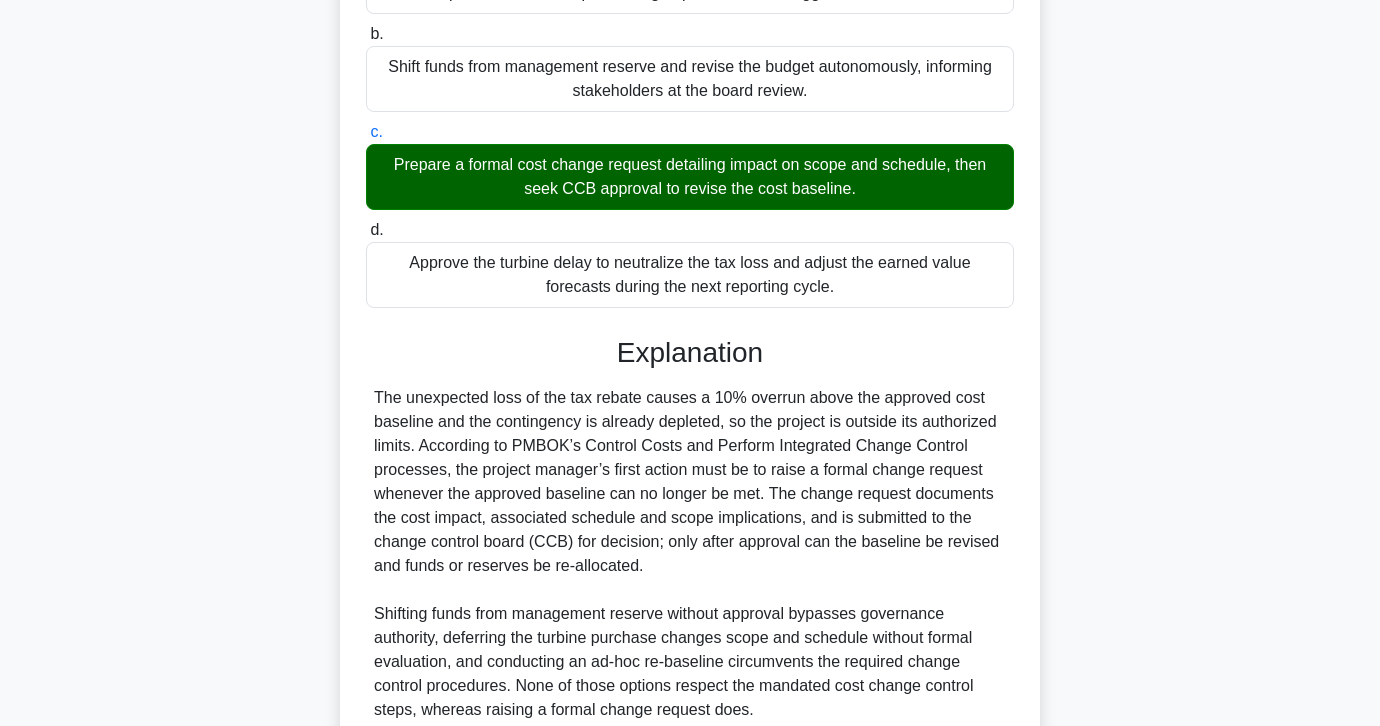 scroll, scrollTop: 603, scrollLeft: 0, axis: vertical 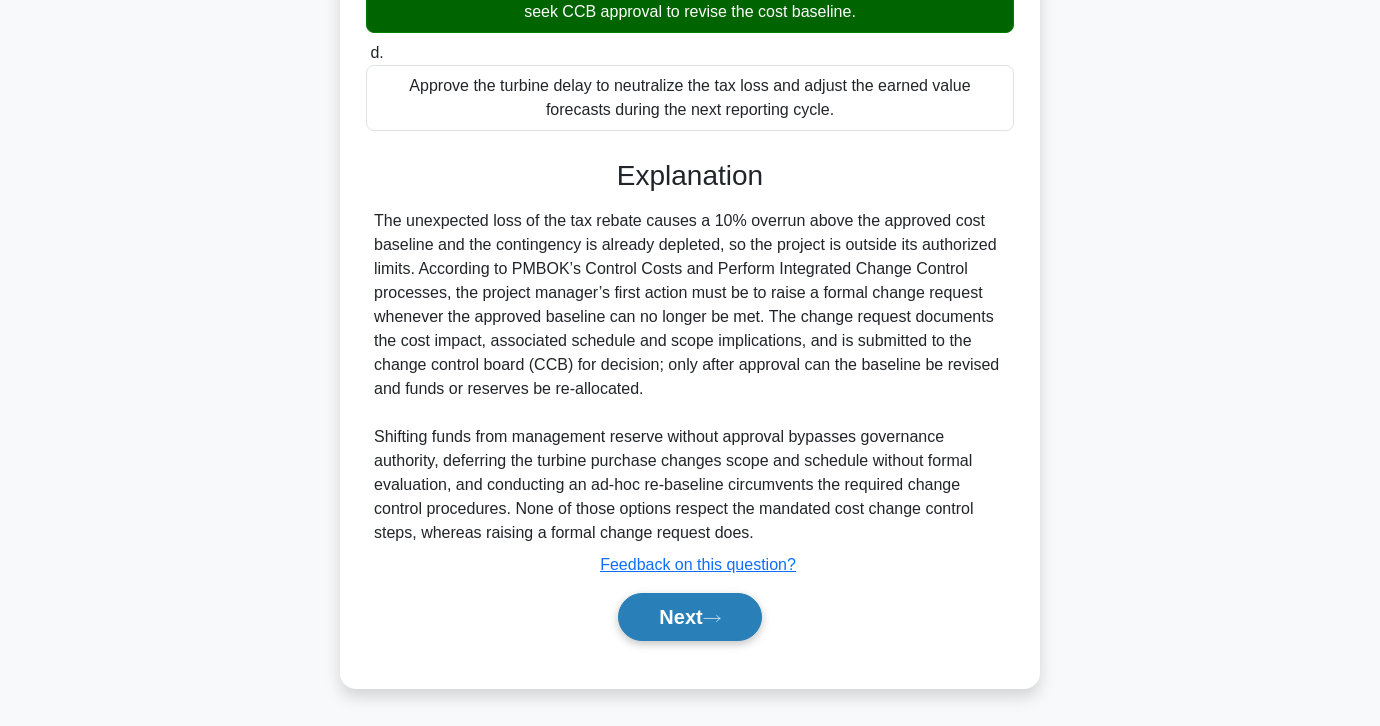 click on "Next" at bounding box center (689, 617) 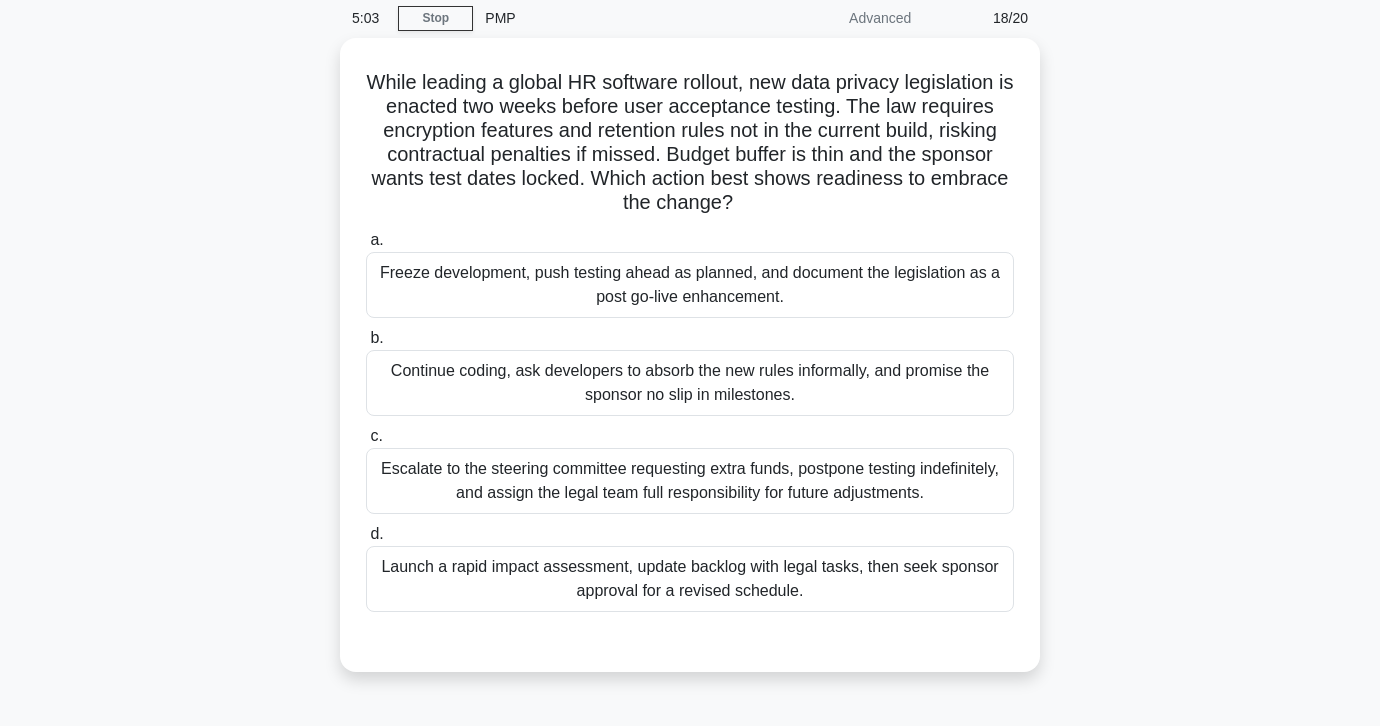scroll, scrollTop: 83, scrollLeft: 0, axis: vertical 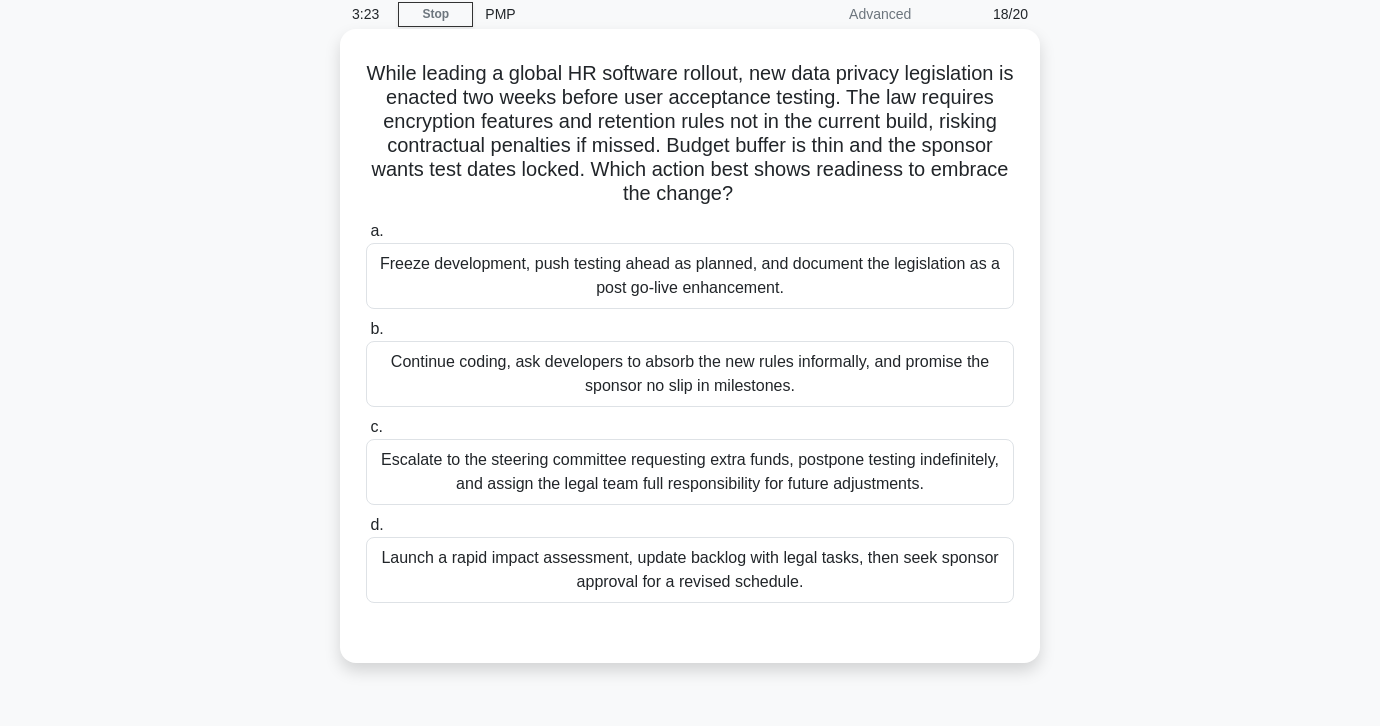 click on "Freeze development, push testing ahead as planned, and document the legislation as a post go-live enhancement." at bounding box center [690, 276] 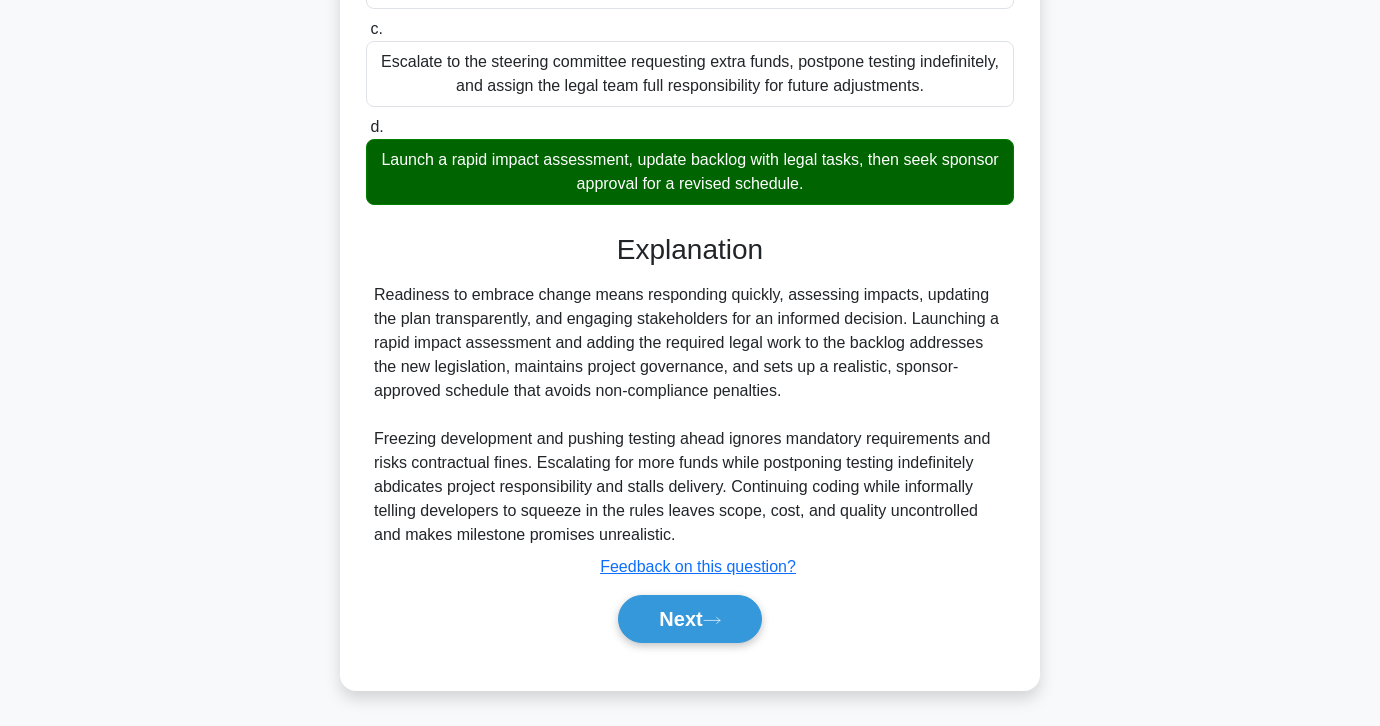 scroll, scrollTop: 485, scrollLeft: 0, axis: vertical 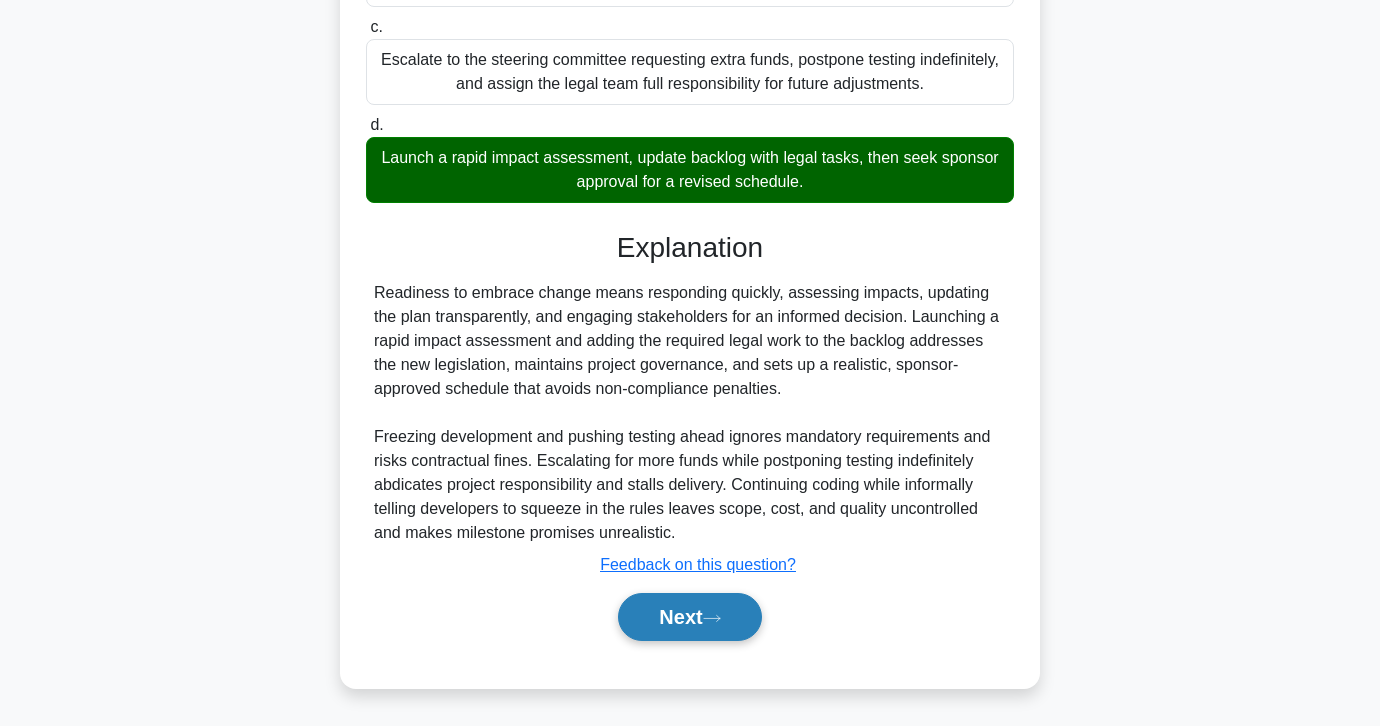 click on "Next" at bounding box center (689, 617) 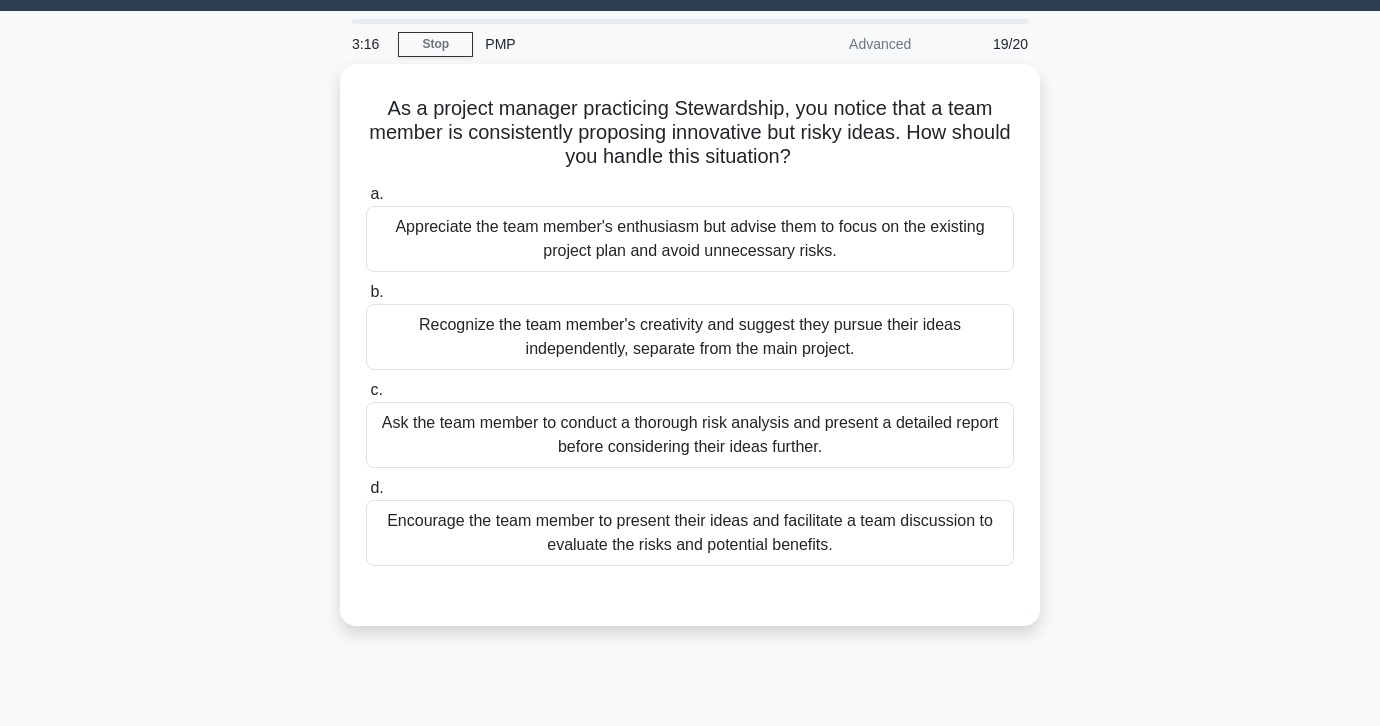 scroll, scrollTop: 54, scrollLeft: 0, axis: vertical 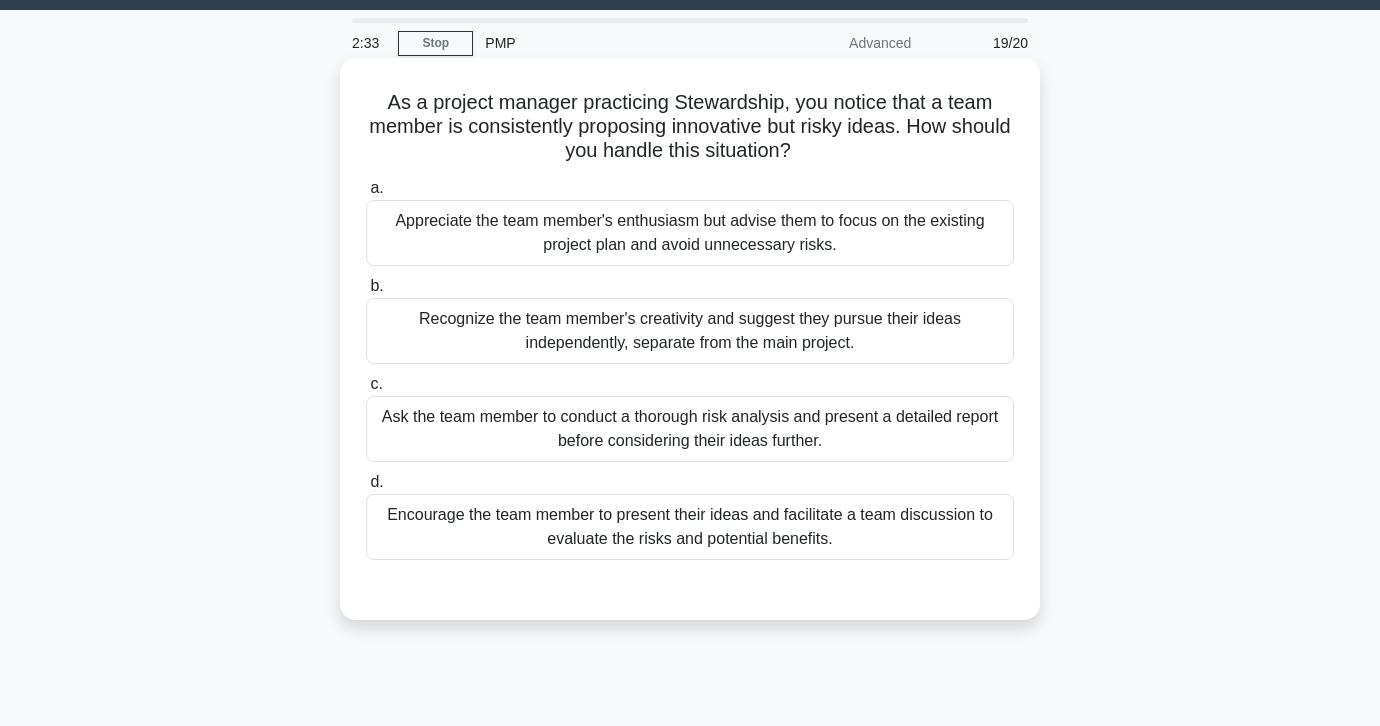 click on "Encourage the team member to present their ideas and facilitate a team discussion to evaluate the risks and potential benefits." at bounding box center [690, 527] 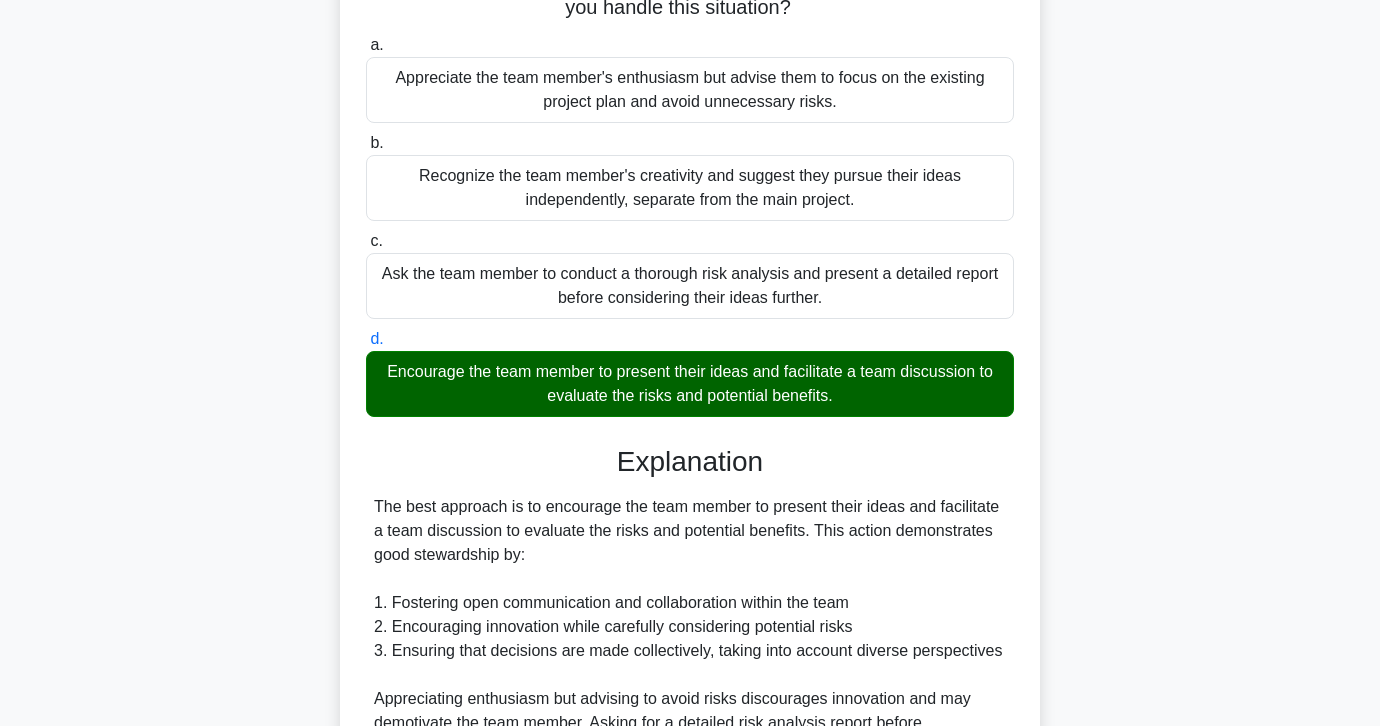 scroll, scrollTop: 459, scrollLeft: 0, axis: vertical 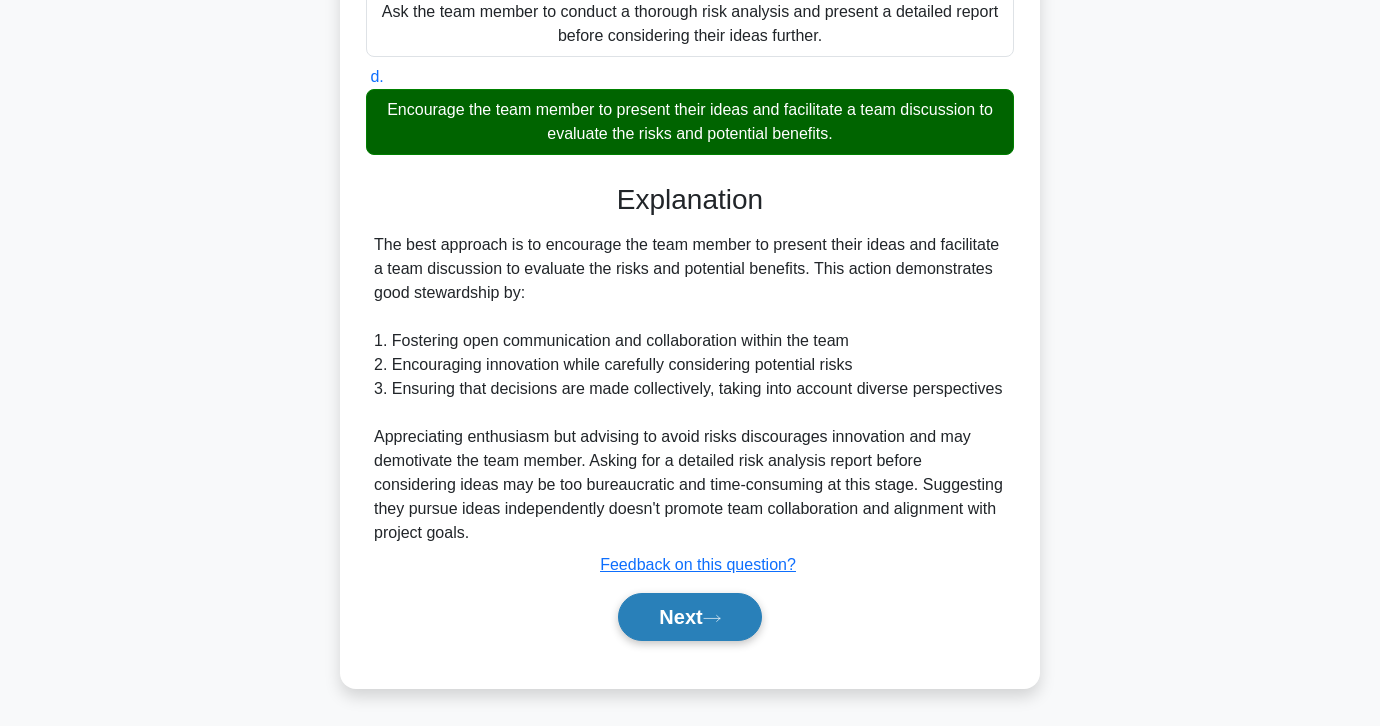 click on "Next" at bounding box center [689, 617] 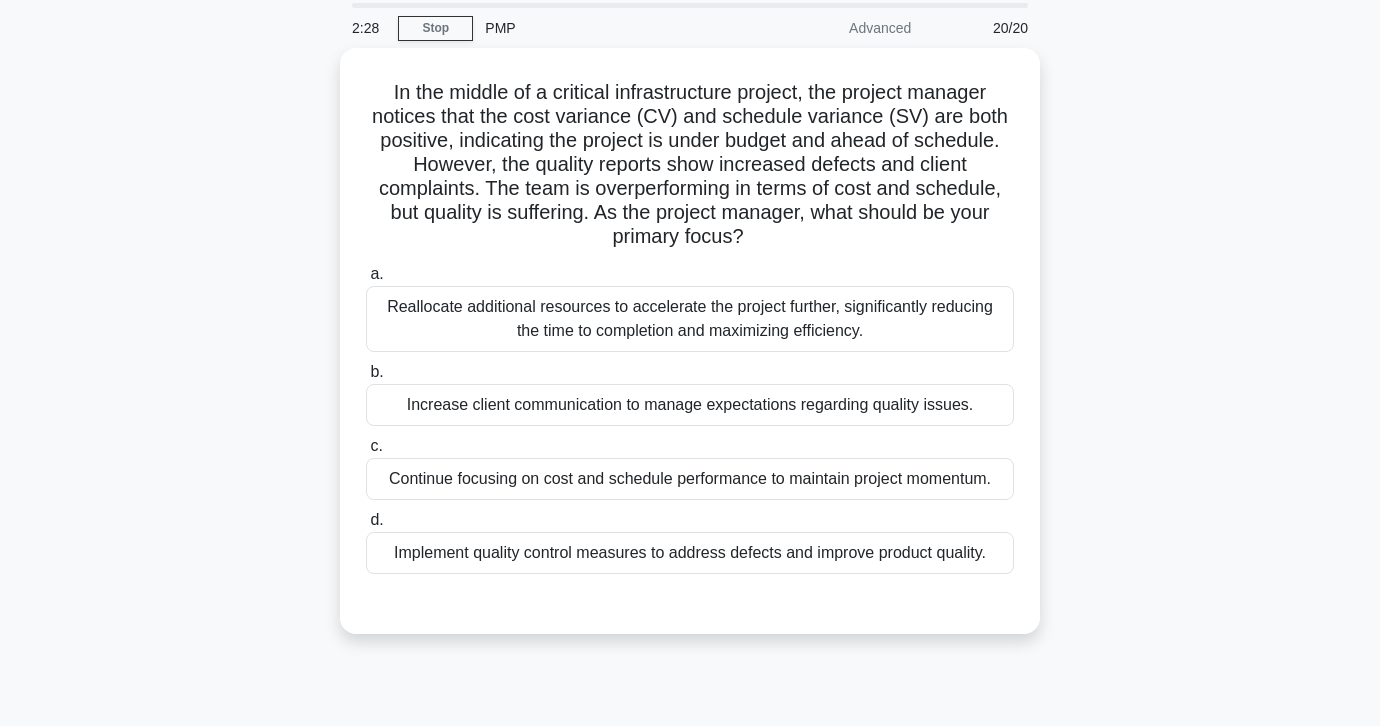 scroll, scrollTop: 63, scrollLeft: 0, axis: vertical 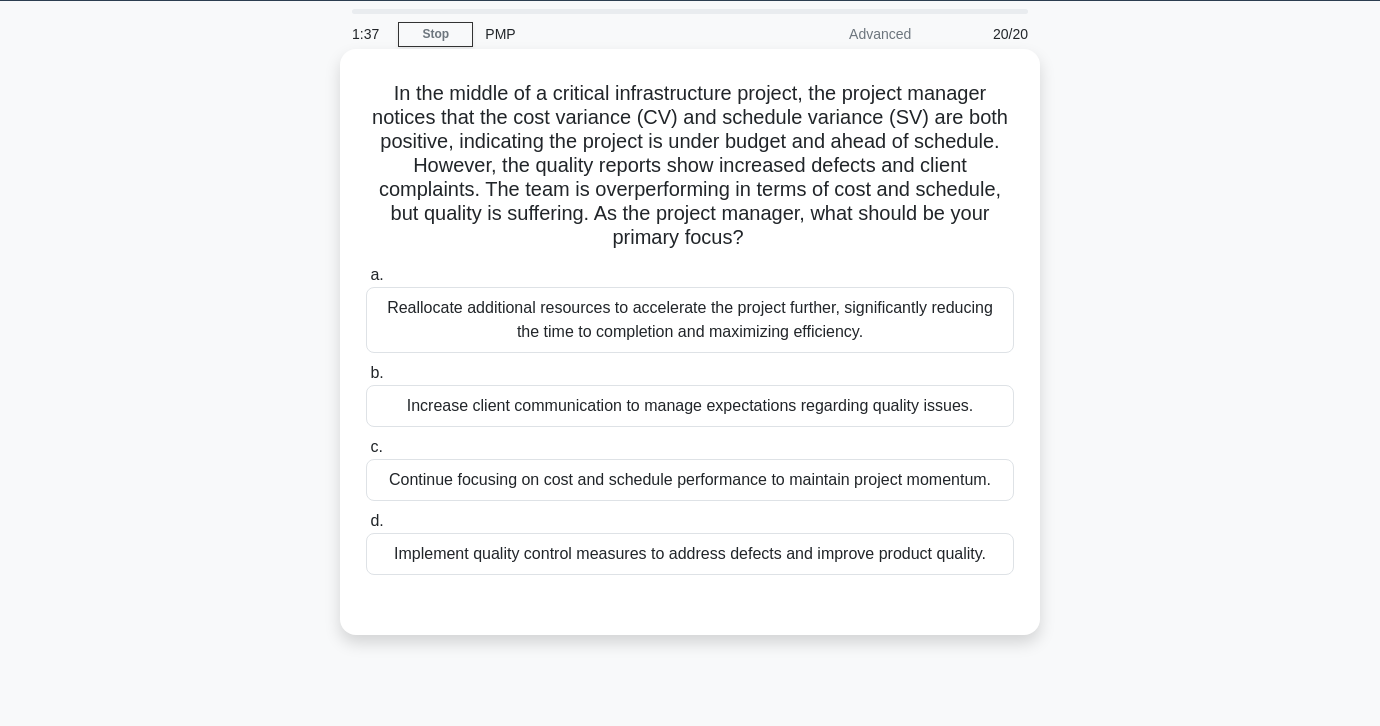 click on "Implement quality control measures to address defects and improve product quality." at bounding box center (690, 554) 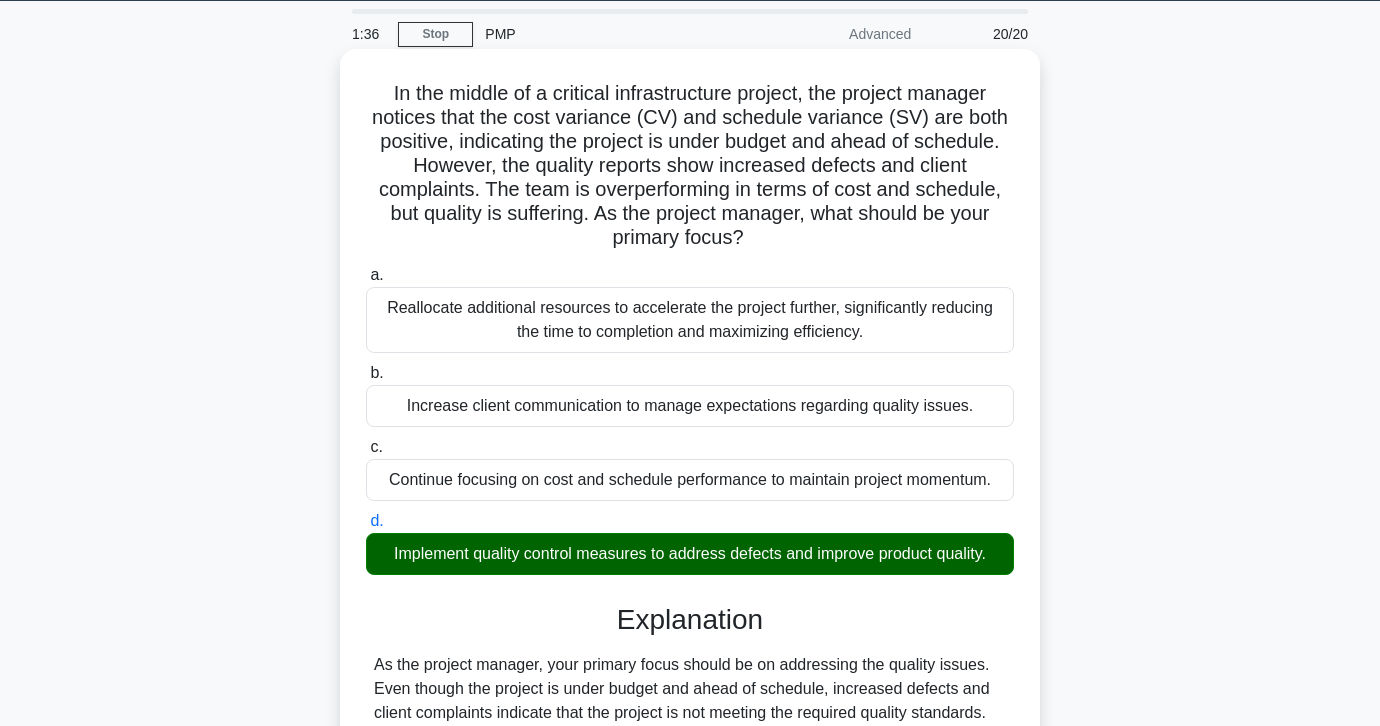 scroll, scrollTop: 459, scrollLeft: 0, axis: vertical 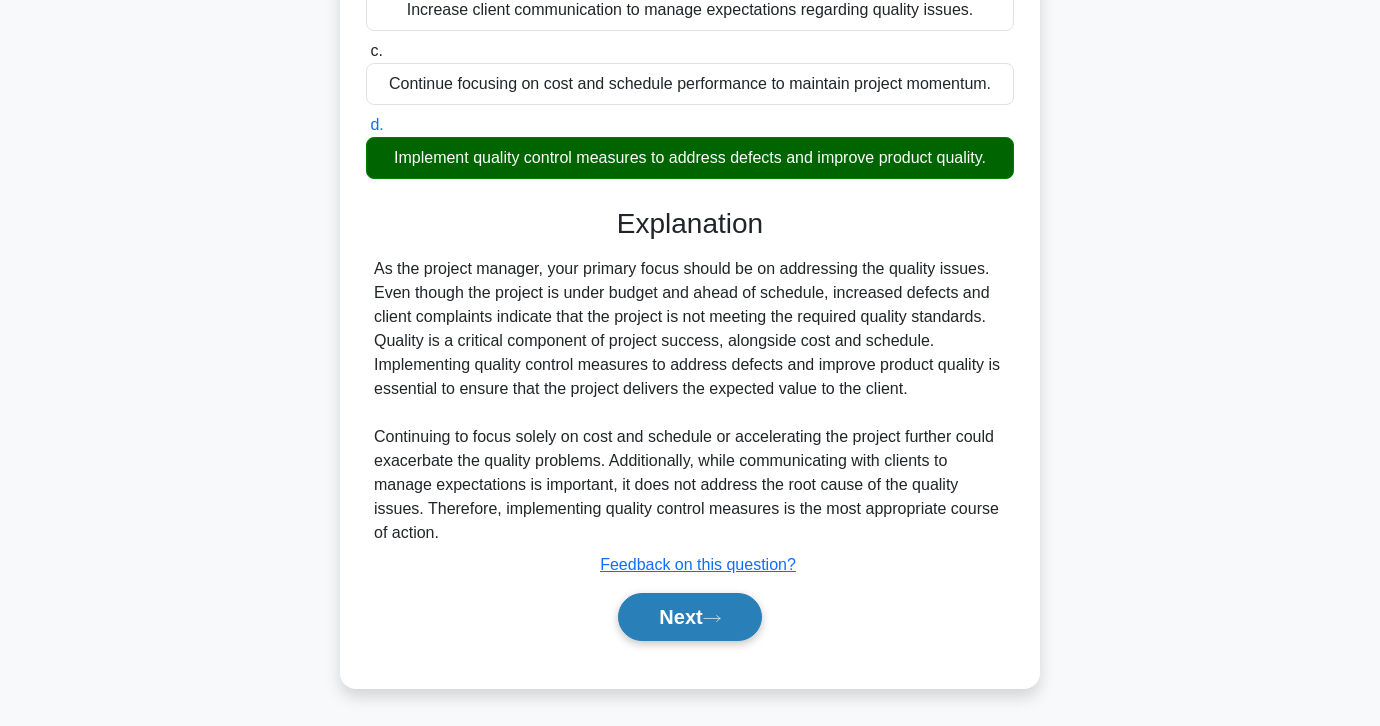click on "Next" at bounding box center (689, 617) 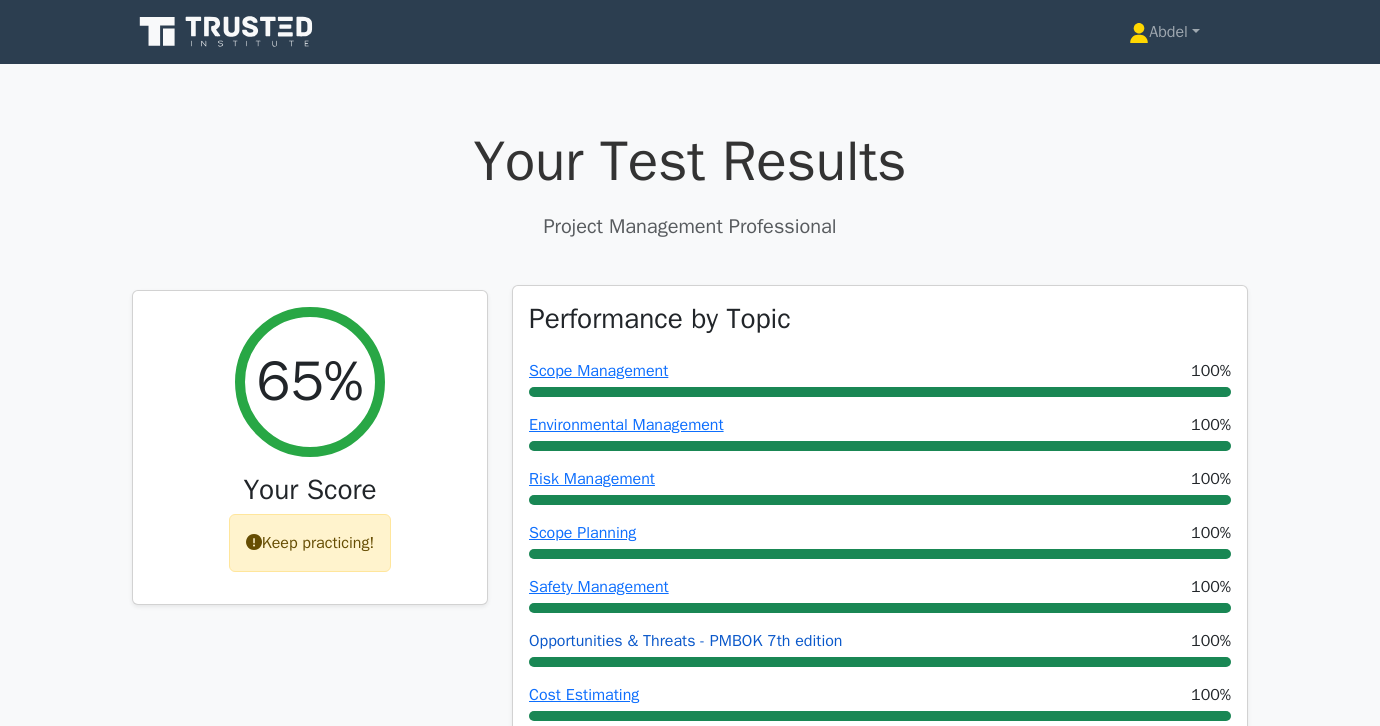 scroll, scrollTop: 0, scrollLeft: 0, axis: both 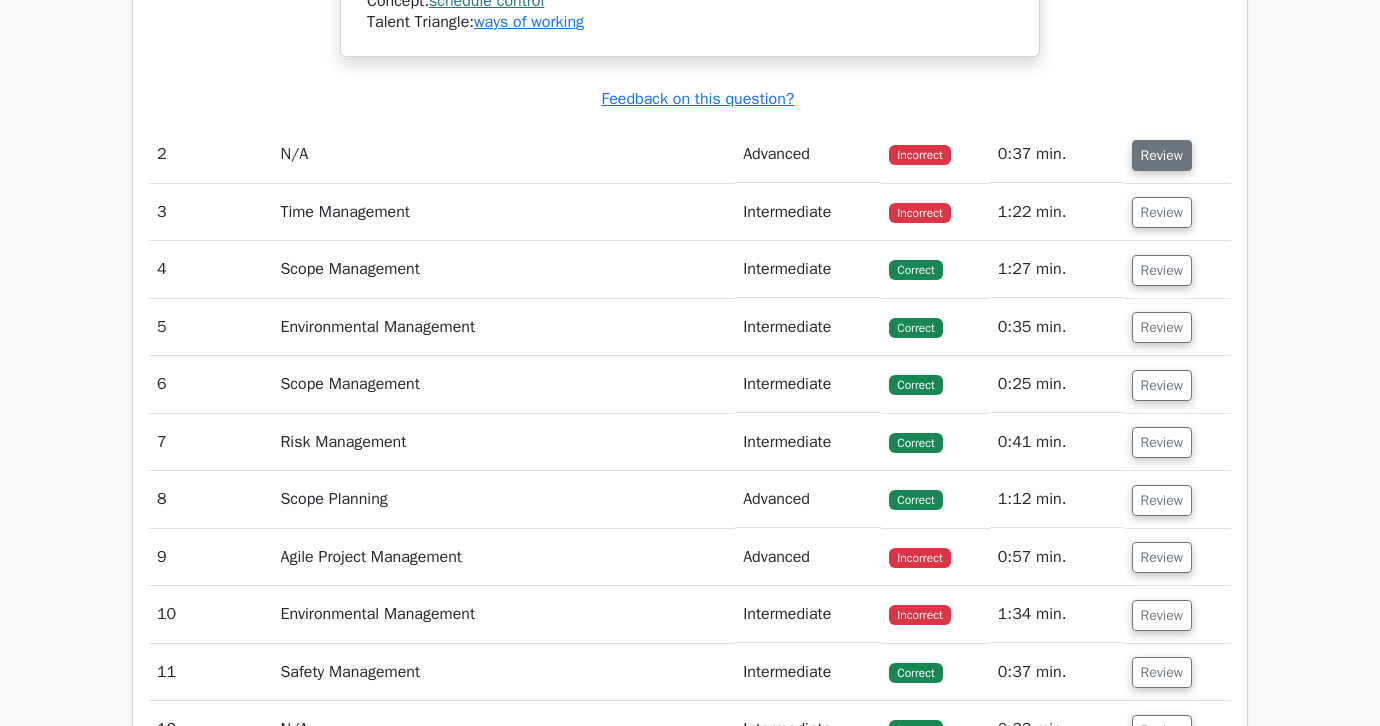 click on "Review" at bounding box center (1162, 155) 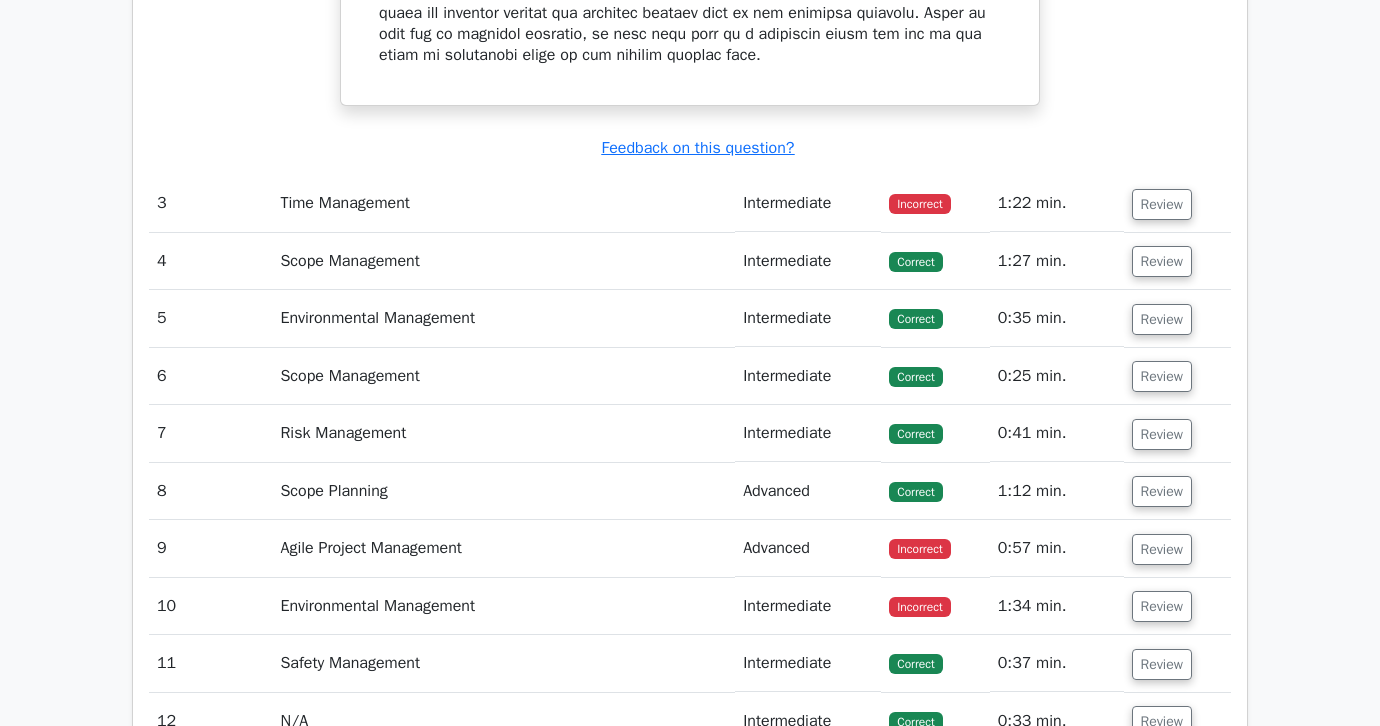 scroll, scrollTop: 3623, scrollLeft: 0, axis: vertical 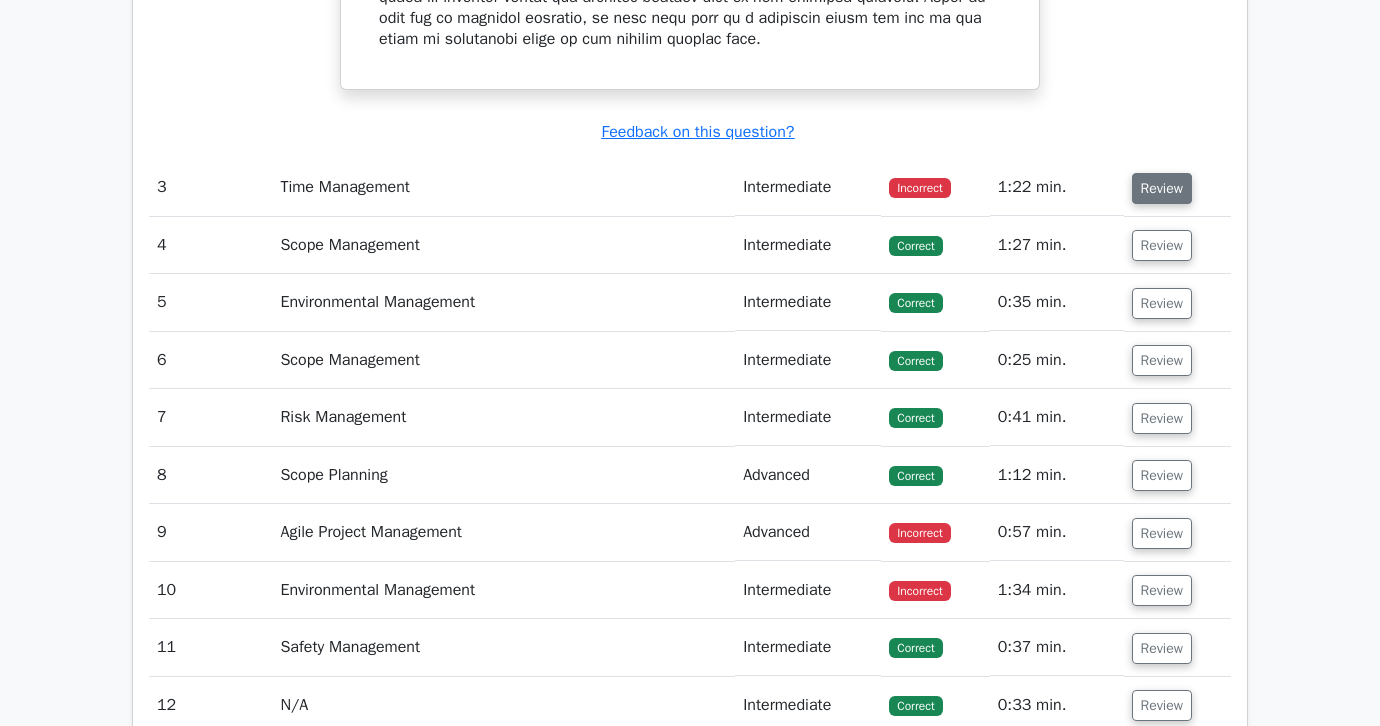 click on "Review" at bounding box center [1162, 188] 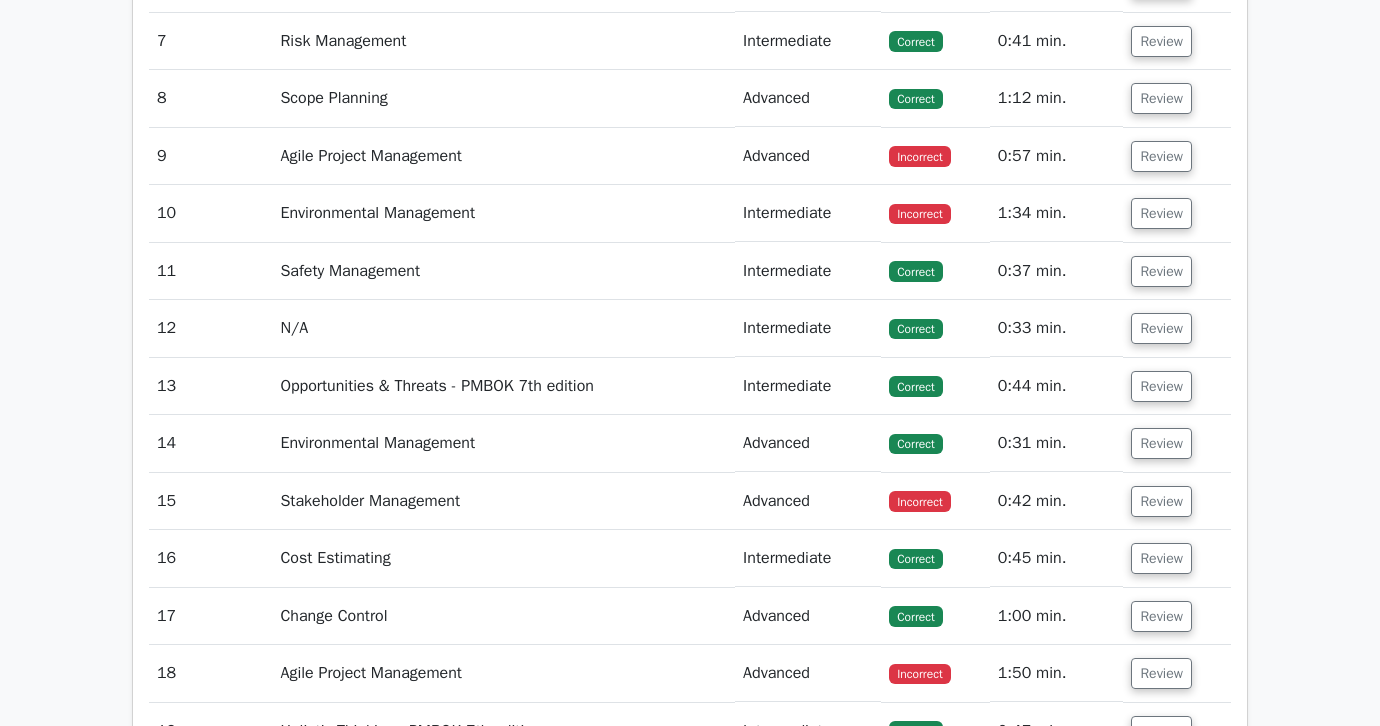 scroll, scrollTop: 4970, scrollLeft: 0, axis: vertical 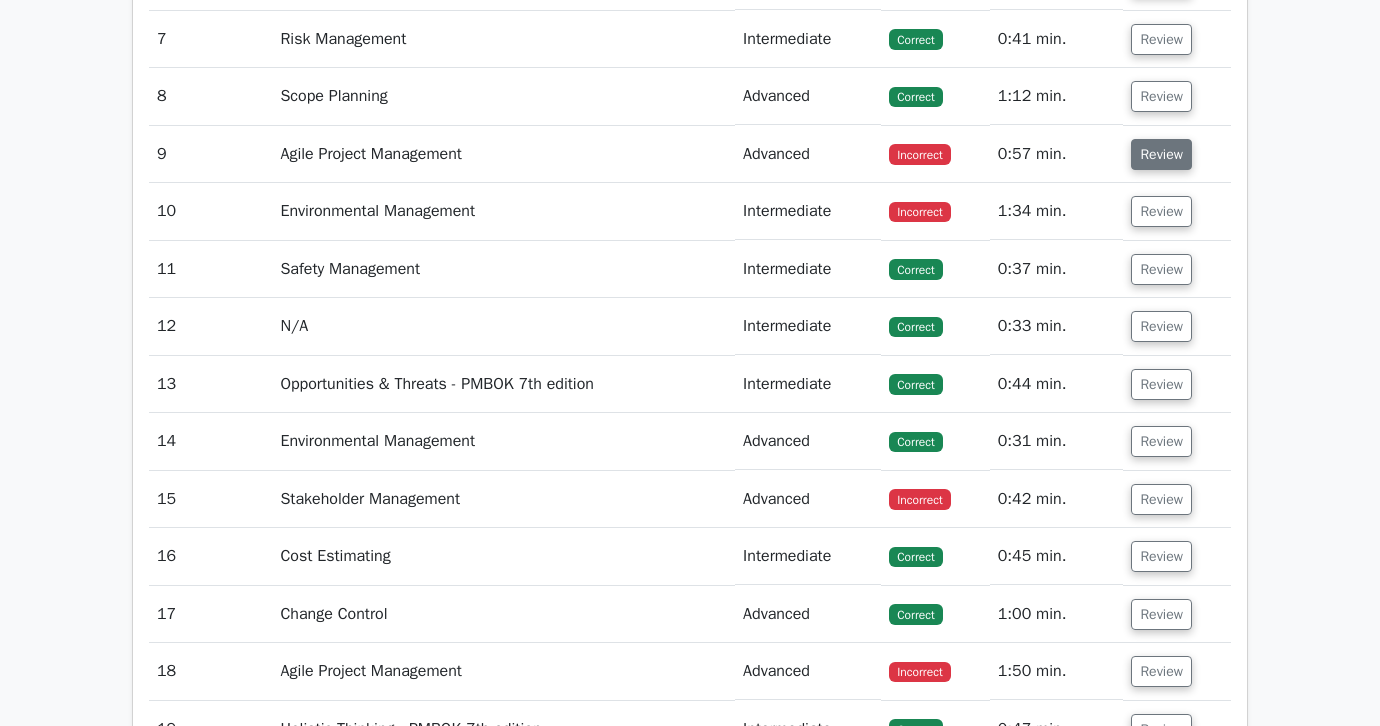 click on "Review" at bounding box center [1161, 154] 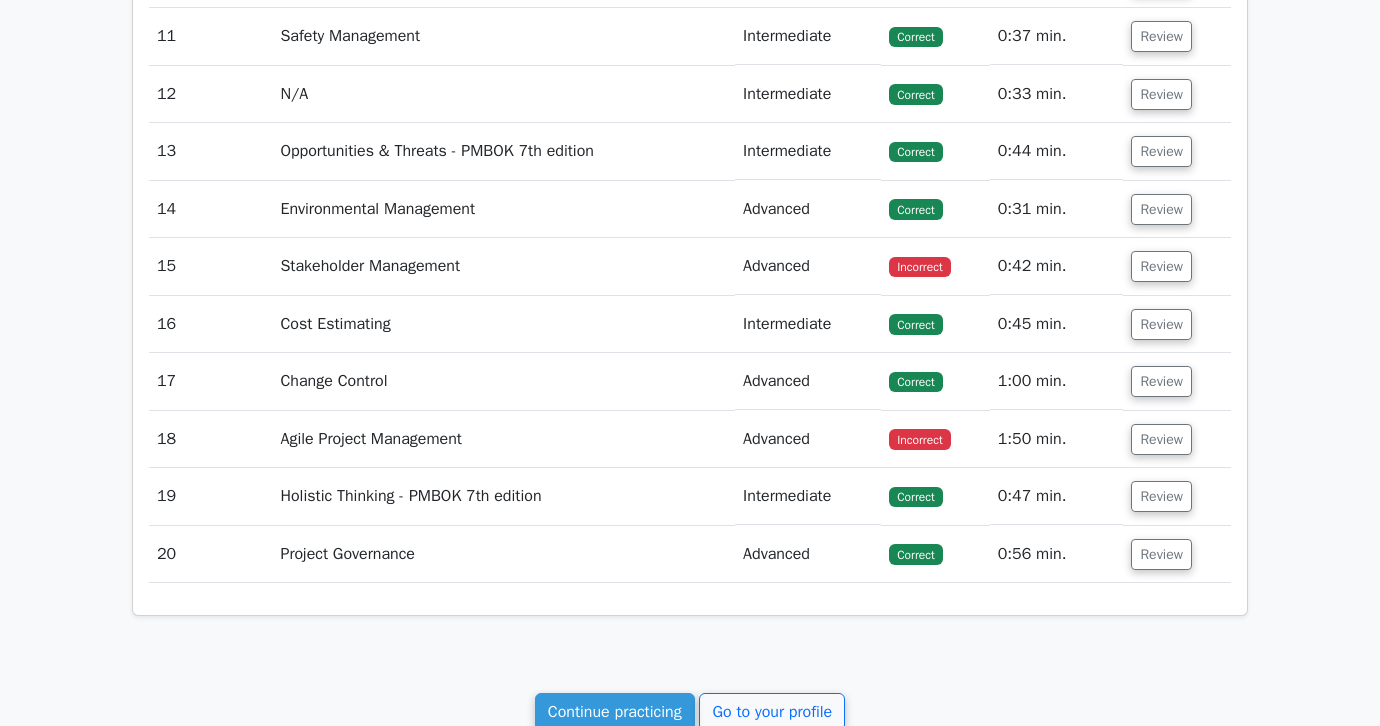 scroll, scrollTop: 6158, scrollLeft: 0, axis: vertical 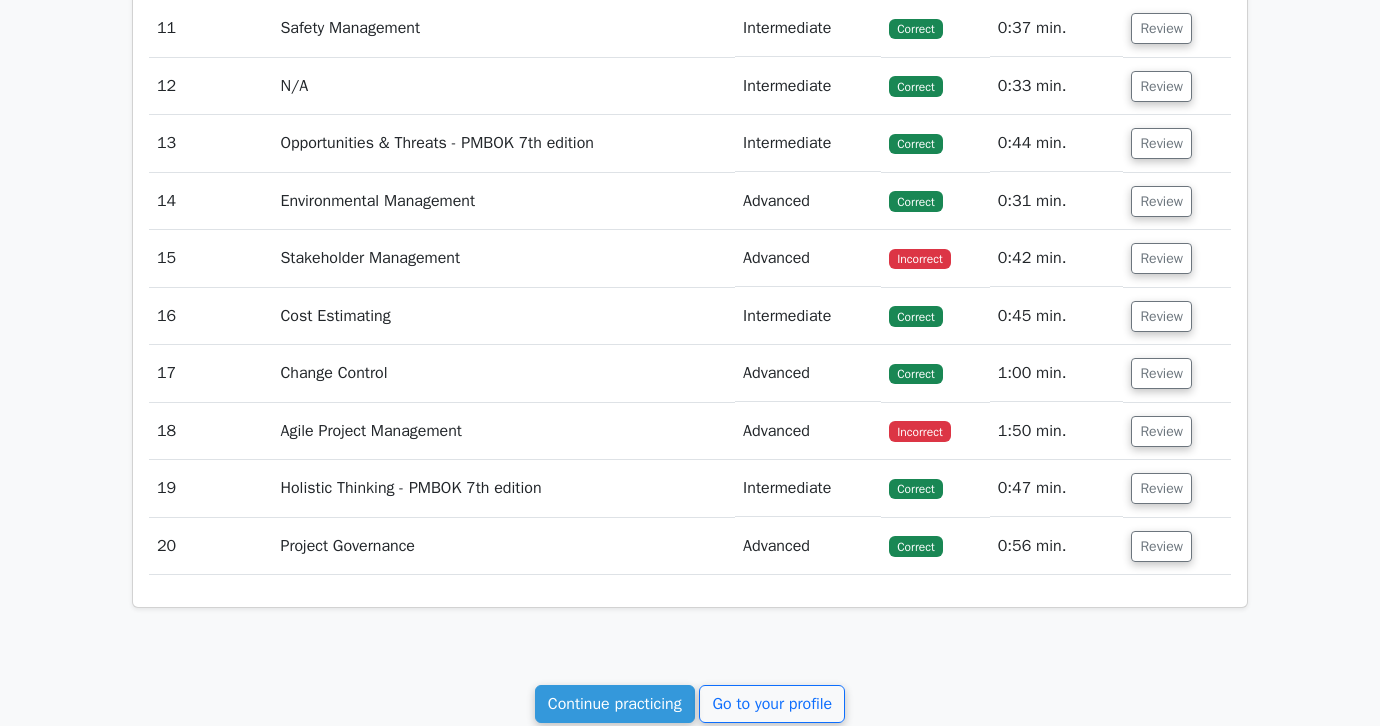click on "Review" at bounding box center (1161, -29) 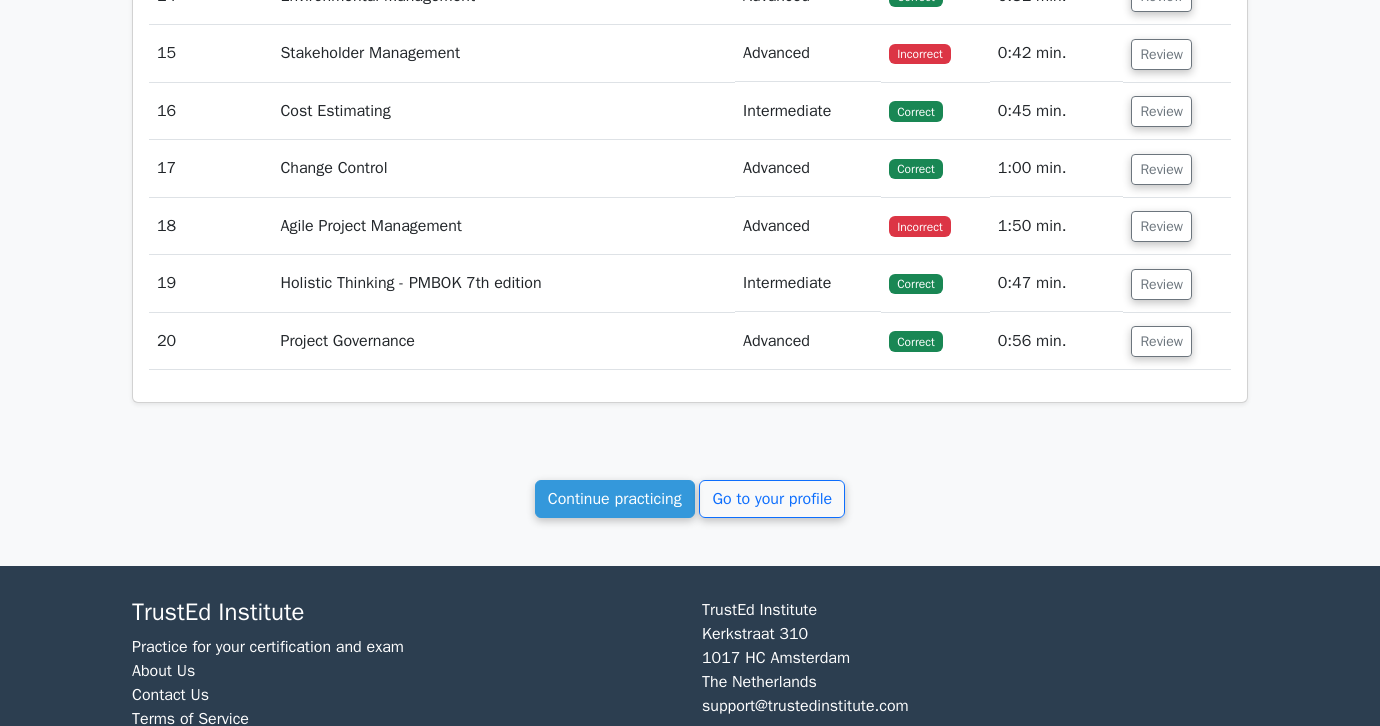 scroll, scrollTop: 7425, scrollLeft: 0, axis: vertical 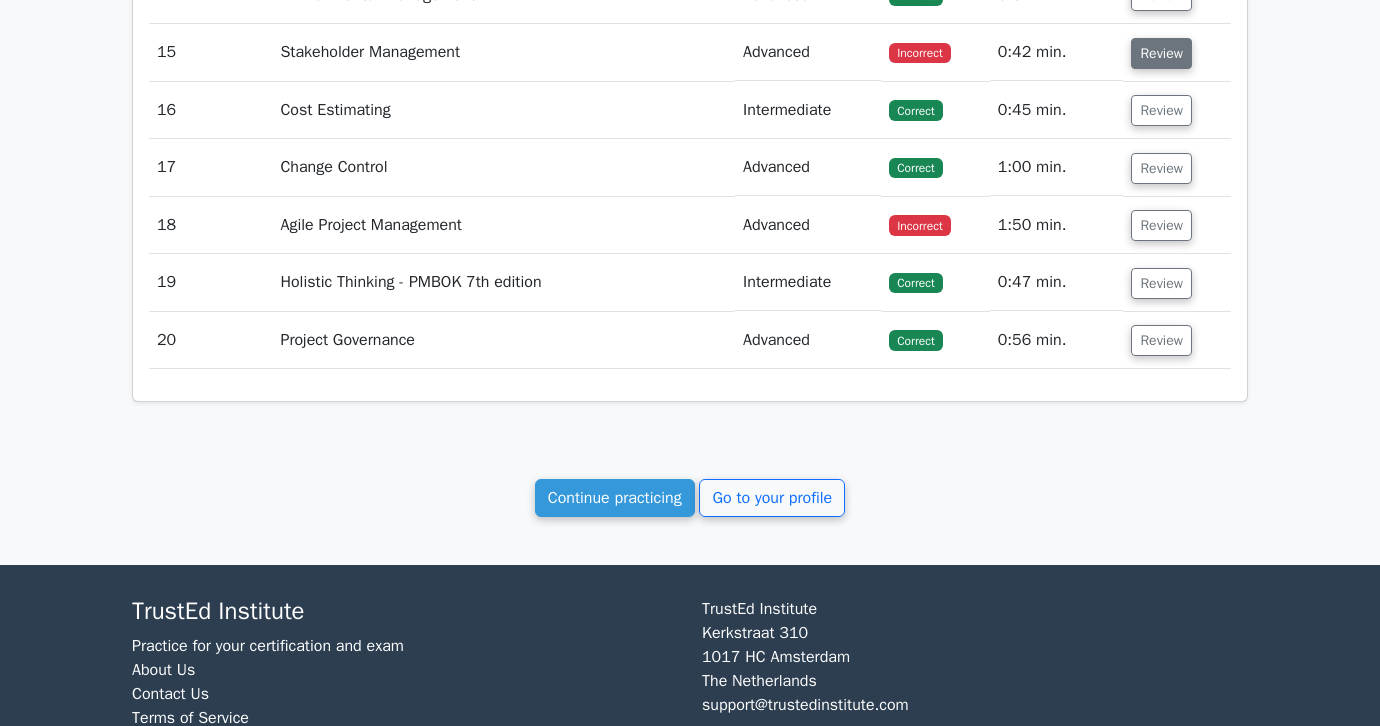 click on "Review" at bounding box center (1161, 53) 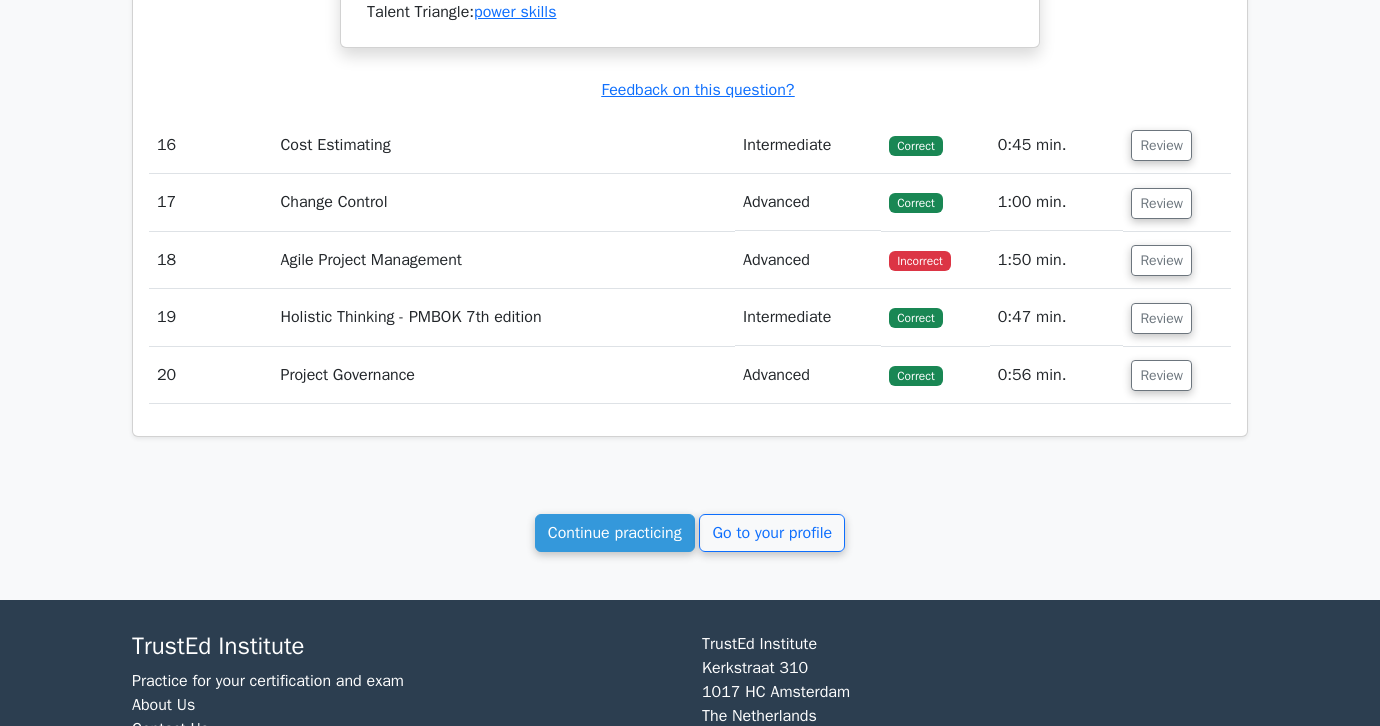 scroll, scrollTop: 8485, scrollLeft: 0, axis: vertical 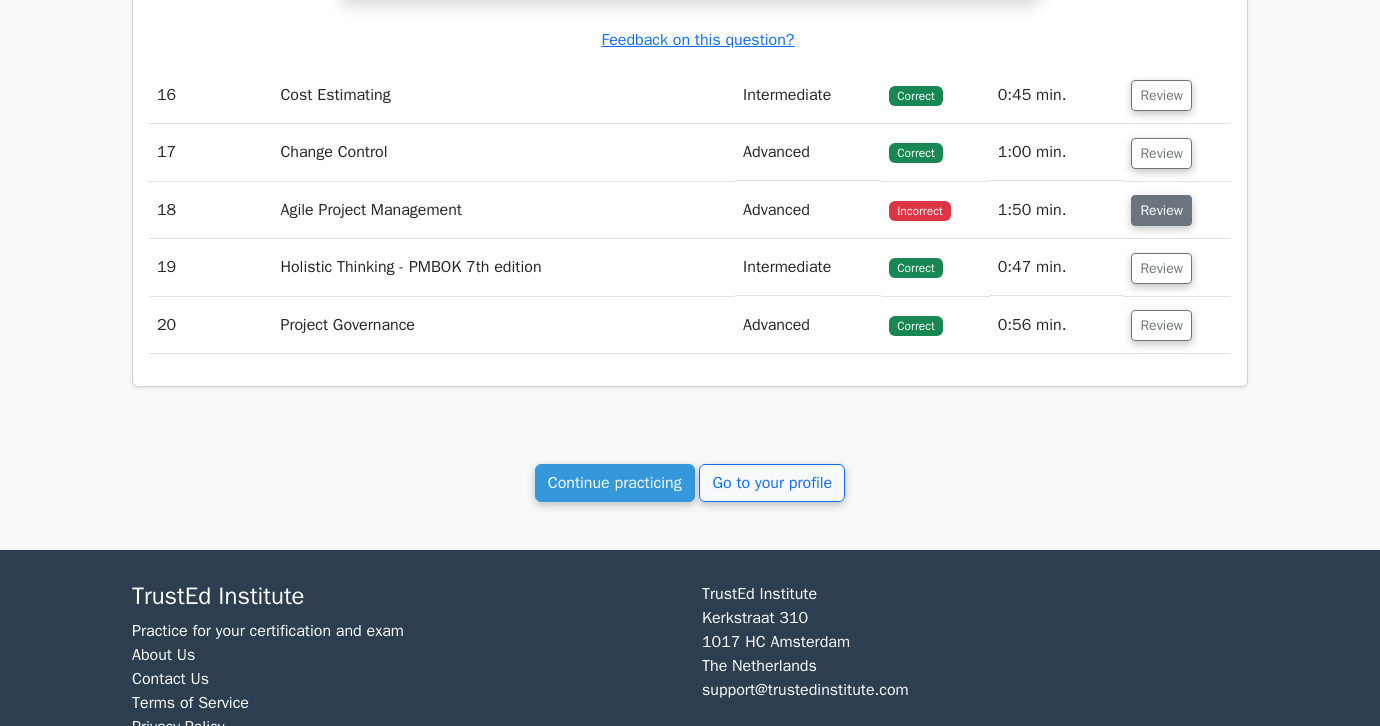 click on "Review" at bounding box center [1161, 210] 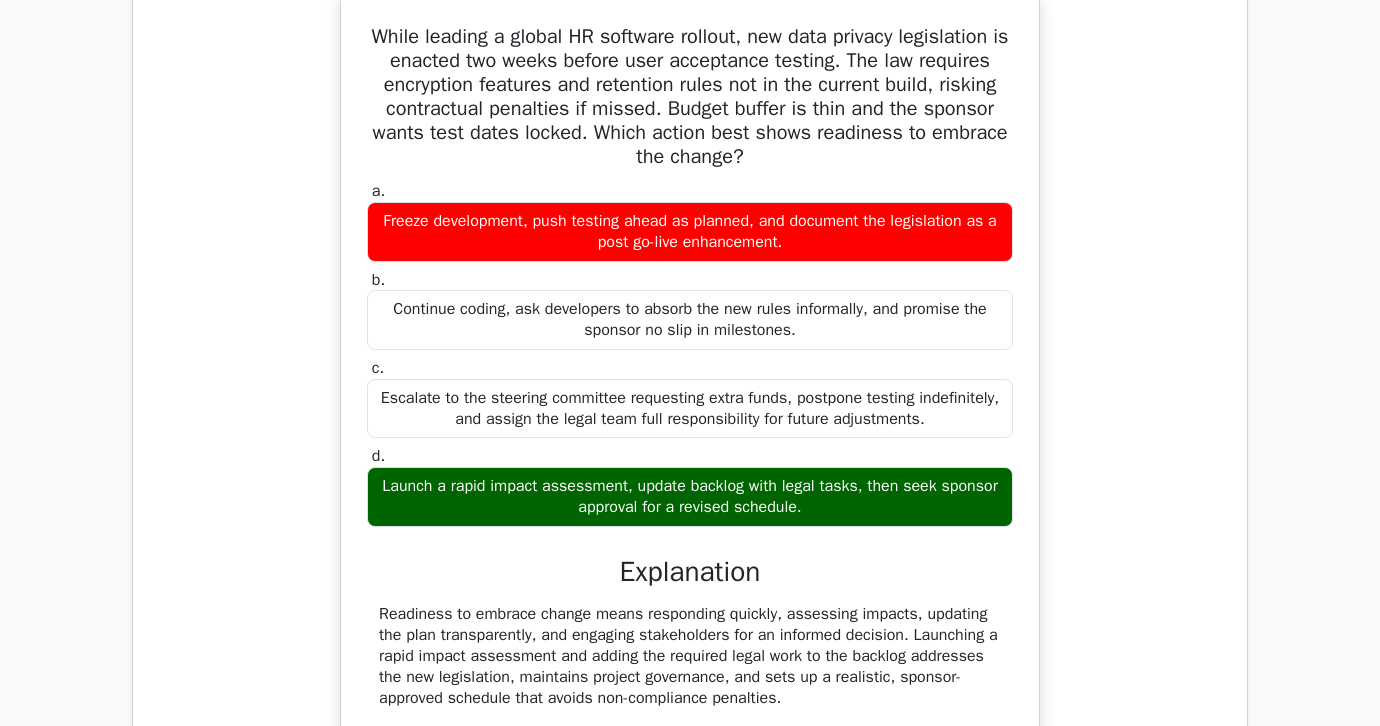 scroll, scrollTop: 8731, scrollLeft: 0, axis: vertical 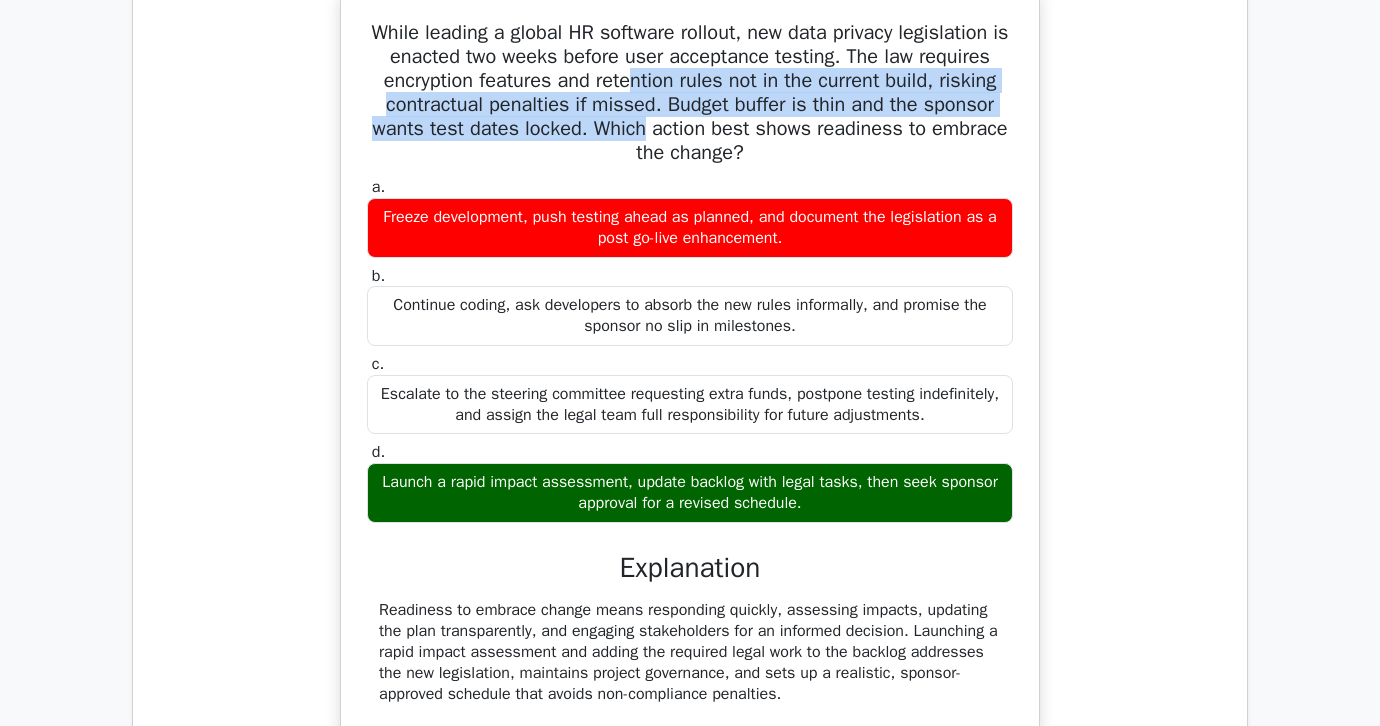 drag, startPoint x: 629, startPoint y: 175, endPoint x: 642, endPoint y: 221, distance: 47.801674 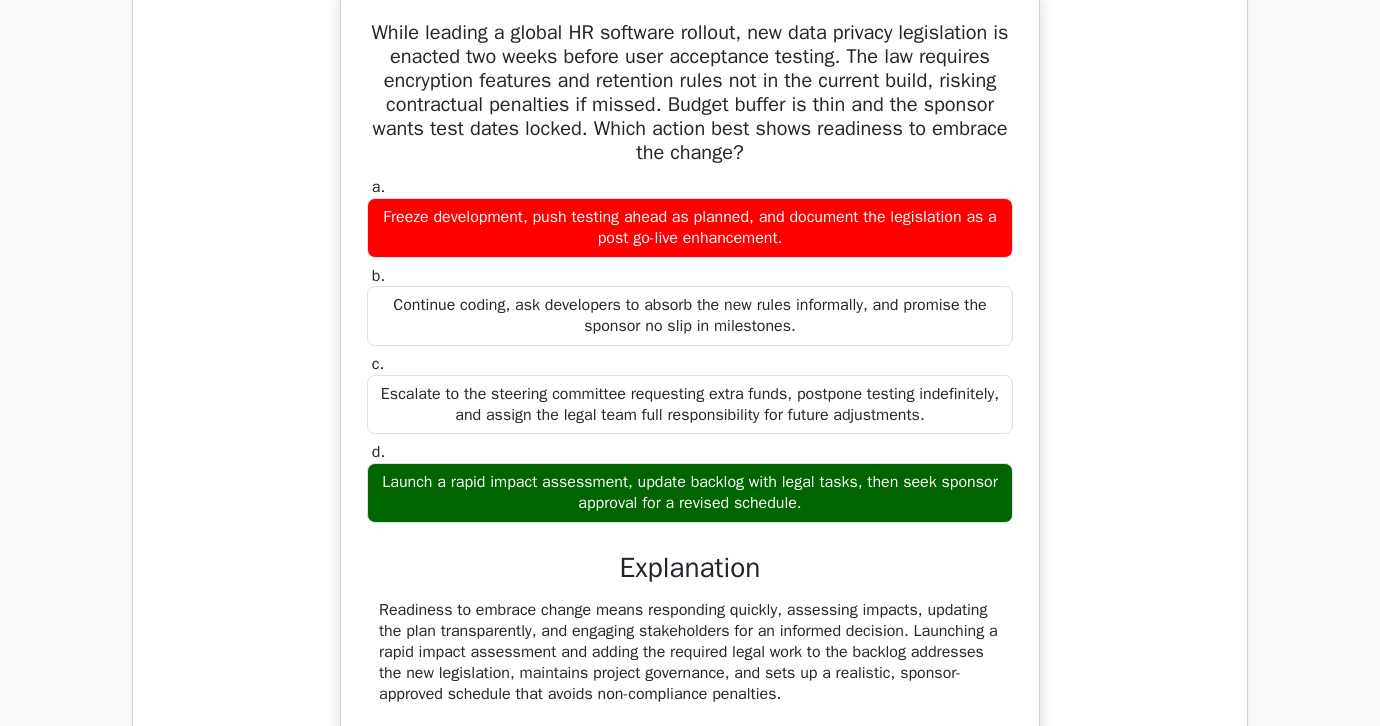 click on "While leading a global HR software rollout, new data privacy legislation is enacted two weeks before user acceptance testing. The law requires encryption features and retention rules not in the current build, risking contractual penalties if missed. Budget buffer is thin and the sponsor wants test dates locked. Which action best shows readiness to embrace the change?" at bounding box center [690, 93] 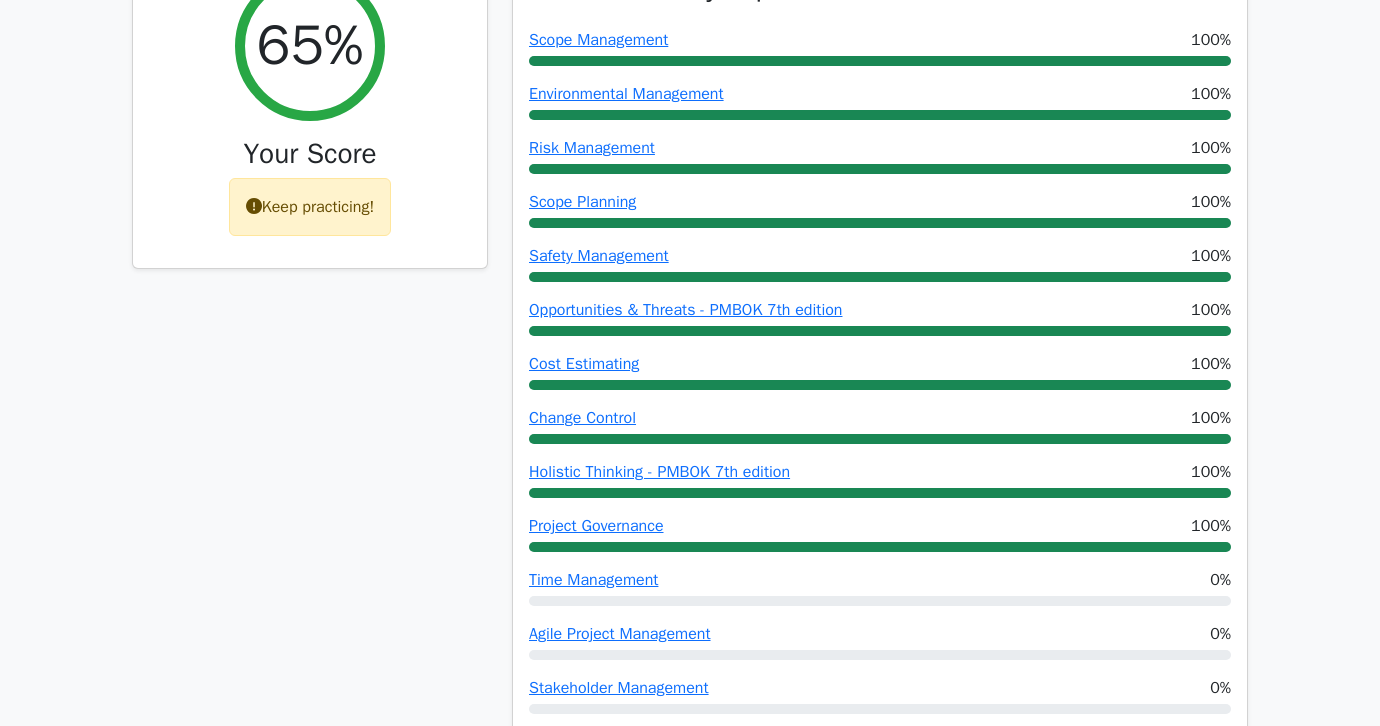 scroll, scrollTop: 0, scrollLeft: 0, axis: both 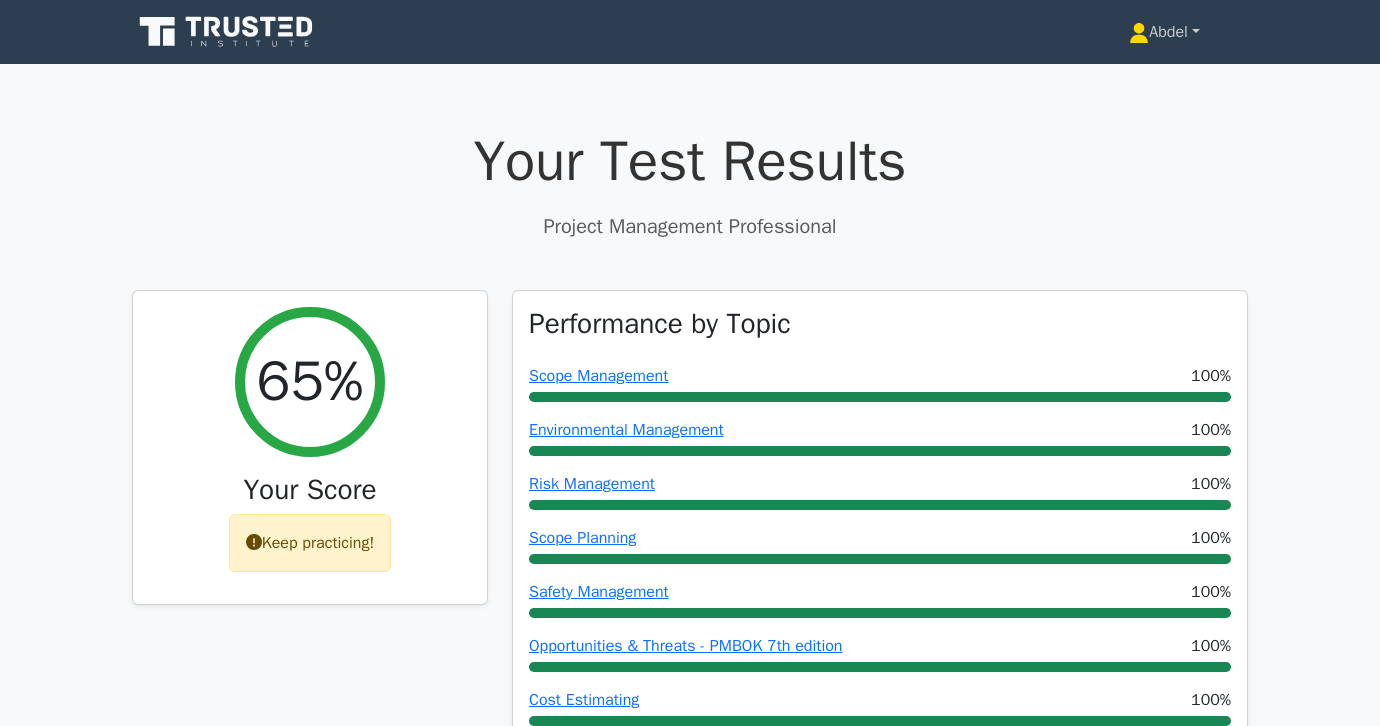 click 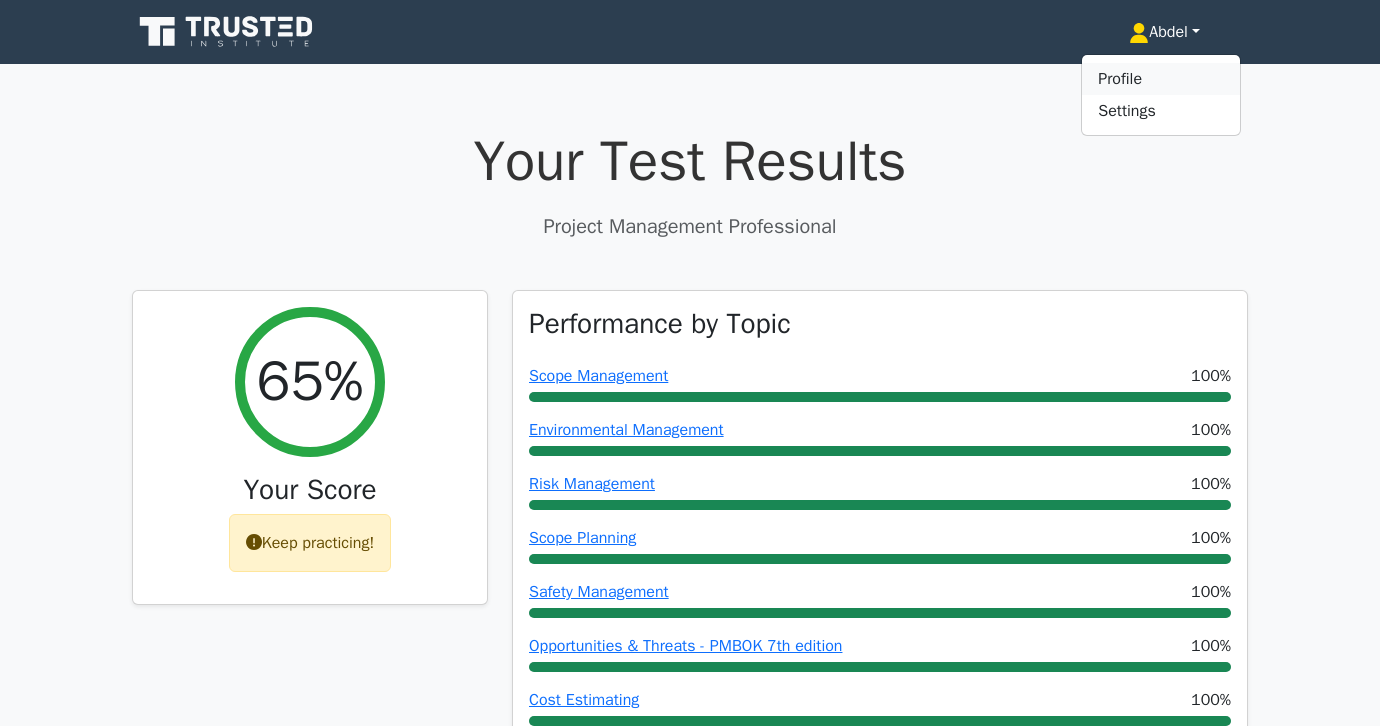 click on "Profile" at bounding box center [1161, 79] 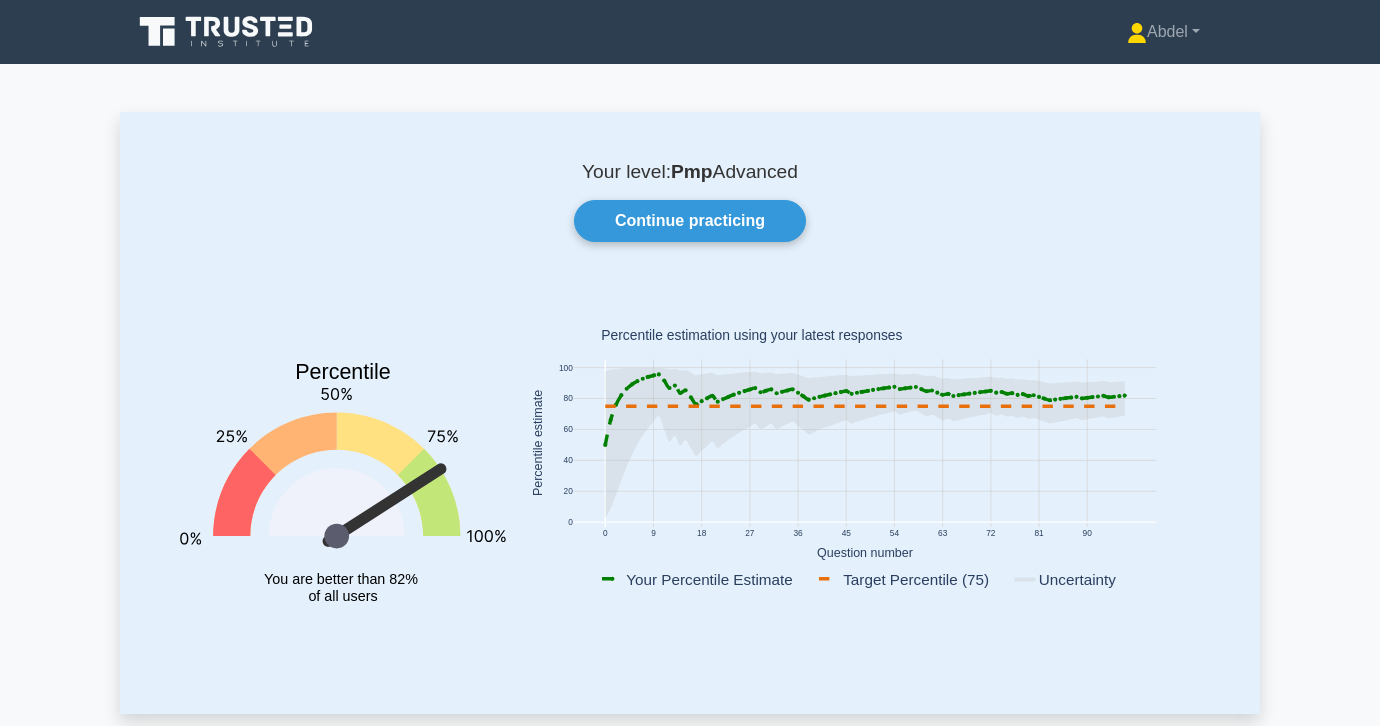 scroll, scrollTop: 0, scrollLeft: 0, axis: both 